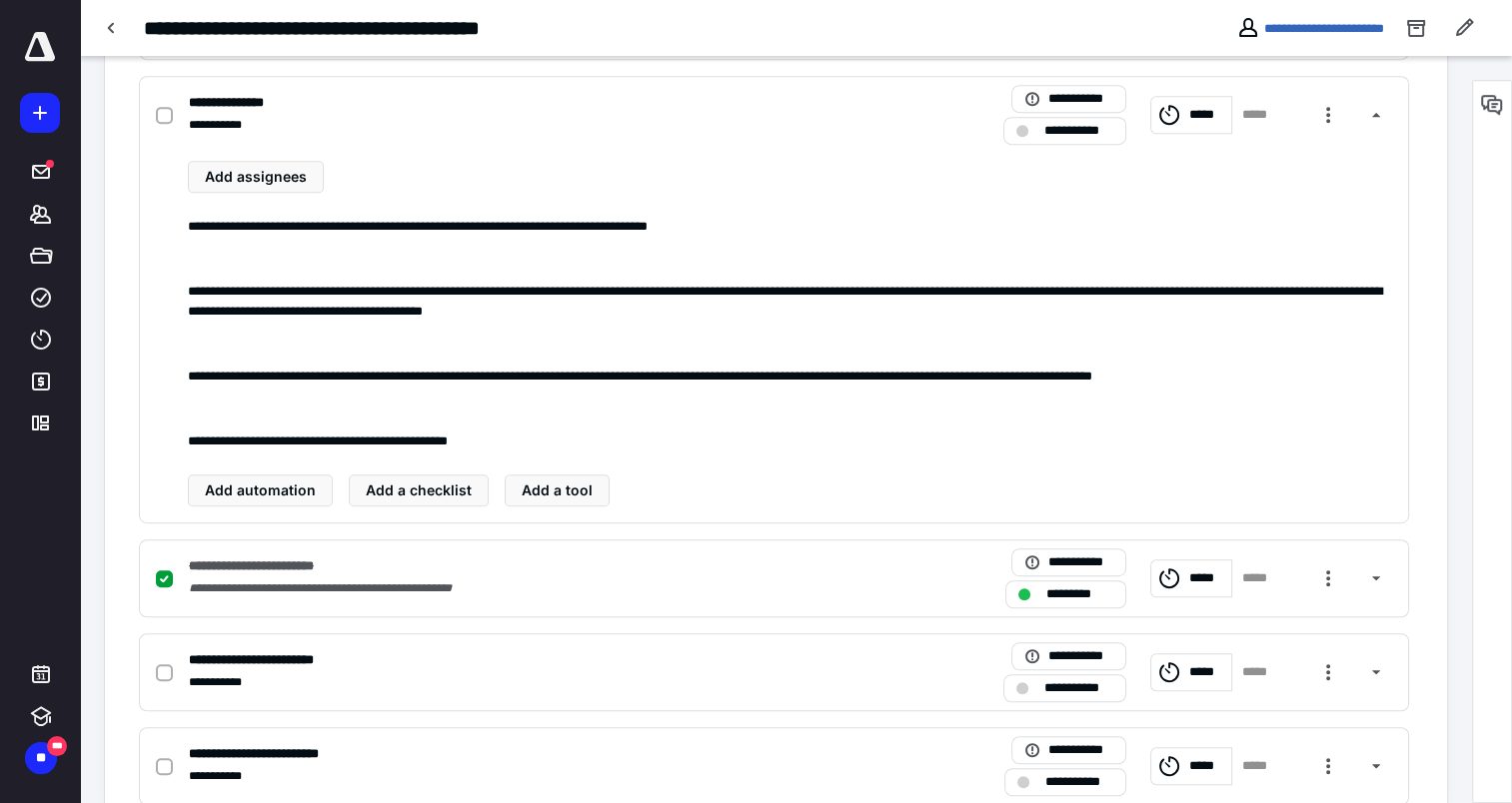 scroll, scrollTop: 0, scrollLeft: 0, axis: both 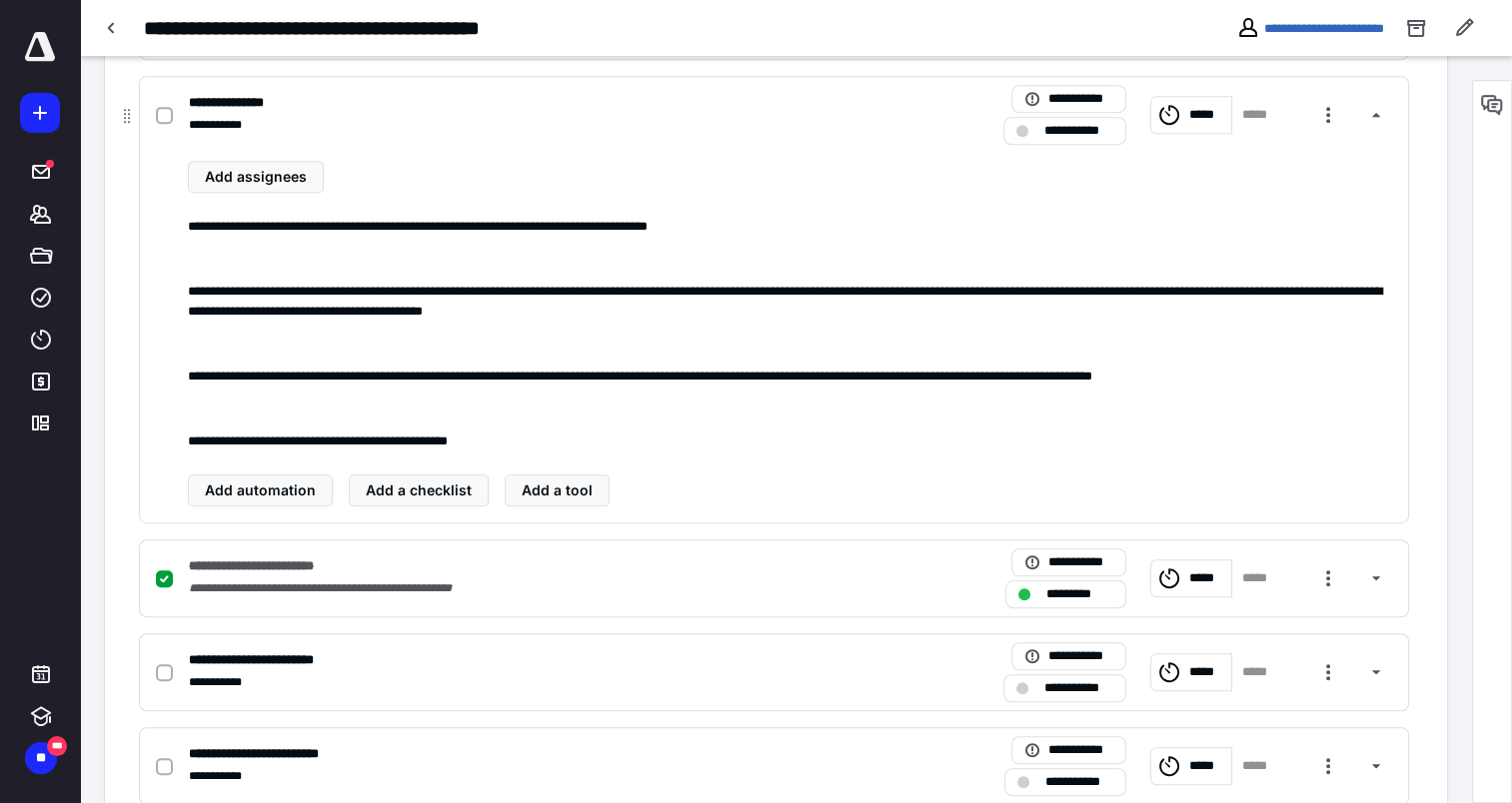 click 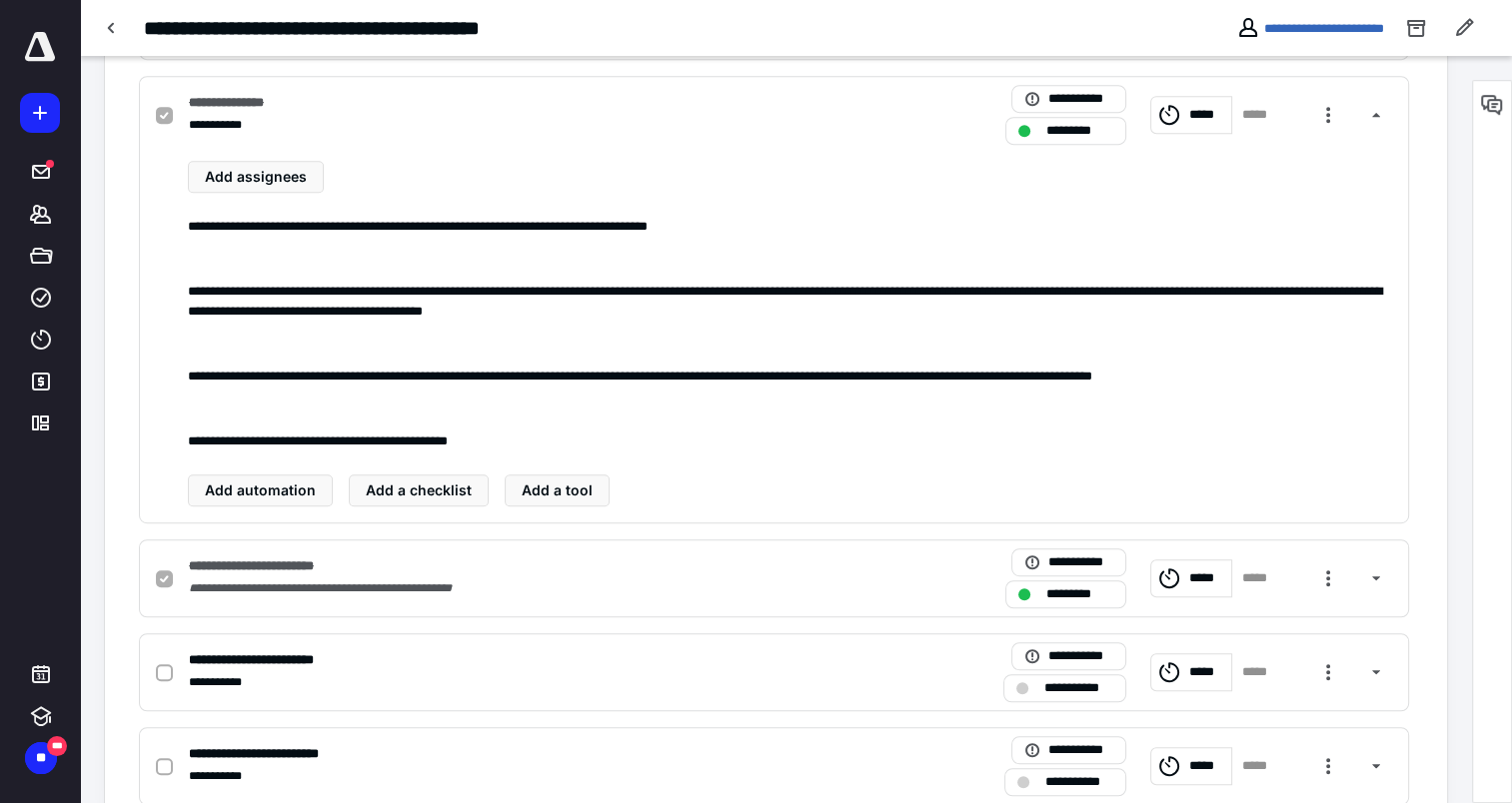 click on "**********" at bounding box center (238, 103) 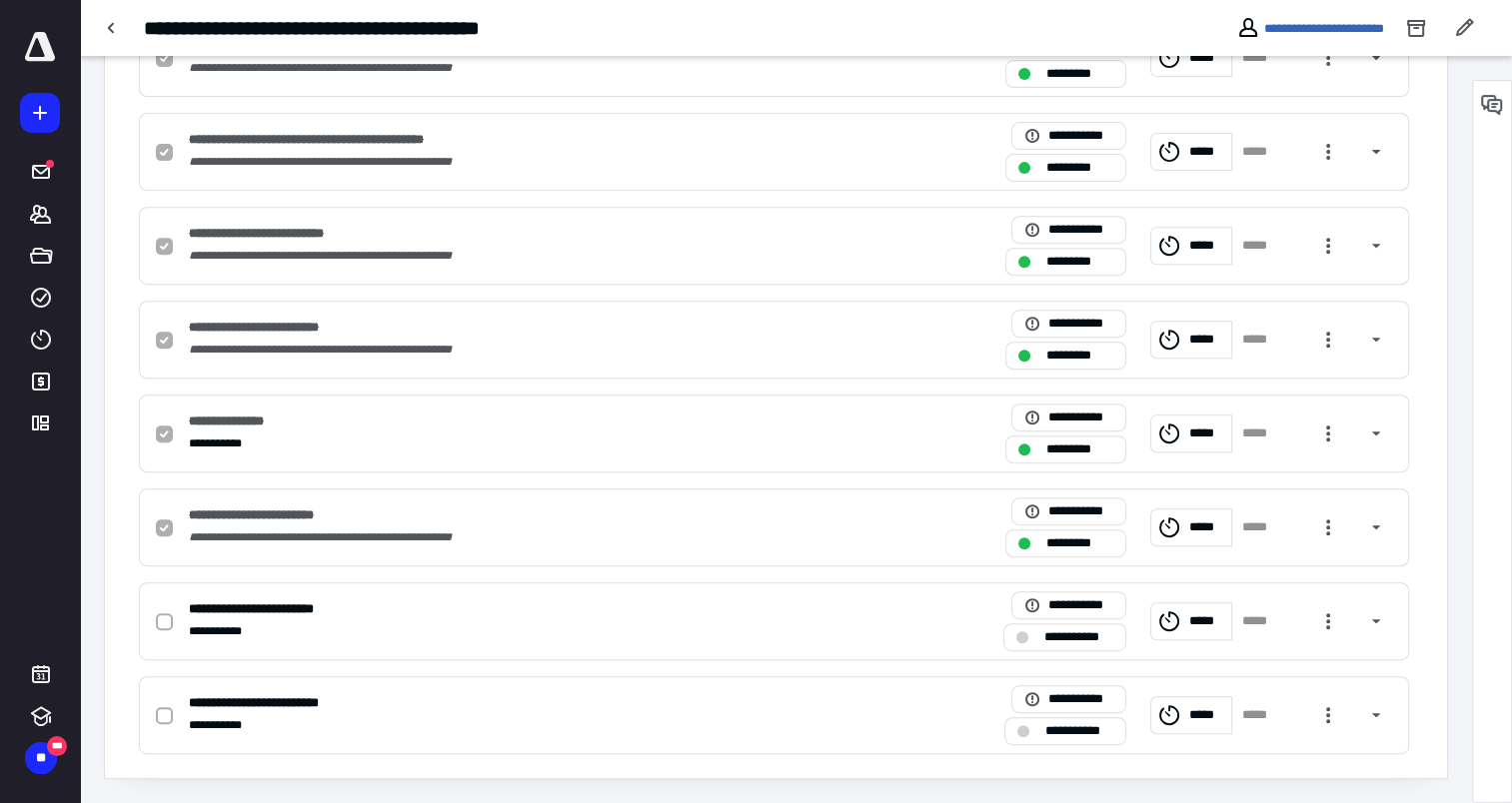 scroll, scrollTop: 745, scrollLeft: 0, axis: vertical 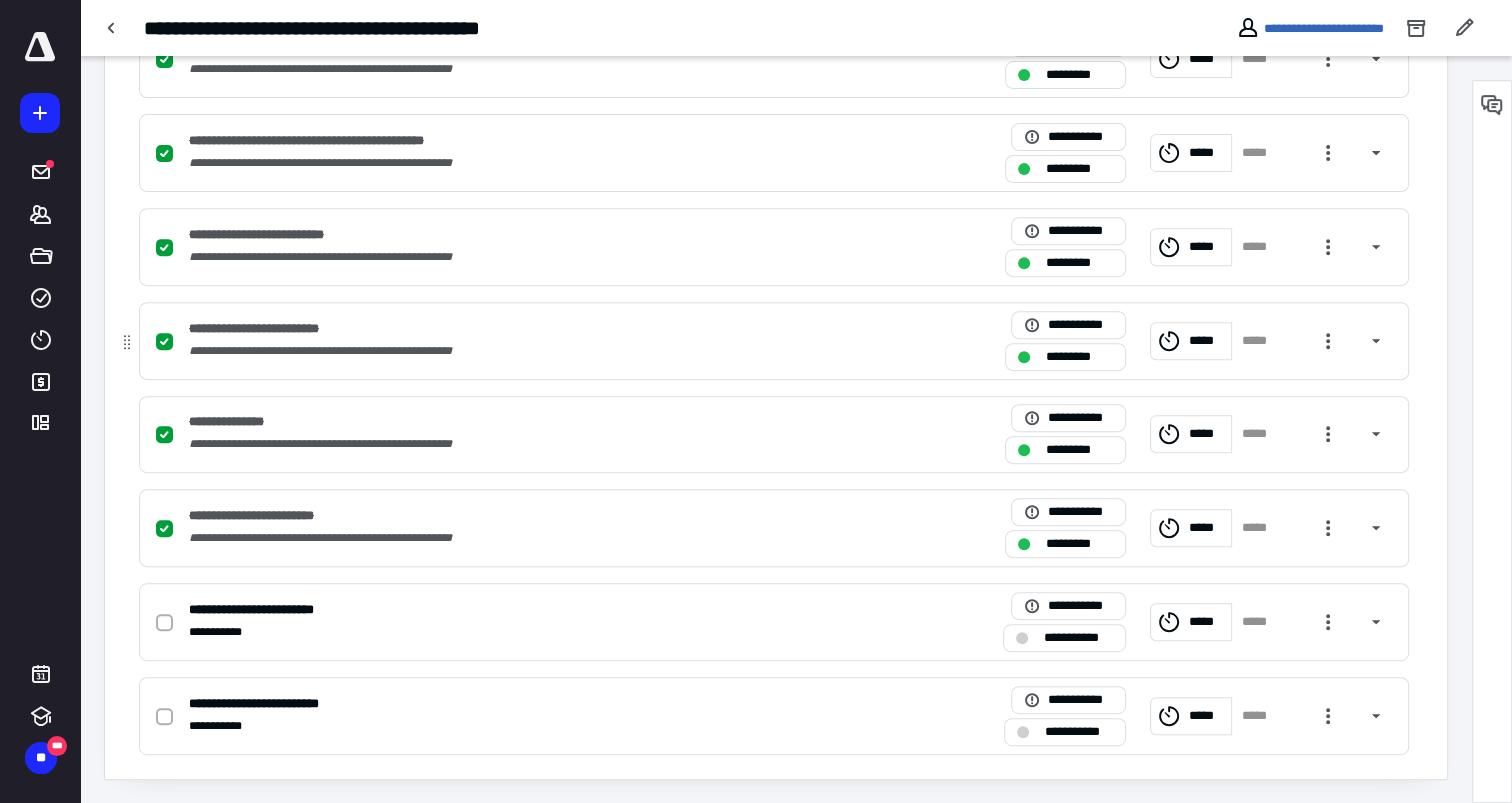 click 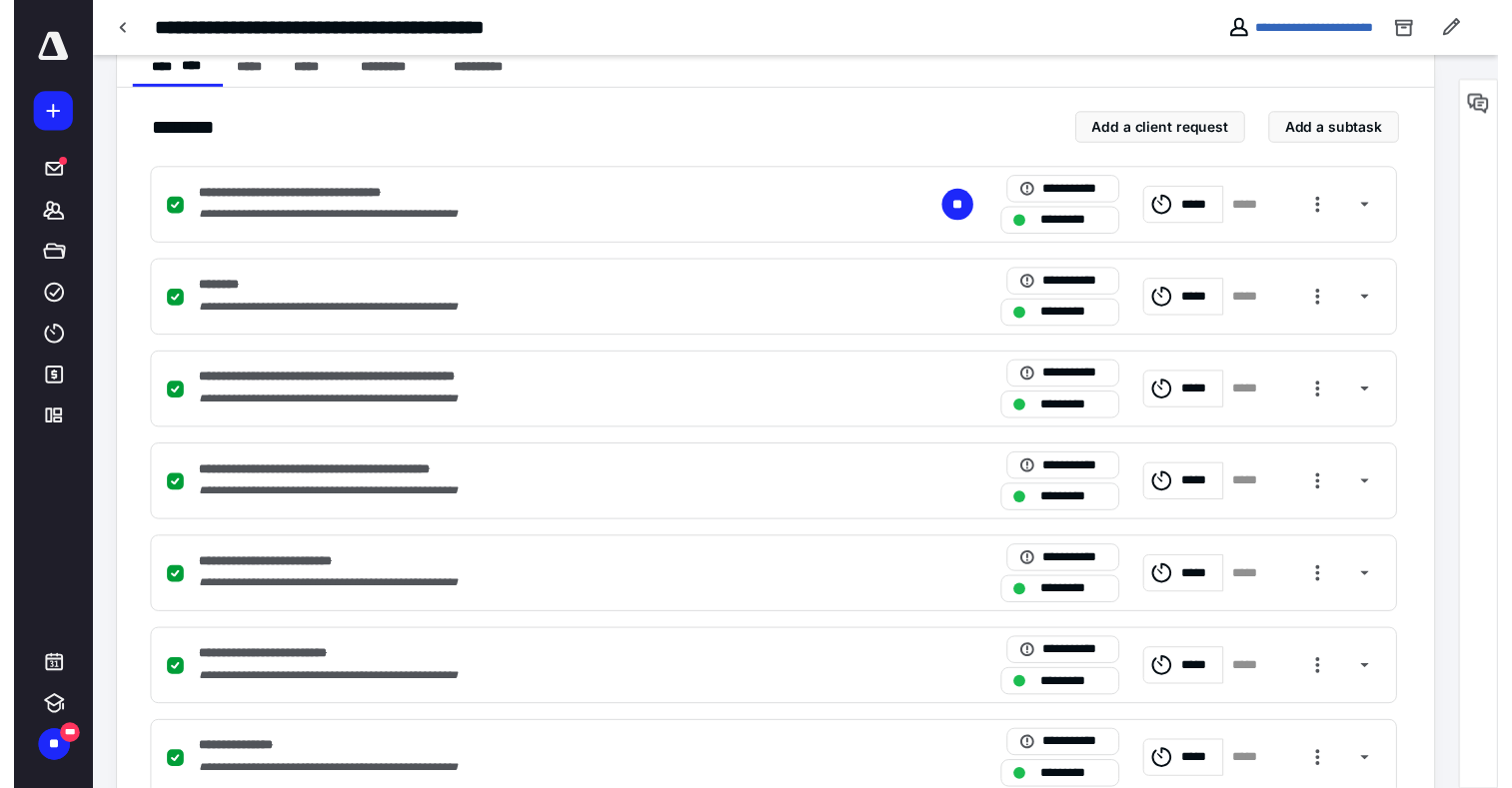 scroll, scrollTop: 0, scrollLeft: 0, axis: both 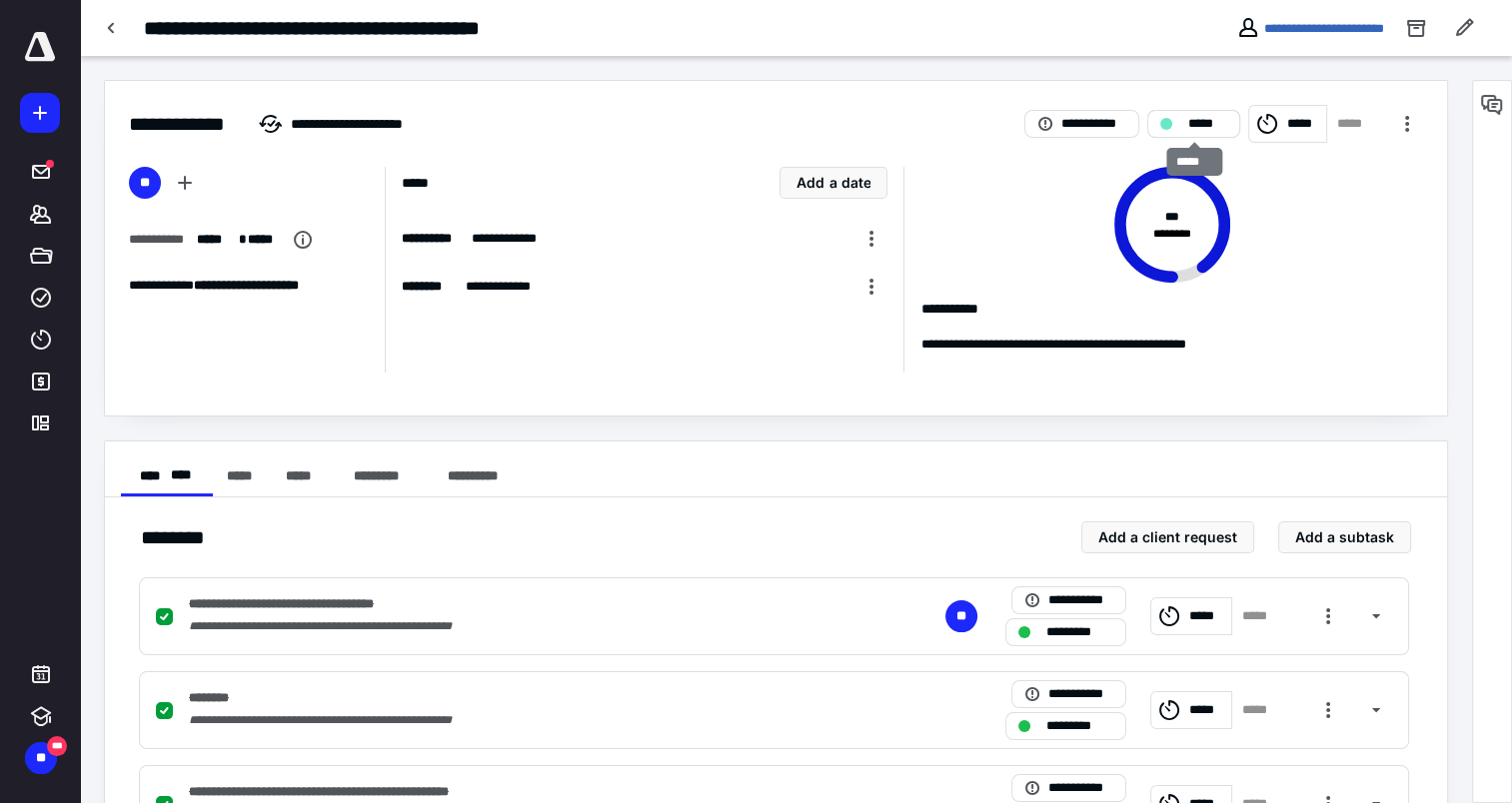 click on "*****" at bounding box center (1207, 124) 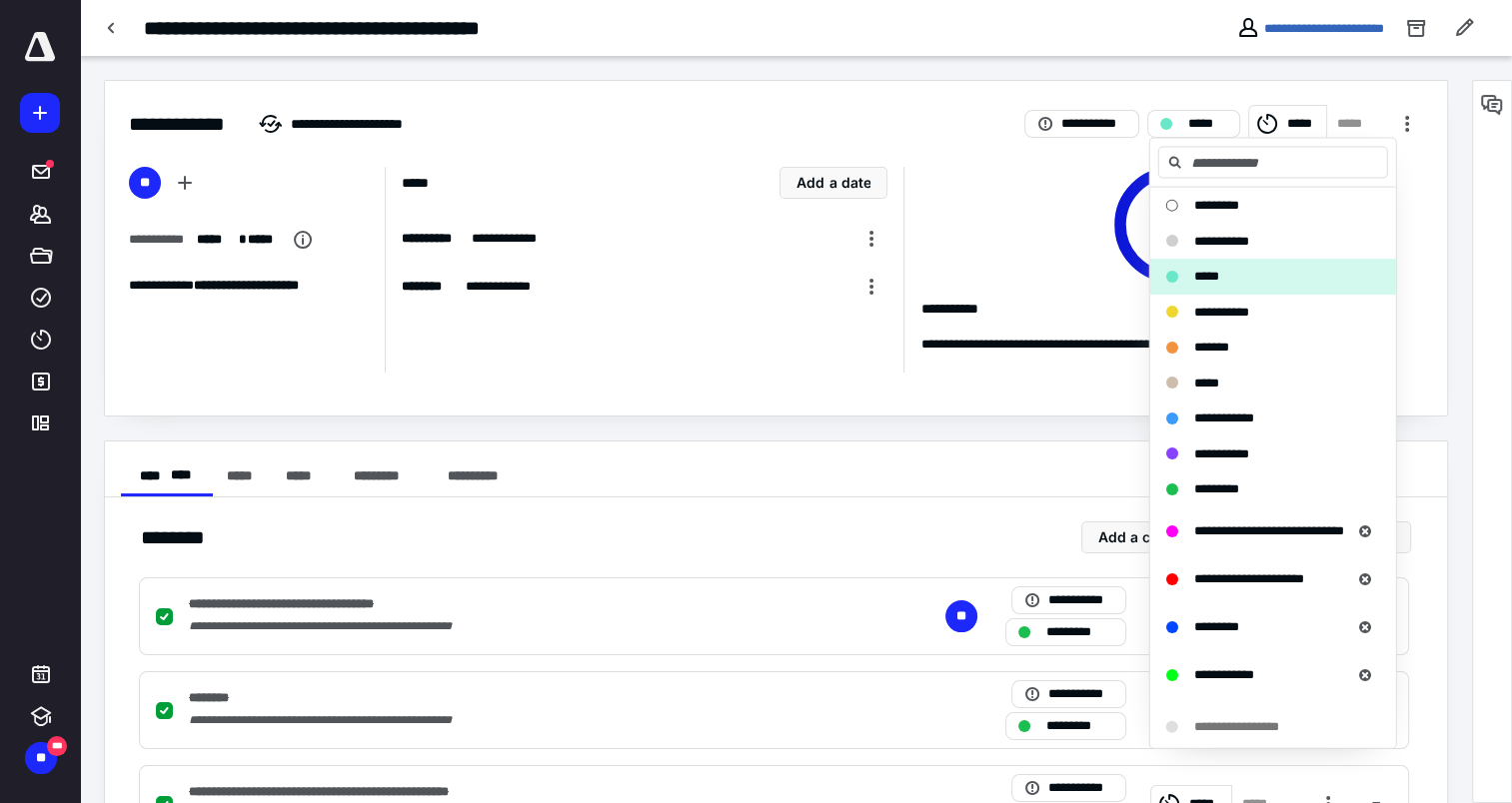 click on "**********" at bounding box center (1221, 452) 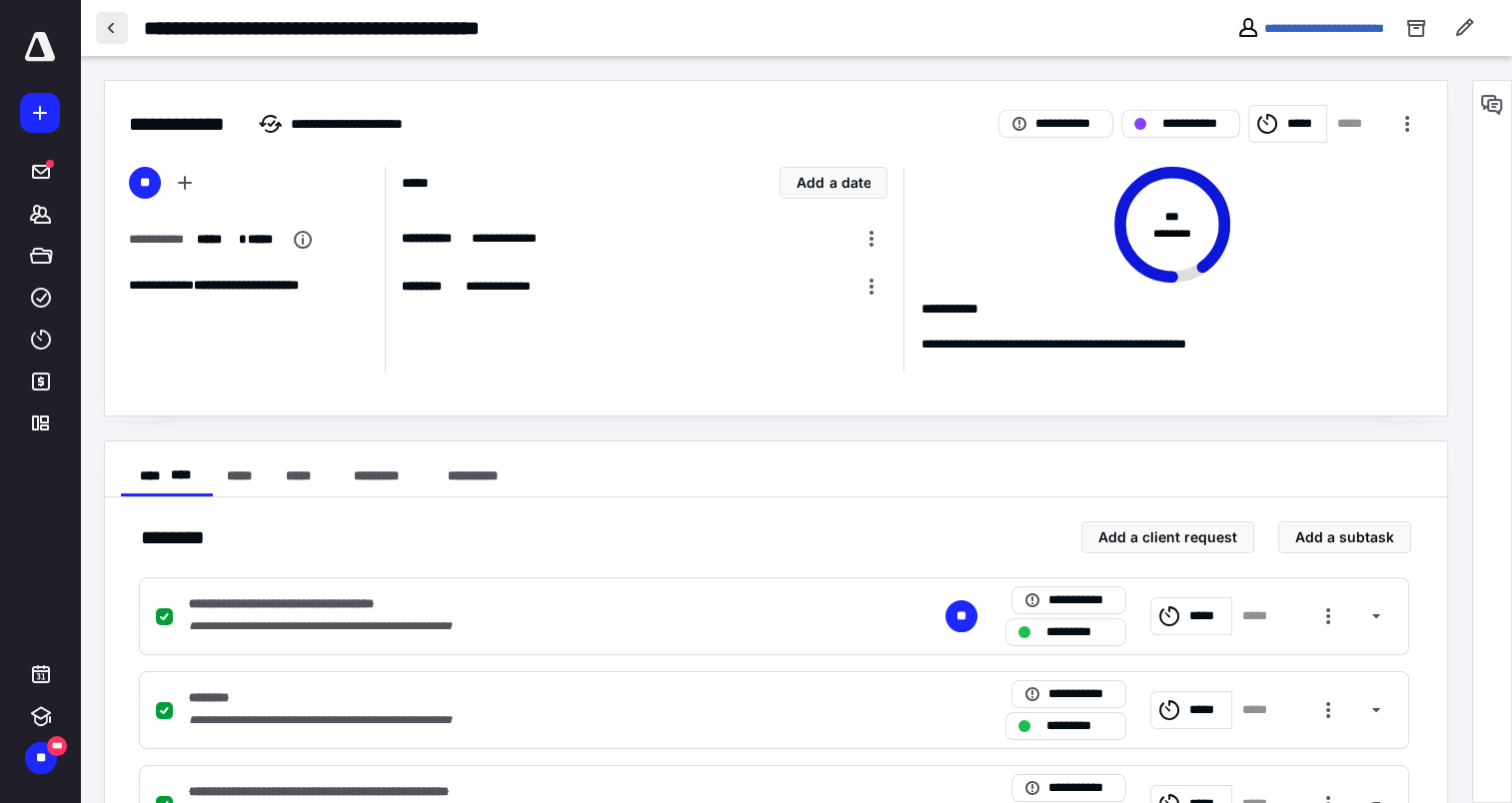 click at bounding box center [112, 28] 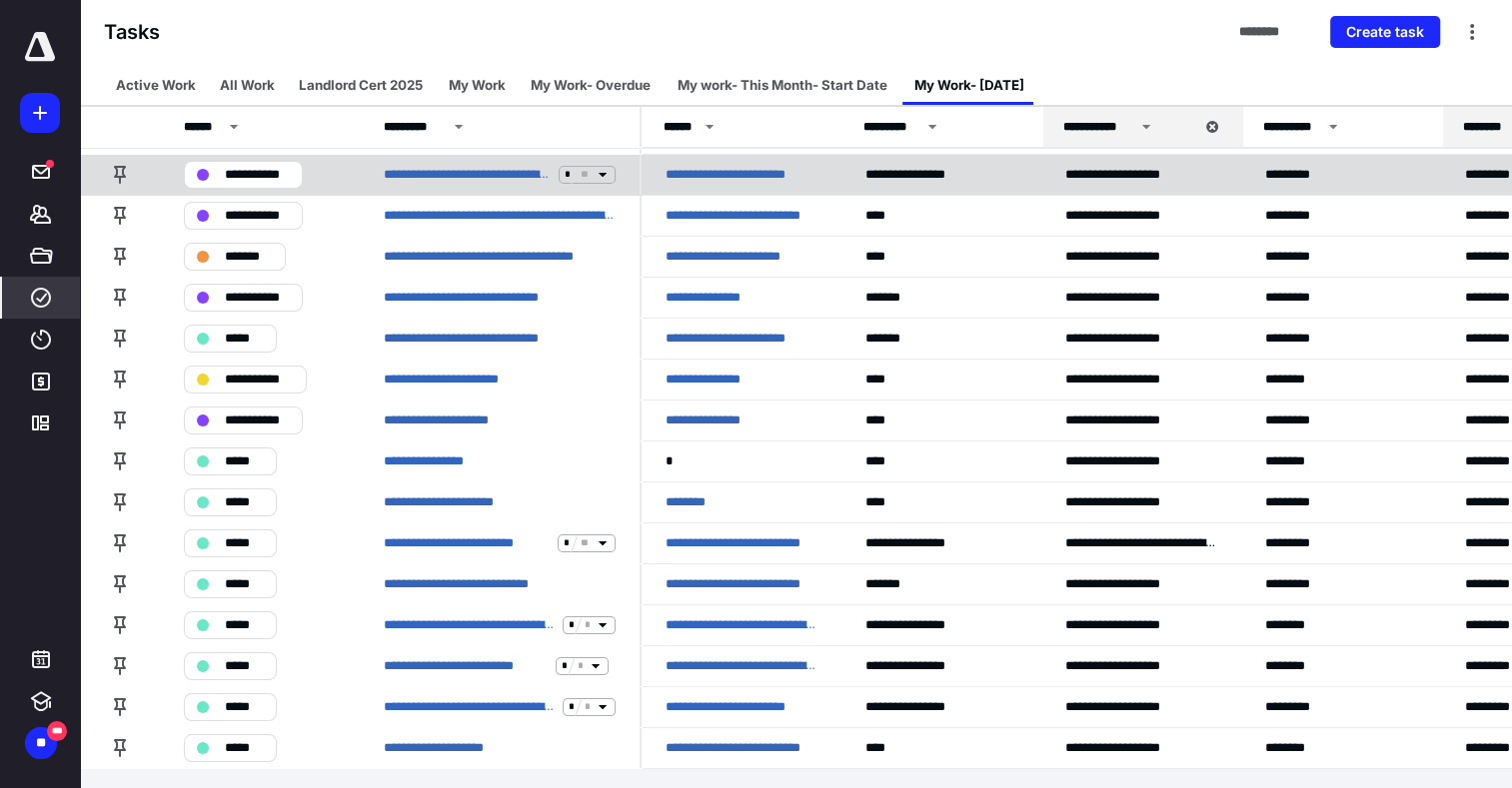 scroll, scrollTop: 118, scrollLeft: 0, axis: vertical 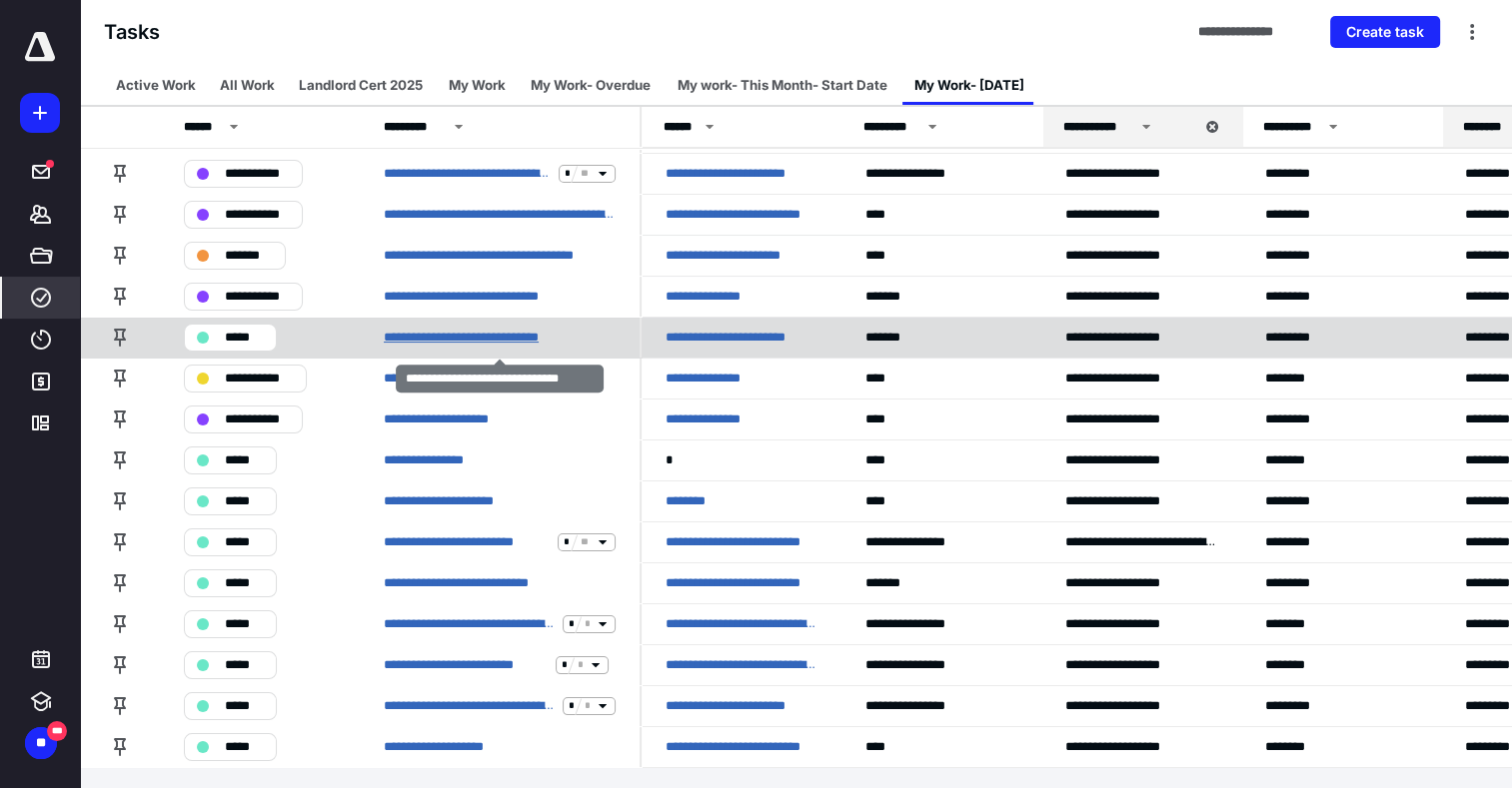 click on "**********" at bounding box center [485, 338] 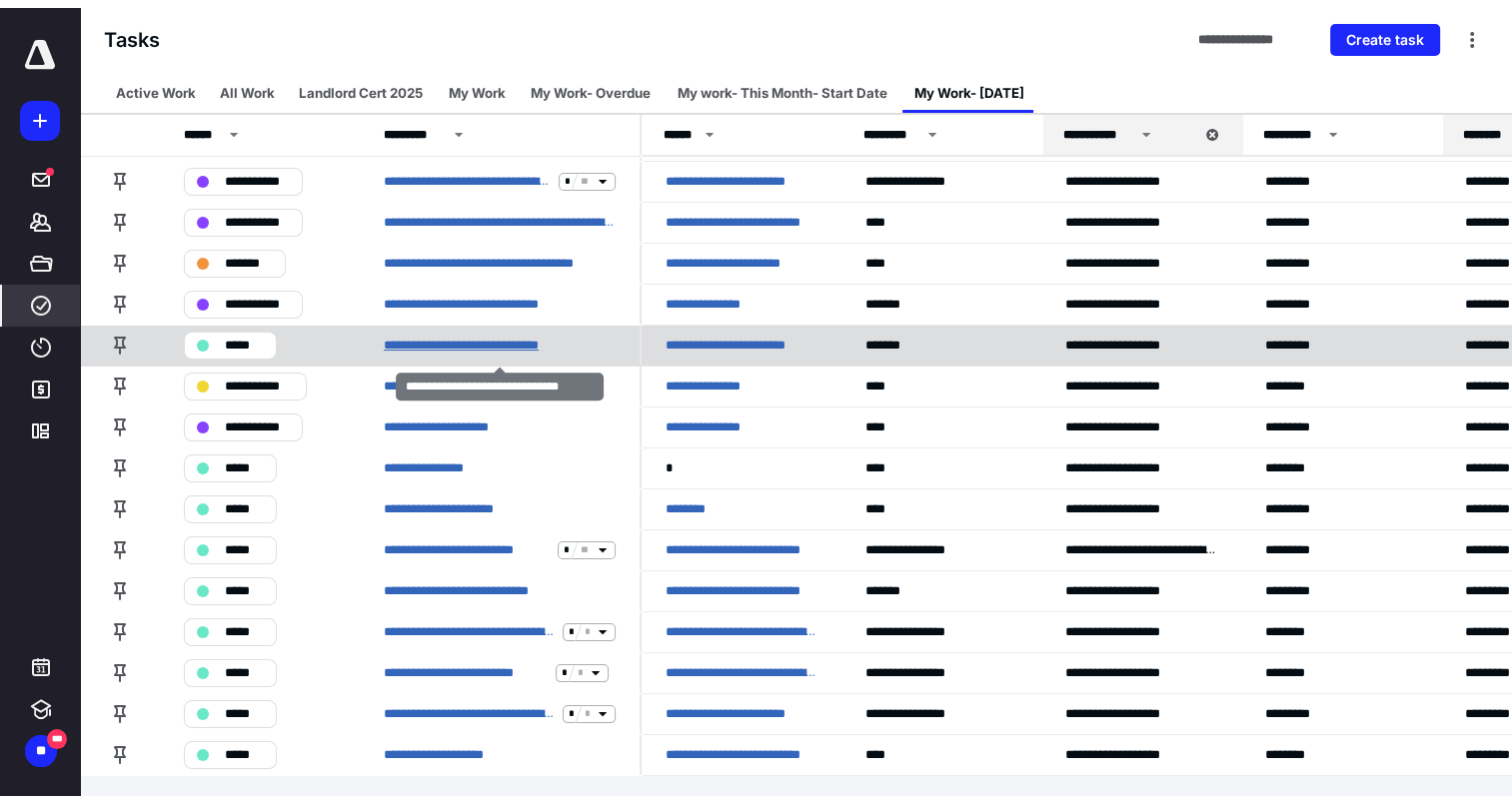 scroll, scrollTop: 0, scrollLeft: 0, axis: both 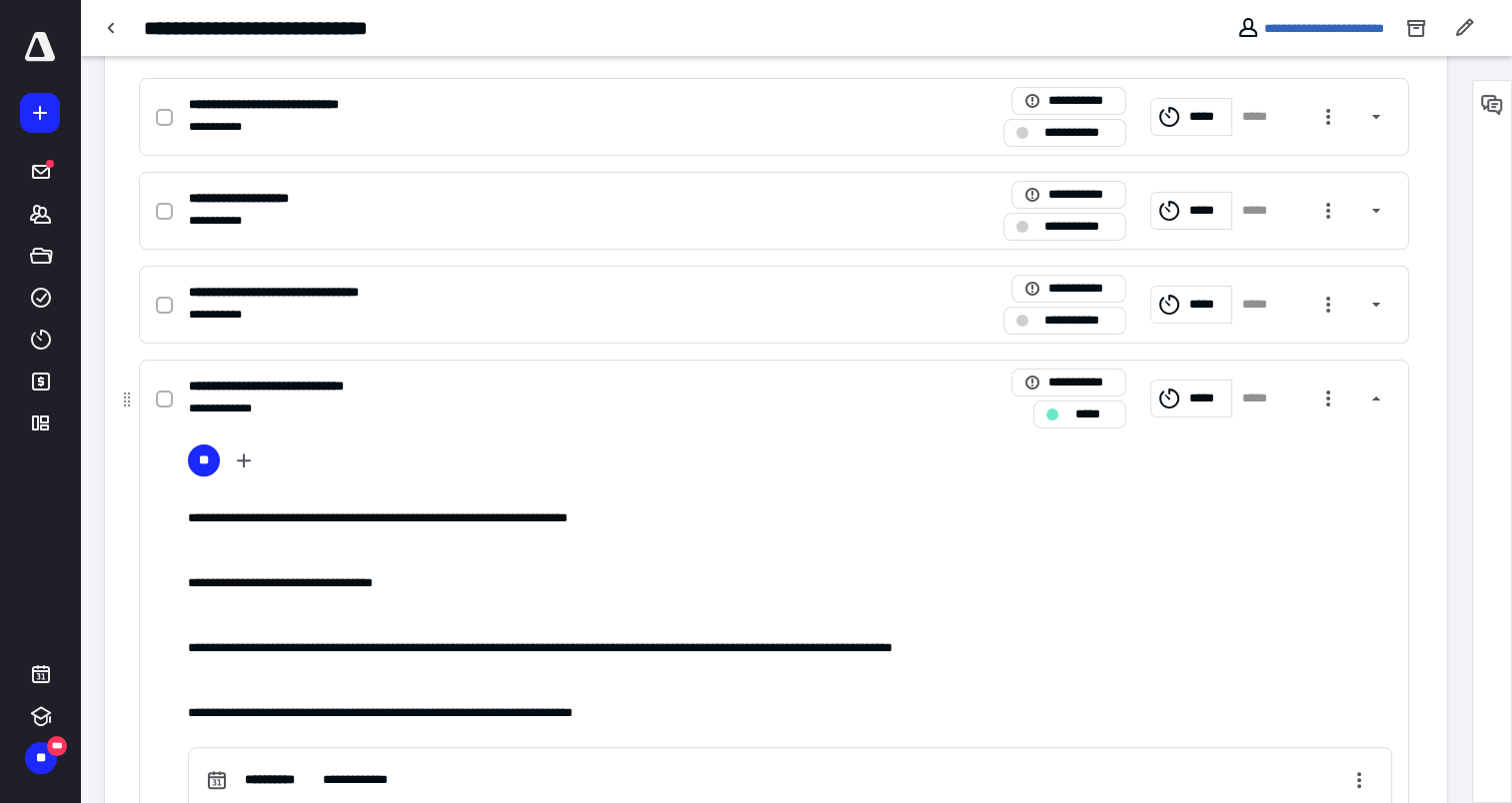 click on "*****" at bounding box center [1093, 414] 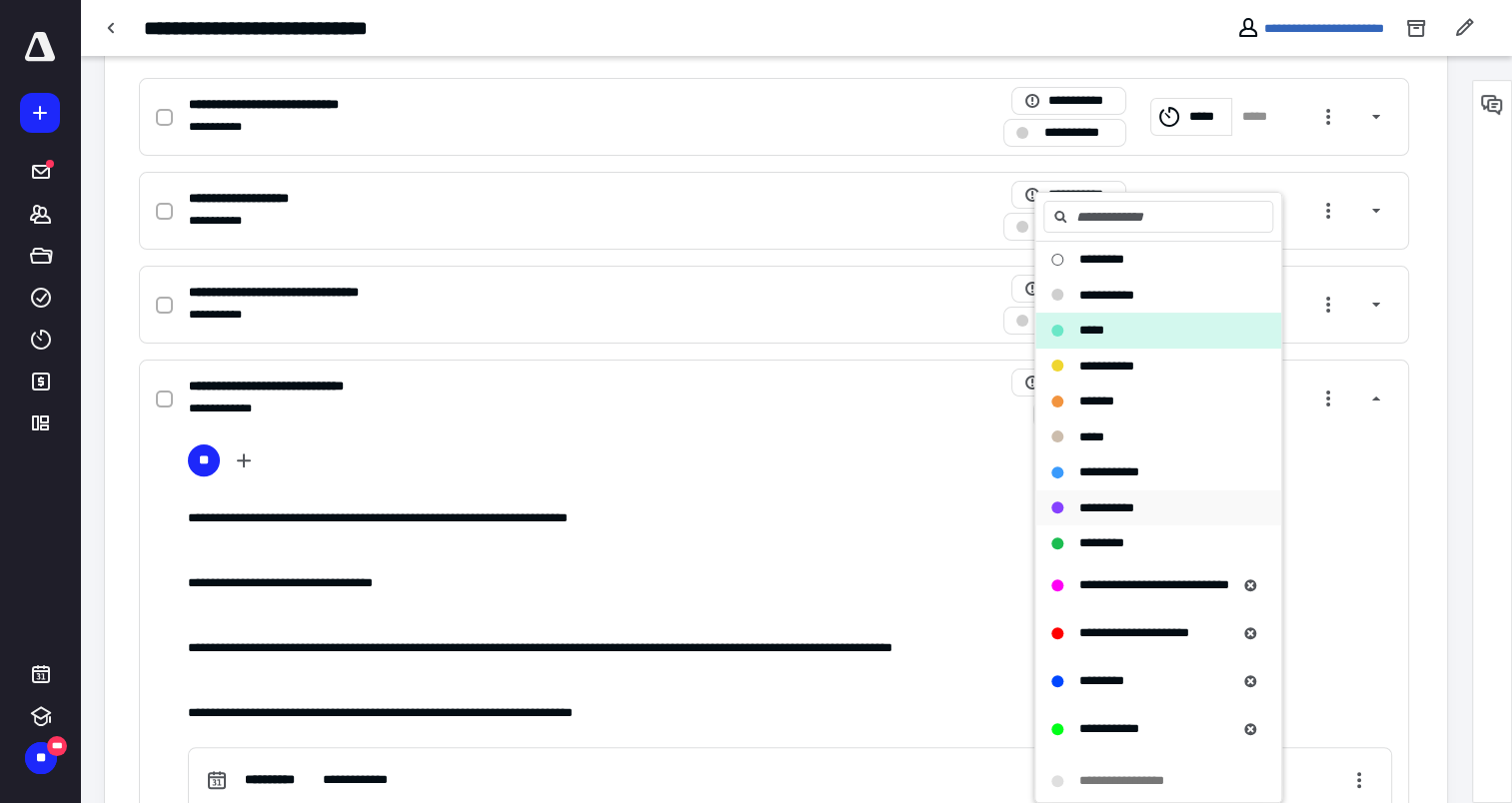 click on "**********" at bounding box center (1106, 507) 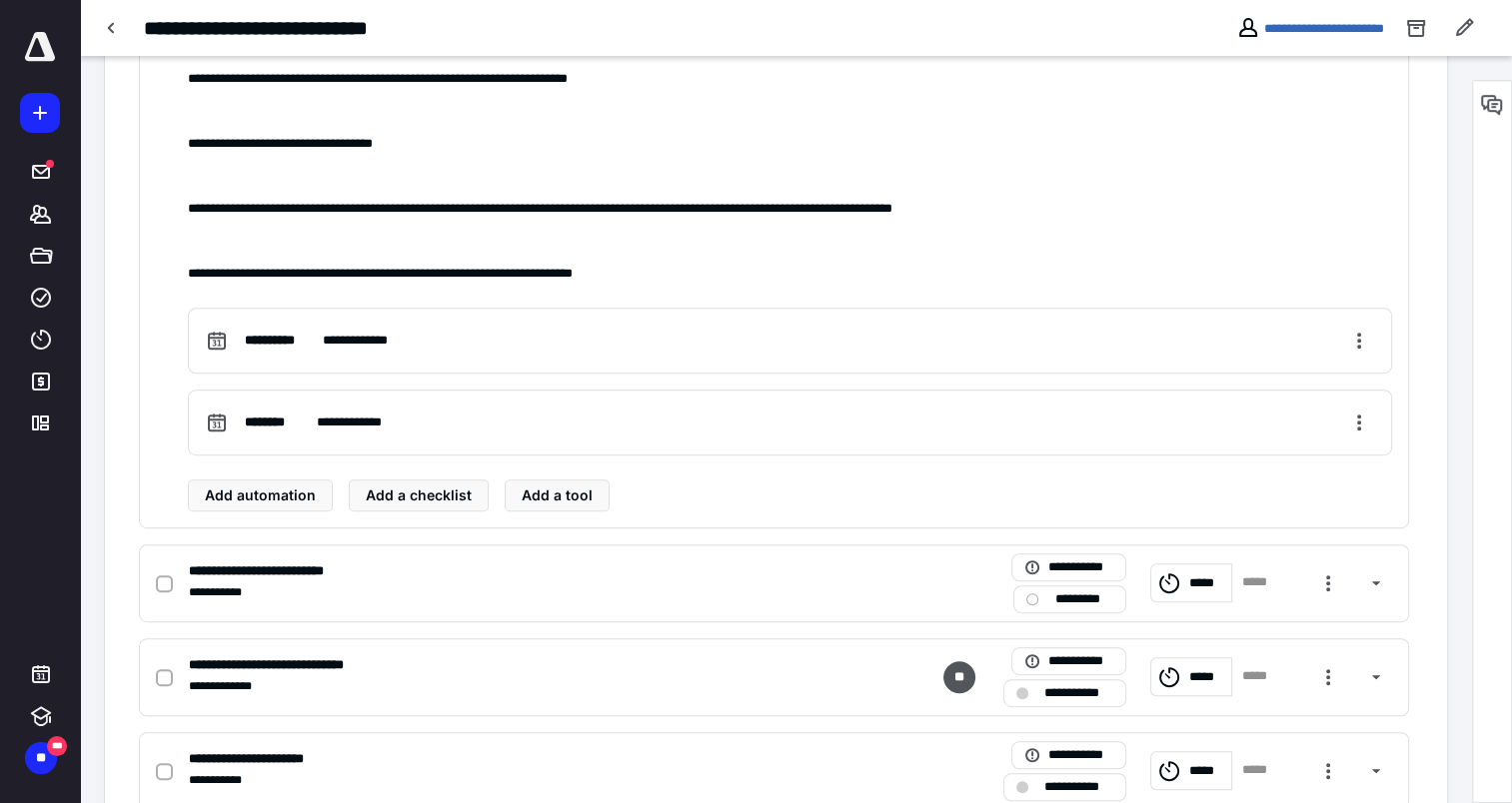 scroll, scrollTop: 1199, scrollLeft: 0, axis: vertical 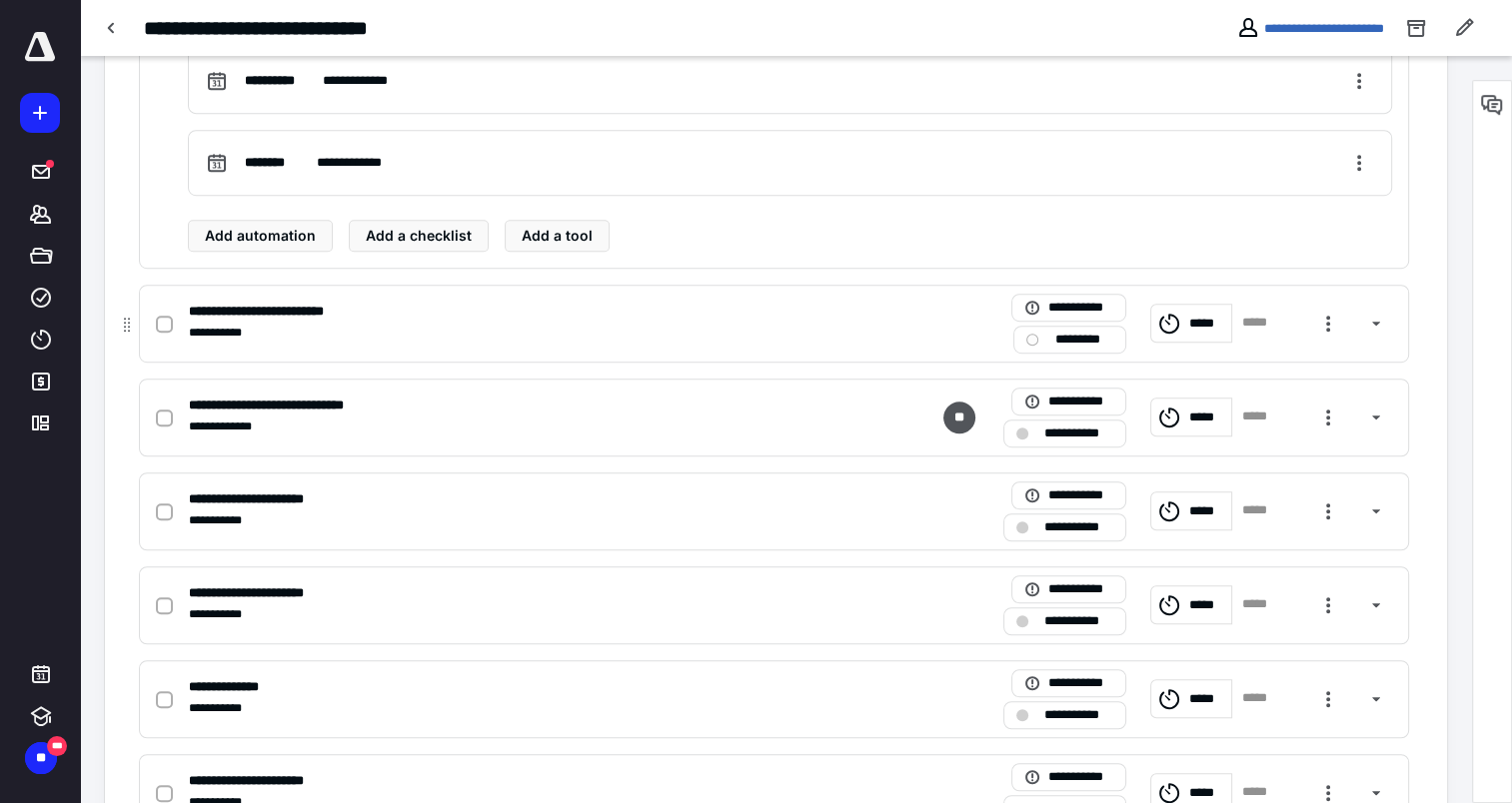 click on "**********" at bounding box center [512, 333] 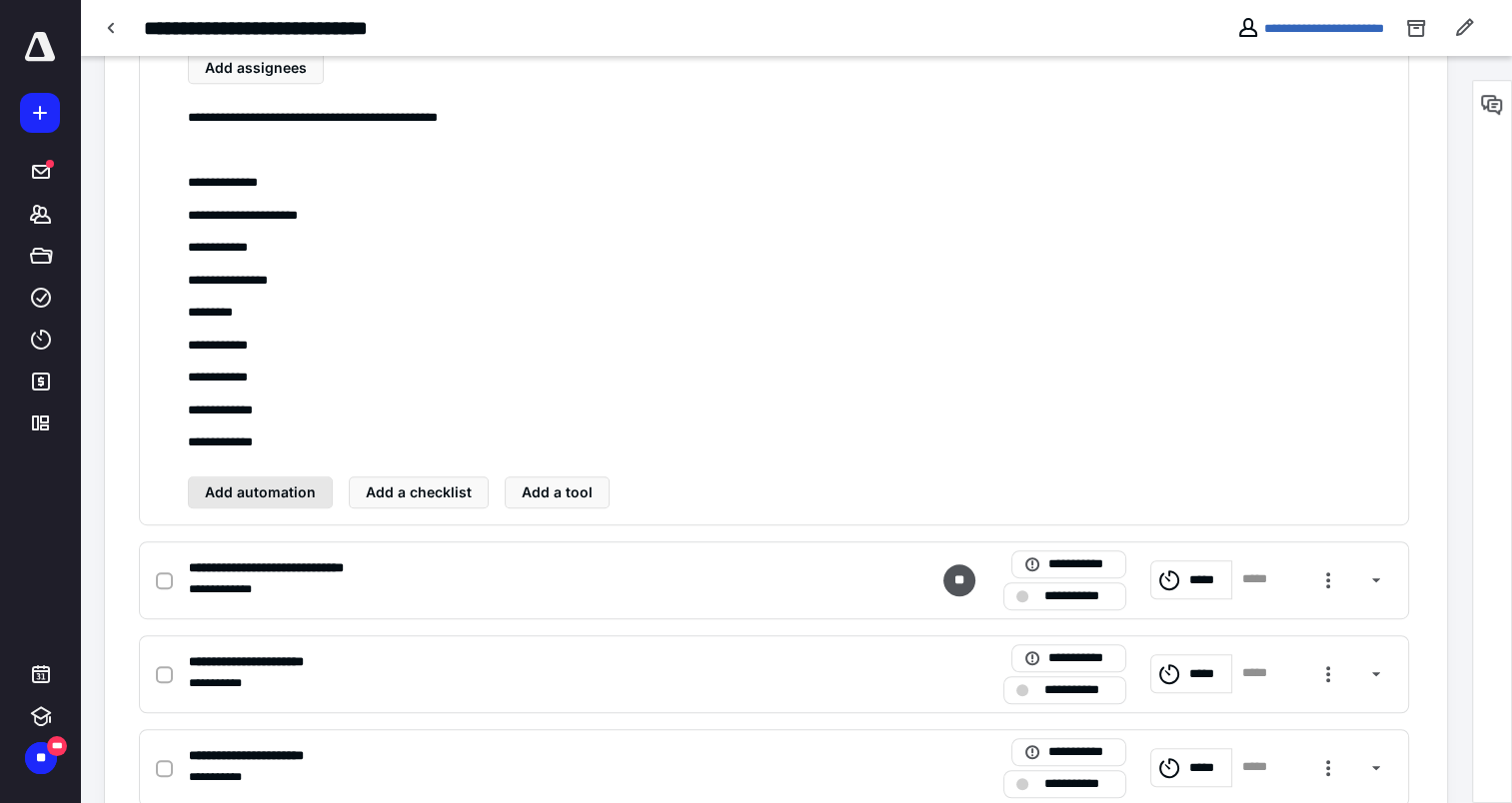 scroll, scrollTop: 899, scrollLeft: 0, axis: vertical 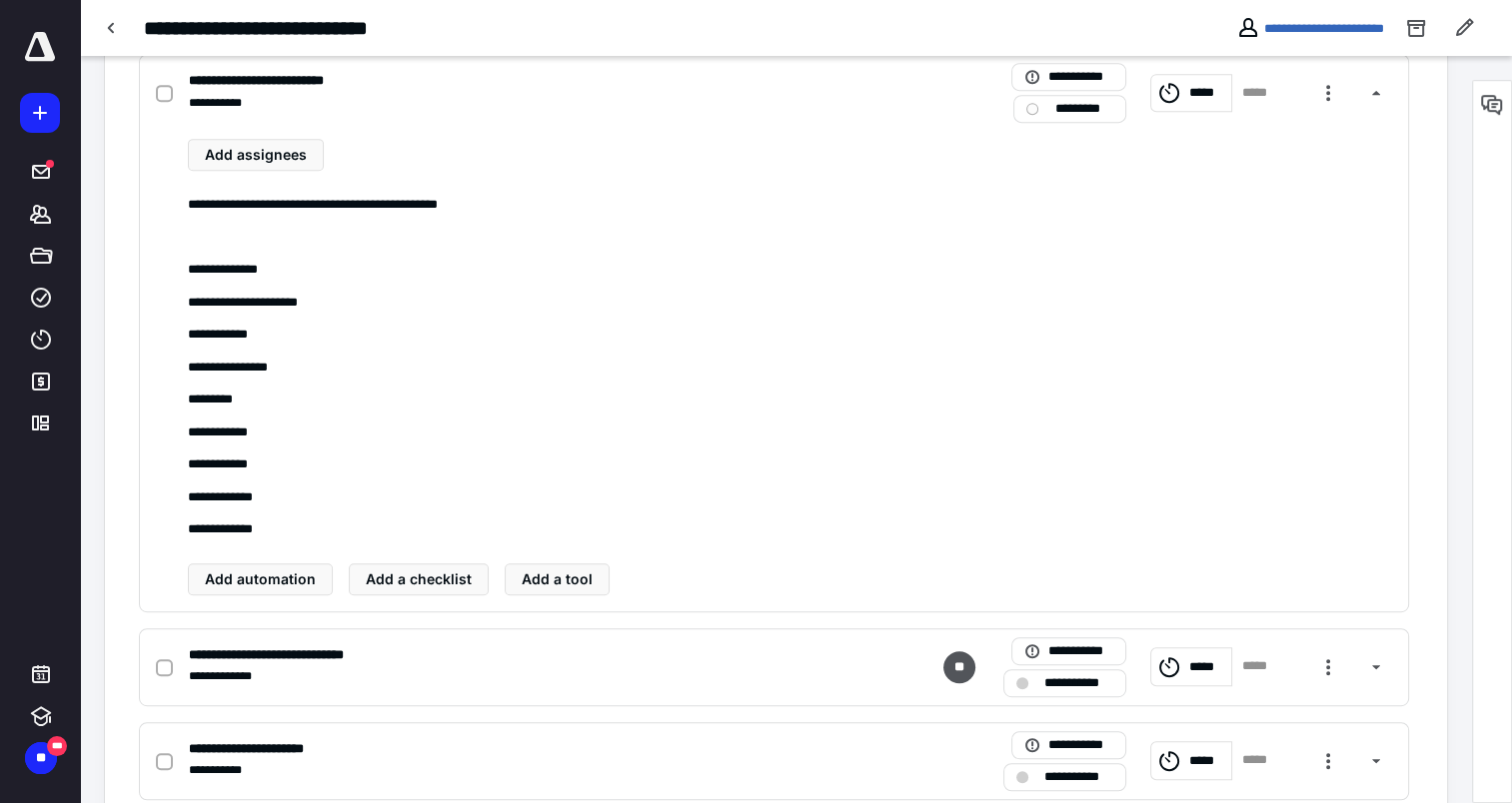 click on "**********" at bounding box center [289, 655] 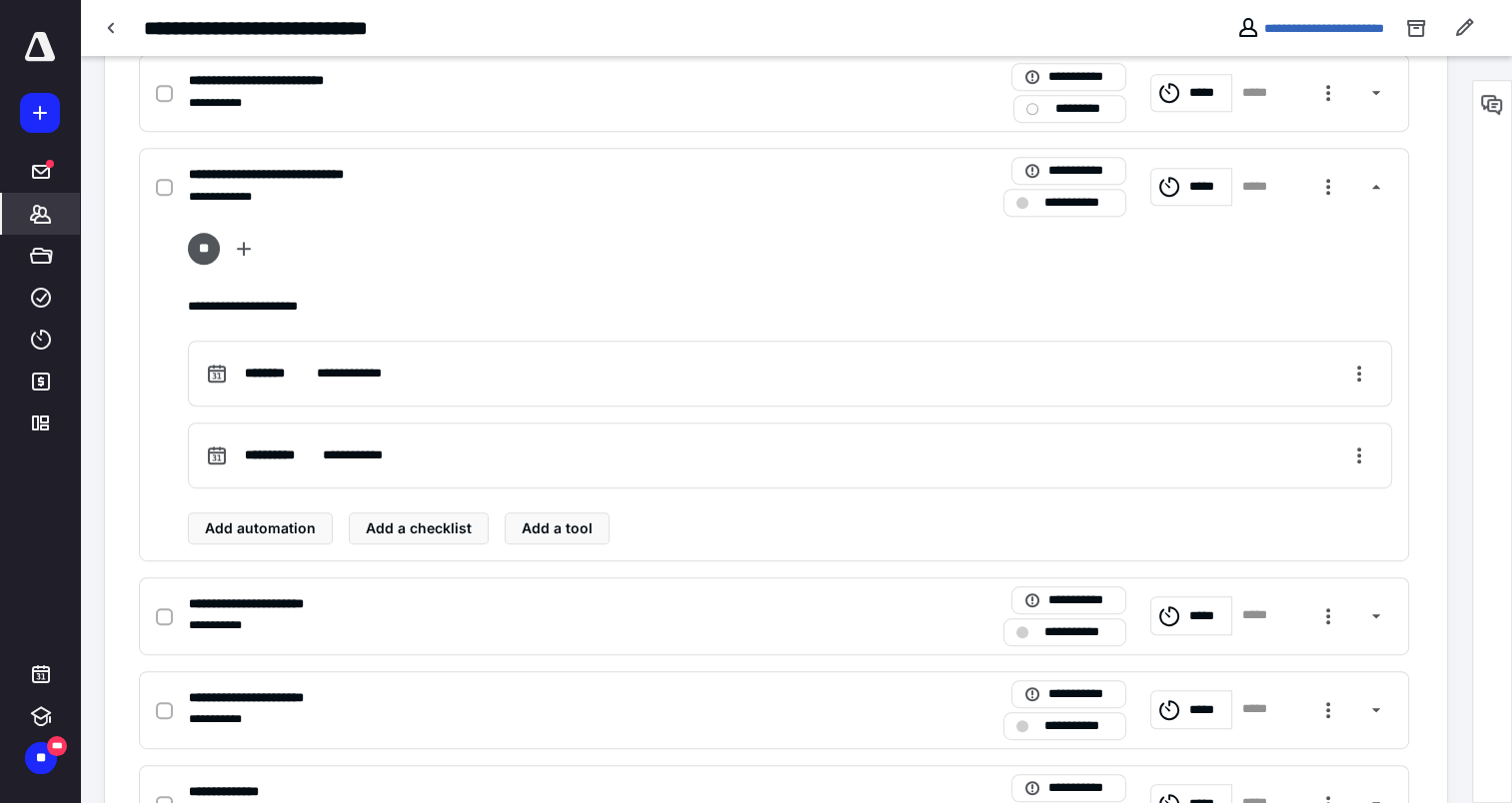 click 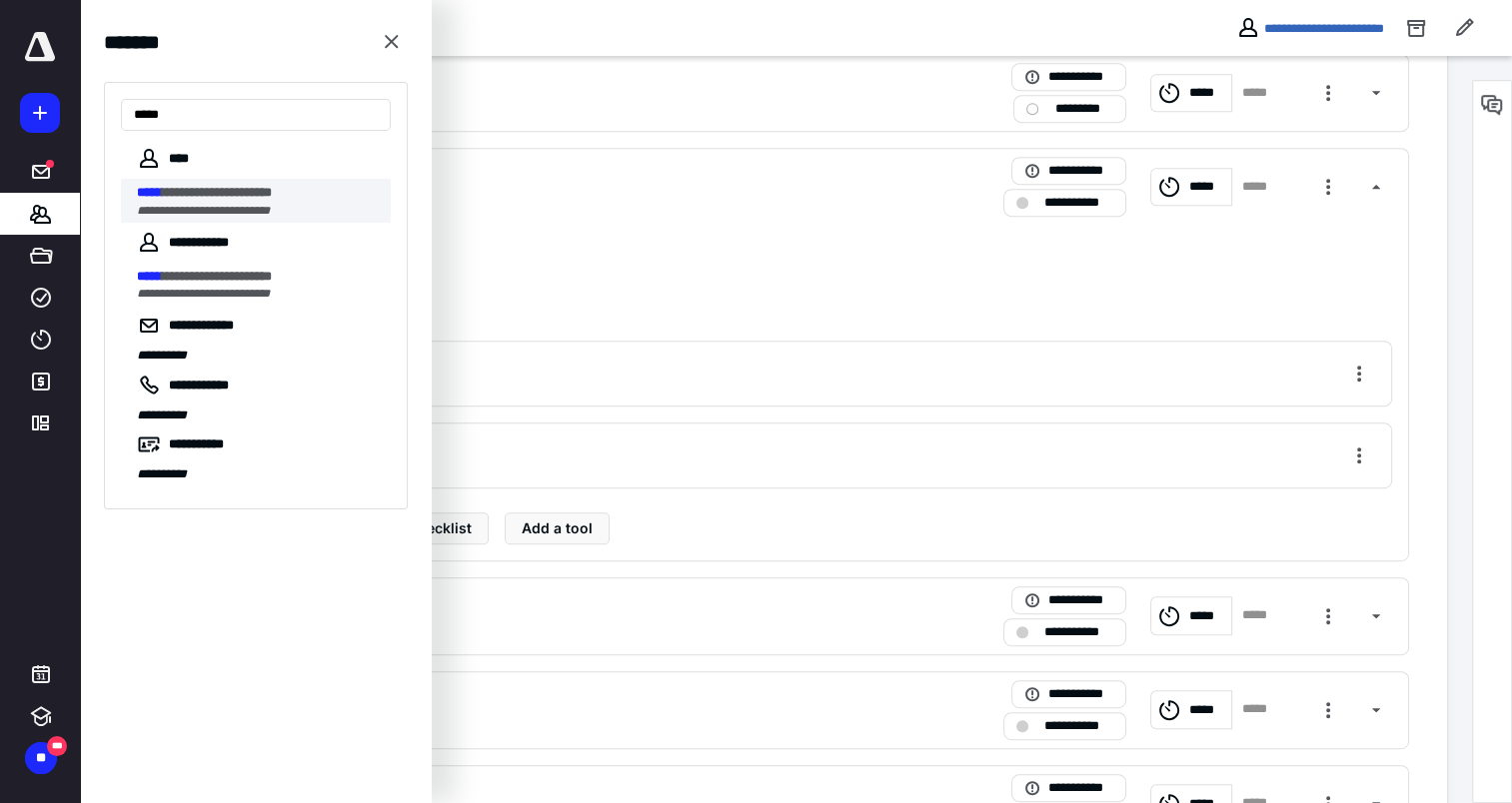 type on "*****" 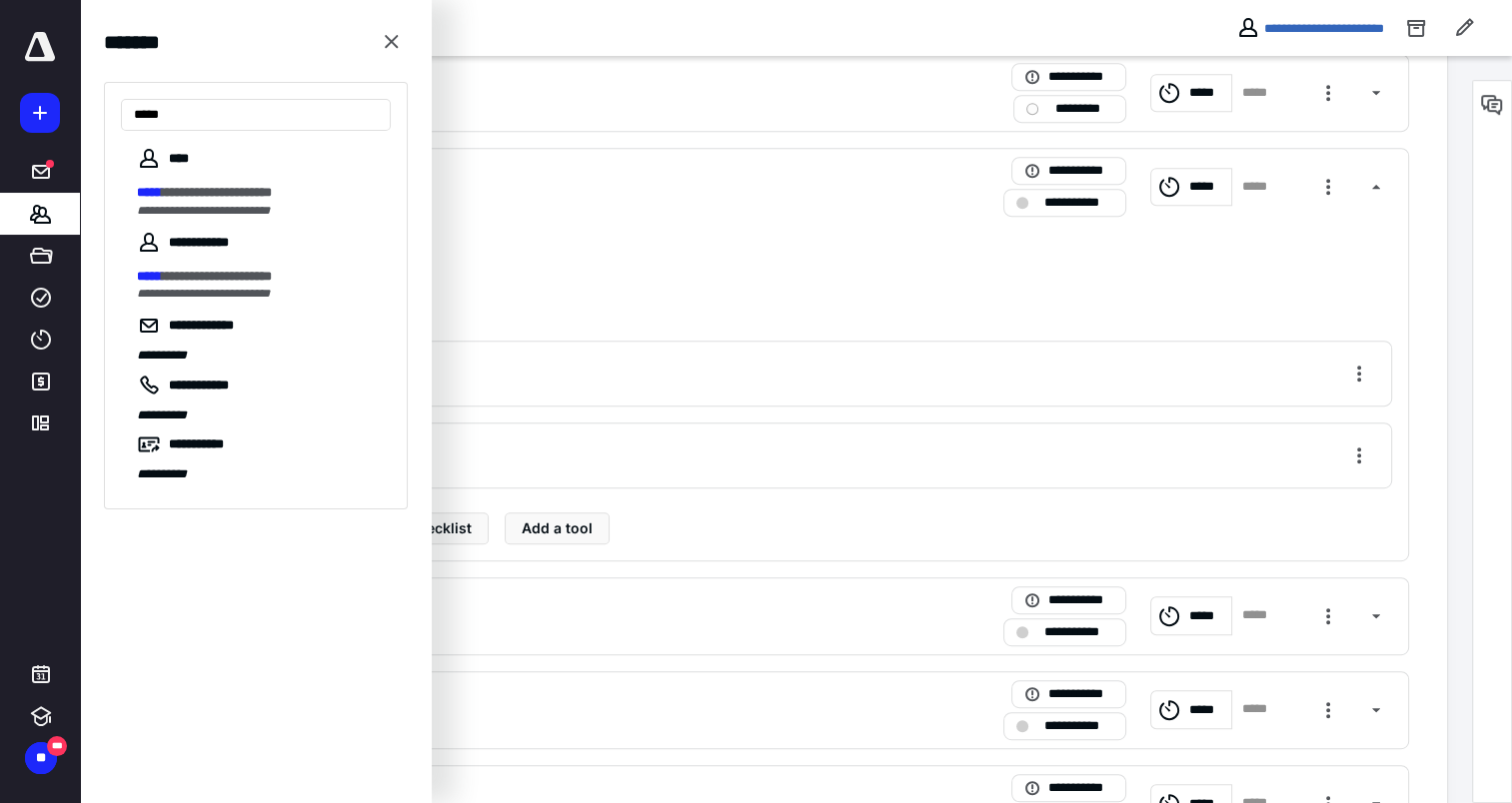 click on "**********" at bounding box center (264, 201) 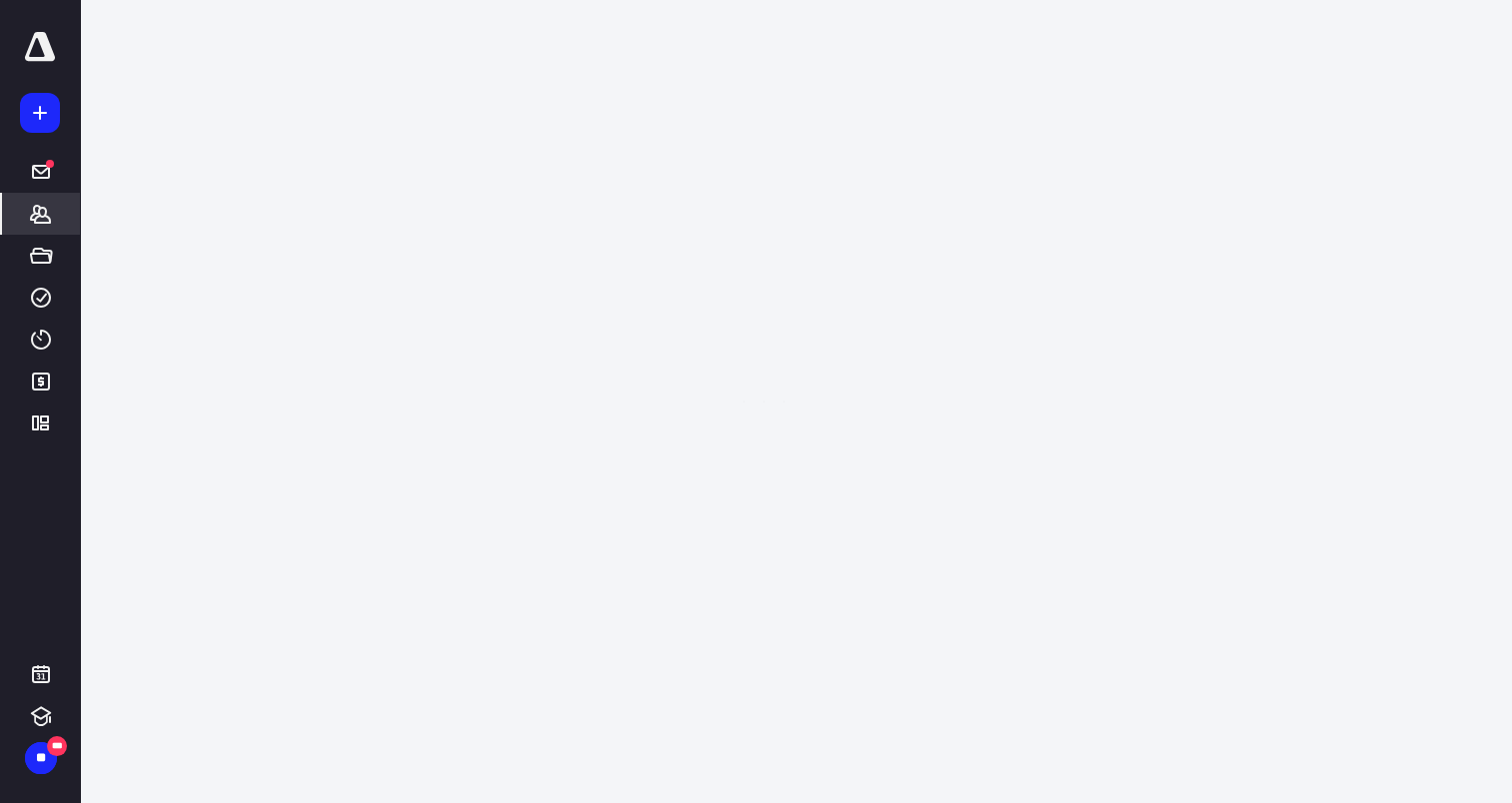 scroll, scrollTop: 0, scrollLeft: 0, axis: both 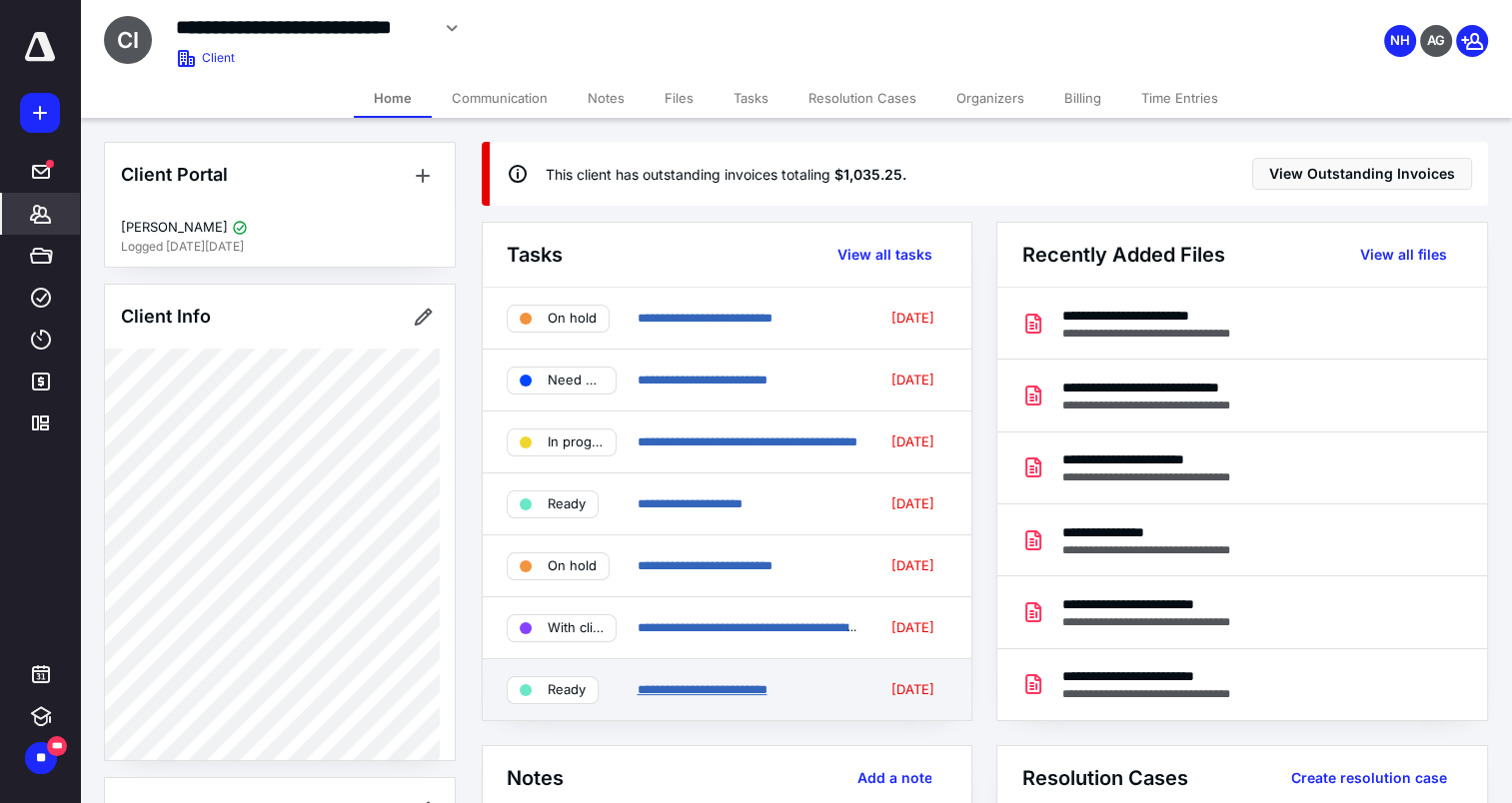 click on "**********" at bounding box center [702, 689] 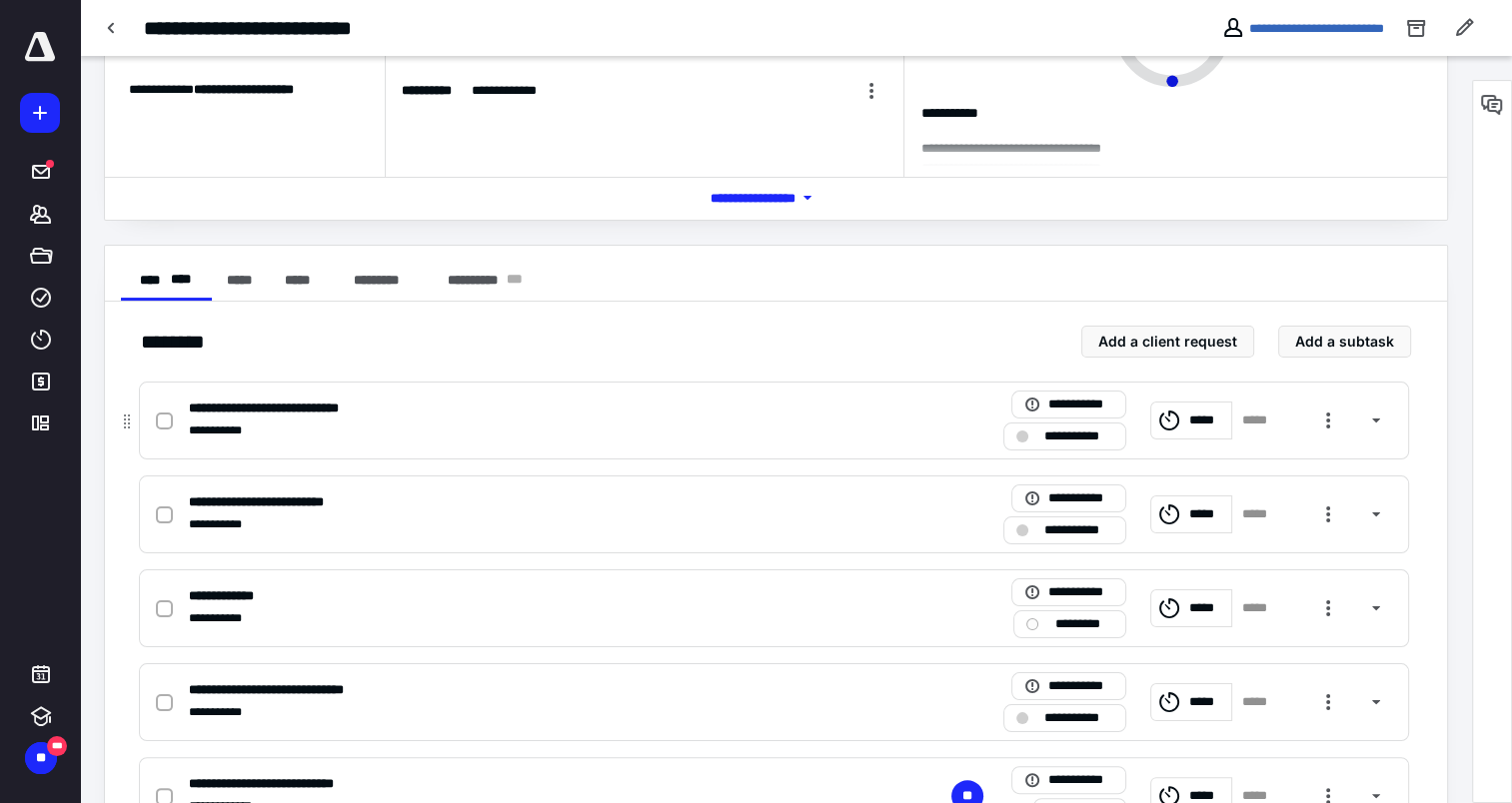 scroll, scrollTop: 200, scrollLeft: 0, axis: vertical 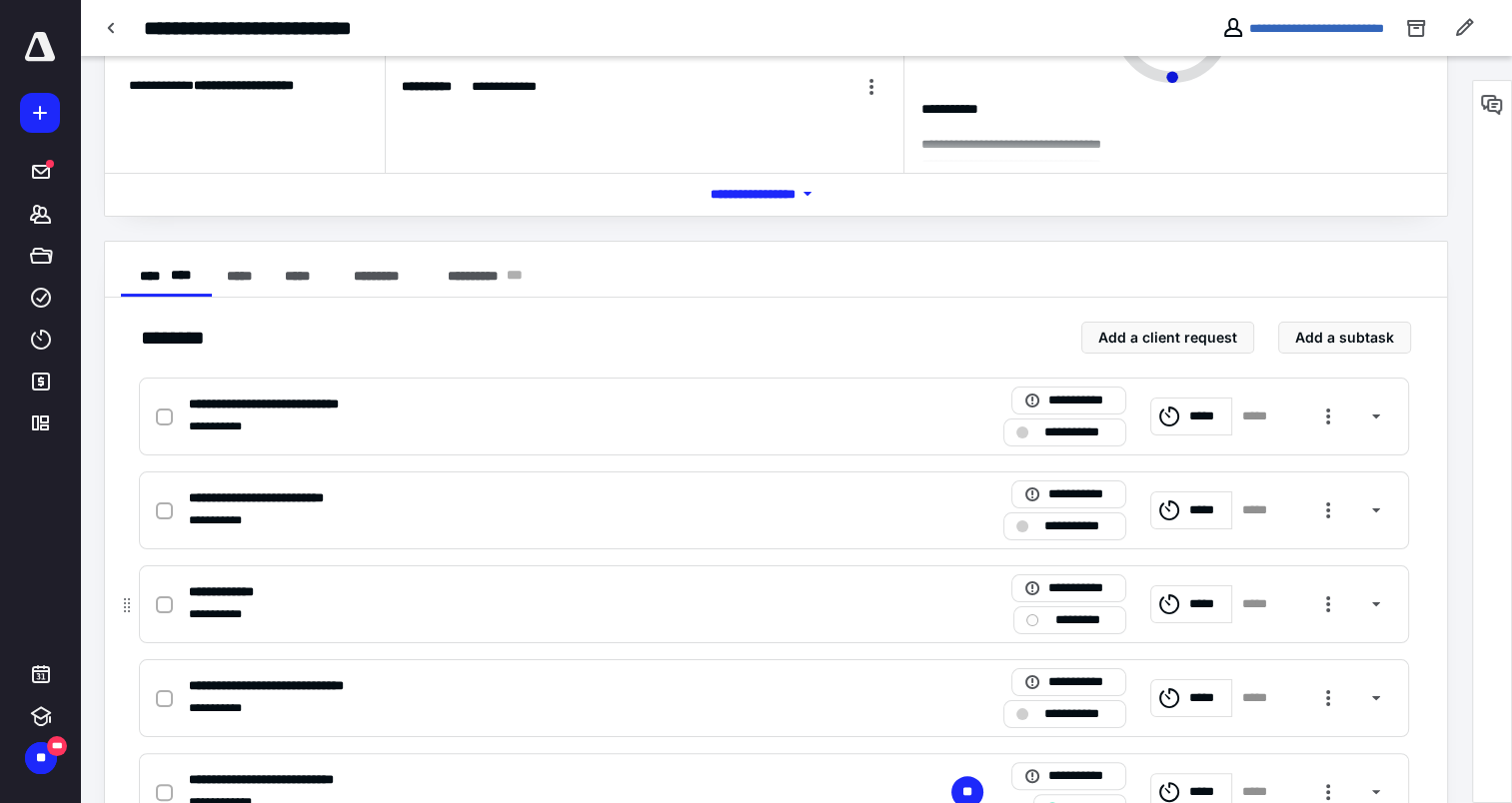 click on "**********" at bounding box center [232, 592] 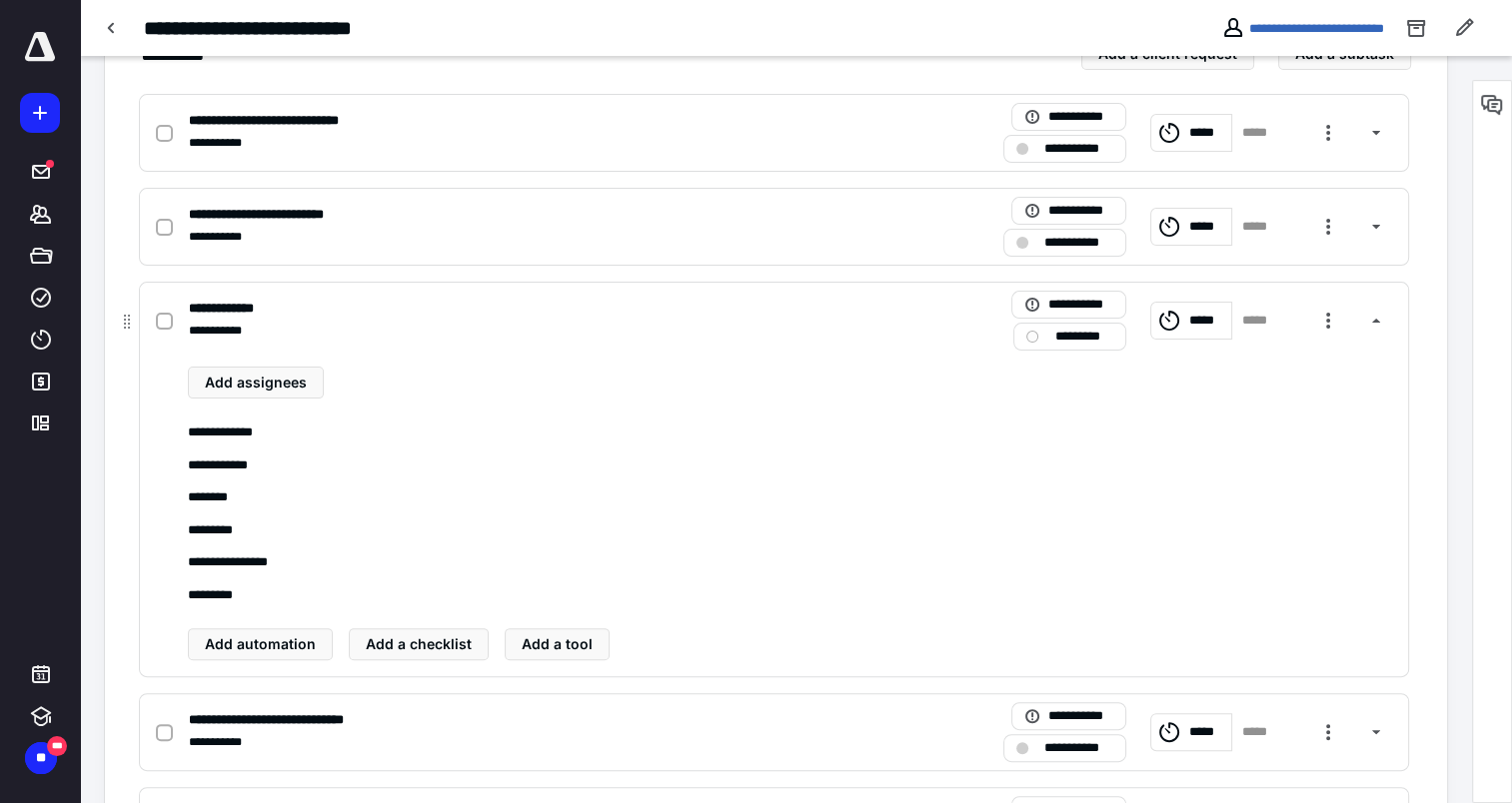 scroll, scrollTop: 499, scrollLeft: 0, axis: vertical 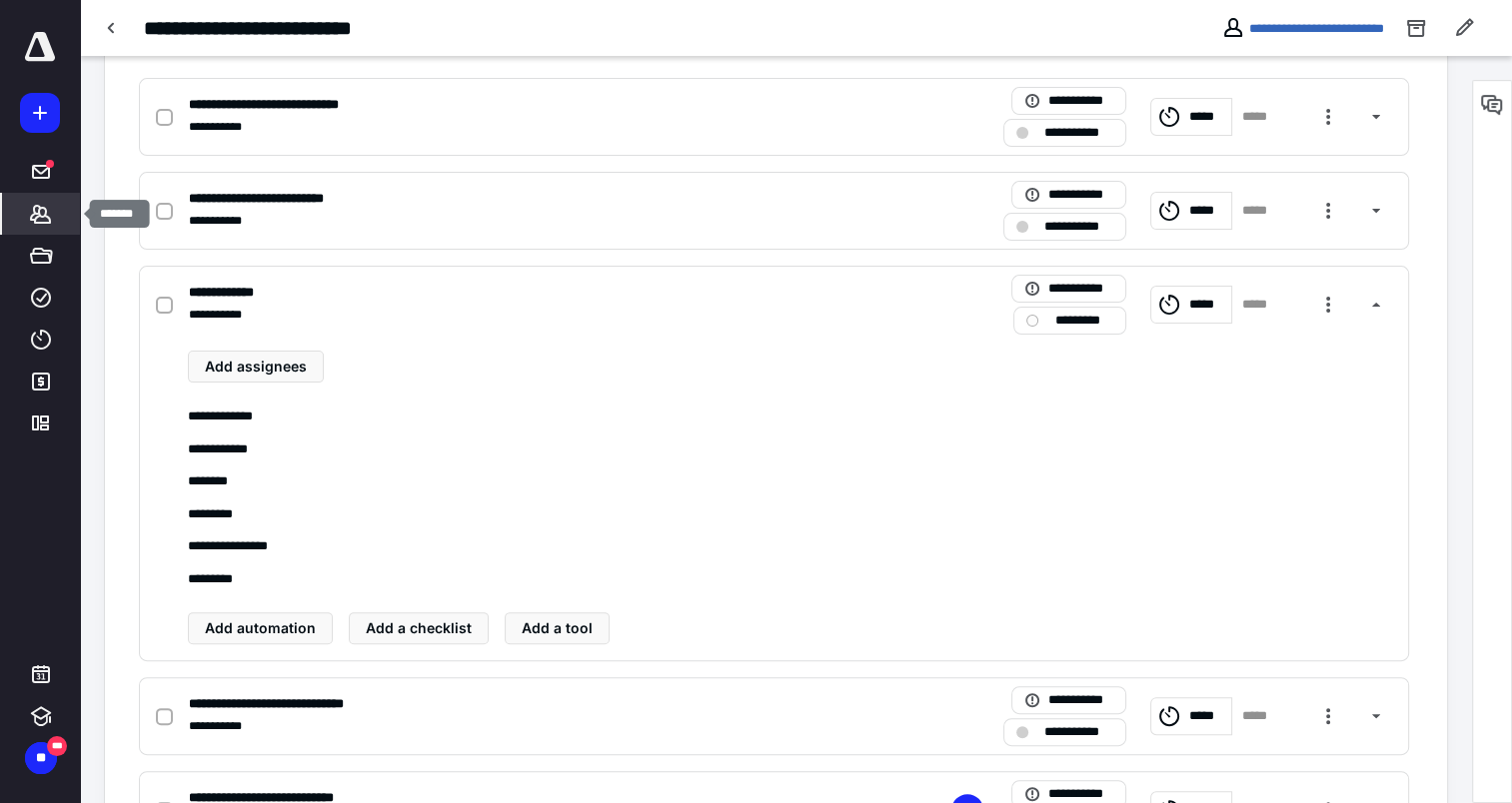 click 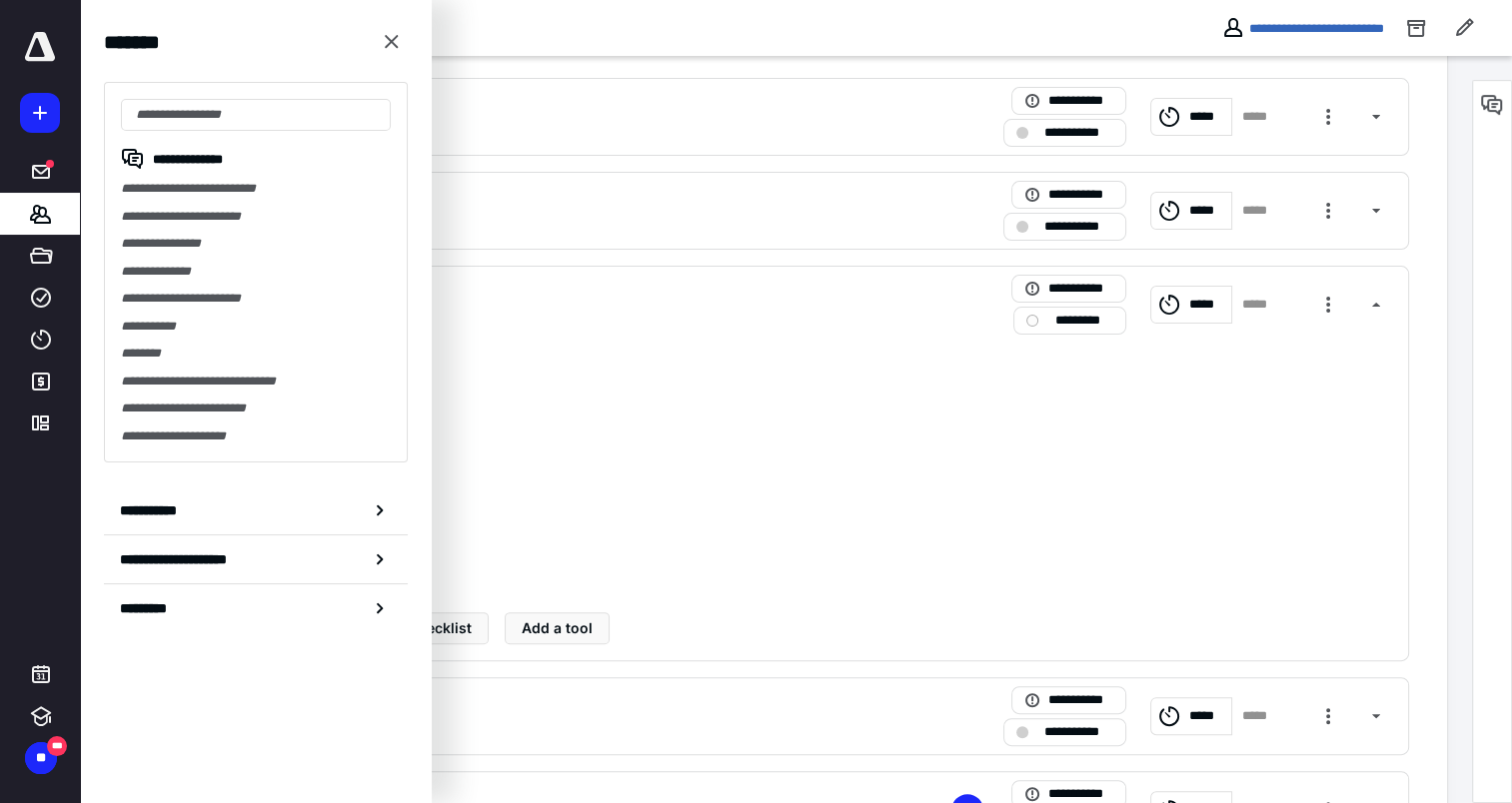 click on "**********" at bounding box center (256, 327) 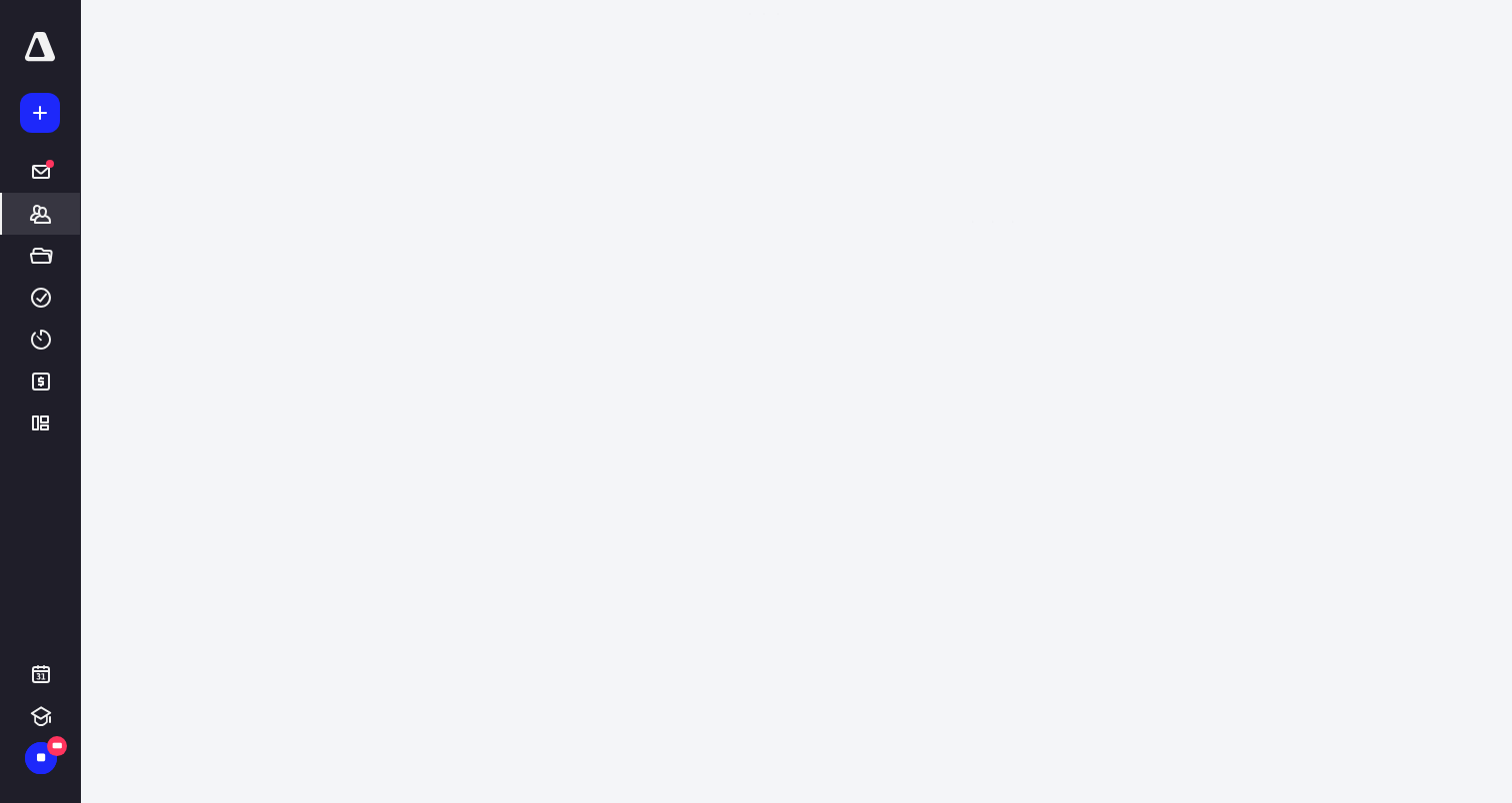 scroll, scrollTop: 0, scrollLeft: 0, axis: both 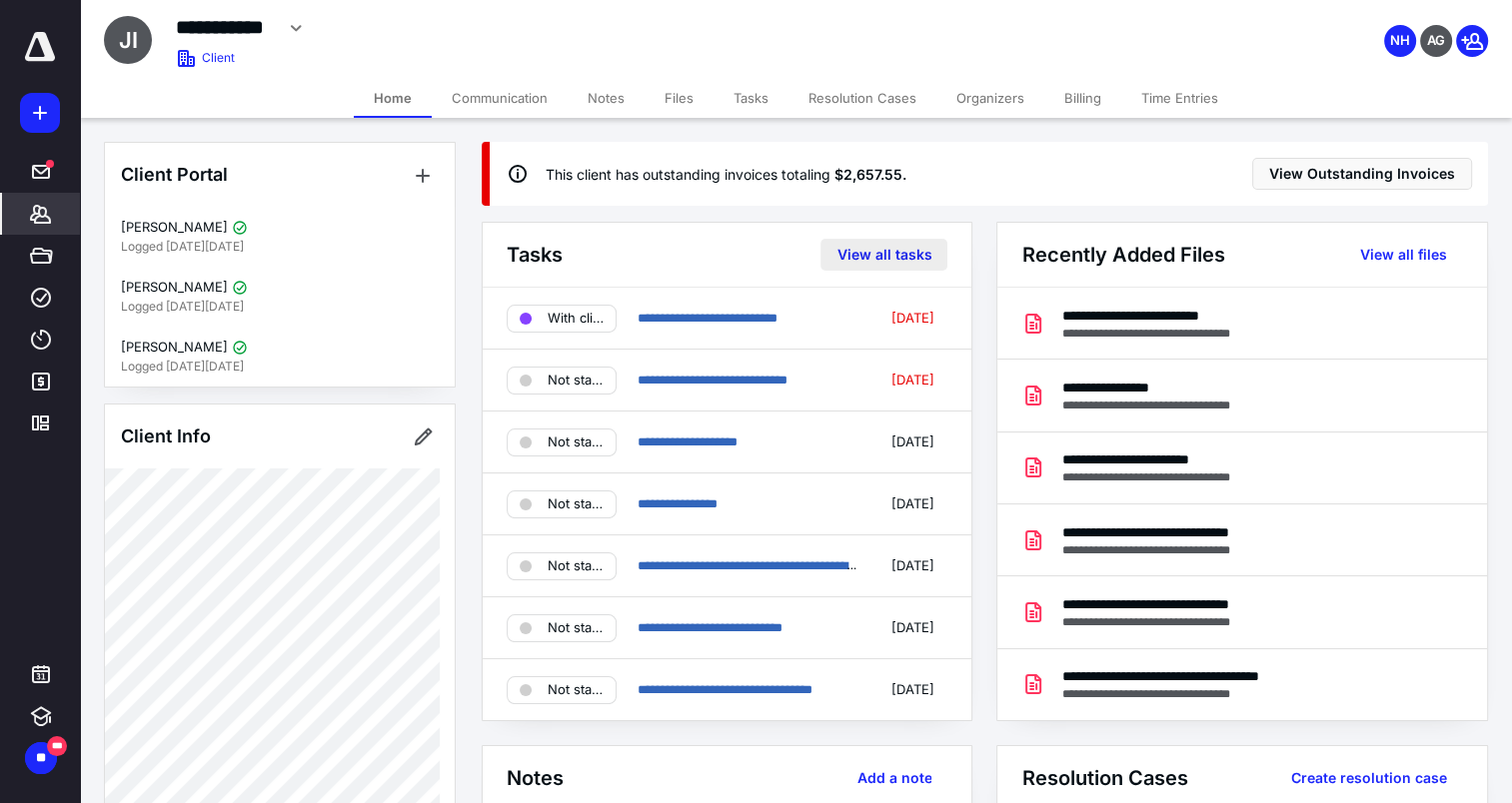 click on "View all tasks" at bounding box center [883, 255] 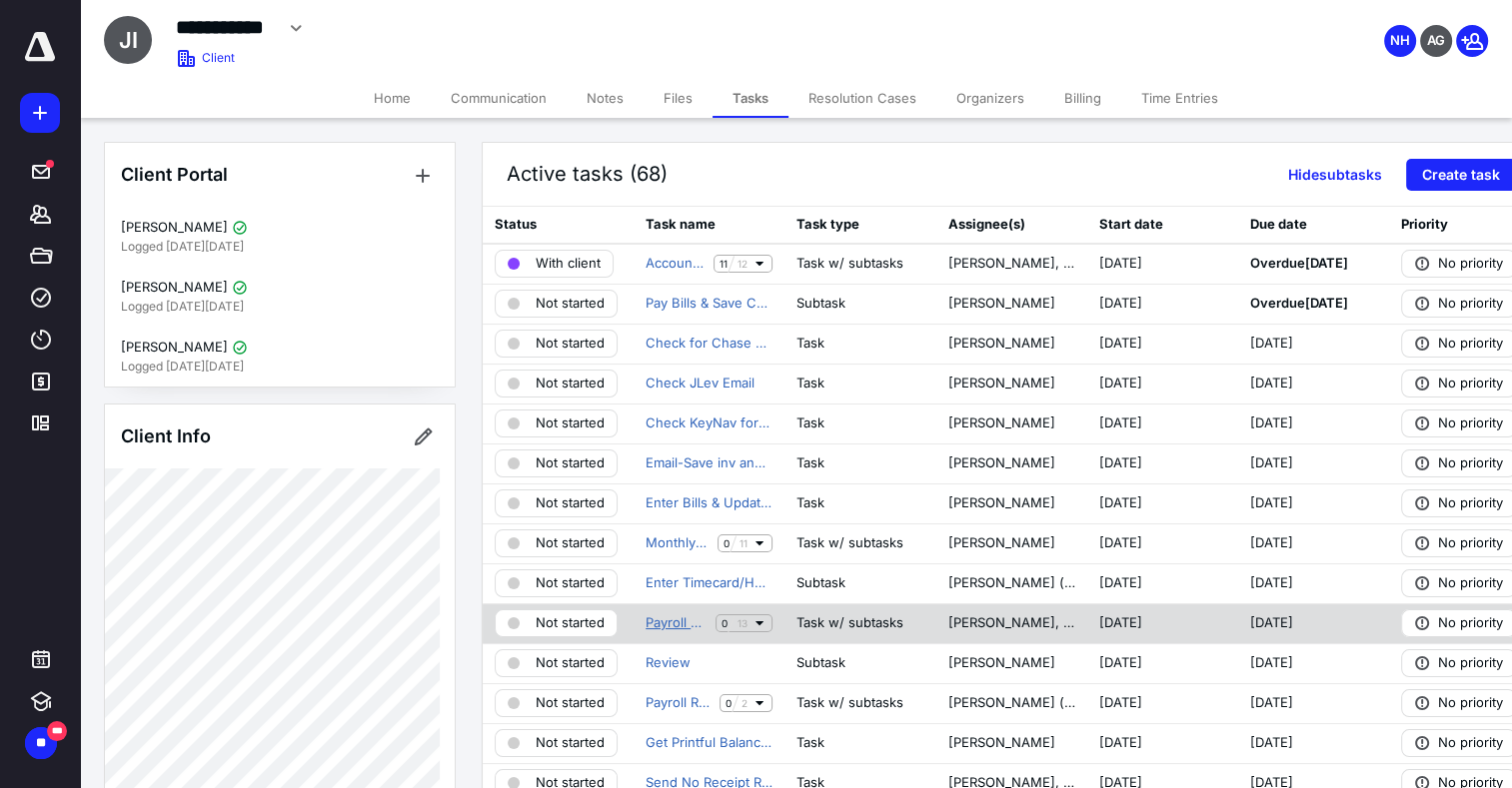 click on "Payroll Processing Bi-weekly" at bounding box center [677, 623] 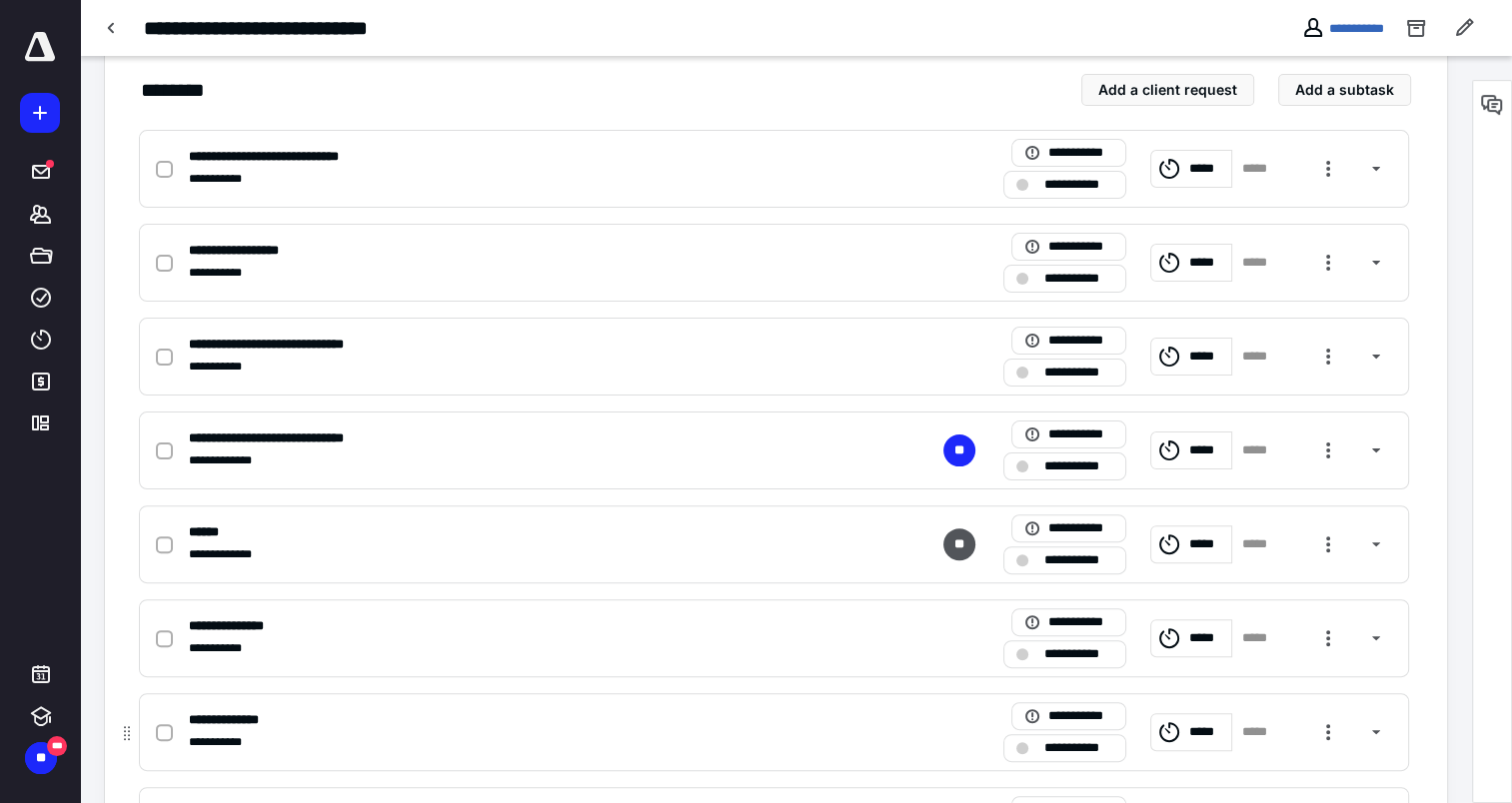 scroll, scrollTop: 427, scrollLeft: 0, axis: vertical 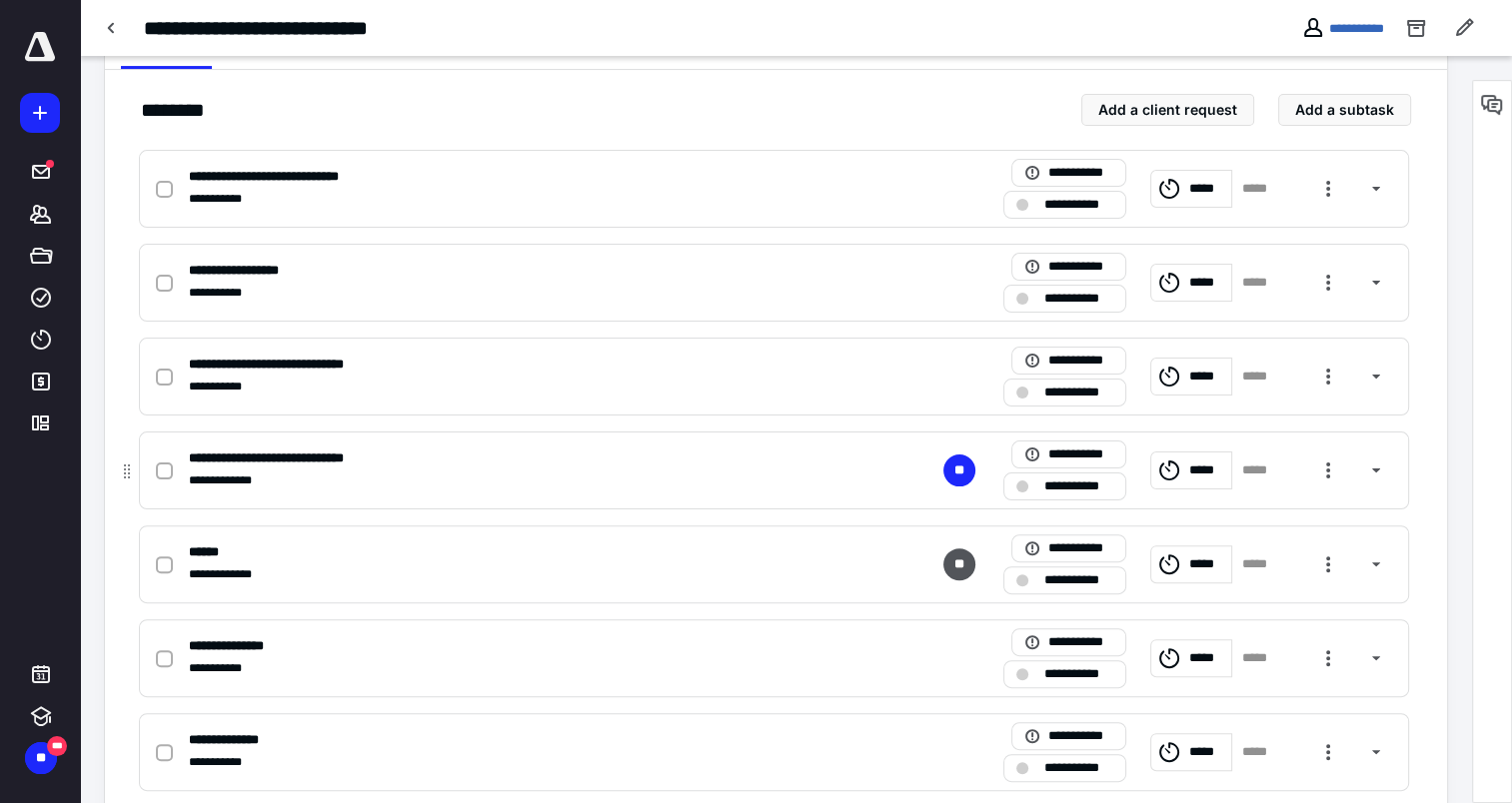 click on "**********" at bounding box center [512, 480] 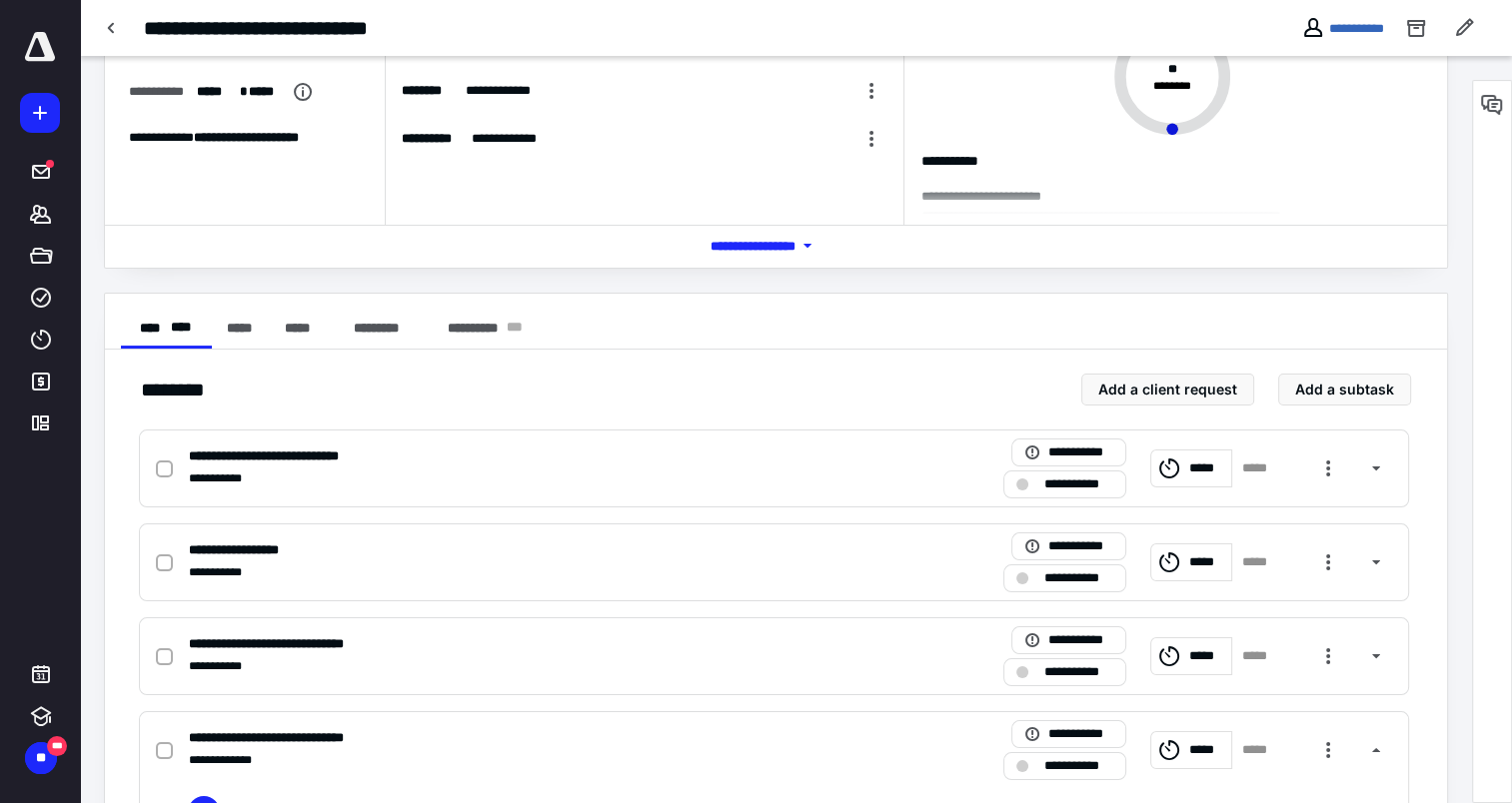 scroll, scrollTop: 28, scrollLeft: 0, axis: vertical 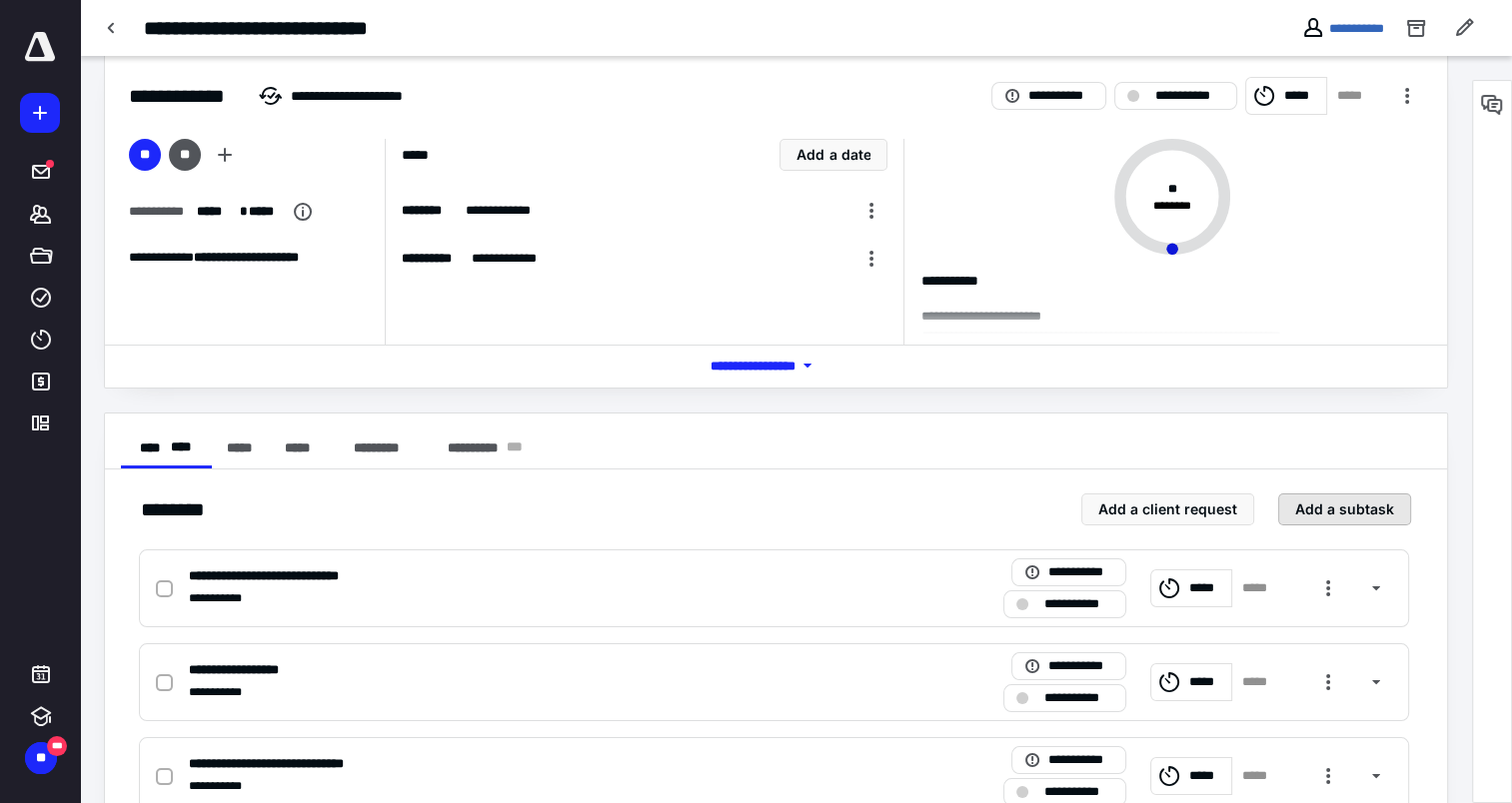 click on "Add a subtask" at bounding box center (1344, 509) 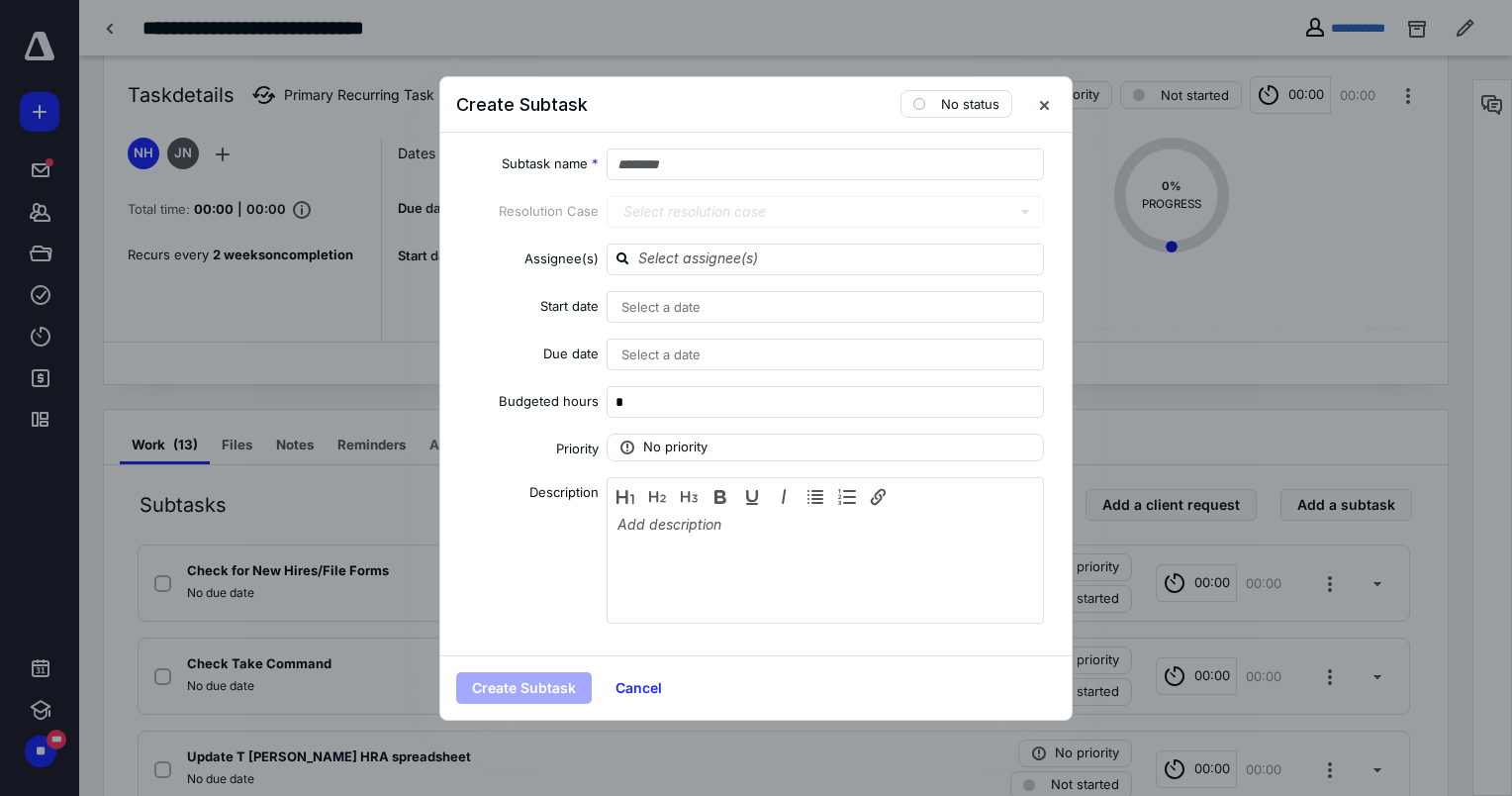 click on "Subtask name   * Resolution Case Select resolution case Assignee(s) Start date Select a date Due date Select a date Budgeted hours * Priority No priority Description" at bounding box center (756, 394) 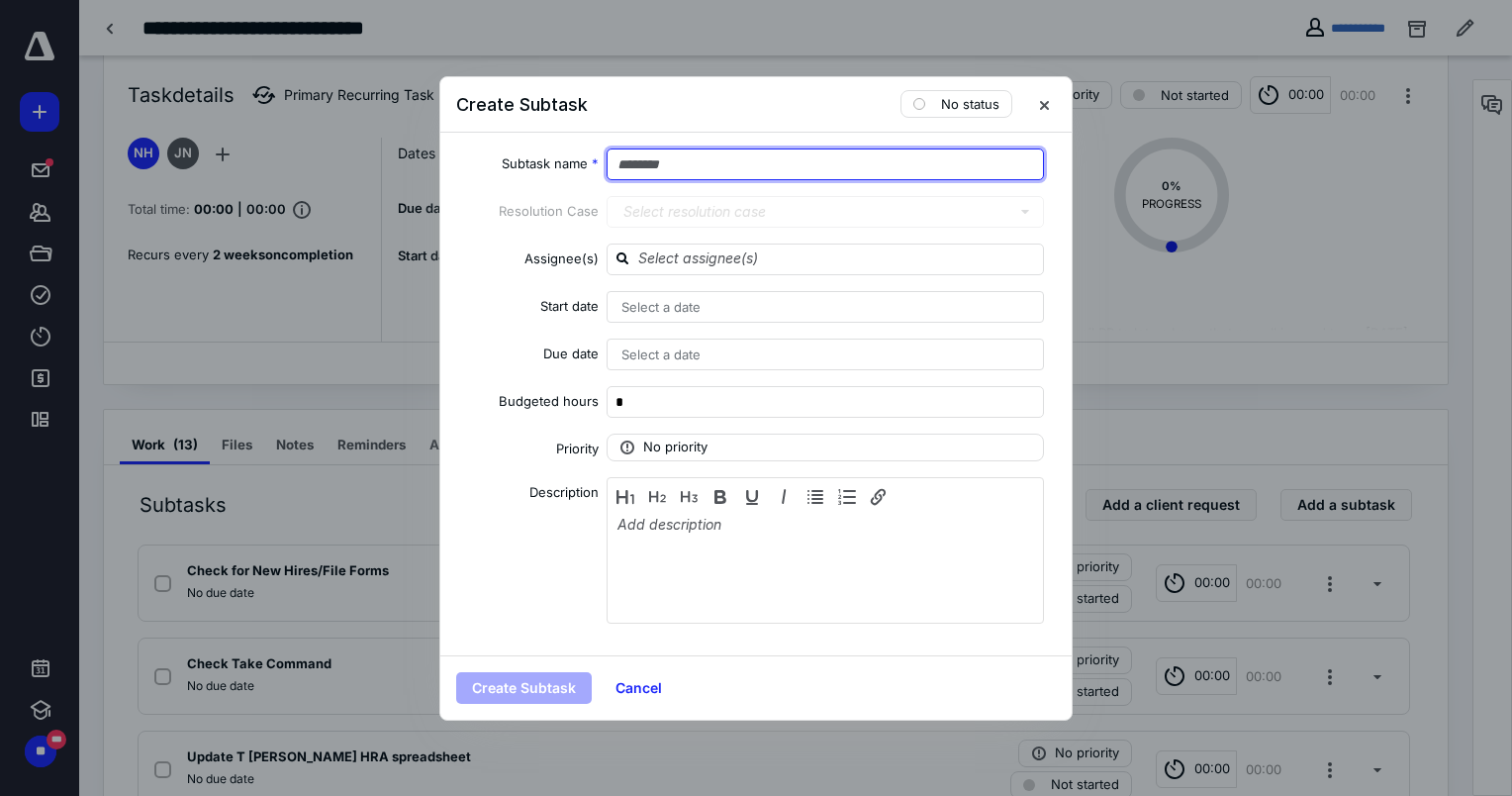 click at bounding box center (825, 164) 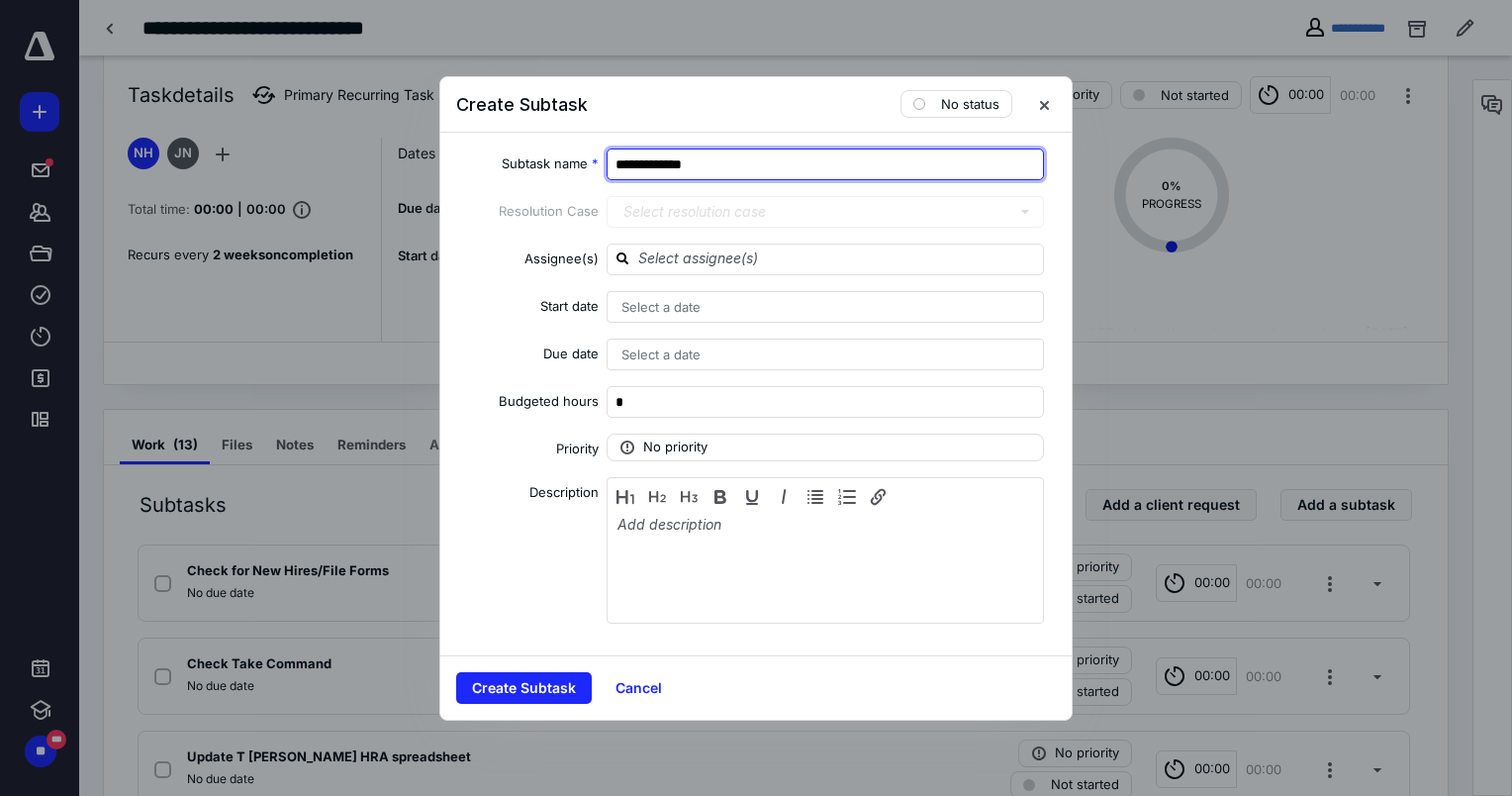 type on "**********" 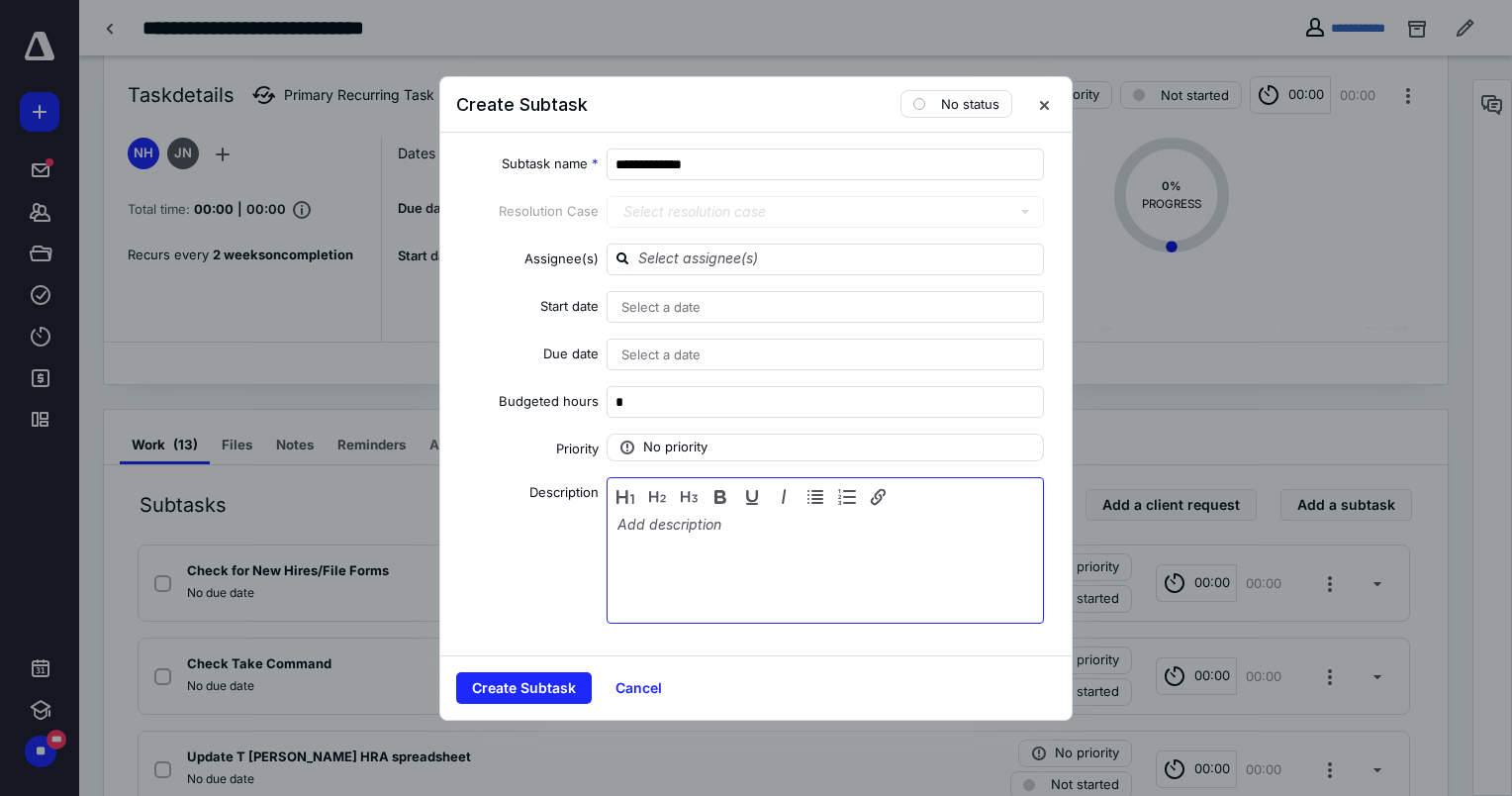 click at bounding box center (825, 565) 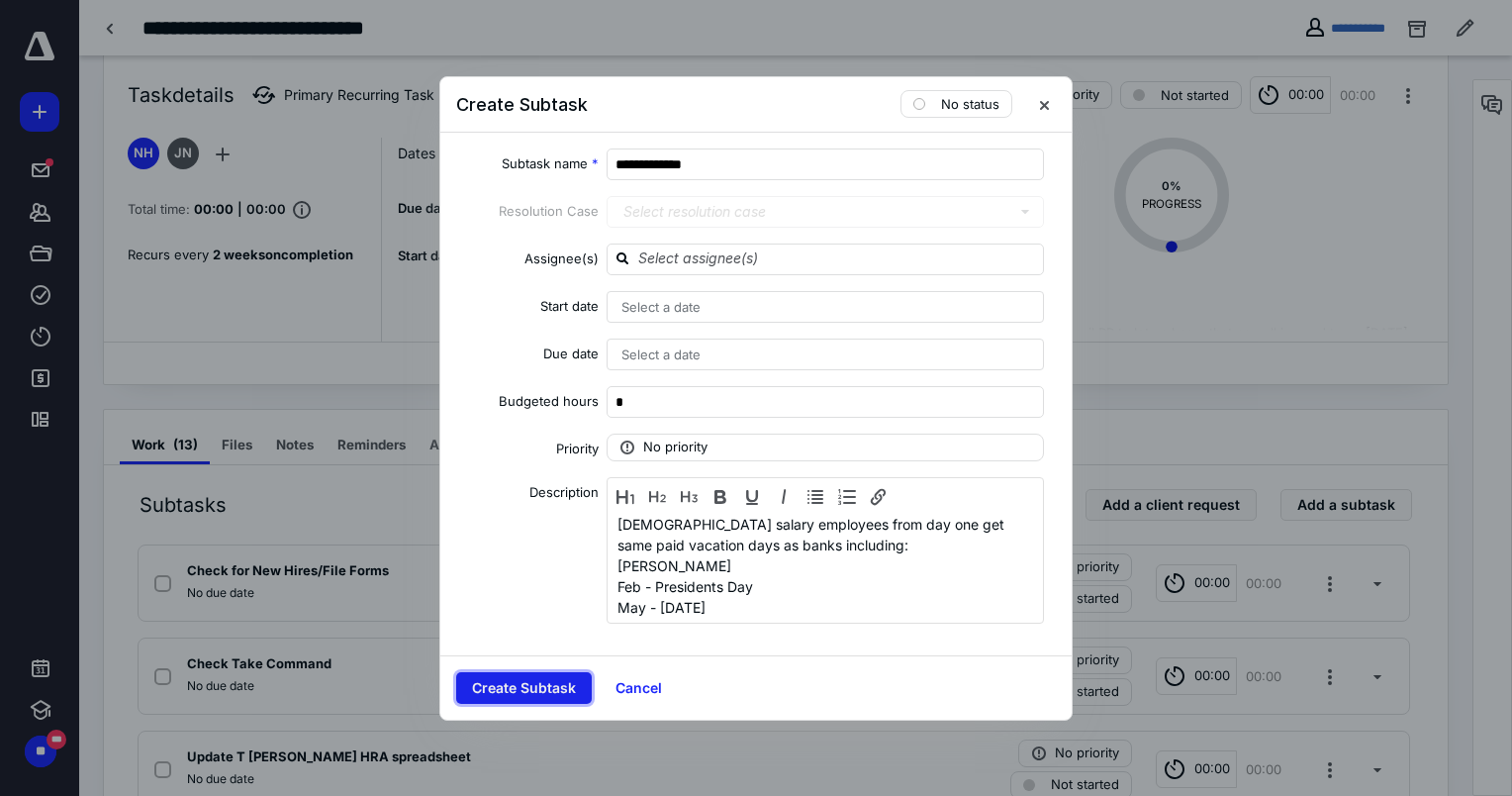 click on "Create Subtask" at bounding box center [523, 688] 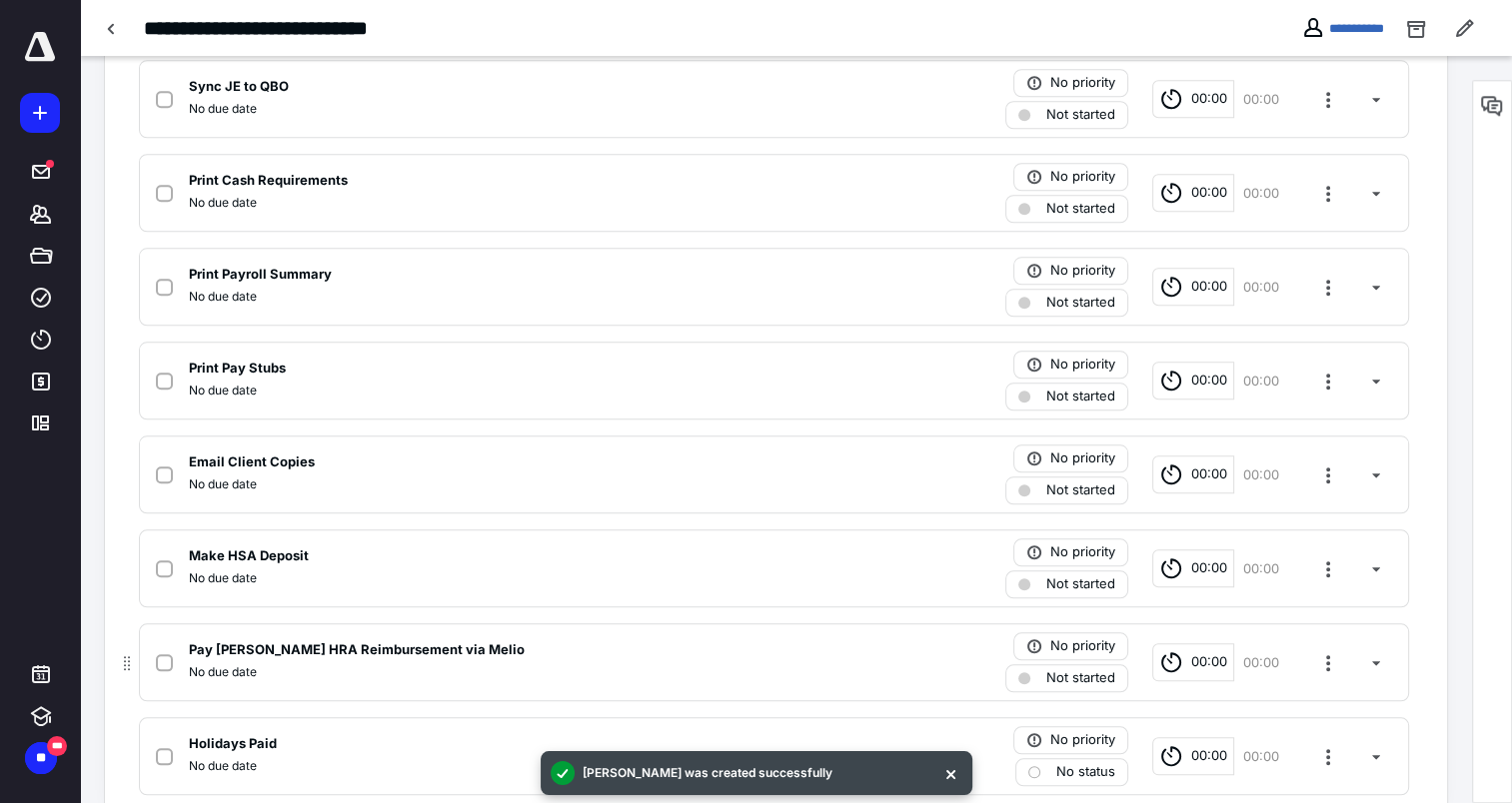 scroll, scrollTop: 1968, scrollLeft: 0, axis: vertical 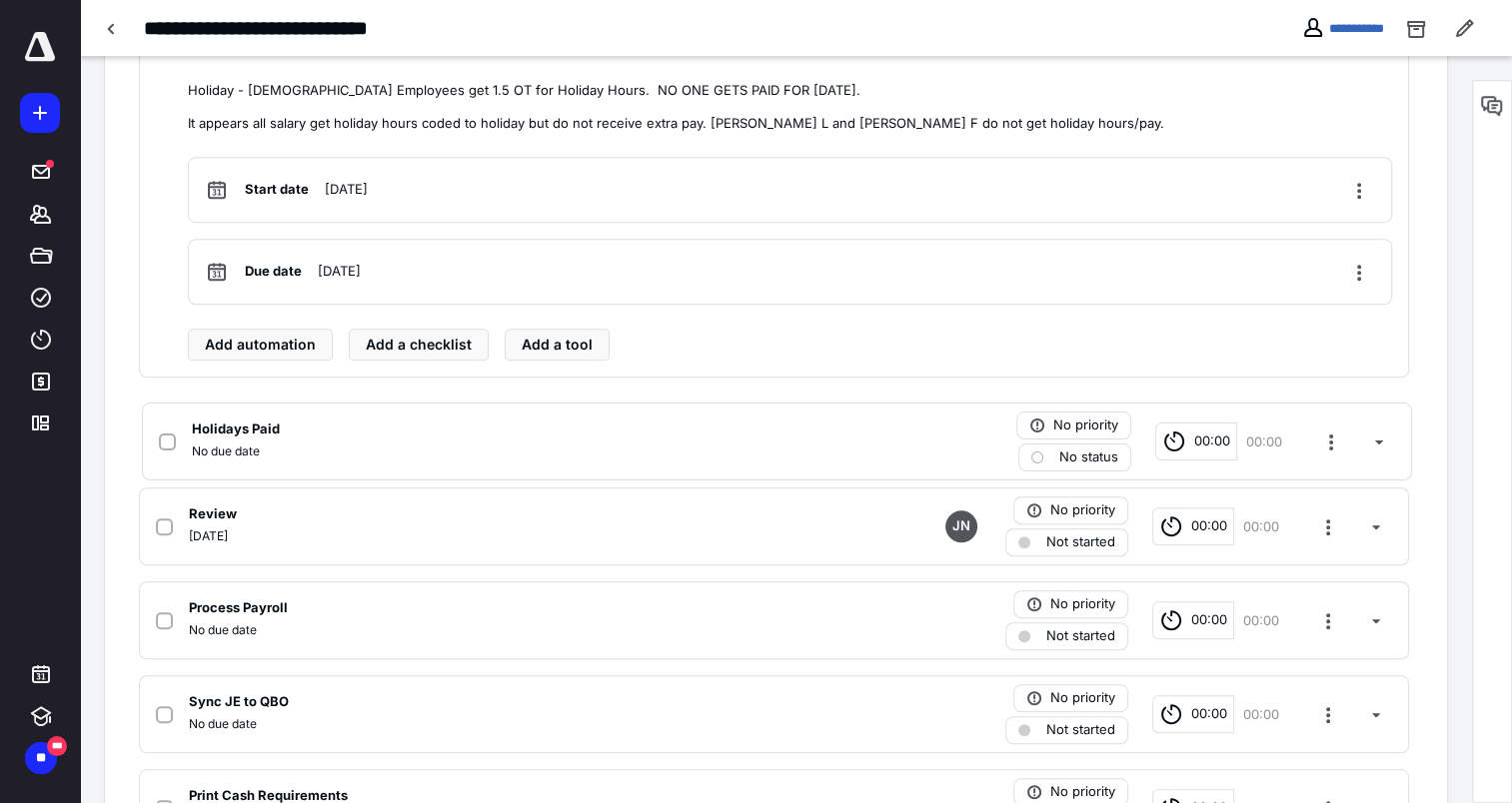 drag, startPoint x: 124, startPoint y: 727, endPoint x: 161, endPoint y: 459, distance: 270.54205 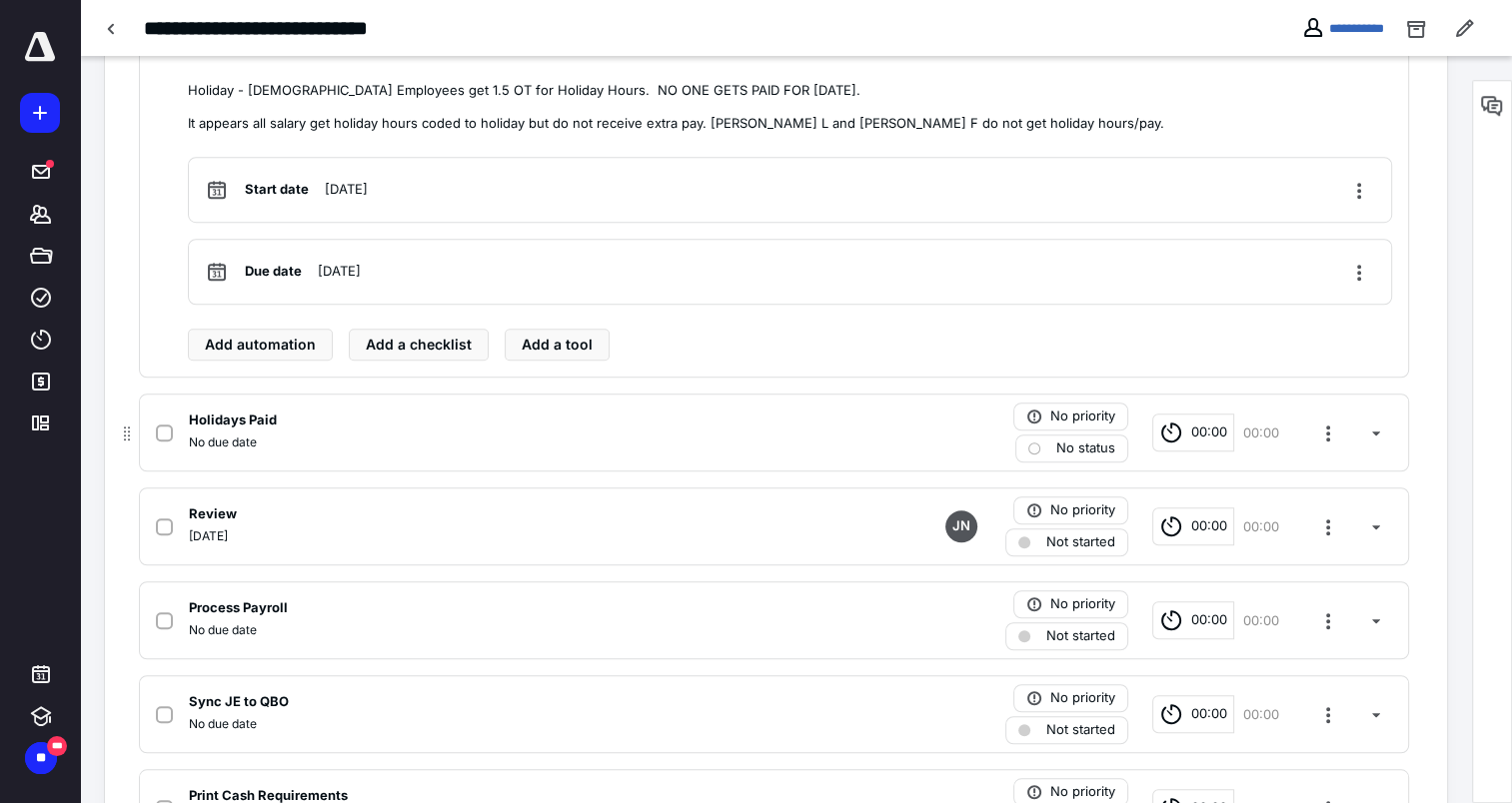 click on "Holidays Paid" at bounding box center (233, 420) 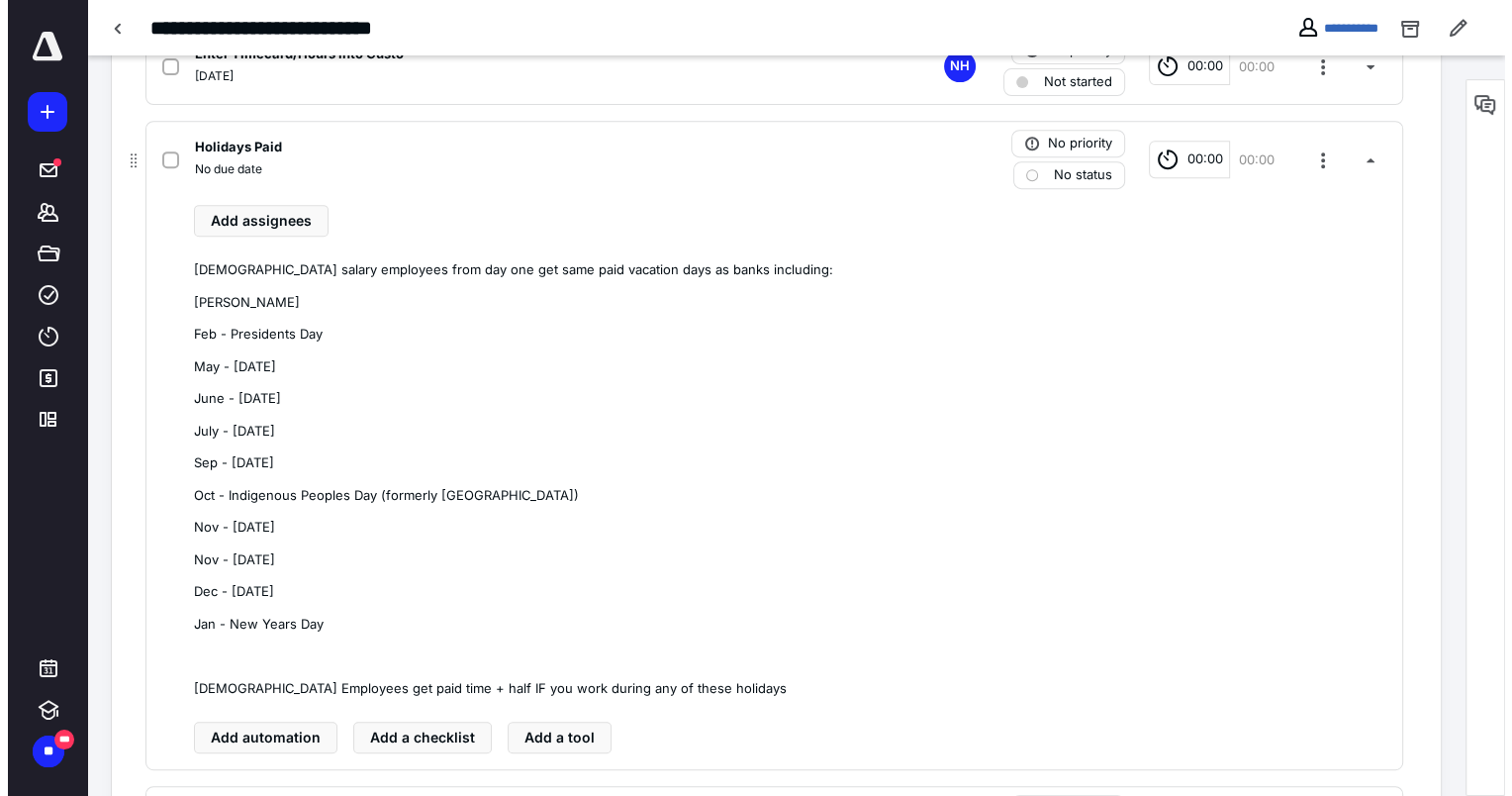 scroll, scrollTop: 801, scrollLeft: 0, axis: vertical 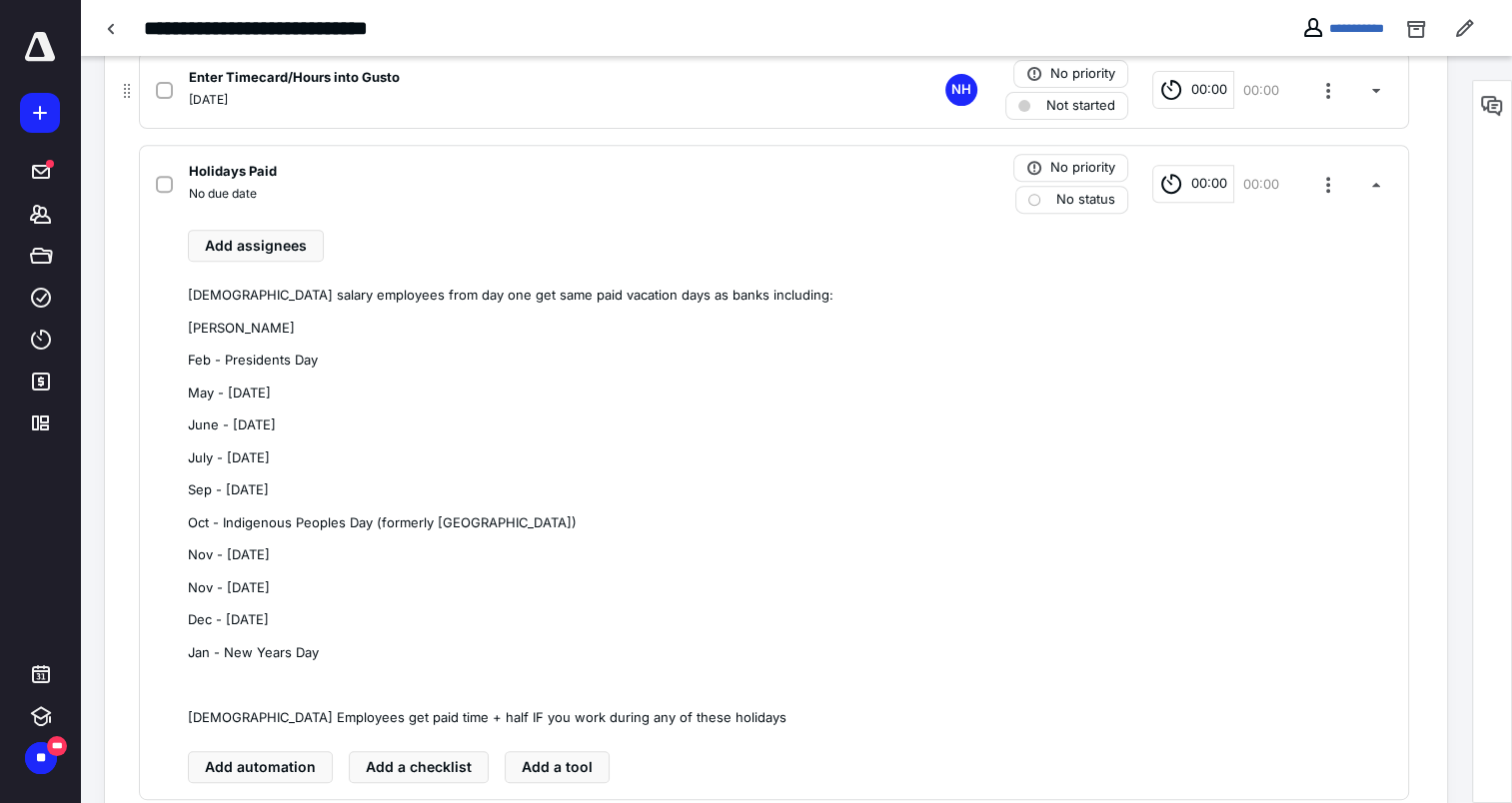 click on "Enter Timecard/Hours into Gusto" at bounding box center [294, 78] 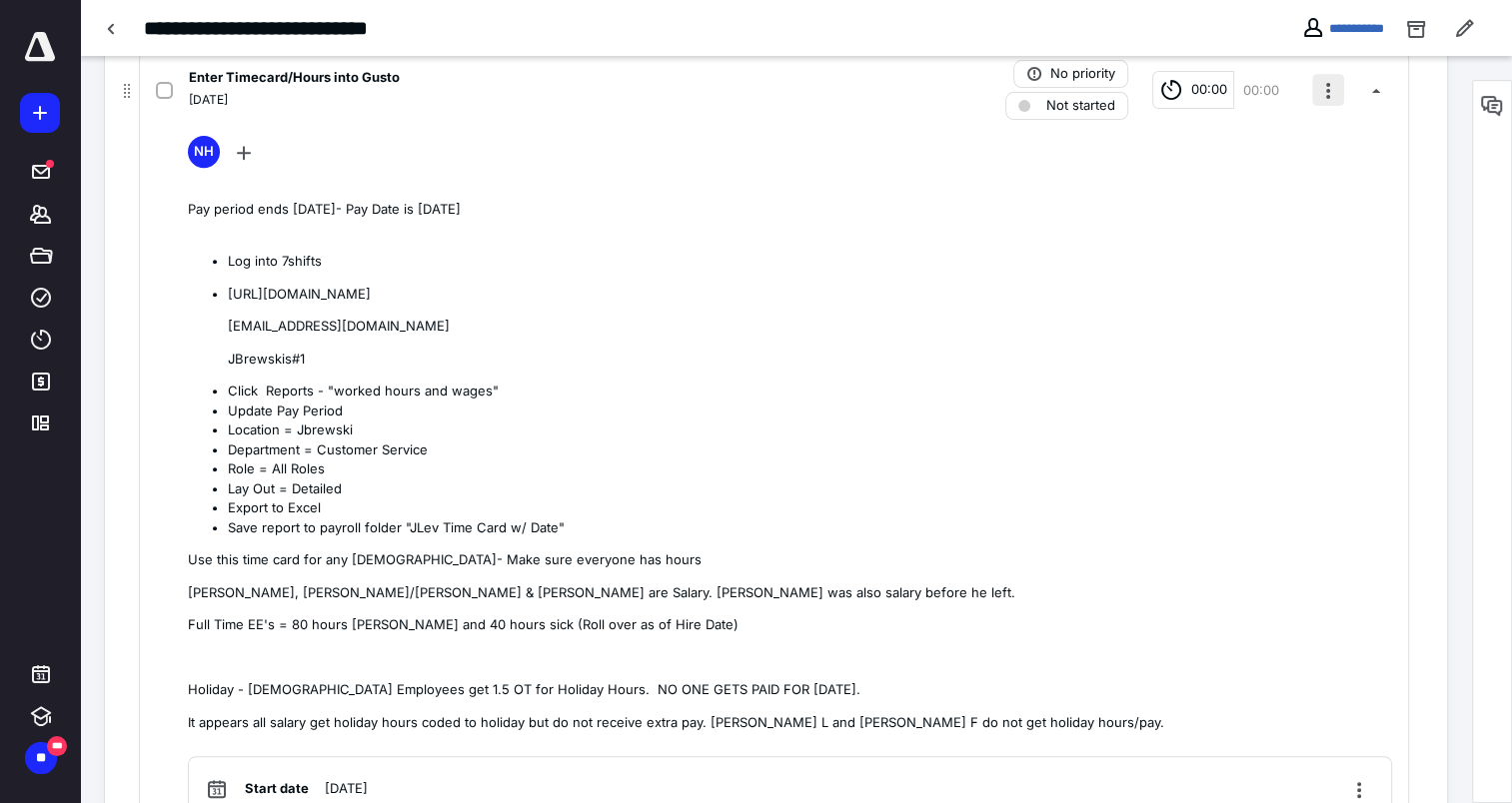 click at bounding box center [1328, 90] 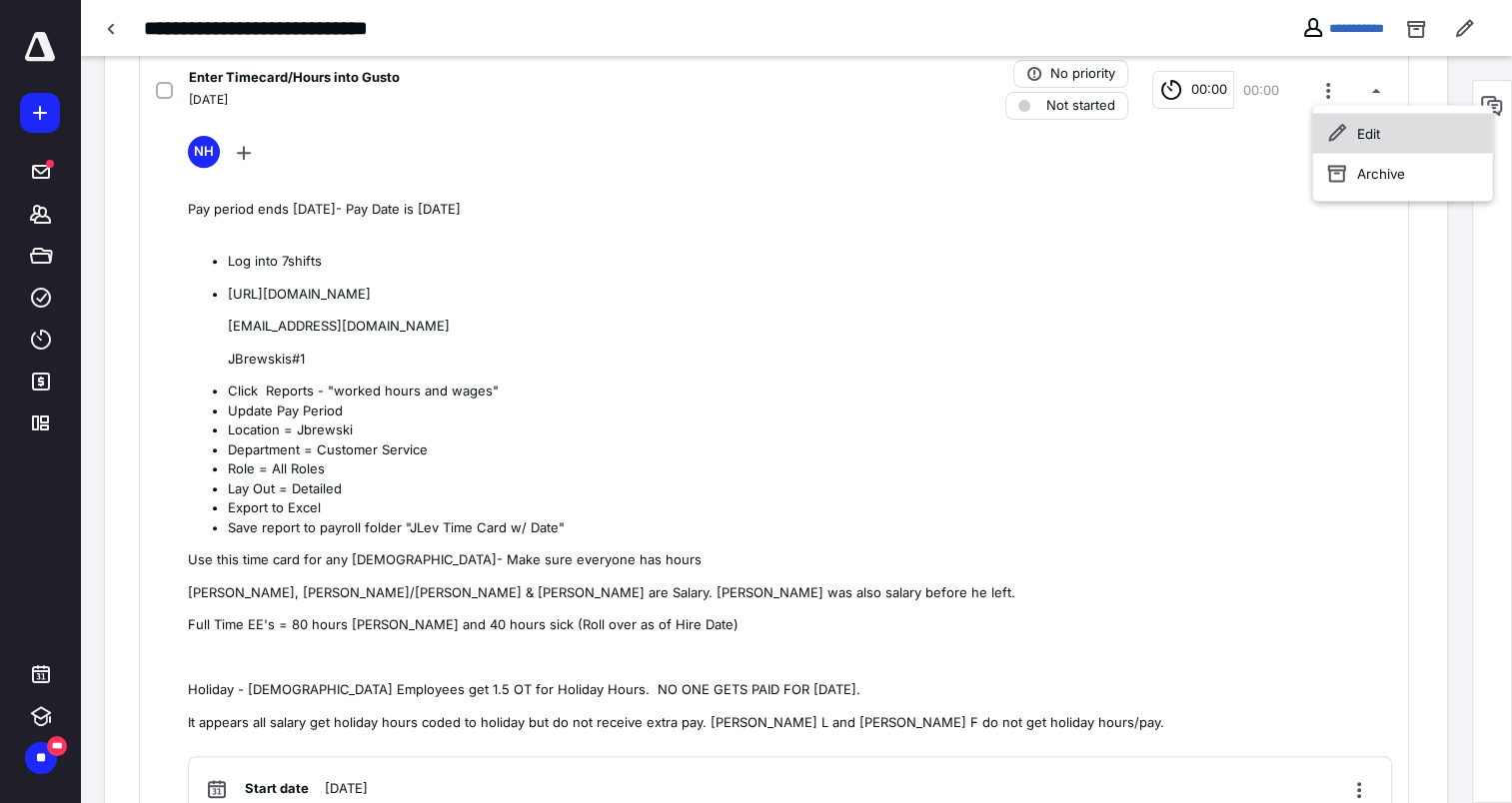 click on "Edit" at bounding box center [1403, 133] 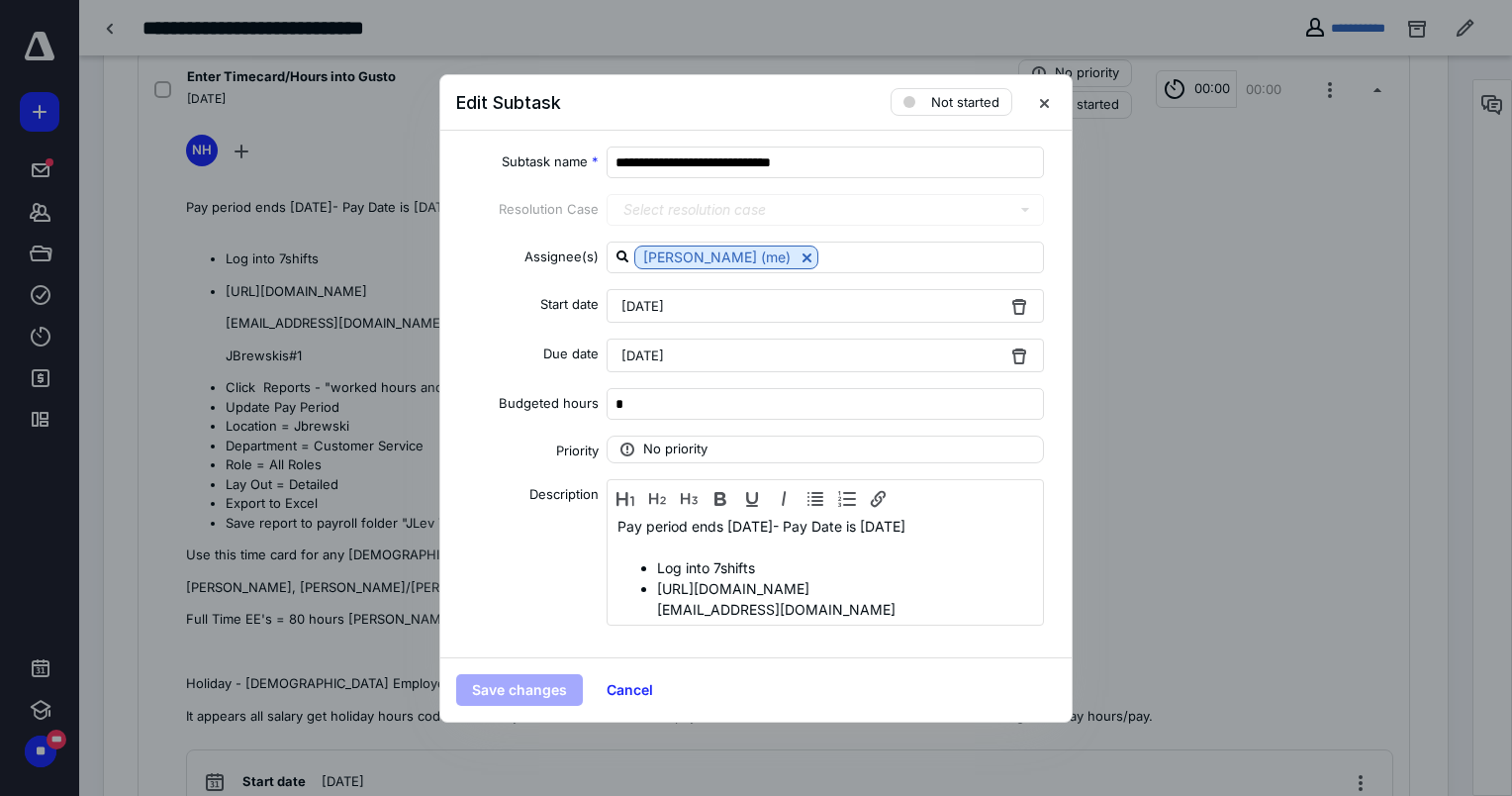 click on "Description Pay period ends Saturday- Pay Date is Friday Log into 7shifts https://app.7shifts.com/ Payroll@agaaccounting.com JBrewskis#1 Click  Reports - "worked hours and wages" Update Pay Period Location = Jbrewski Department = Customer Service Role = All Roles Lay Out = Detailed Export to Excel Save report to payroll folder "JLev Time Card w/ Date" Use this time card for any hourly employee- Make sure everyone has hours  Jason, Mark/Fank, Tyler & Tara are Salary. Taylor was also salary before he left. Full Time EE's = 80 hours vaca and 40 hours sick (Roll over as of Hire Date) Holiday - Hourly Employees get 1.5 OT for Holiday Hours.  NO ONE GETS PAID FOR JUNETEENTH.
It appears all salary get holiday hours coded to holiday but do not receive extra pay. Jason L and Mark F do not get holiday hours/pay." at bounding box center [756, 552] 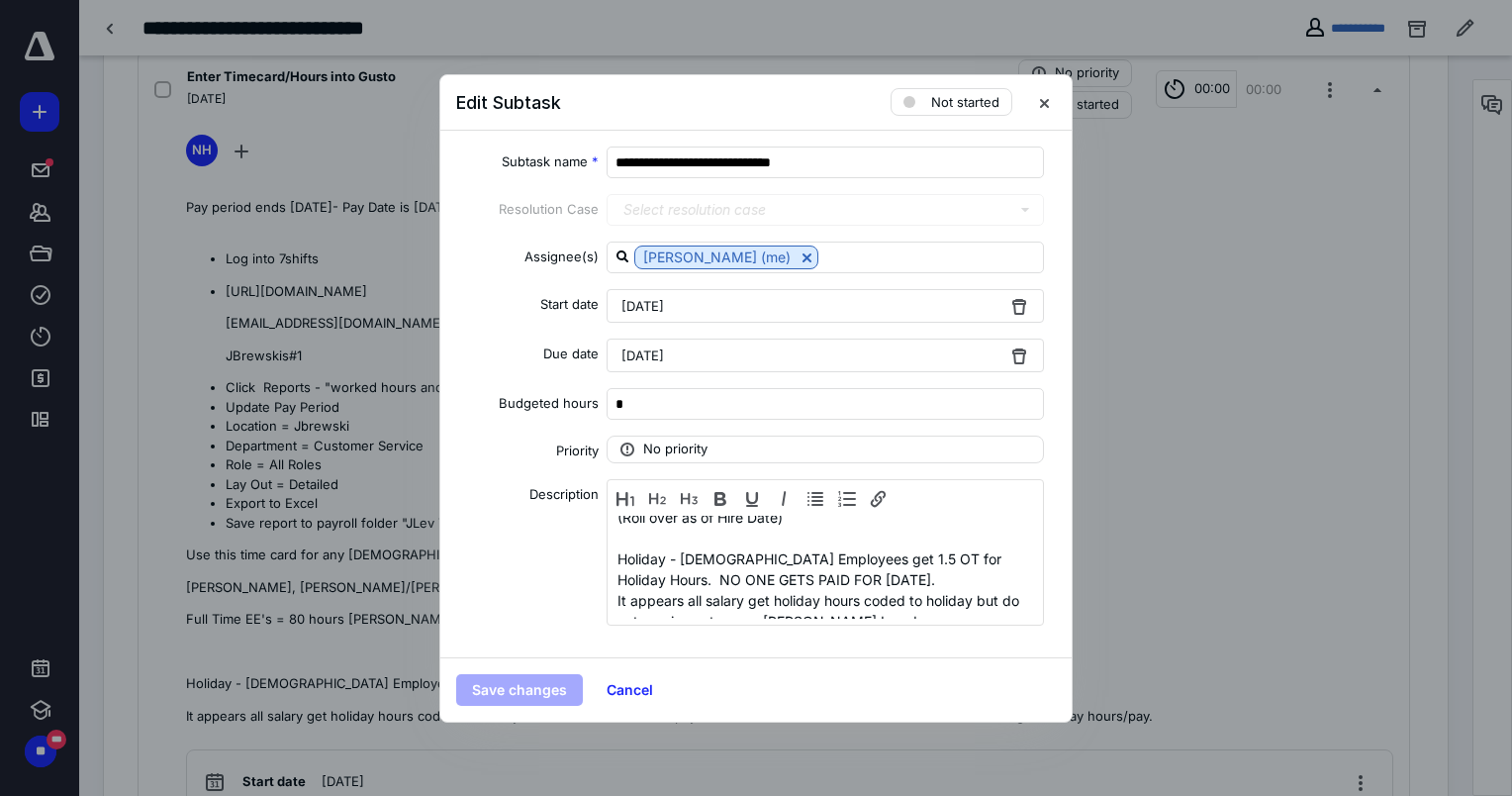 scroll, scrollTop: 437, scrollLeft: 0, axis: vertical 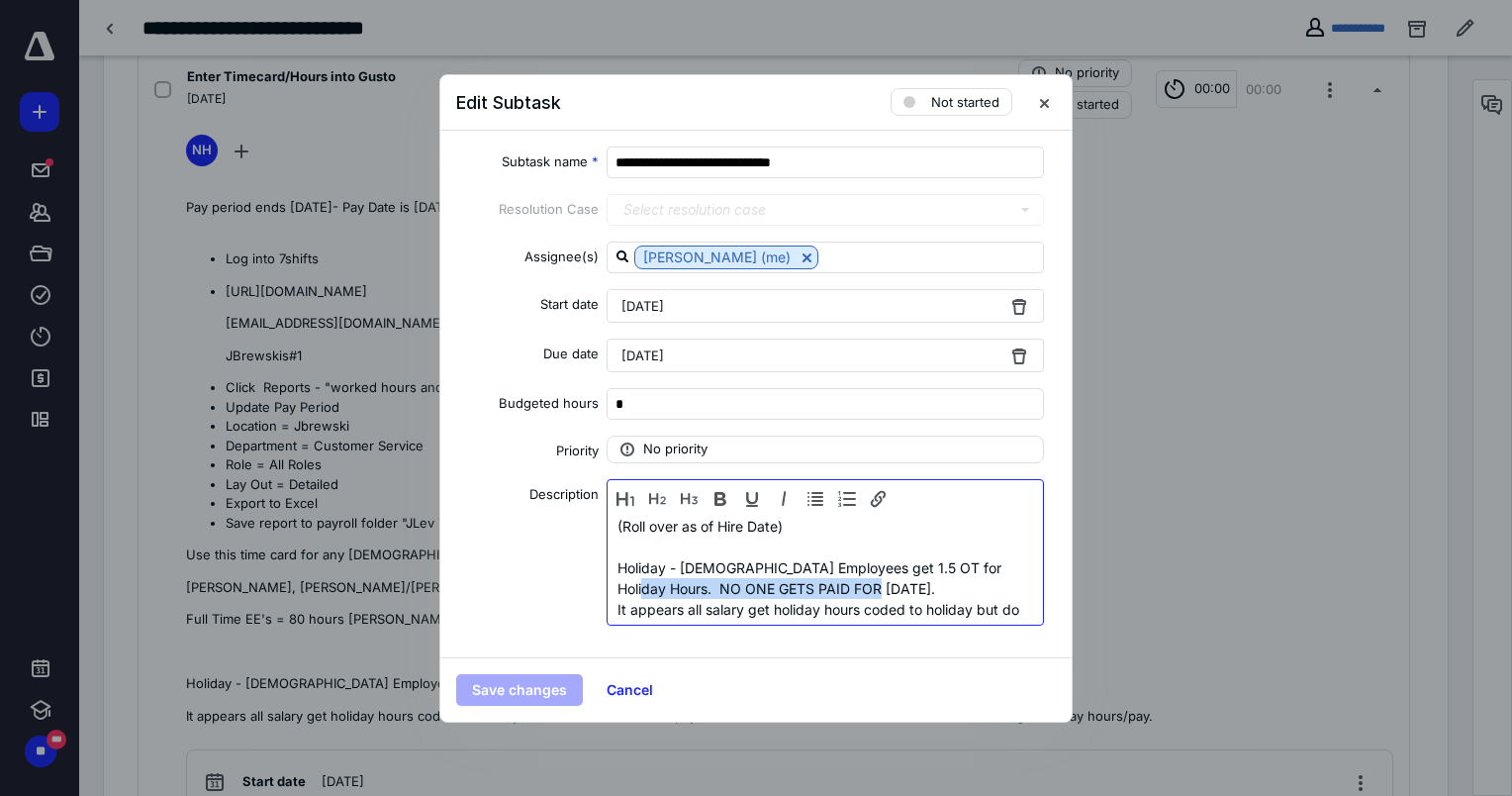 drag, startPoint x: 902, startPoint y: 542, endPoint x: 668, endPoint y: 567, distance: 235.33168 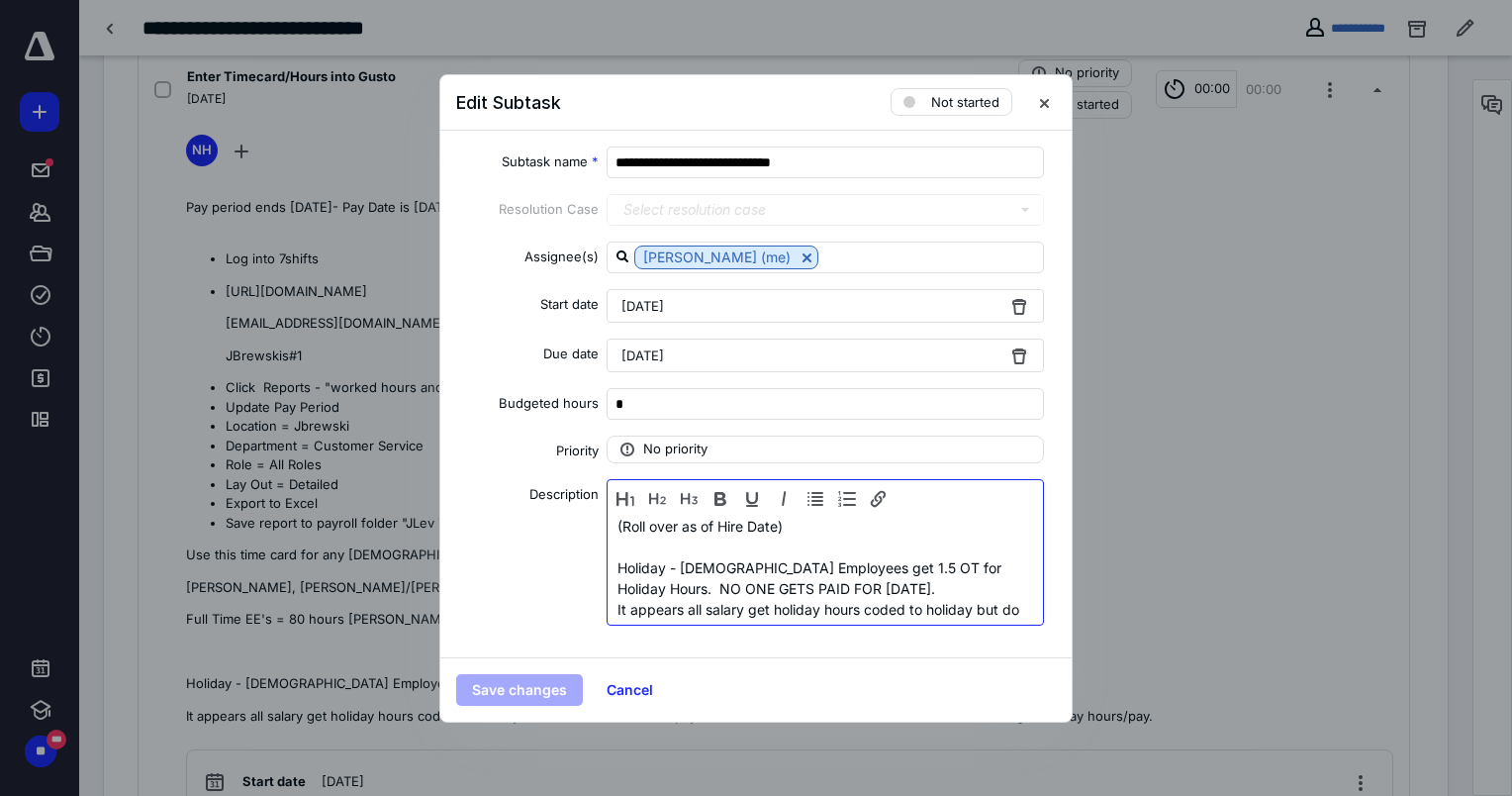 scroll, scrollTop: 416, scrollLeft: 0, axis: vertical 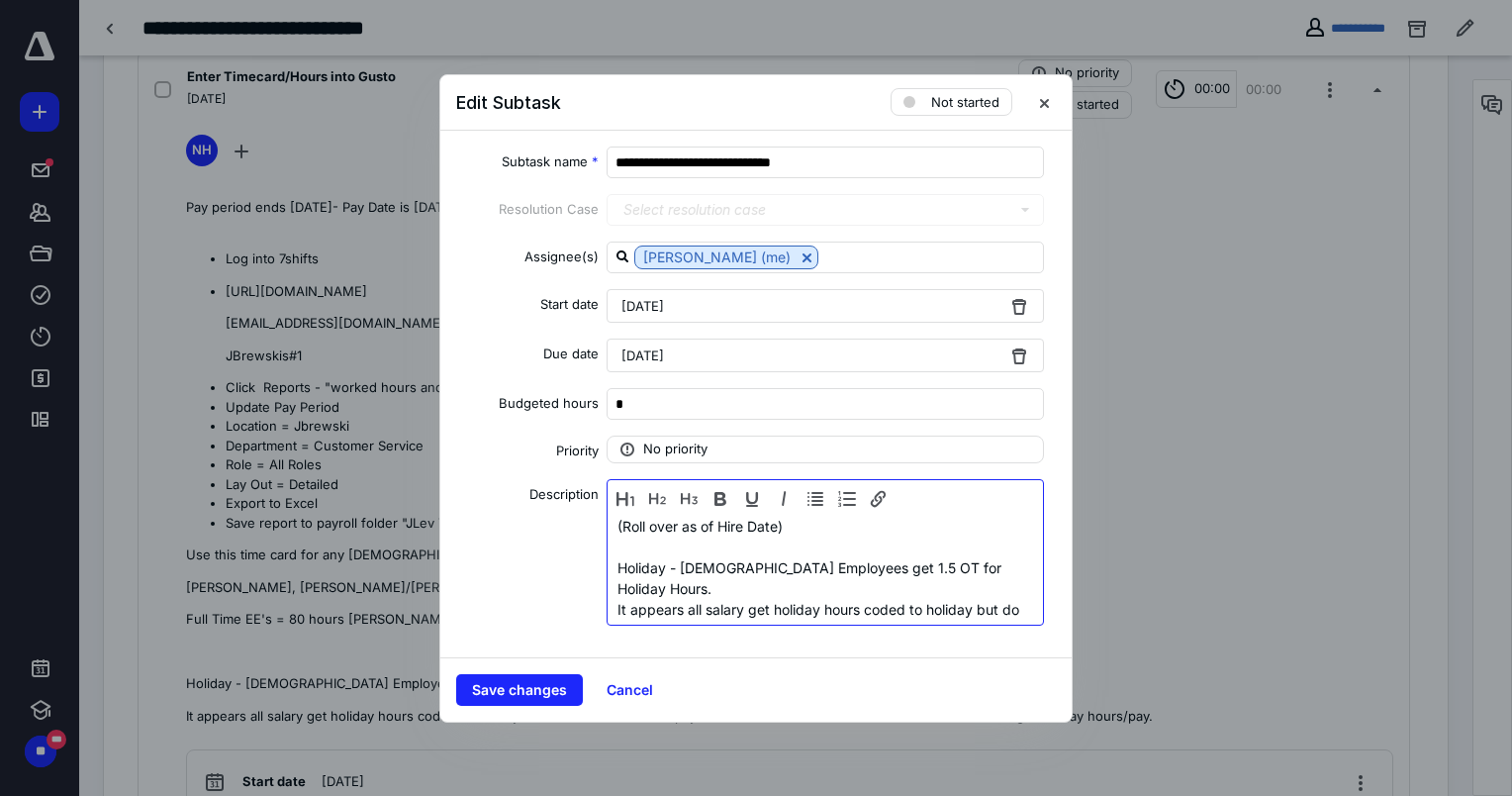 click on "It appears all salary get holiday hours coded to holiday but do not receive extra pay. Jason L and Mark F do not get holiday hours/pay." at bounding box center [825, 630] 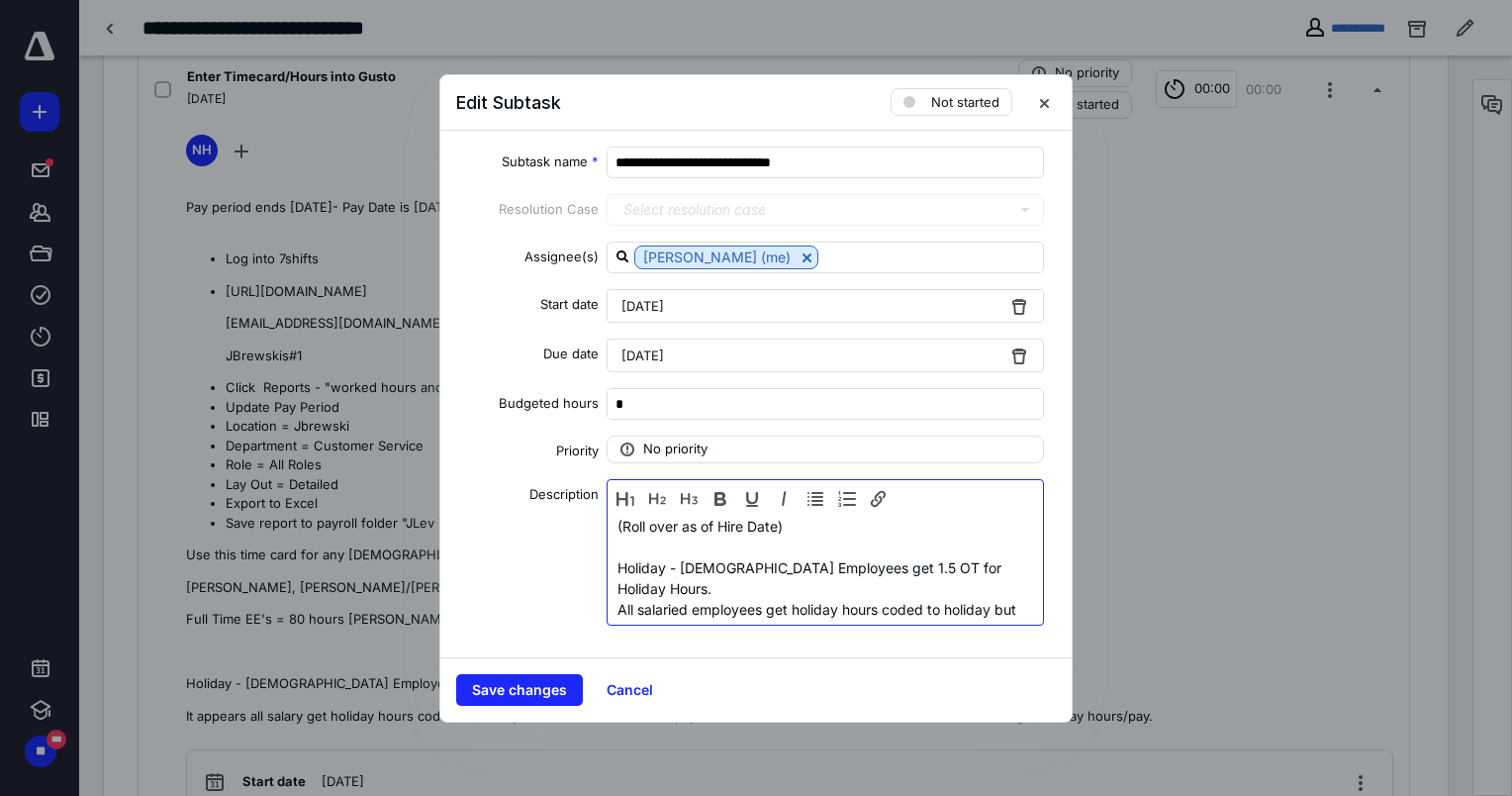 click on "Holiday - Hourly Employees get 1.5 OT for Holiday Hours." at bounding box center (825, 578) 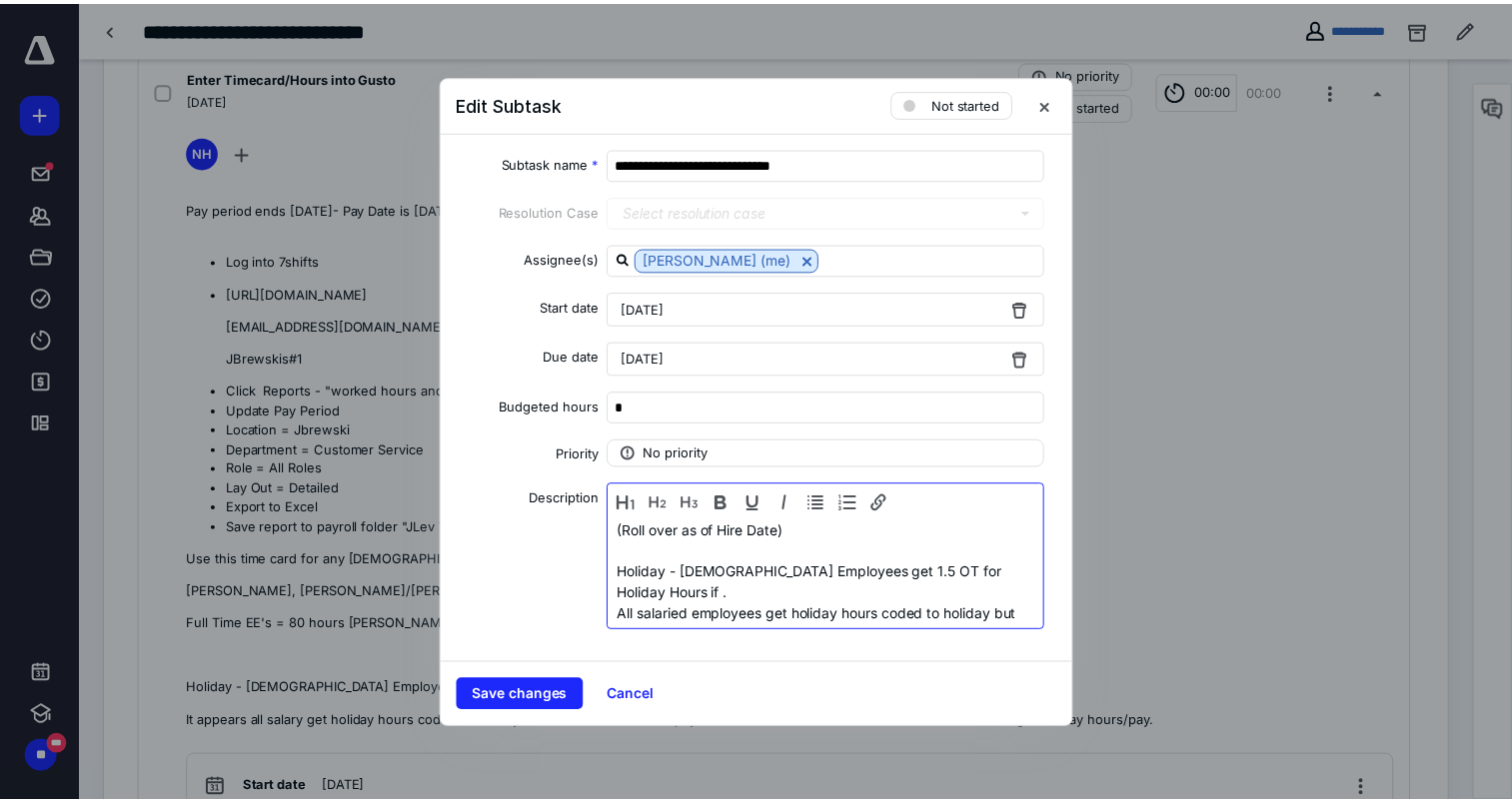 scroll, scrollTop: 419, scrollLeft: 0, axis: vertical 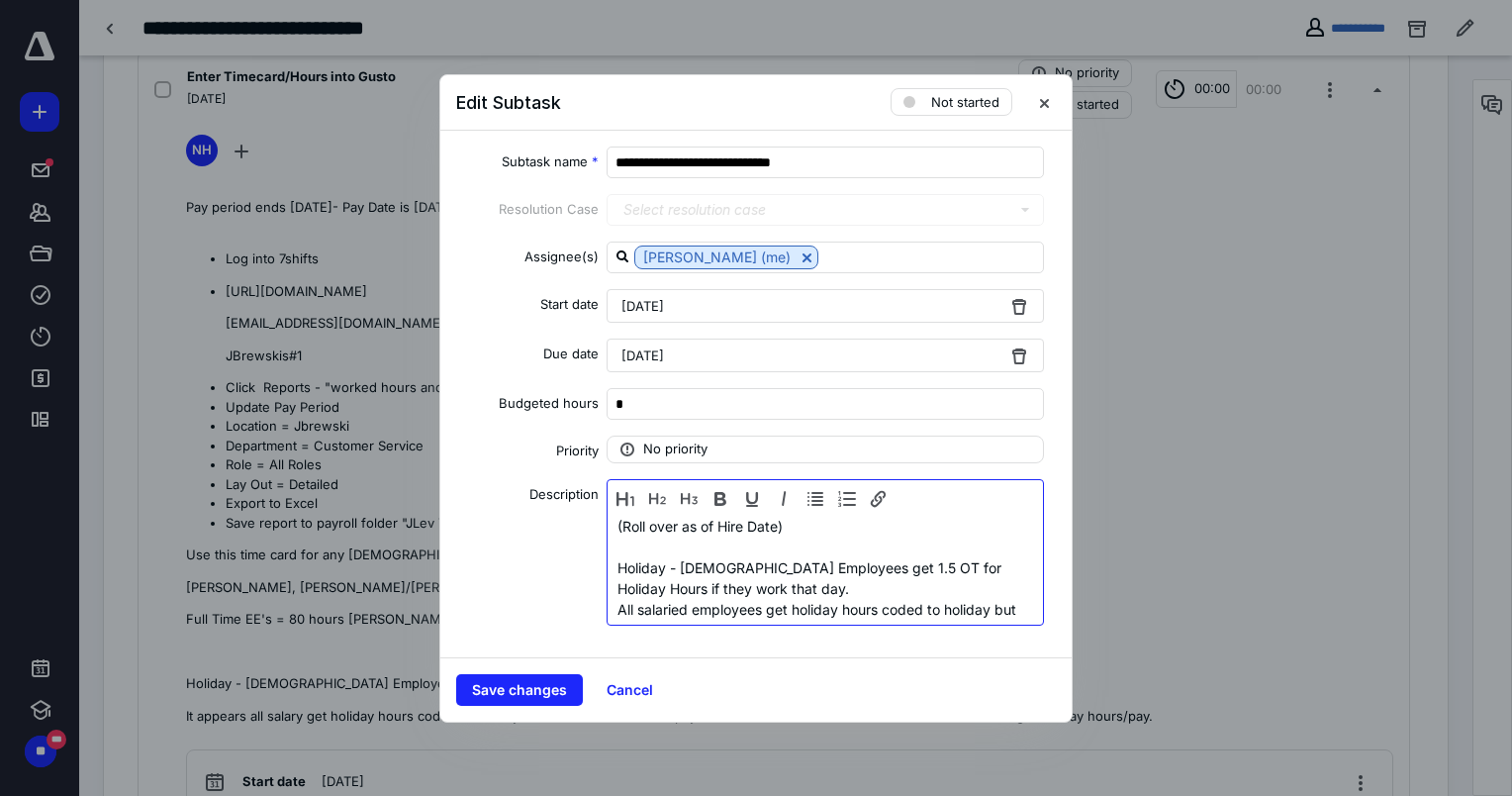 click on "Holiday - Hourly Employees get 1.5 OT for Holiday Hours if they work that day." at bounding box center [825, 578] 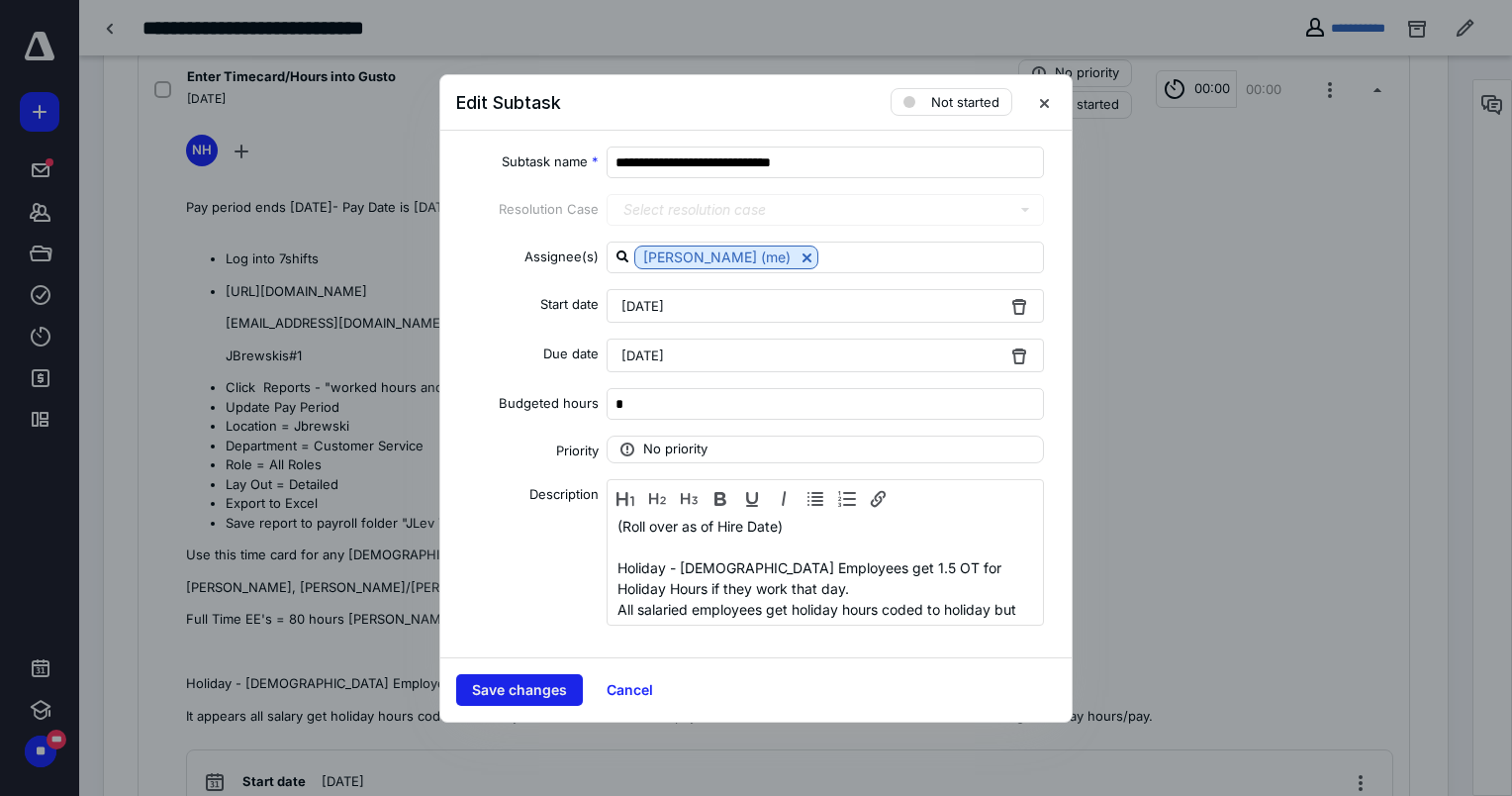 click on "Save changes" at bounding box center [520, 690] 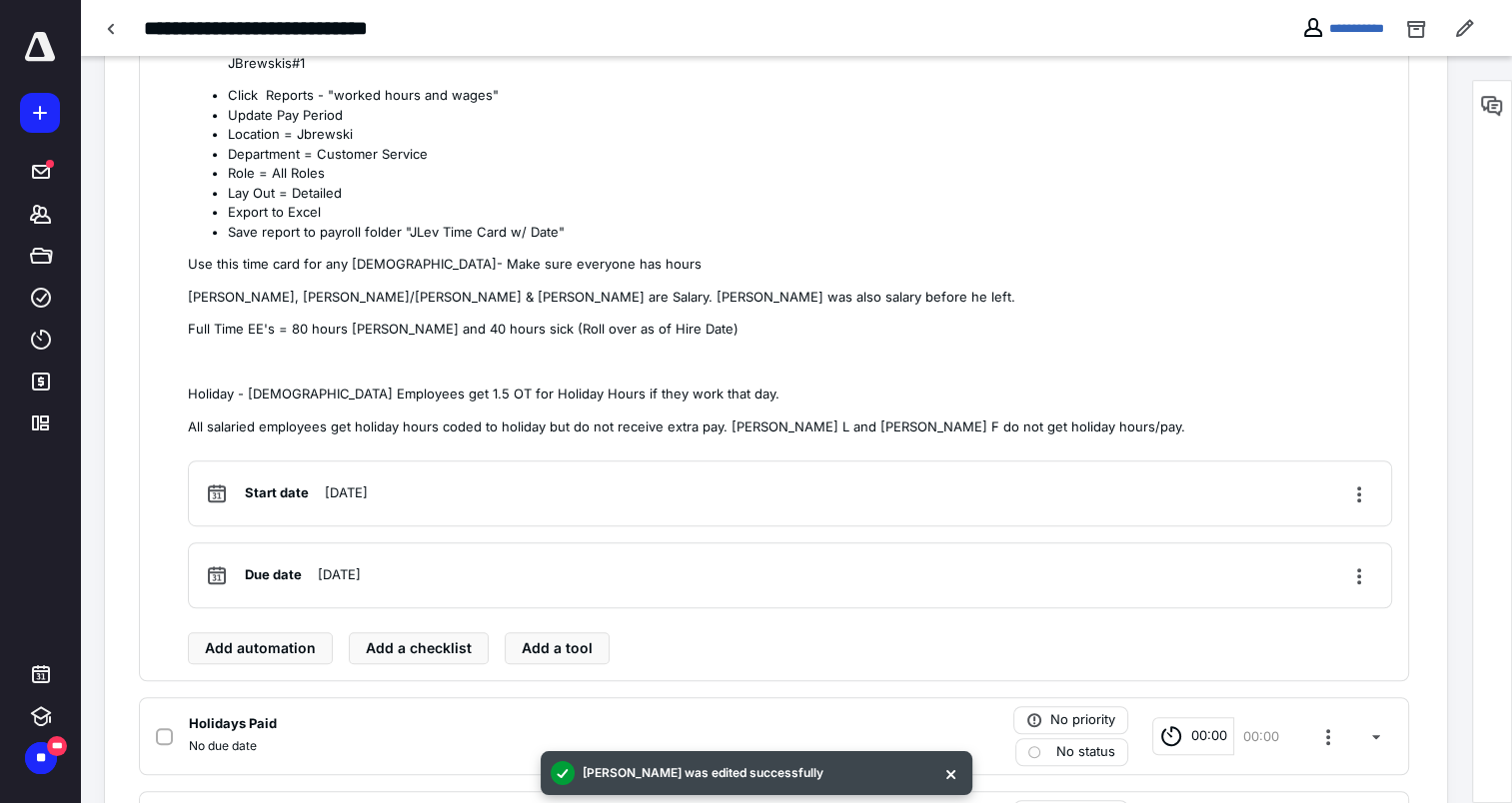 scroll, scrollTop: 1108, scrollLeft: 0, axis: vertical 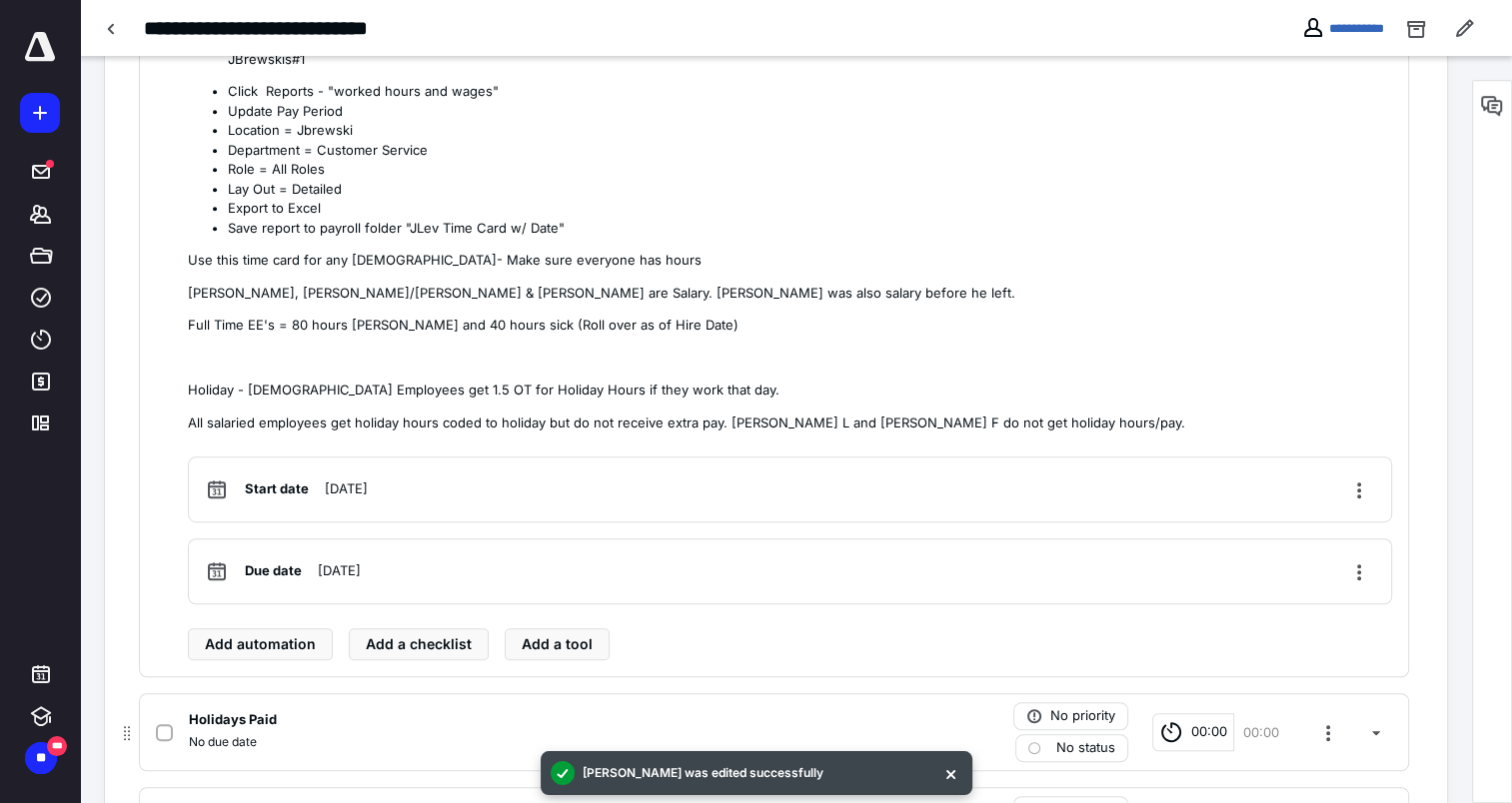 click on "Holidays Paid" at bounding box center [233, 720] 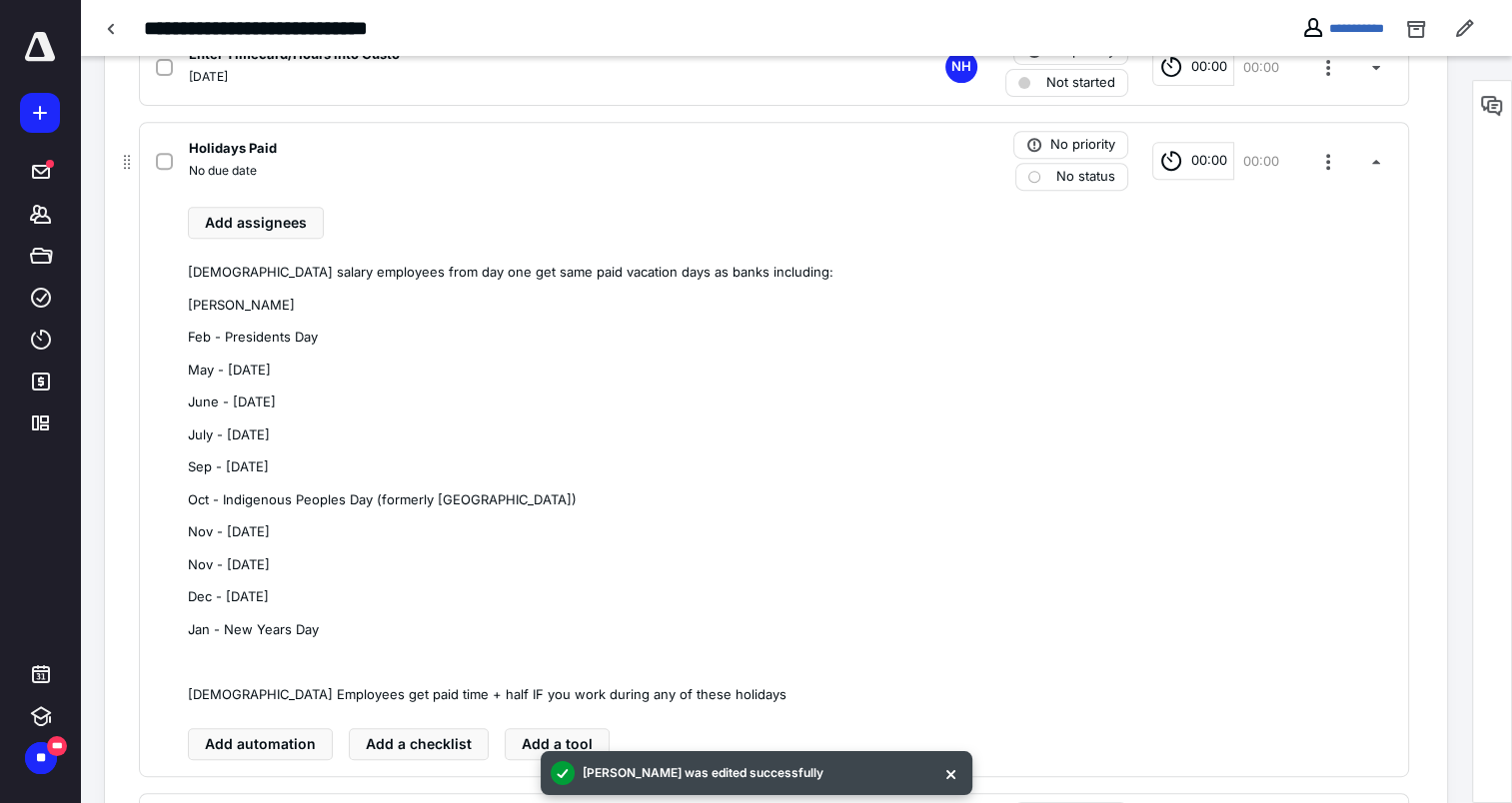 scroll, scrollTop: 708, scrollLeft: 0, axis: vertical 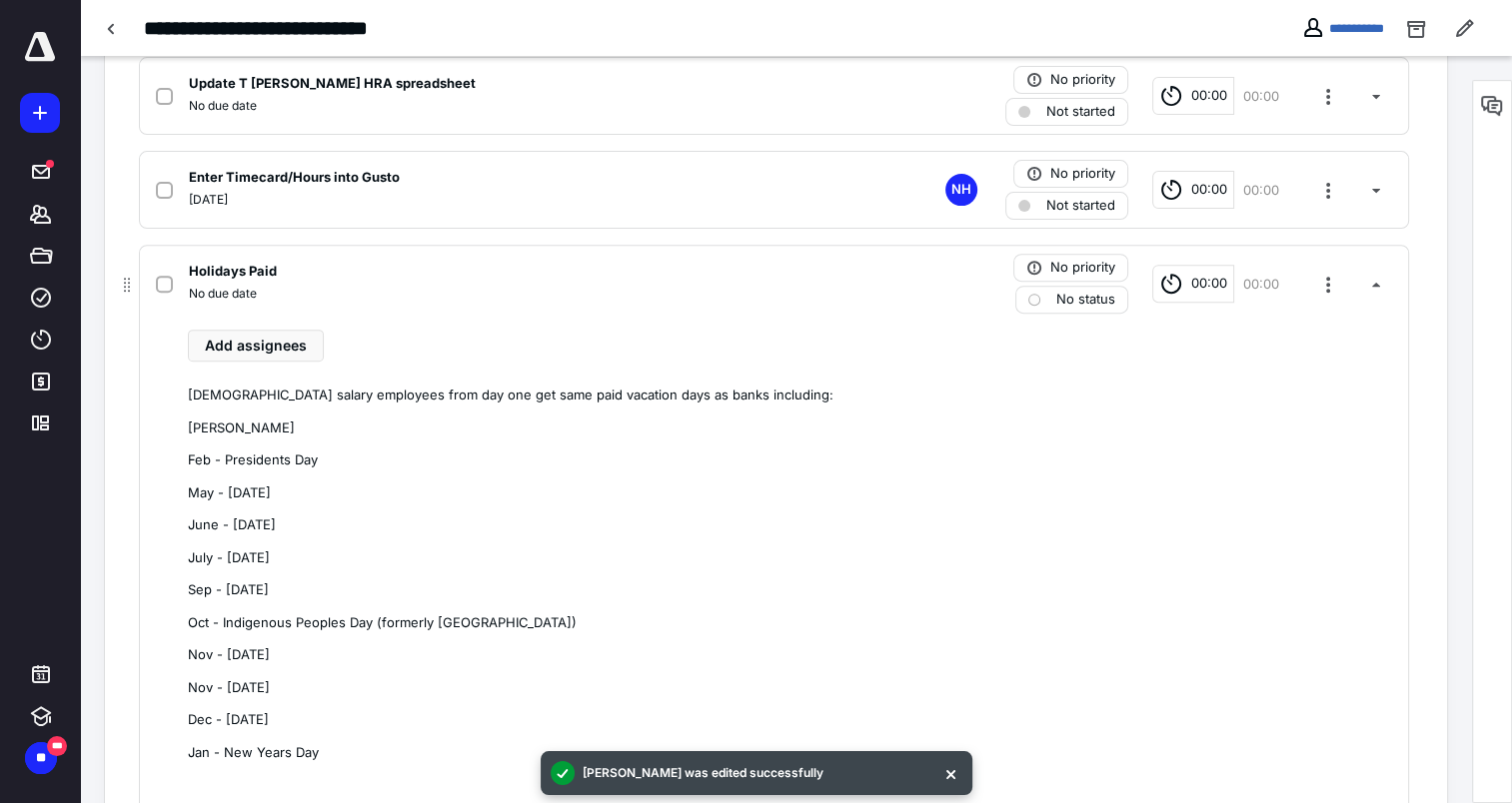 click on "Holidays Paid" at bounding box center [233, 272] 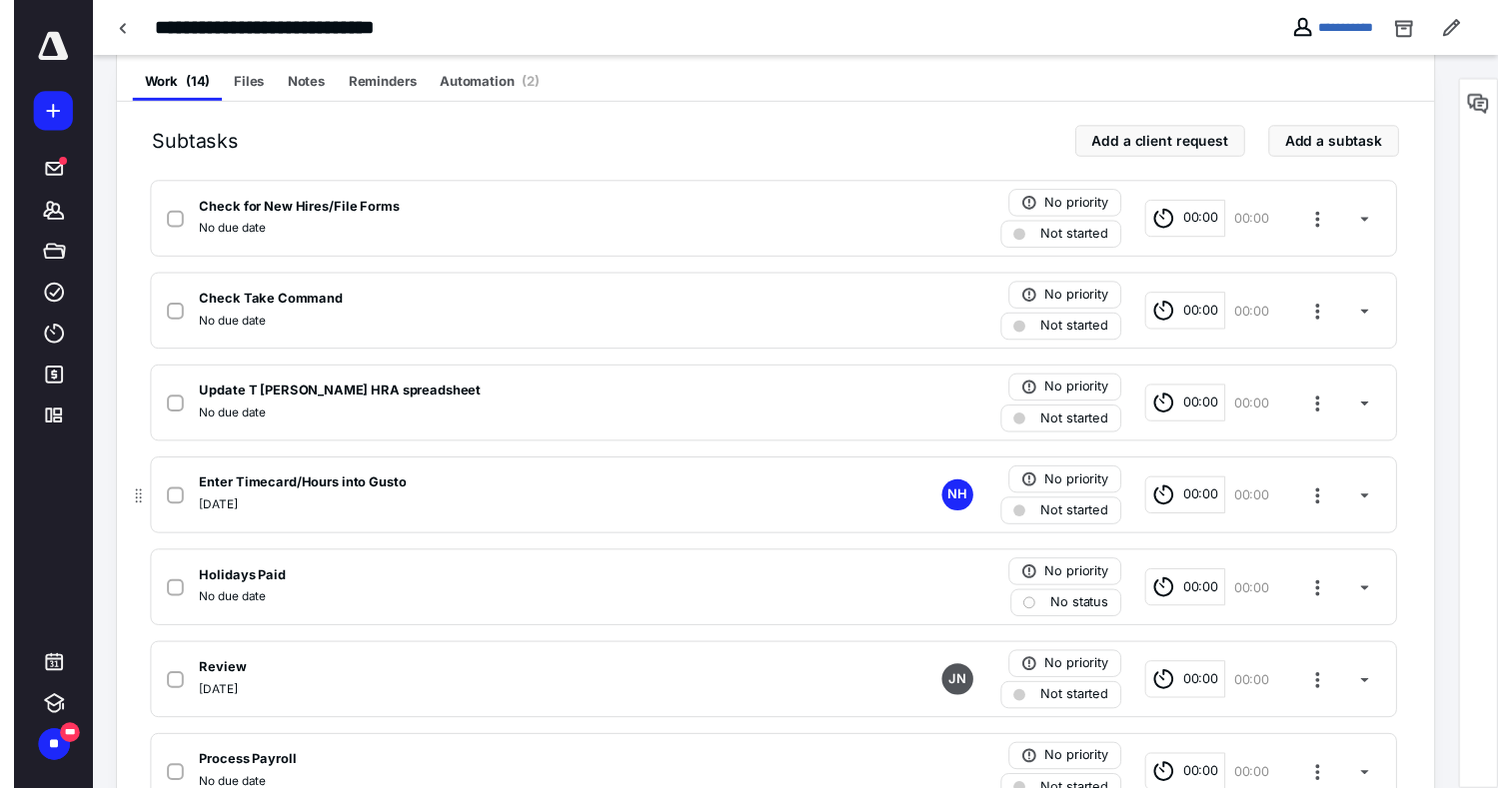 scroll, scrollTop: 0, scrollLeft: 0, axis: both 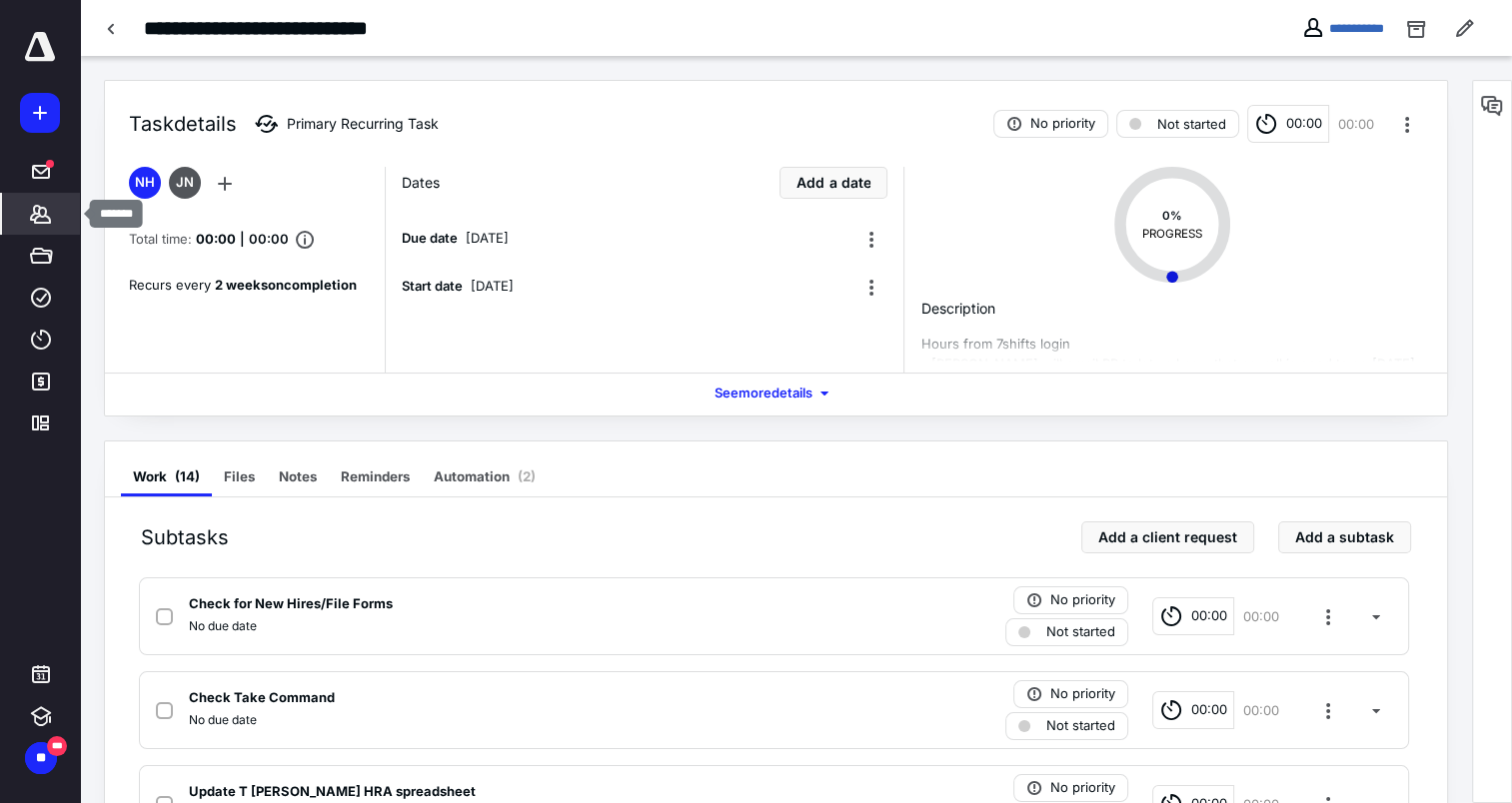 click 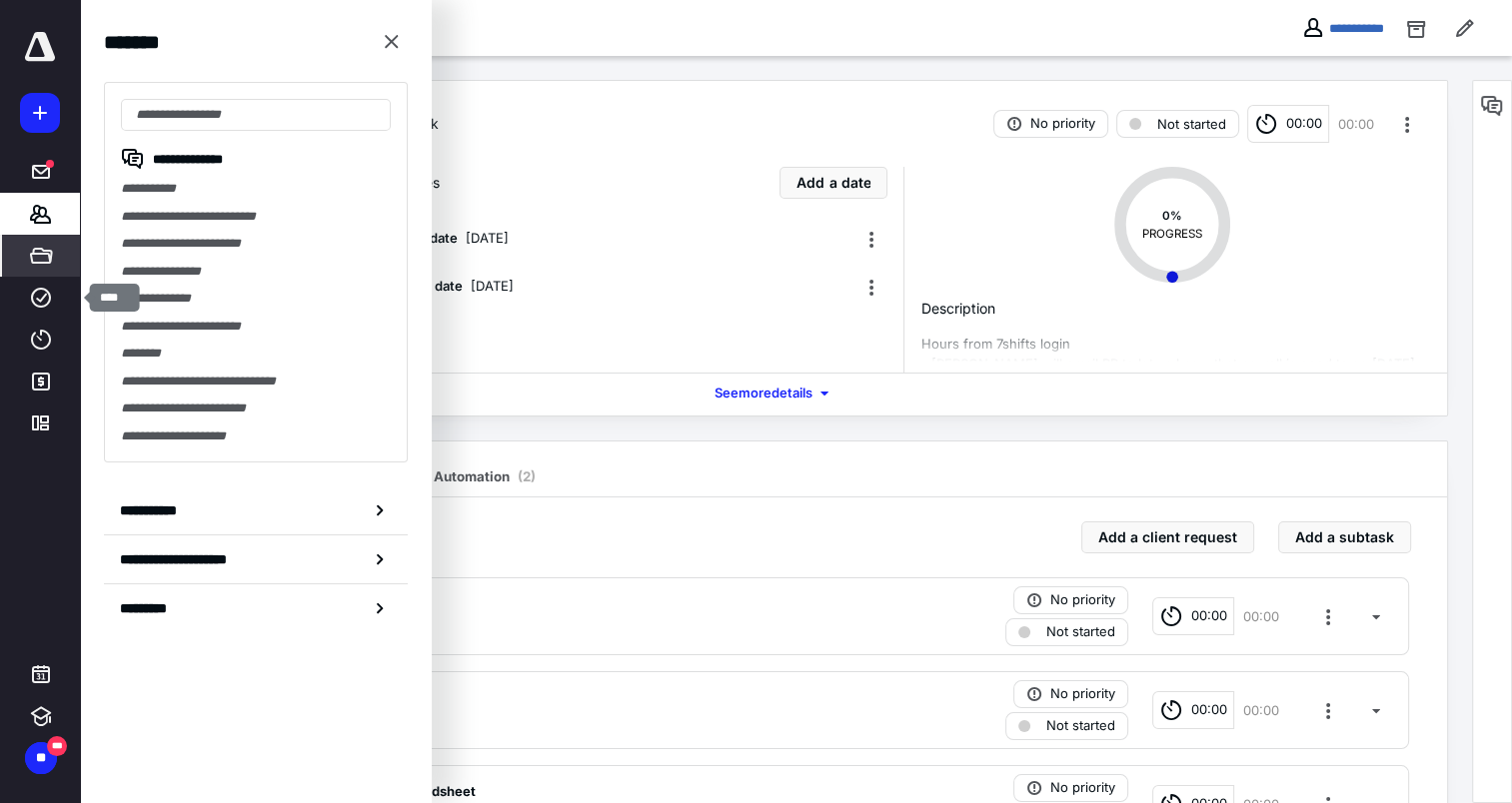 click on "****" at bounding box center (41, 298) 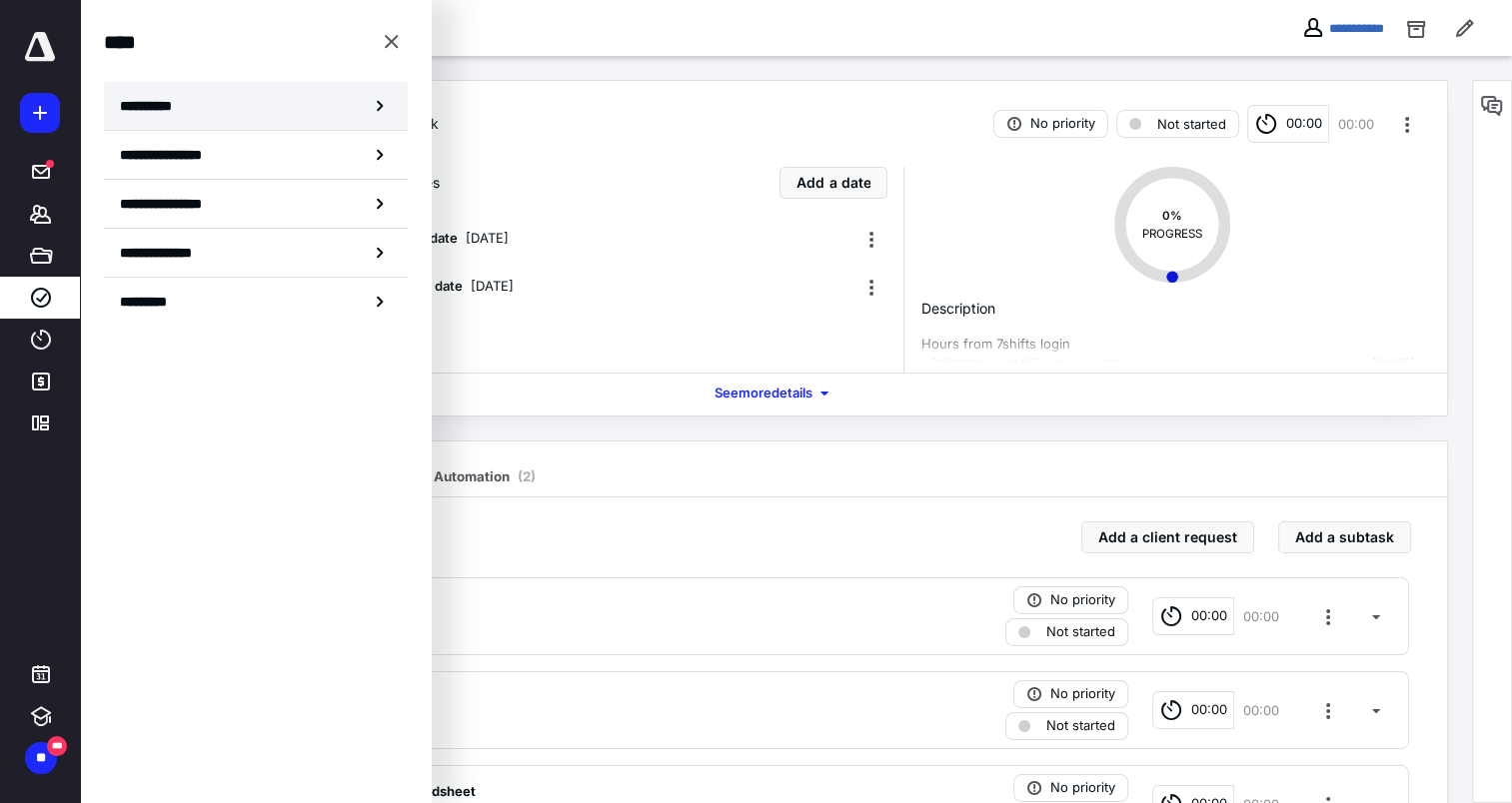 click on "**********" at bounding box center (153, 106) 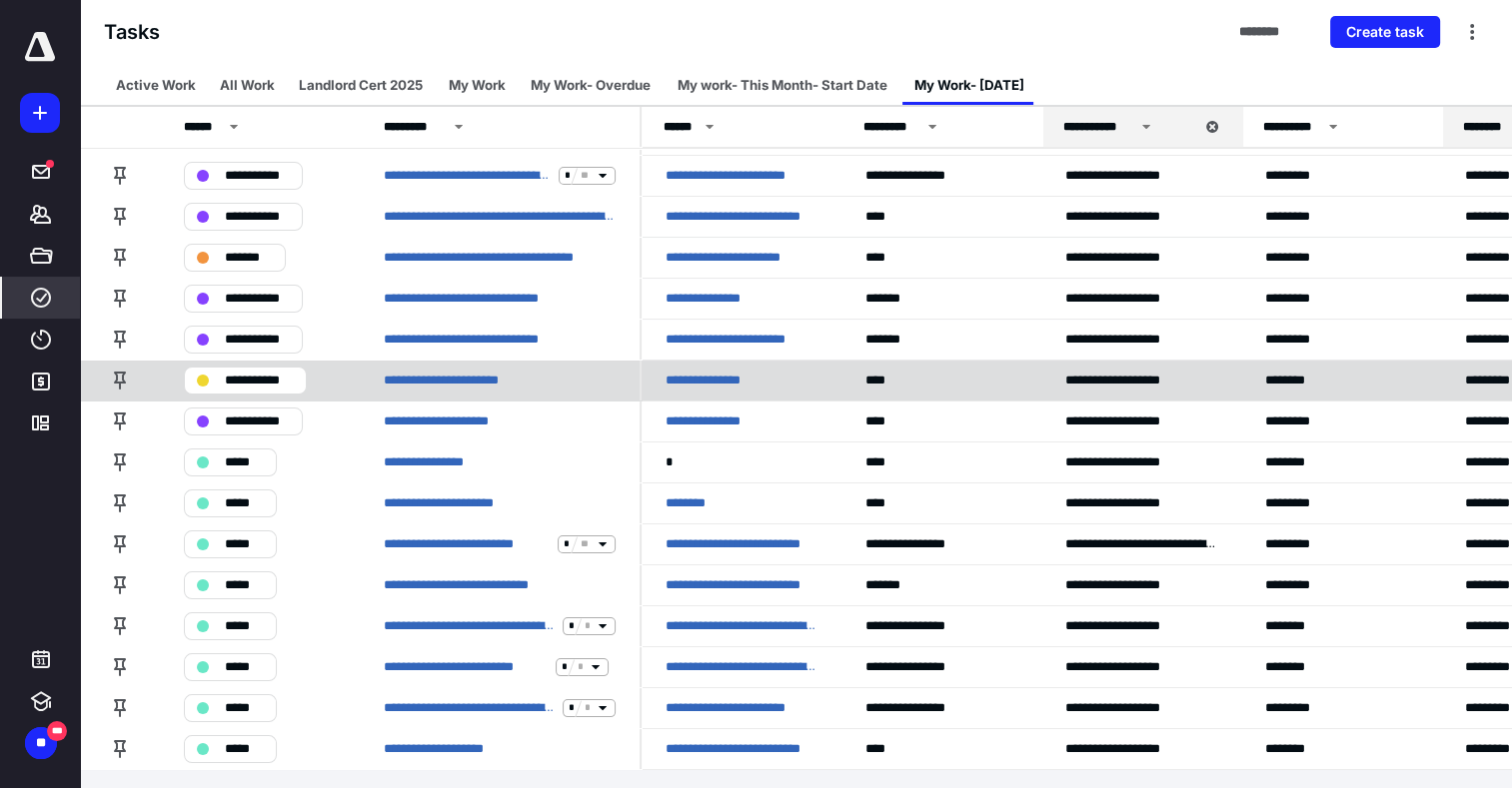 scroll, scrollTop: 118, scrollLeft: 0, axis: vertical 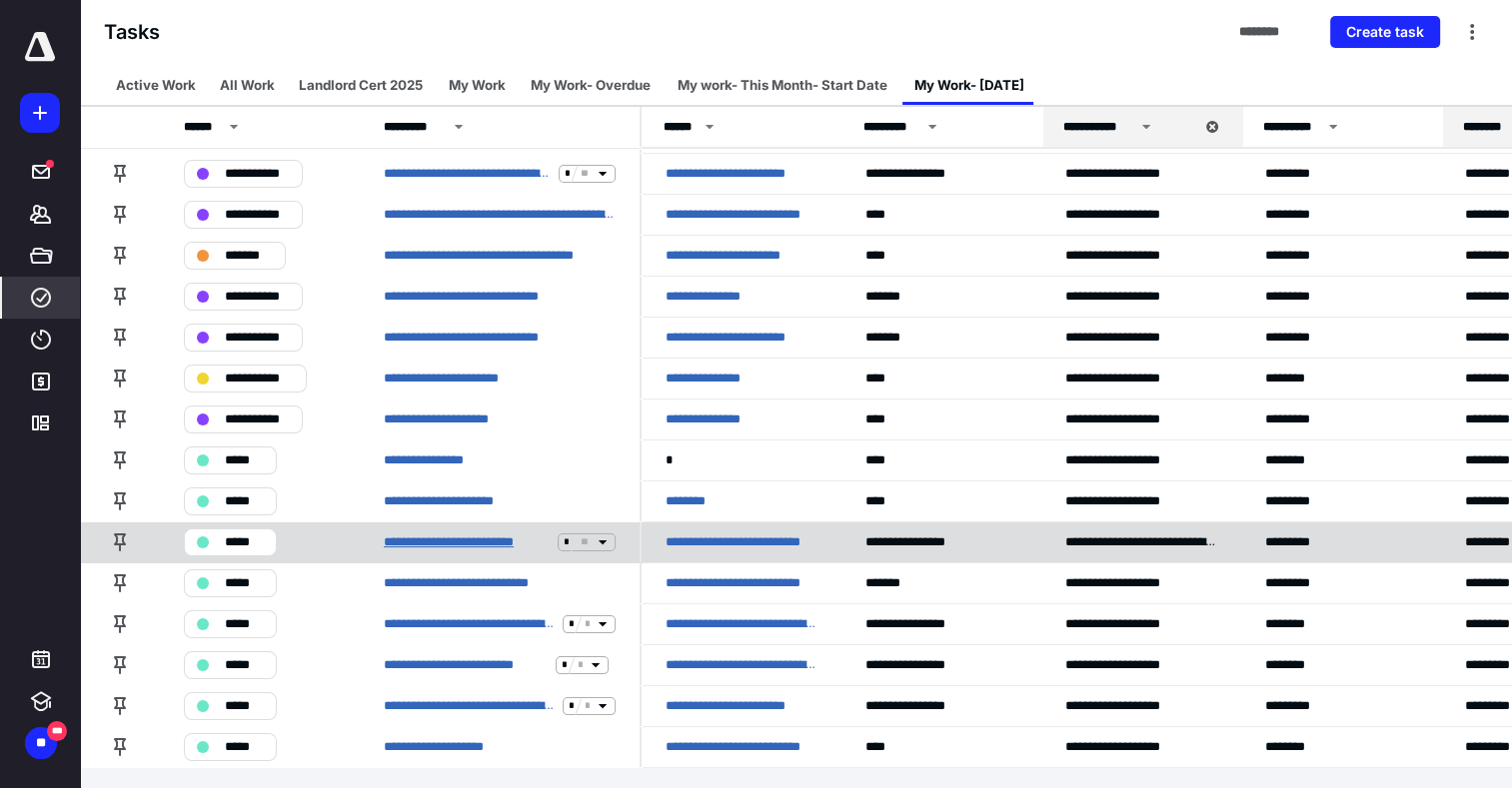 click on "**********" at bounding box center [467, 542] 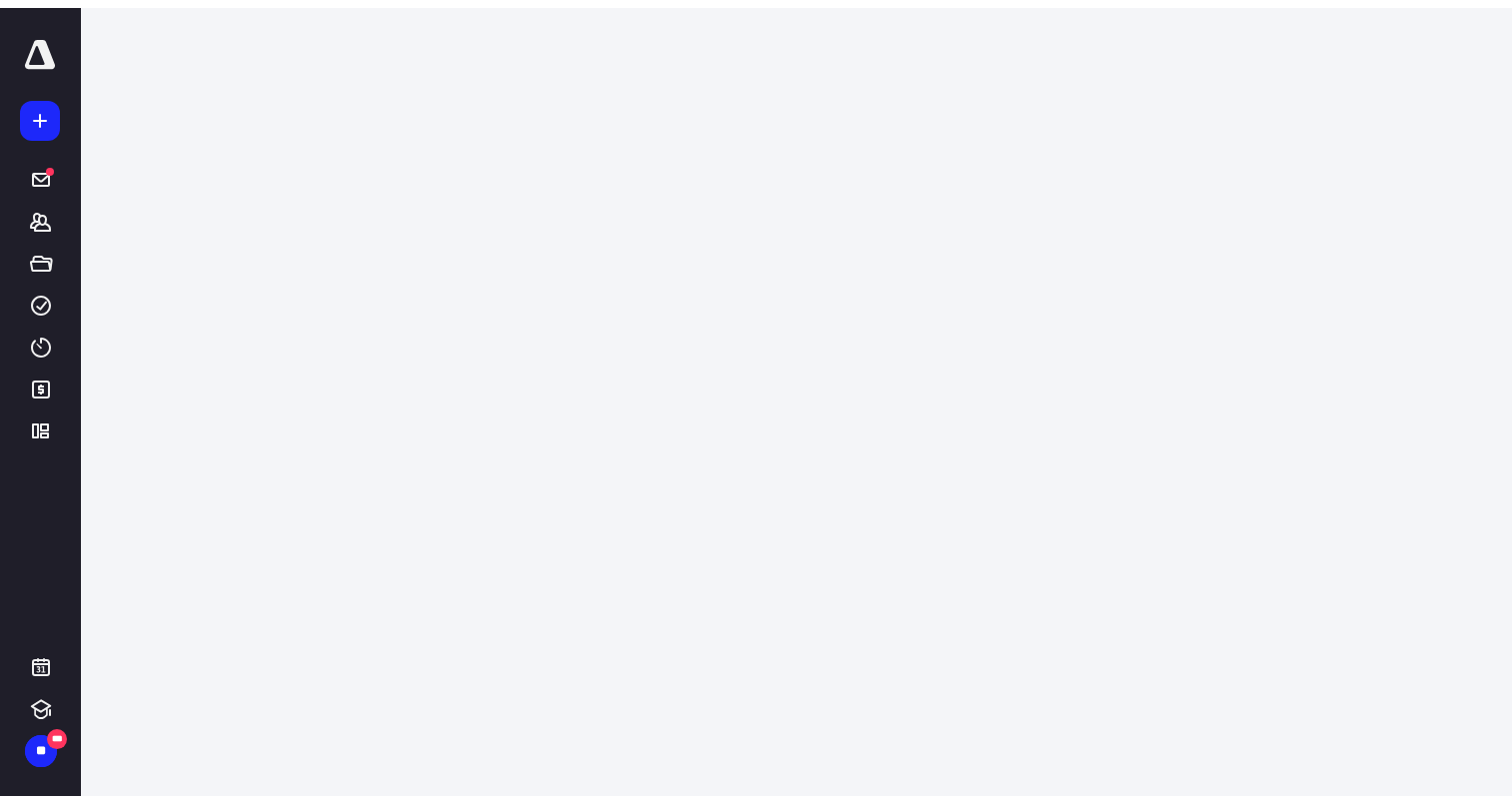 scroll, scrollTop: 0, scrollLeft: 0, axis: both 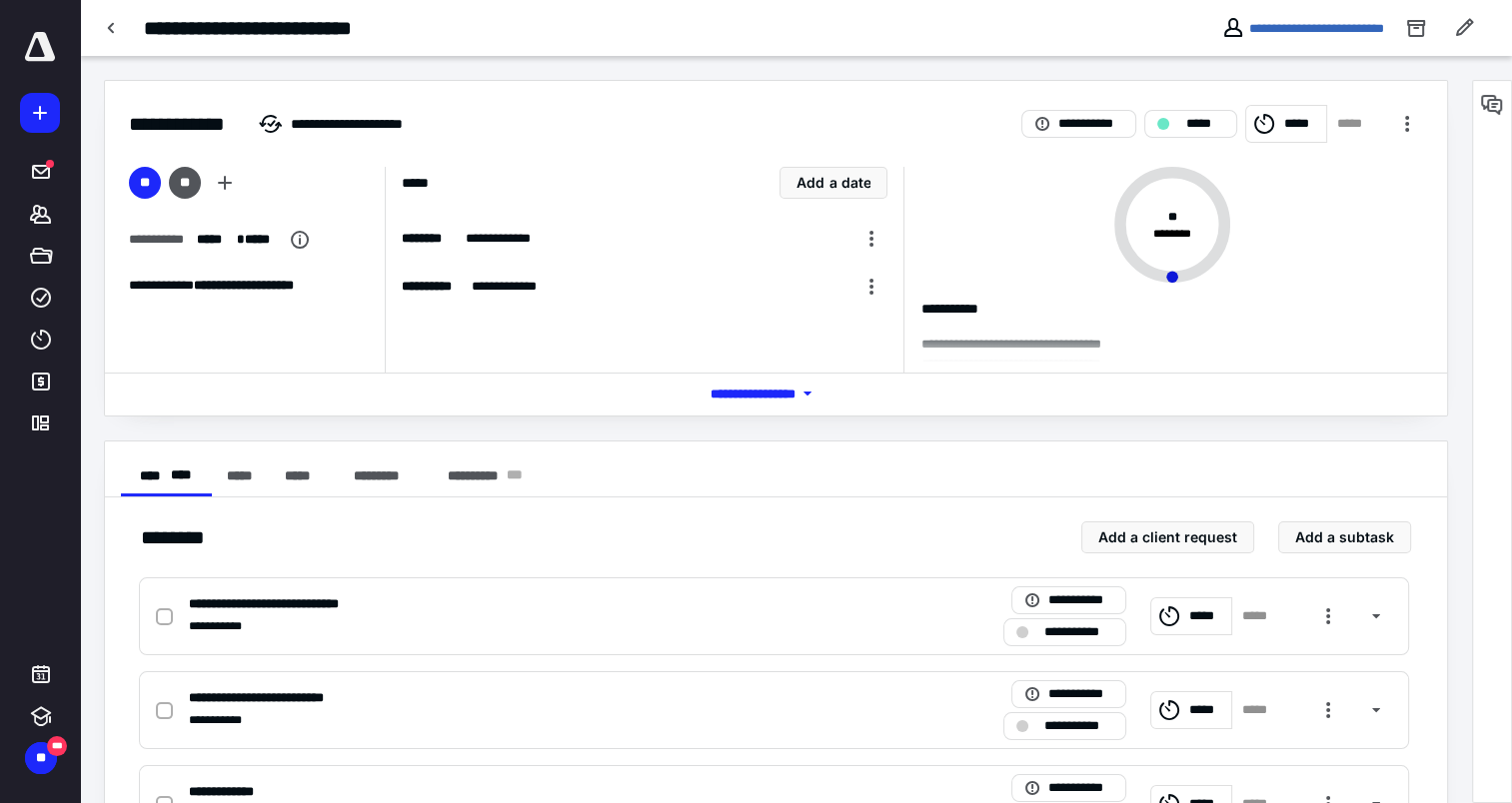 click on "*** **** *******" at bounding box center [776, 394] 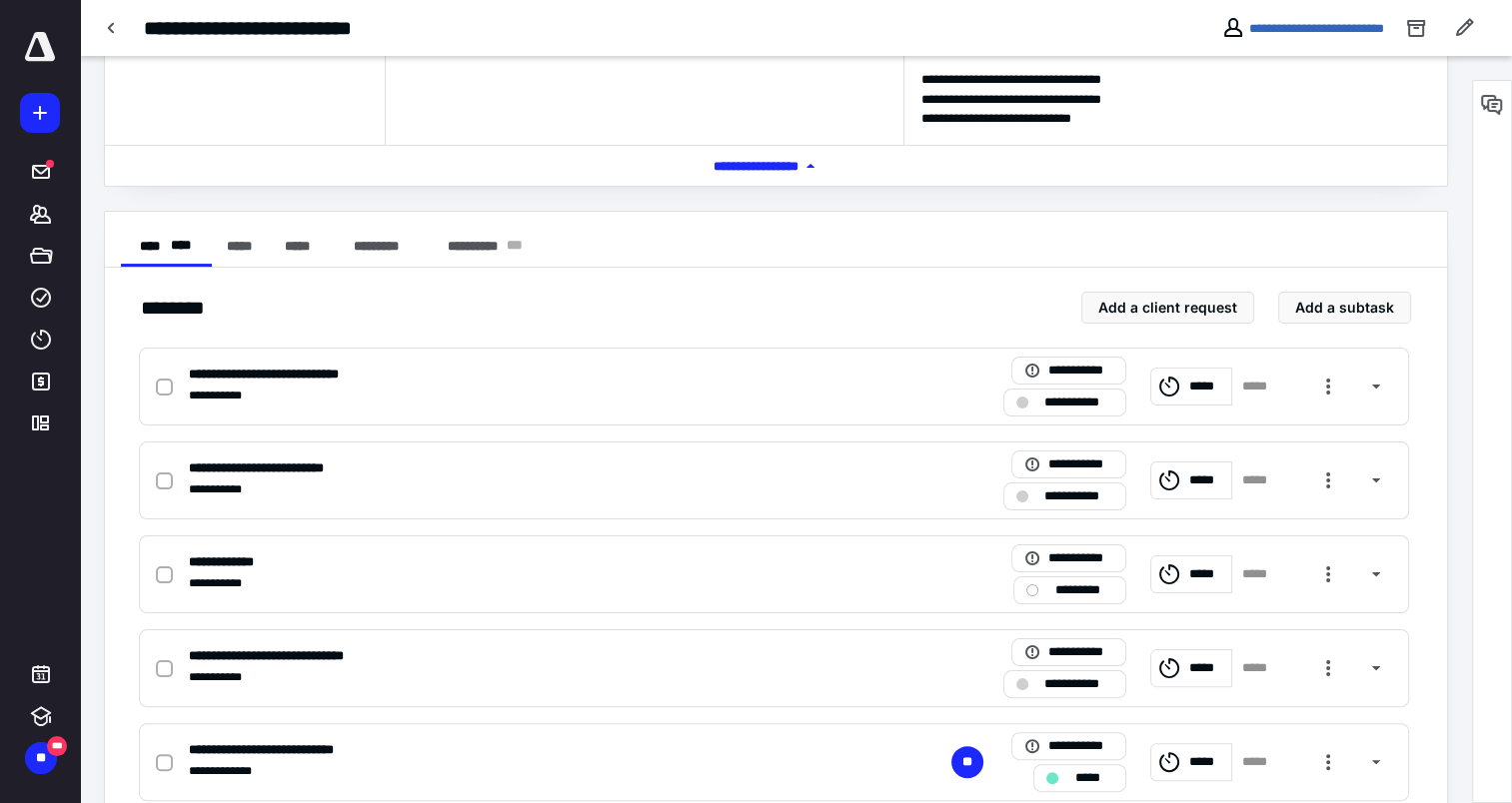 scroll, scrollTop: 300, scrollLeft: 0, axis: vertical 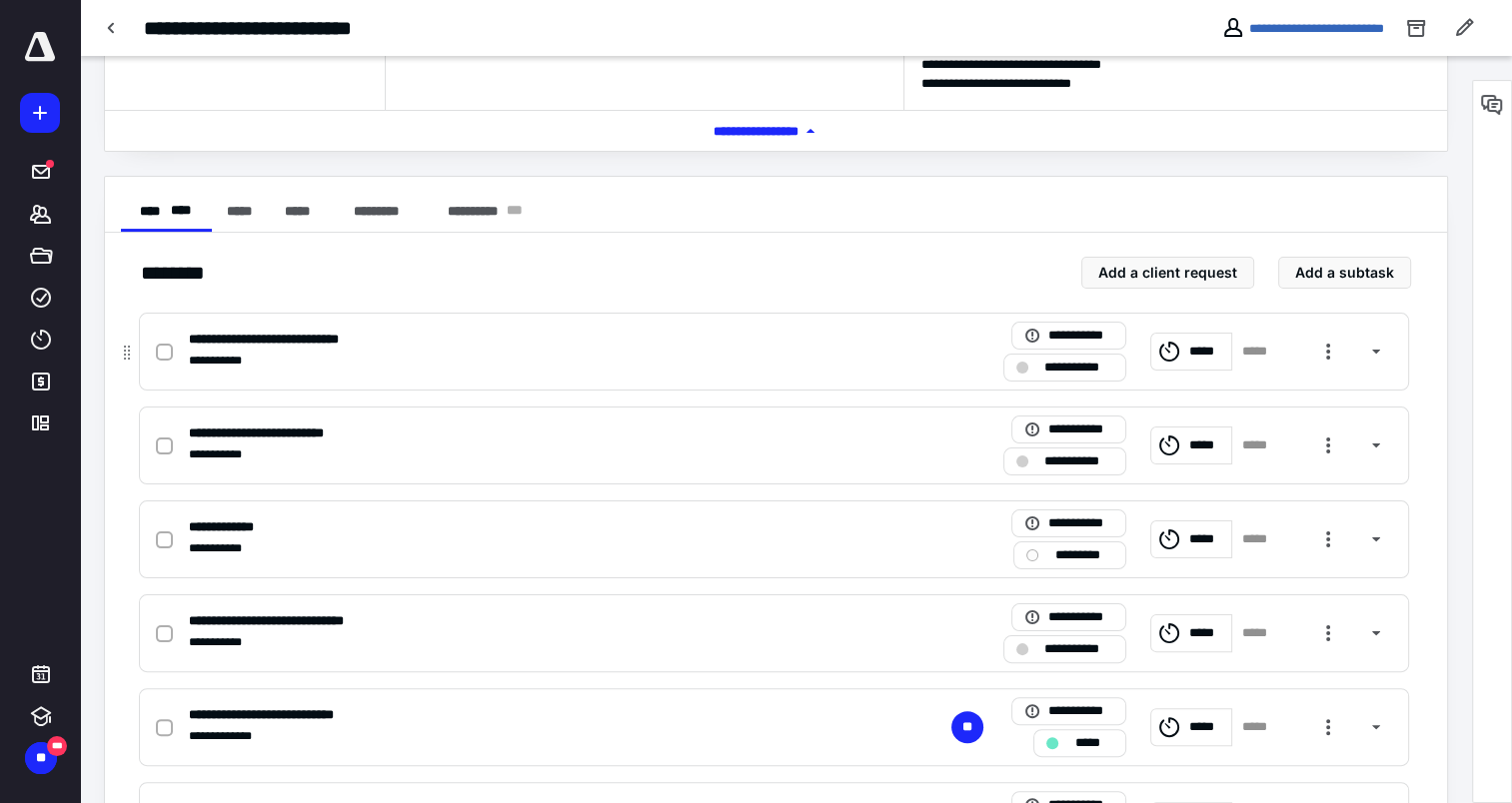 click on "**********" at bounding box center [289, 340] 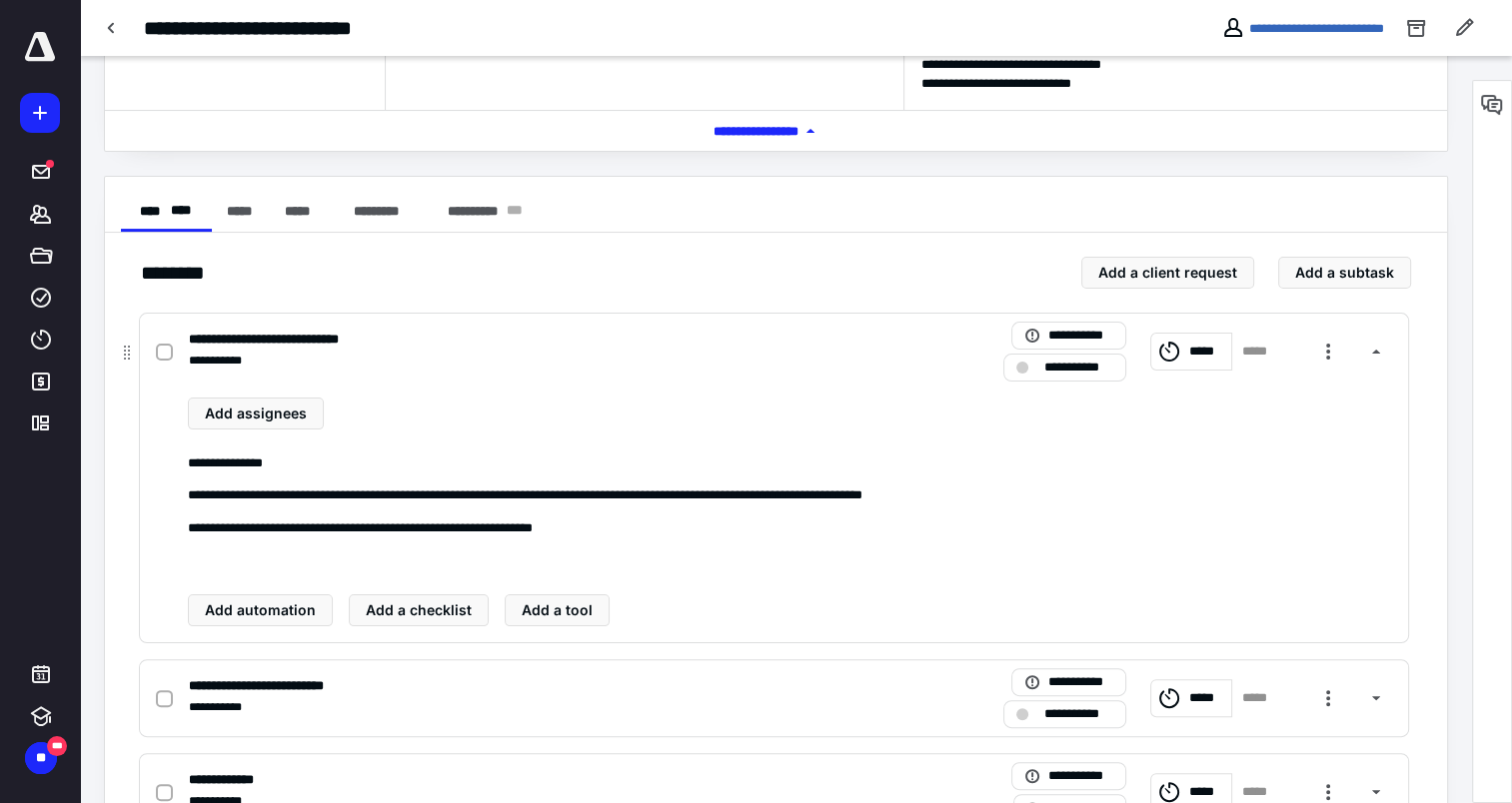 click at bounding box center (164, 352) 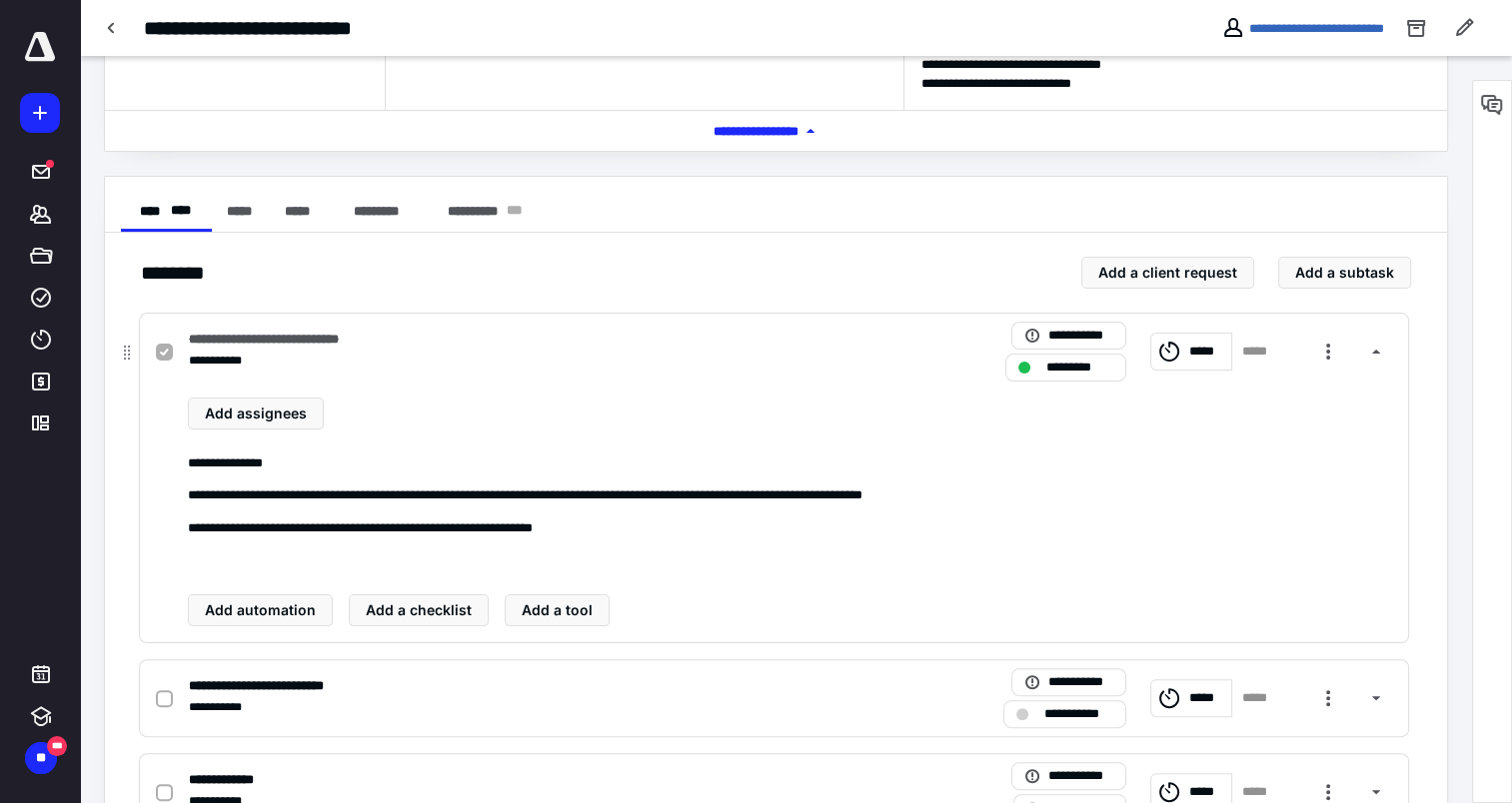 click on "**********" at bounding box center [289, 340] 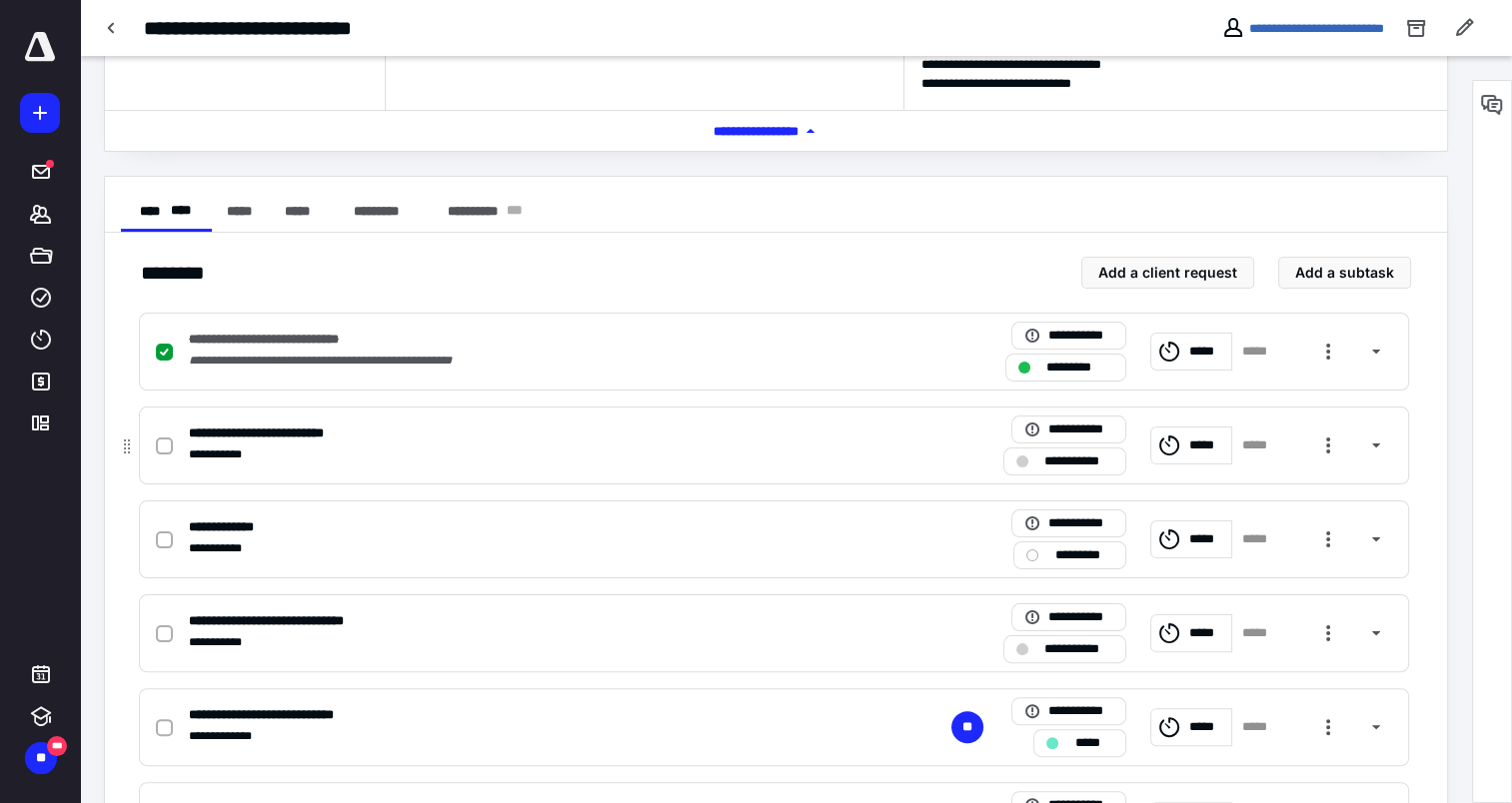 click on "**********" at bounding box center (280, 433) 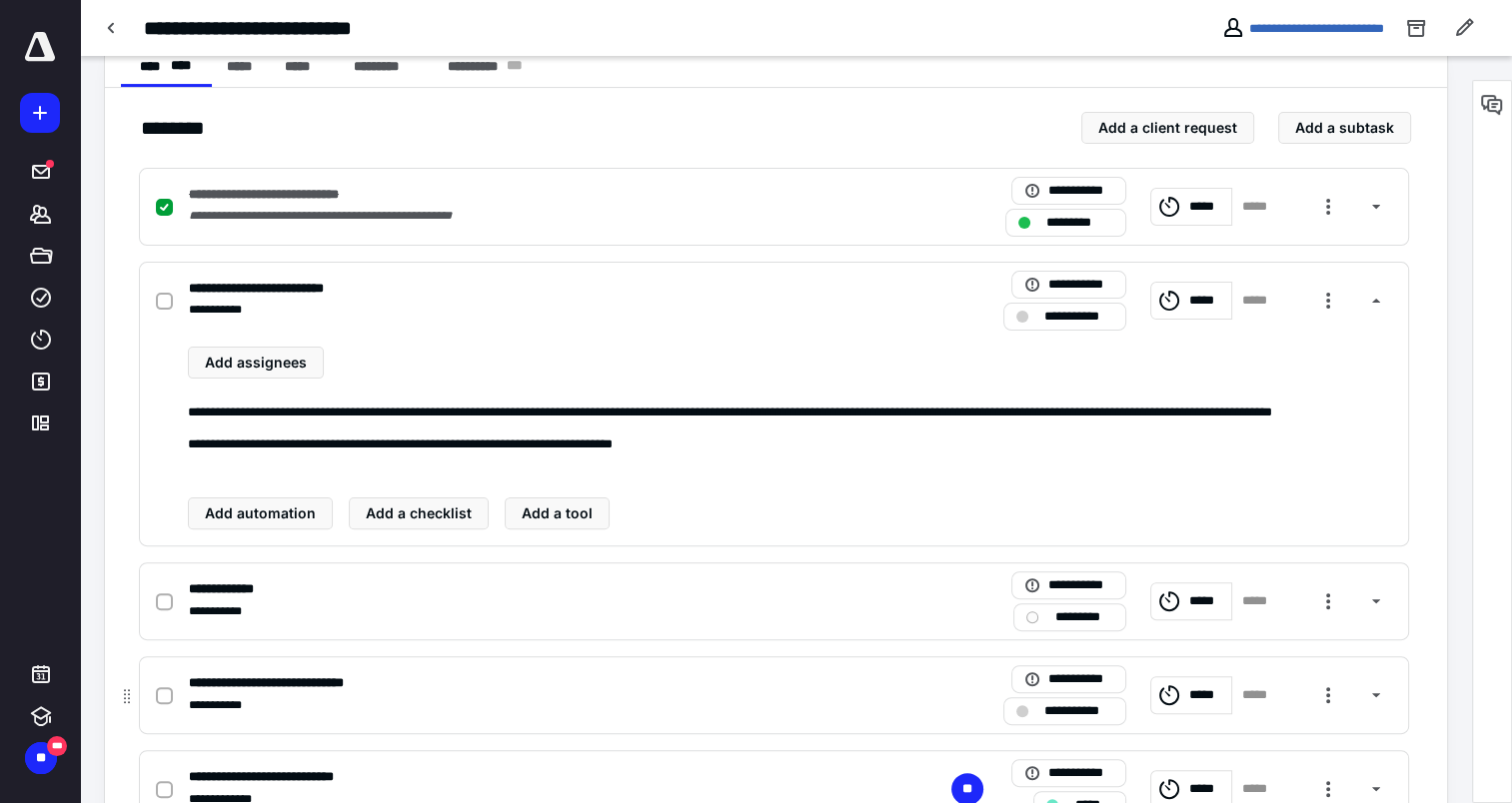 scroll, scrollTop: 499, scrollLeft: 0, axis: vertical 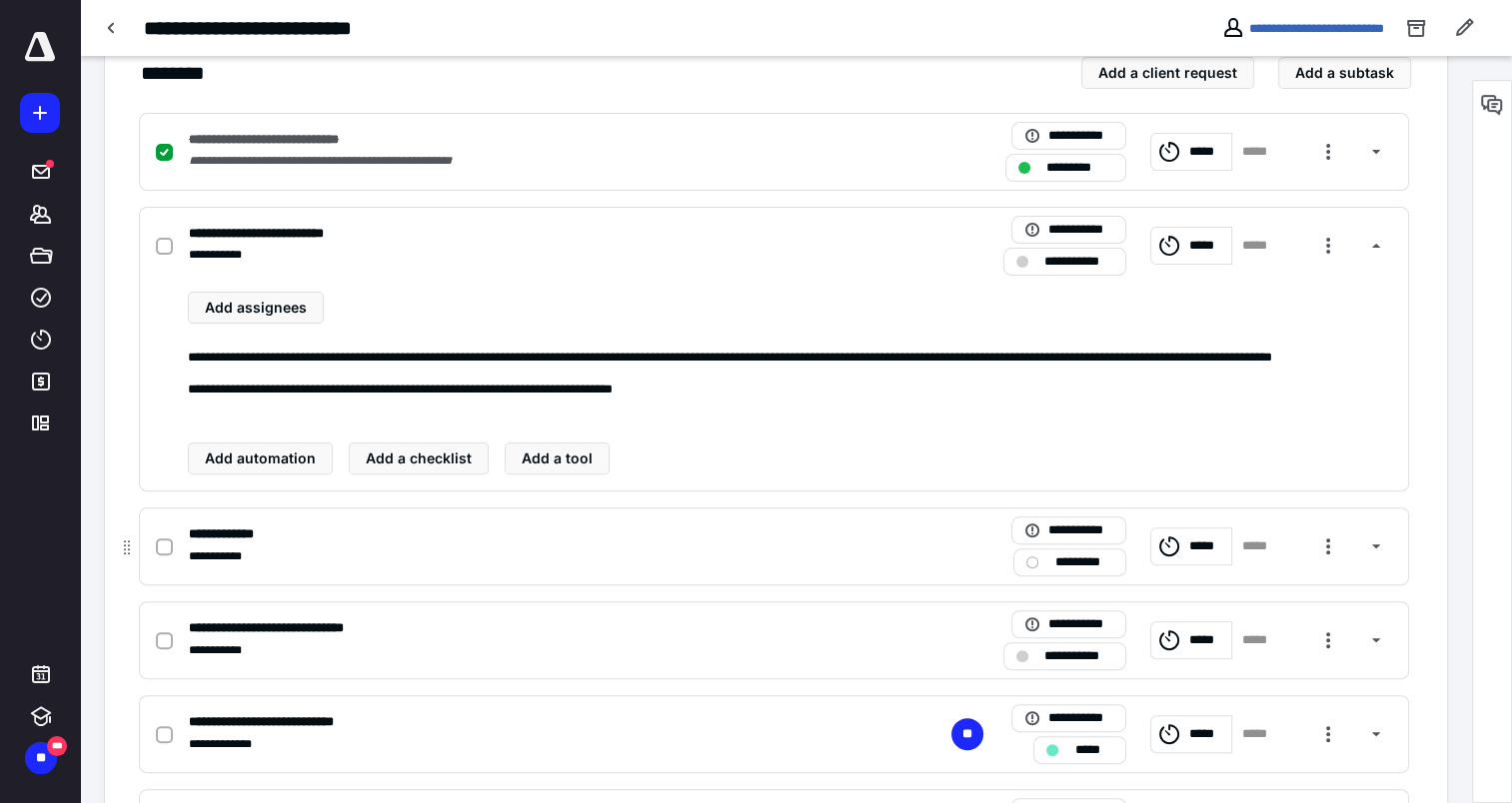 click on "**********" at bounding box center (232, 534) 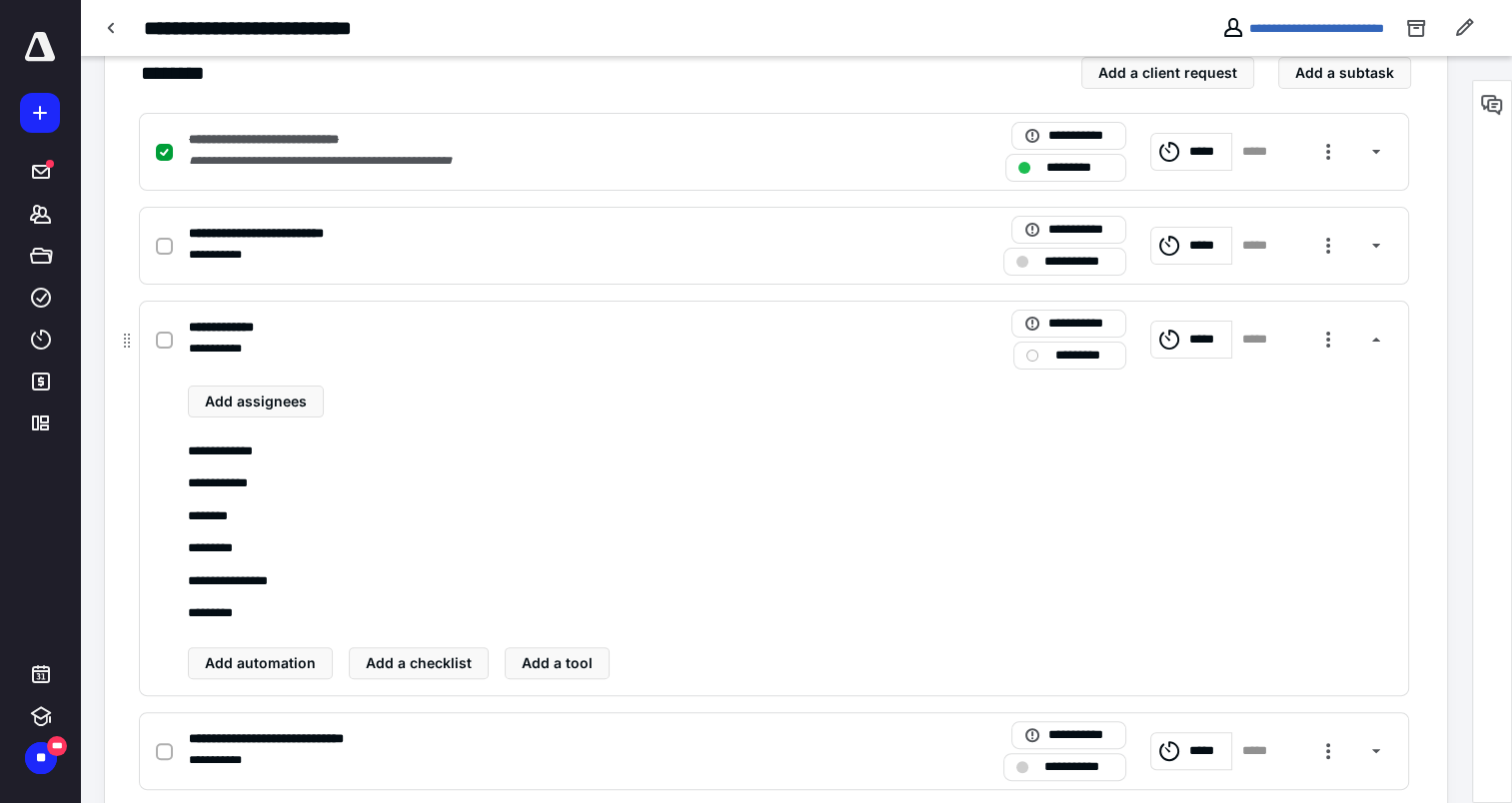 click on "**********" at bounding box center (232, 328) 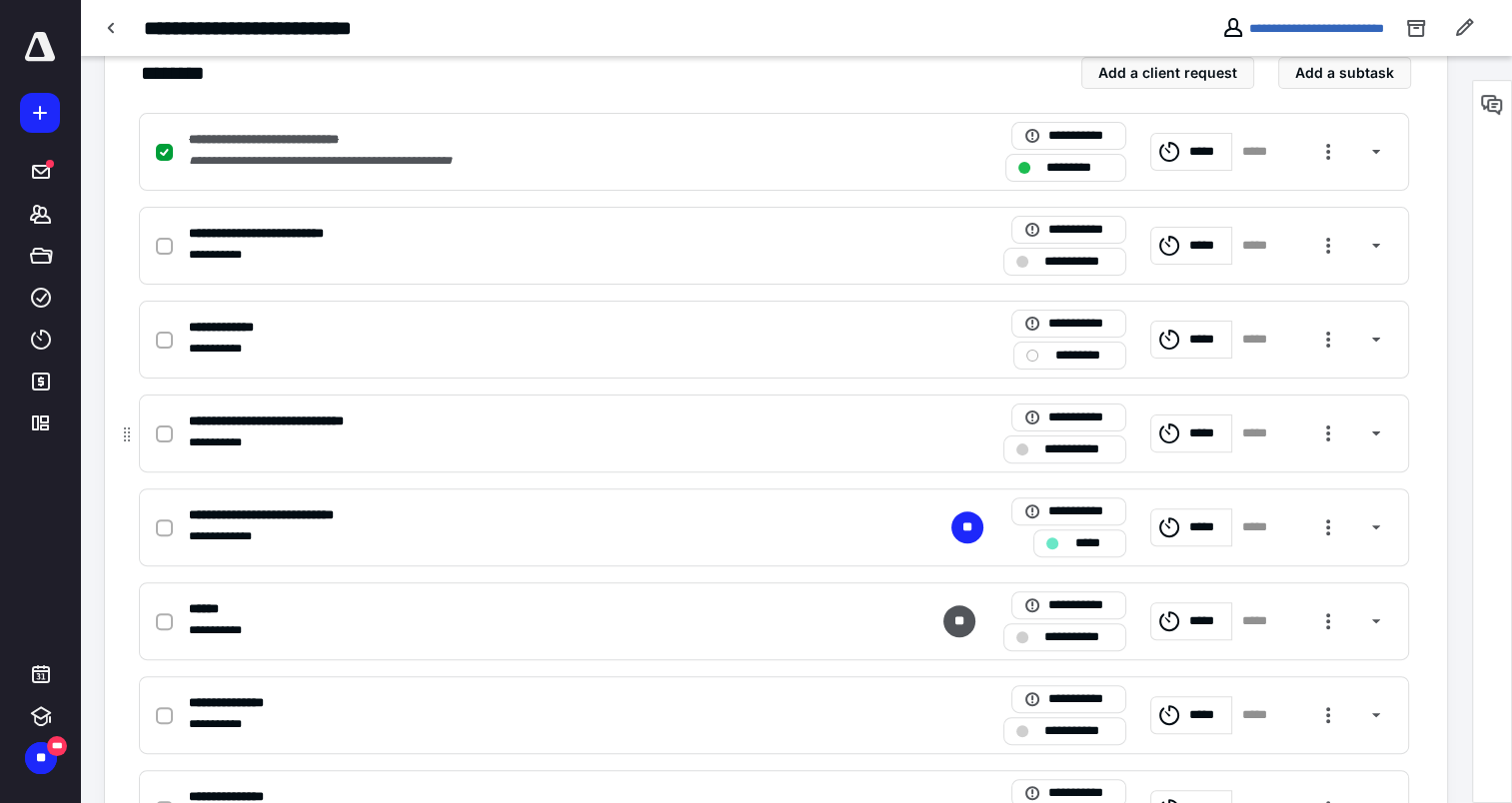 click on "**********" at bounding box center (223, 442) 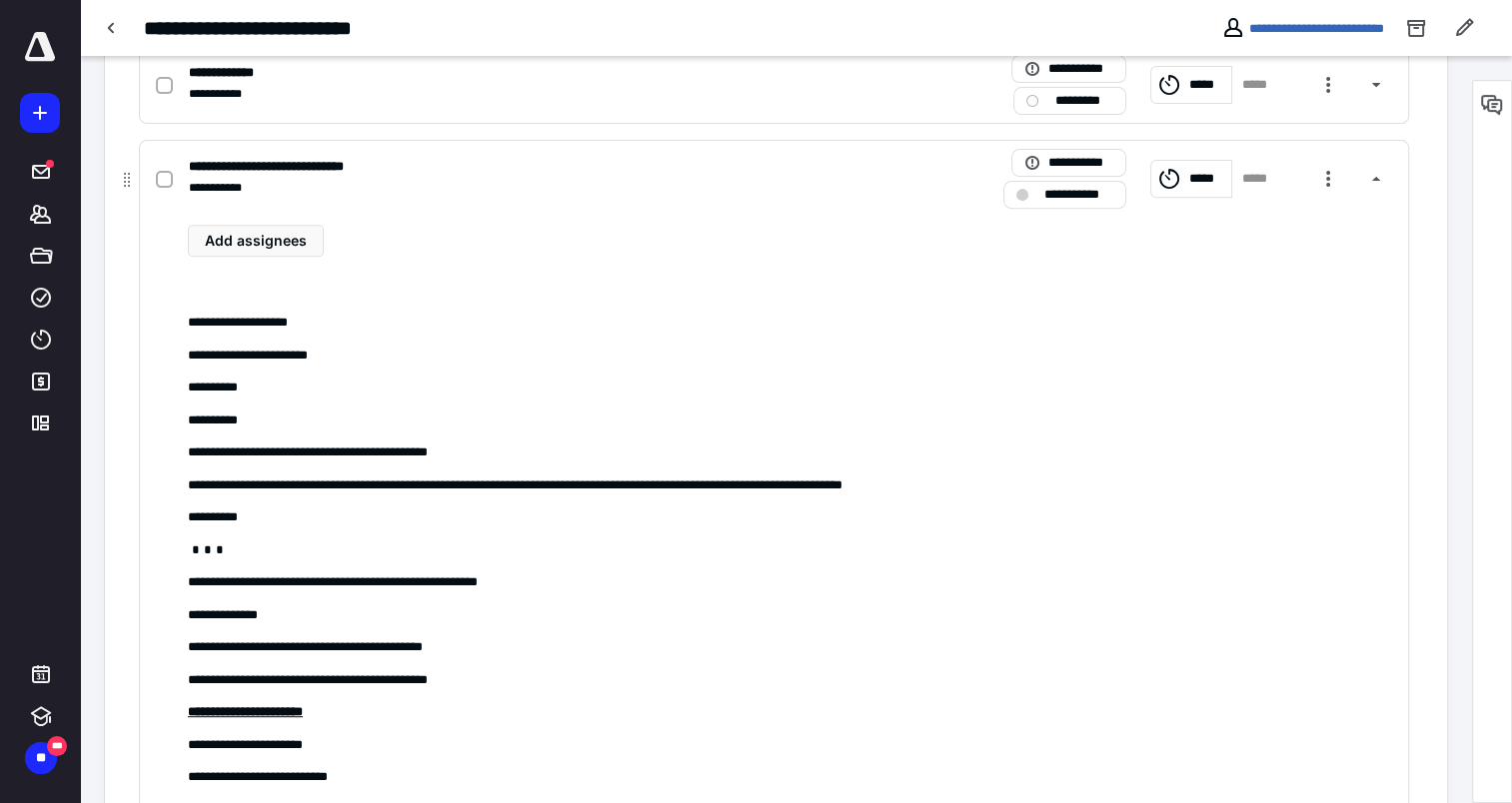 scroll, scrollTop: 799, scrollLeft: 0, axis: vertical 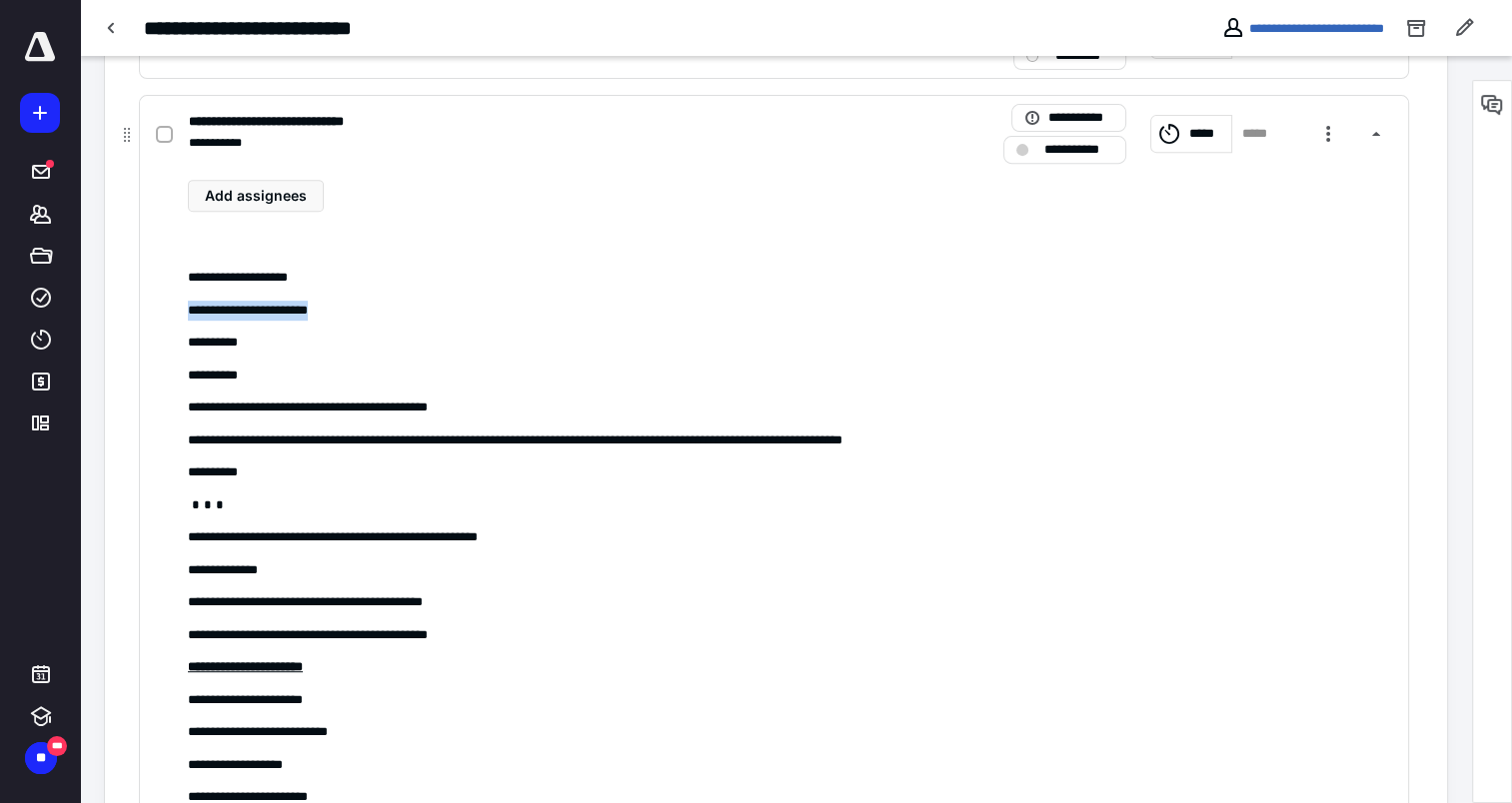 drag, startPoint x: 369, startPoint y: 310, endPoint x: 188, endPoint y: 307, distance: 181.02486 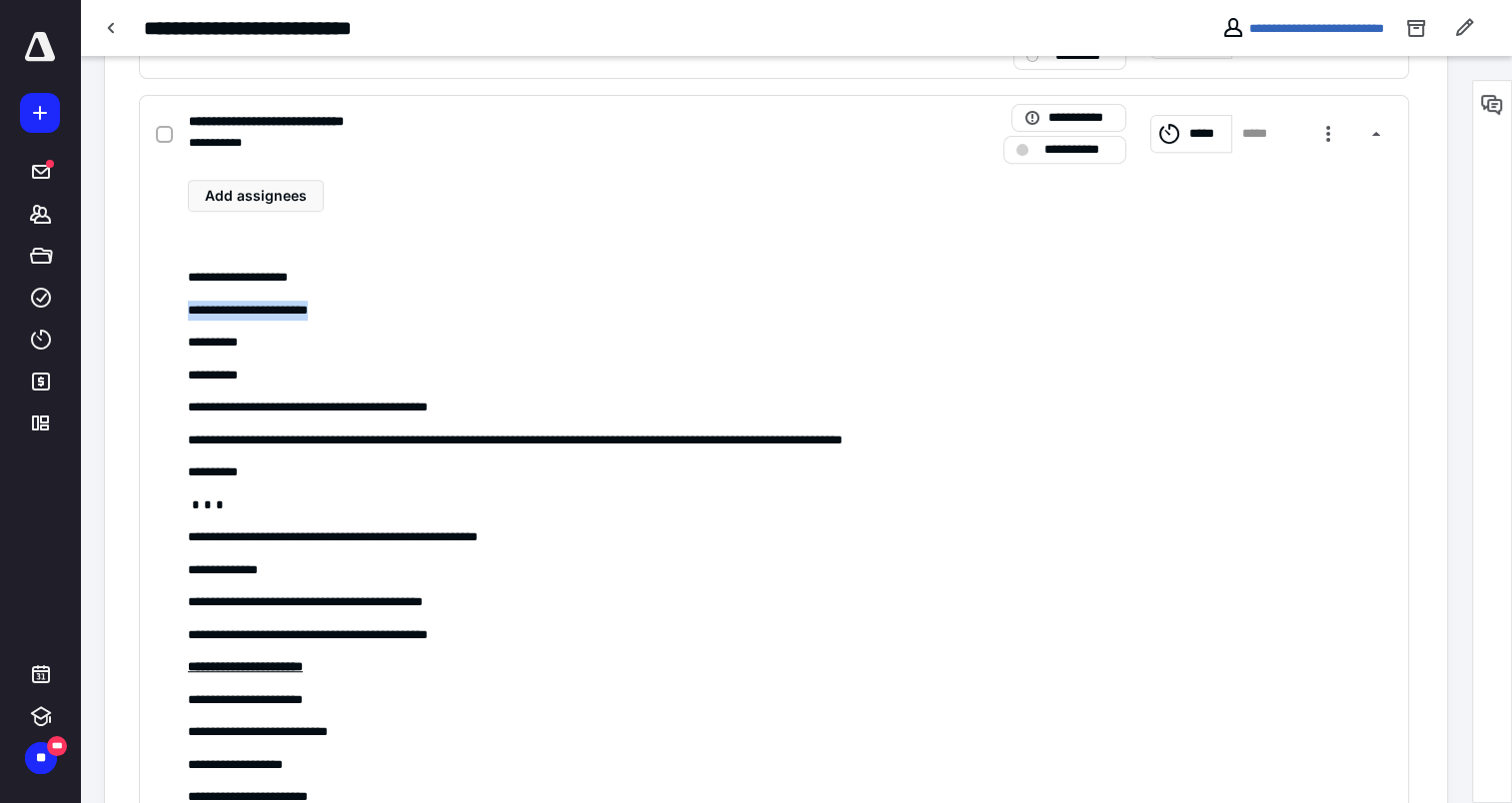 copy on "**********" 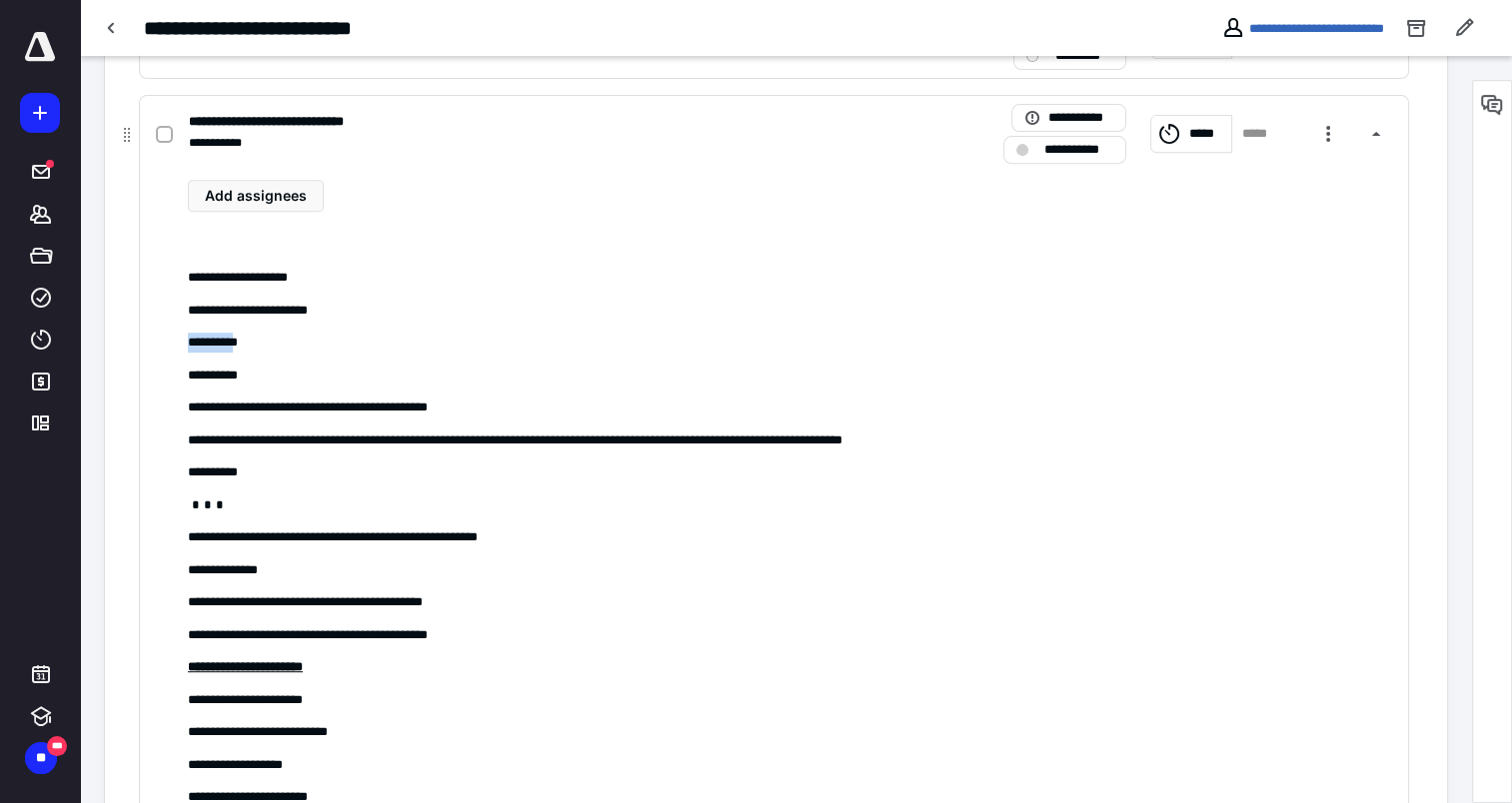 drag, startPoint x: 253, startPoint y: 347, endPoint x: 180, endPoint y: 332, distance: 74.52516 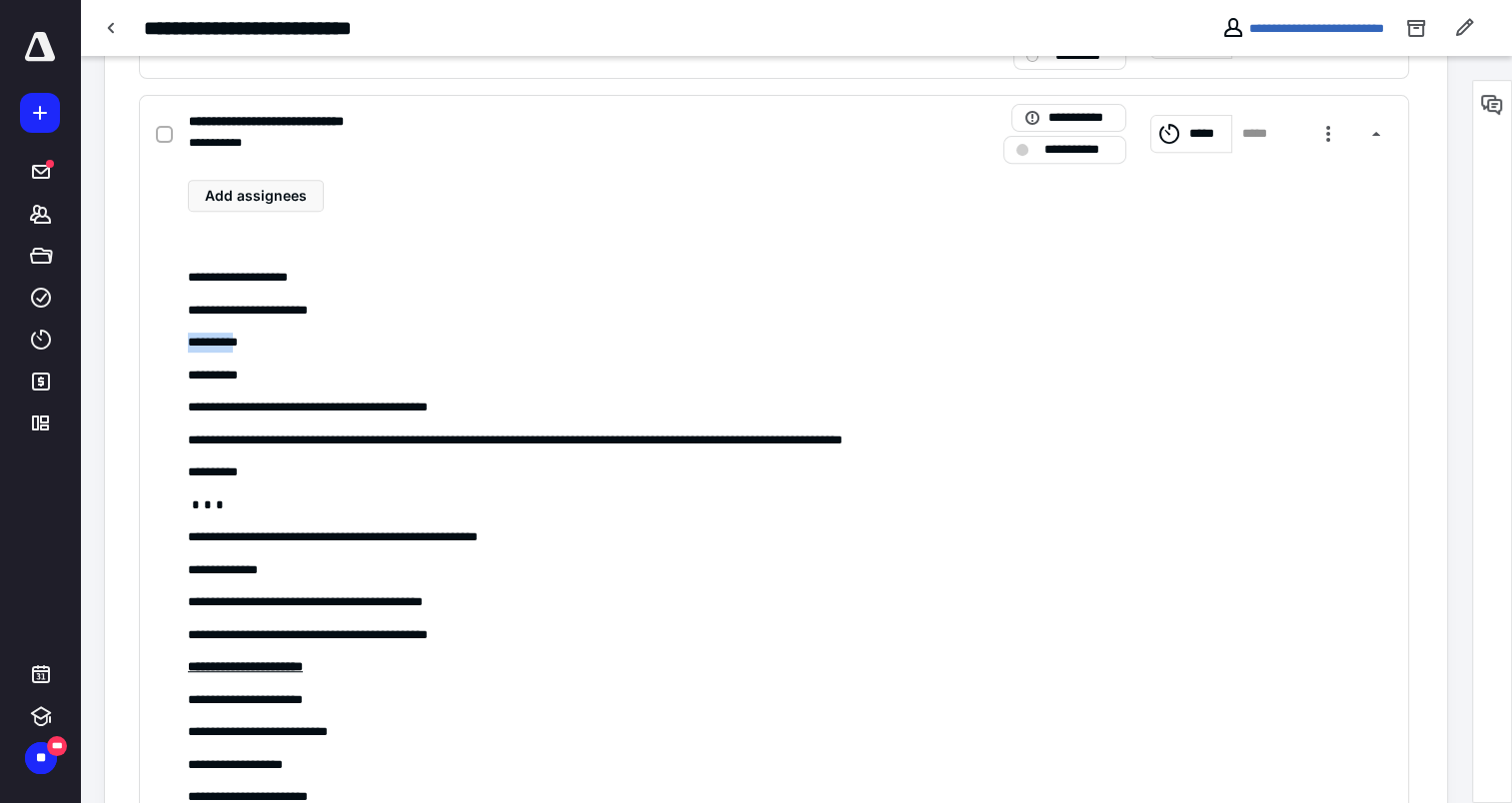 copy on "*********" 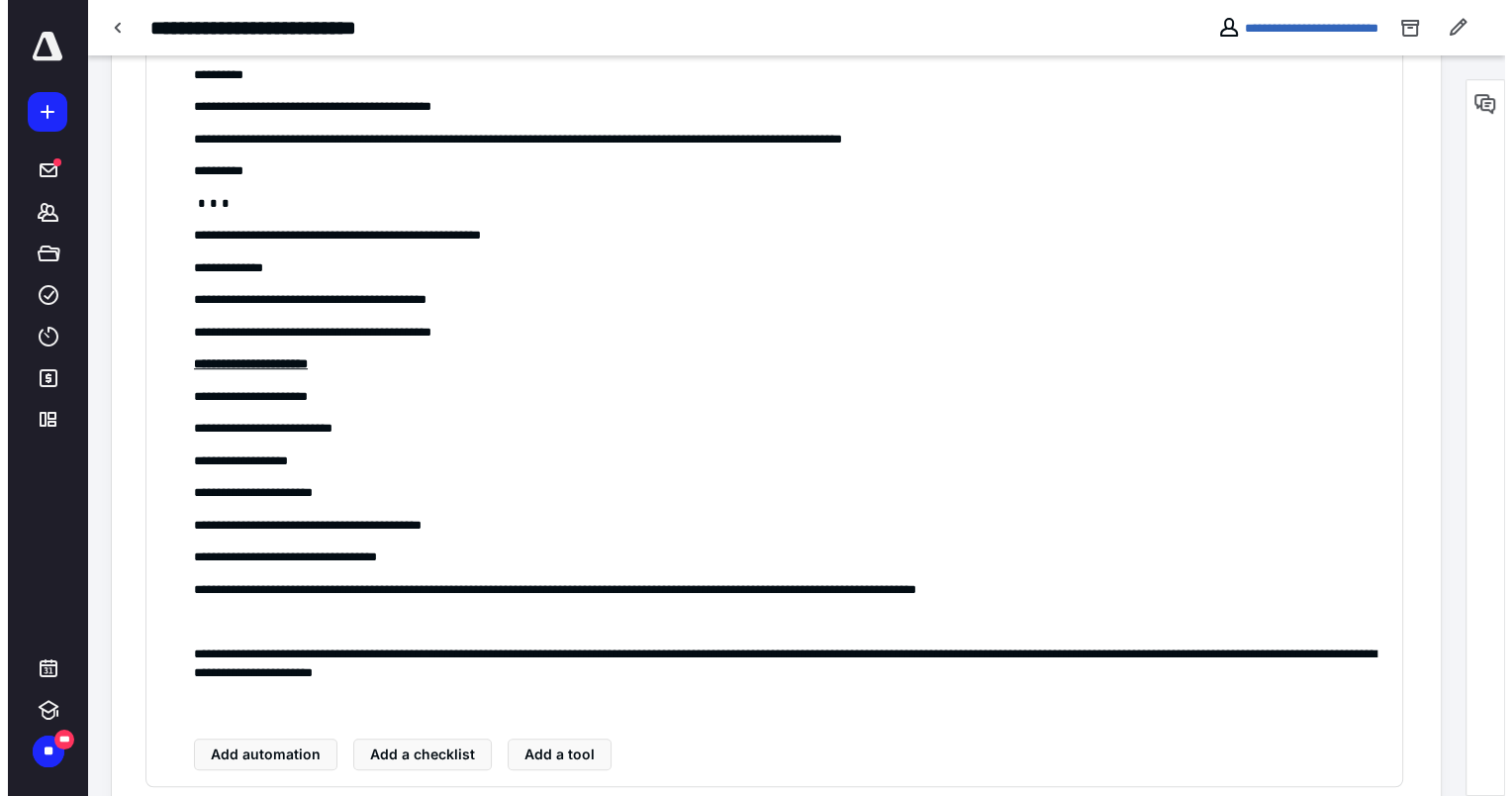 scroll, scrollTop: 792, scrollLeft: 0, axis: vertical 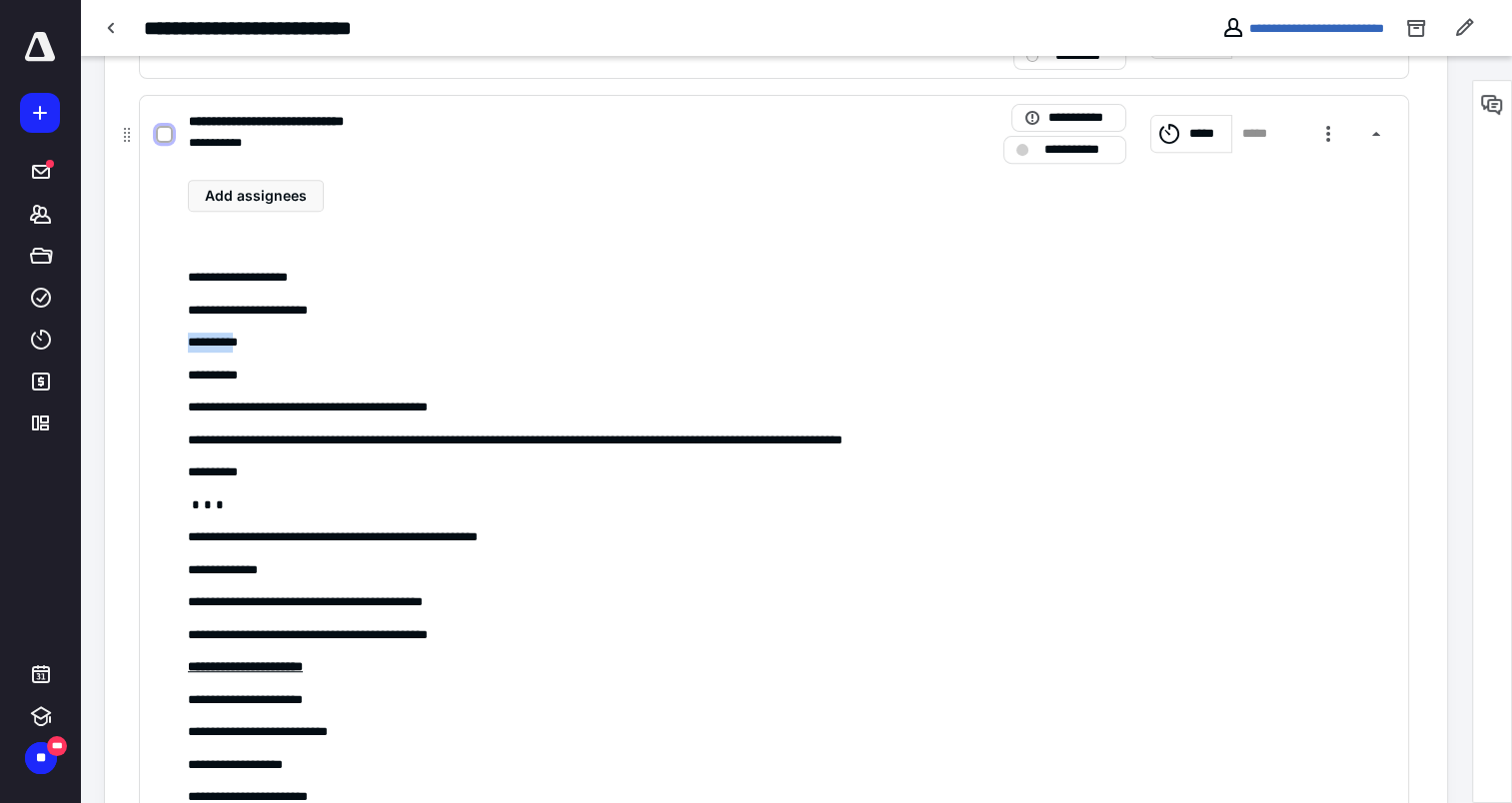 click at bounding box center (164, 134) 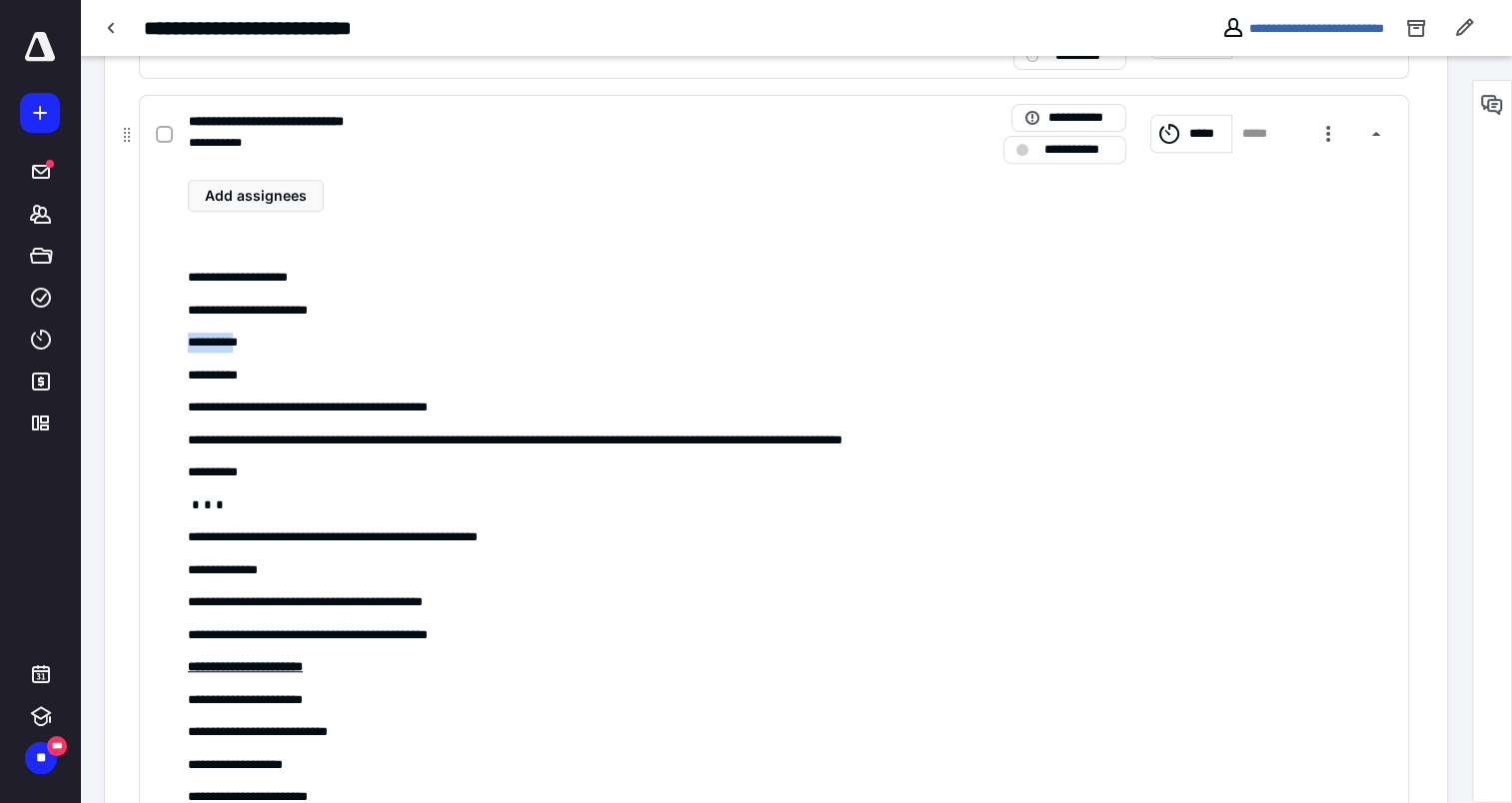checkbox on "true" 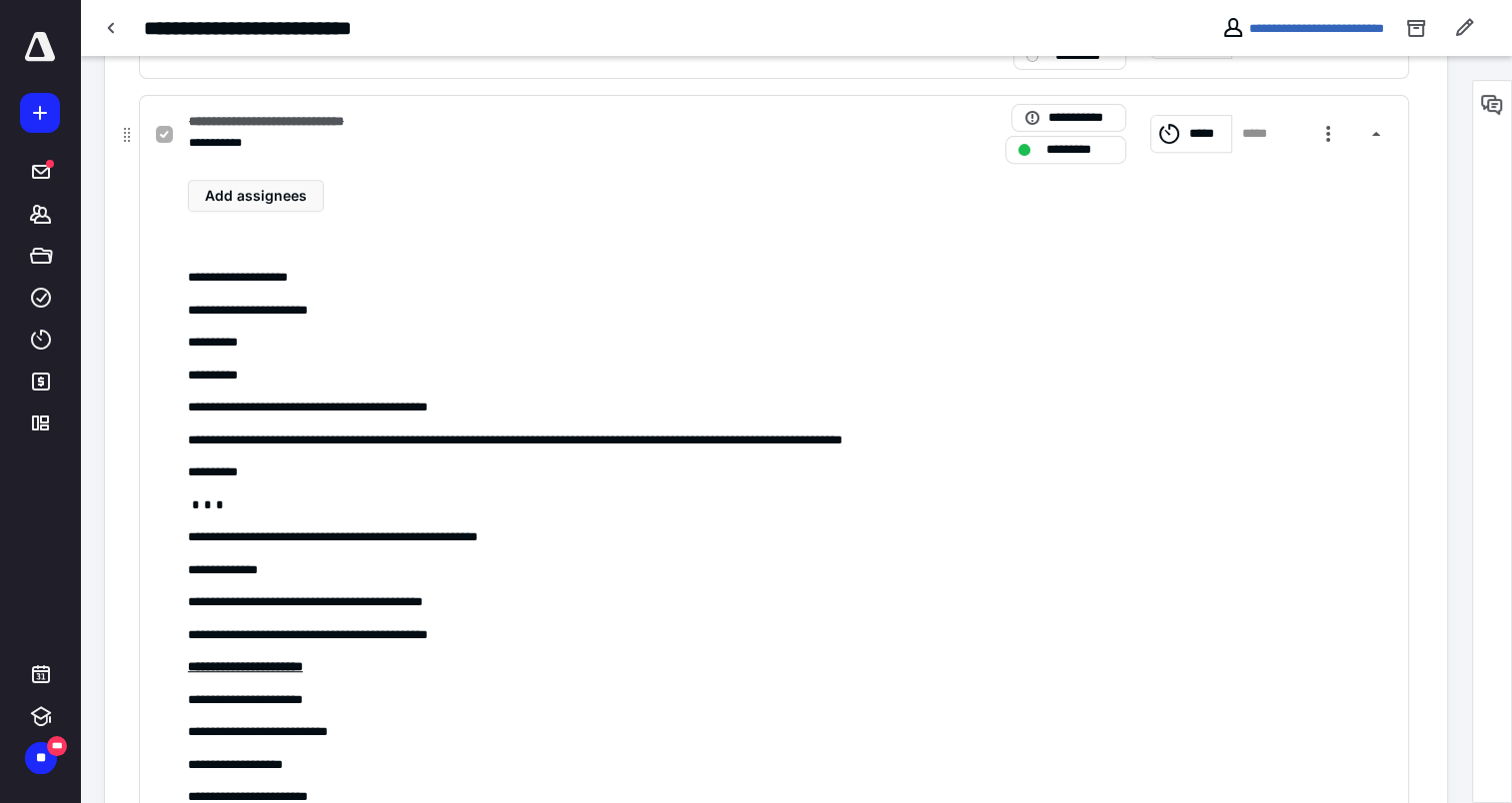 click on "**********" at bounding box center (297, 122) 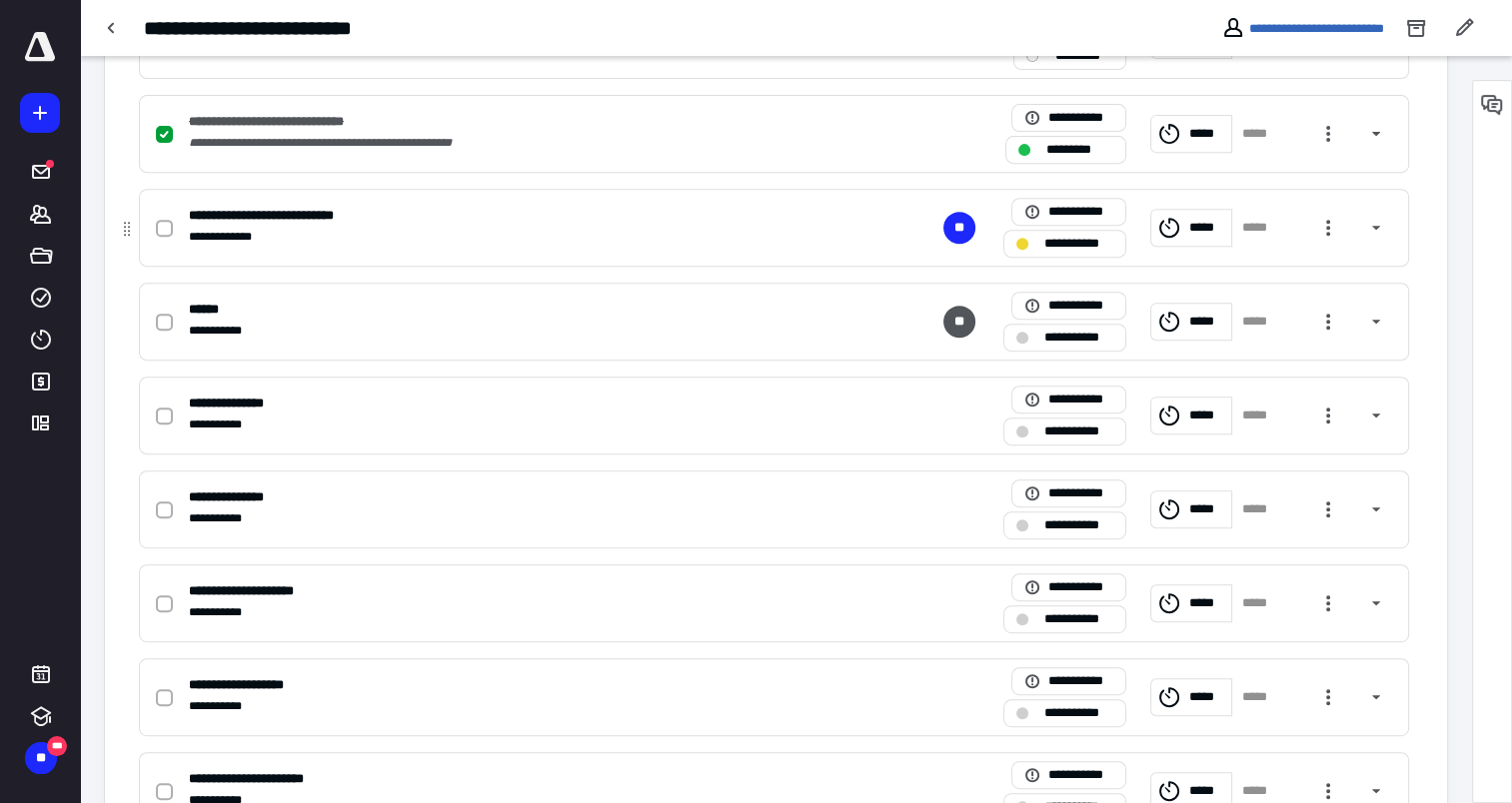 click on "**********" at bounding box center [292, 216] 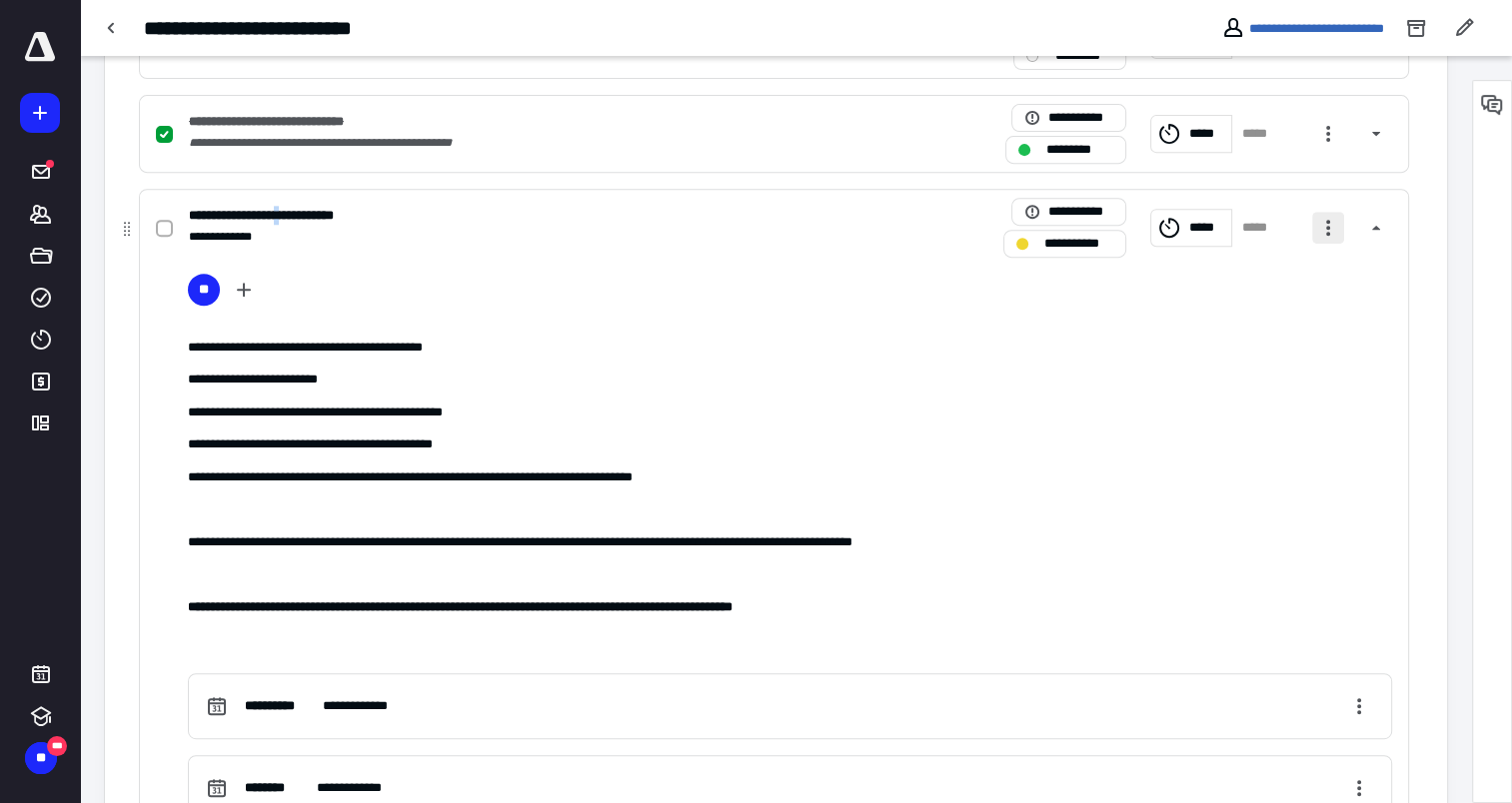 click at bounding box center [1328, 228] 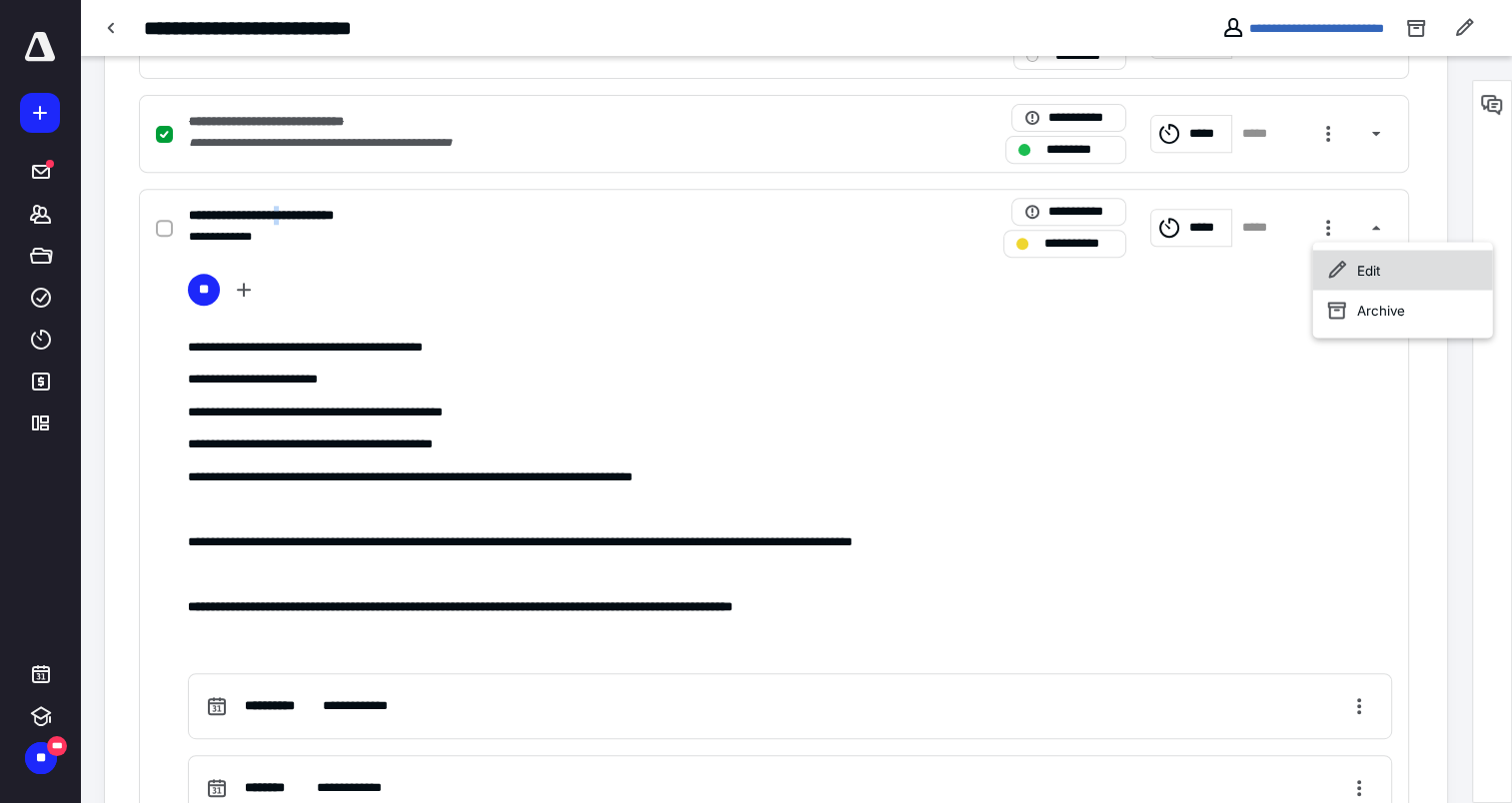click 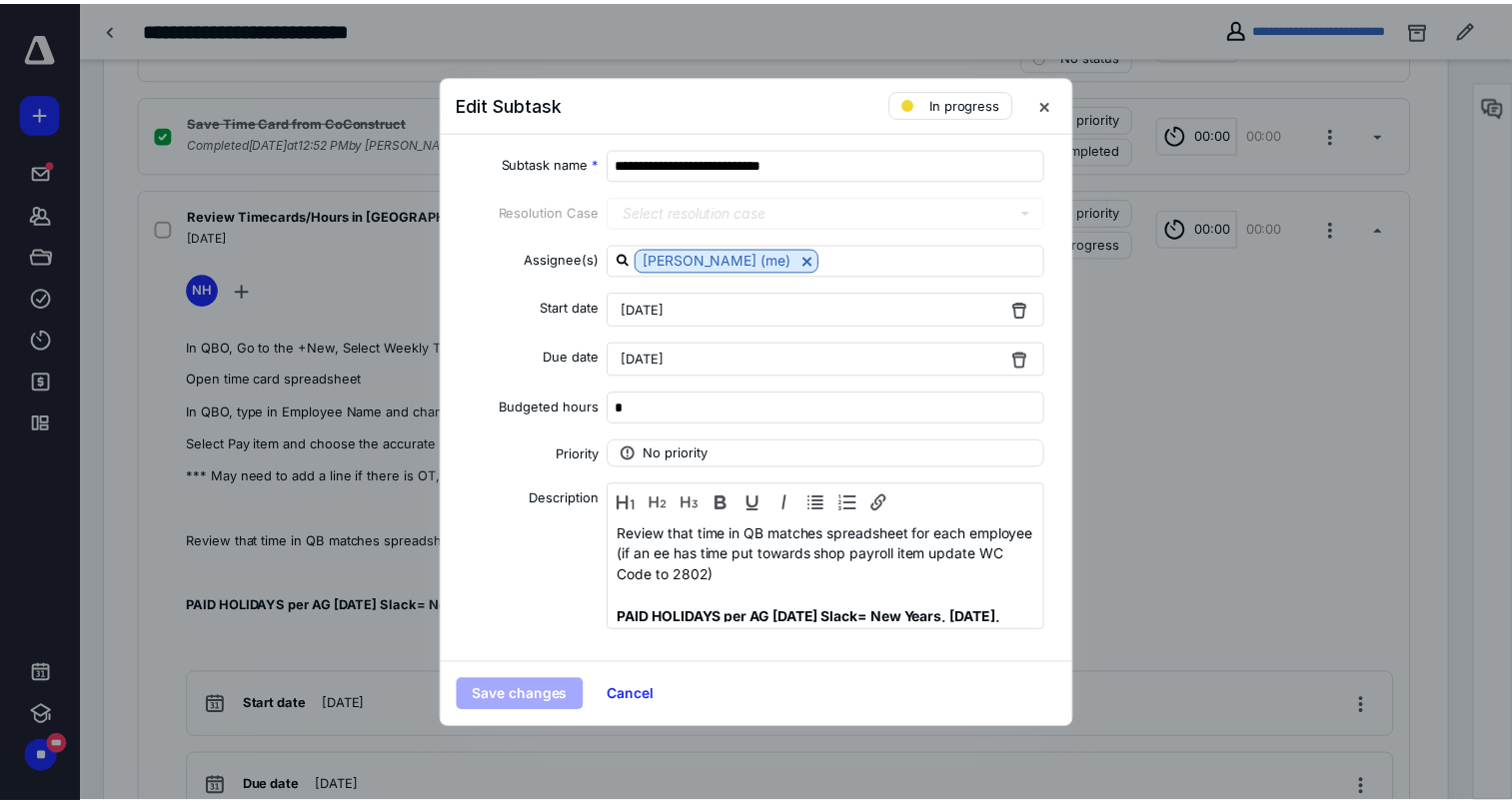 scroll, scrollTop: 100, scrollLeft: 0, axis: vertical 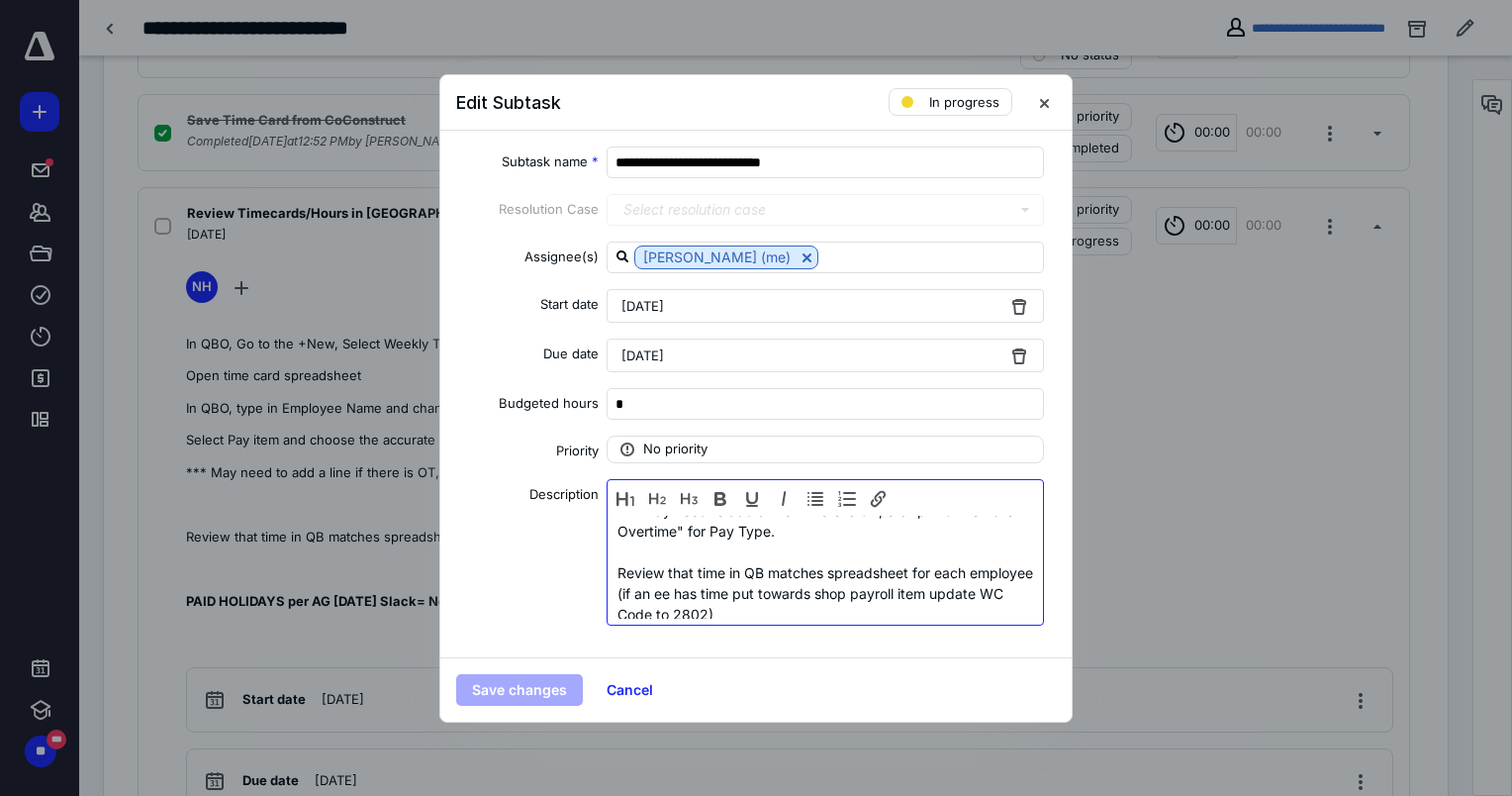 click on "*** May need to add a line if there is OT, etc- put OT to "Client Overtime" for Pay Type." at bounding box center (825, 521) 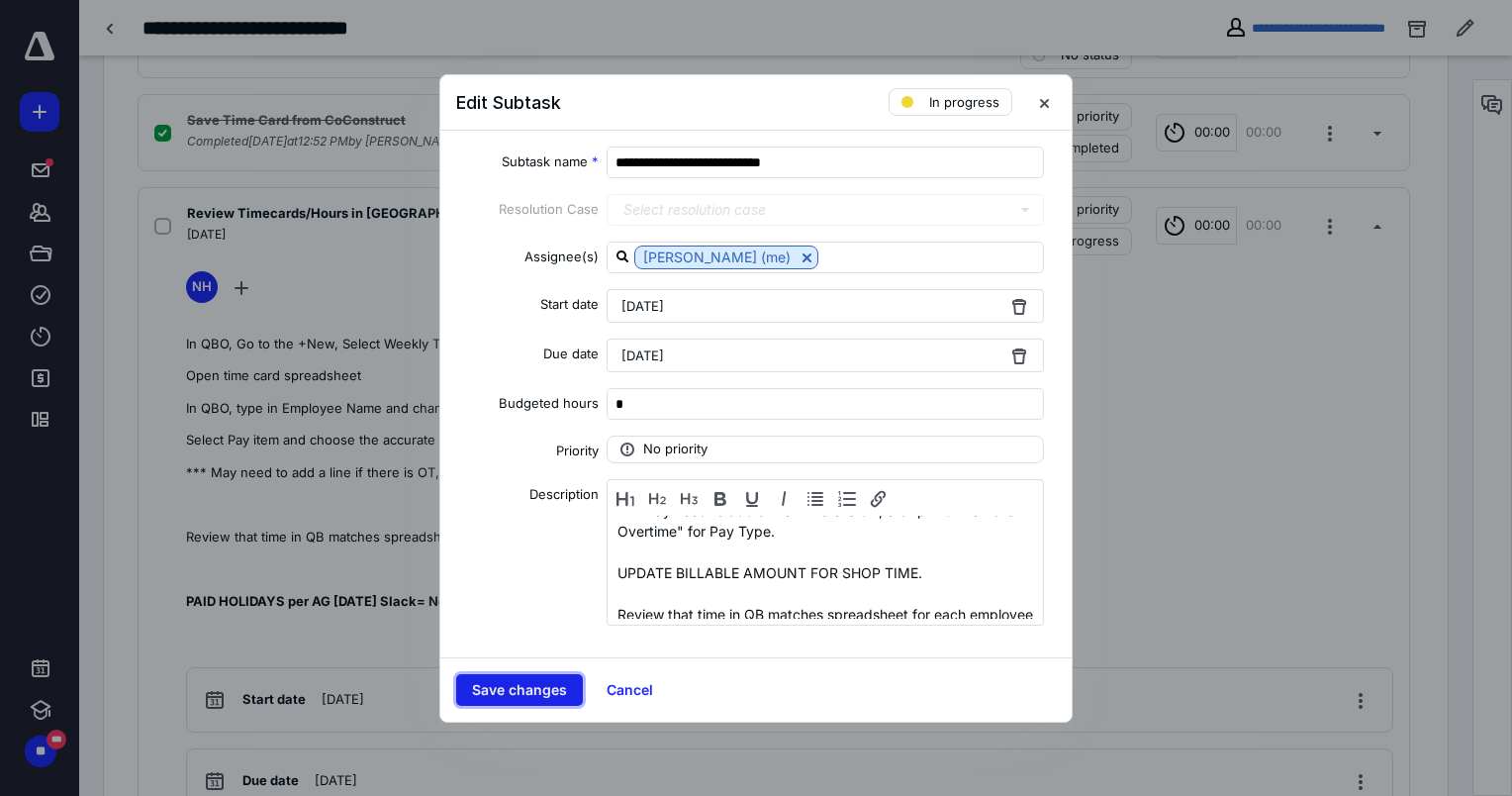 click on "Save changes" at bounding box center [520, 690] 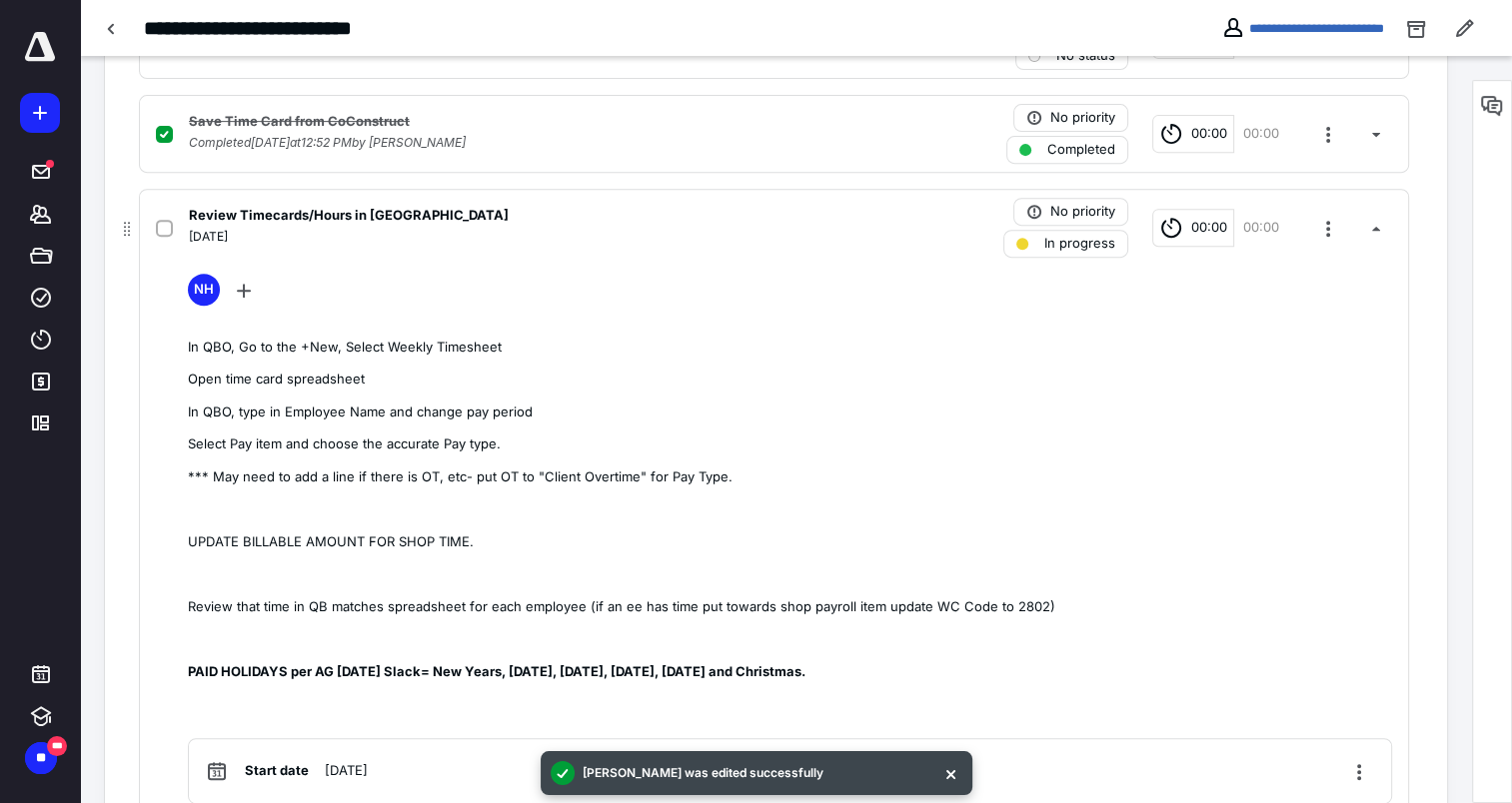 click 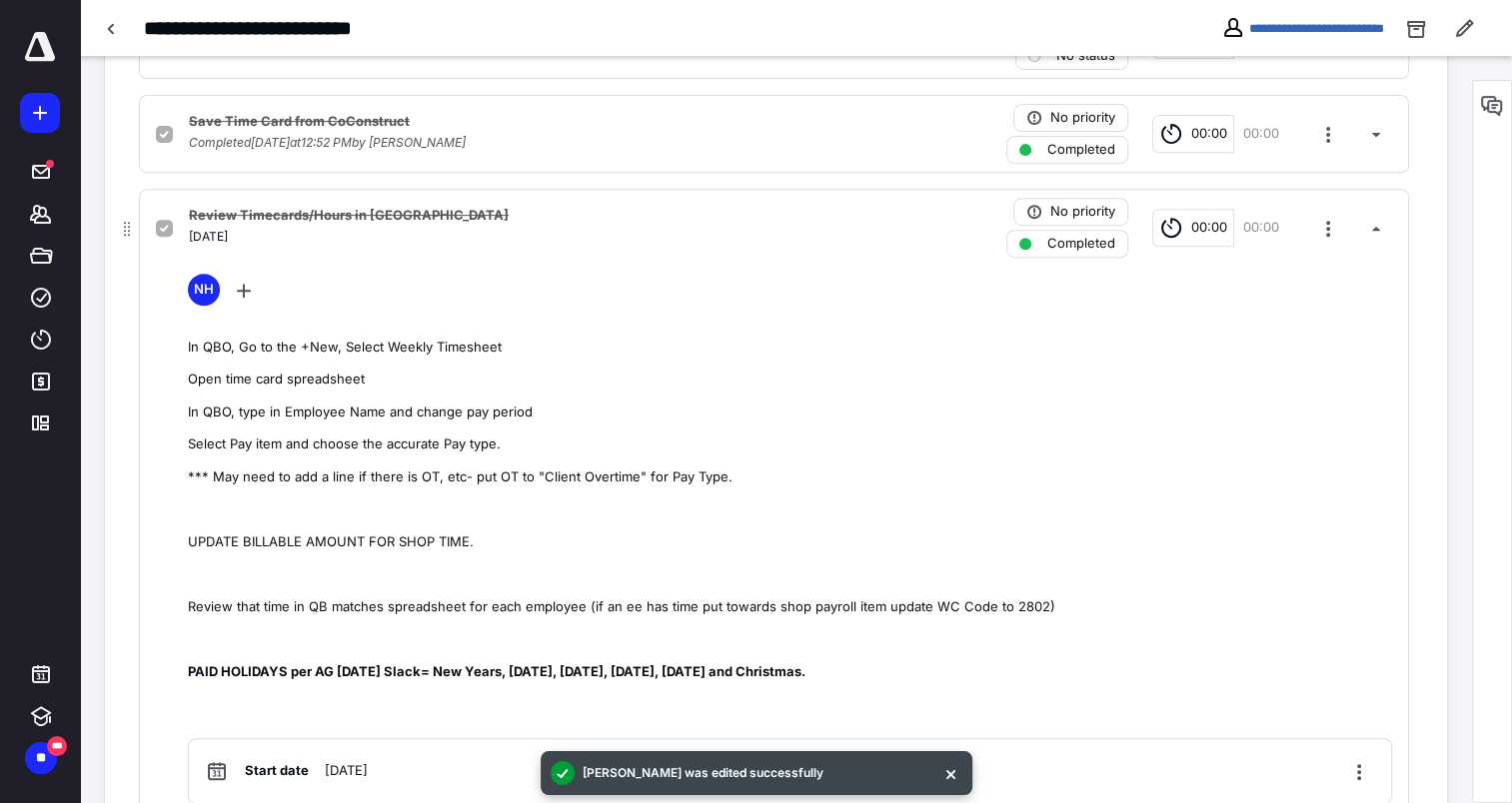 click on "Review Timecards/Hours in QBO" at bounding box center [349, 216] 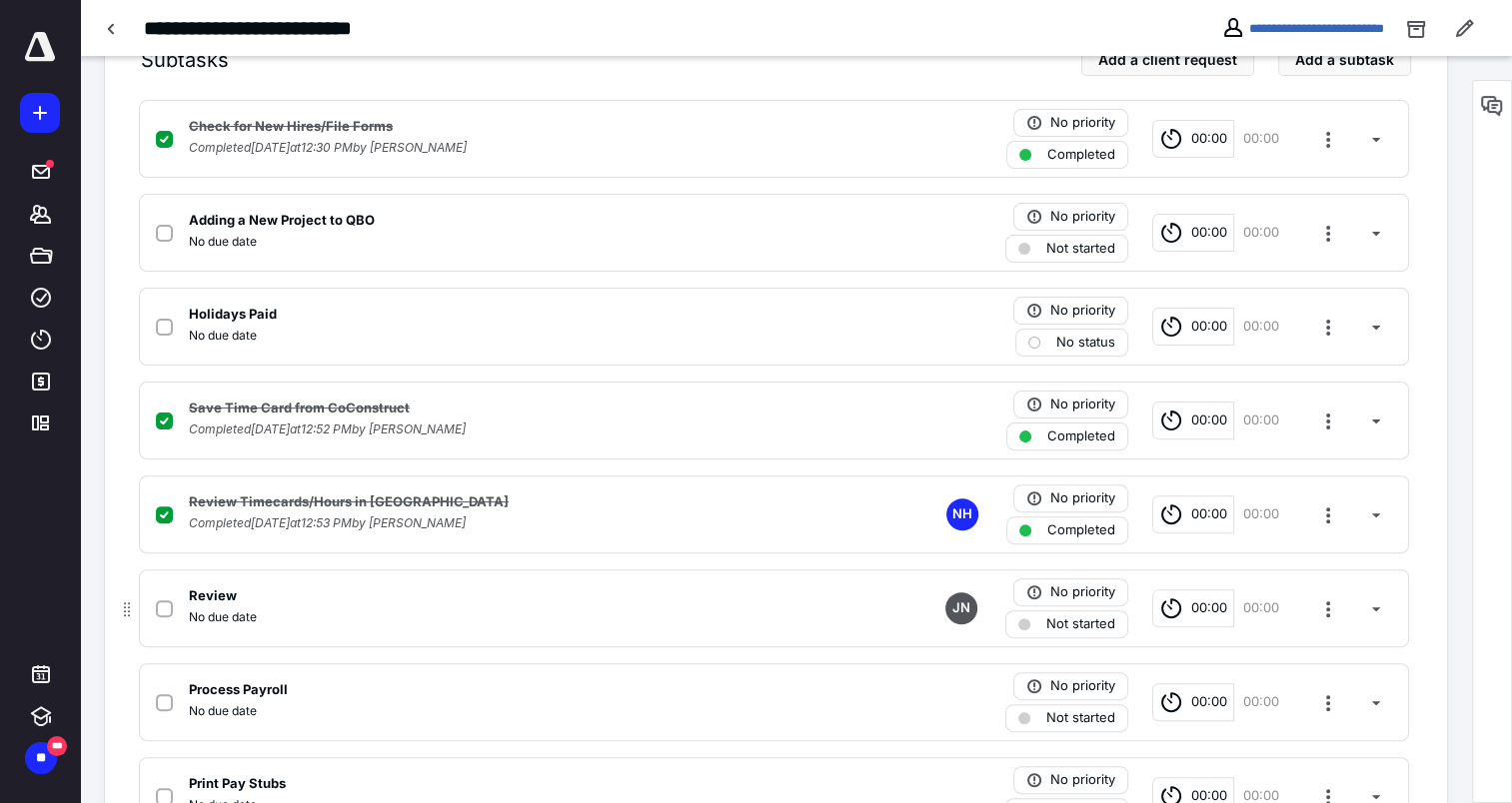 scroll, scrollTop: 499, scrollLeft: 0, axis: vertical 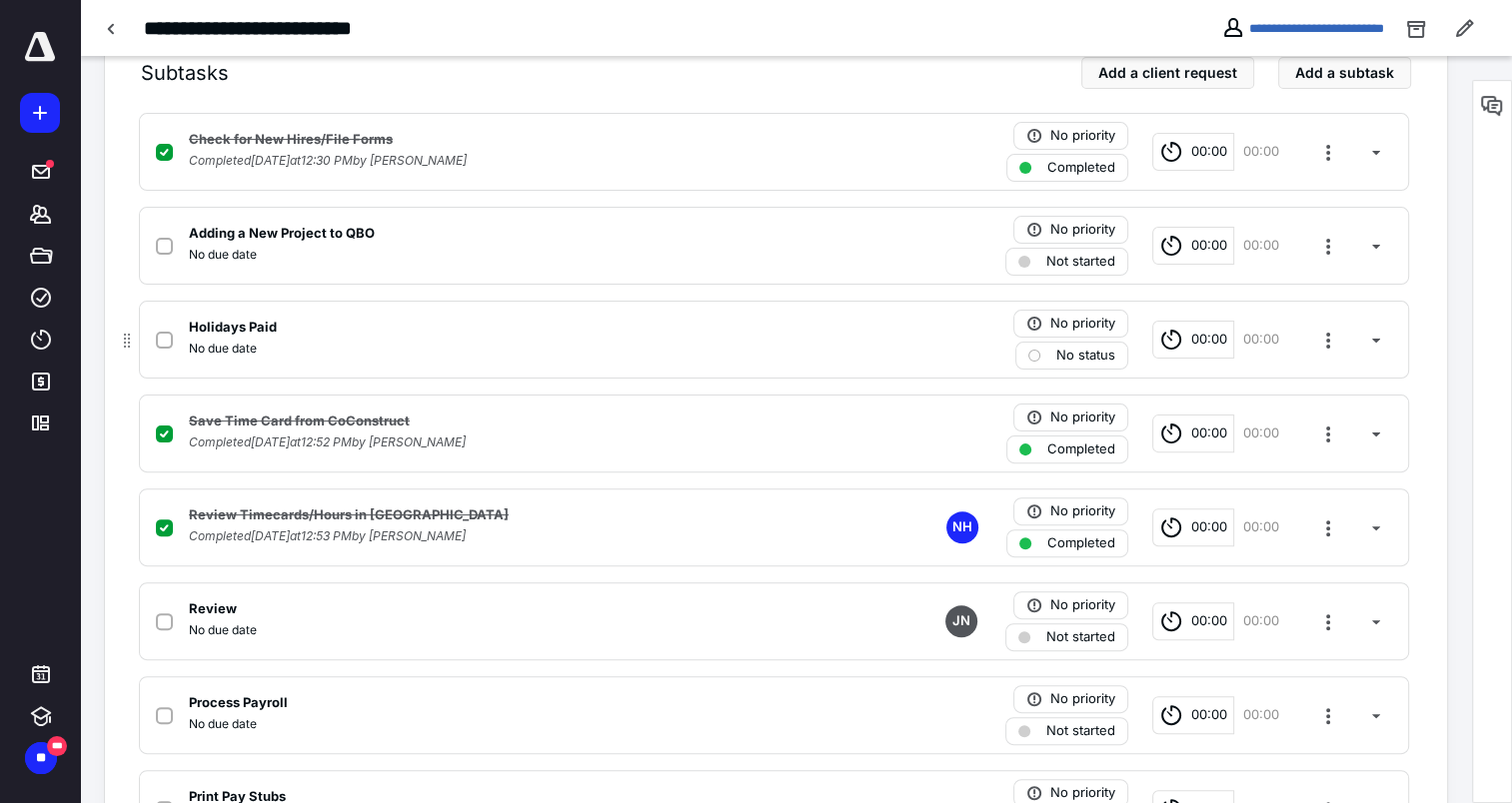 click 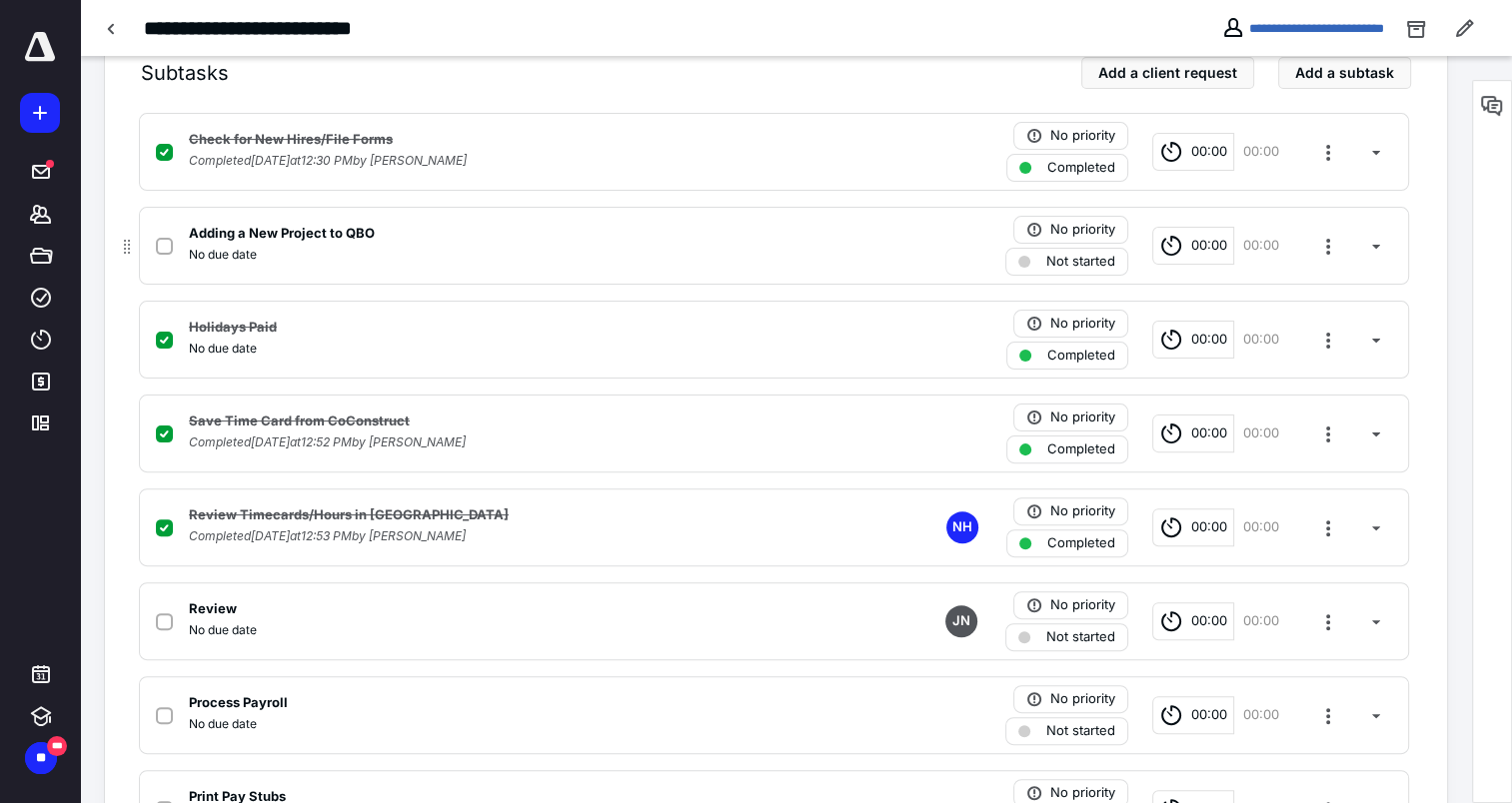 click on "Adding a New Project to QBO" at bounding box center [282, 234] 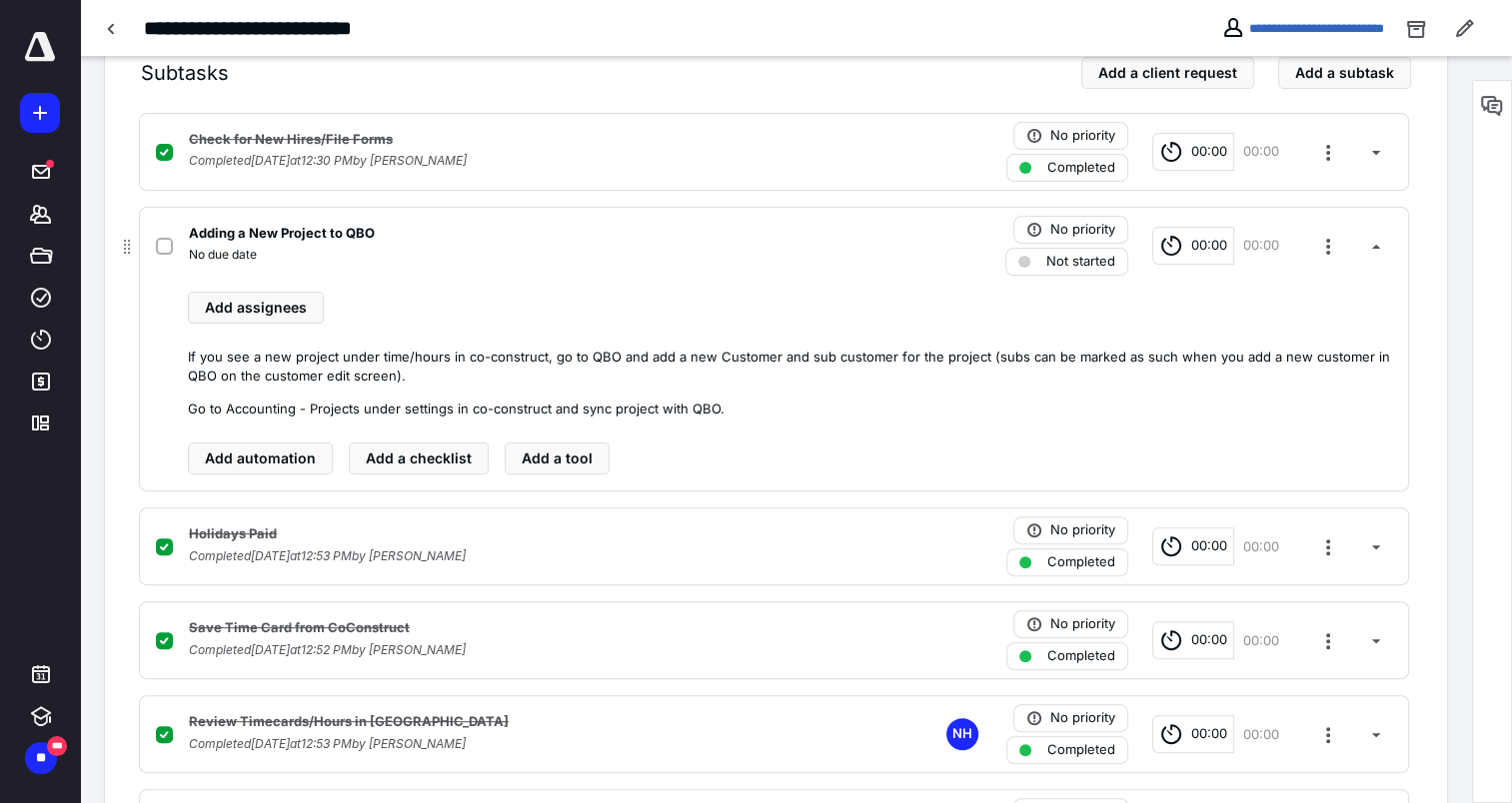 click at bounding box center (164, 246) 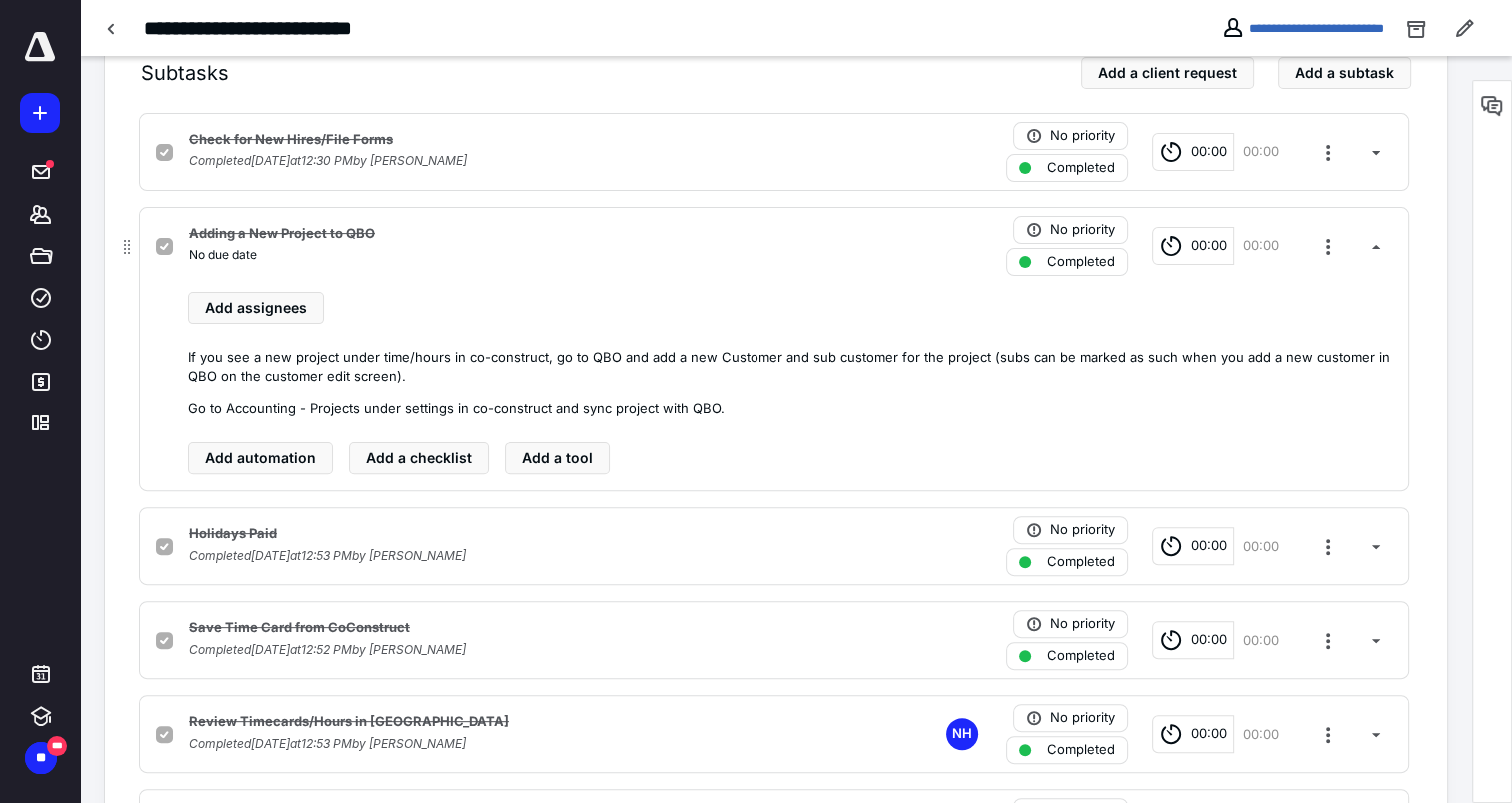 click on "Adding a New Project to QBO" at bounding box center [282, 234] 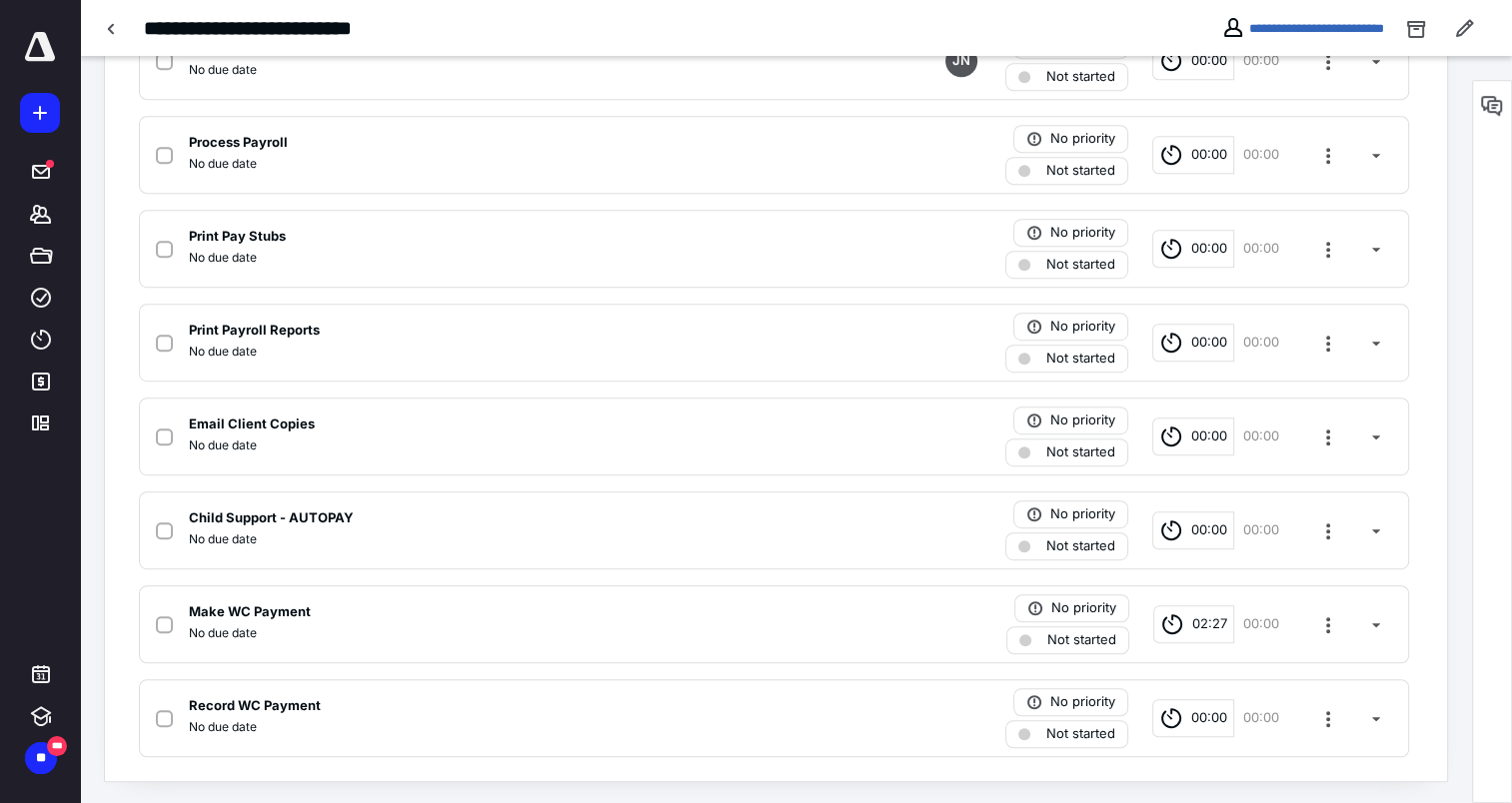 scroll, scrollTop: 1061, scrollLeft: 0, axis: vertical 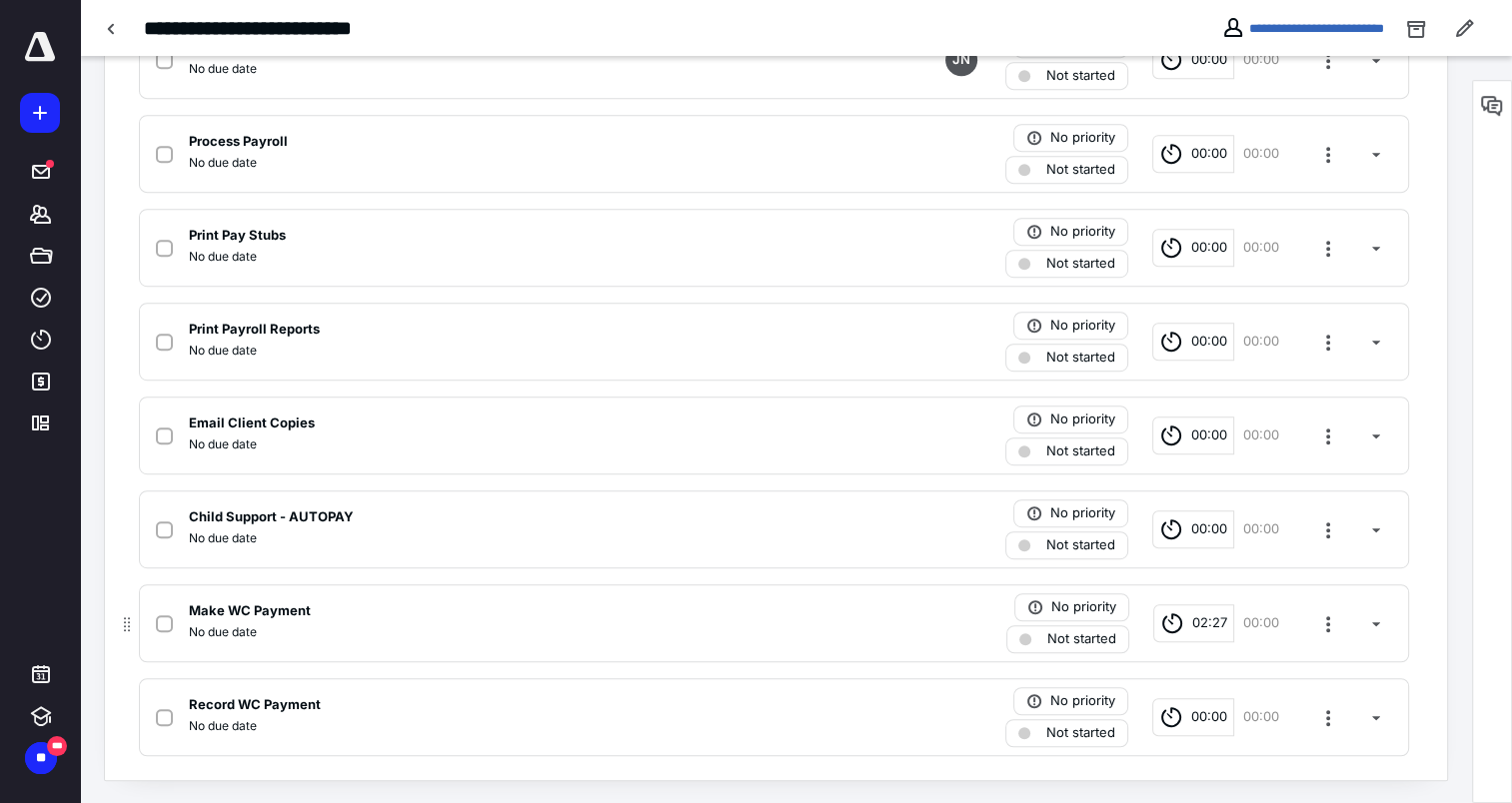 click on "Make WC Payment No due date No priority Not started 02:27 00:00" at bounding box center (773, 623) 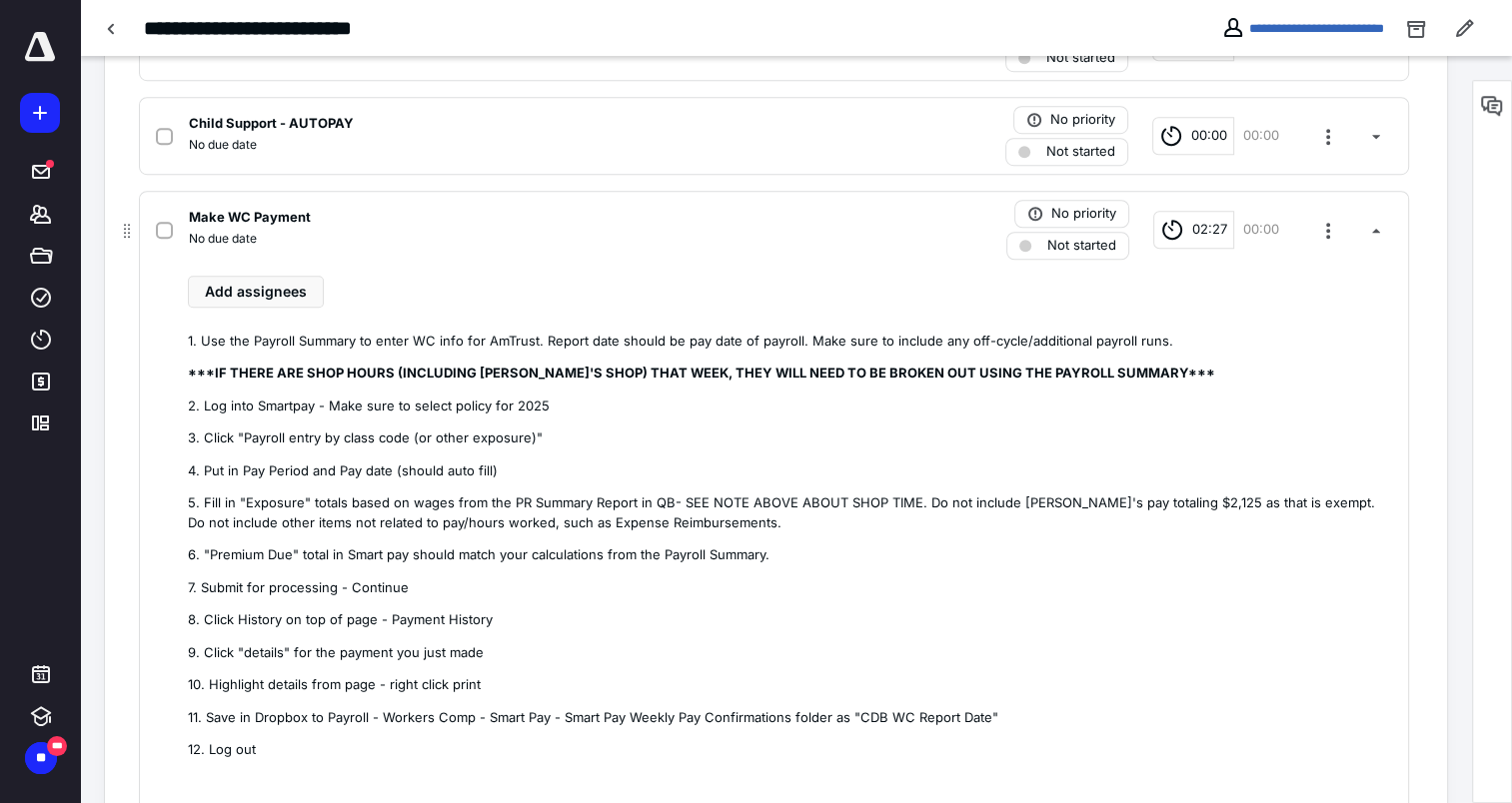 scroll, scrollTop: 1460, scrollLeft: 0, axis: vertical 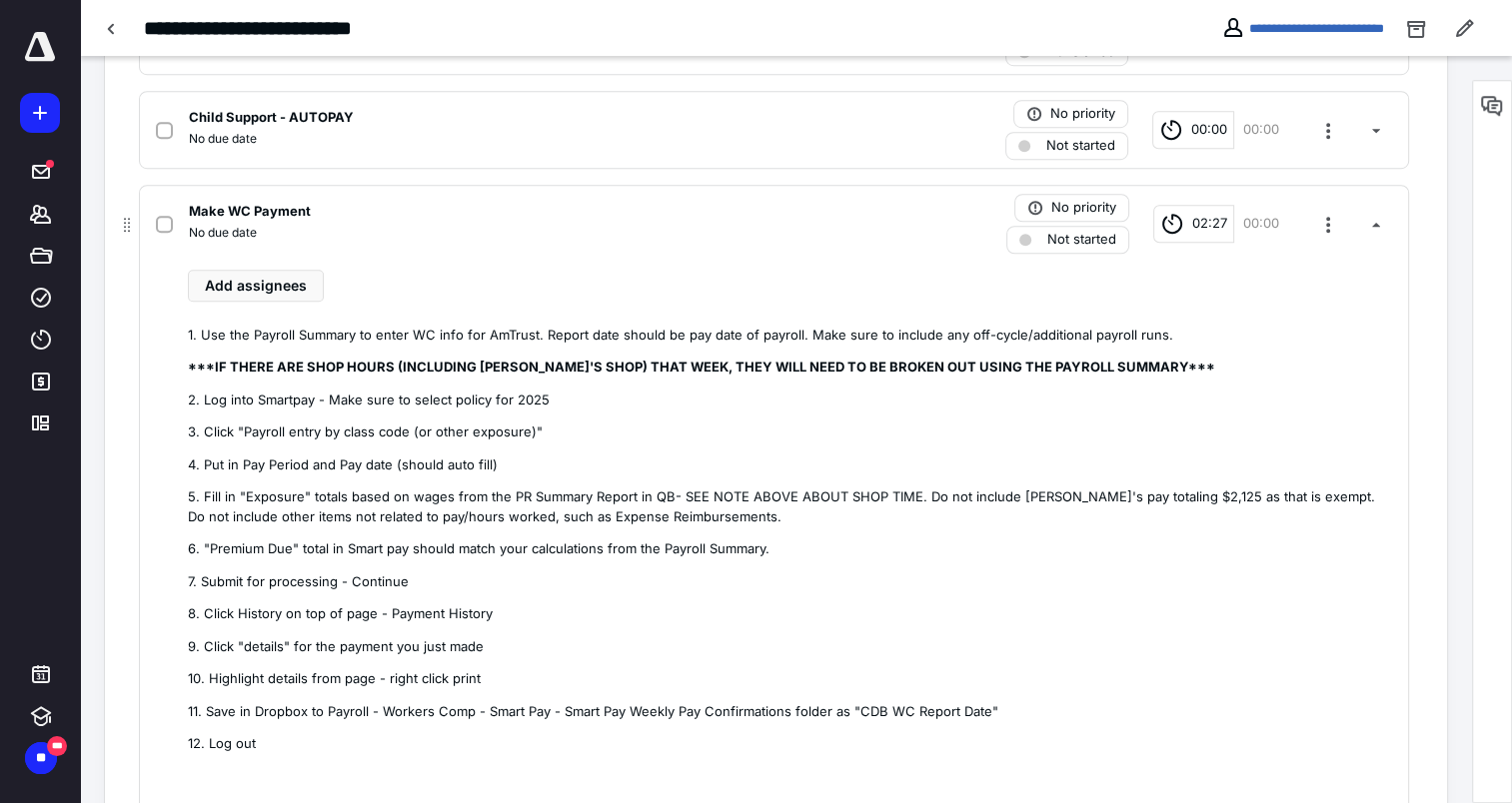 click on "Make WC Payment" at bounding box center (250, 212) 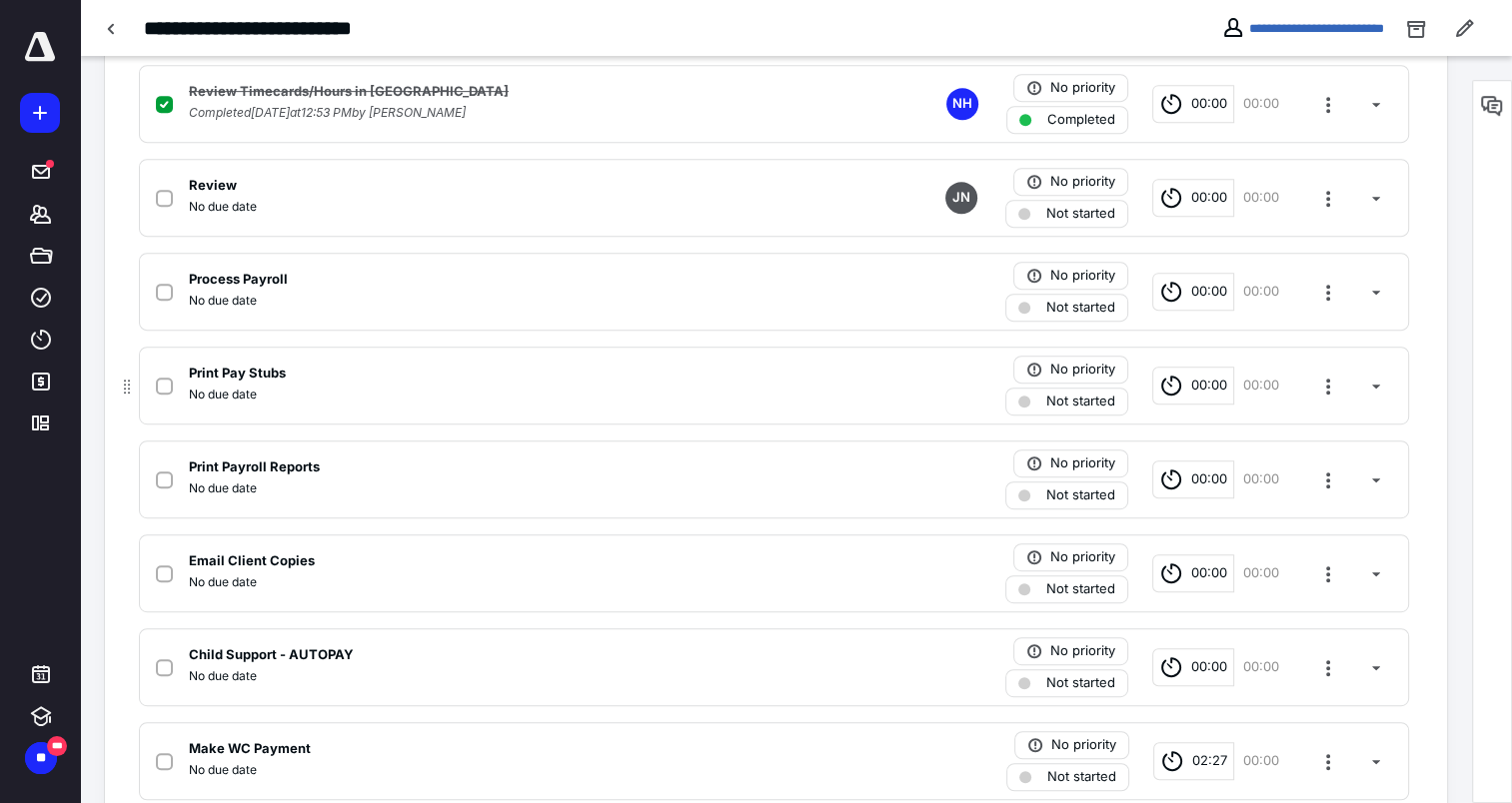 scroll, scrollTop: 561, scrollLeft: 0, axis: vertical 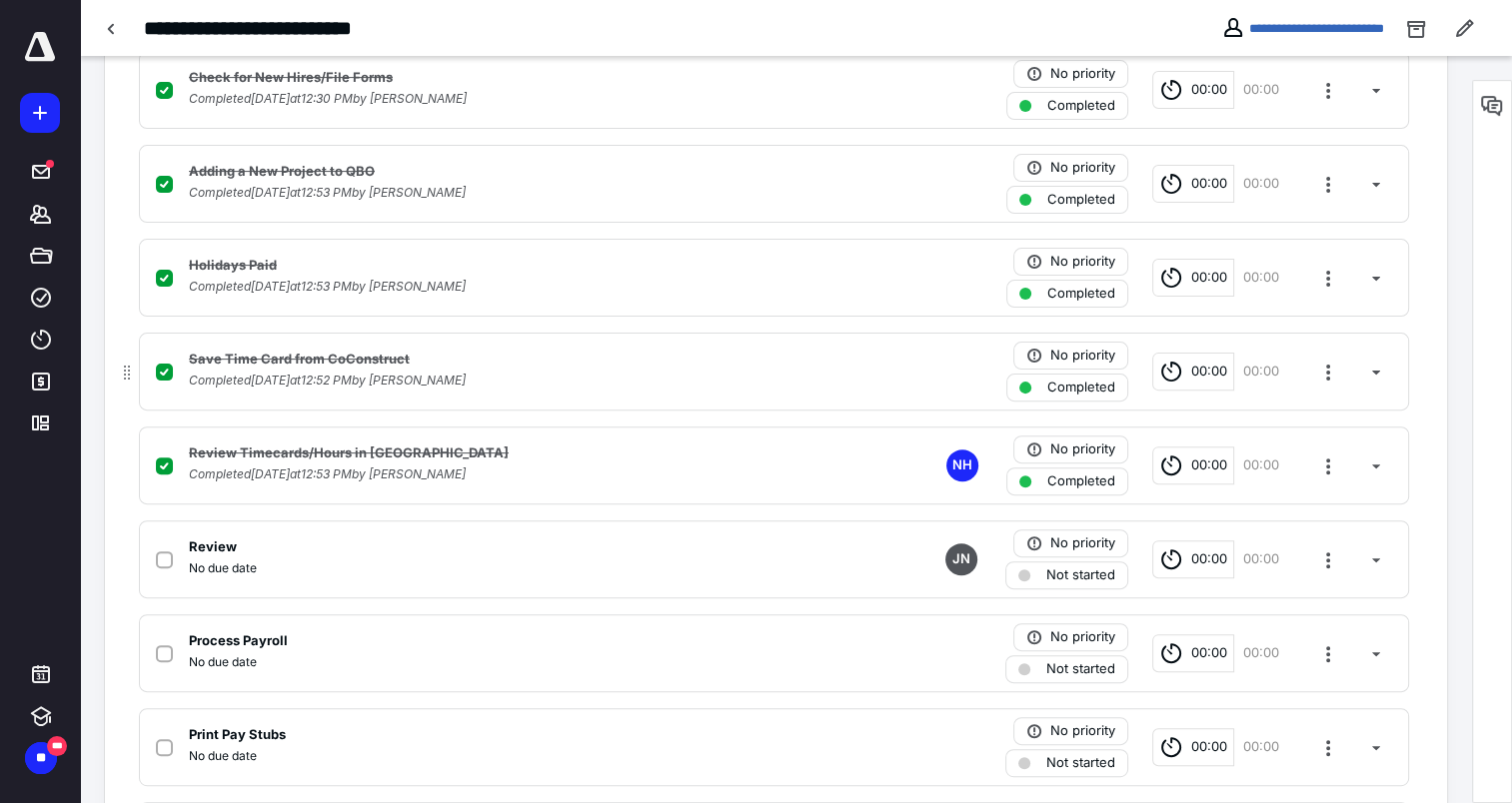 click on "Completed  July 10, 2025  at  12:52 PM  by Noelle Hopkins" at bounding box center [327, 381] 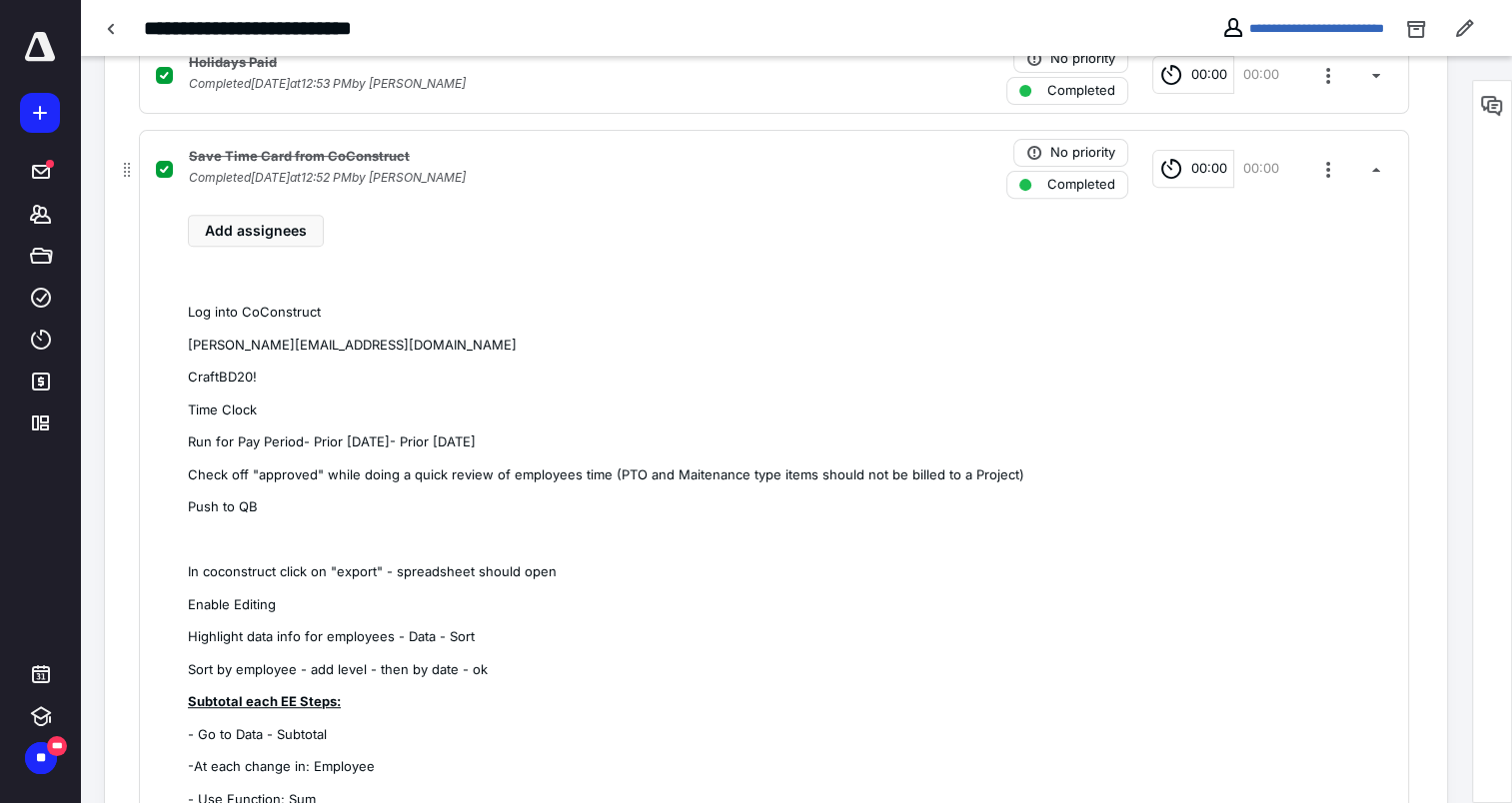 scroll, scrollTop: 761, scrollLeft: 0, axis: vertical 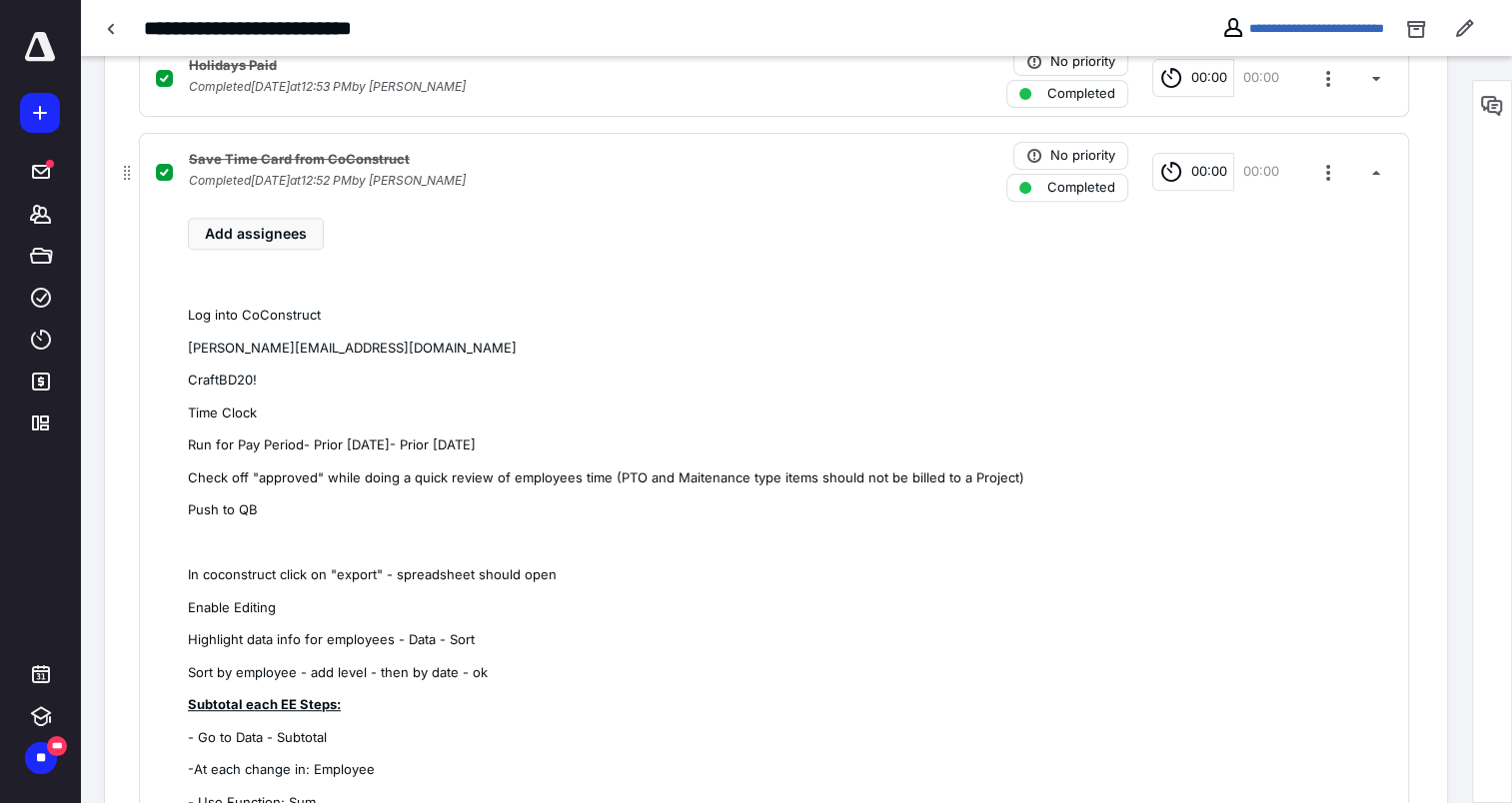 click on "Completed  July 10, 2025  at  12:52 PM  by Noelle Hopkins" at bounding box center (327, 181) 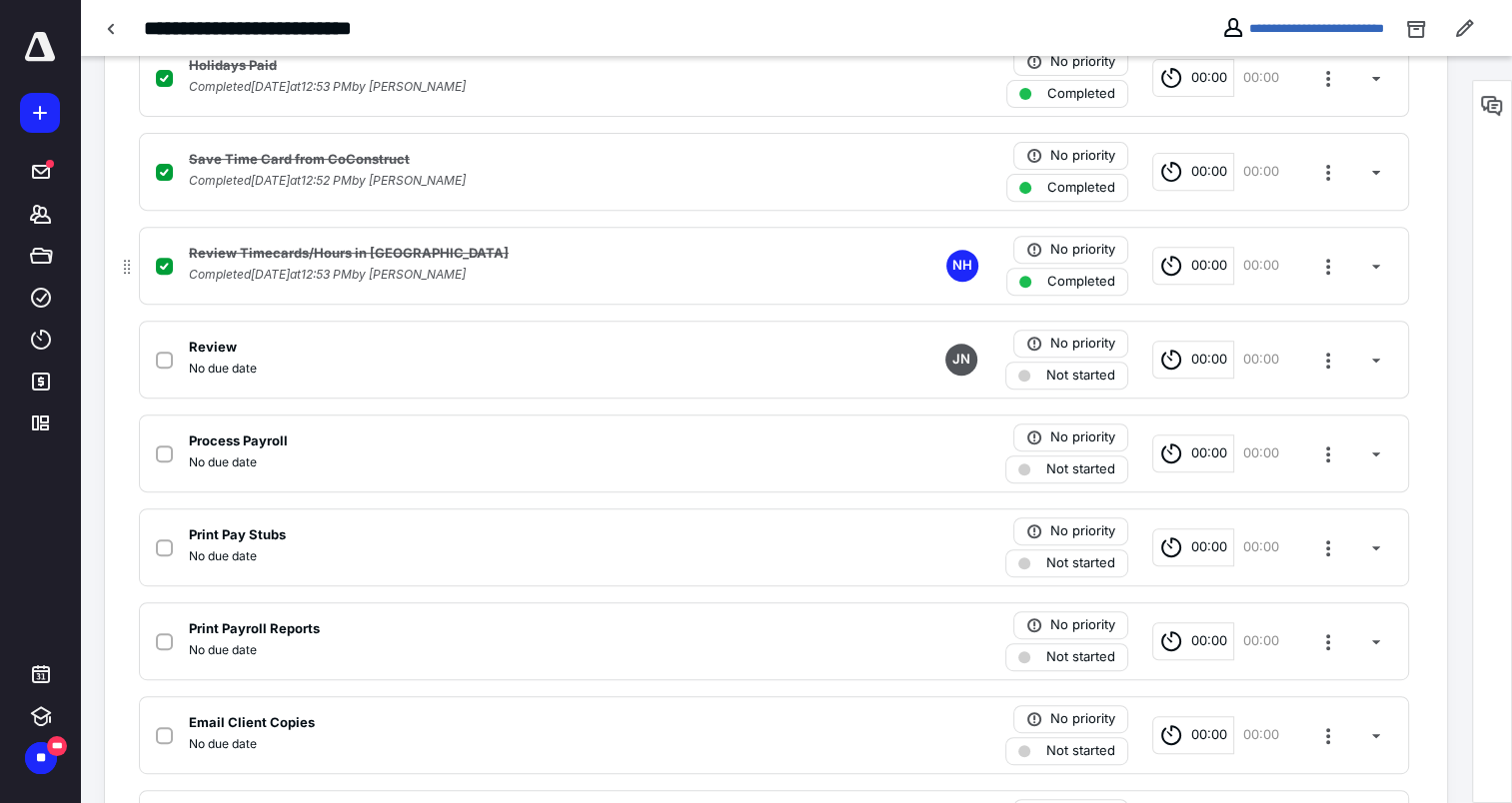 click on "Completed  July 10, 2025  at  12:53 PM  by Noelle Hopkins" at bounding box center [327, 275] 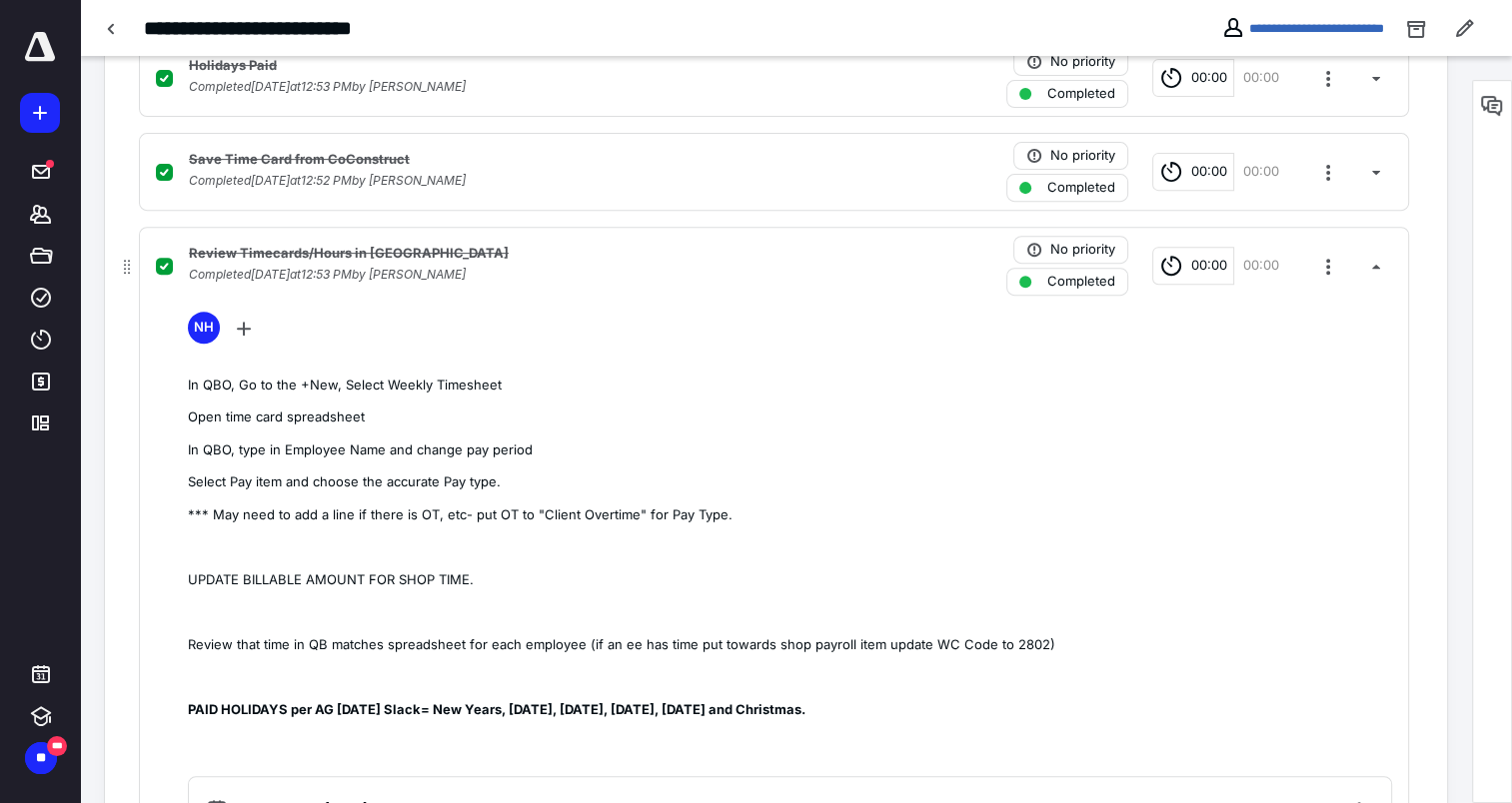 click on "Review Timecards/Hours in QBO" at bounding box center (349, 254) 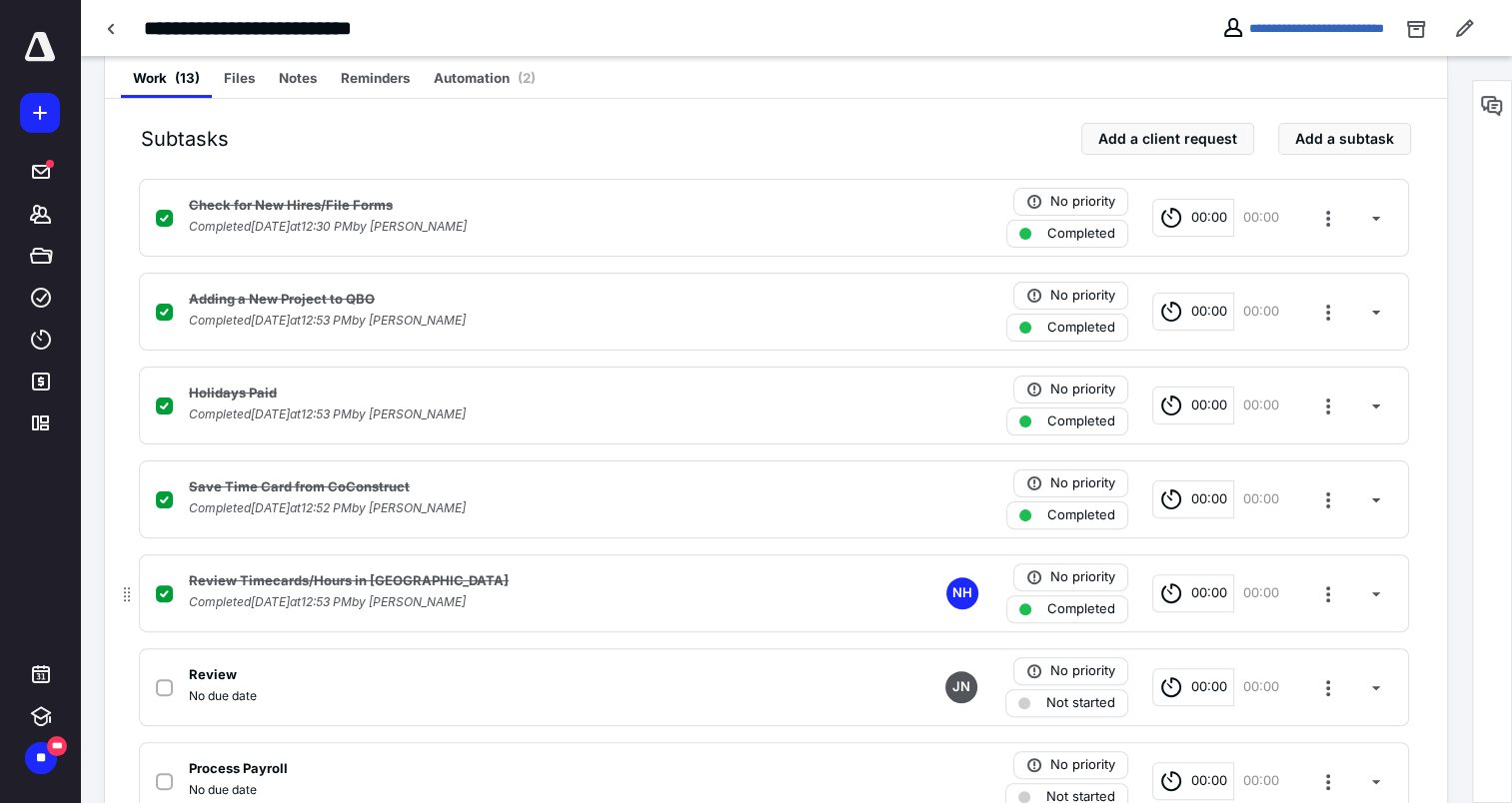 scroll, scrollTop: 362, scrollLeft: 0, axis: vertical 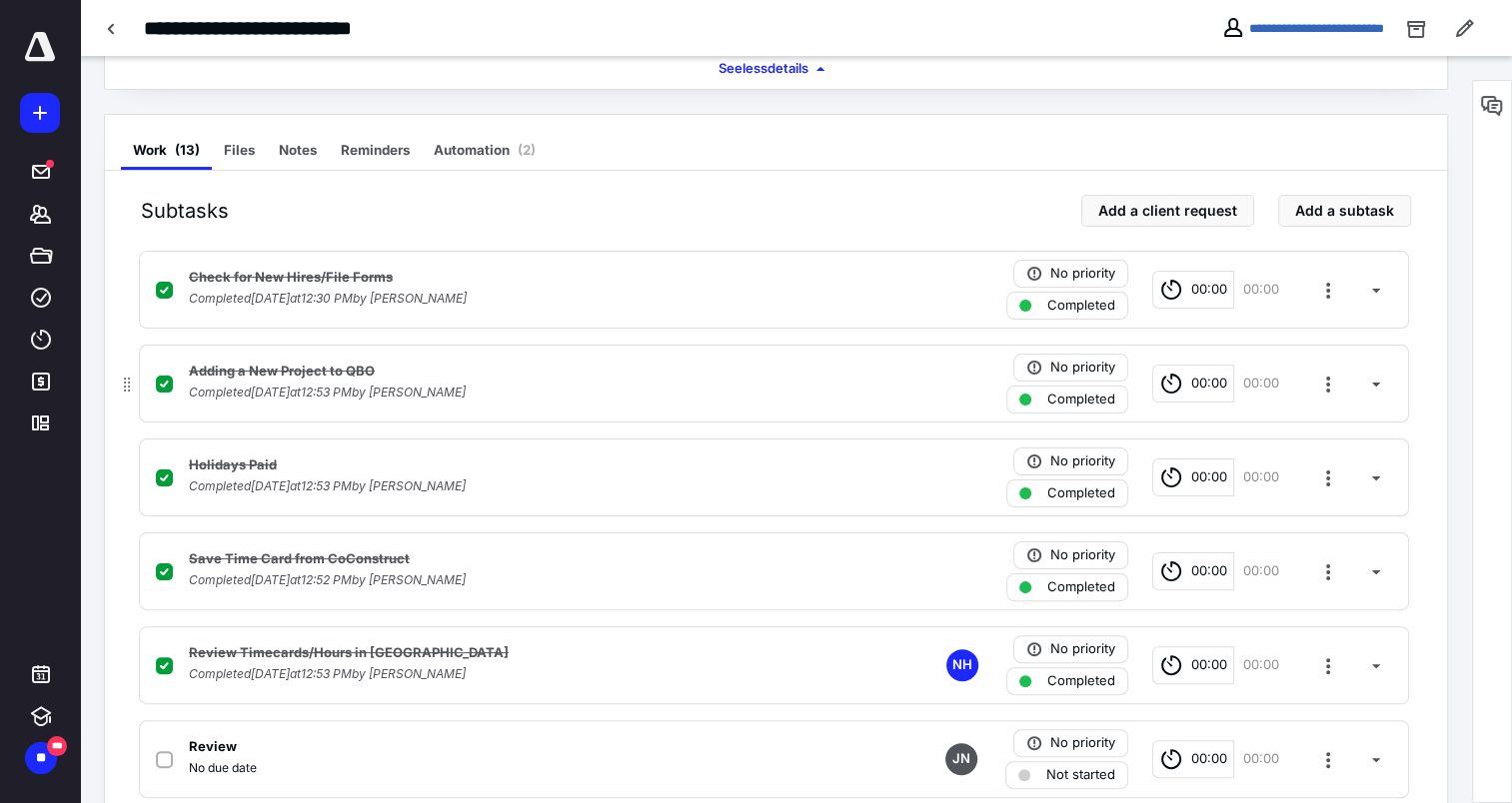 click on "Adding a New Project to QBO" at bounding box center [282, 372] 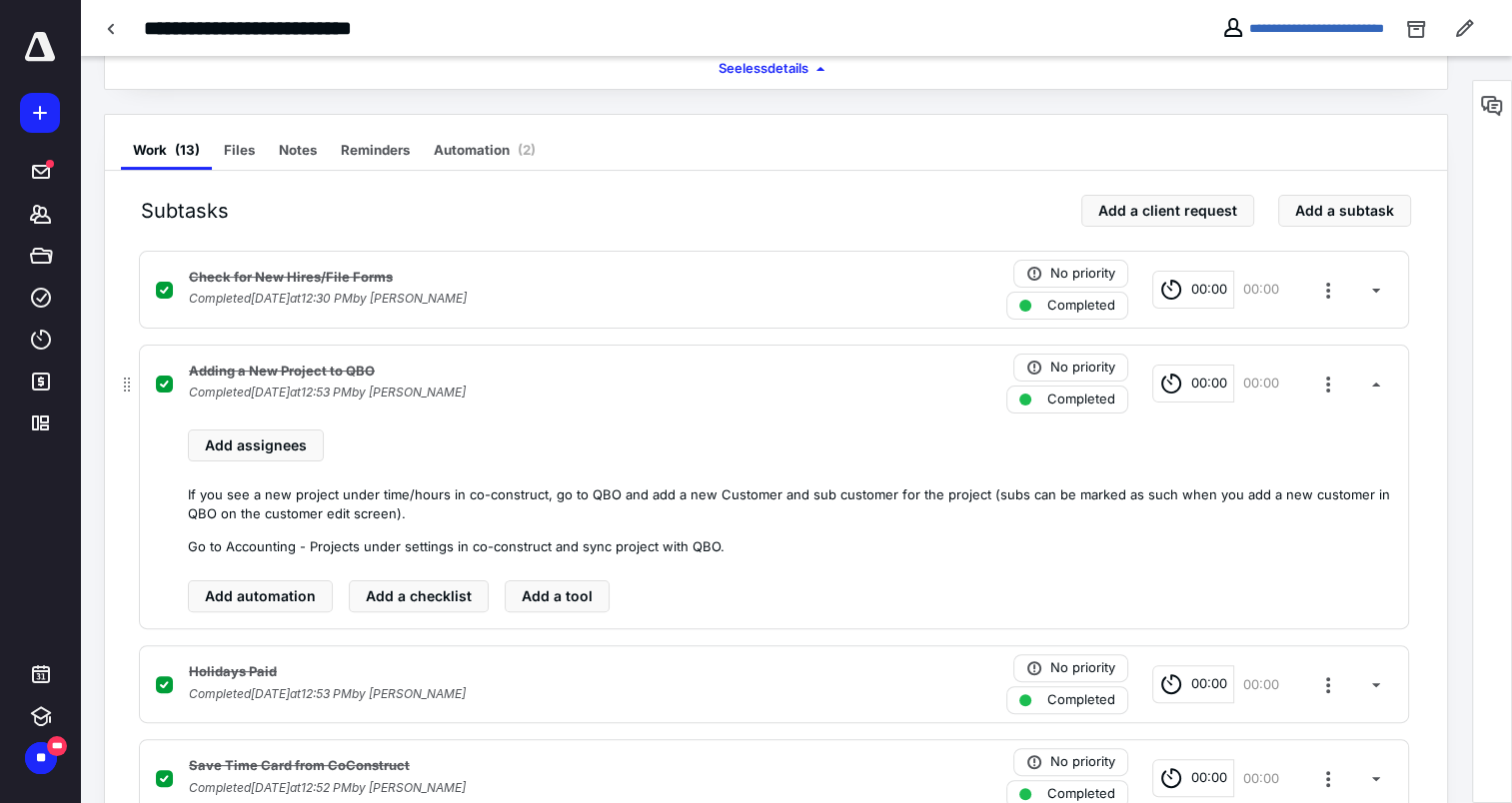 click on "Adding a New Project to QBO" at bounding box center [282, 372] 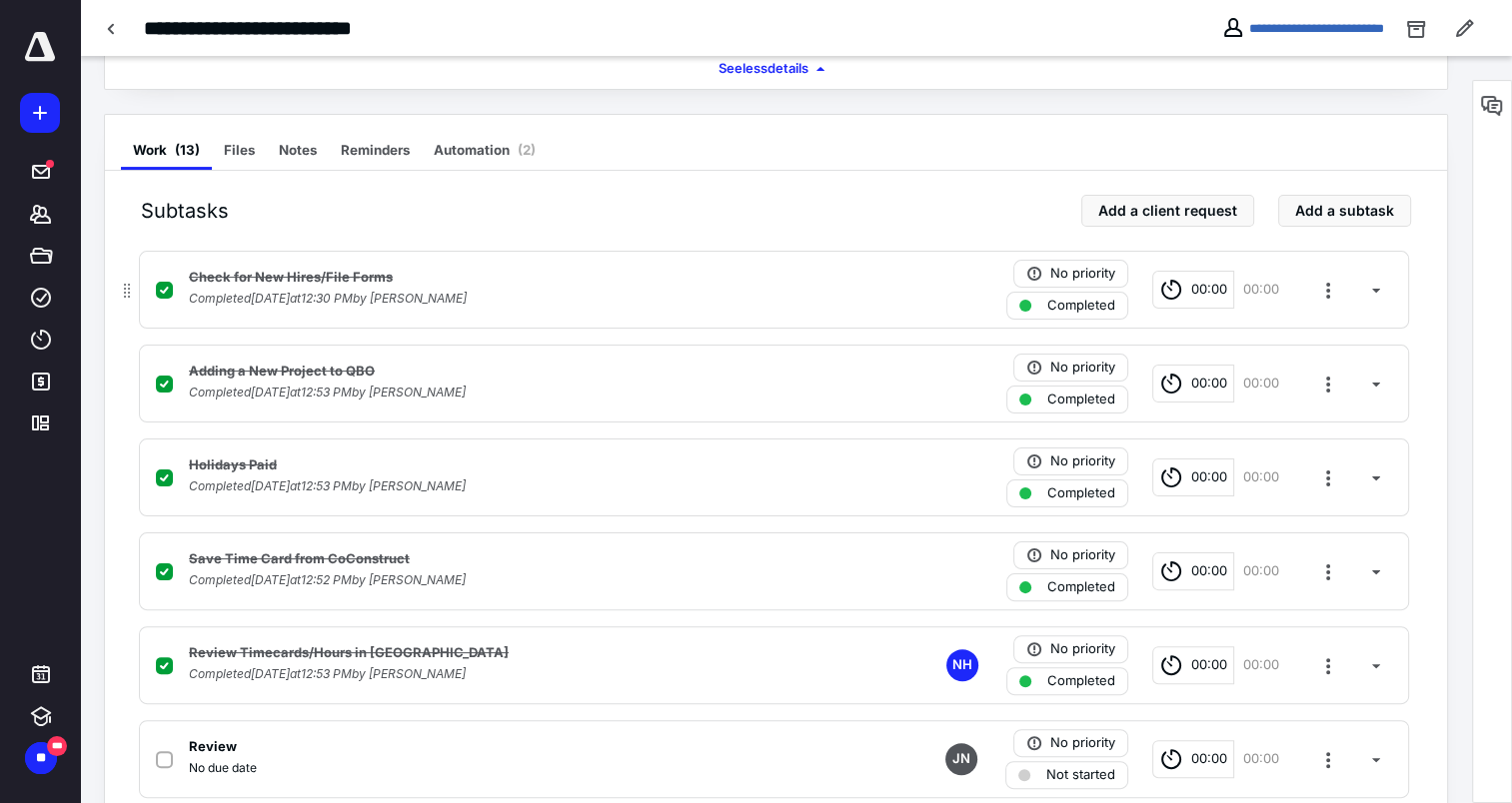 click on "Completed  July 10, 2025  at  12:30 PM  by Noelle Hopkins" at bounding box center (512, 299) 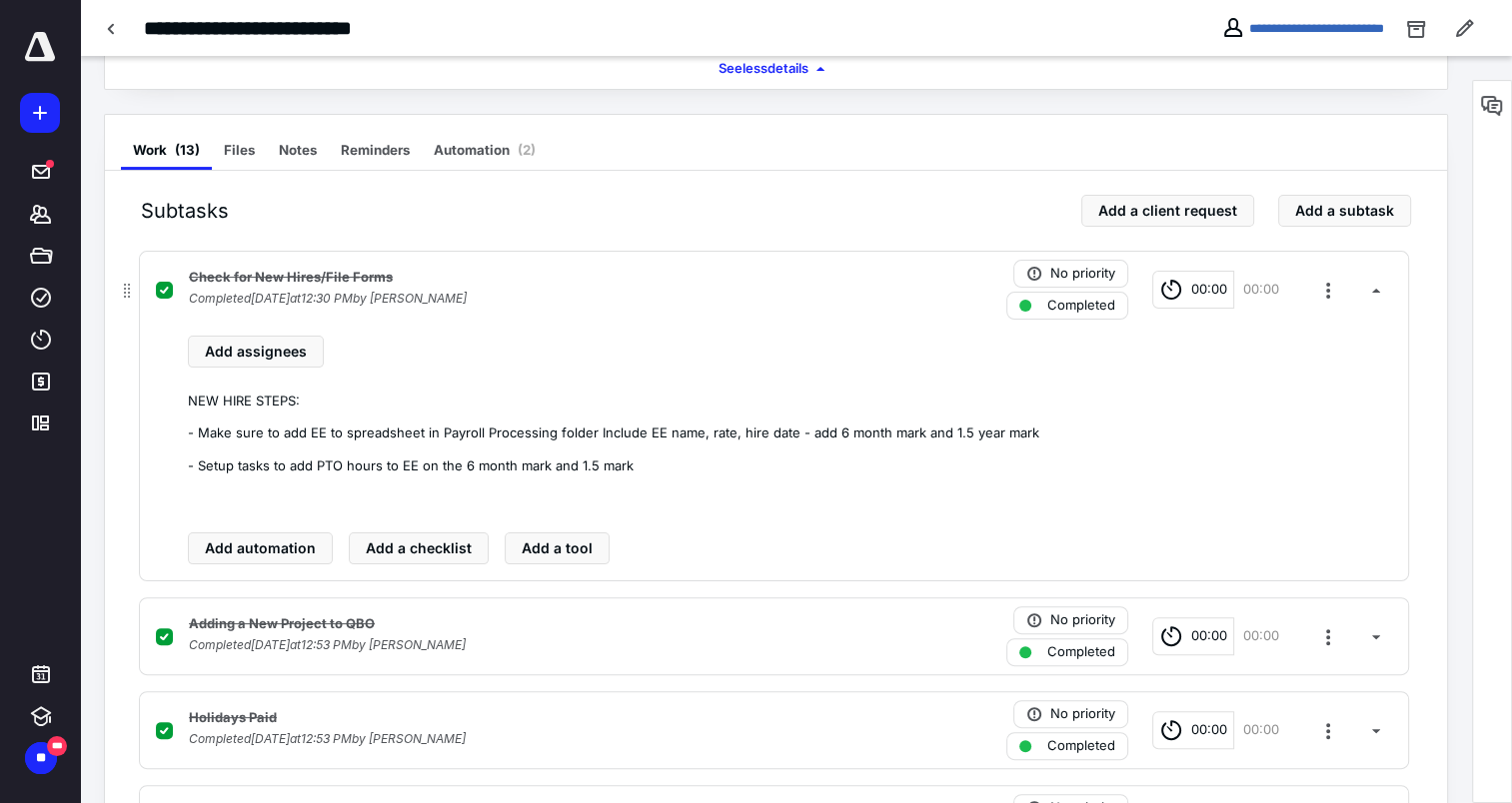 click on "Completed  July 10, 2025  at  12:30 PM  by Noelle Hopkins" at bounding box center [512, 299] 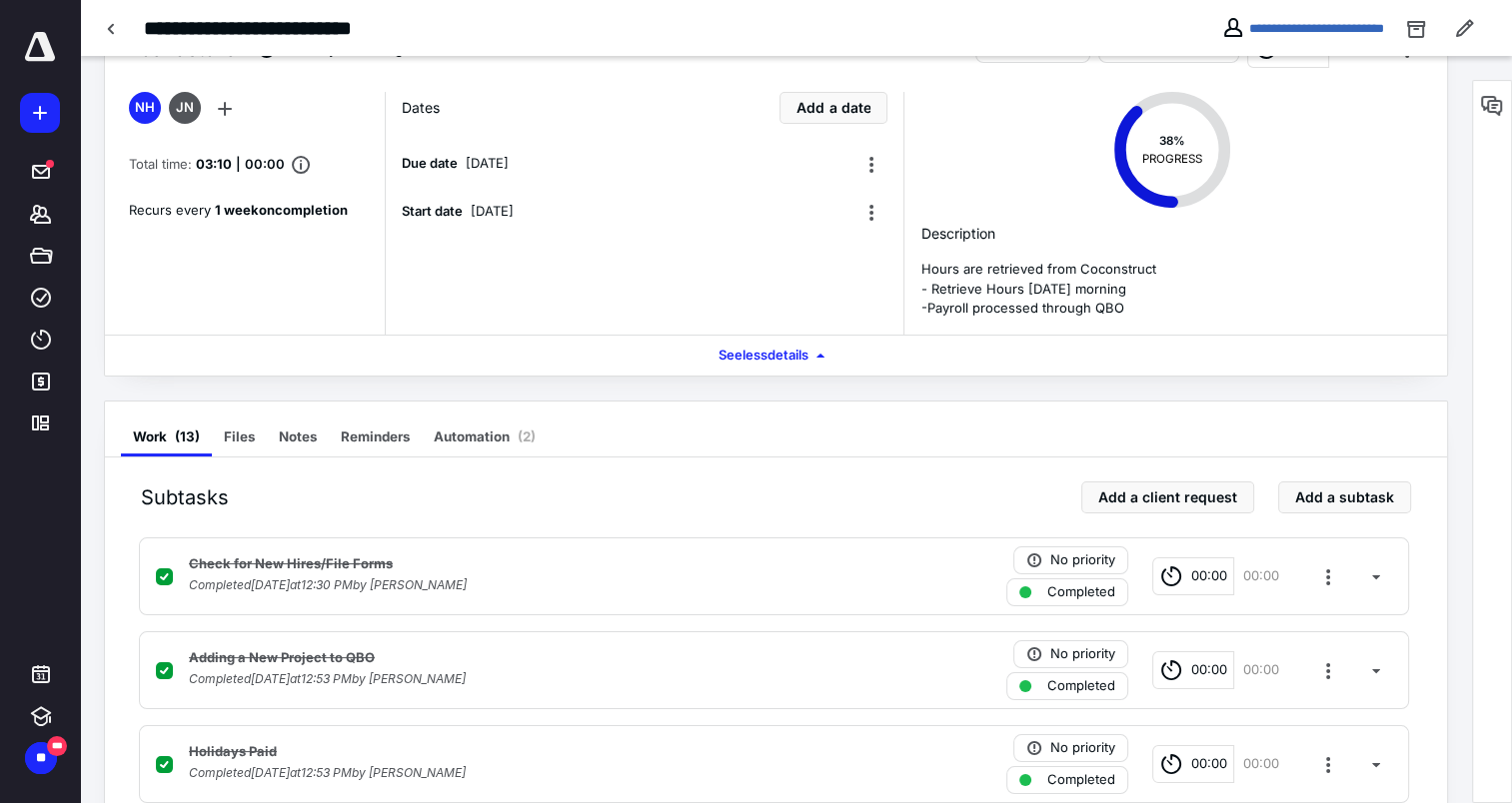 scroll, scrollTop: 0, scrollLeft: 0, axis: both 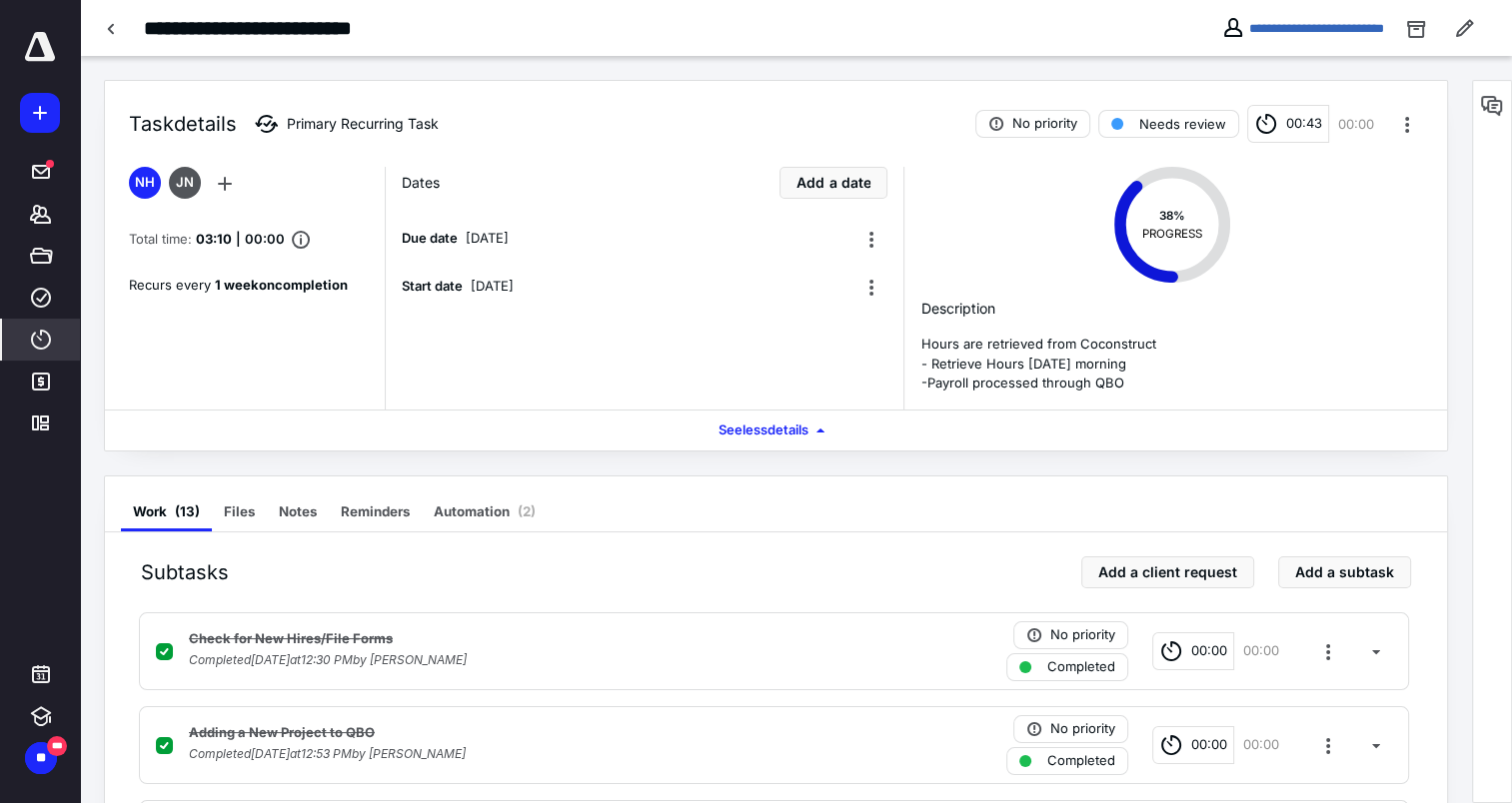 click 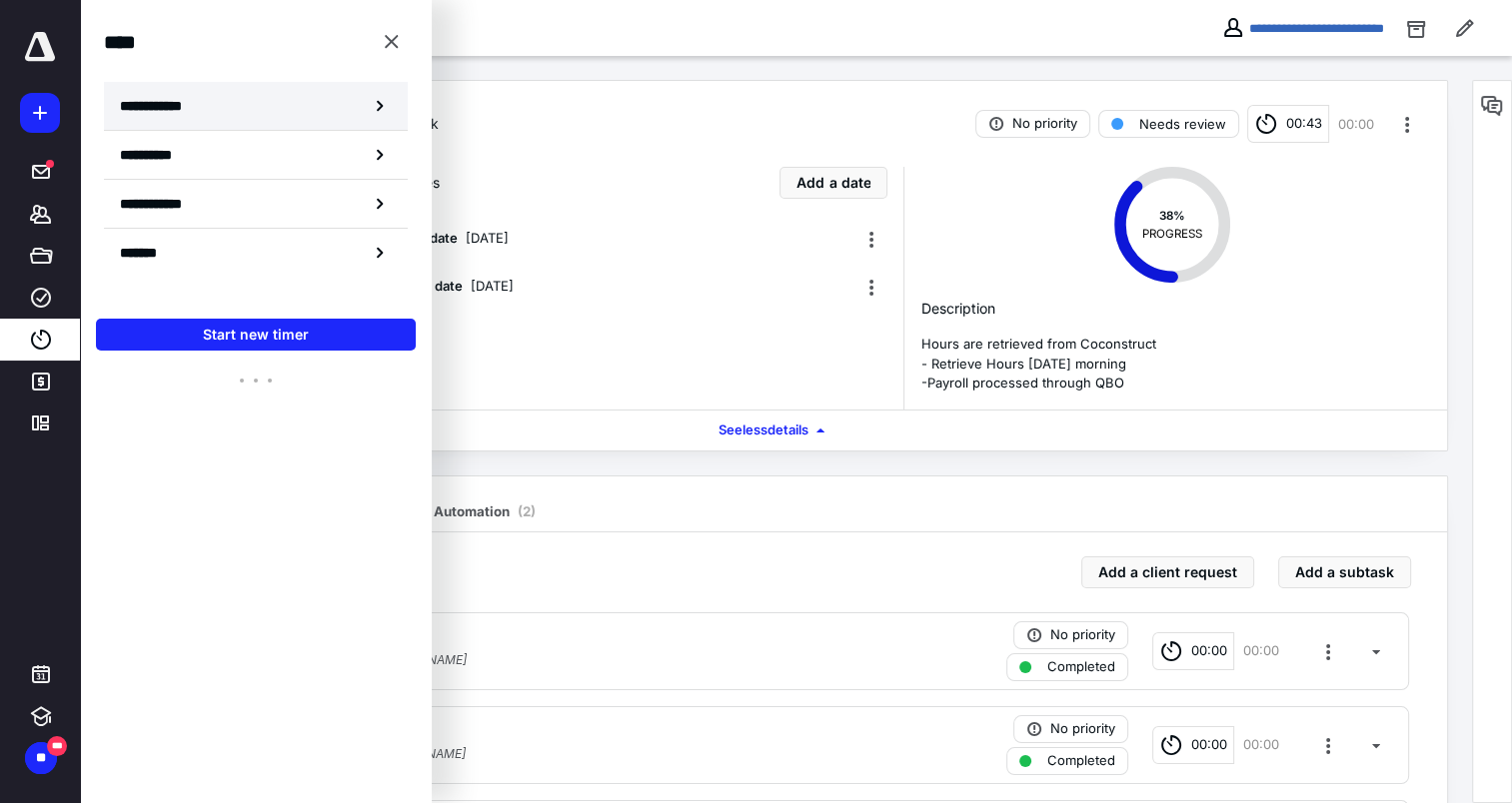 click on "**********" at bounding box center (162, 106) 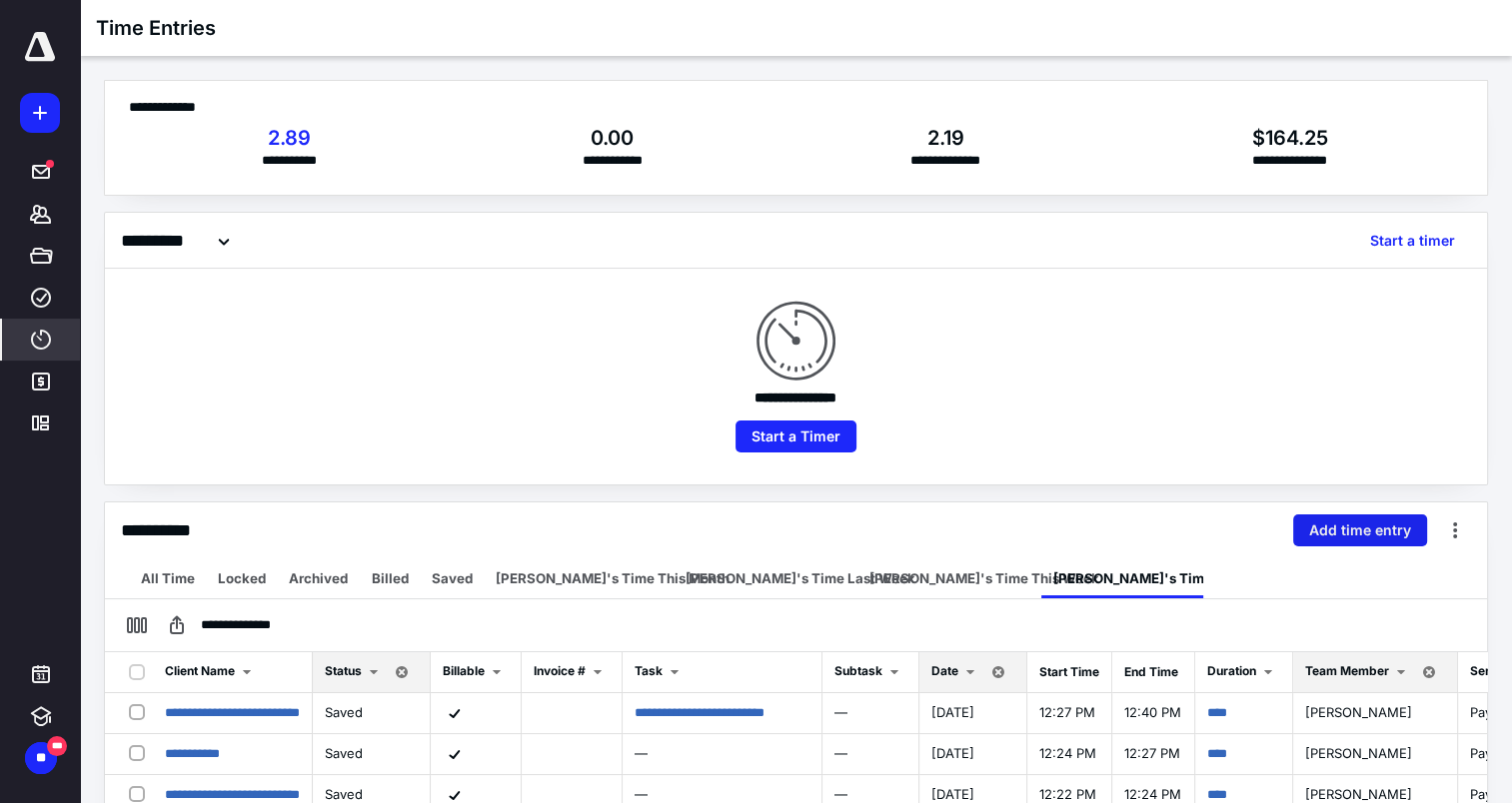 click on "Add time entry" at bounding box center [1360, 530] 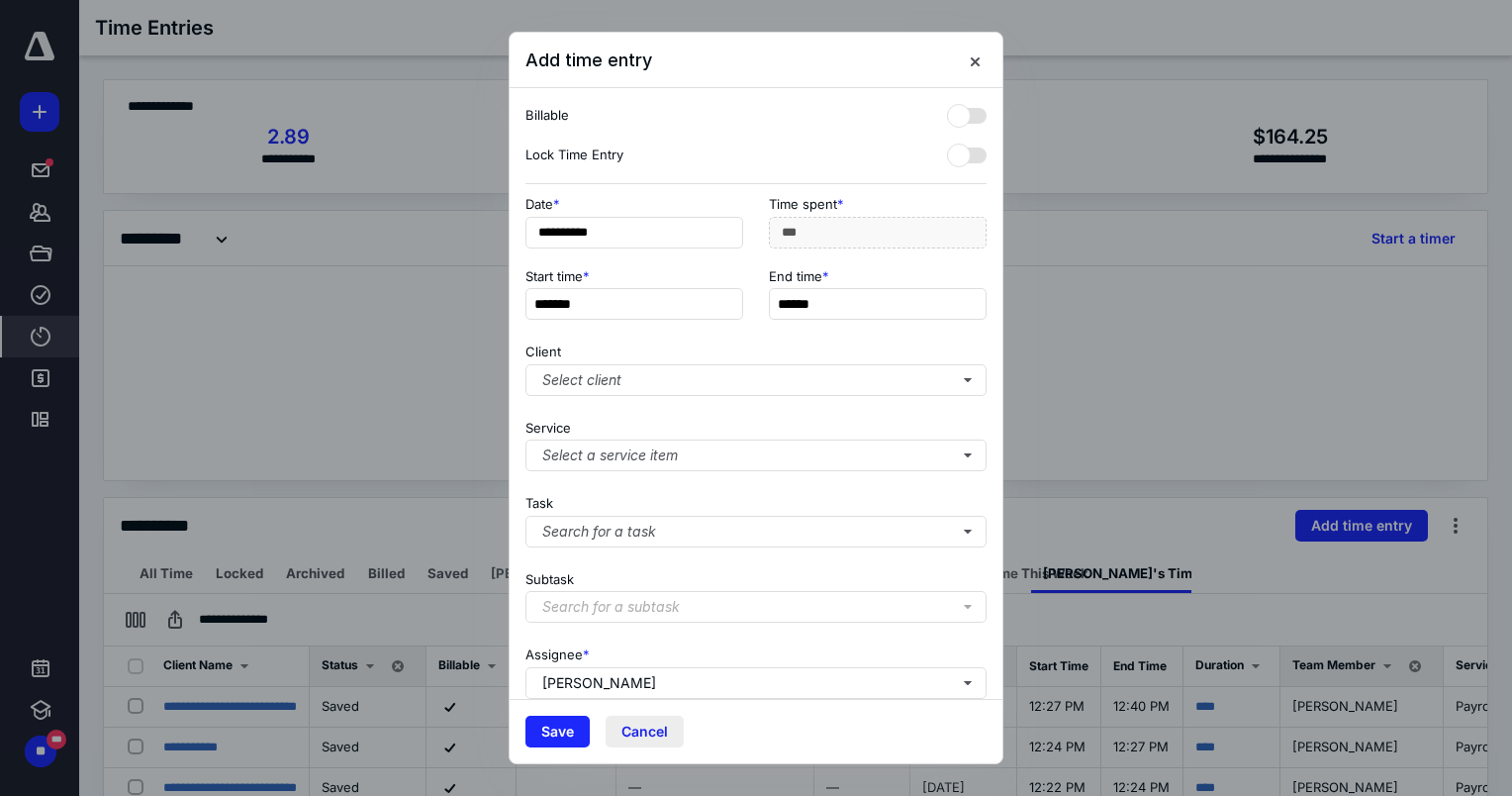 click on "Cancel" at bounding box center [644, 732] 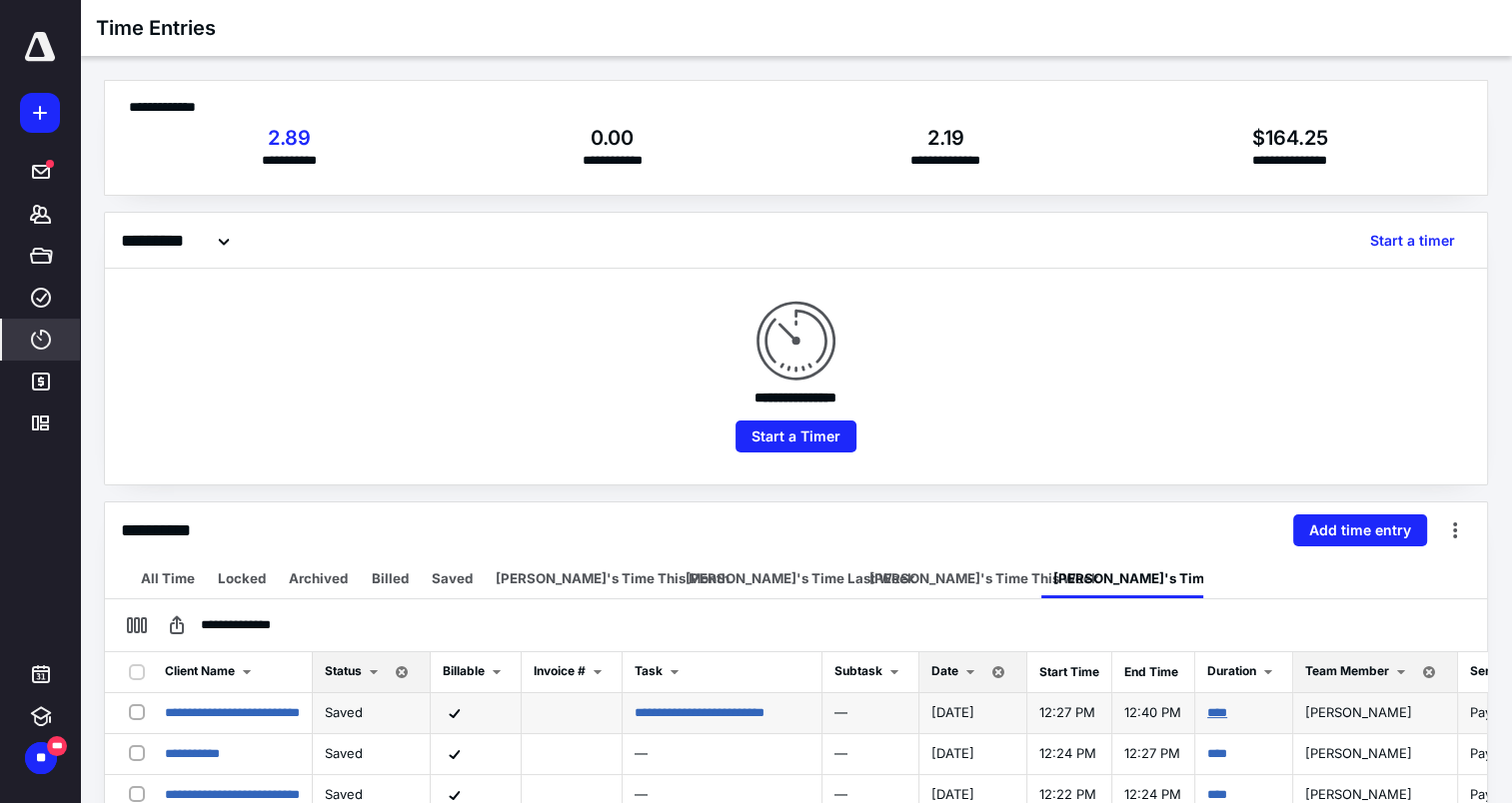 click on "****" at bounding box center (1217, 712) 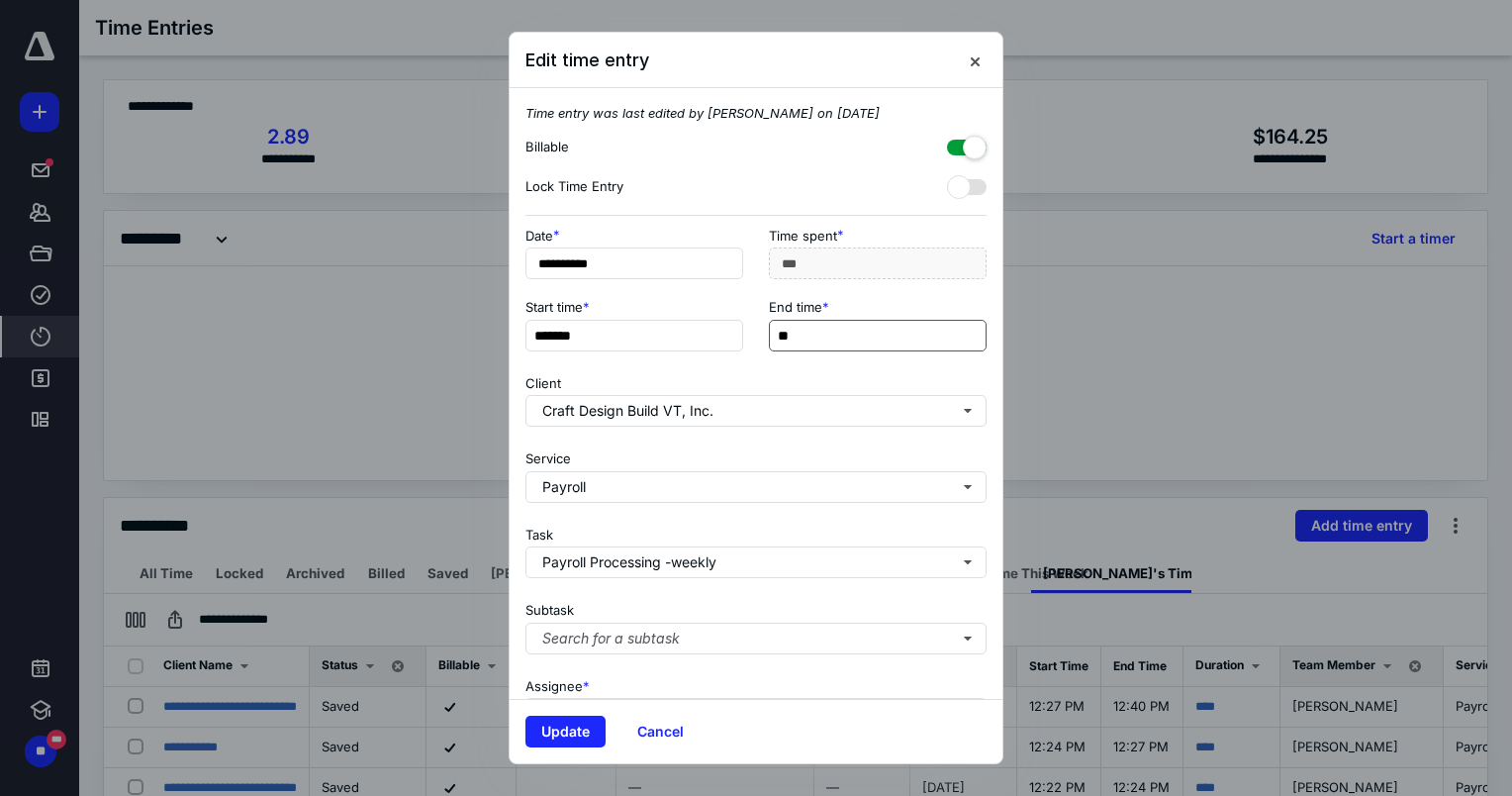 type on "*" 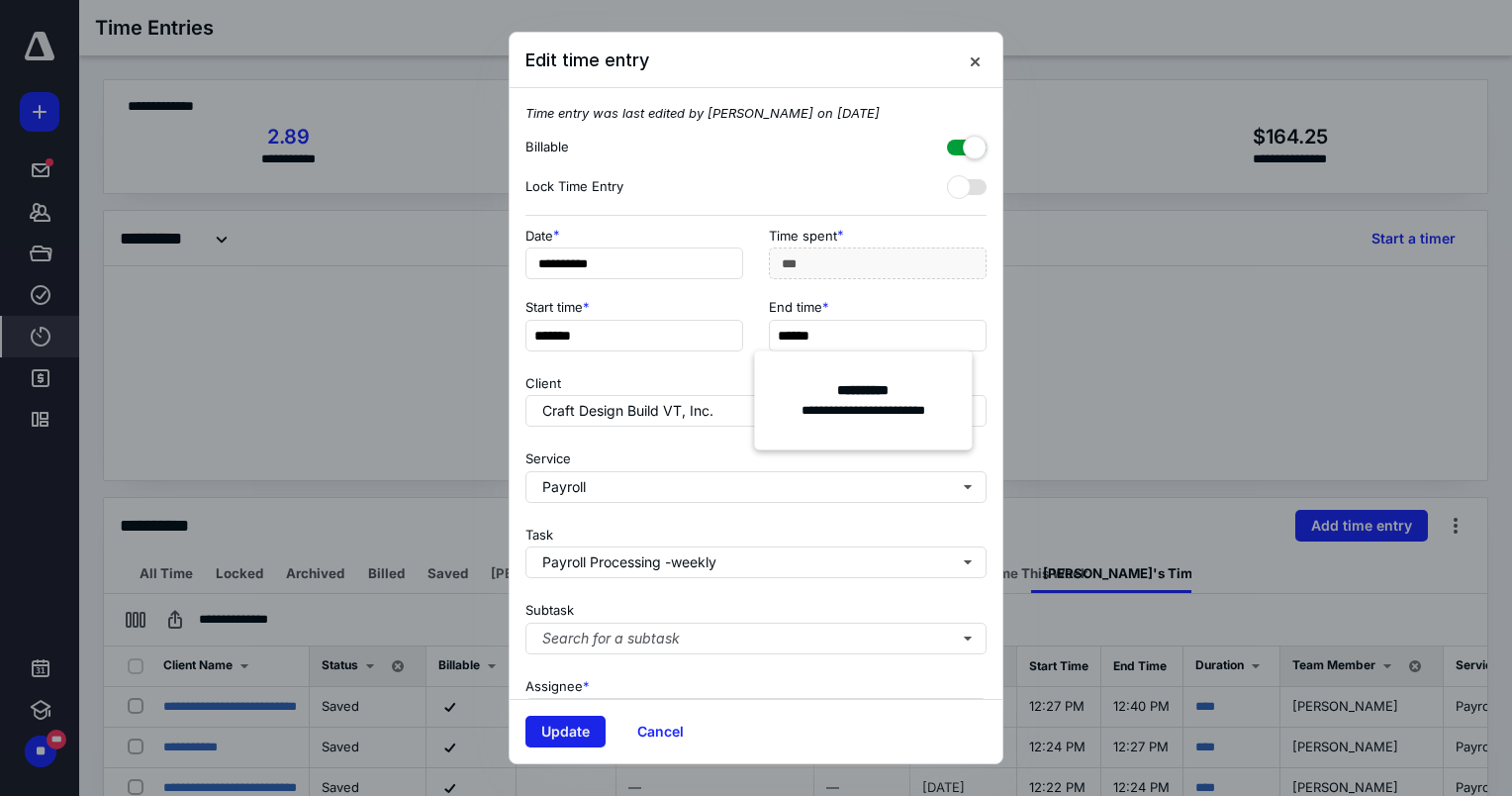type on "******" 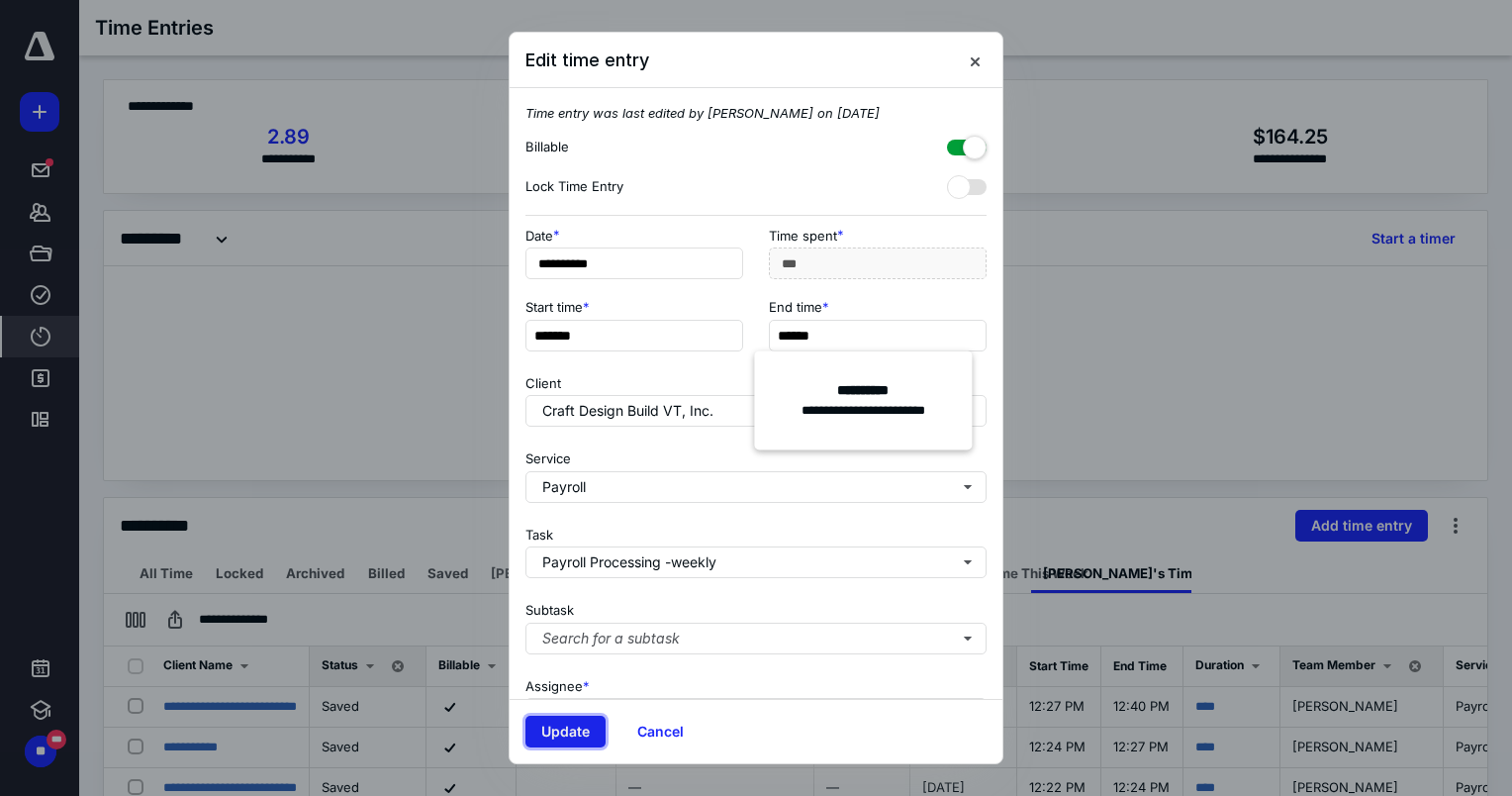 type on "***" 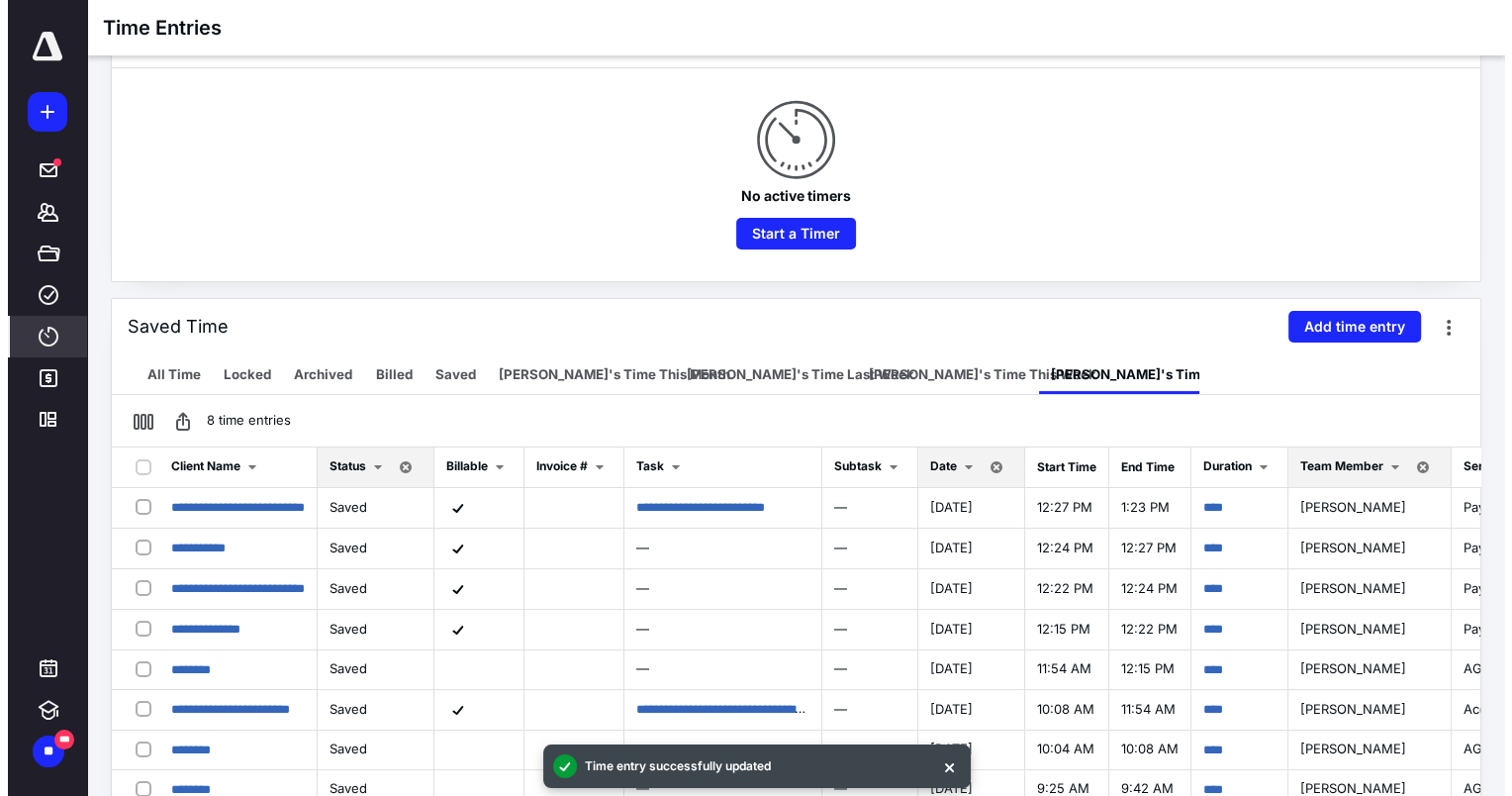 scroll, scrollTop: 0, scrollLeft: 0, axis: both 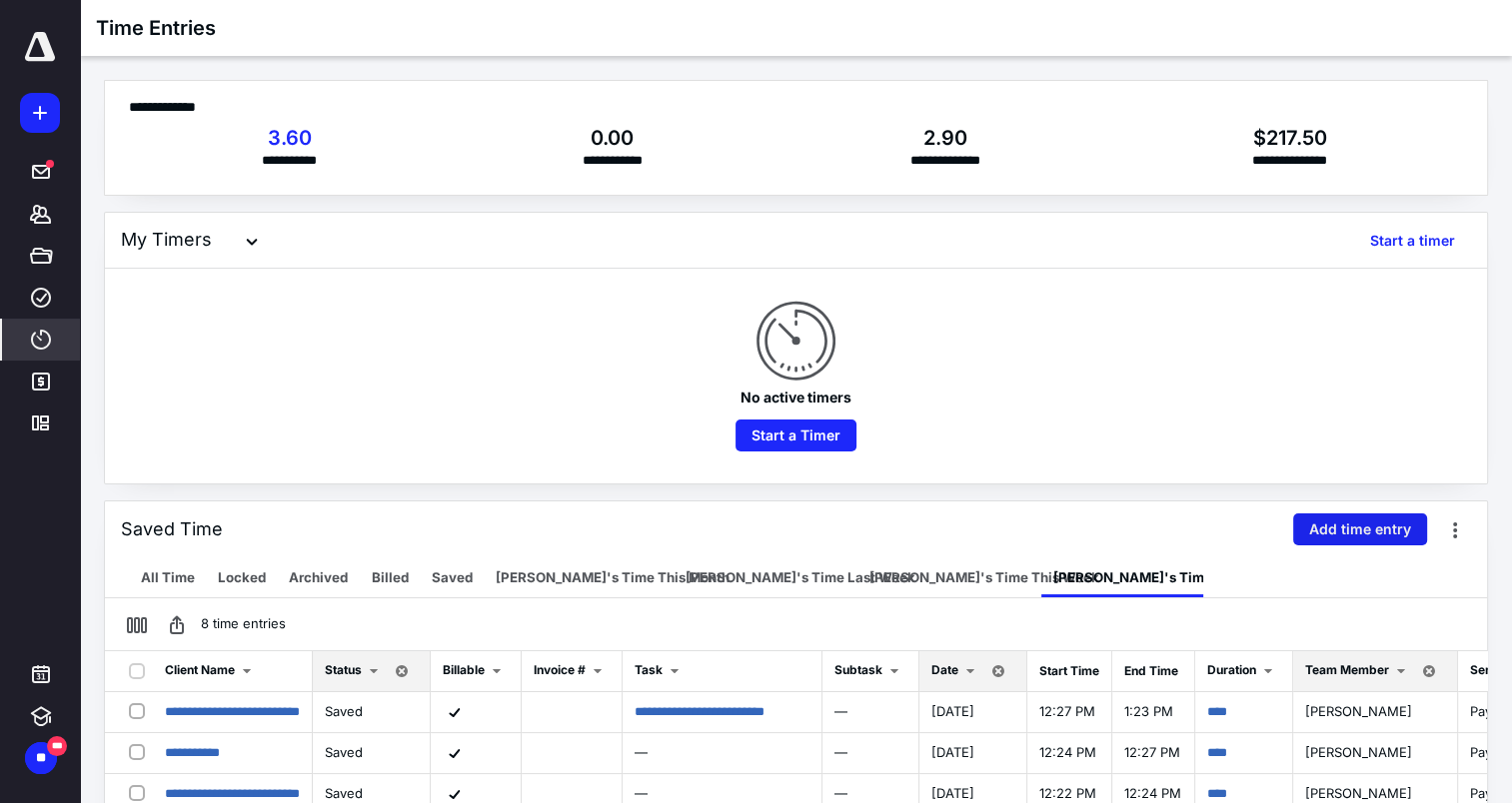 click on "Add time entry" at bounding box center (1360, 529) 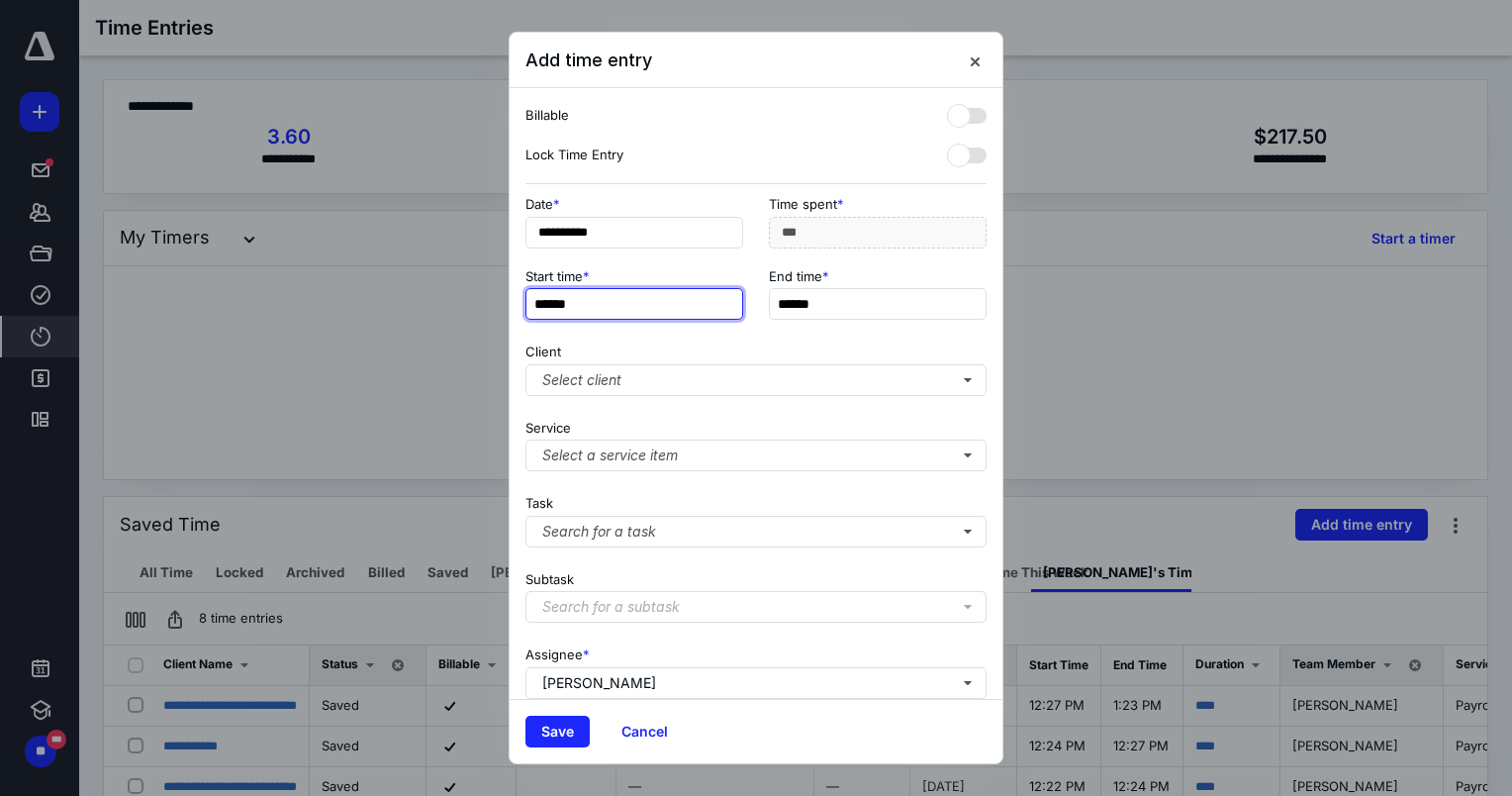 click on "******" at bounding box center (634, 304) 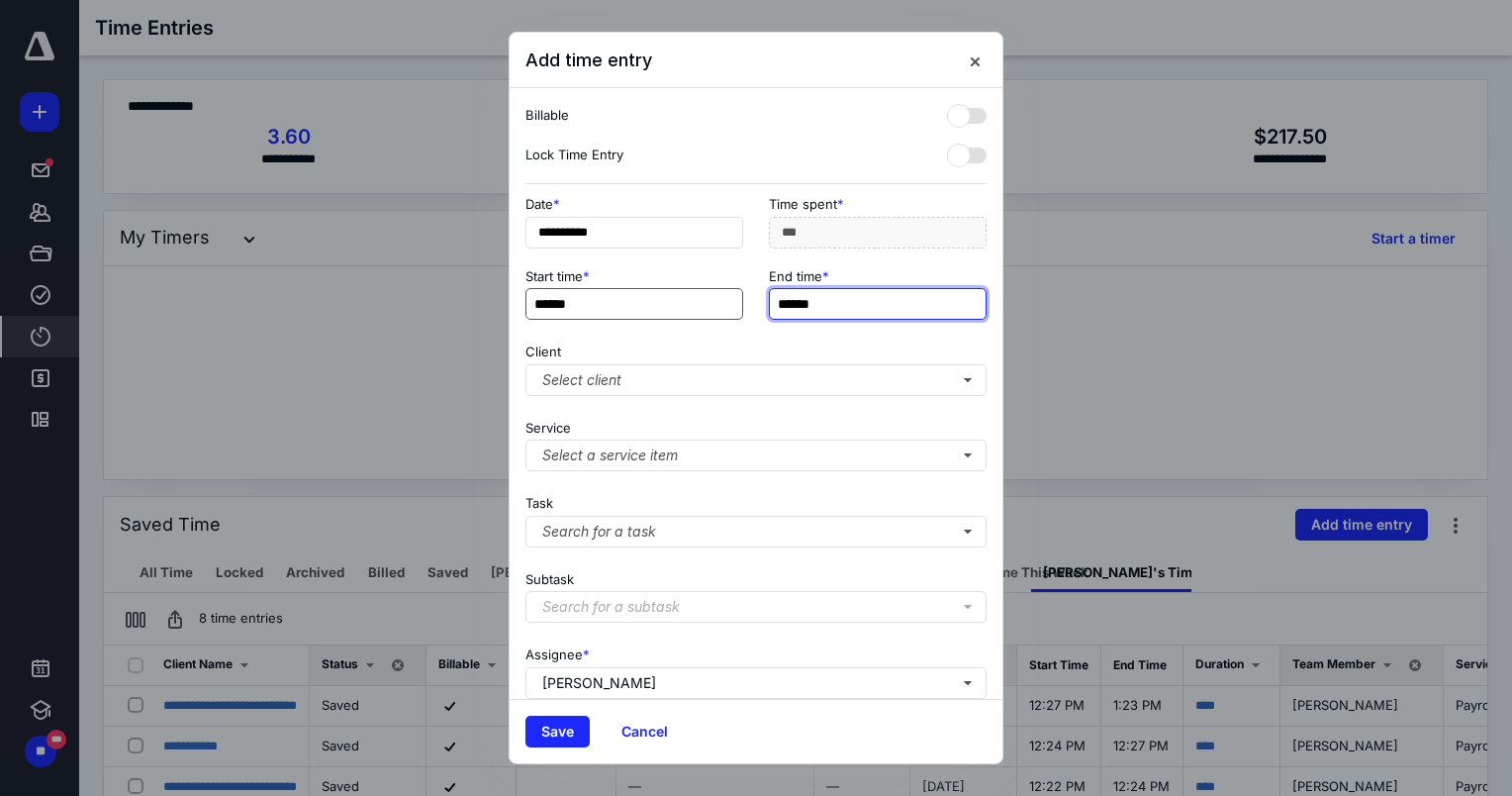 type on "***" 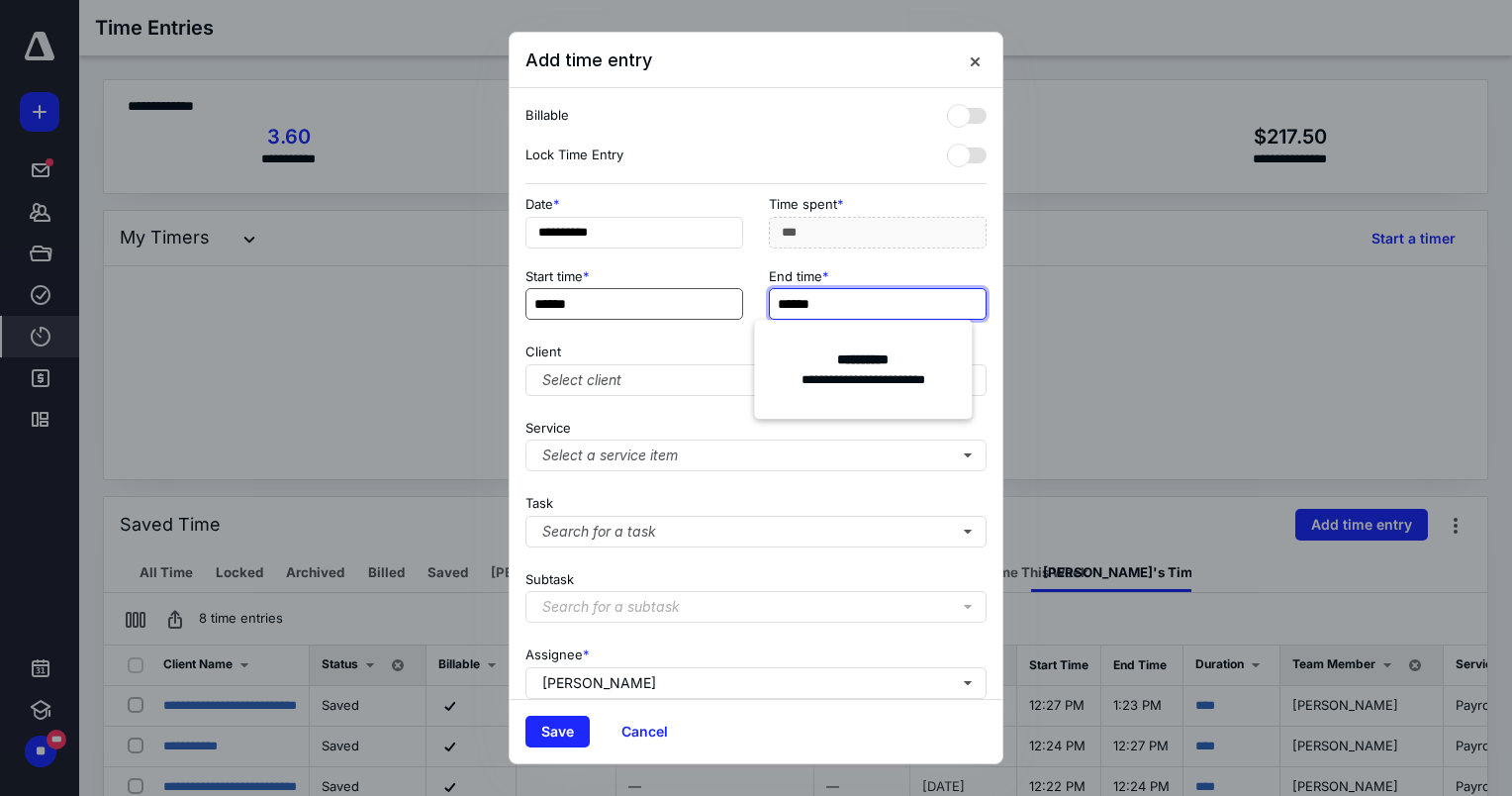 type on "******" 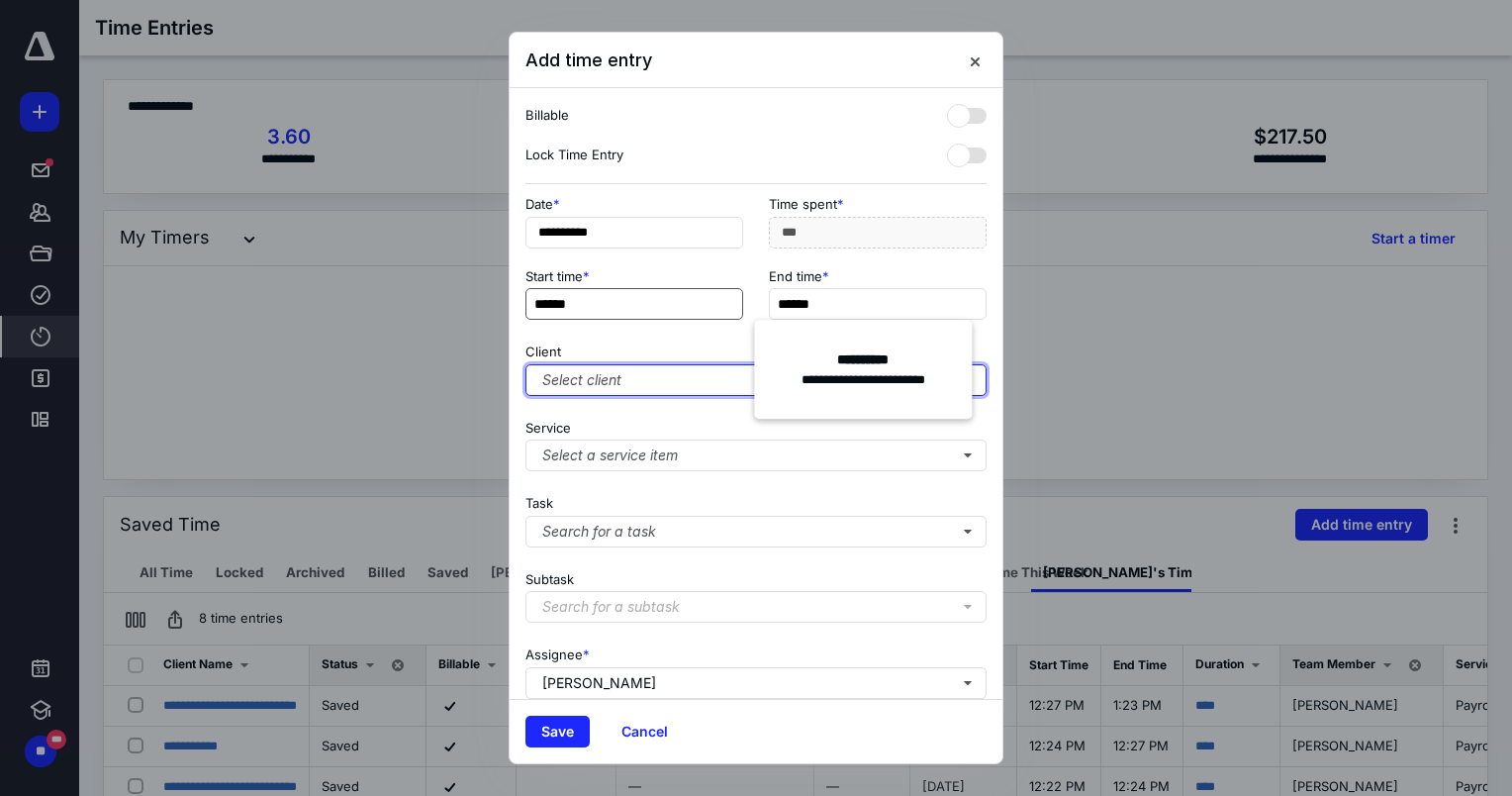 type on "***" 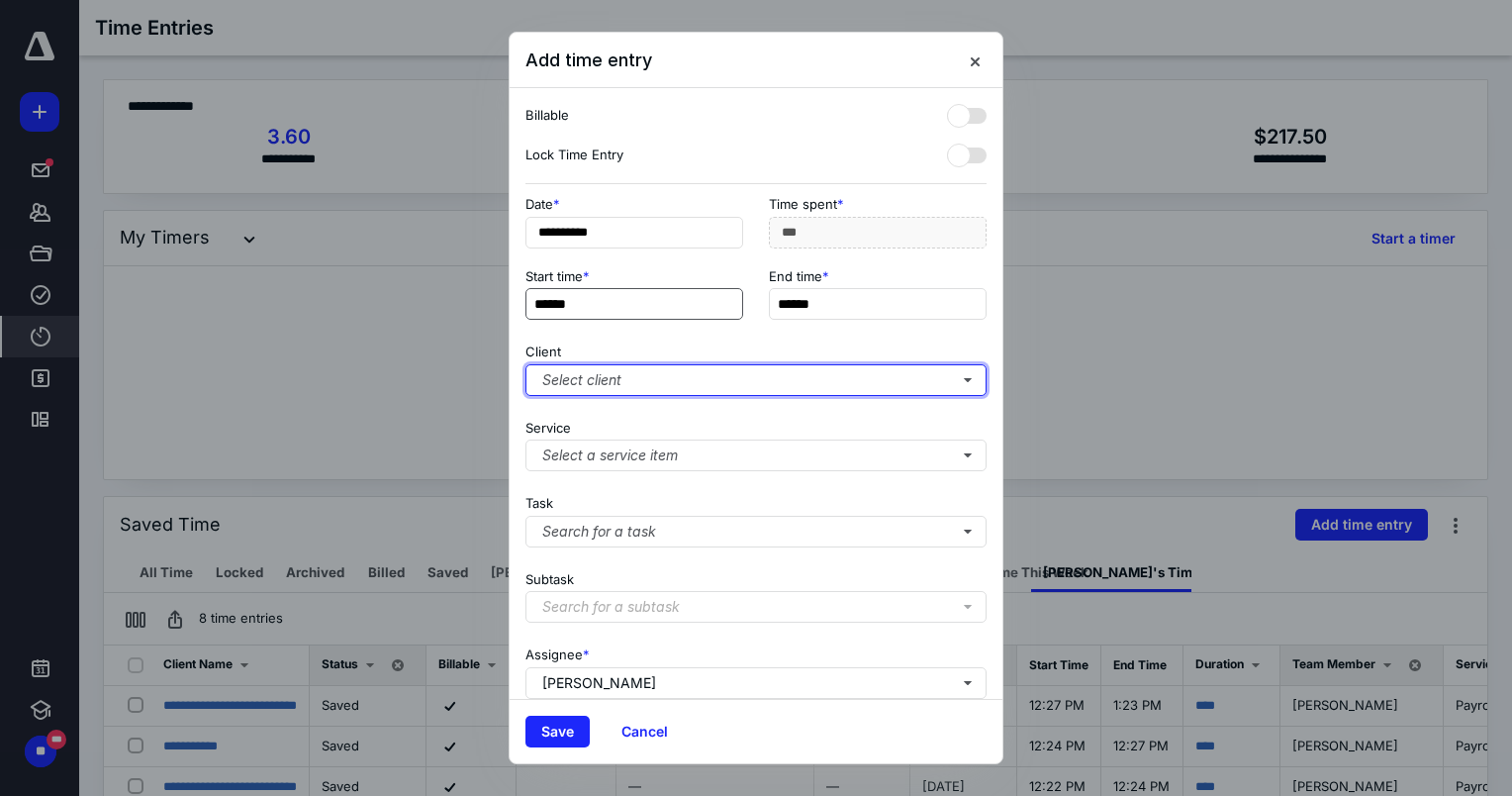 type 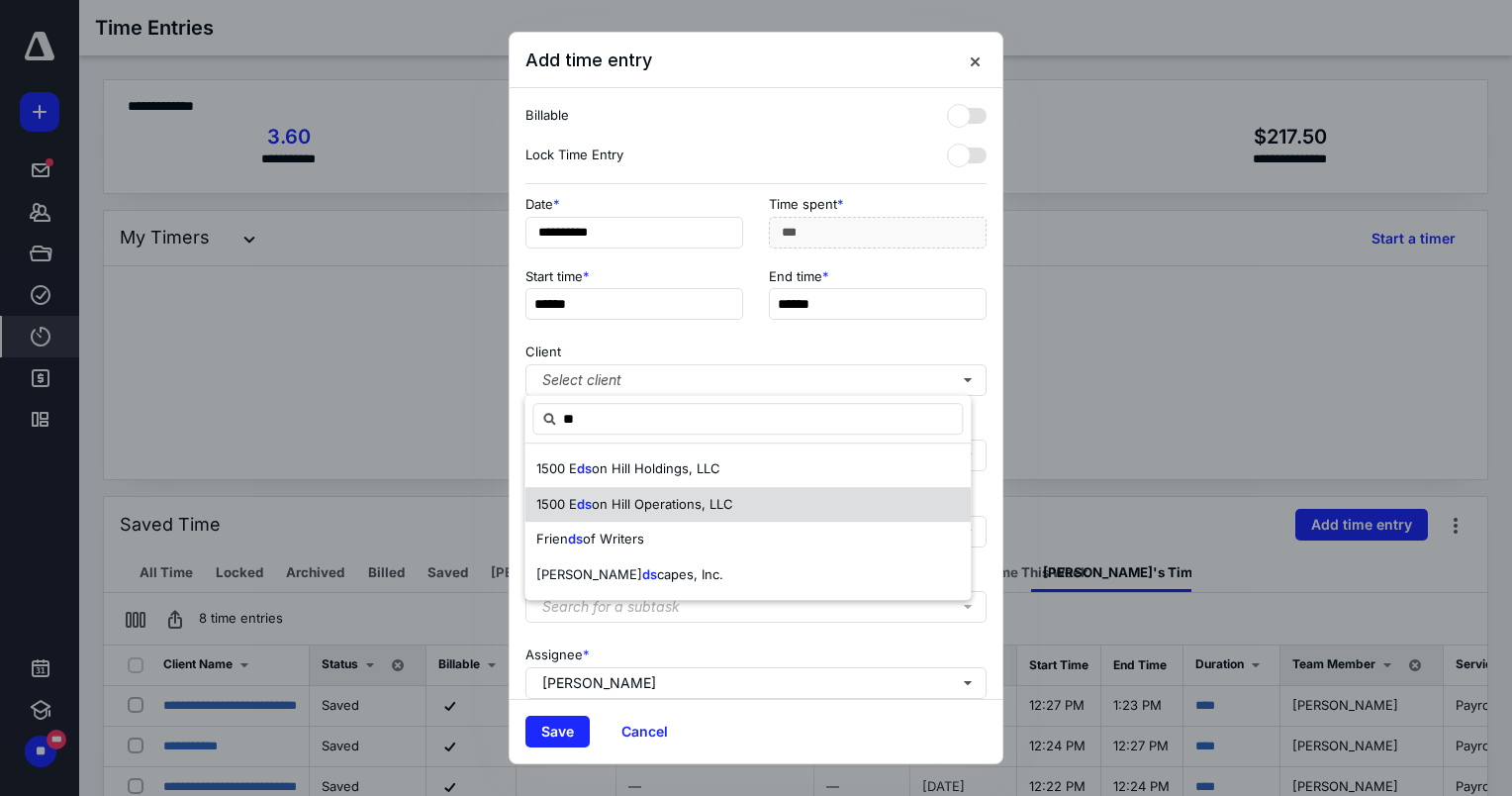 click on "on Hill Operations, LLC" at bounding box center (662, 504) 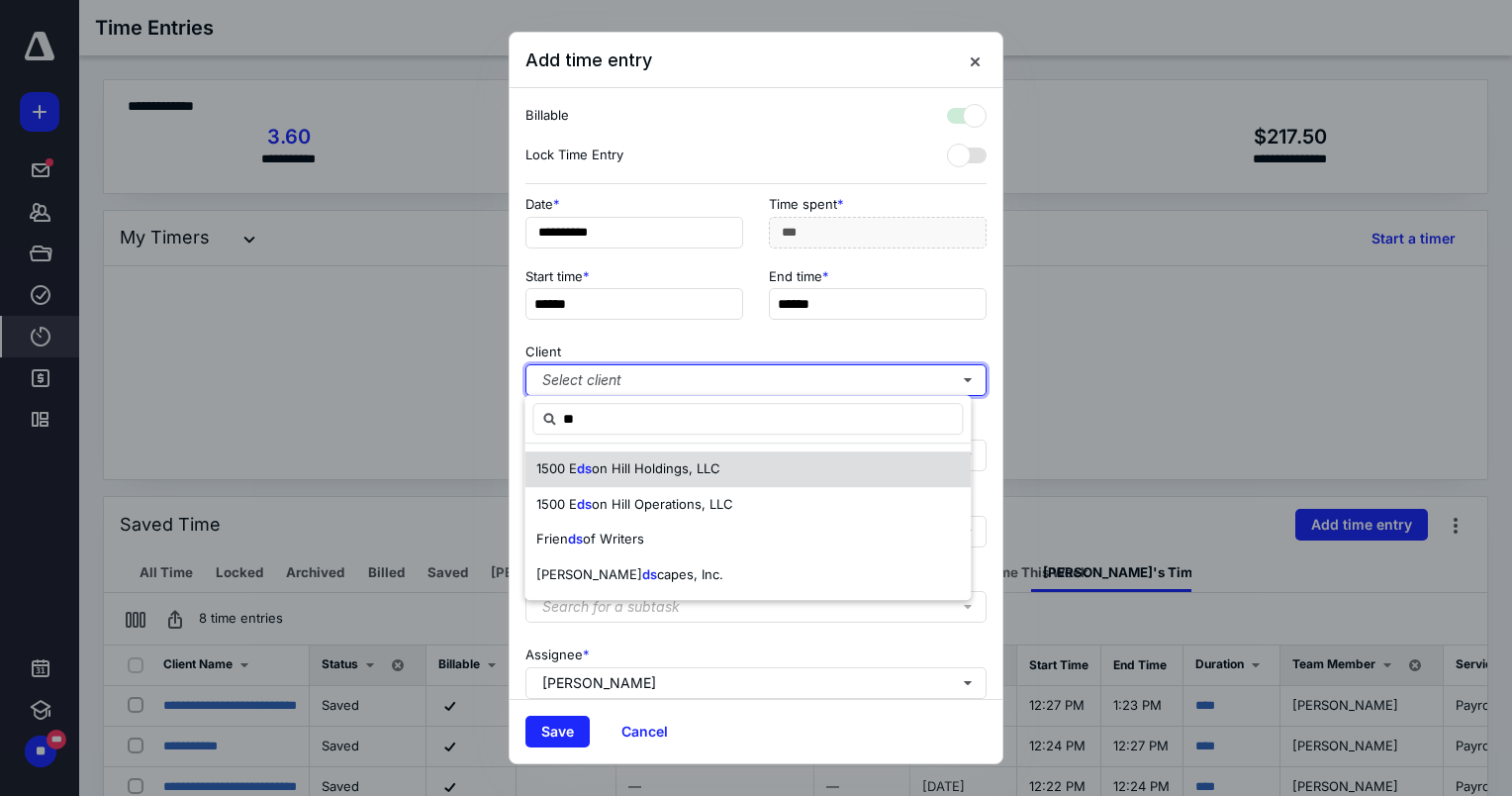 checkbox on "true" 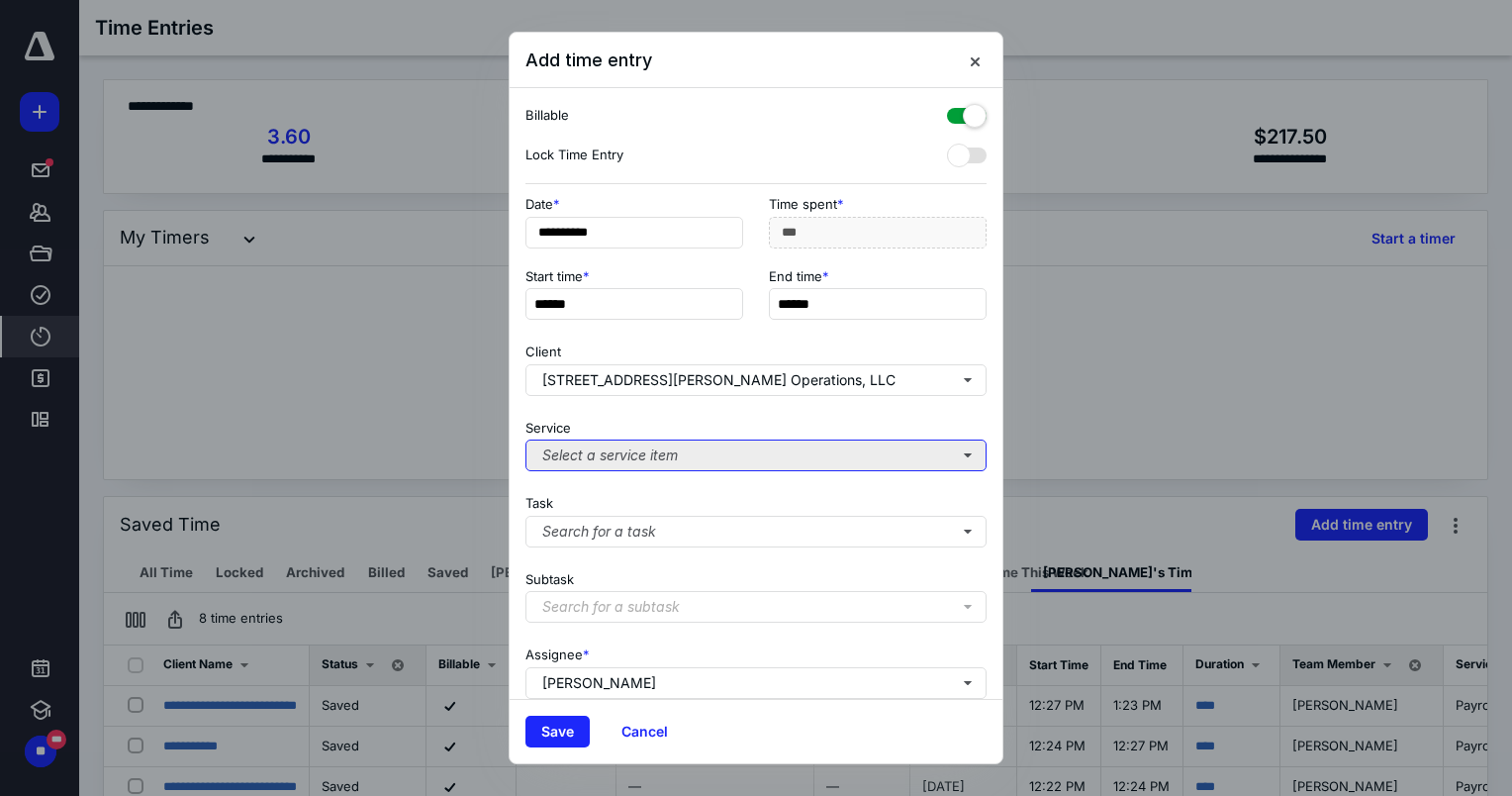 click on "Select a service item" at bounding box center [756, 455] 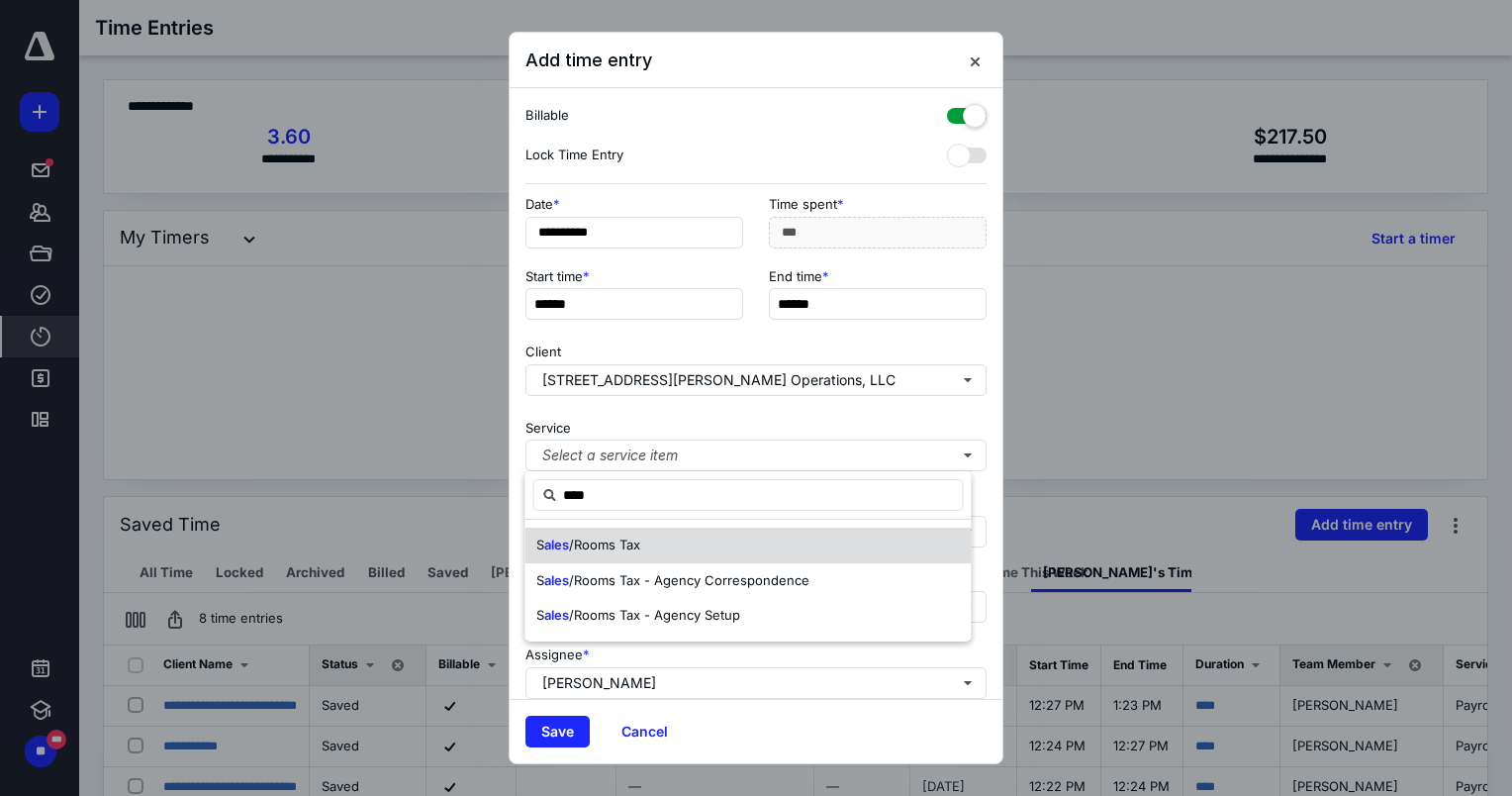 click on "S ales /Rooms Tax" at bounding box center (747, 546) 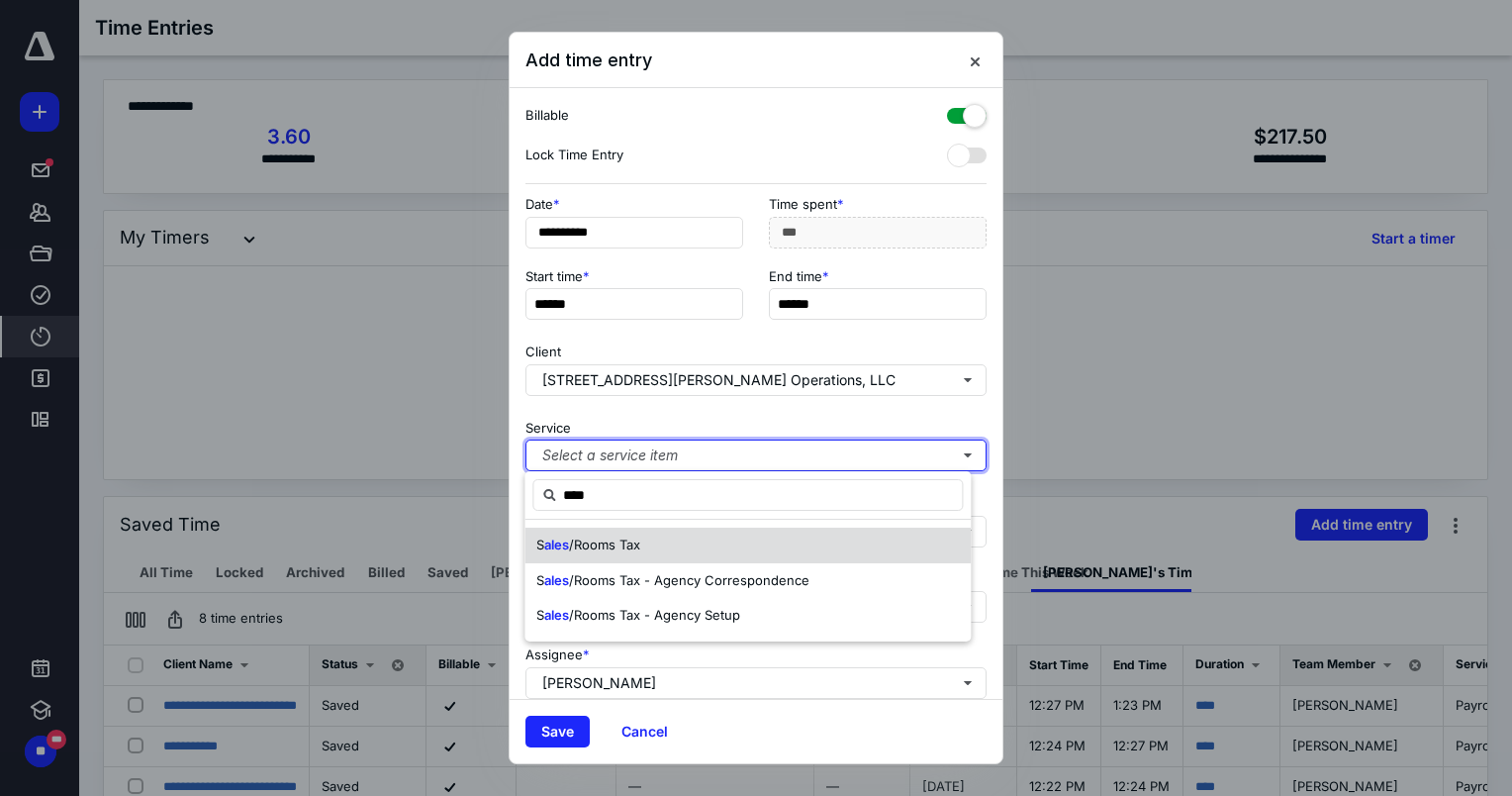 type 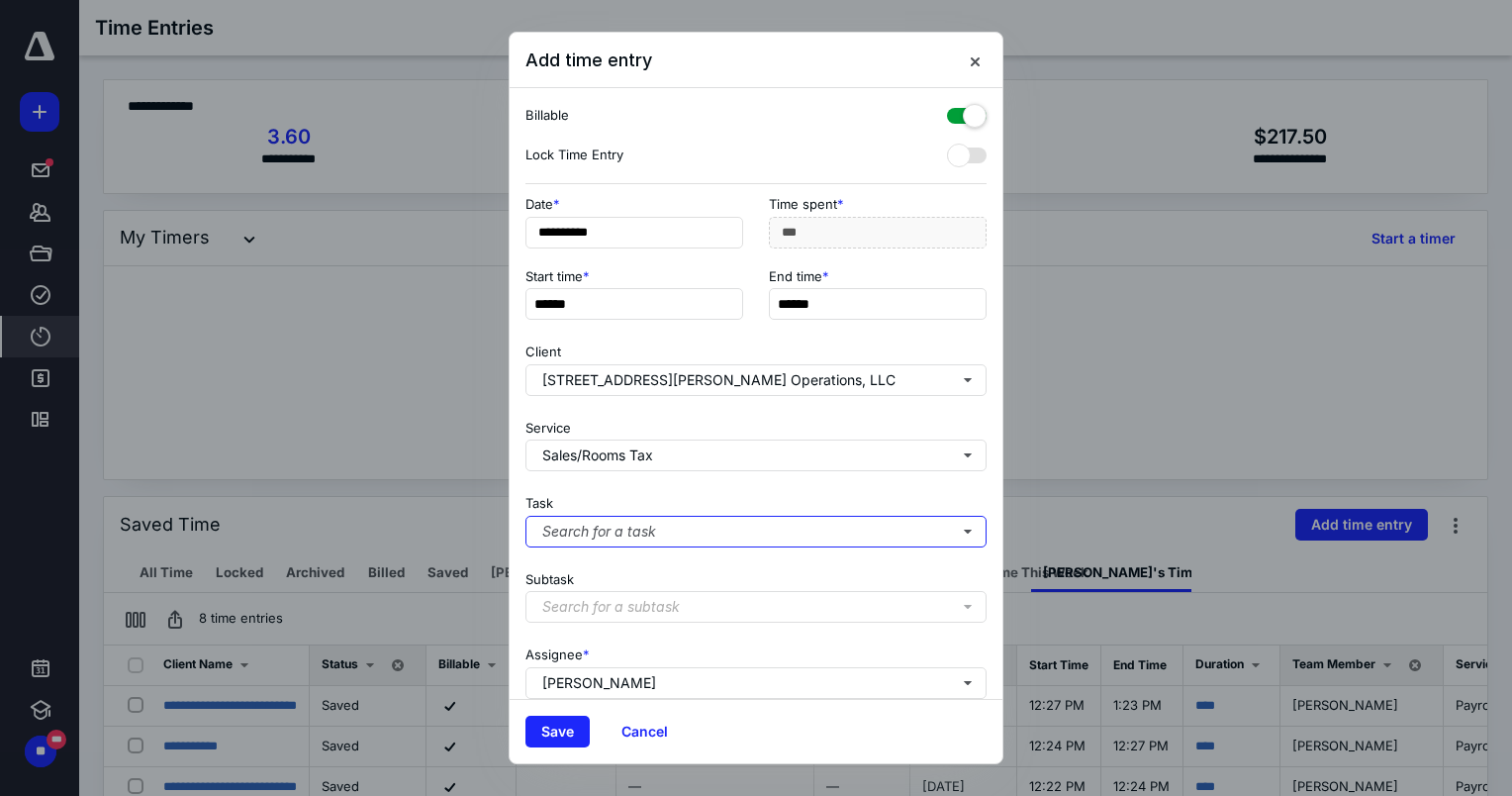 click on "Search for a task" at bounding box center (756, 532) 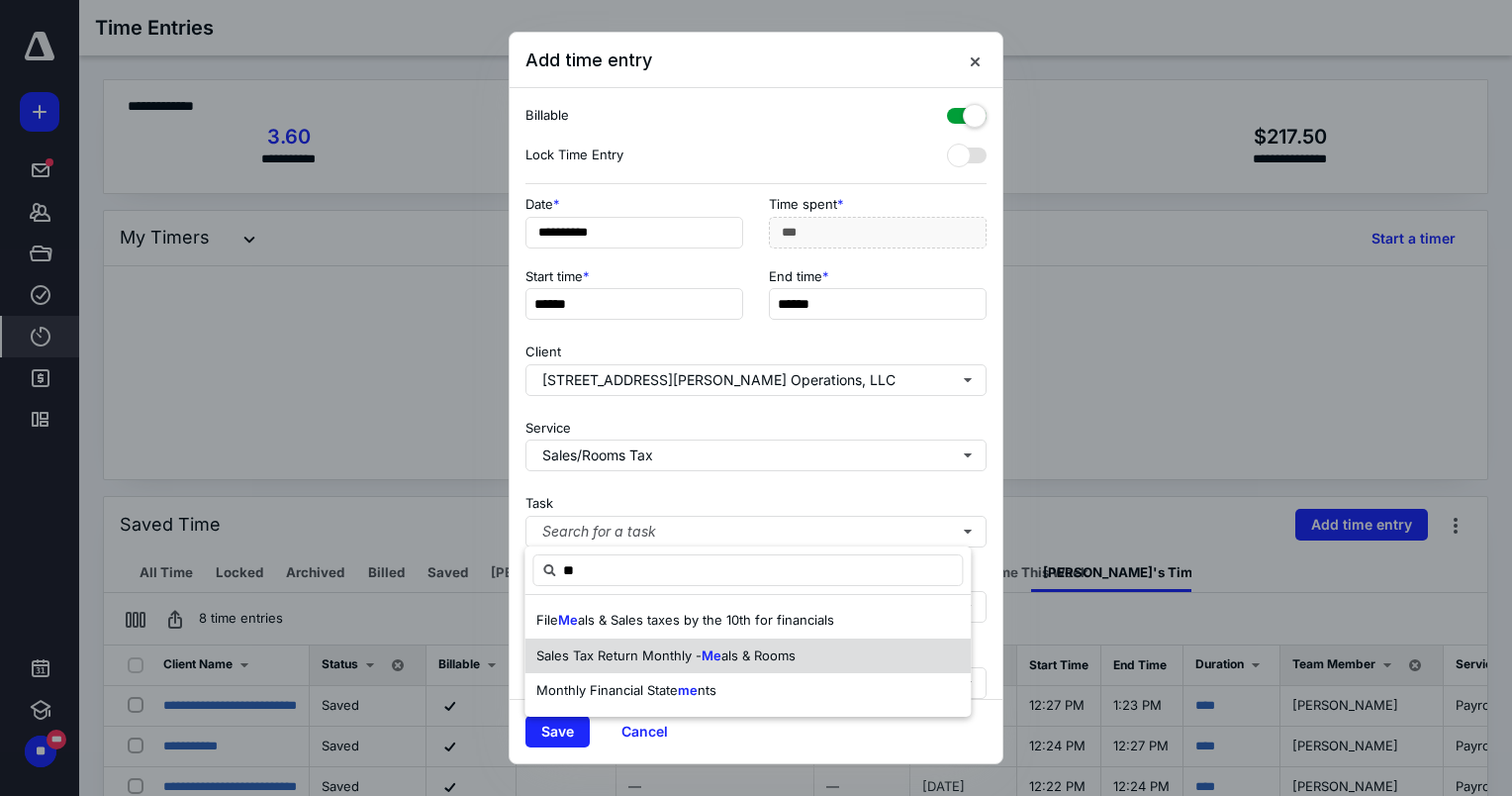 click on "Sales Tax Return Monthly -" at bounding box center (618, 655) 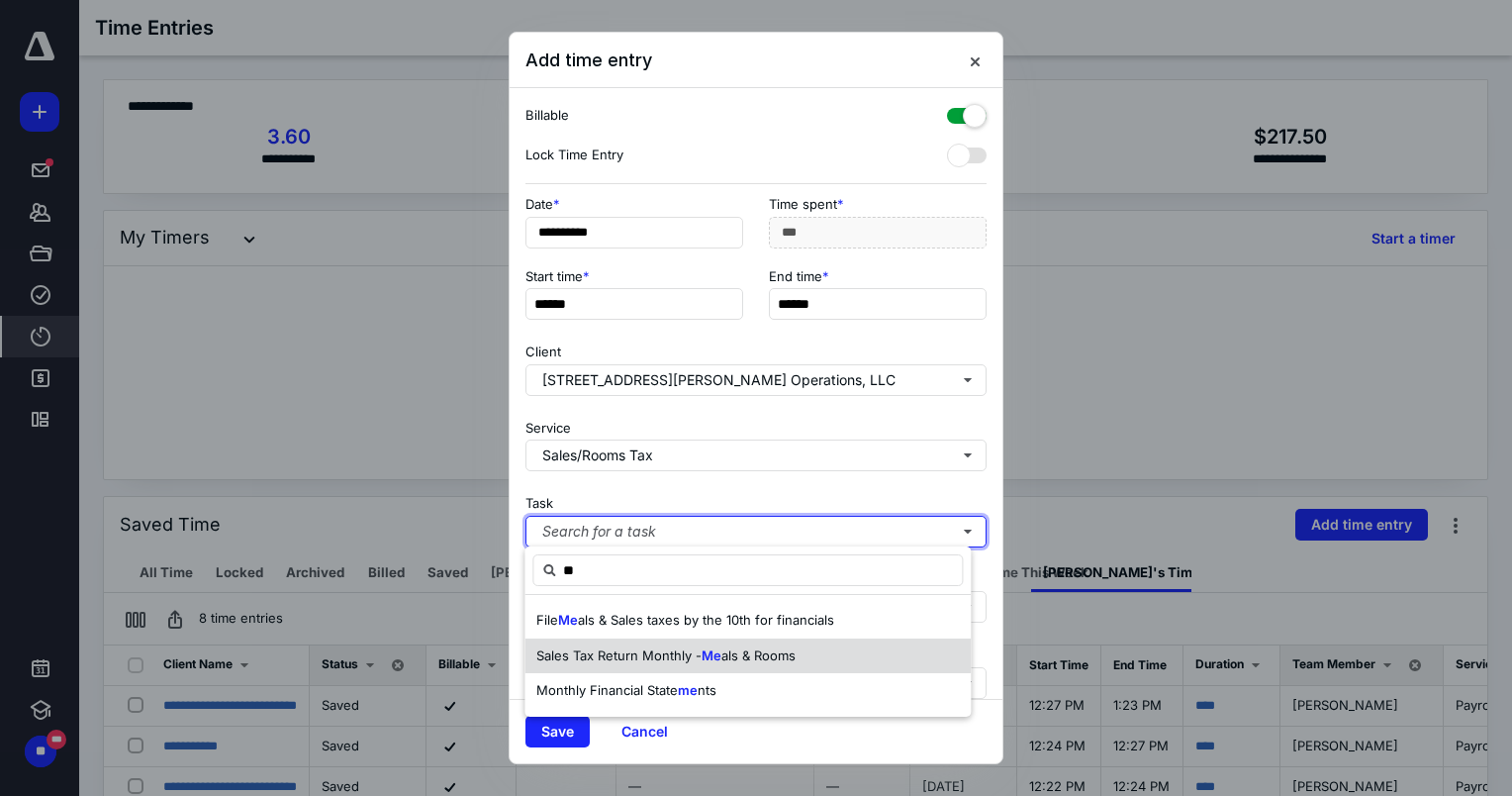 type 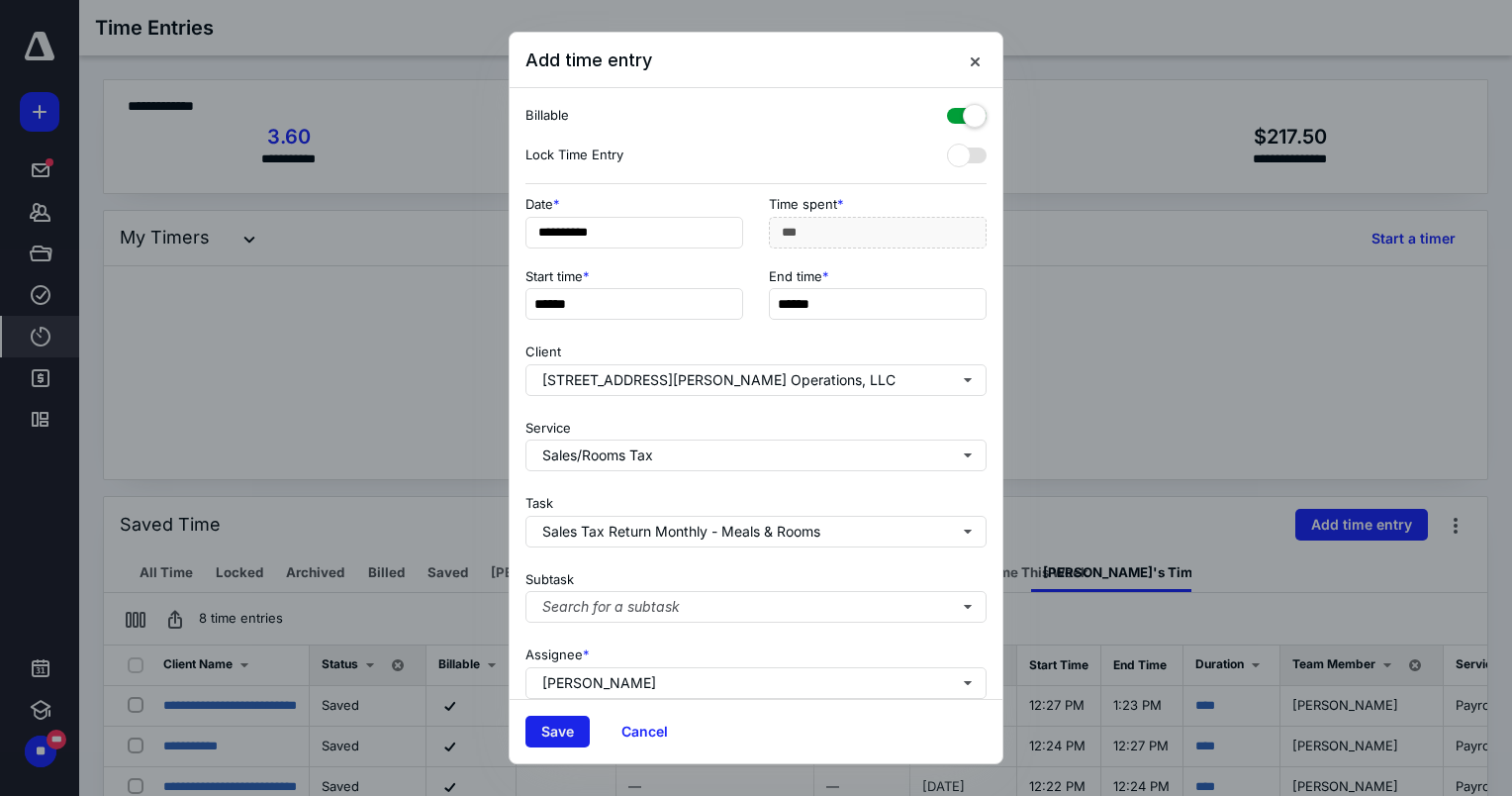 click on "Save" at bounding box center (557, 732) 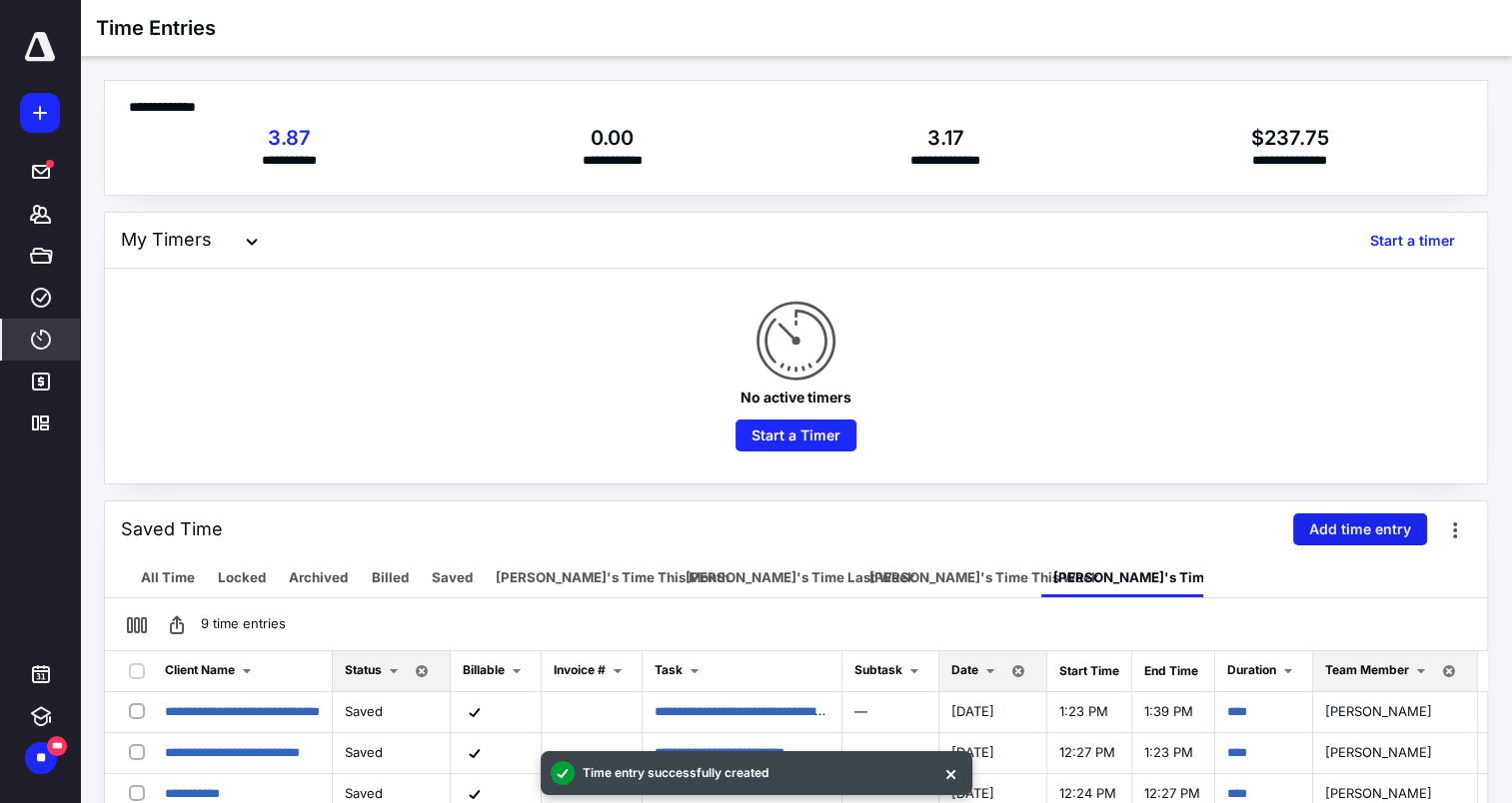 click on "Add time entry" at bounding box center (1360, 529) 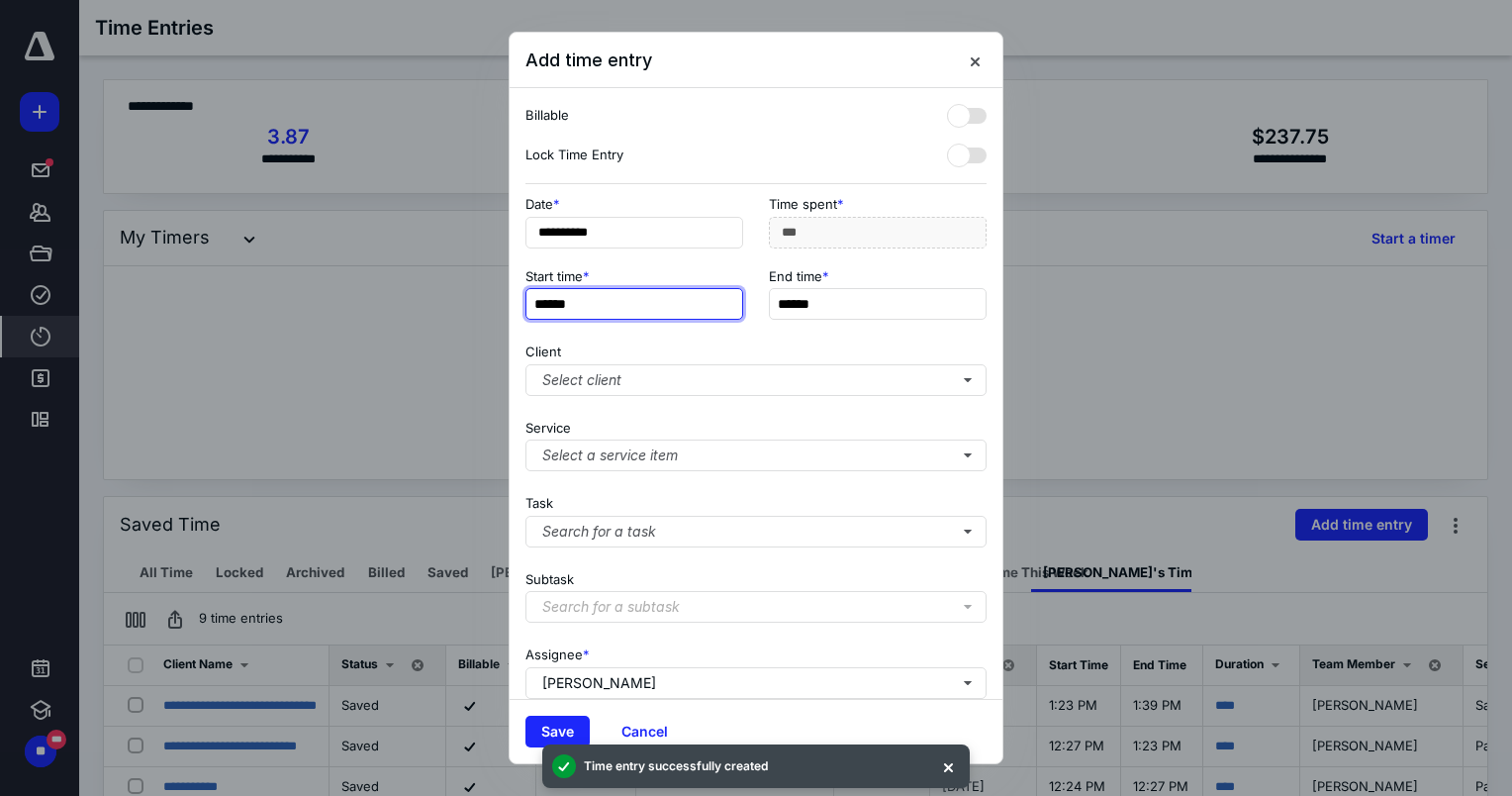 click on "******" at bounding box center [634, 304] 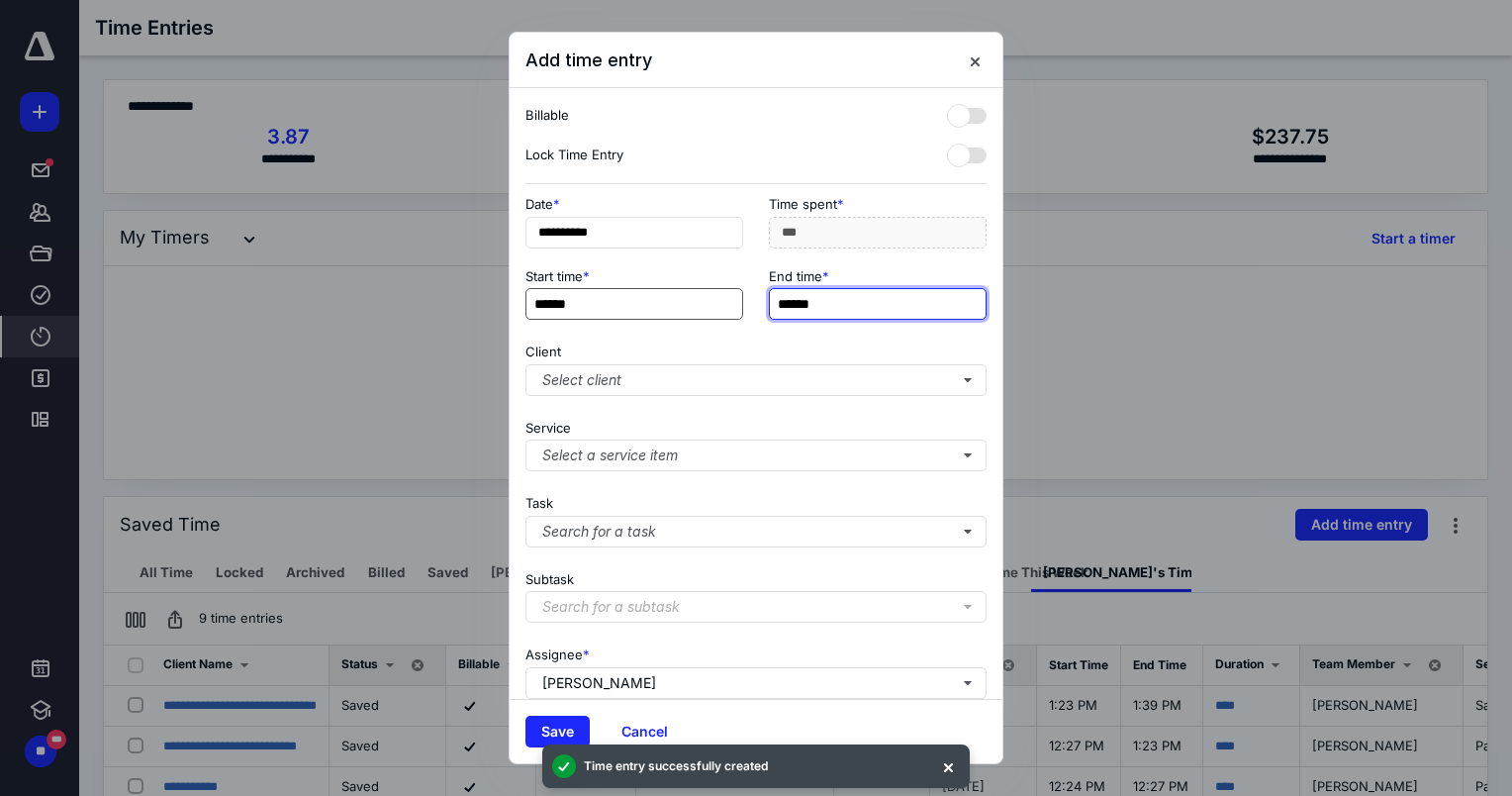 type on "**" 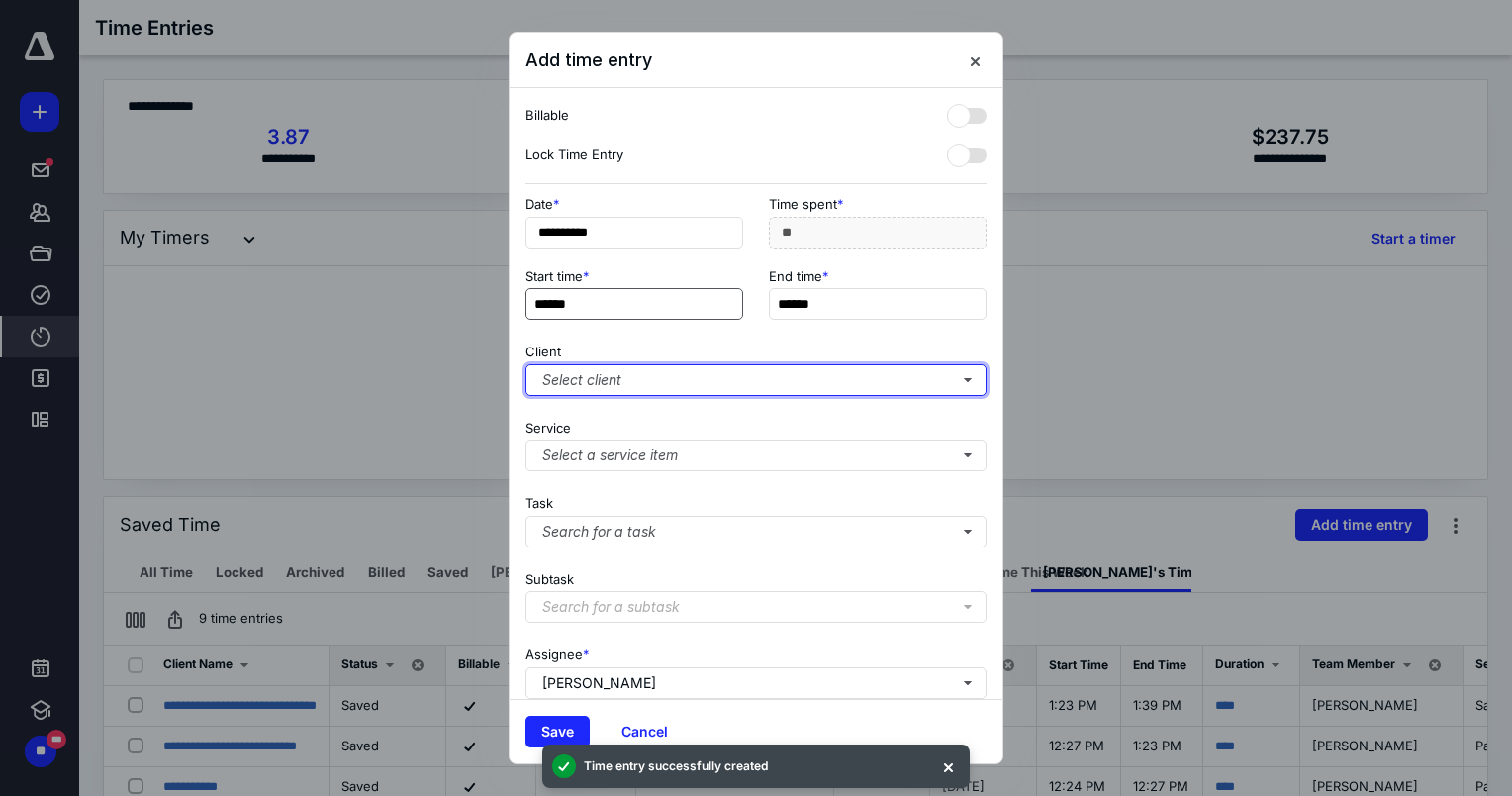 type 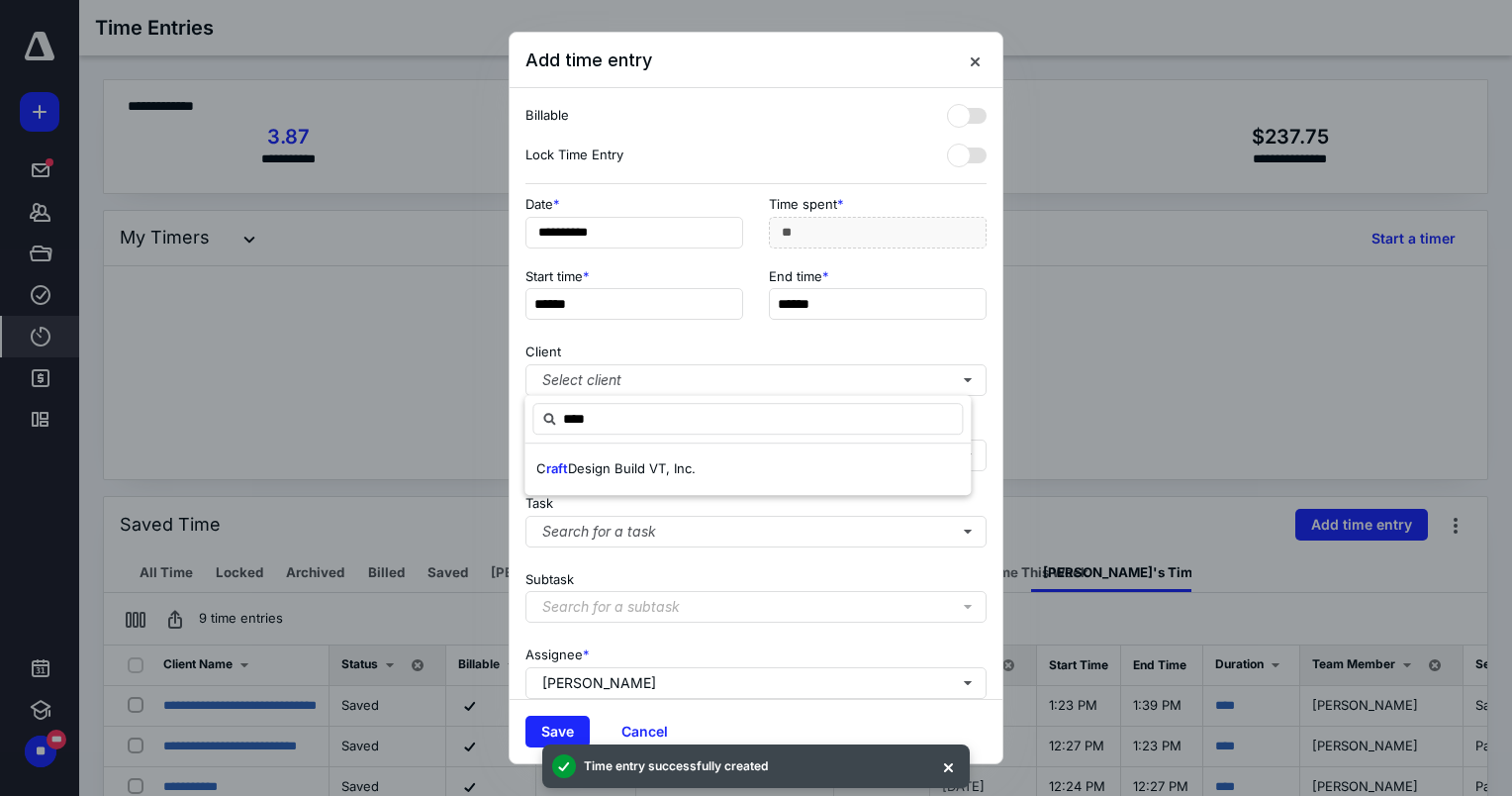 click on "C raft  Design Build VT, Inc." at bounding box center [615, 469] 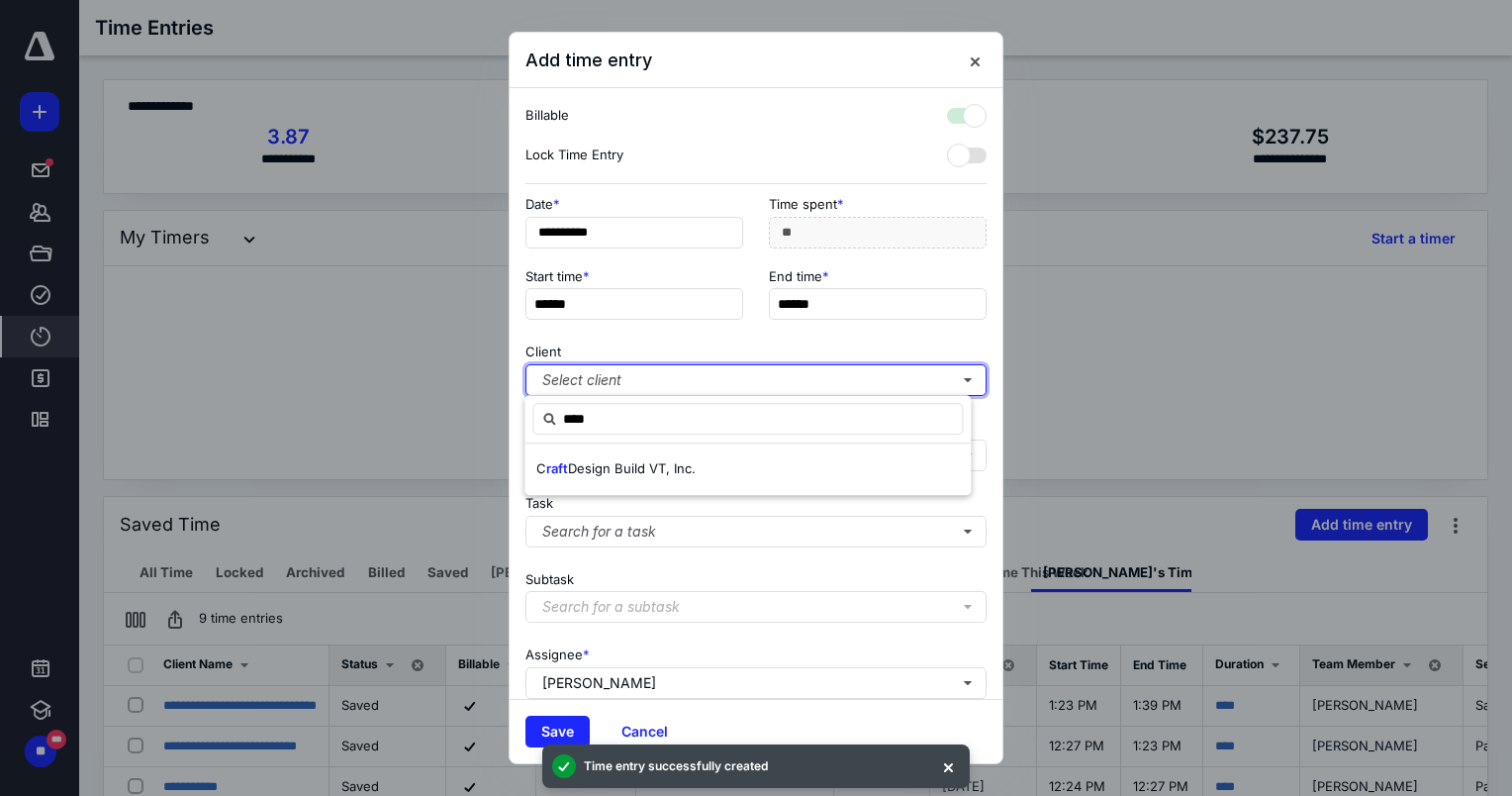 checkbox on "true" 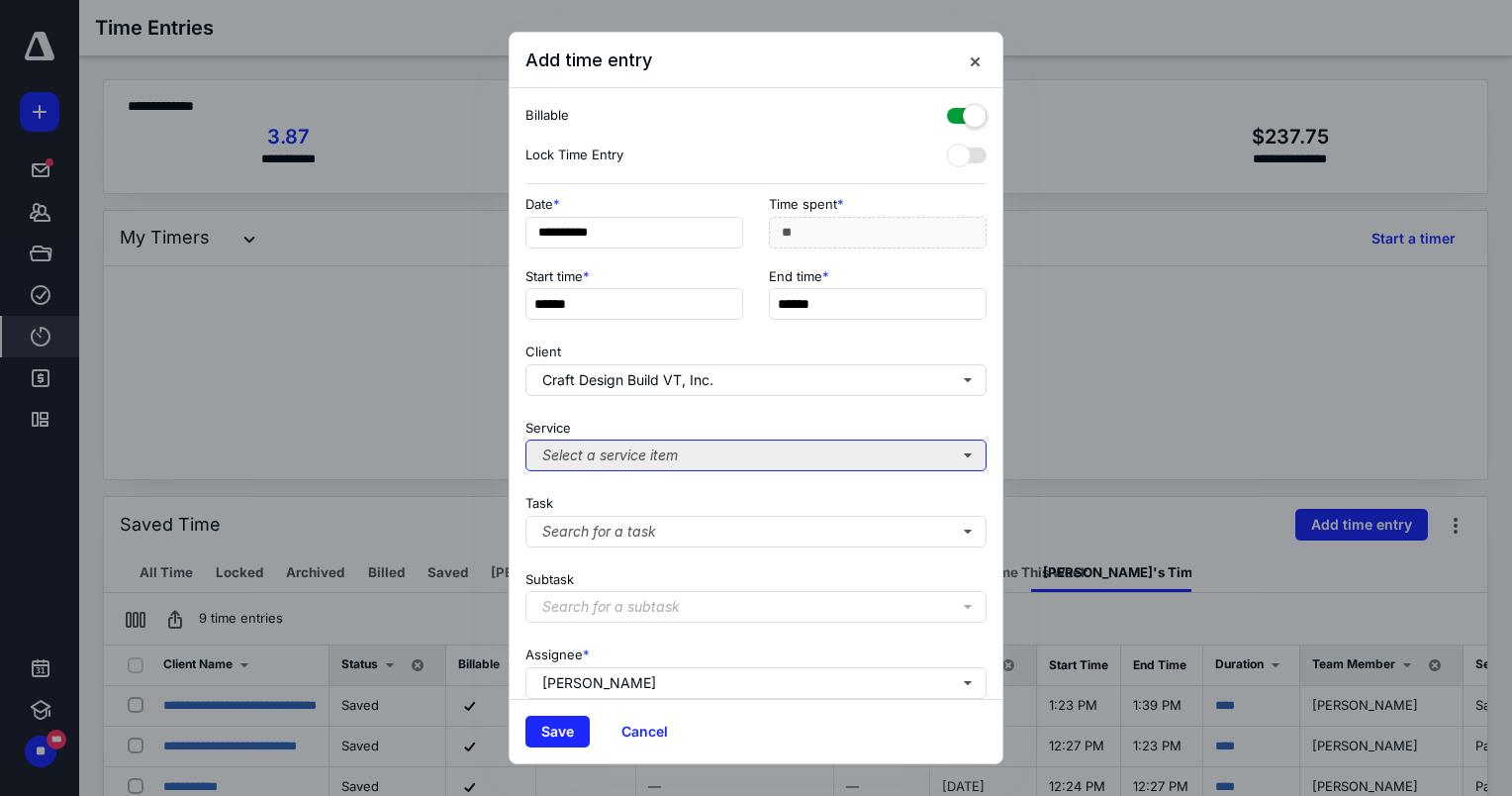 click on "Select a service item" at bounding box center [756, 455] 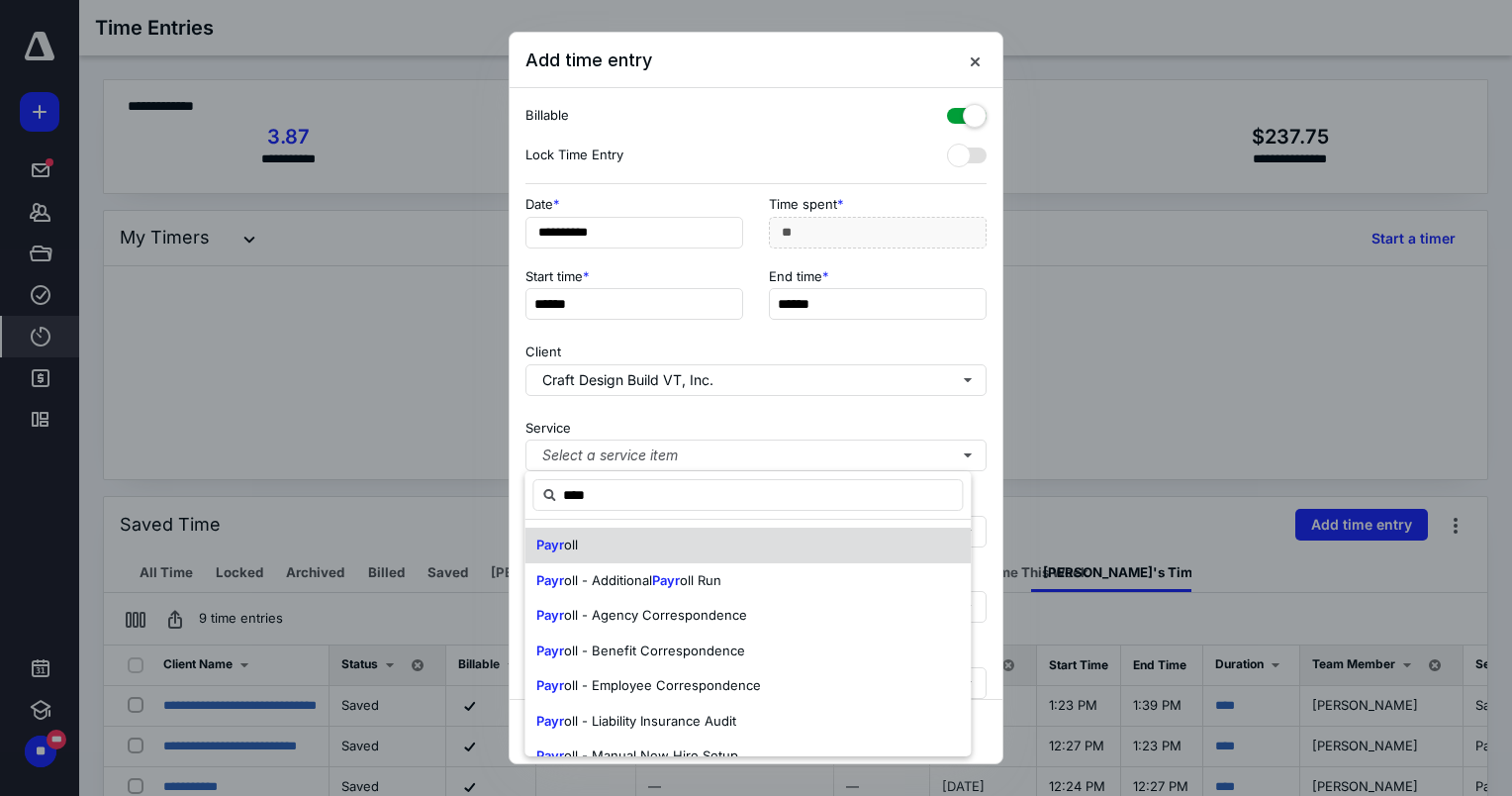 click on "Payr oll" at bounding box center (747, 546) 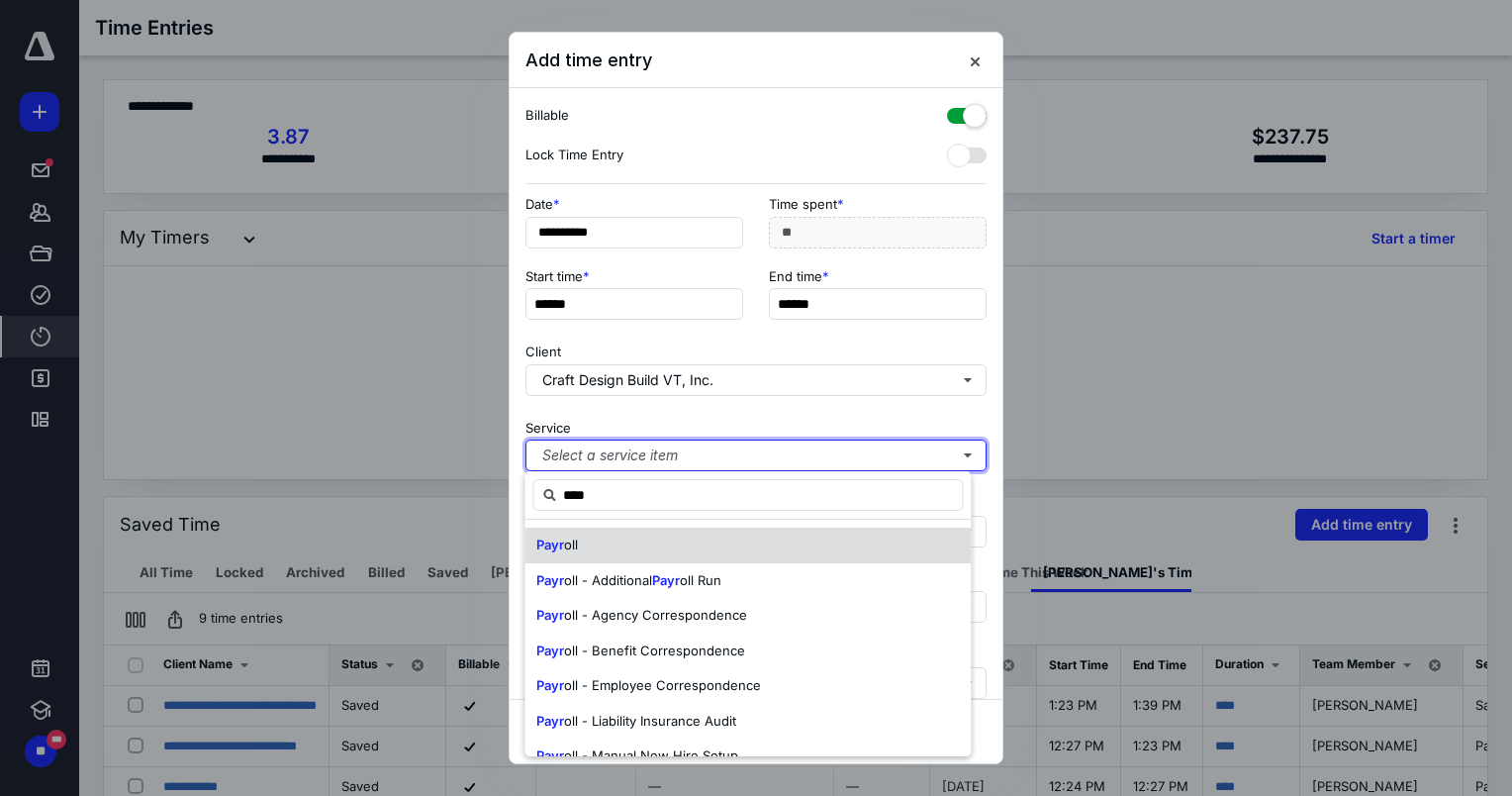 type 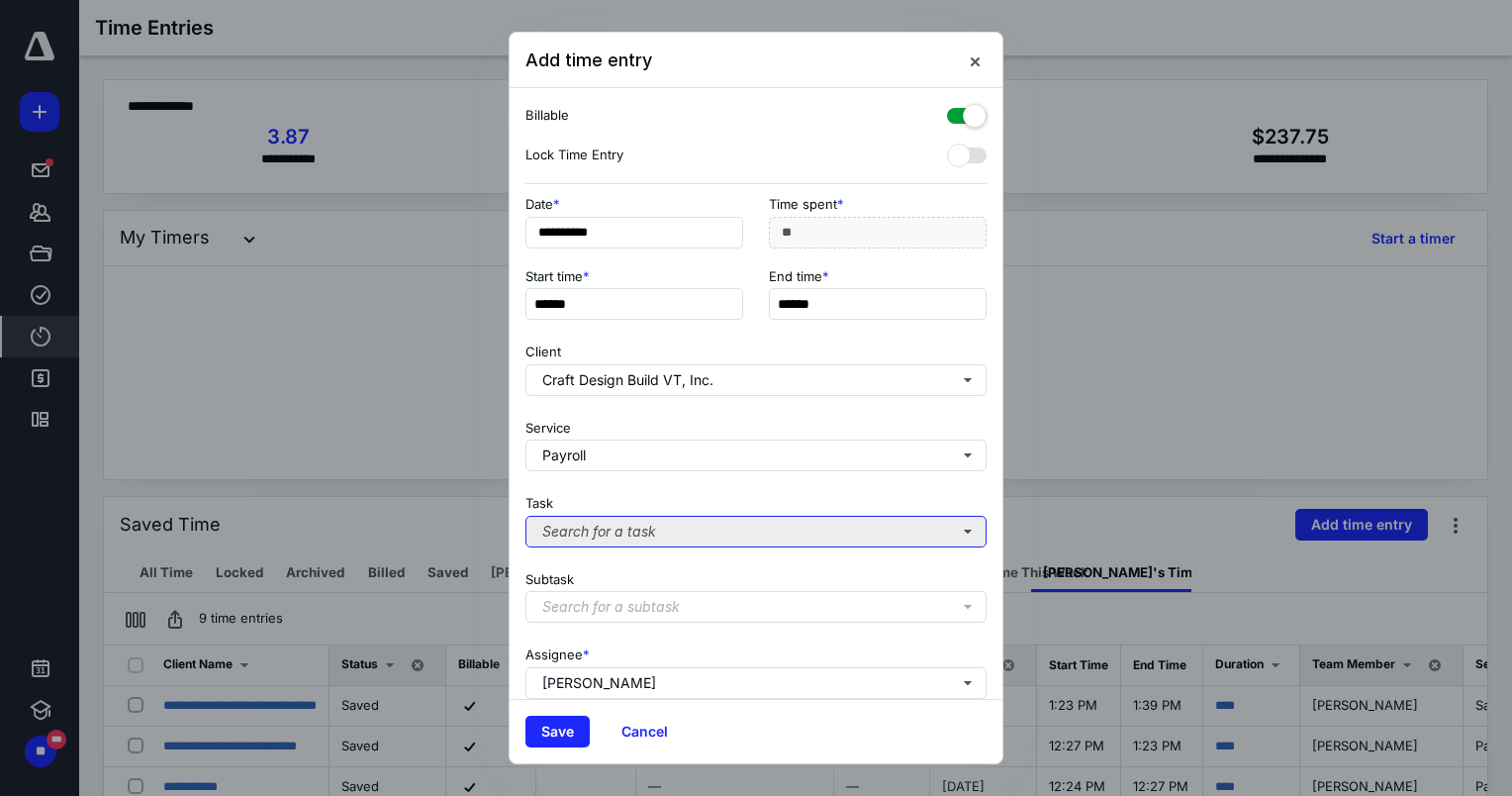 click on "Search for a task" at bounding box center (756, 532) 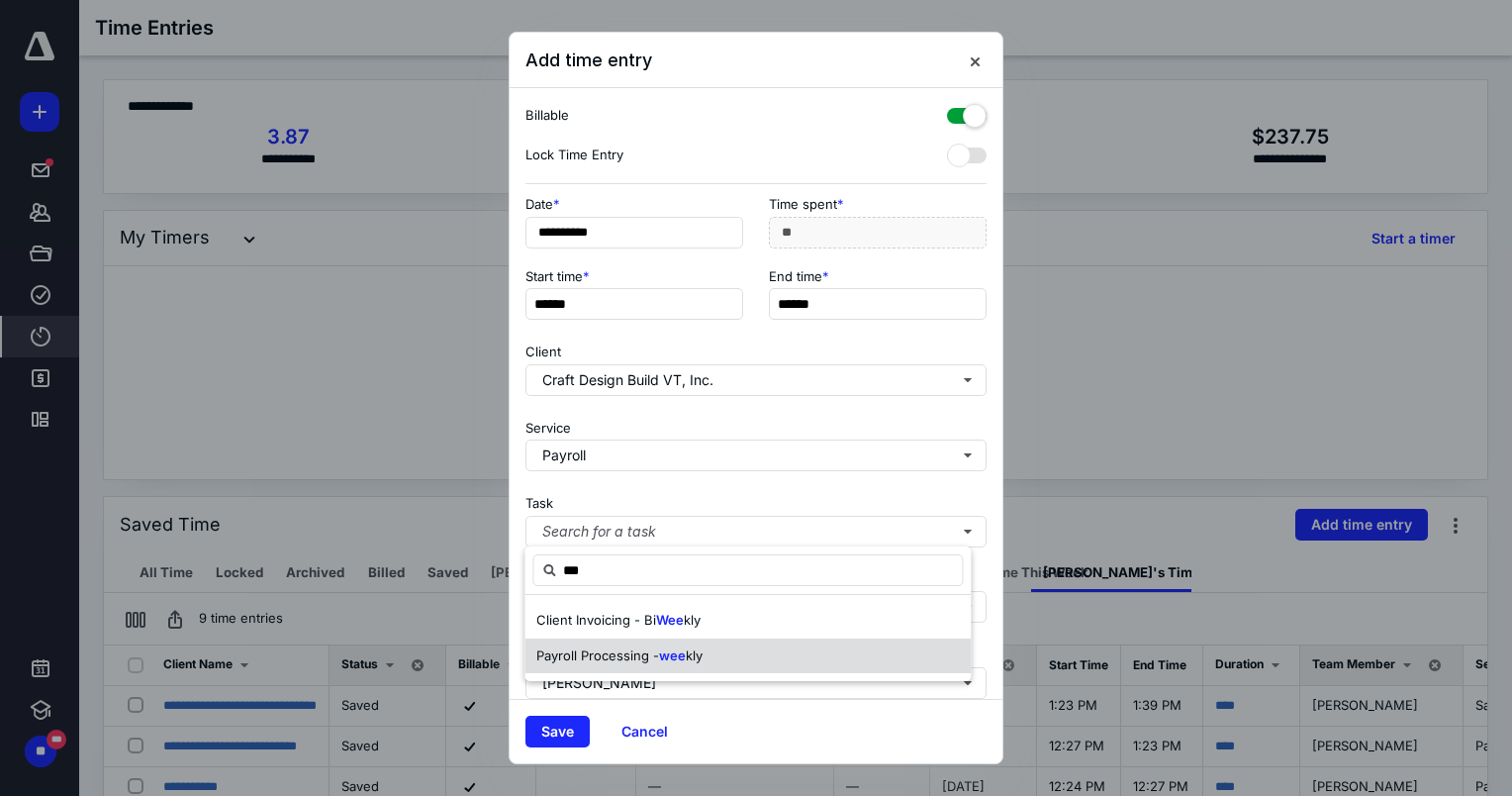 click on "wee" at bounding box center [672, 655] 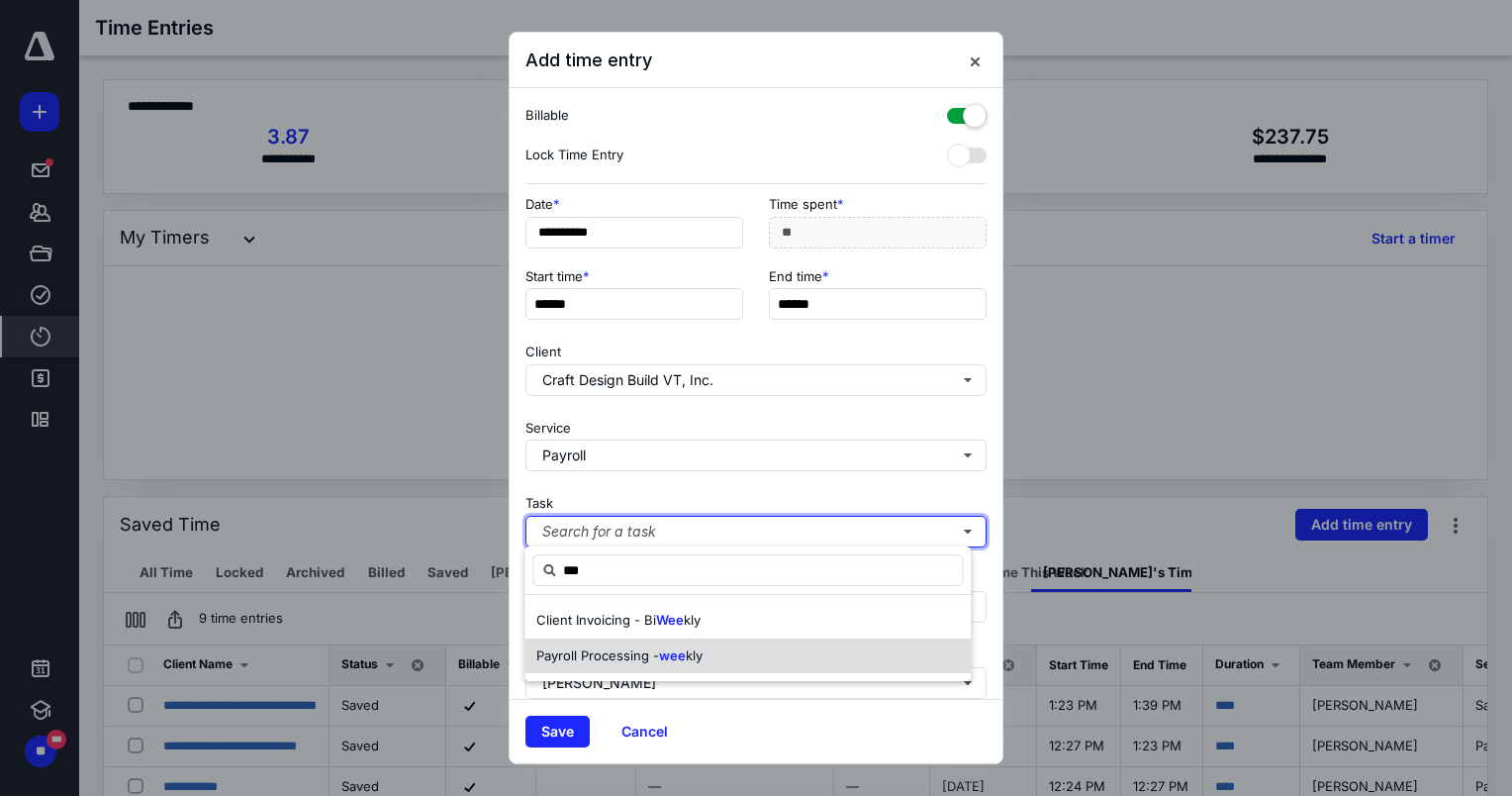 type 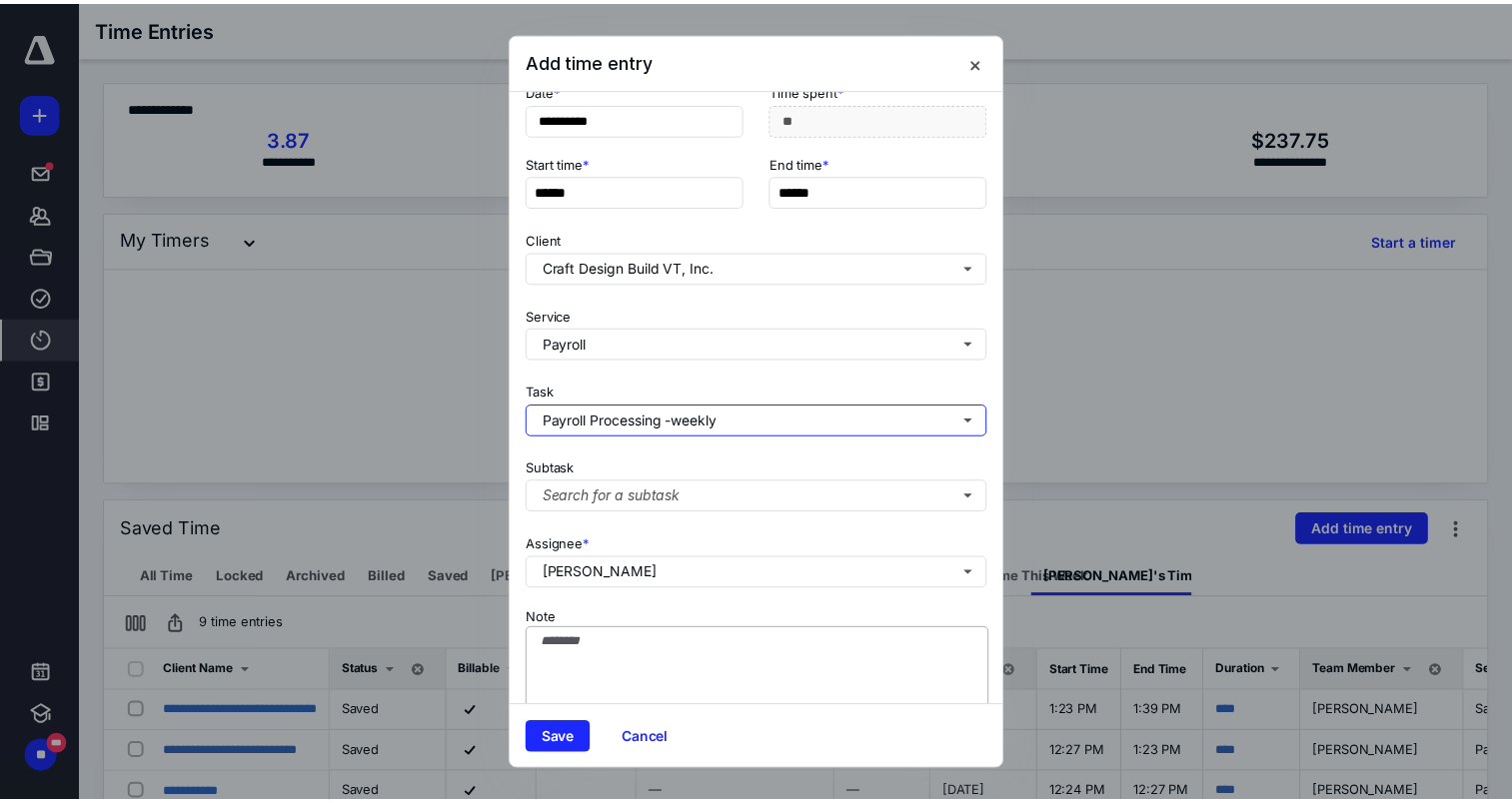 scroll, scrollTop: 169, scrollLeft: 0, axis: vertical 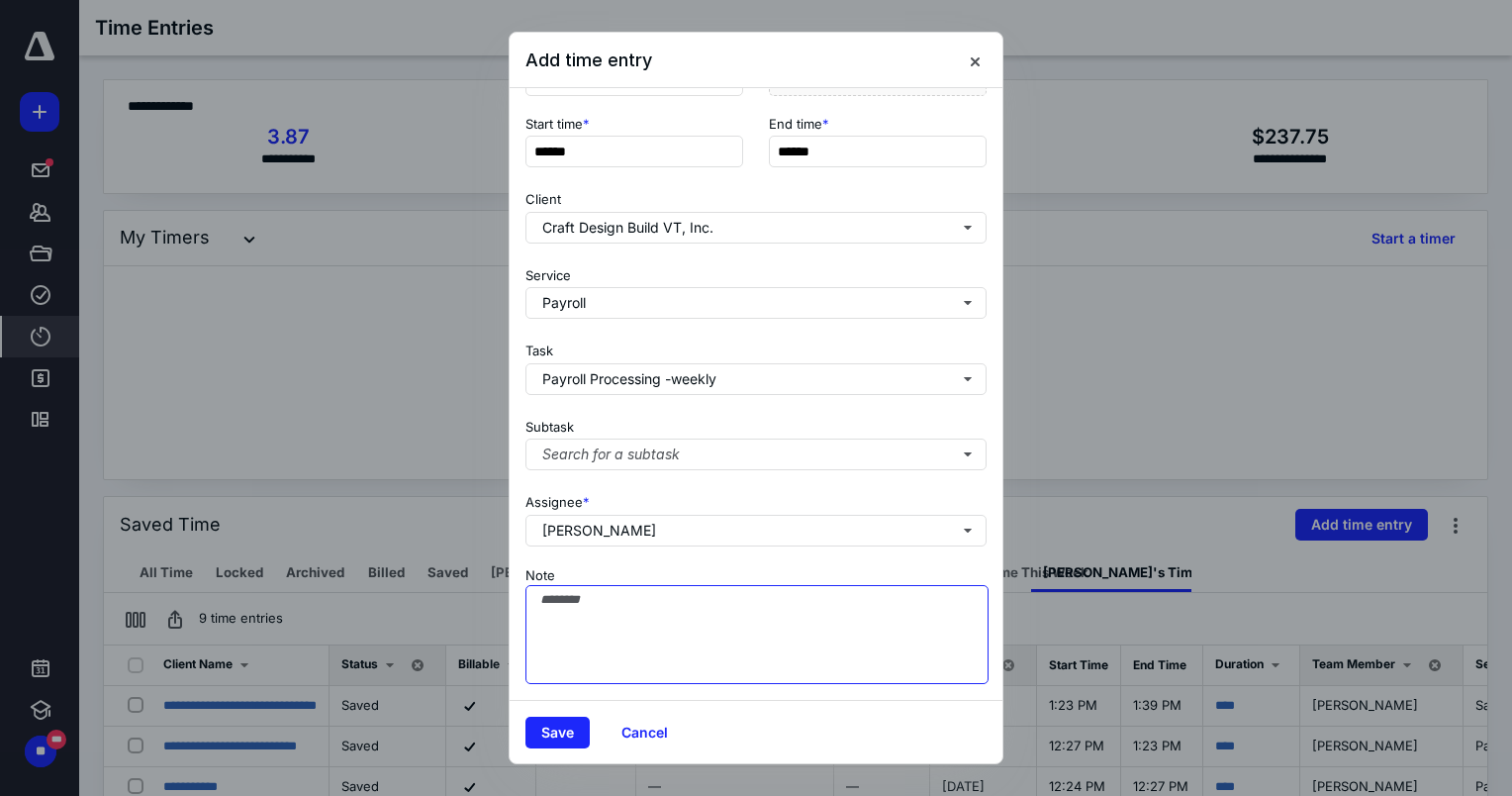 click on "Note" at bounding box center (757, 635) 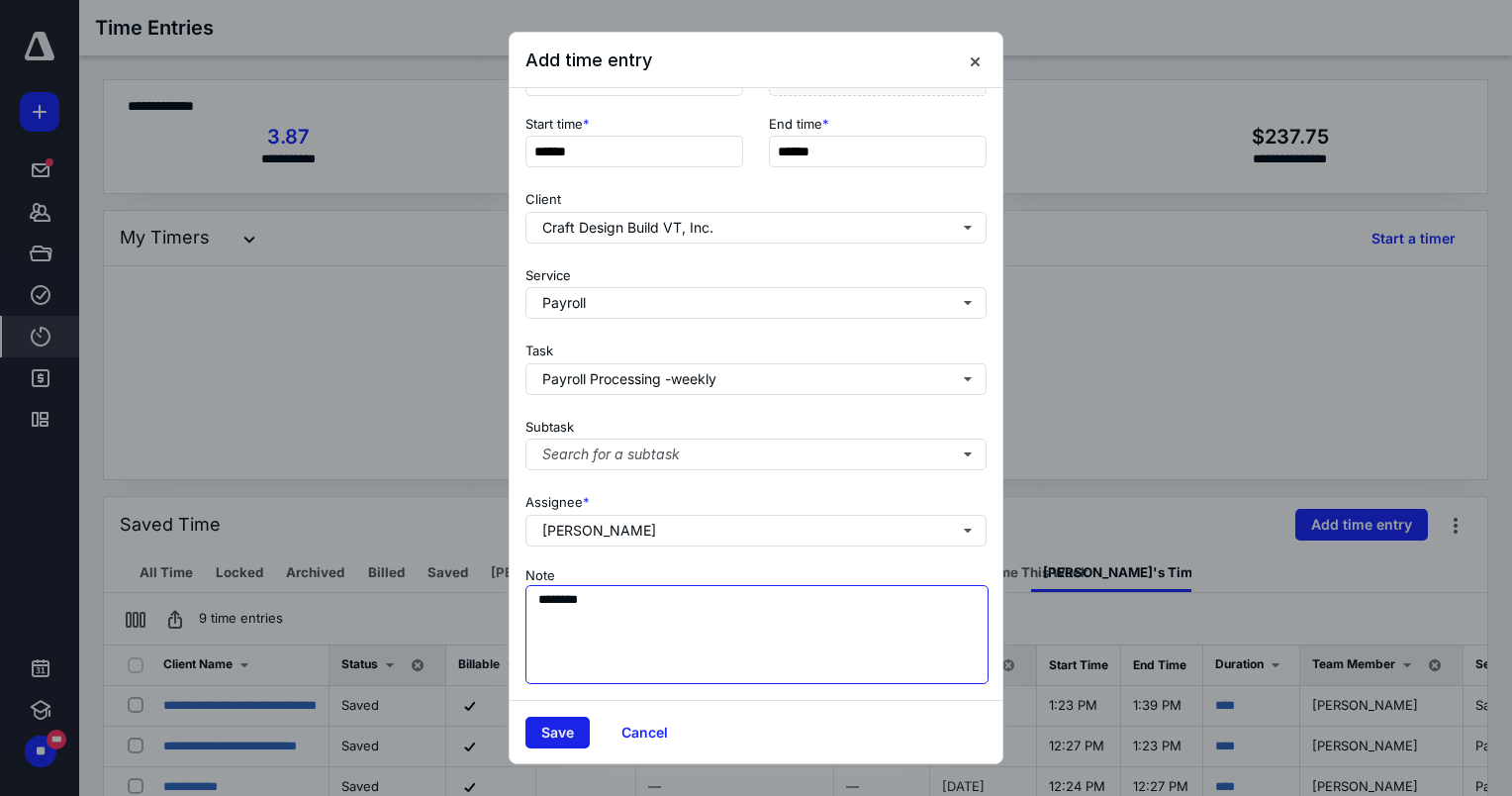 type on "********" 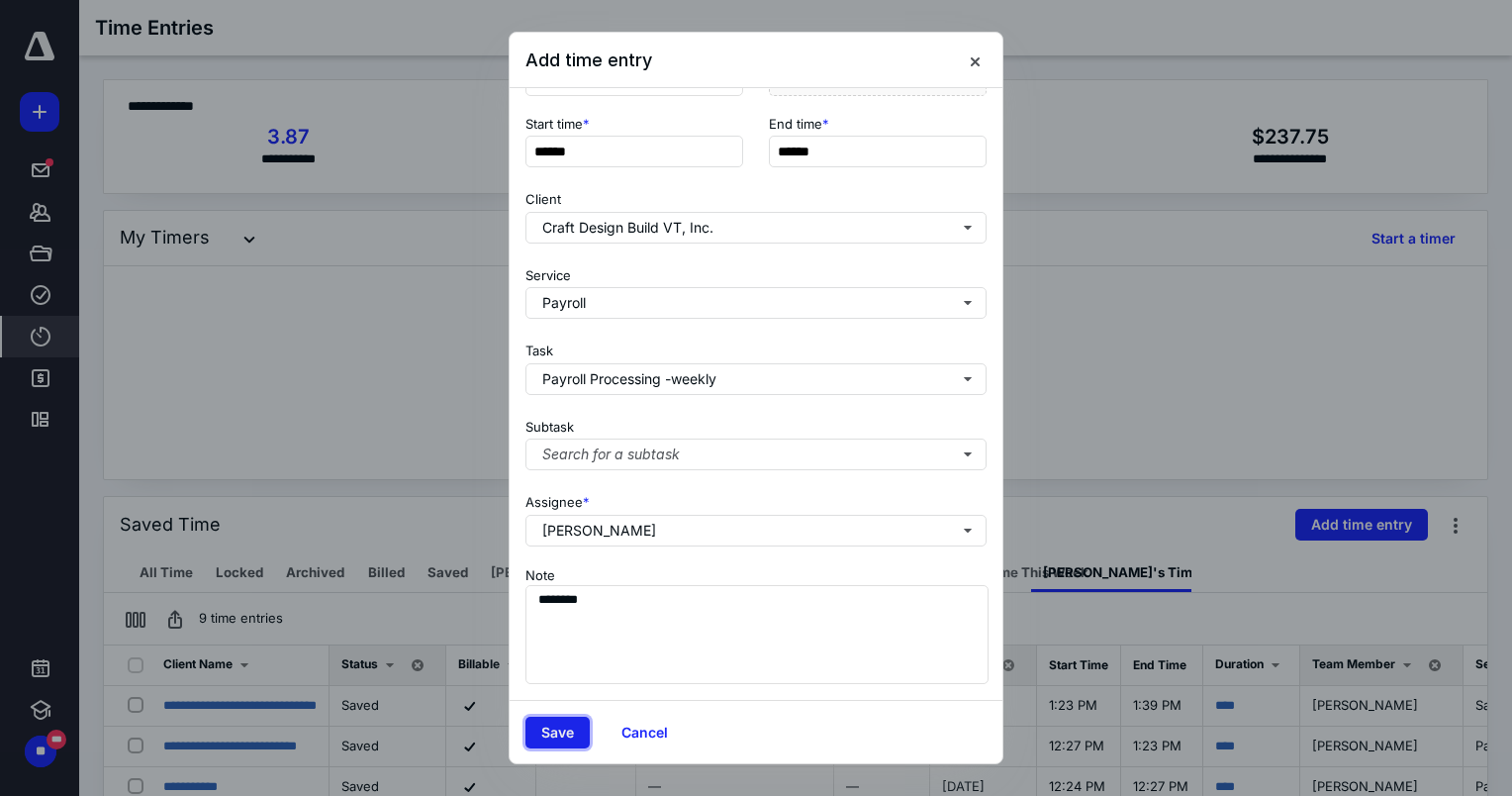 click on "Save" at bounding box center [557, 733] 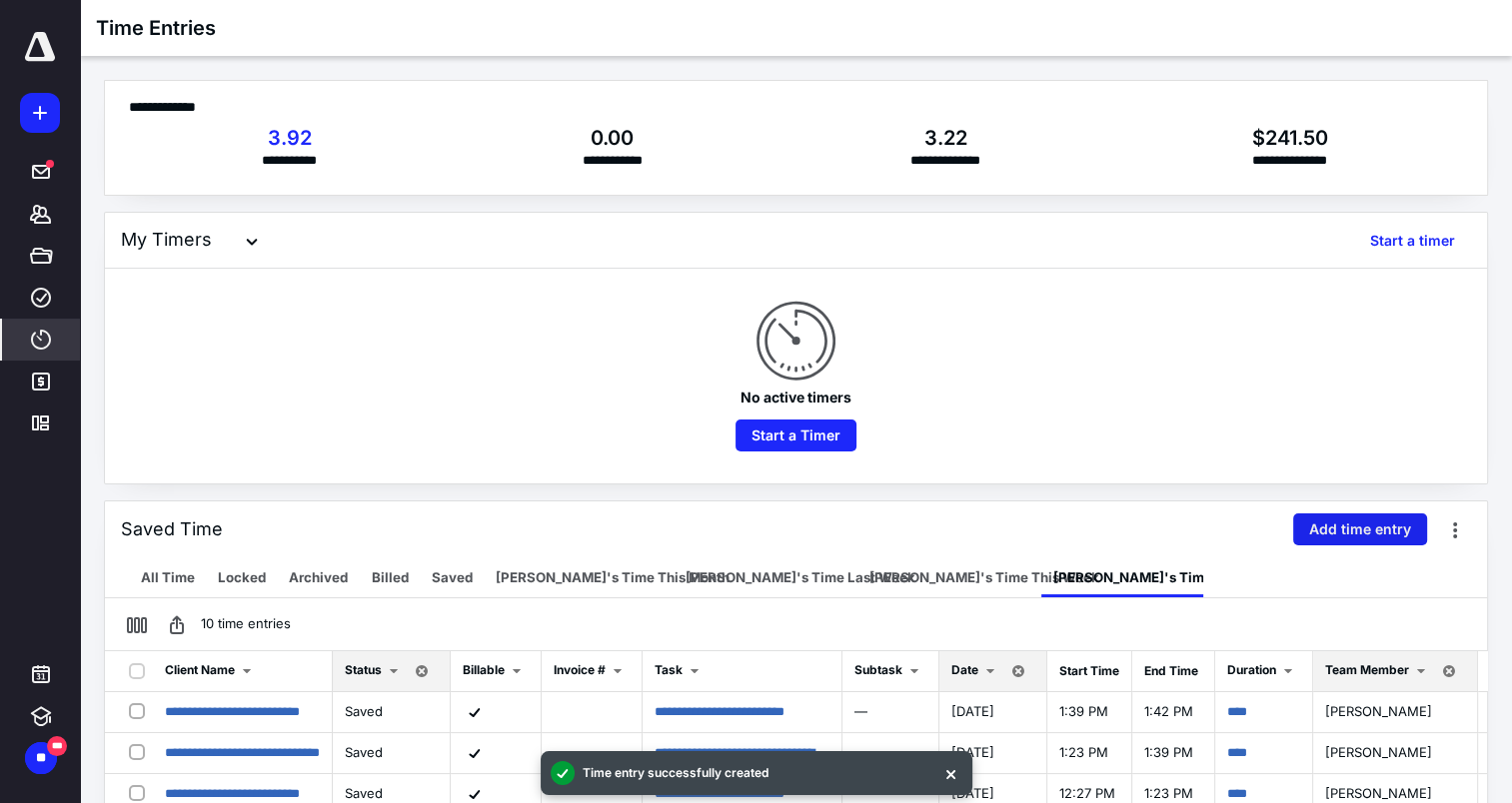 click on "Add time entry" at bounding box center [1360, 529] 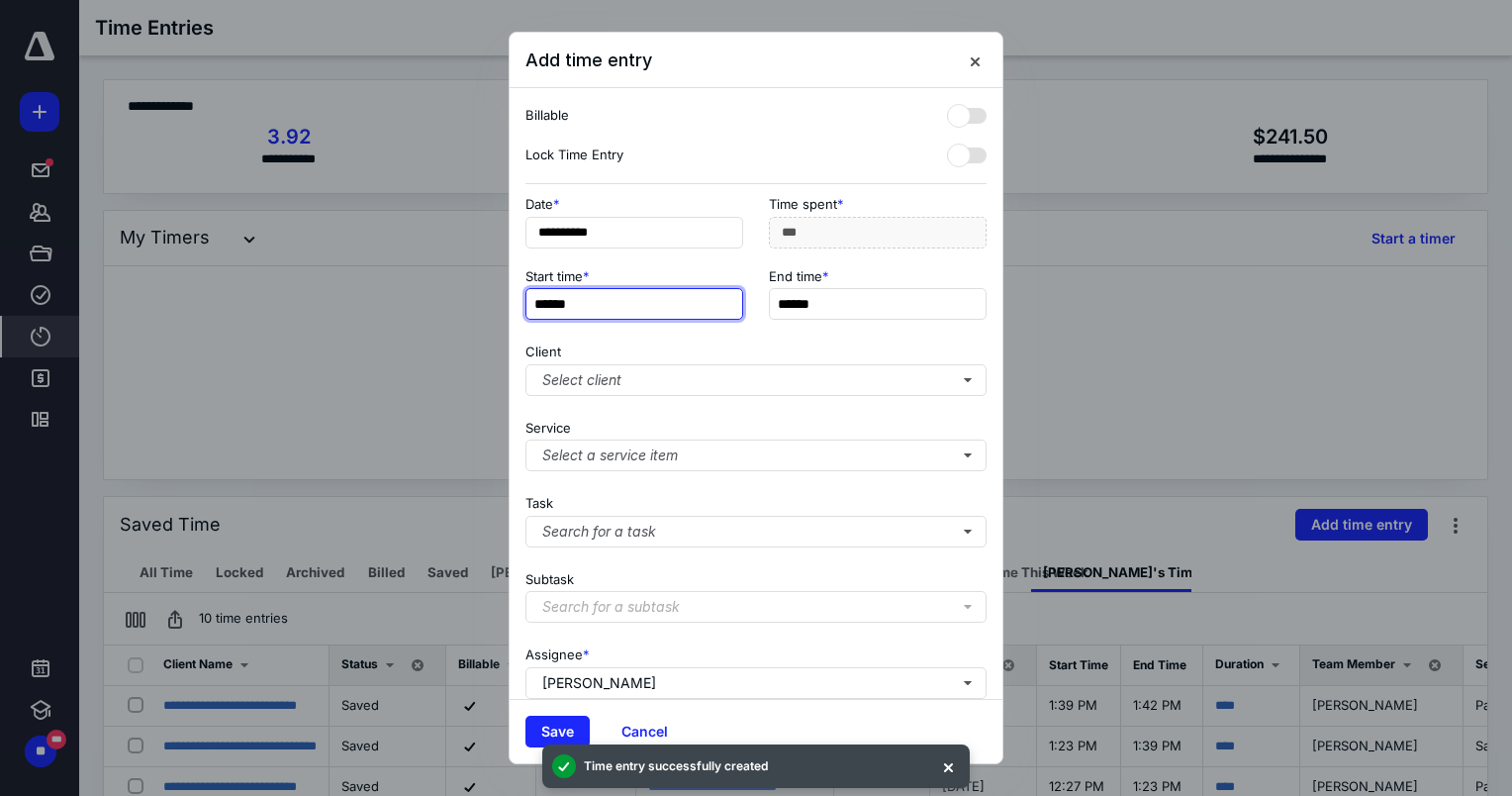 click on "******" at bounding box center (634, 304) 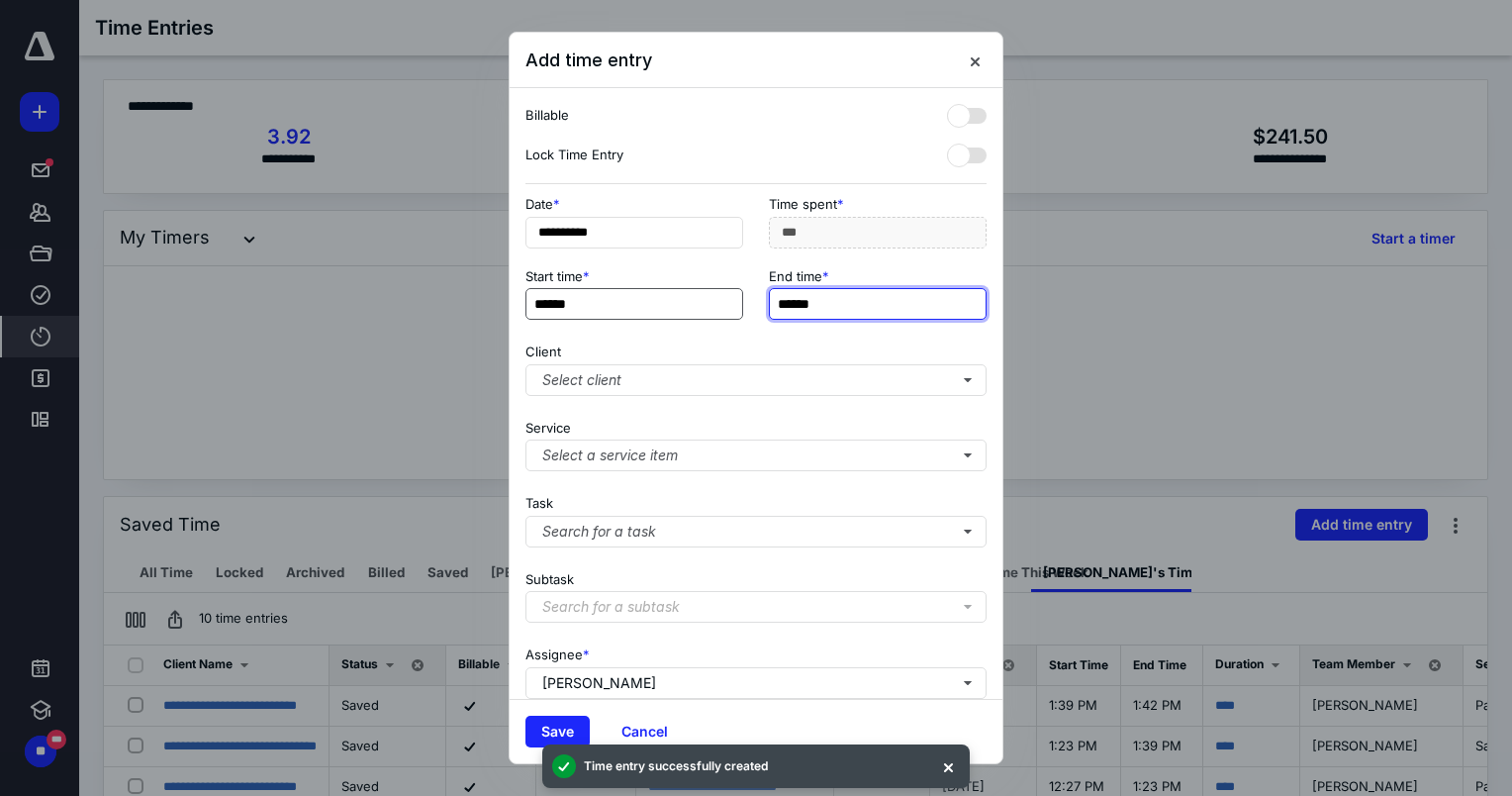 type on "**" 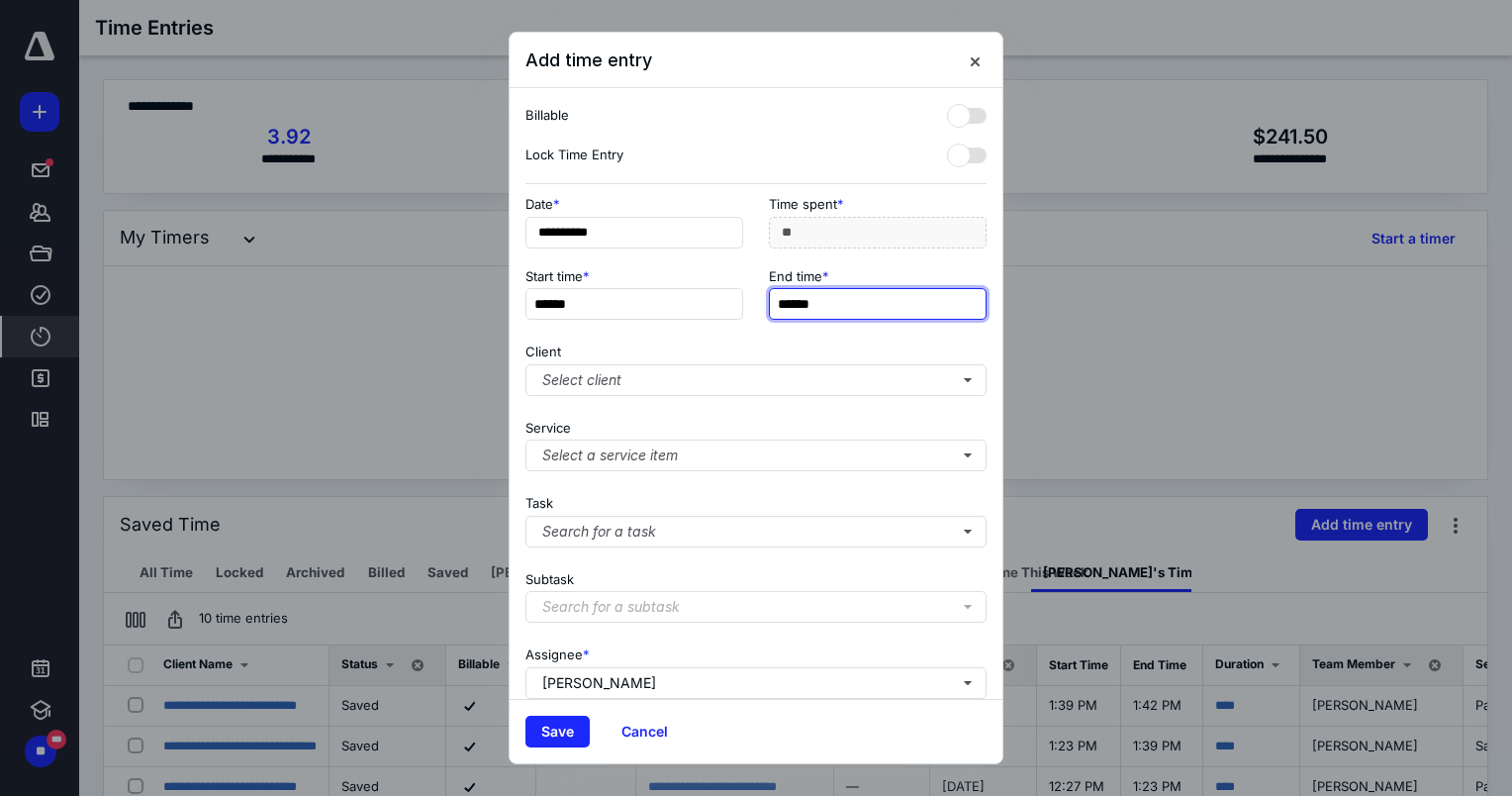 type on "******" 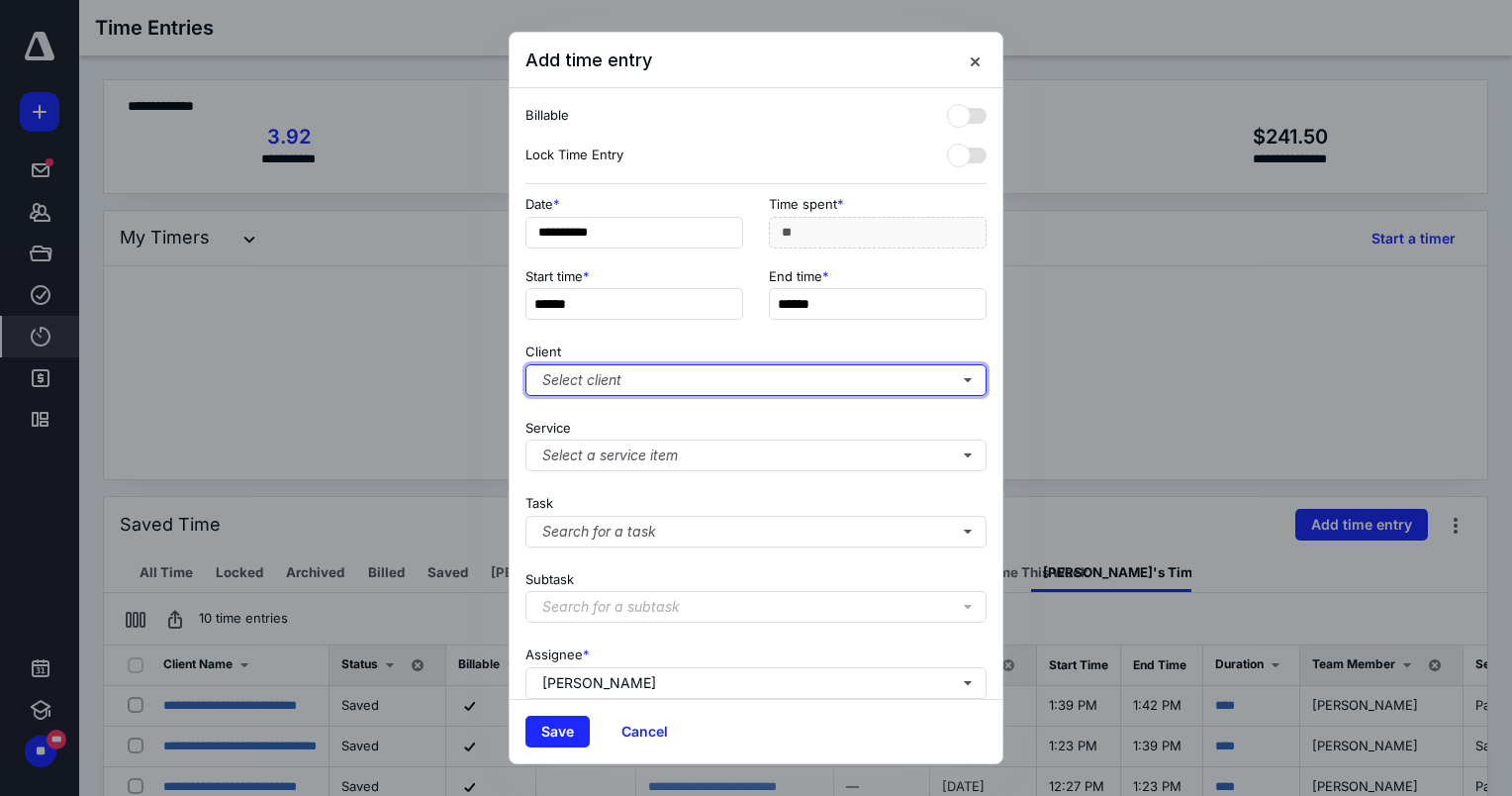 type on "**" 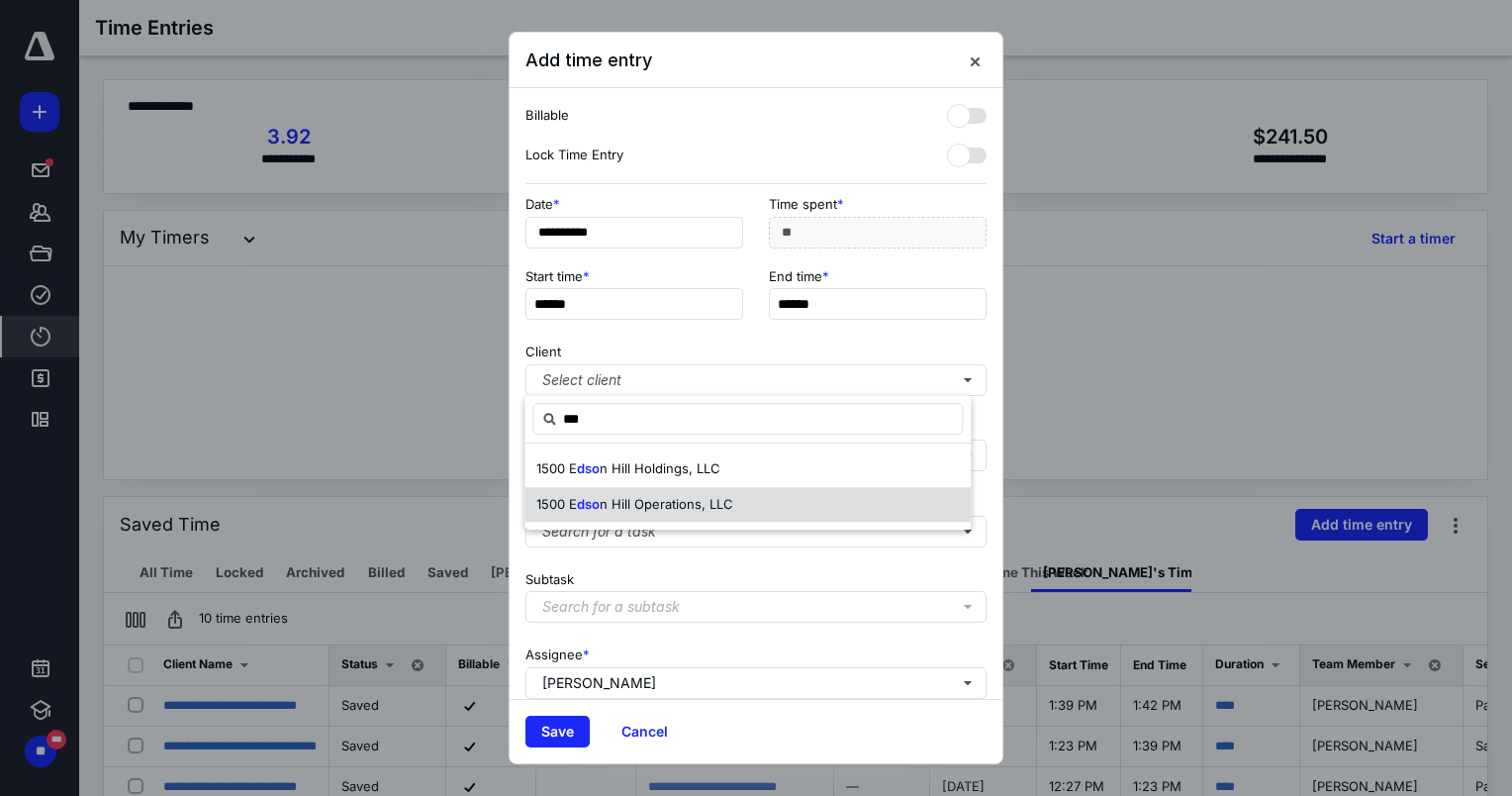 click on "n Hill Operations, LLC" at bounding box center [666, 504] 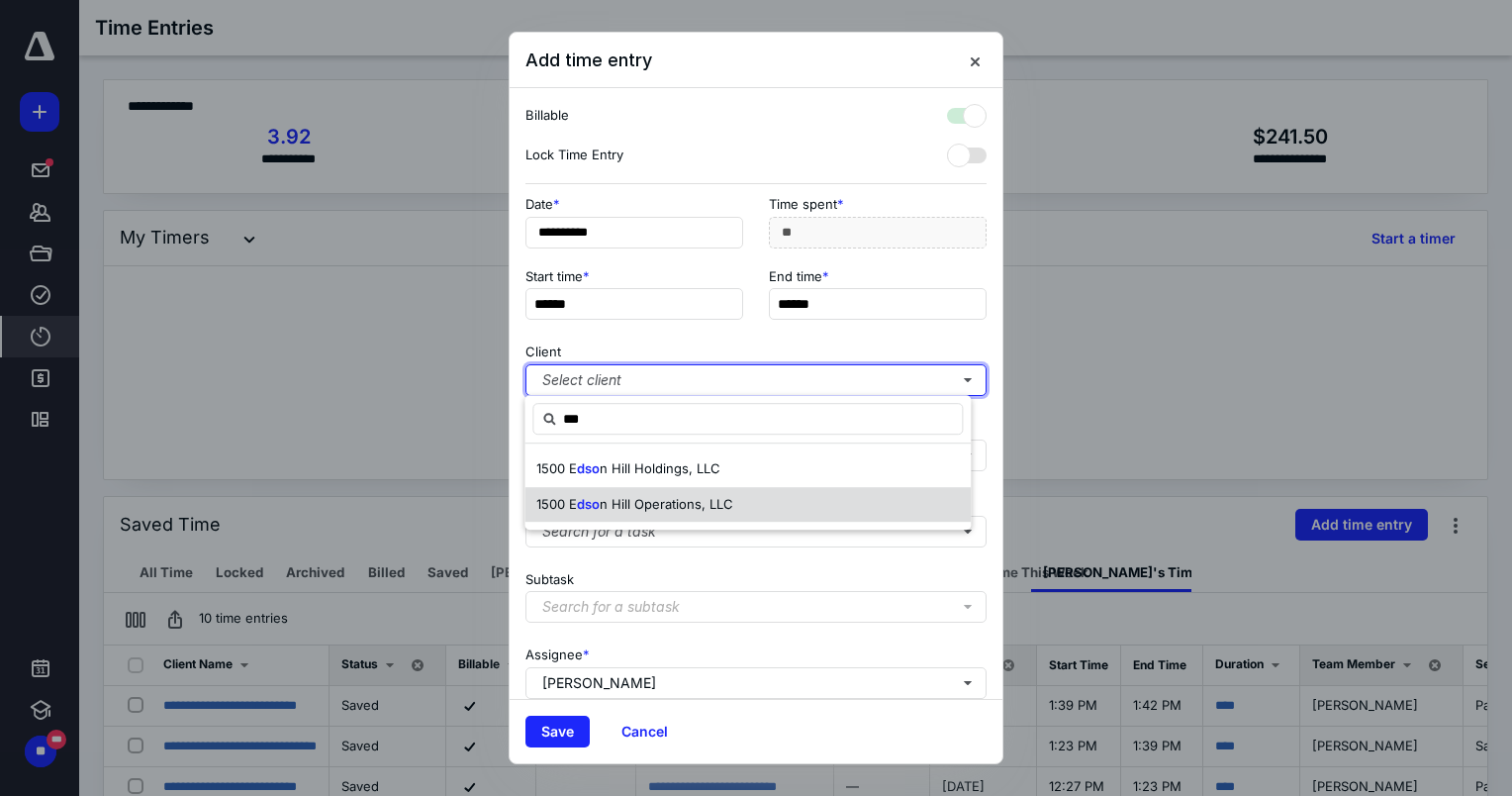checkbox on "true" 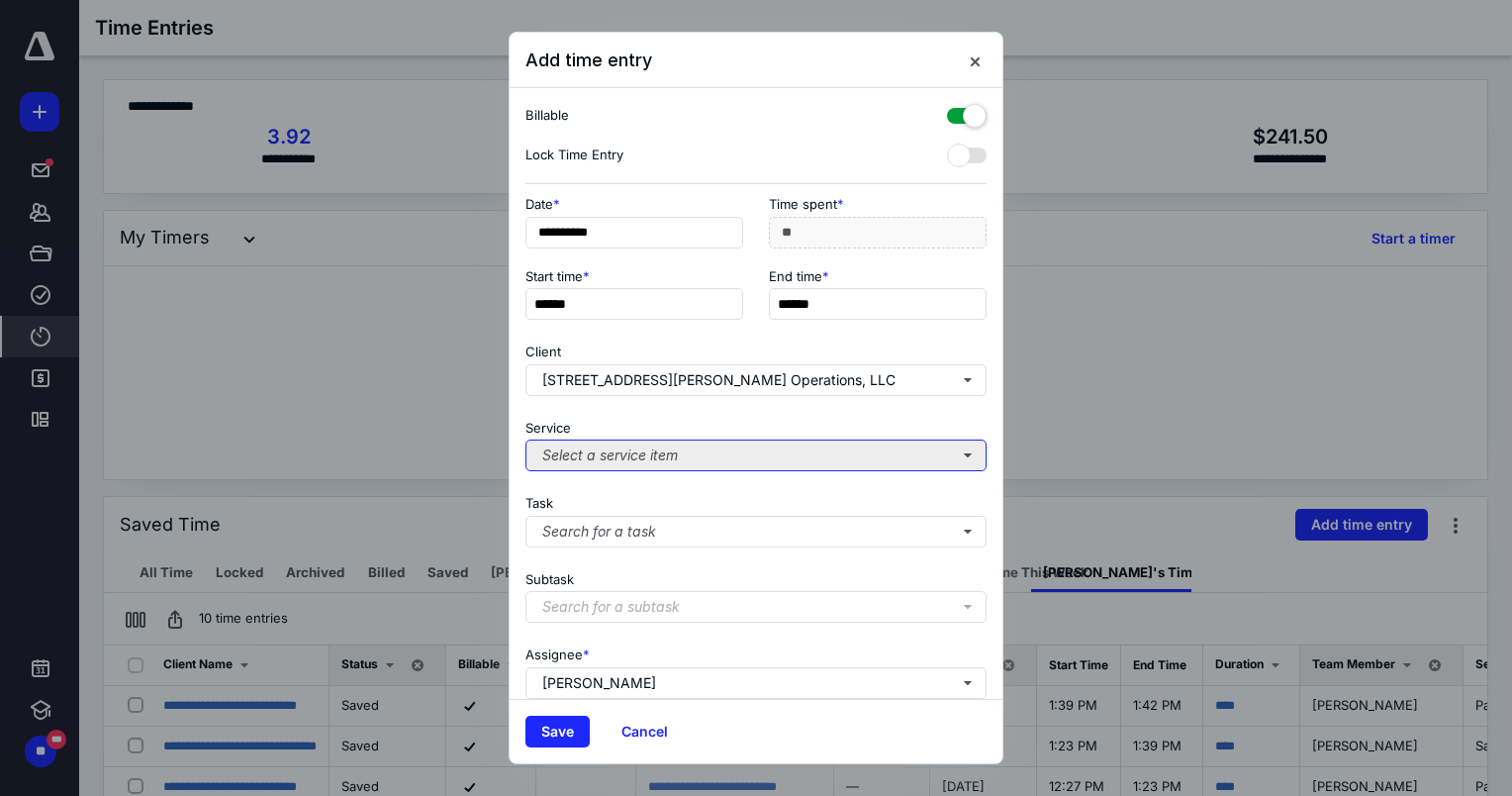 click on "Select a service item" at bounding box center [756, 455] 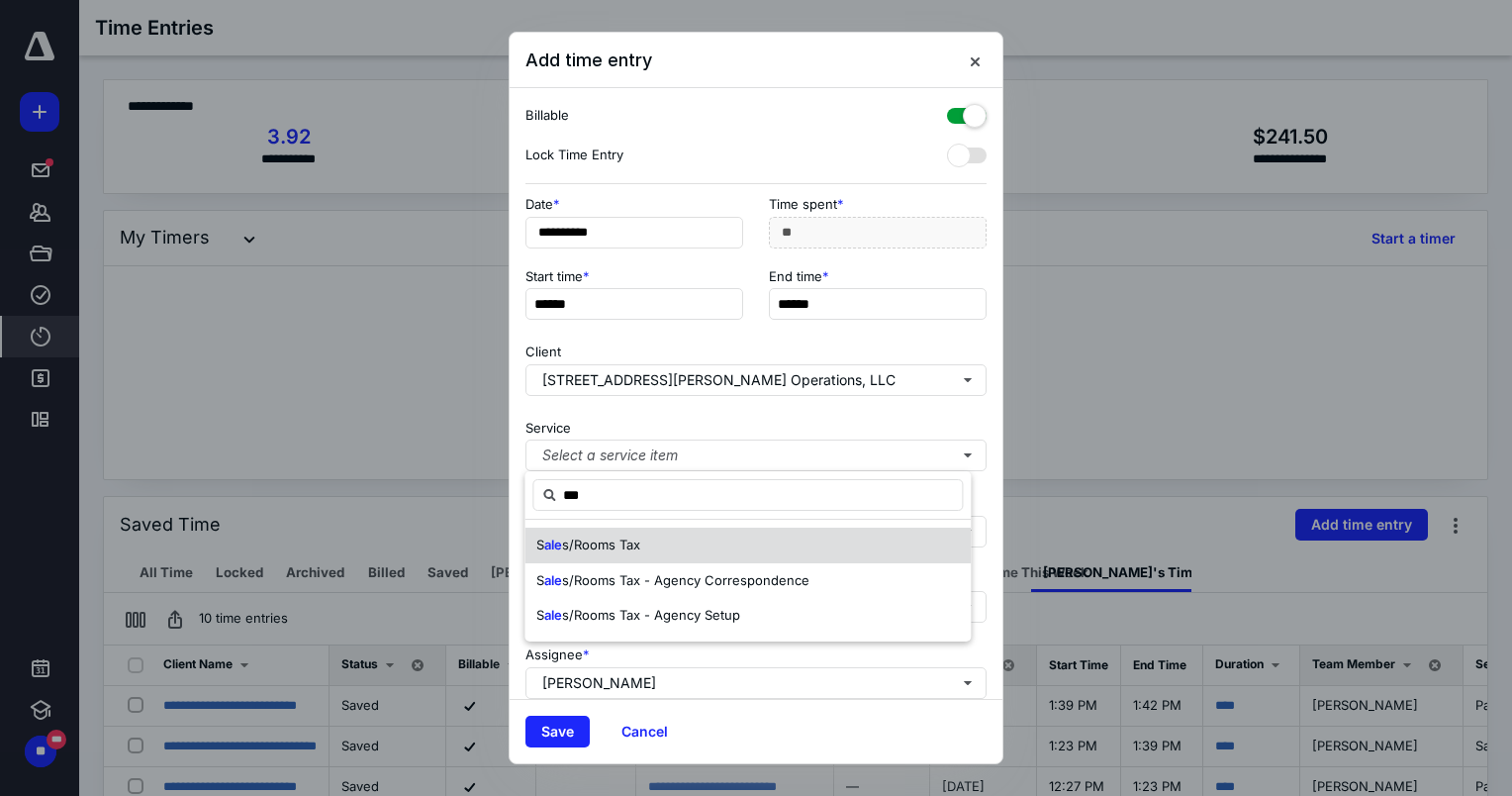 click on "s/Rooms Tax" at bounding box center (601, 545) 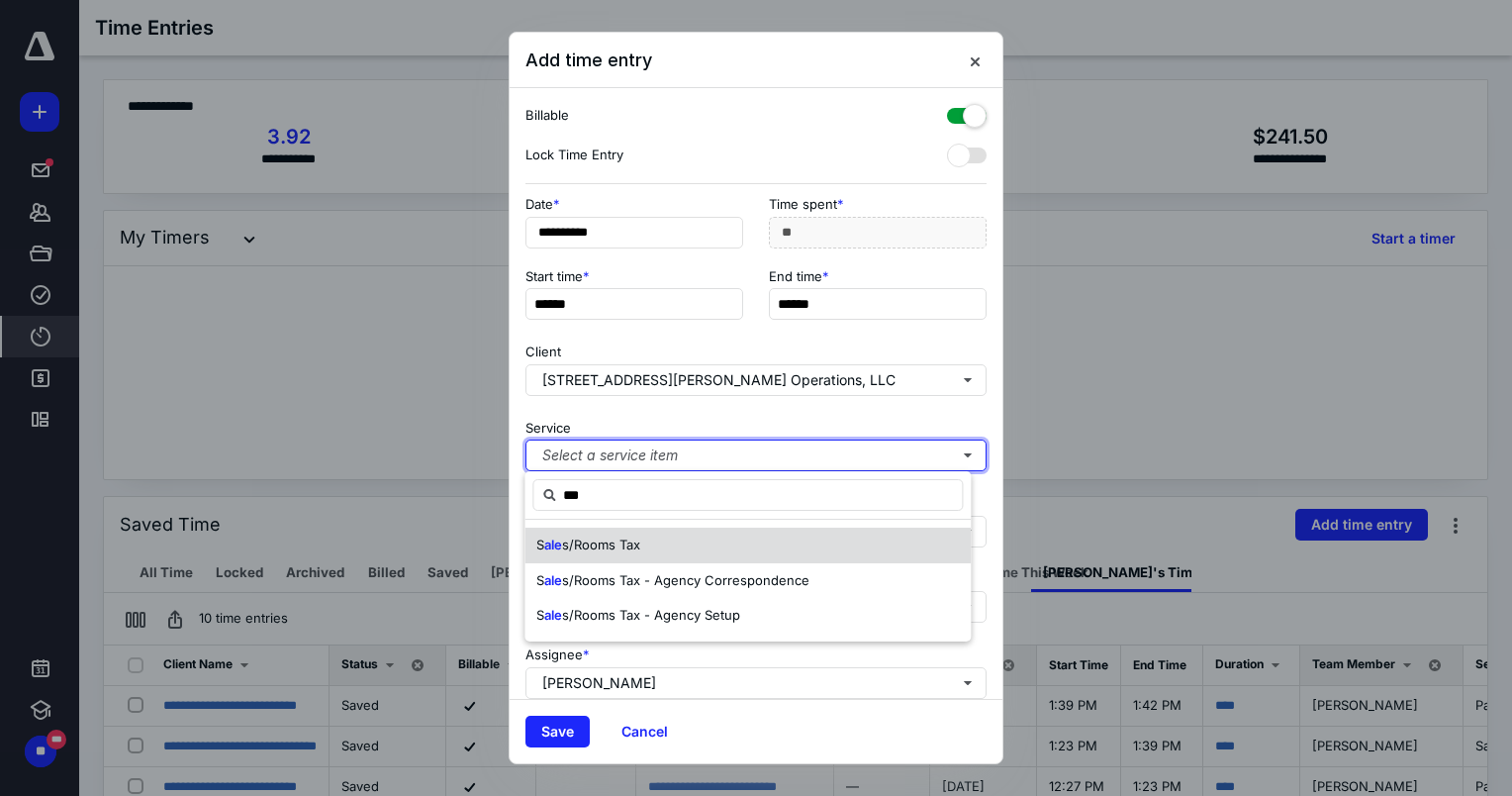 type 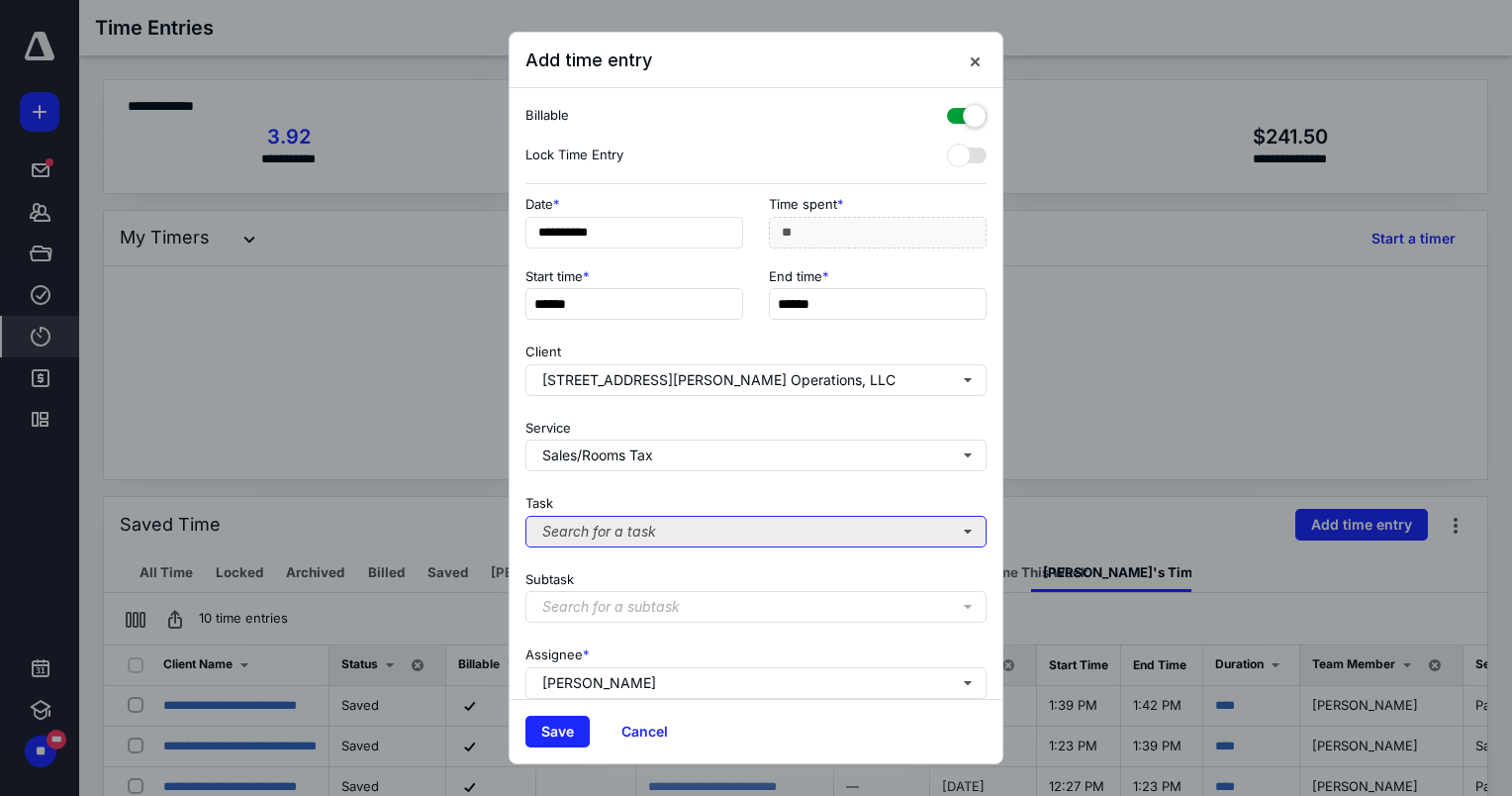 click on "Search for a task" at bounding box center (756, 532) 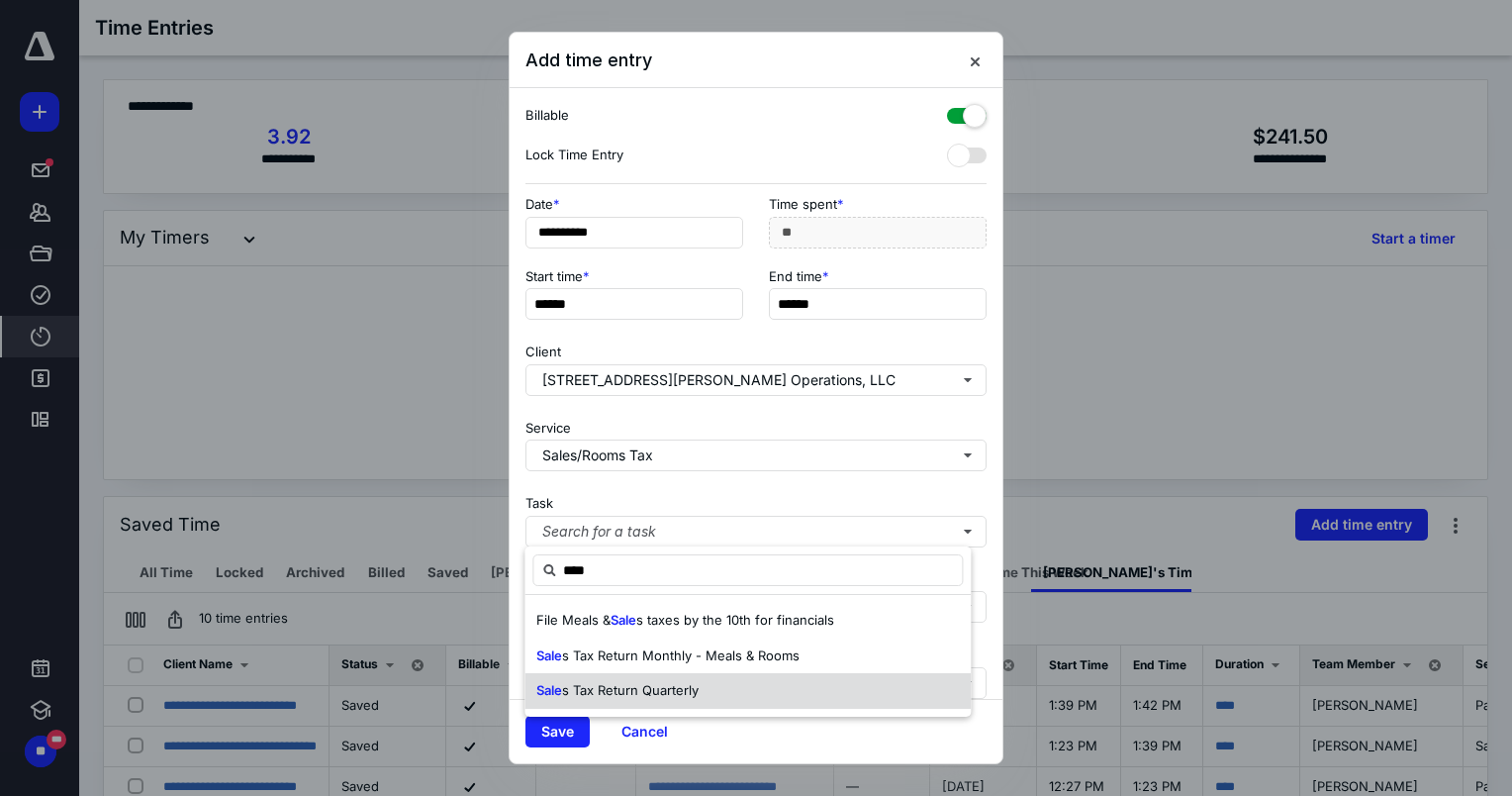 click on "Sale s Tax Return Quarterly" at bounding box center [747, 691] 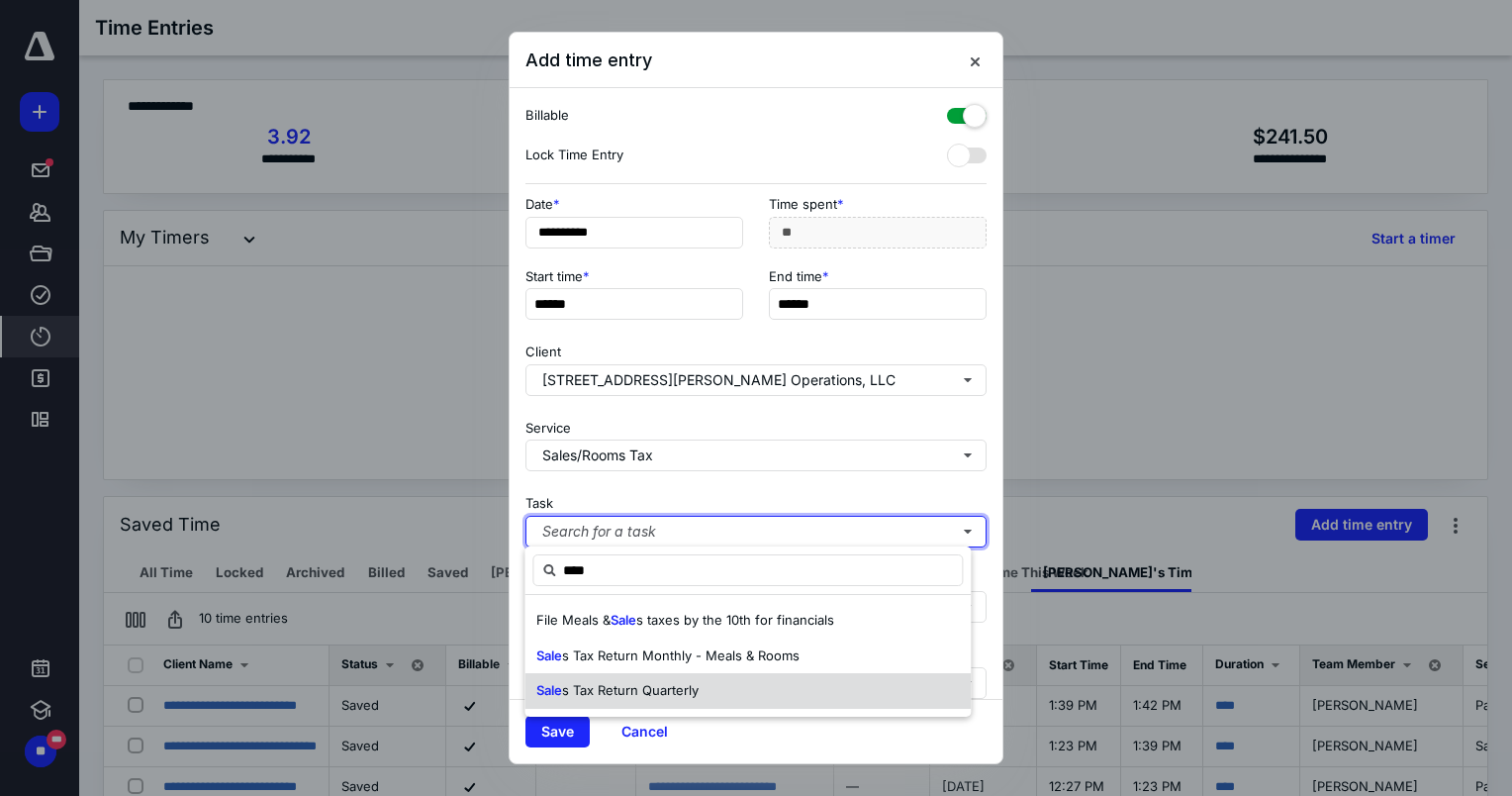 type 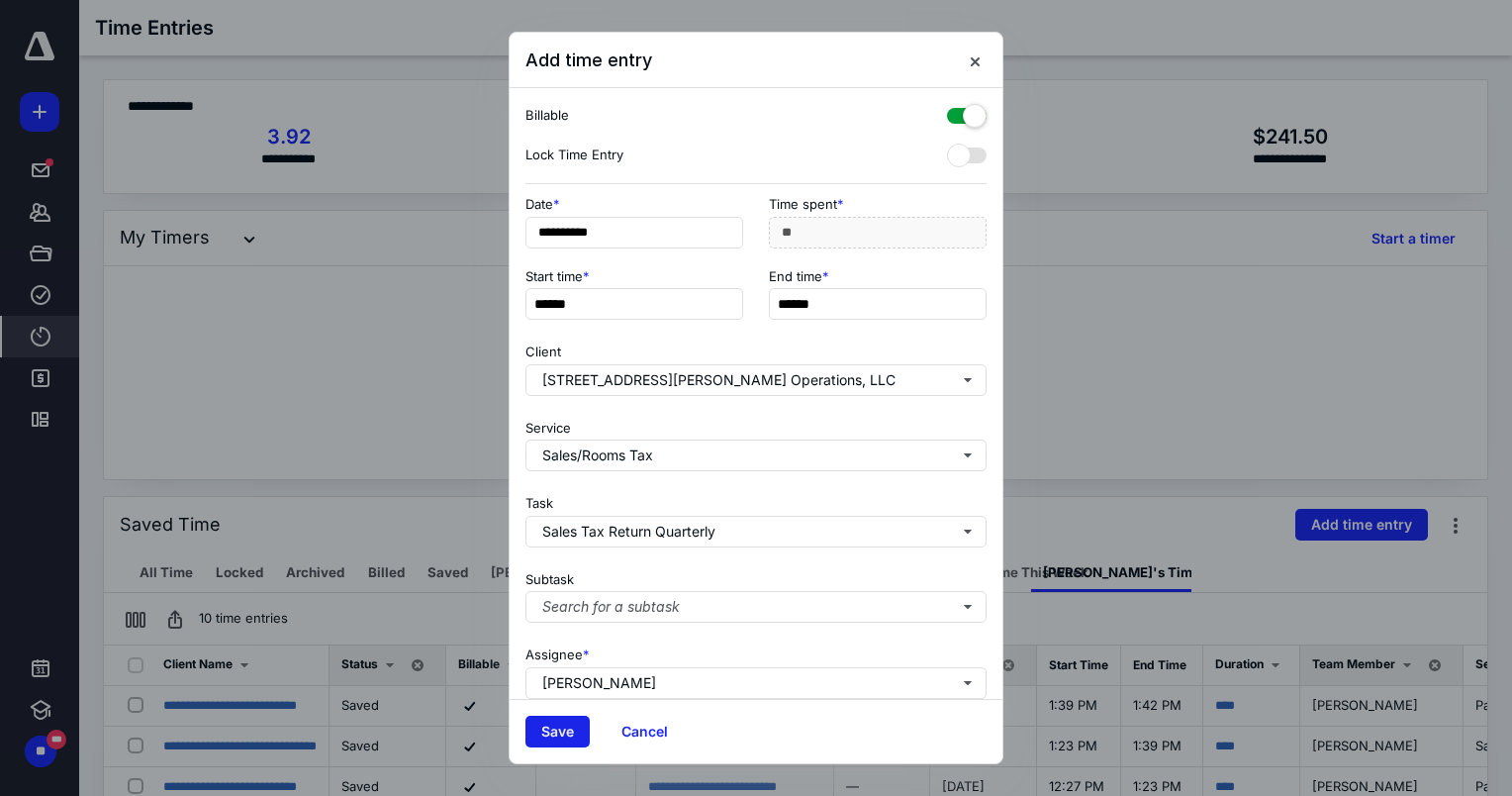 click on "Save" at bounding box center (557, 732) 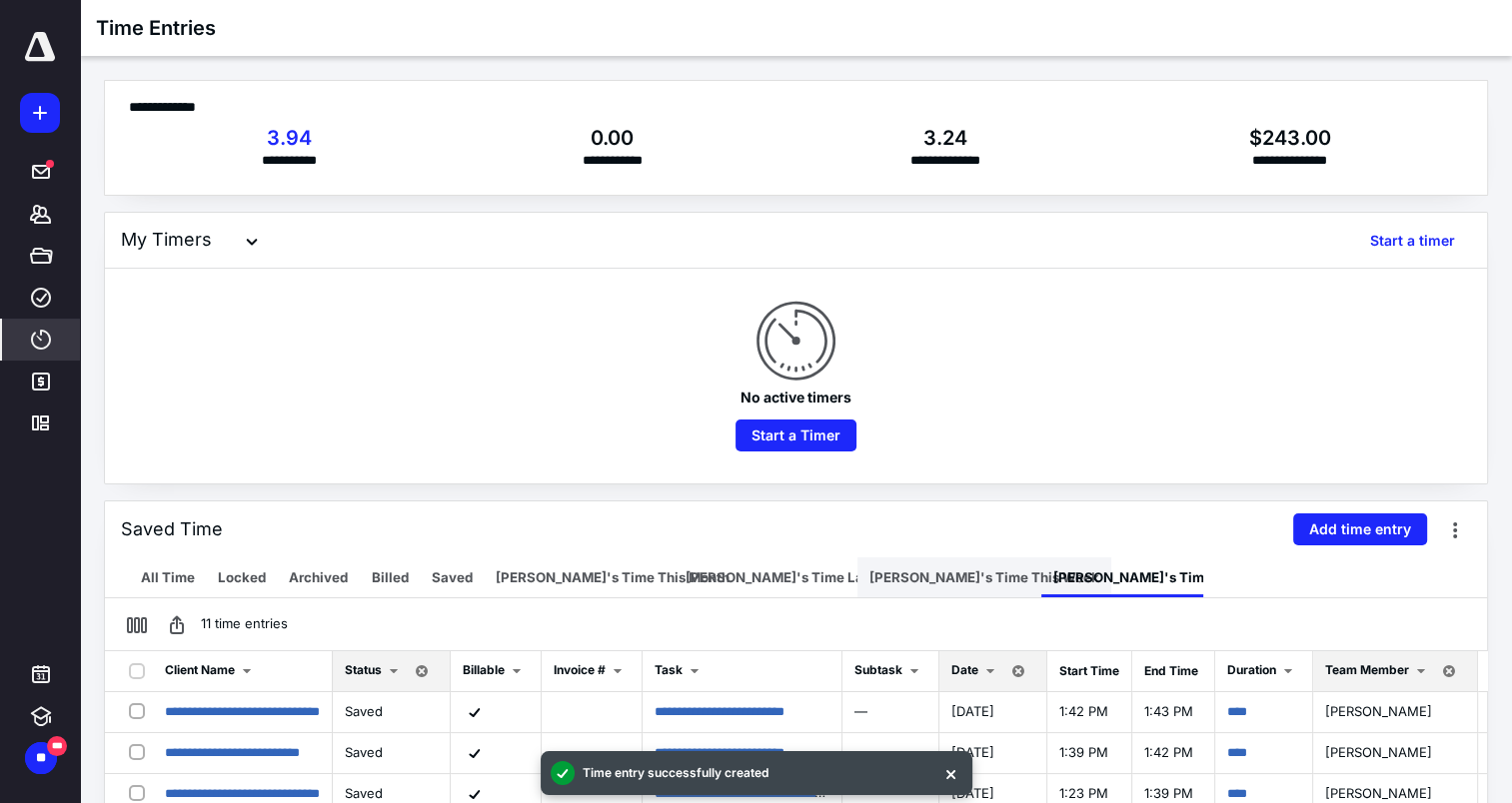 click on "[PERSON_NAME]'s Time This Week" at bounding box center (984, 577) 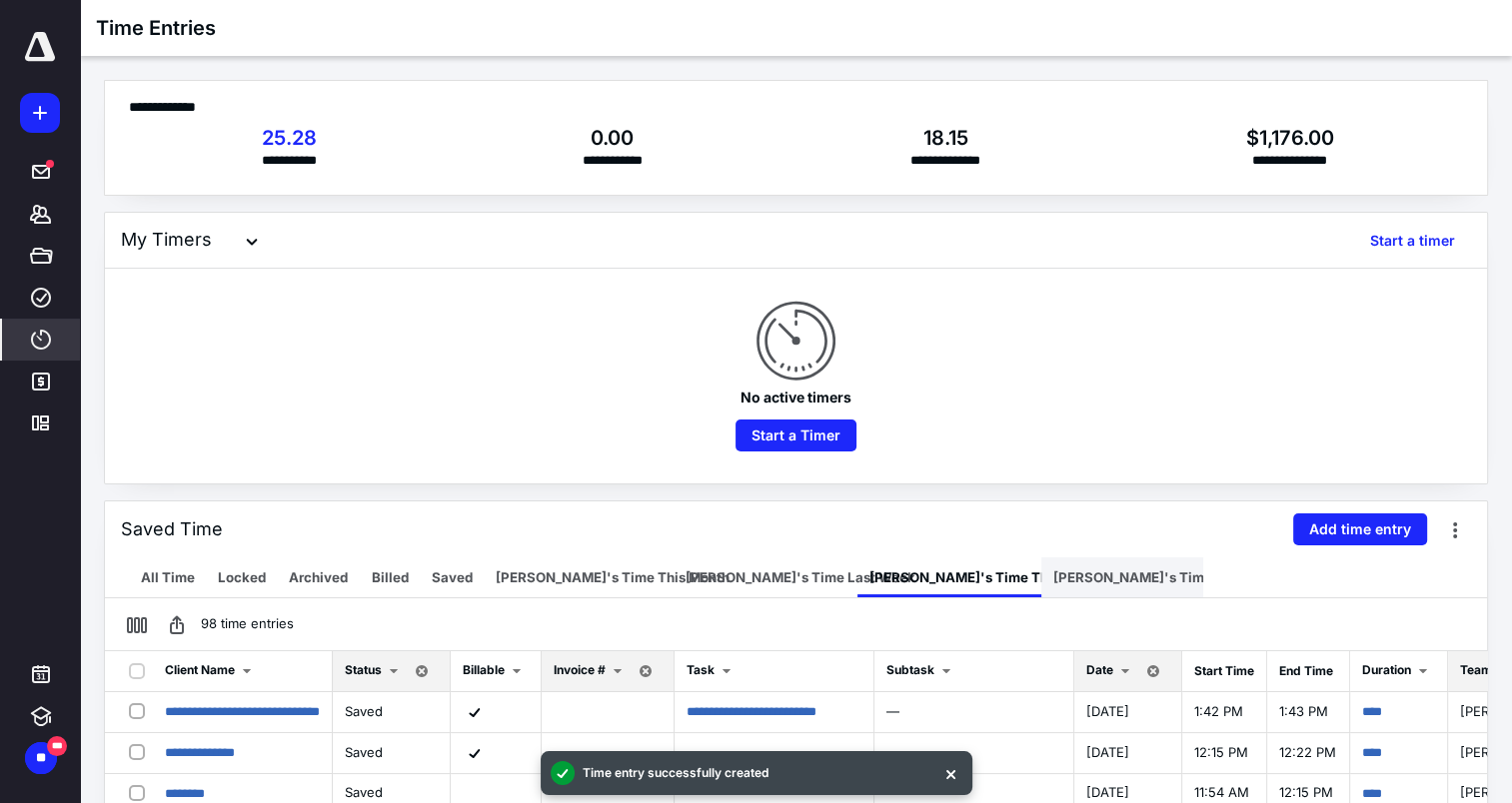 click on "[PERSON_NAME]'s Time [DATE]" at bounding box center [1156, 577] 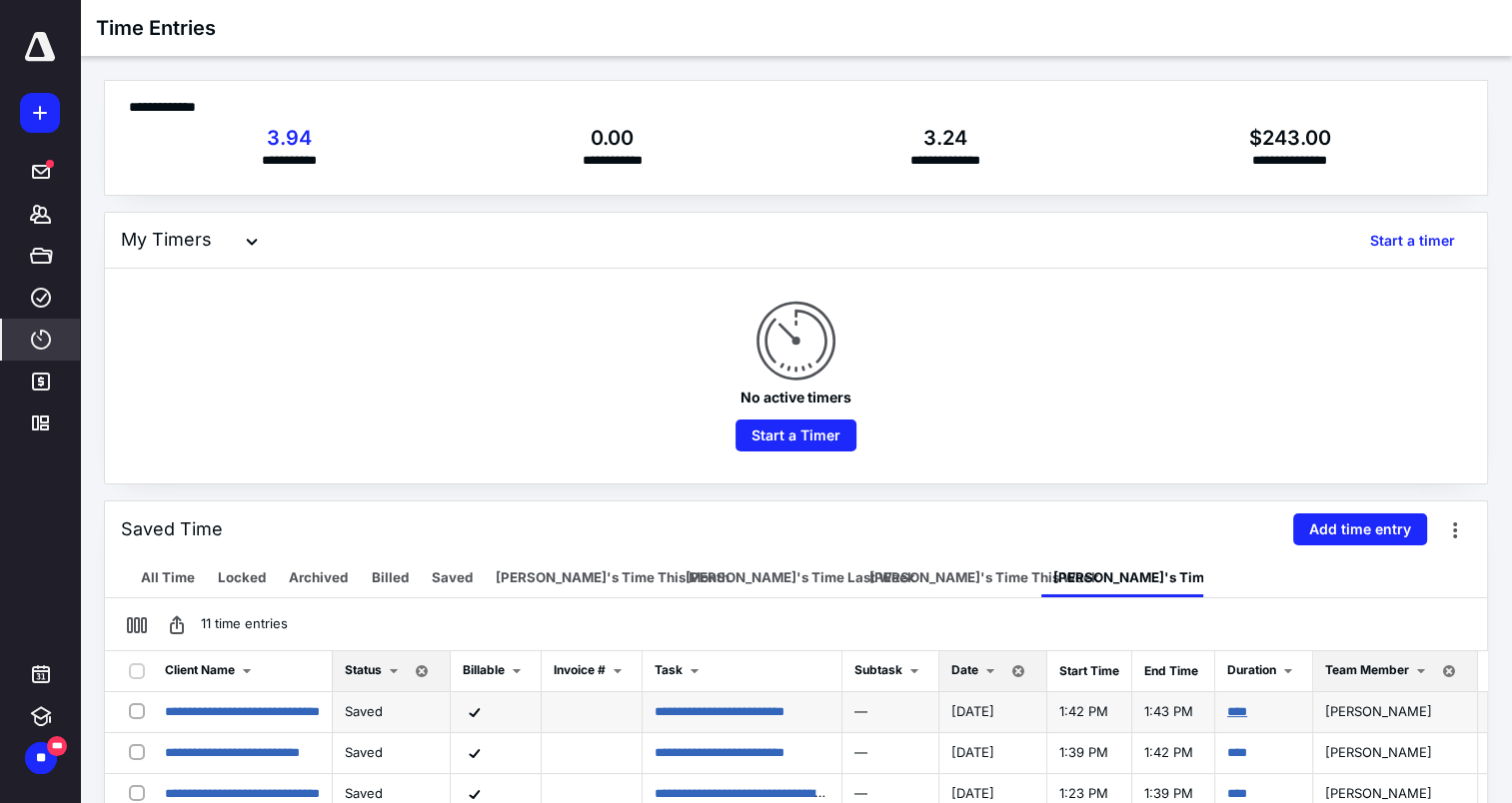 click on "****" at bounding box center [1237, 711] 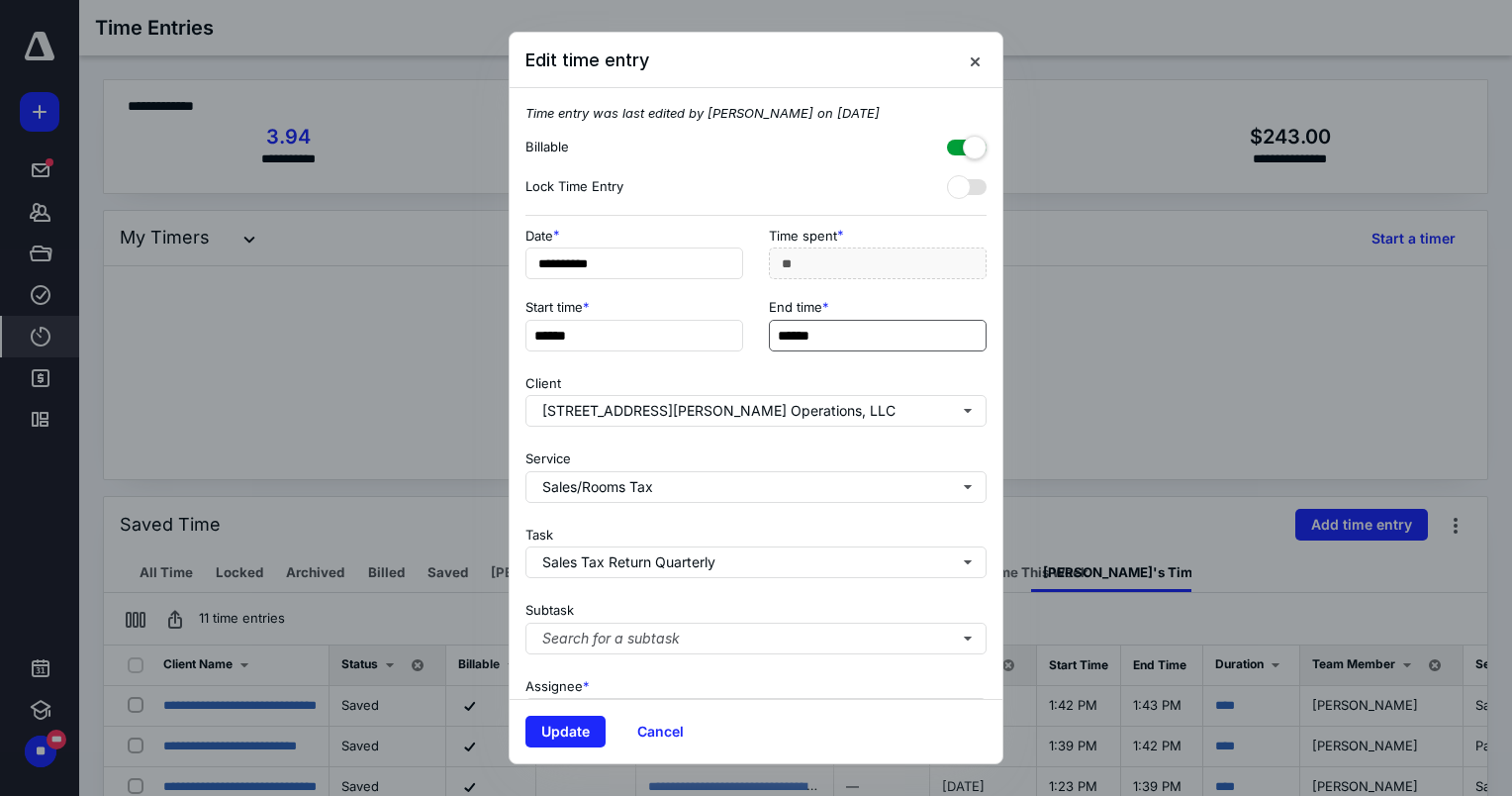 click on "******" at bounding box center (878, 336) 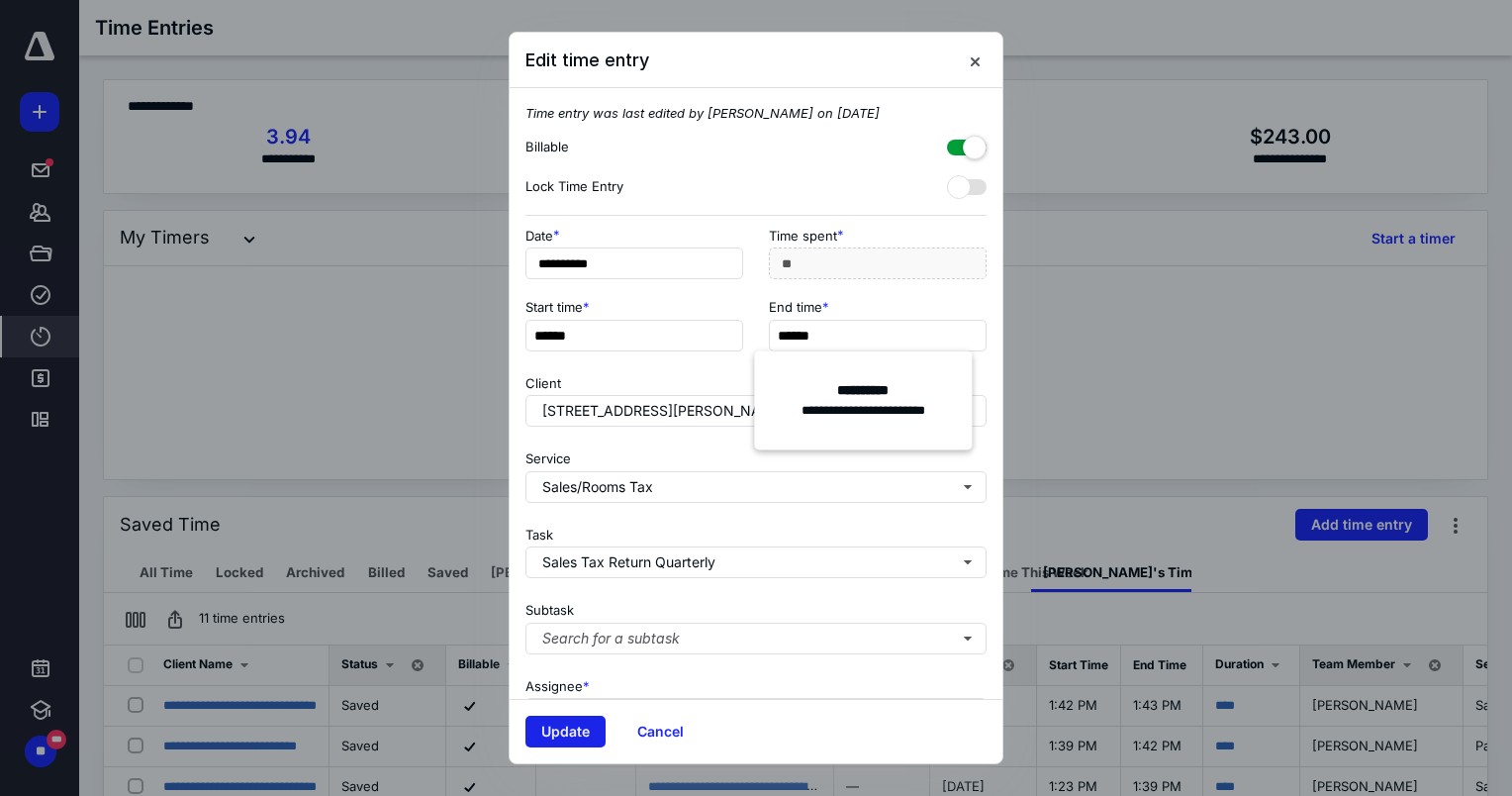 type on "******" 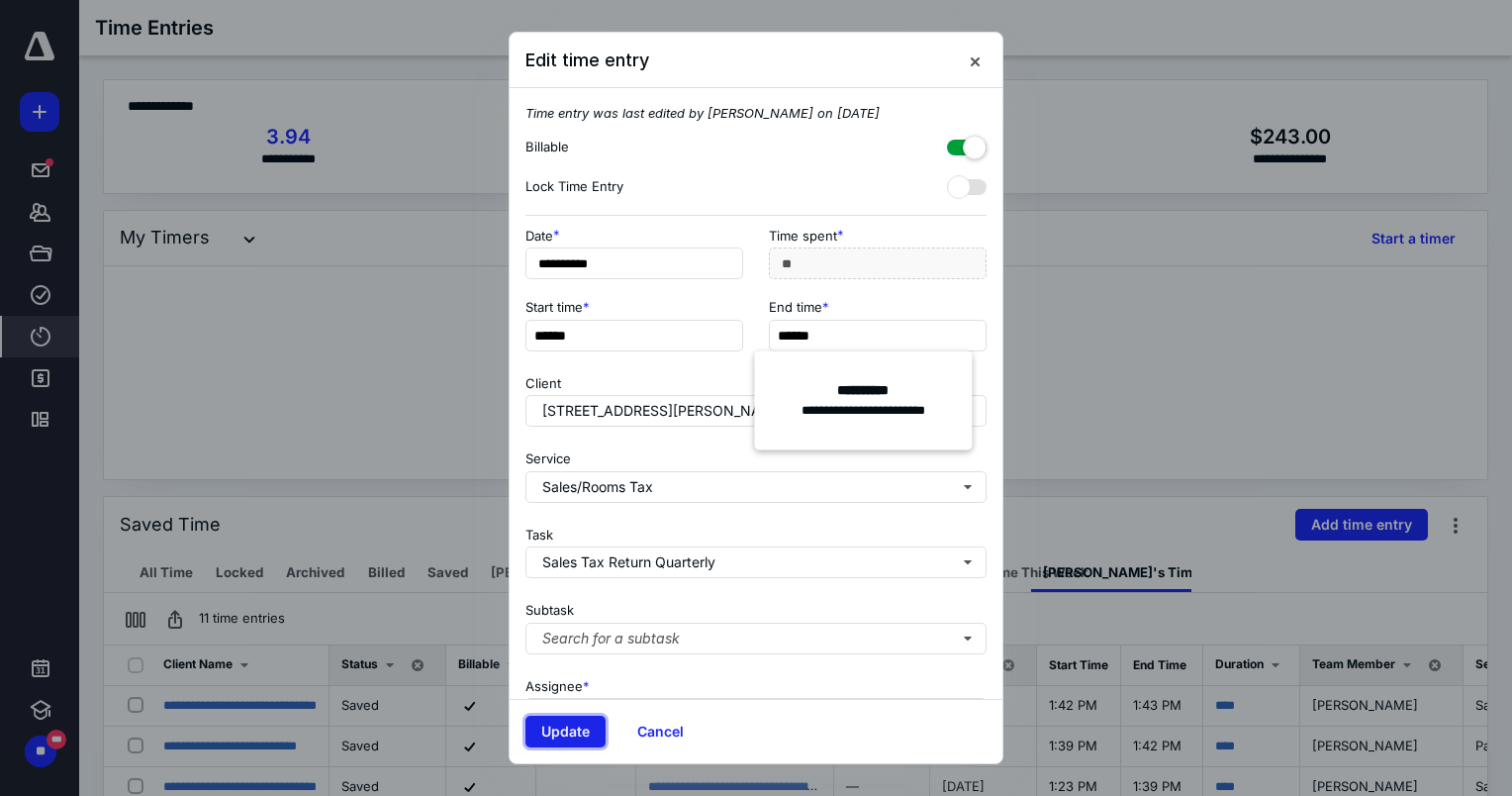 type on "***" 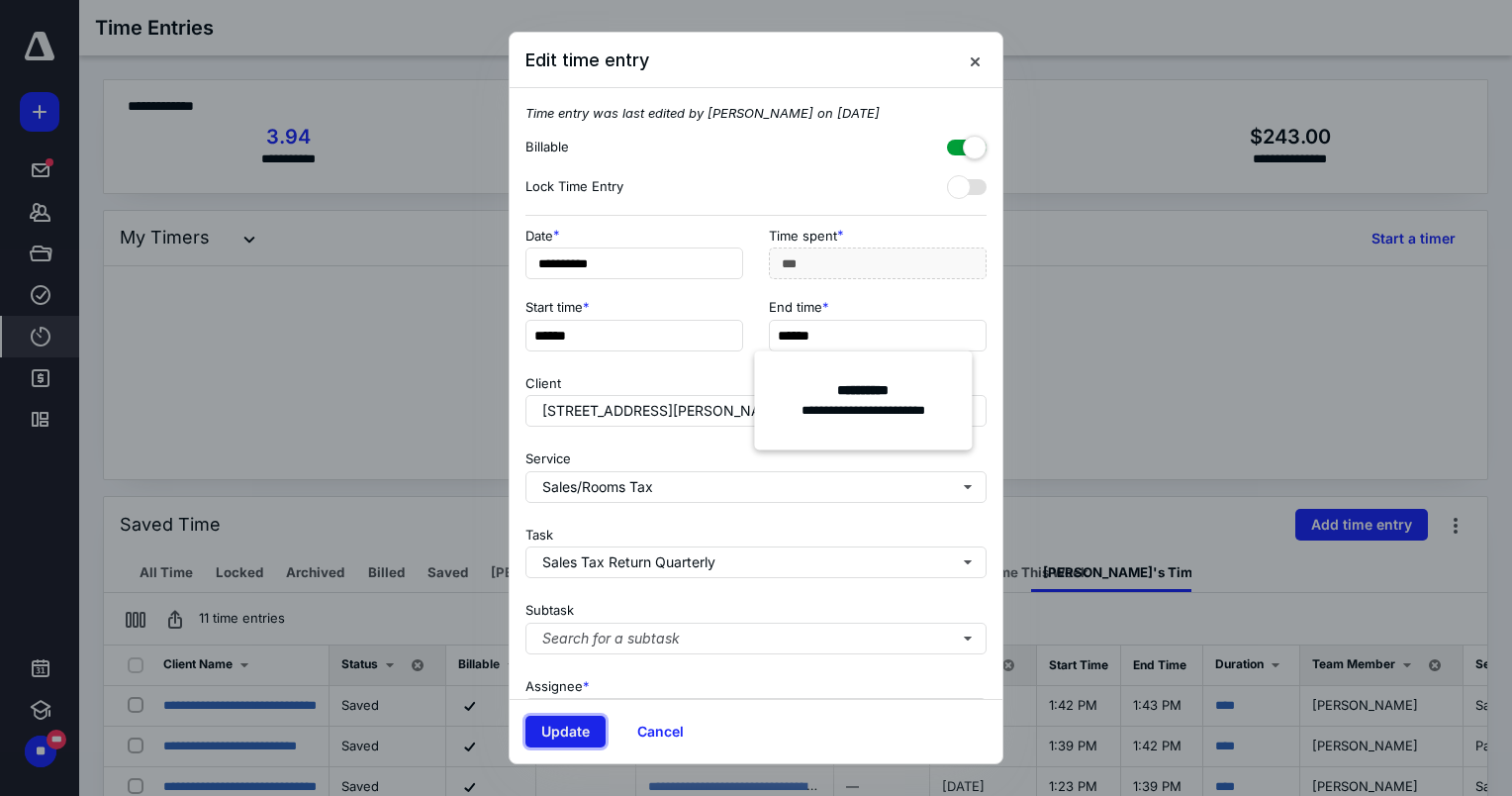 click on "Update" at bounding box center (565, 732) 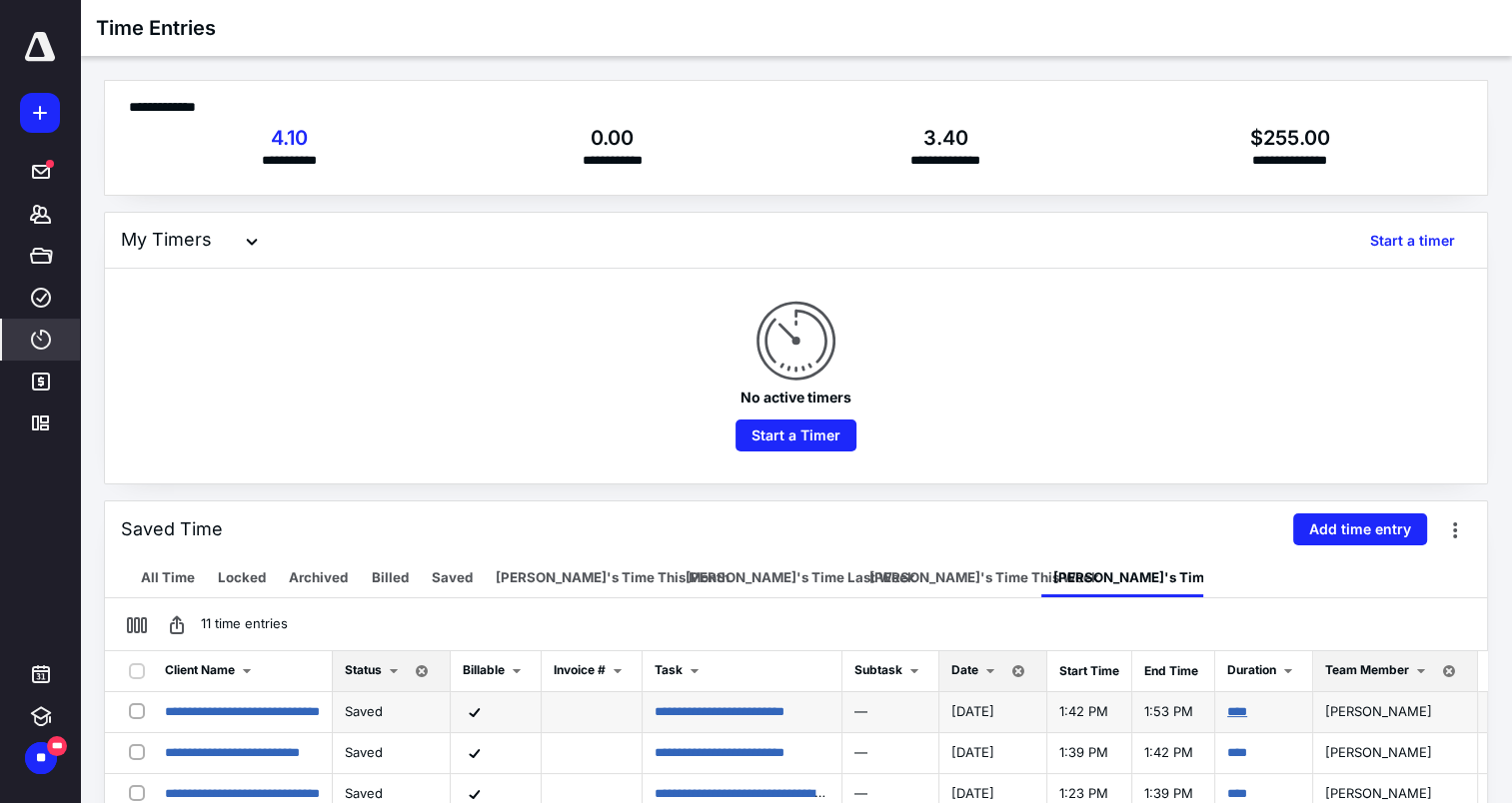 click on "****" at bounding box center (1237, 711) 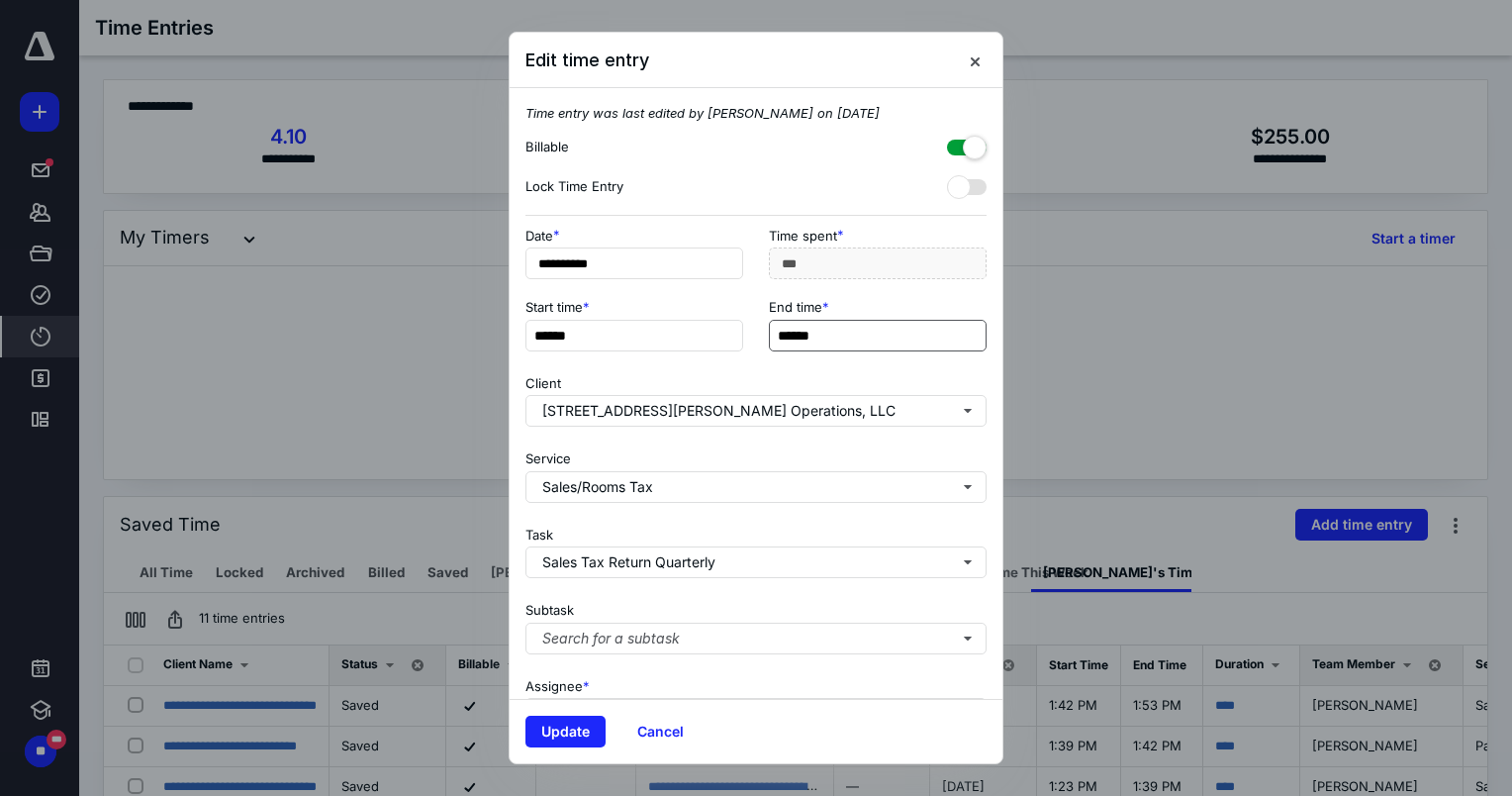 click on "******" at bounding box center (878, 336) 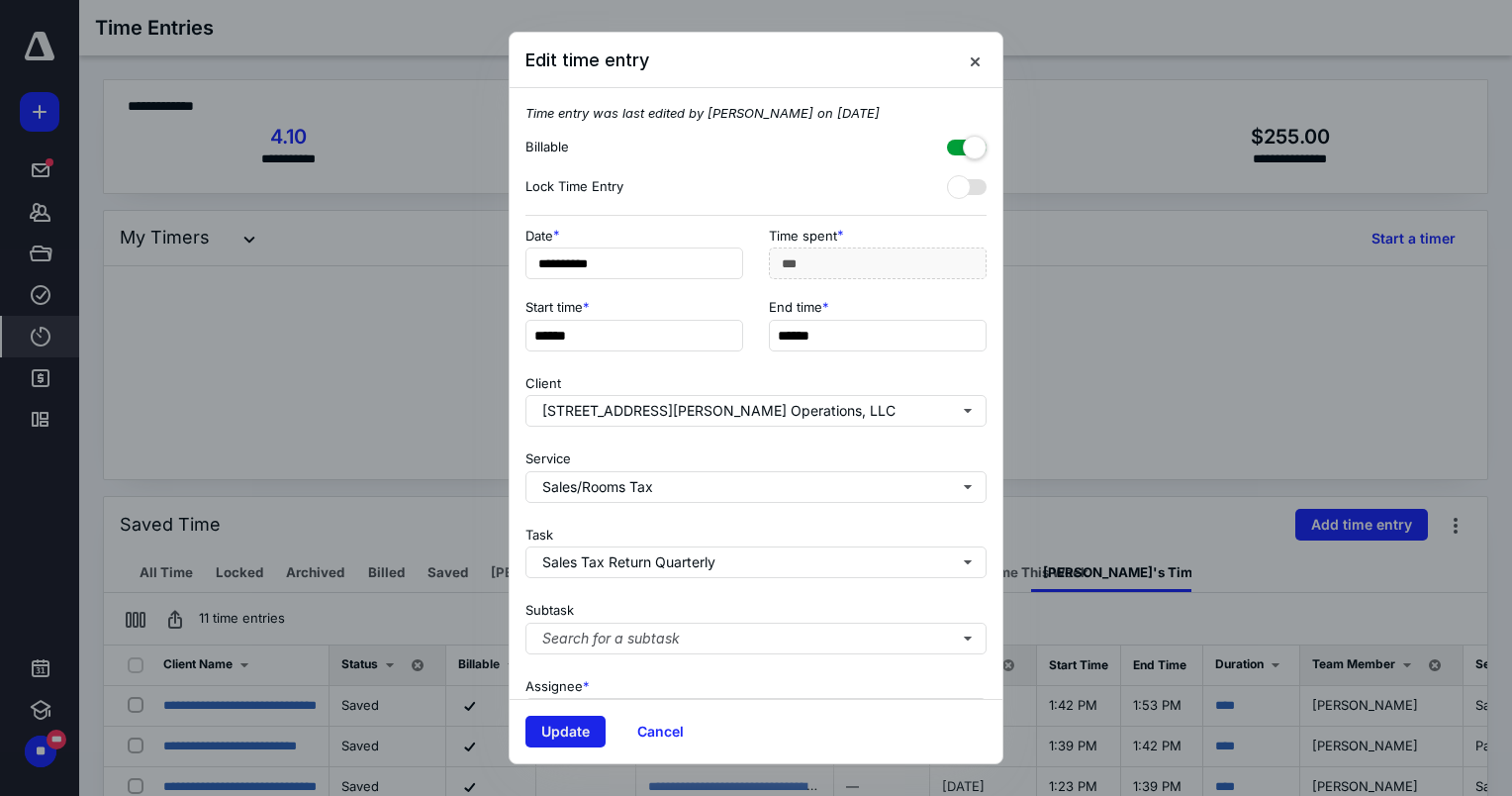 type on "******" 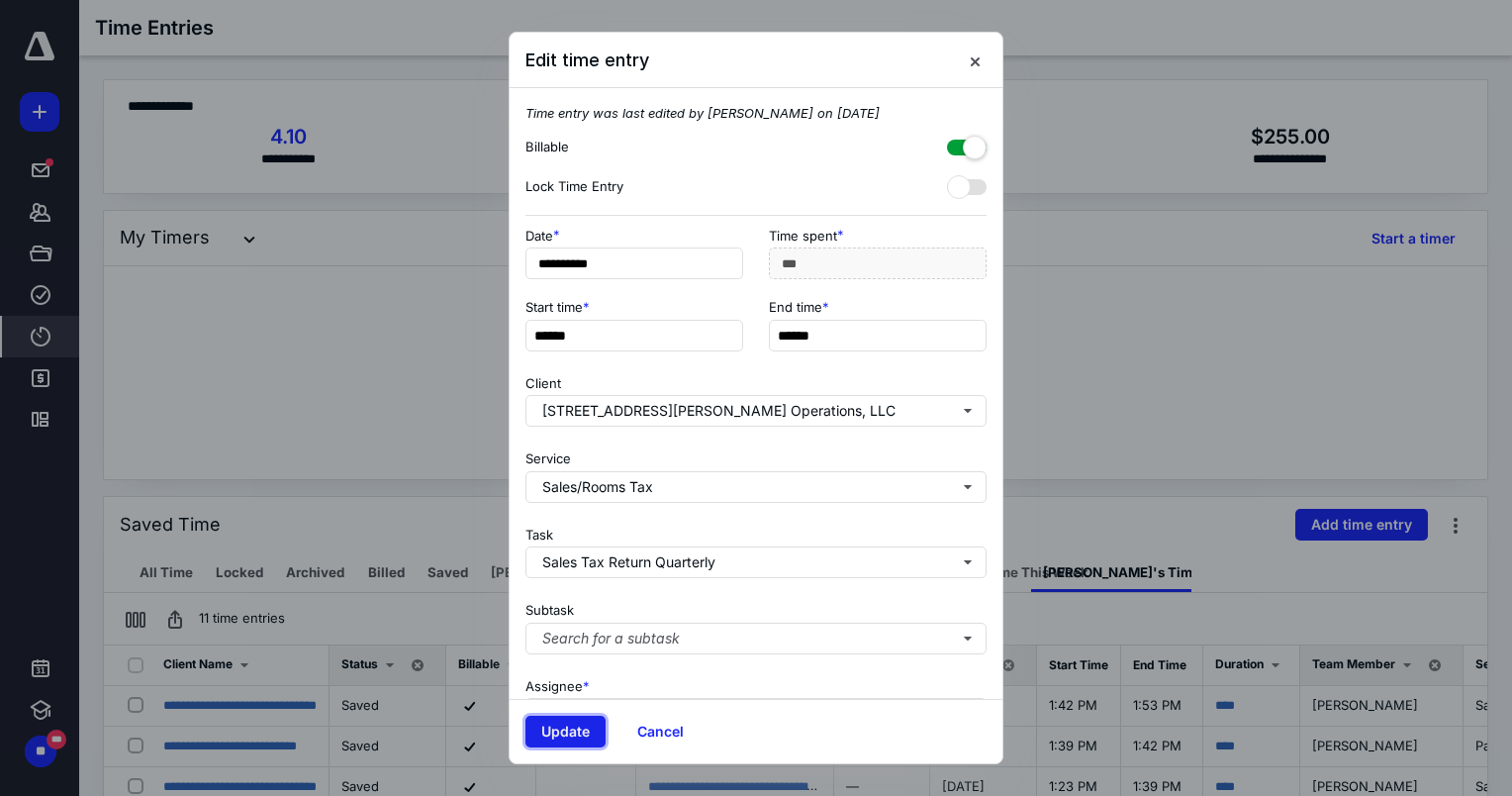 type on "***" 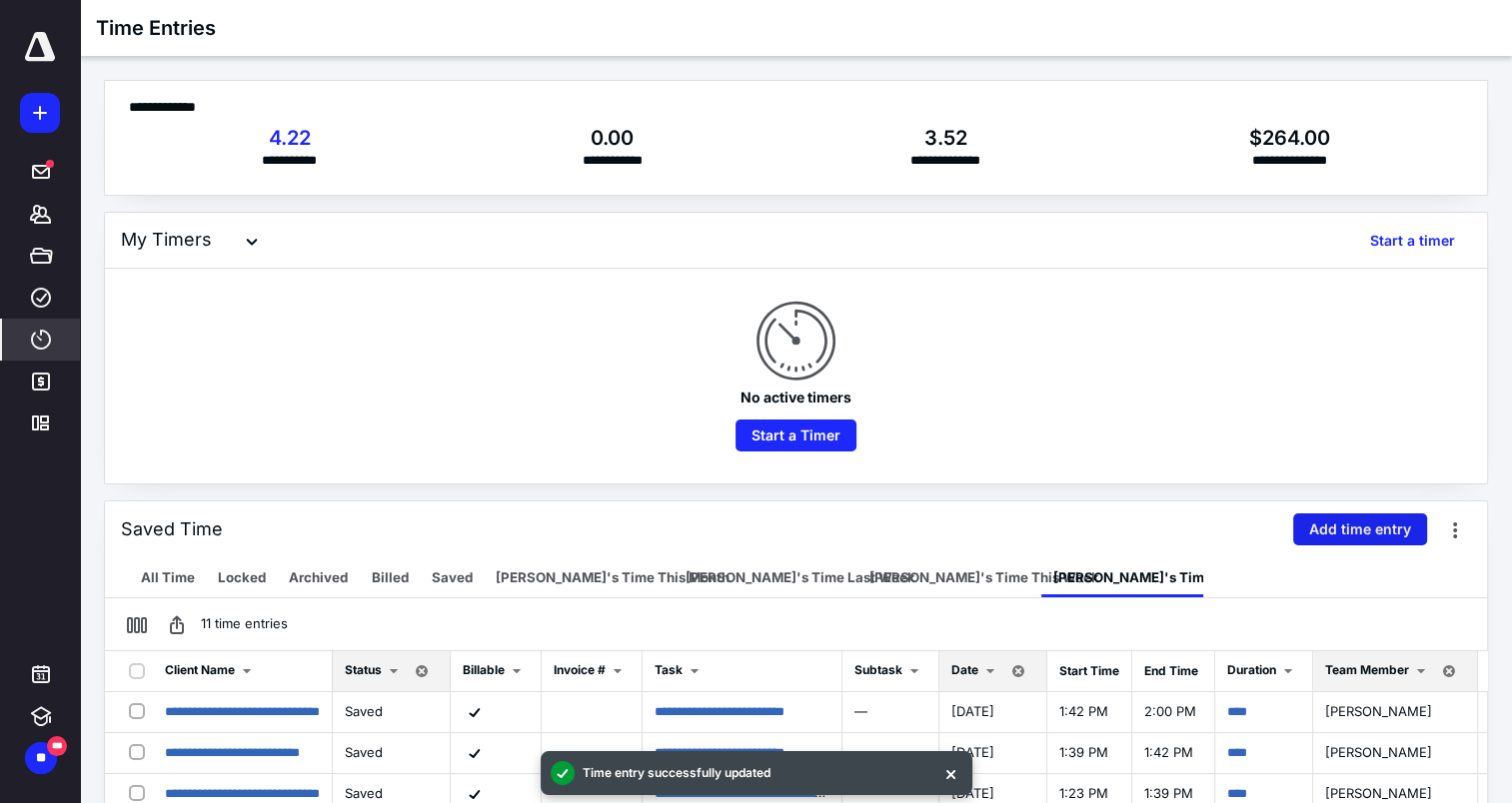 click on "Add time entry" at bounding box center [1360, 529] 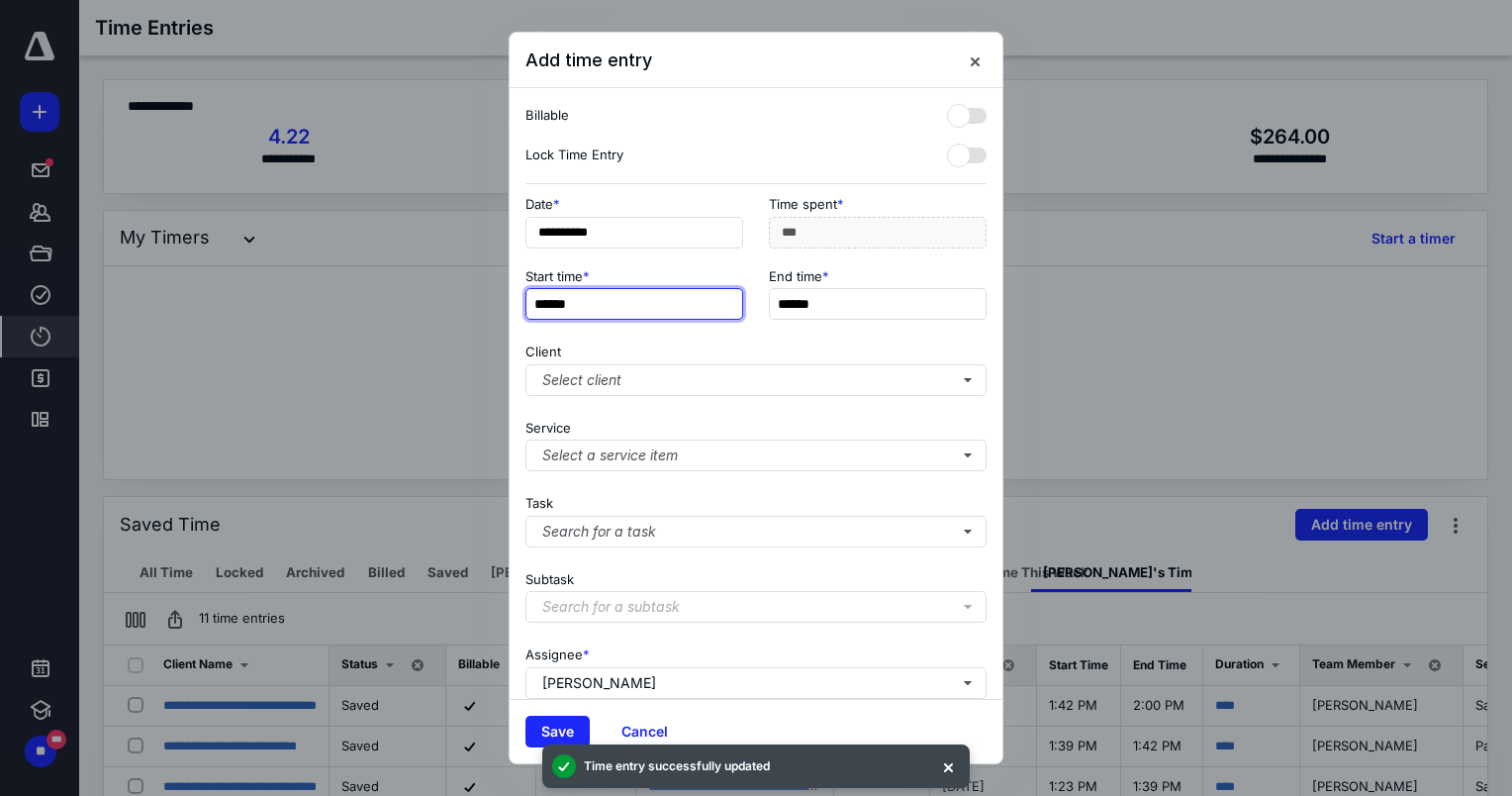 click on "******" at bounding box center (634, 304) 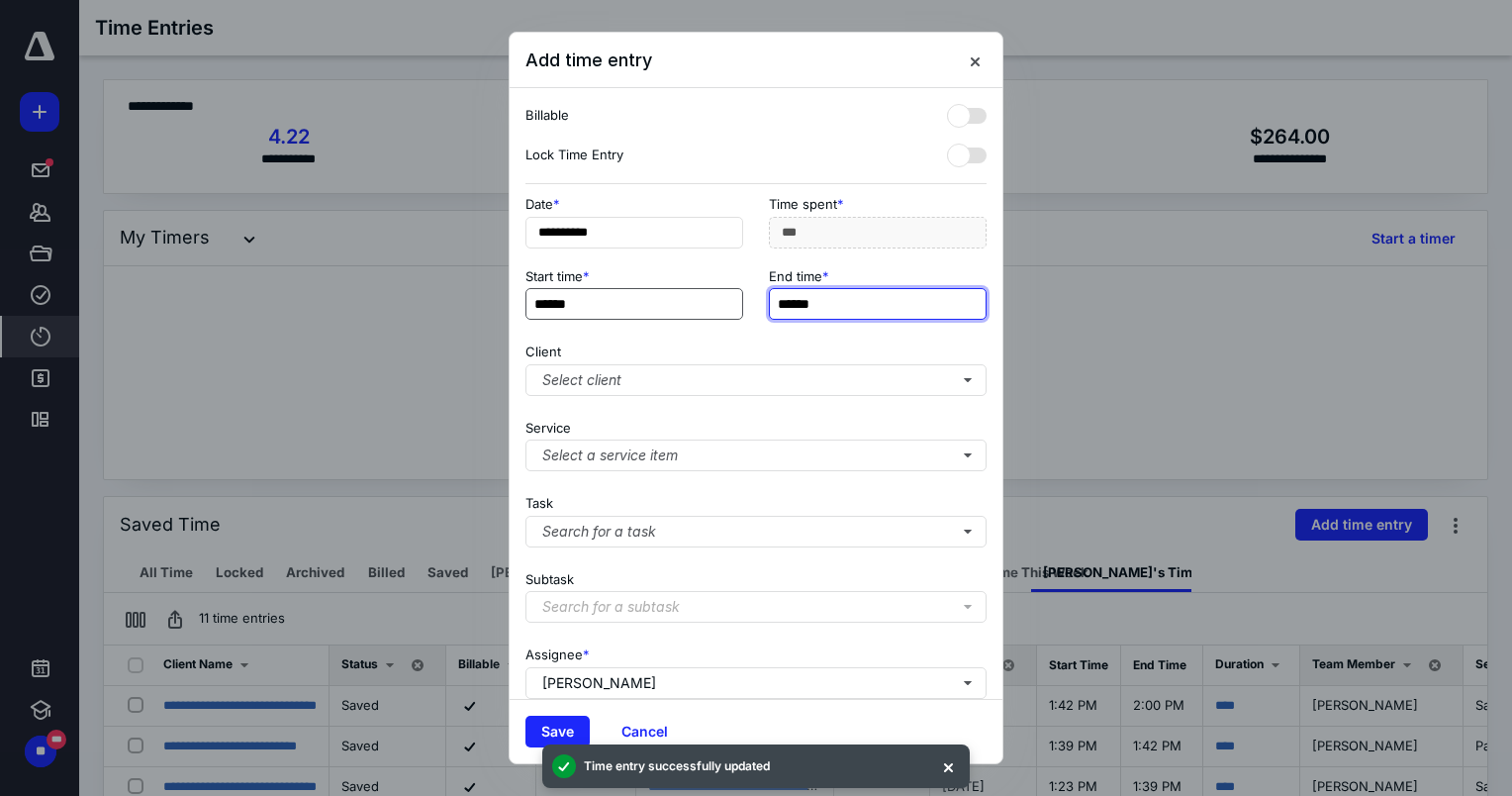 type on "**" 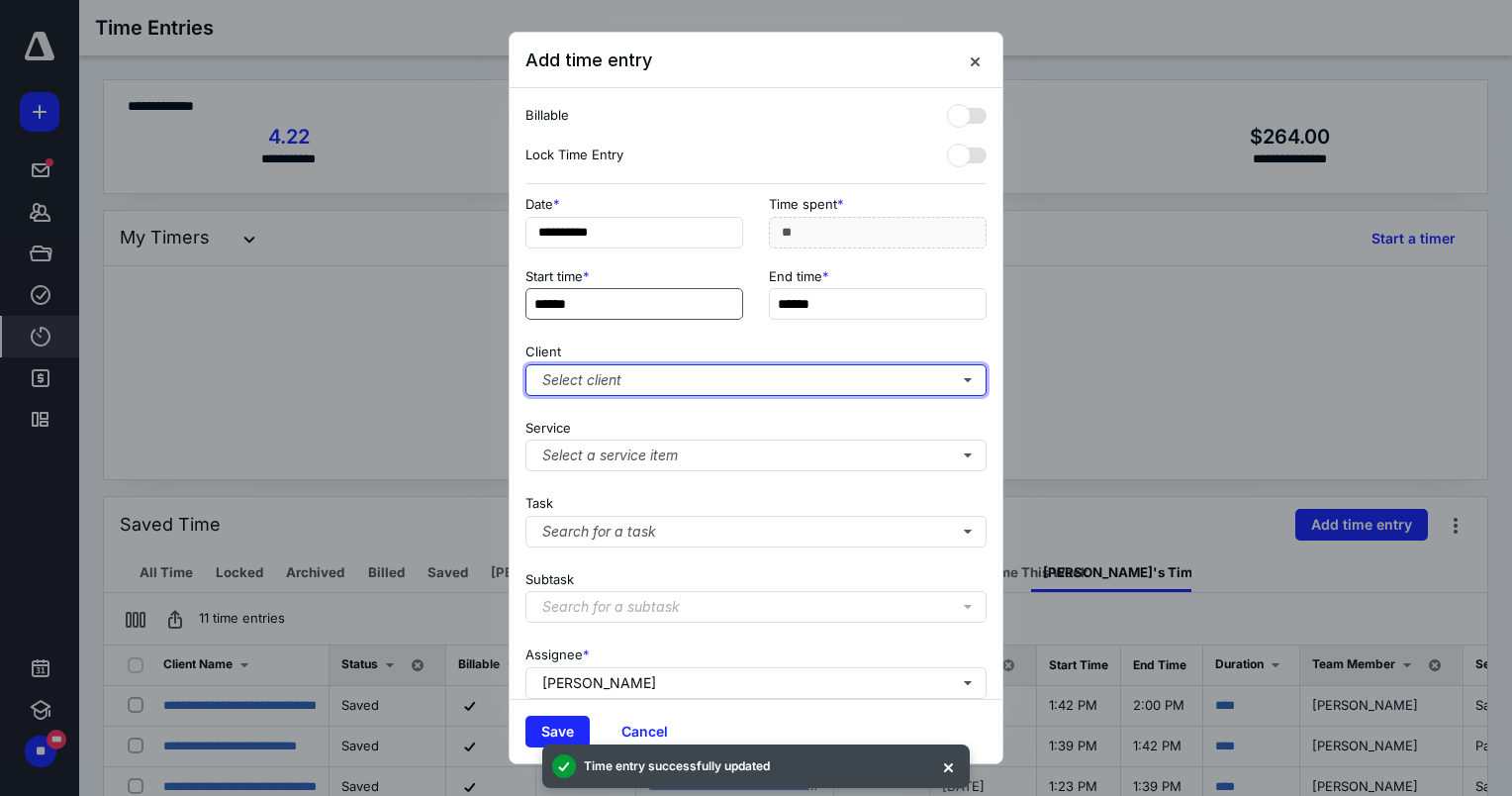 type 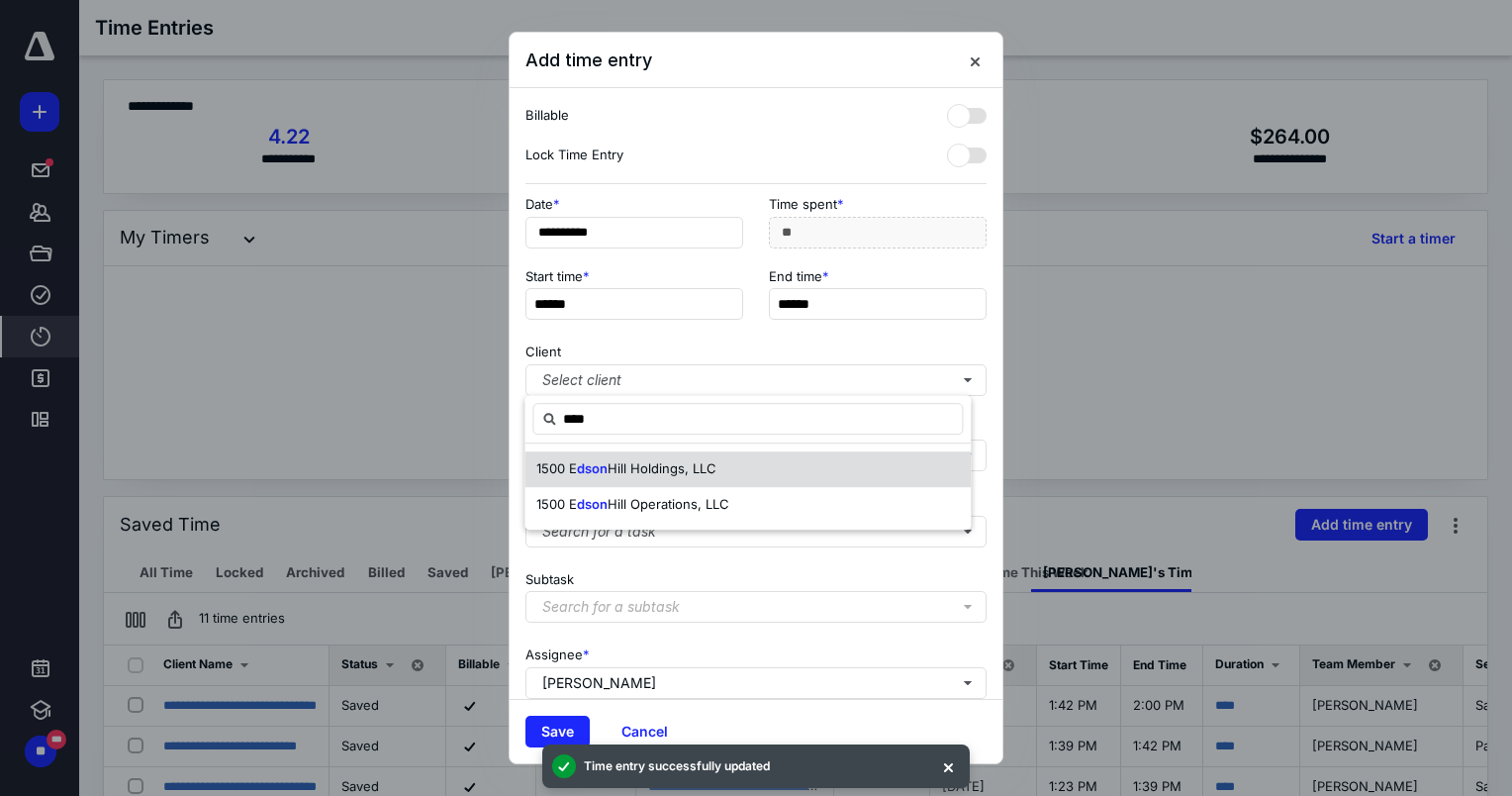 click on "Hill Operations, LLC" at bounding box center [668, 504] 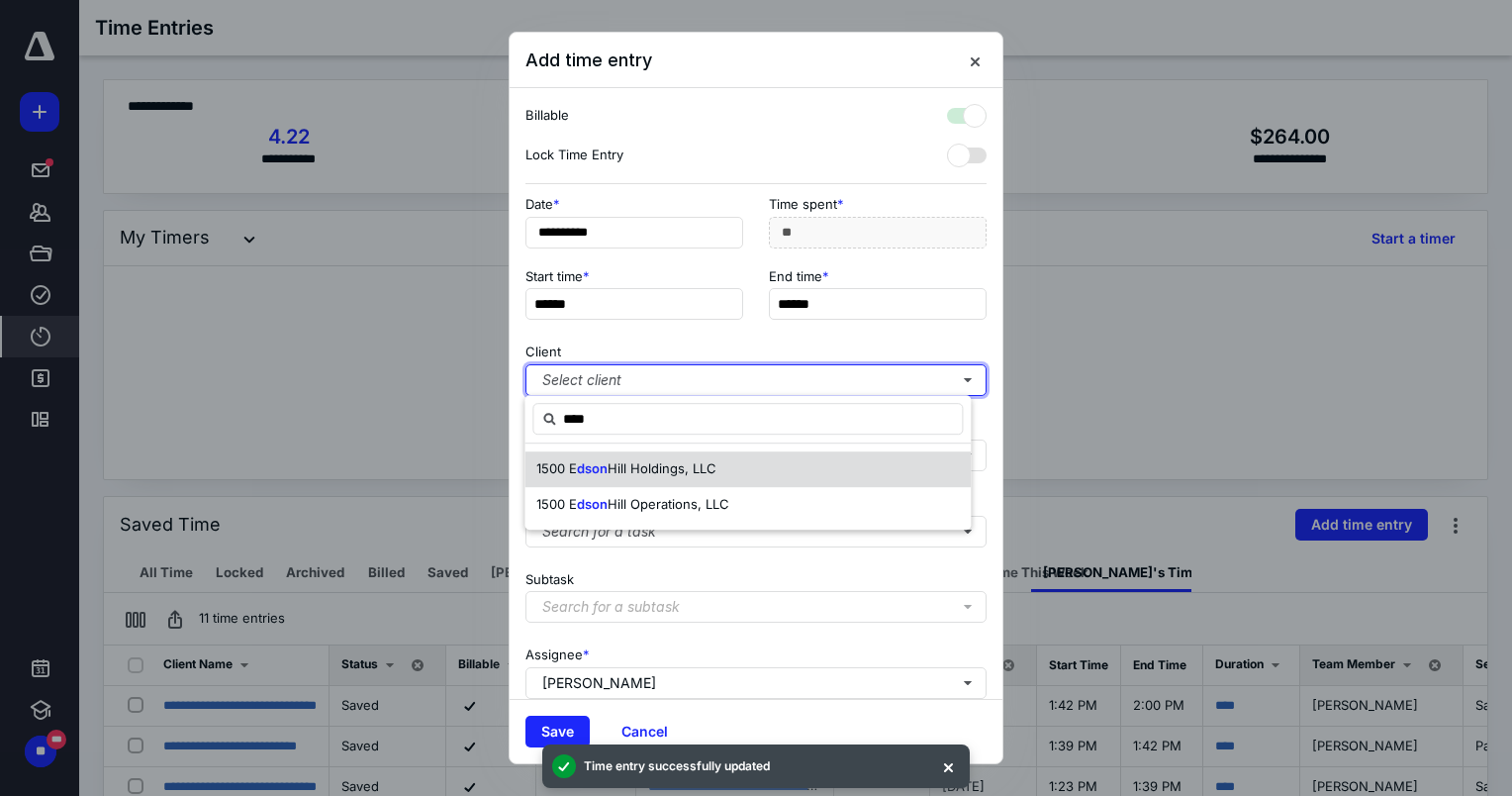 checkbox on "true" 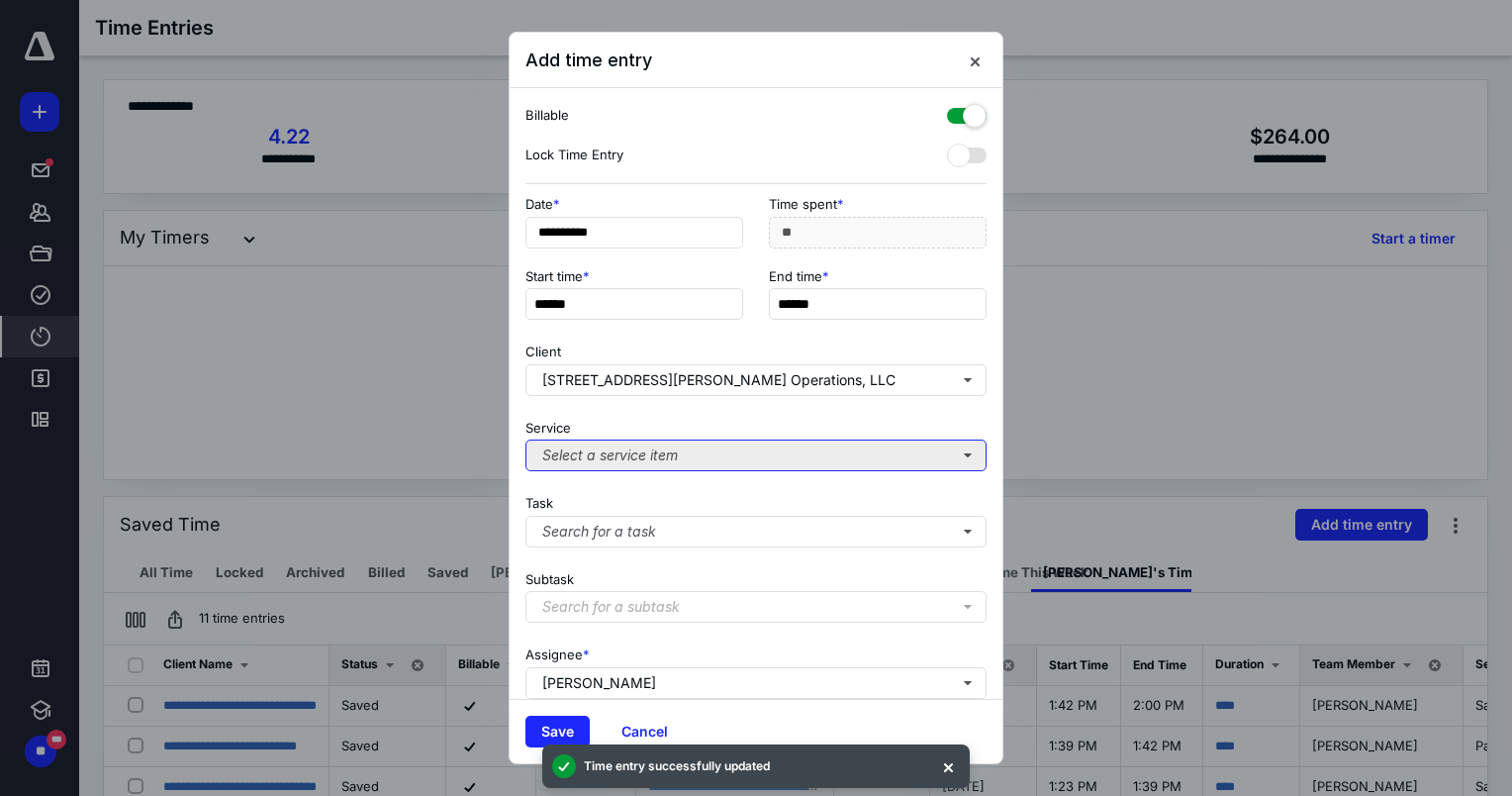 click on "Select a service item" at bounding box center (756, 455) 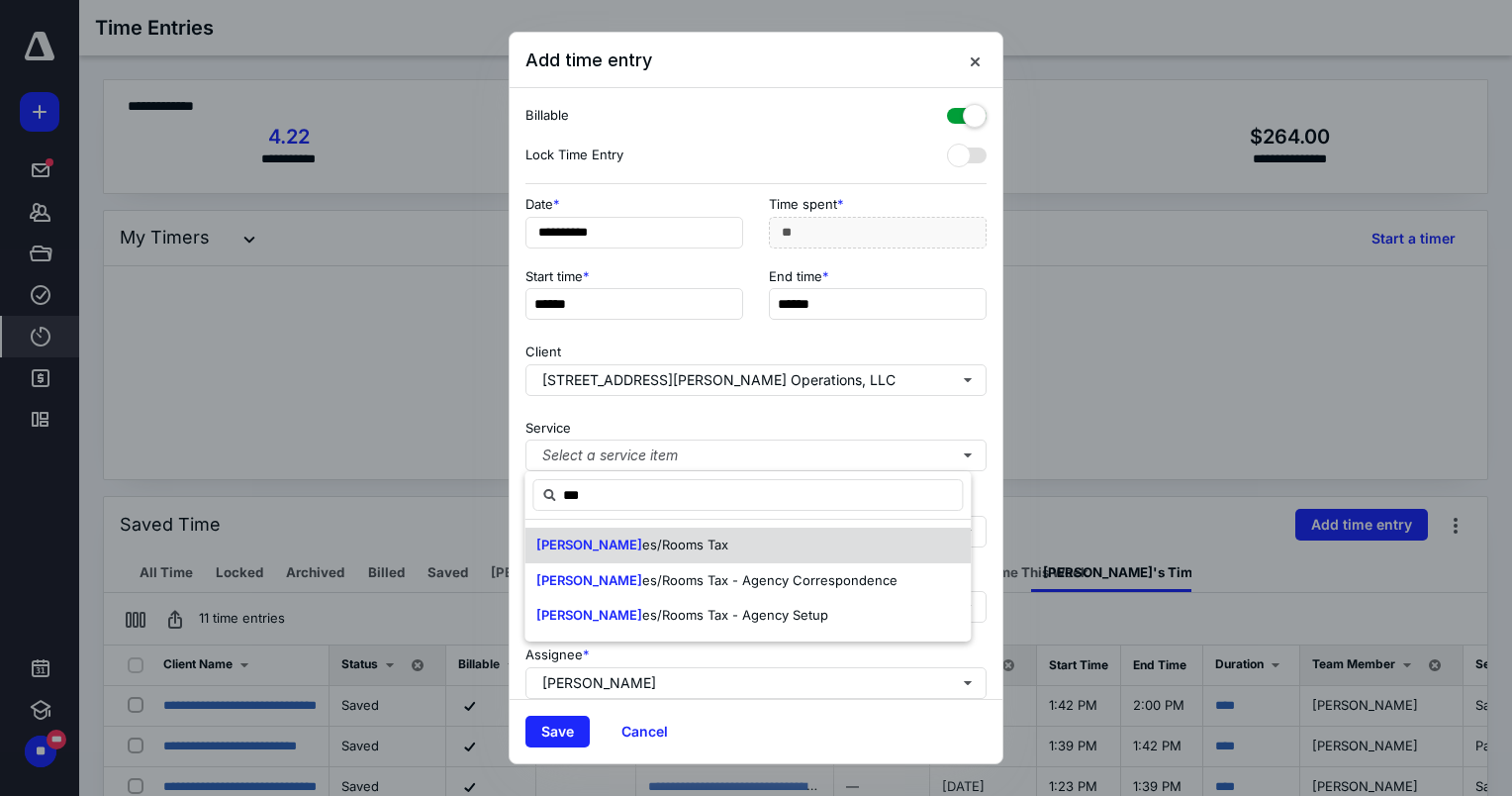 click on "es/Rooms Tax" at bounding box center [685, 545] 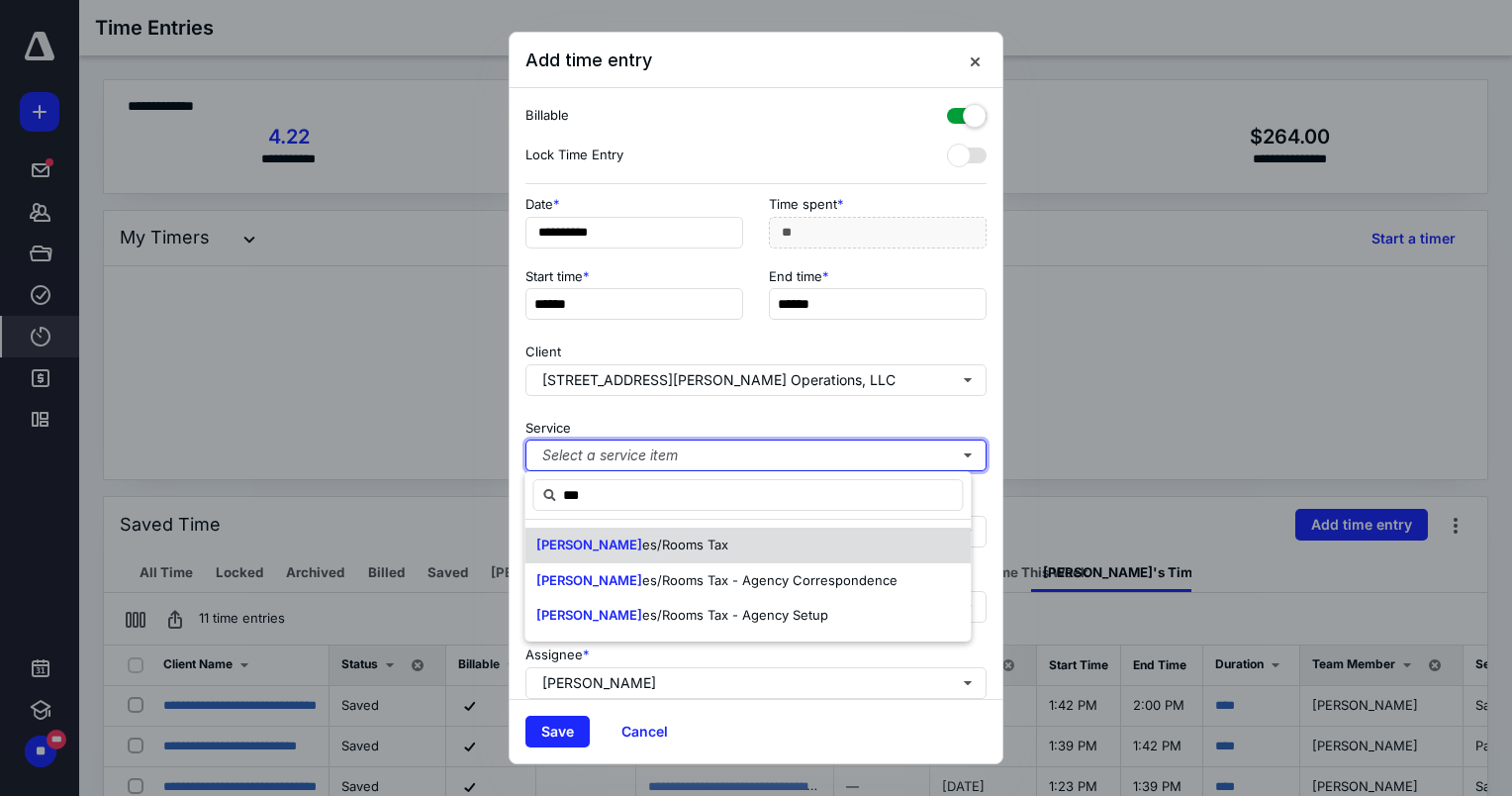 type 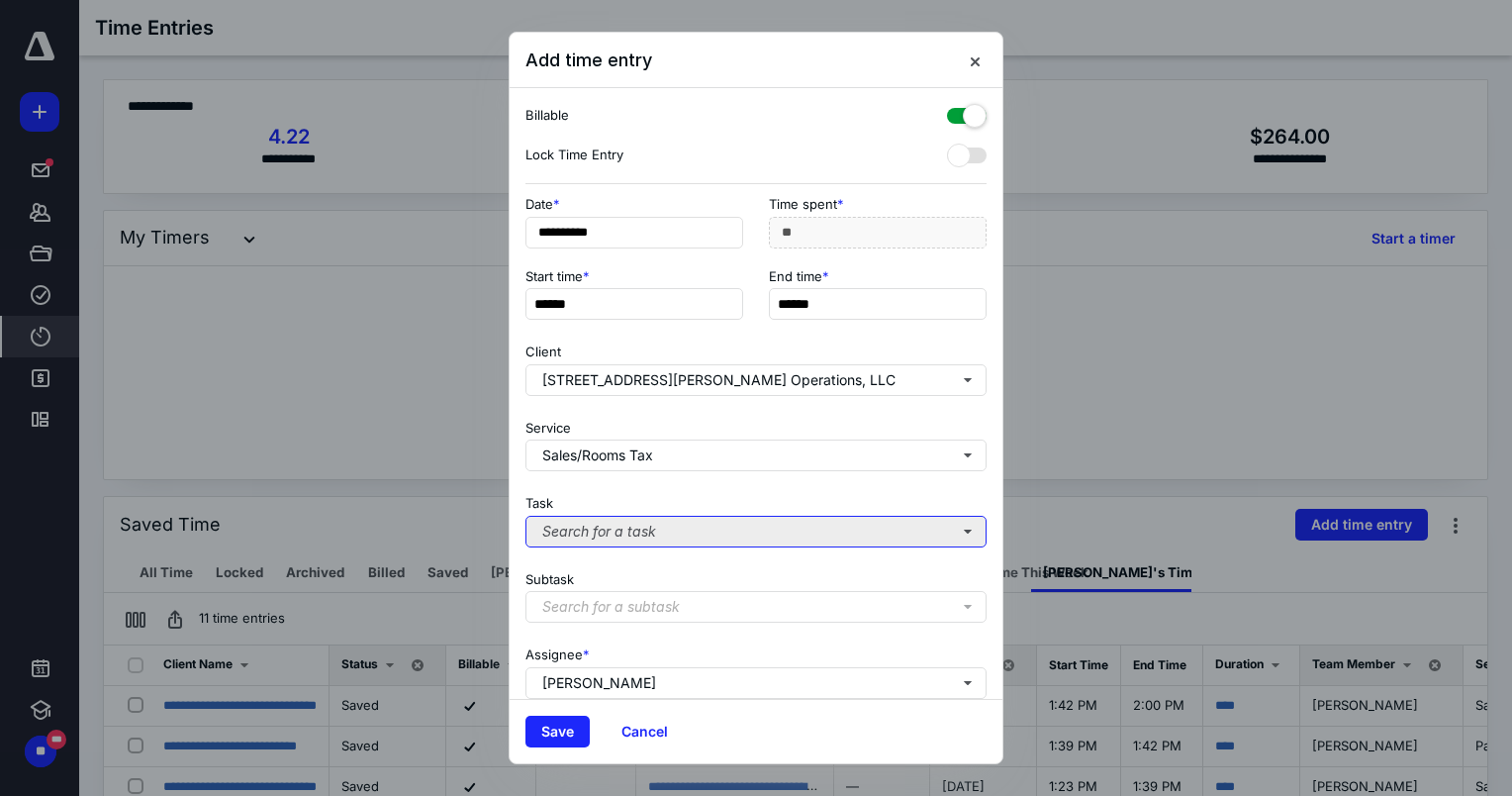 click on "Search for a task" at bounding box center (756, 532) 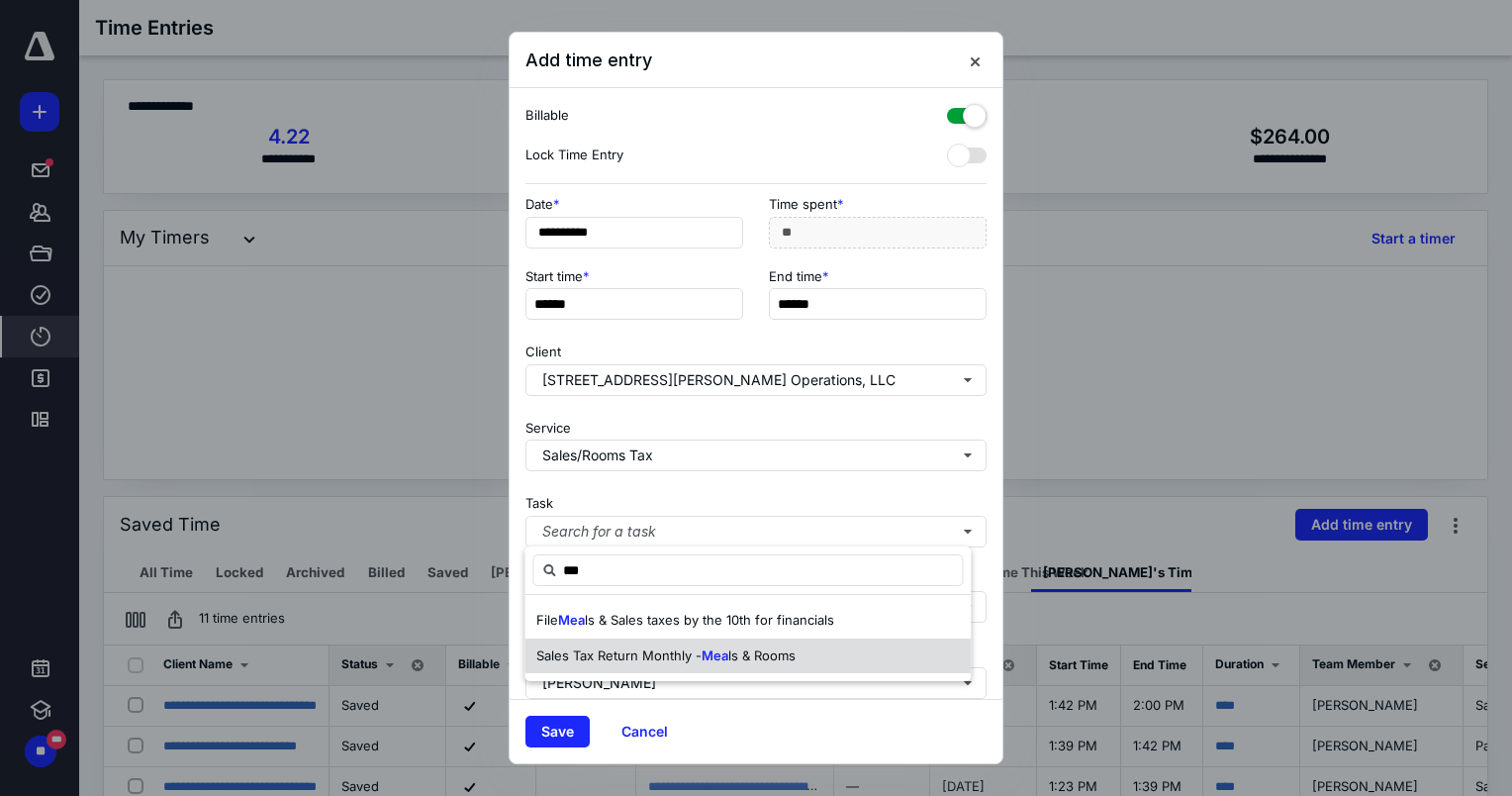 click on "Sales Tax Return Monthly -" at bounding box center [618, 655] 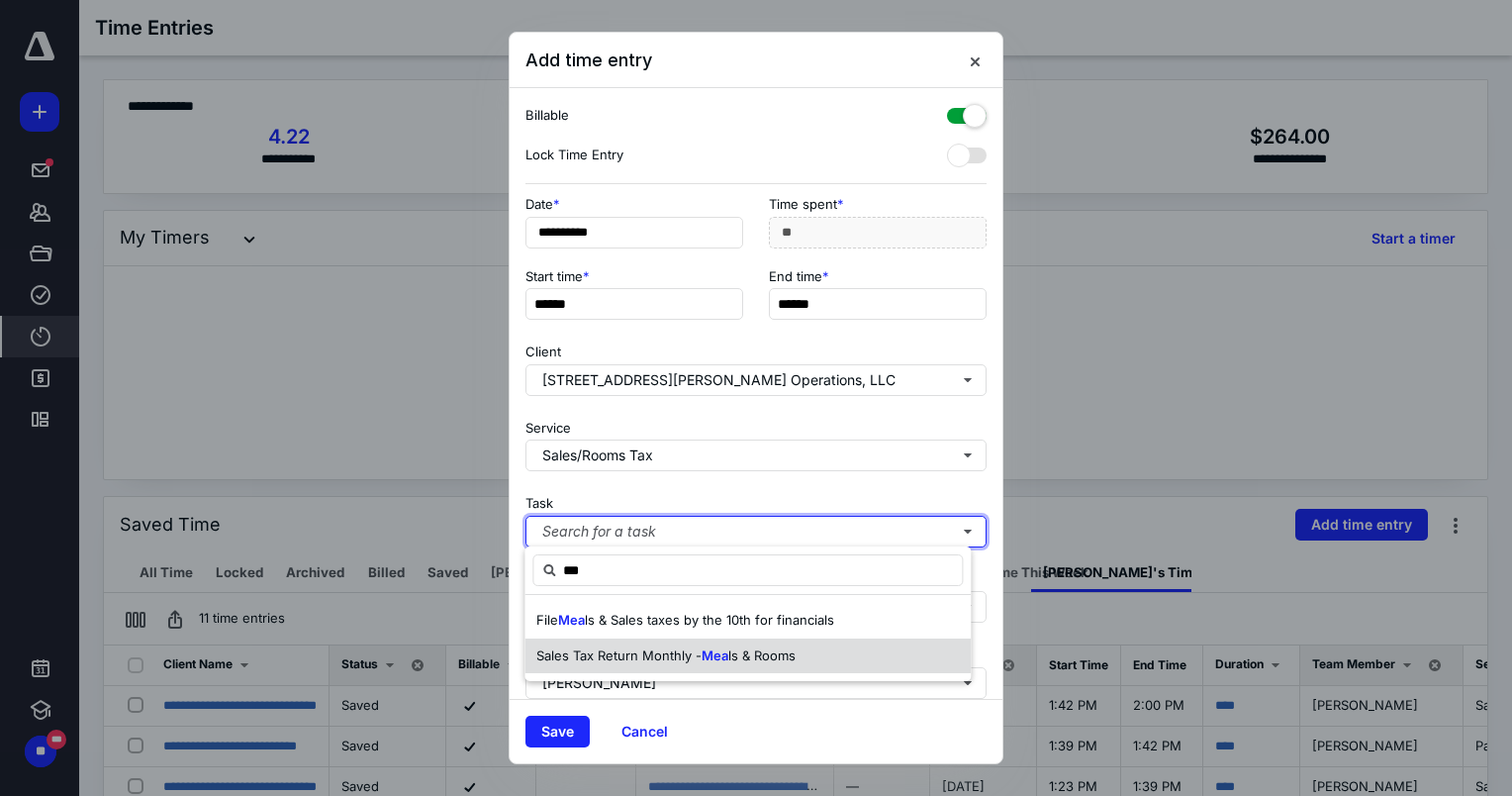 type 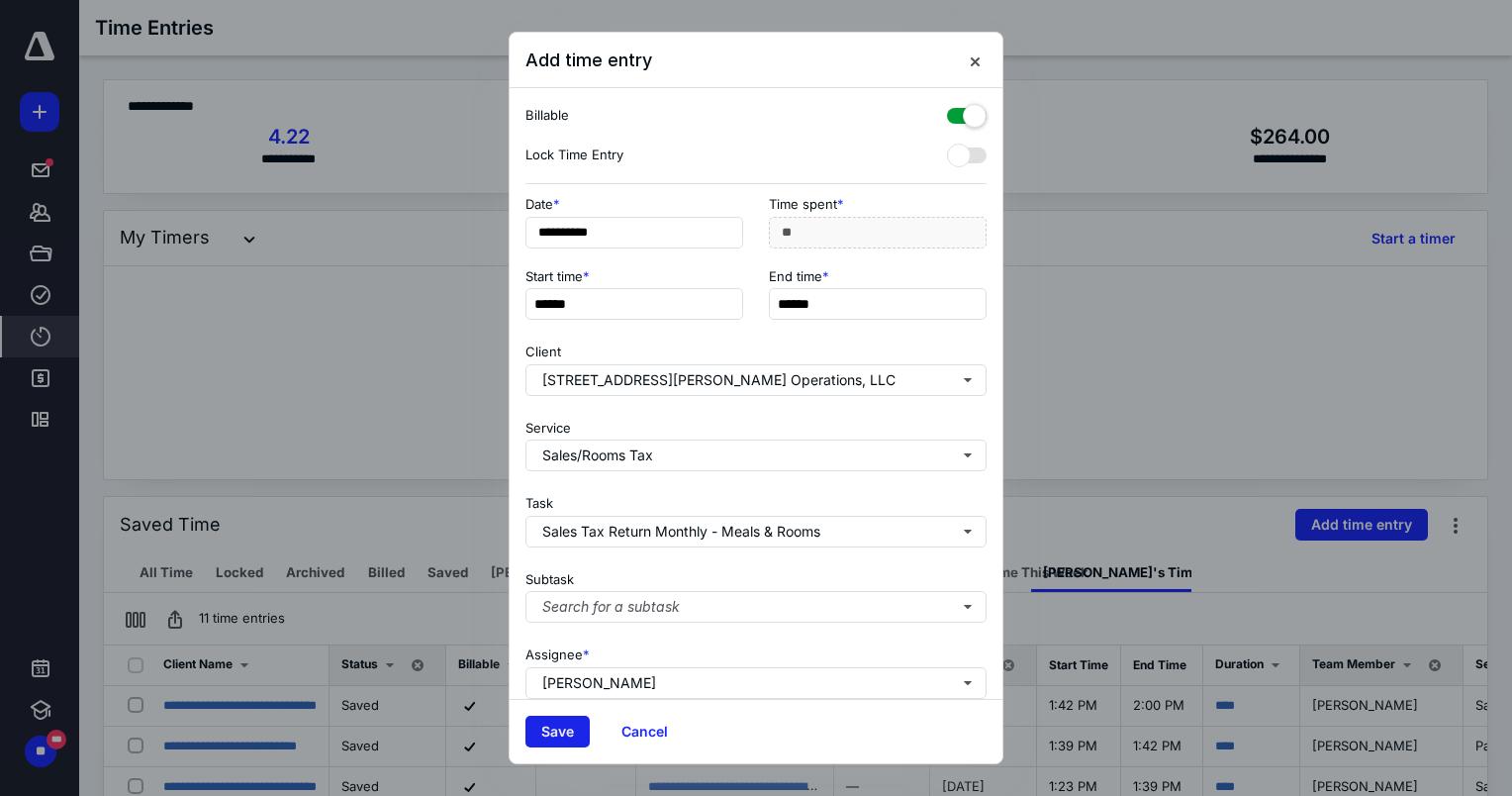 click on "Save" at bounding box center (557, 732) 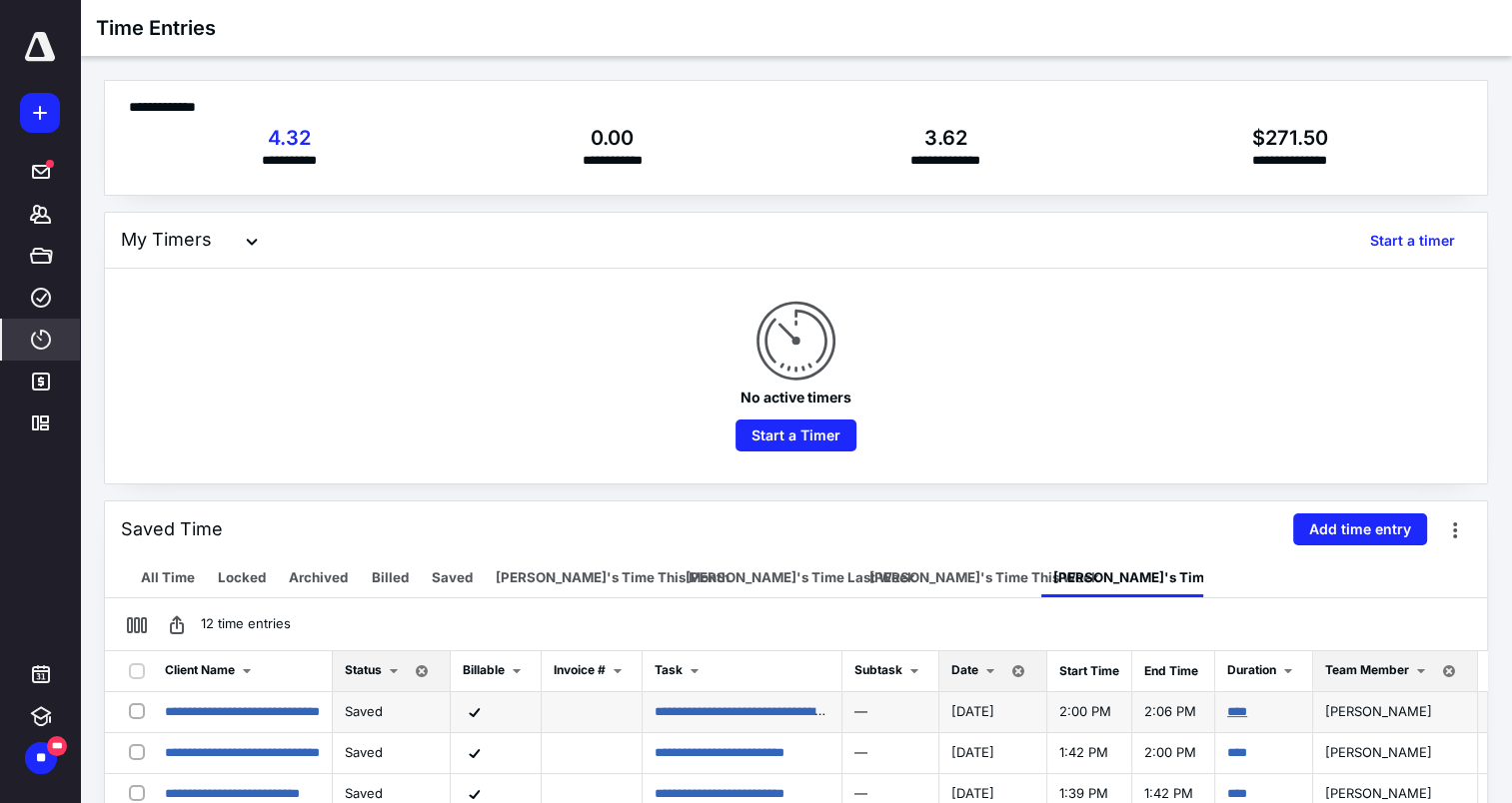 click on "****" at bounding box center (1237, 711) 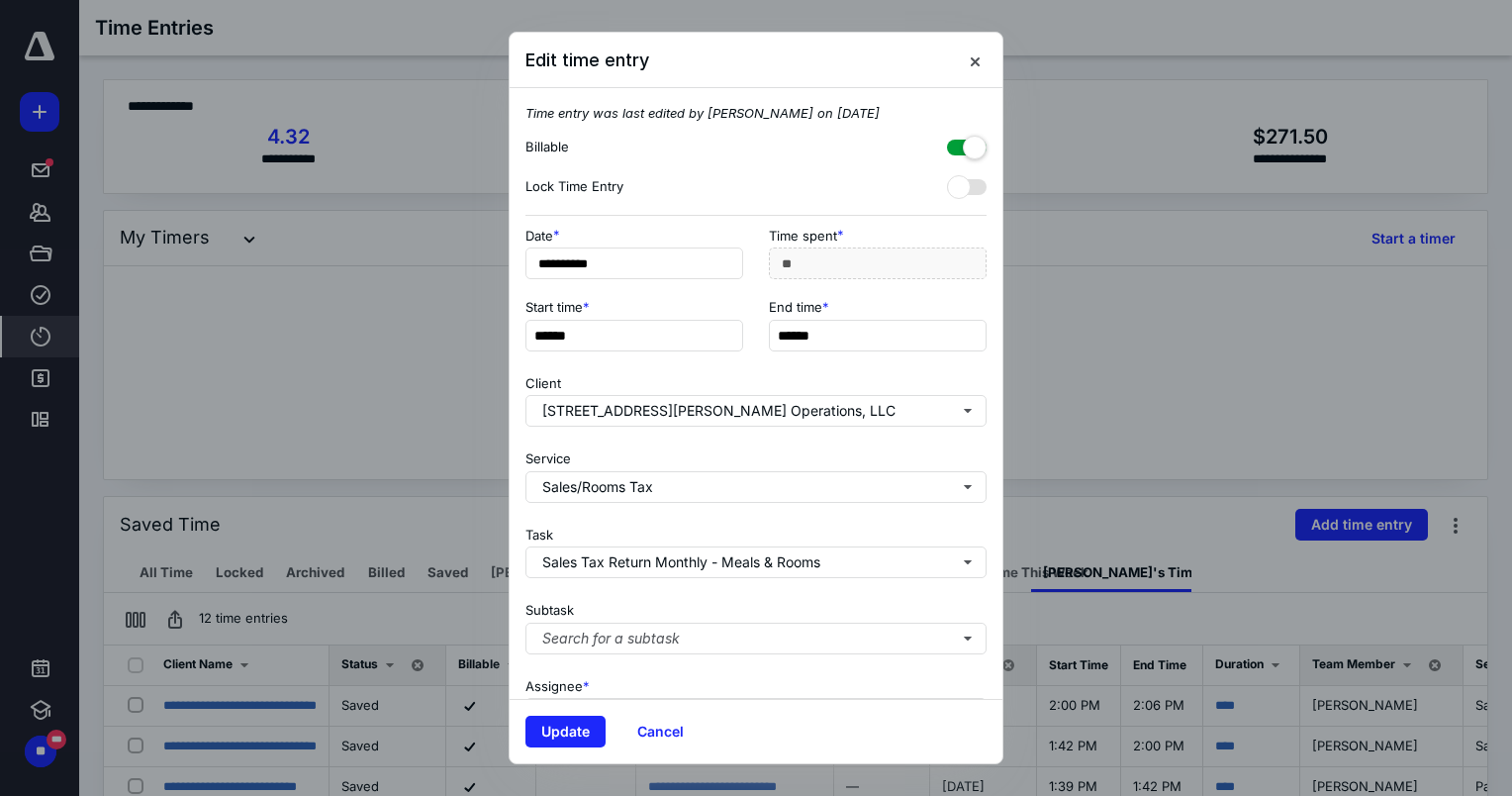 click on "******" at bounding box center [878, 336] 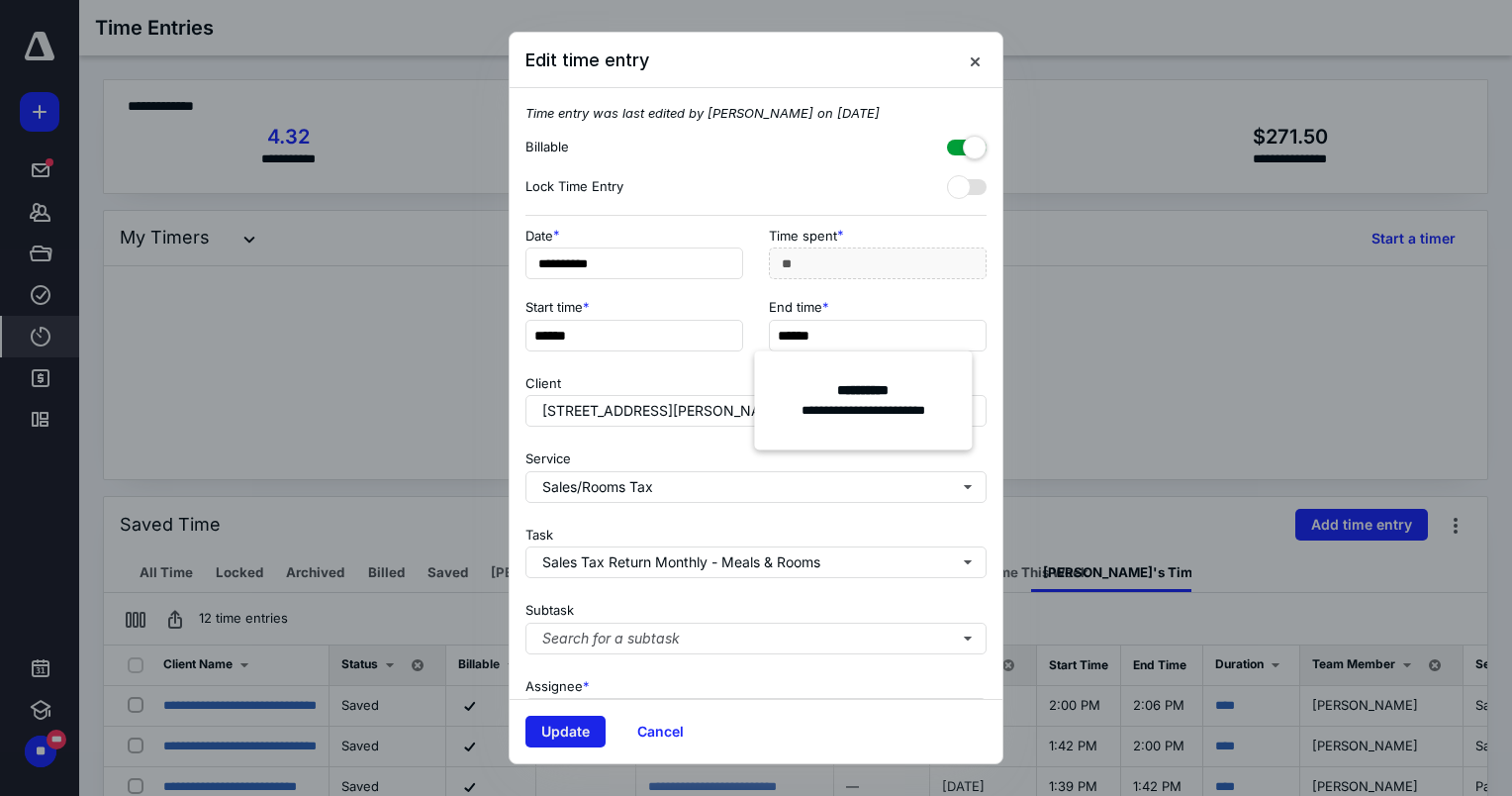 type on "******" 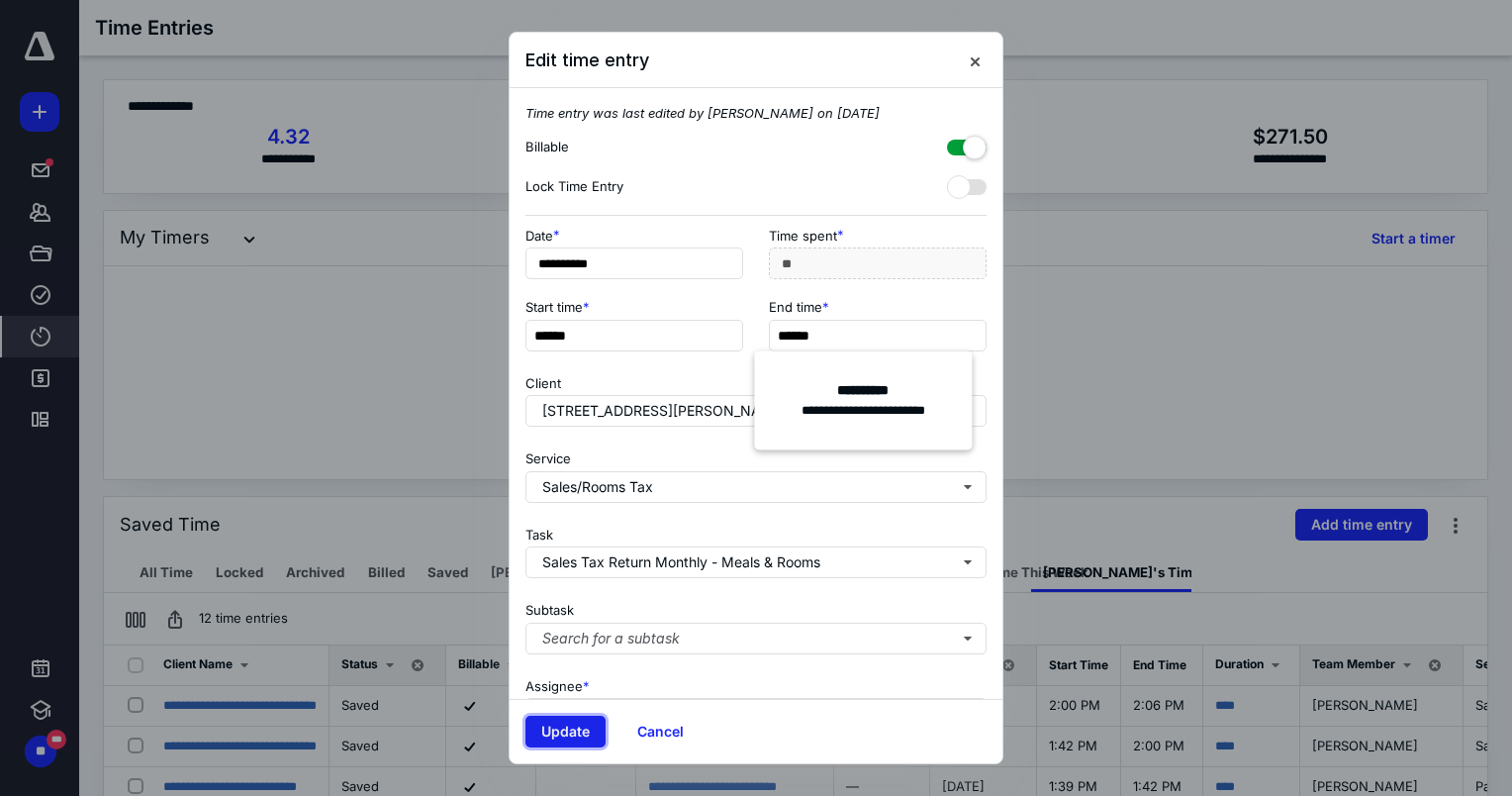 type on "***" 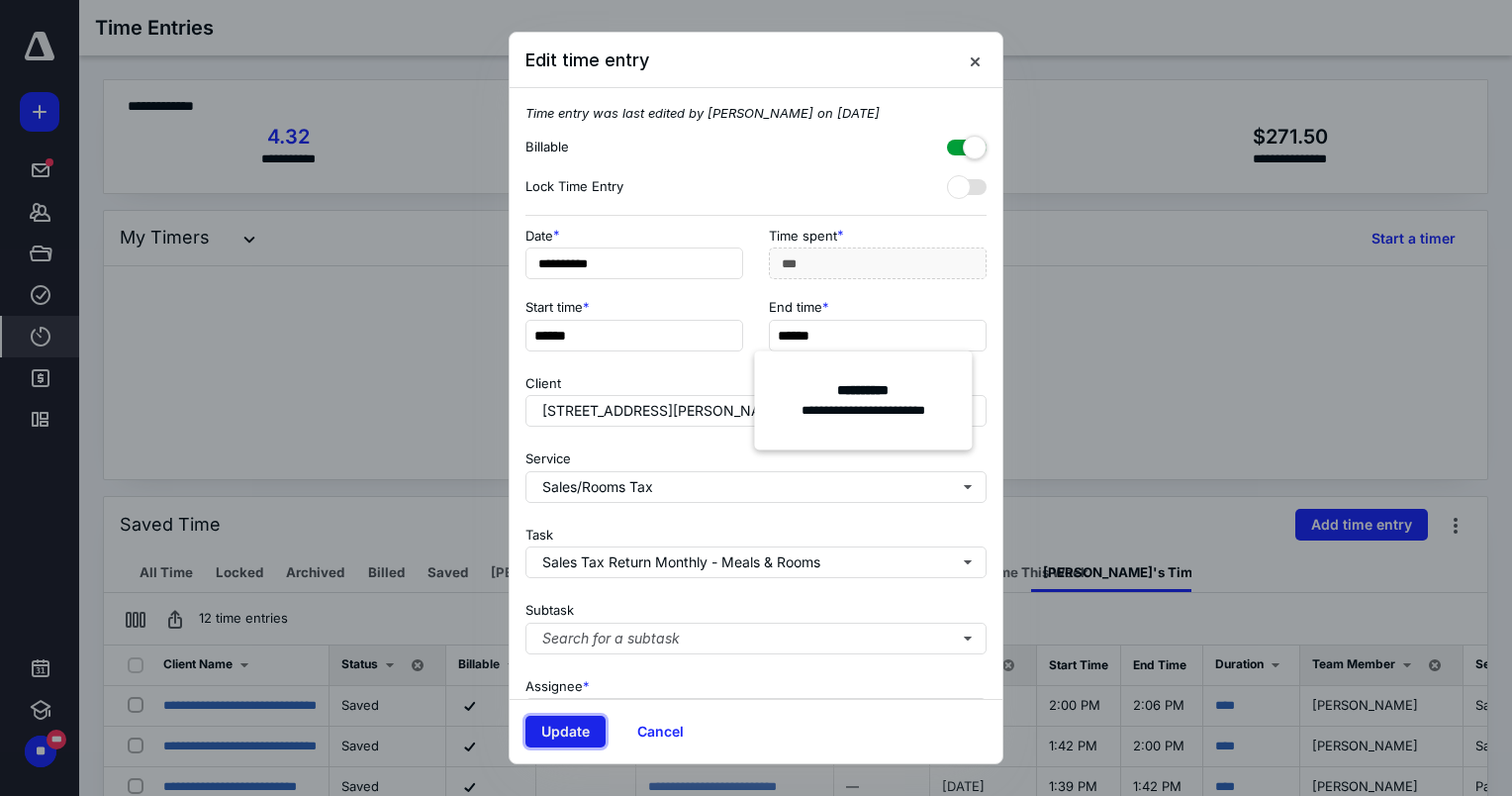 drag, startPoint x: 586, startPoint y: 733, endPoint x: 576, endPoint y: 713, distance: 22.36068 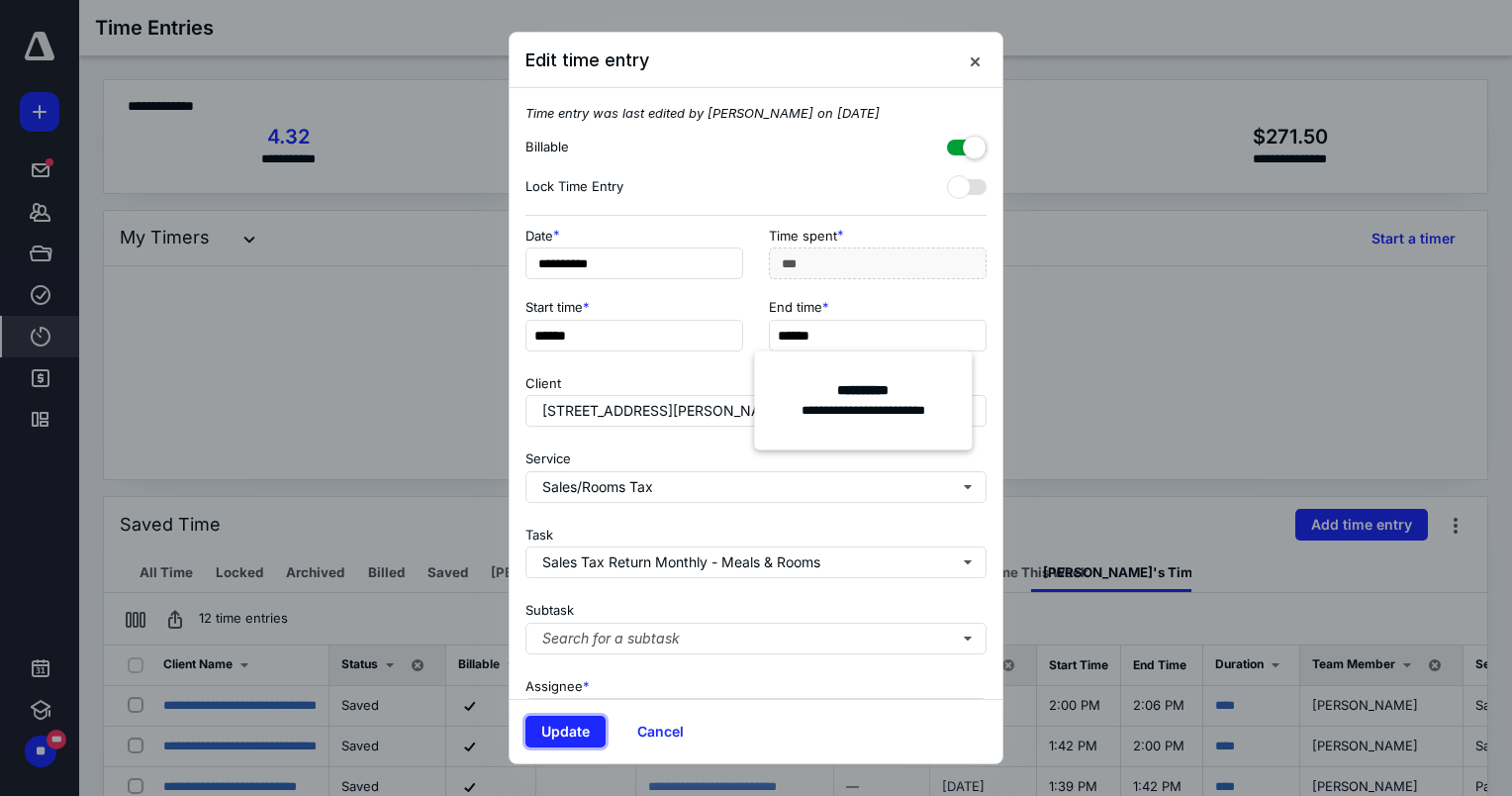click on "Update" at bounding box center [565, 732] 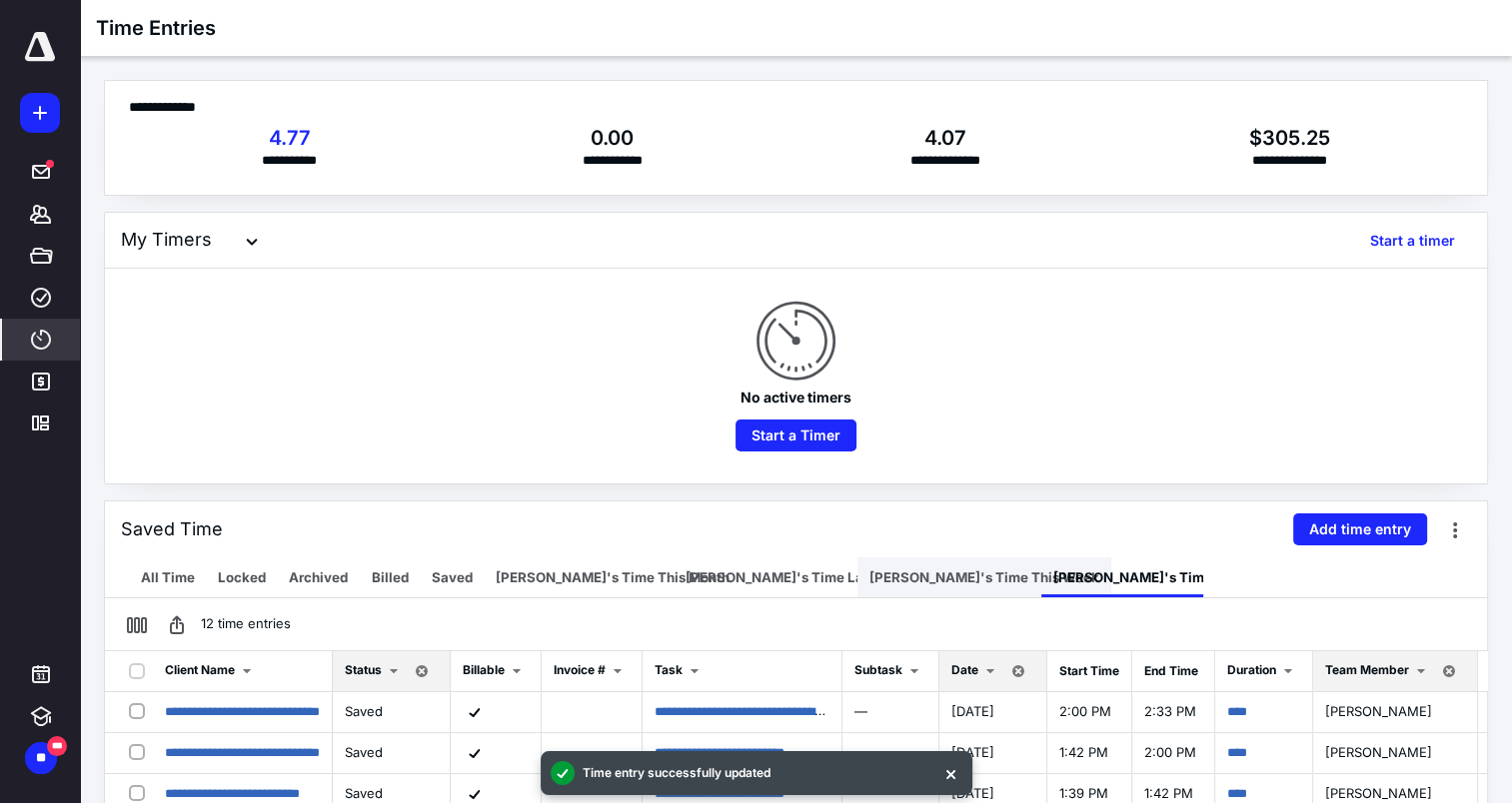 click on "[PERSON_NAME]'s Time This Week" at bounding box center [984, 577] 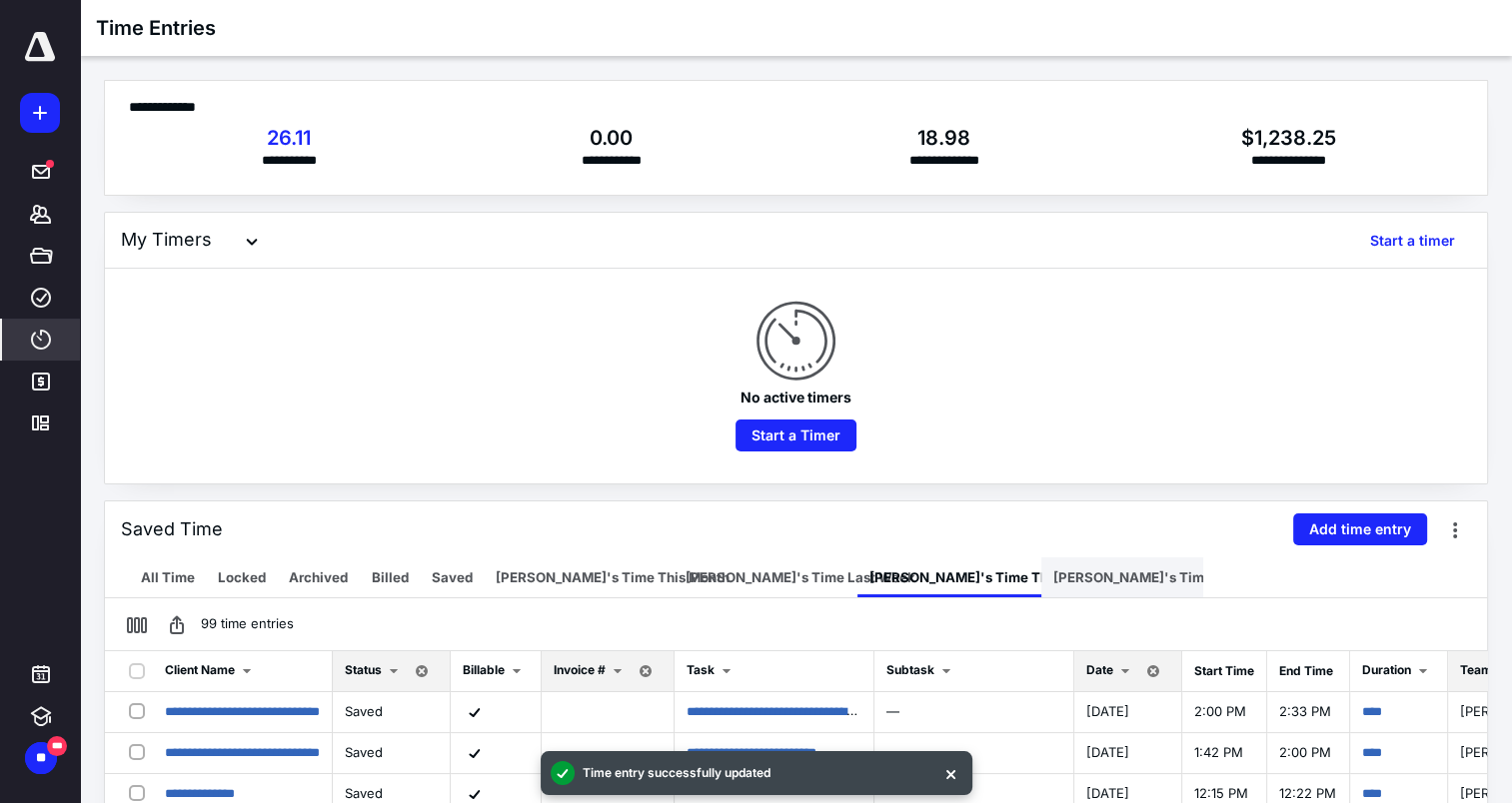 click on "[PERSON_NAME]'s Time [DATE]" at bounding box center [1156, 577] 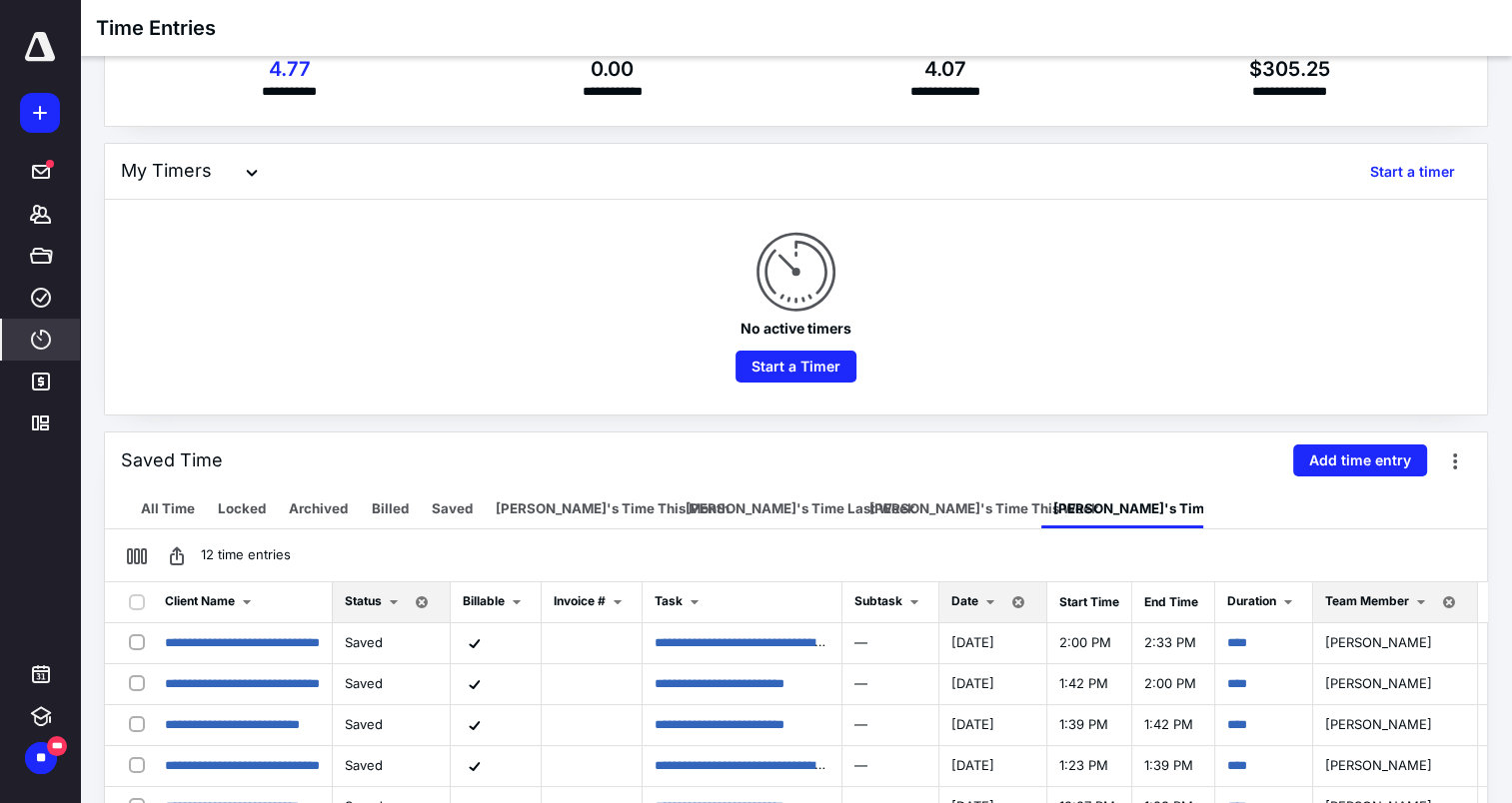 scroll, scrollTop: 200, scrollLeft: 0, axis: vertical 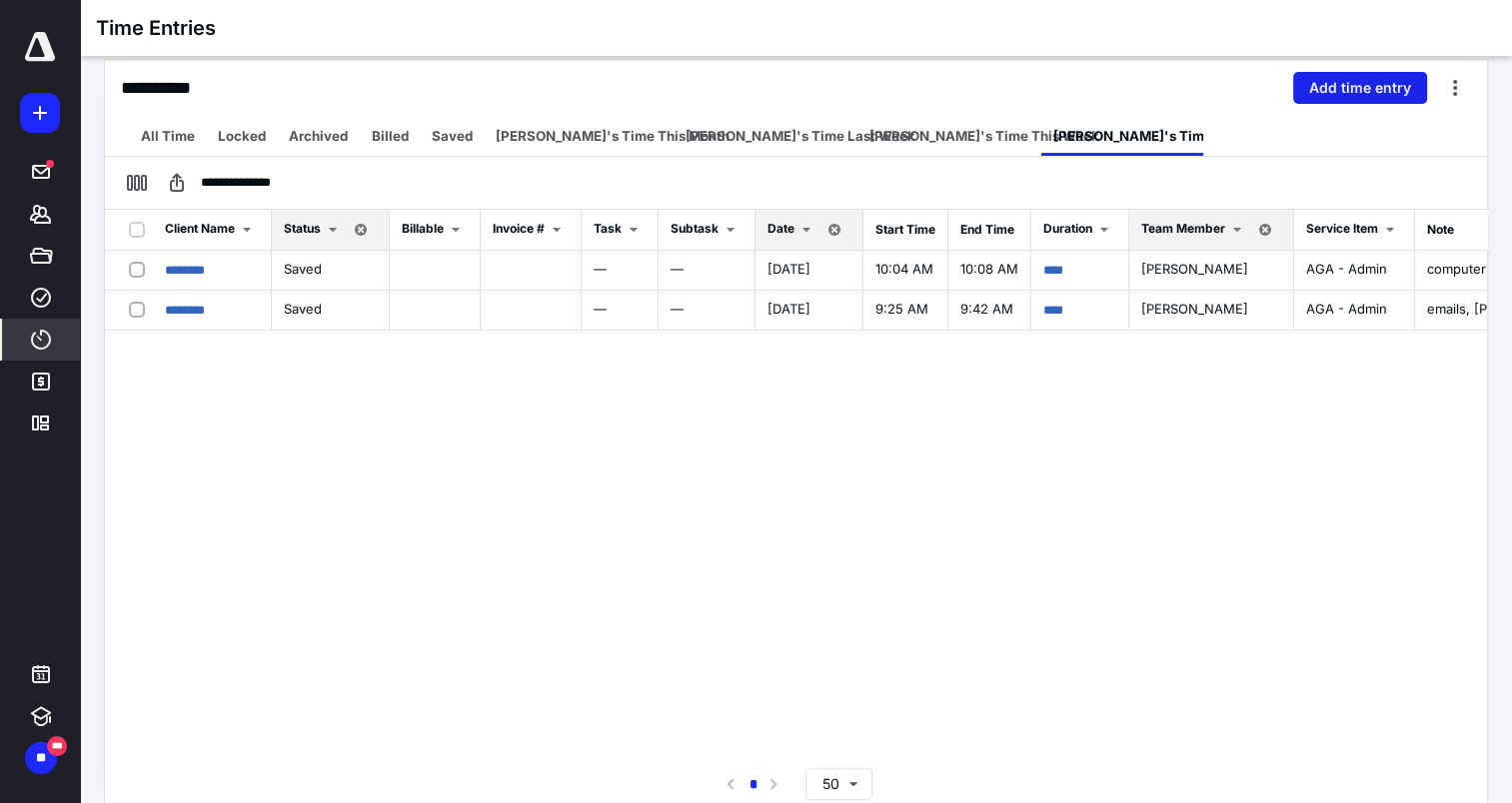 click on "Add time entry" at bounding box center [1360, 88] 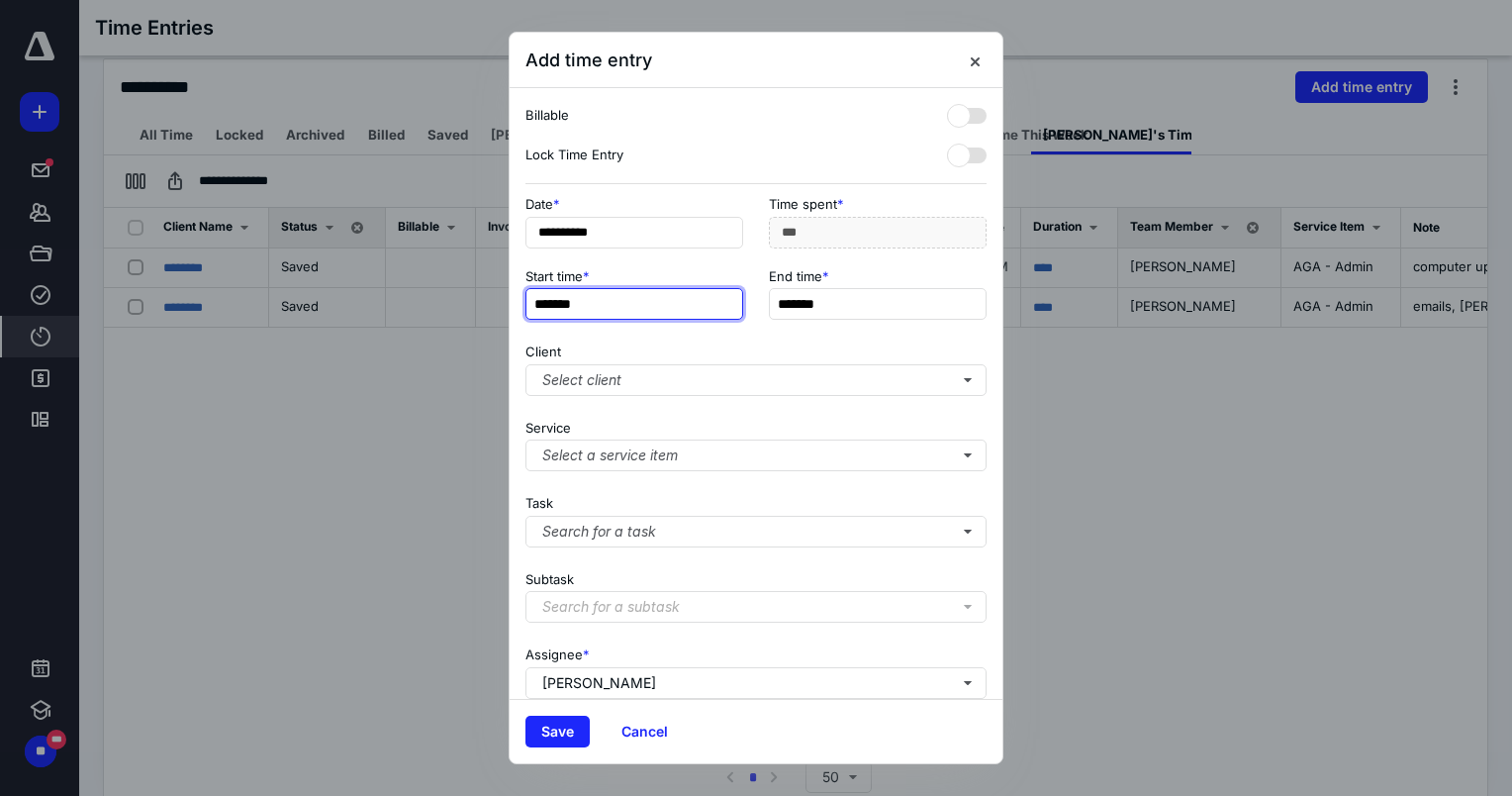 click on "*******" at bounding box center [634, 304] 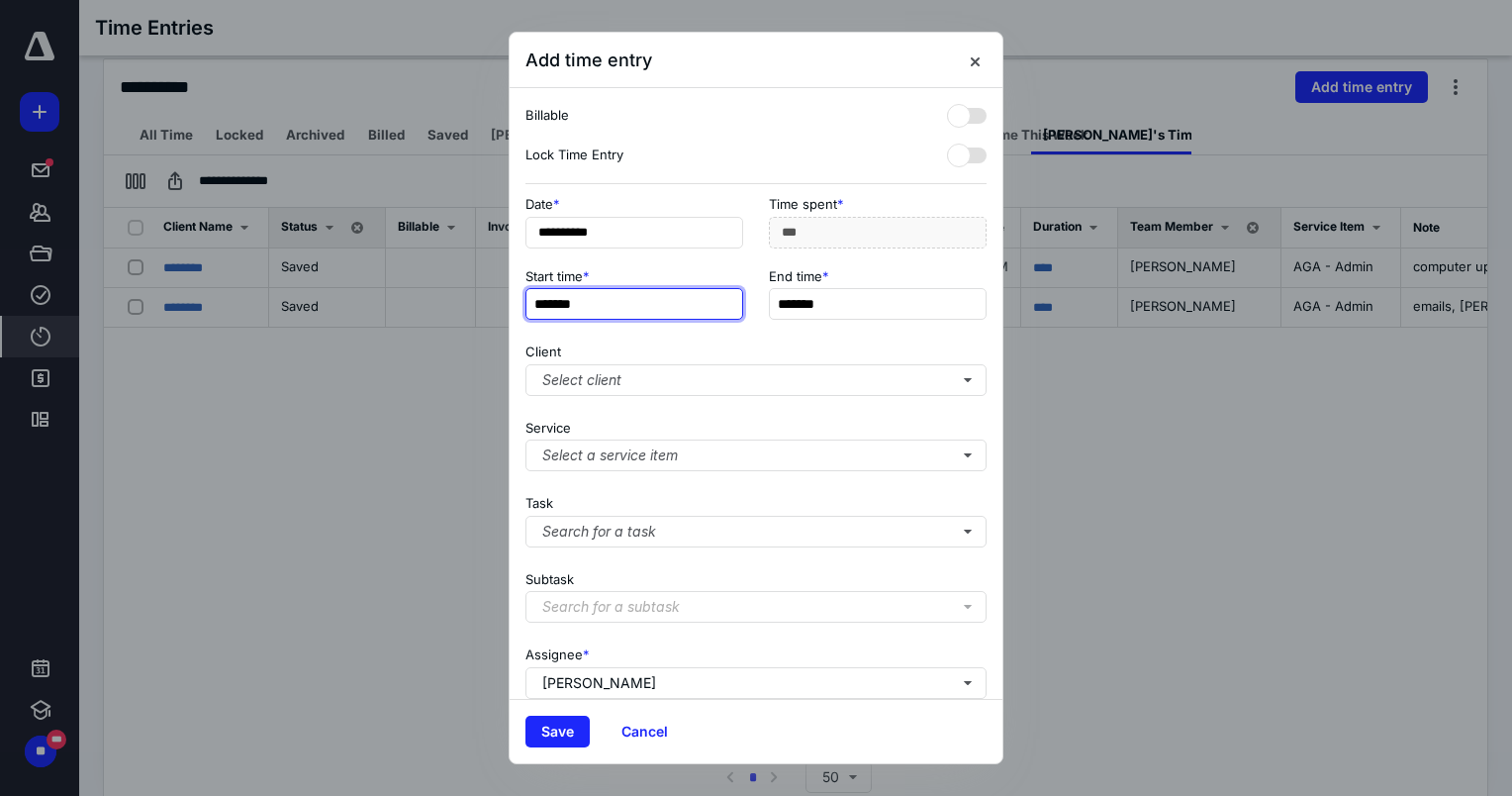 type on "*******" 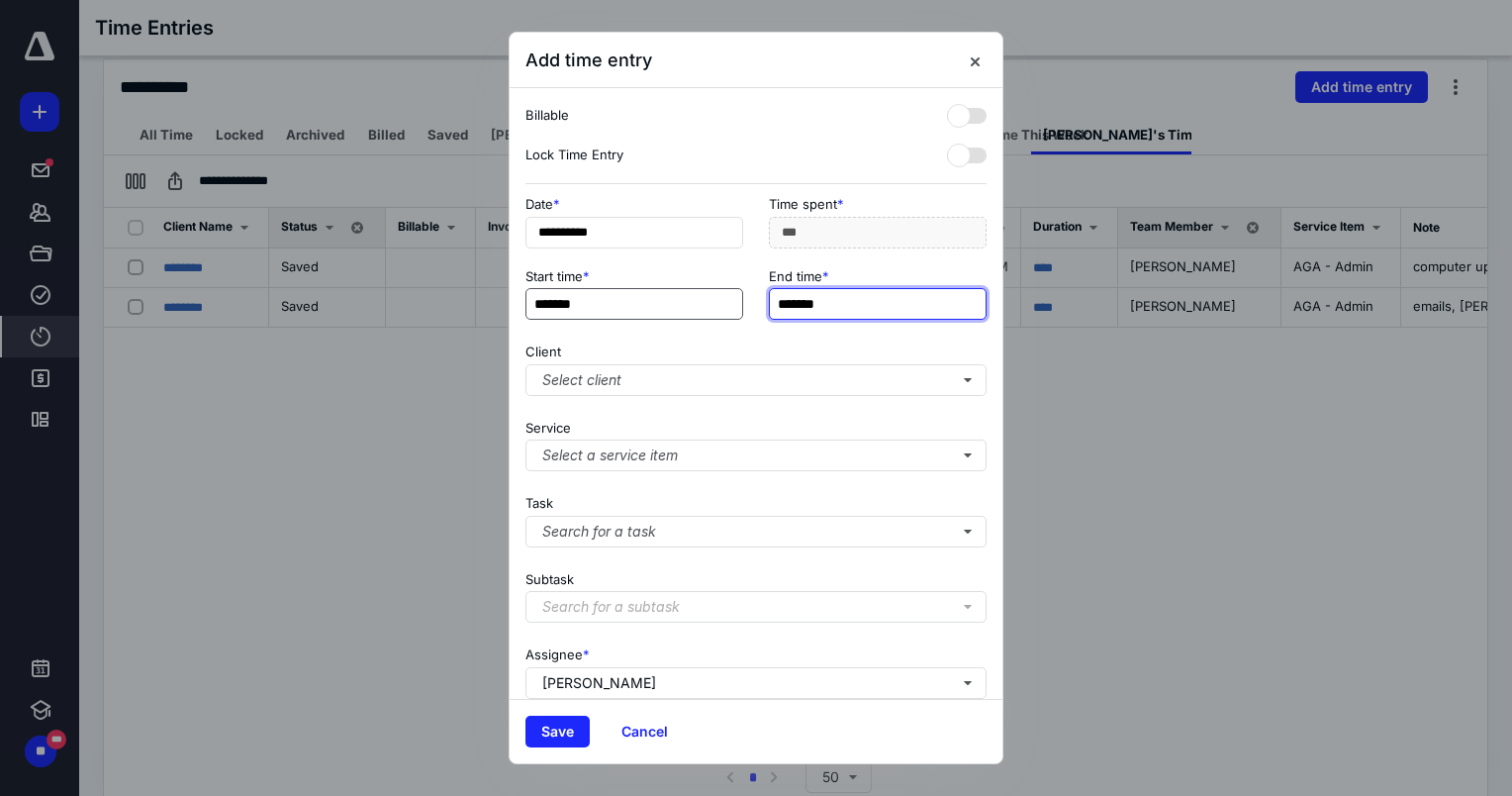 type on "******" 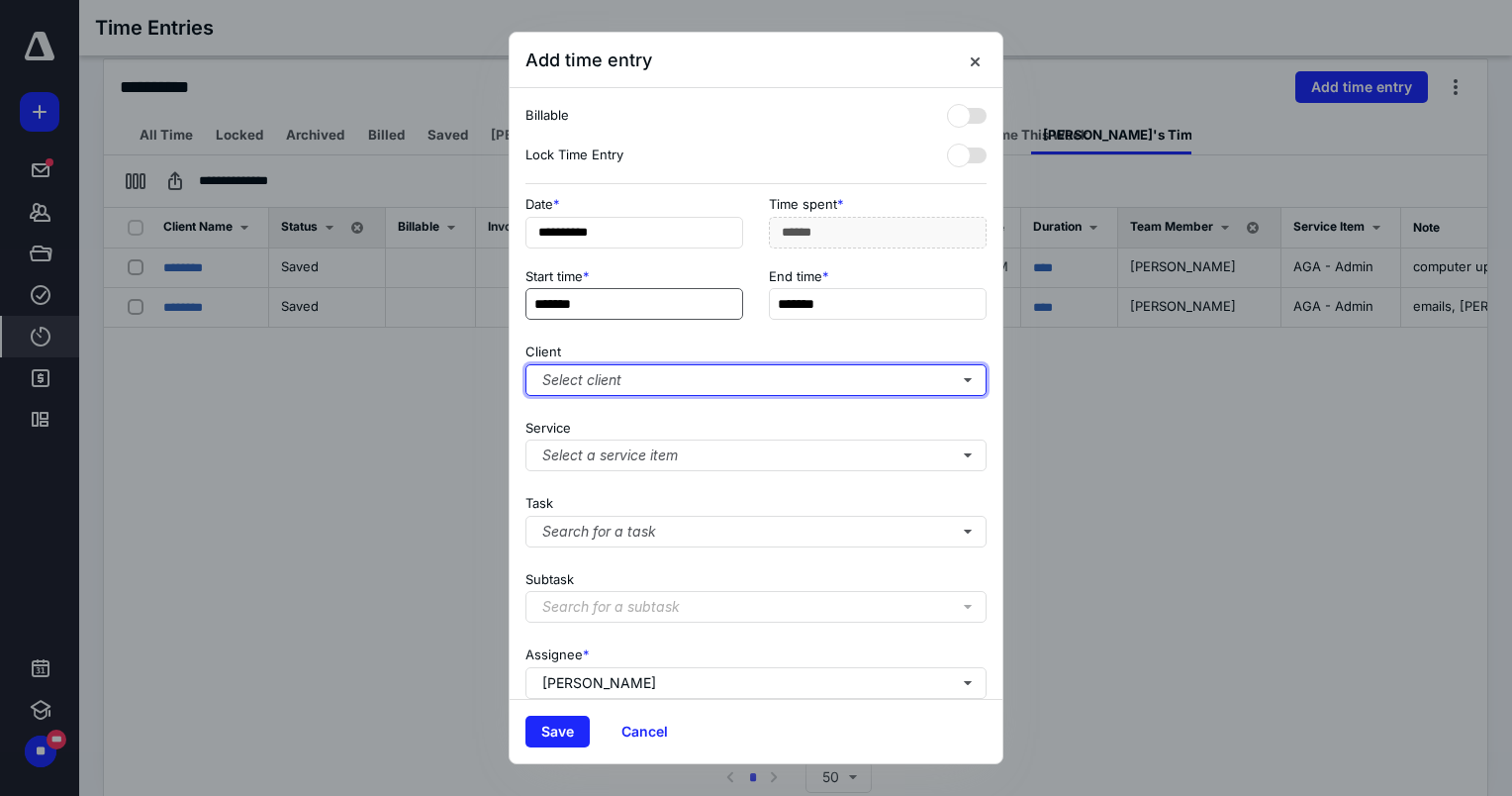 type 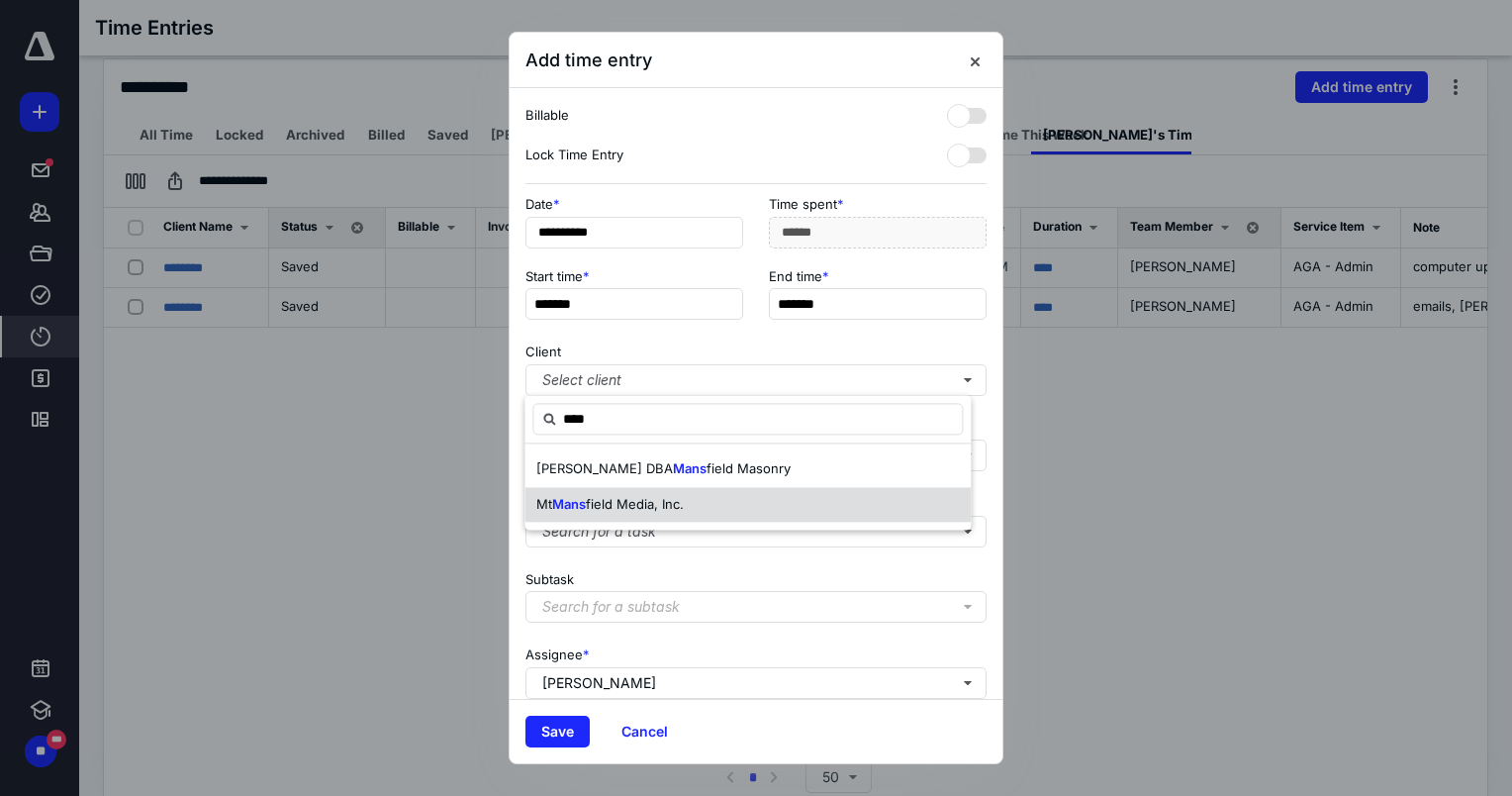 click on "field Media, Inc." at bounding box center [634, 504] 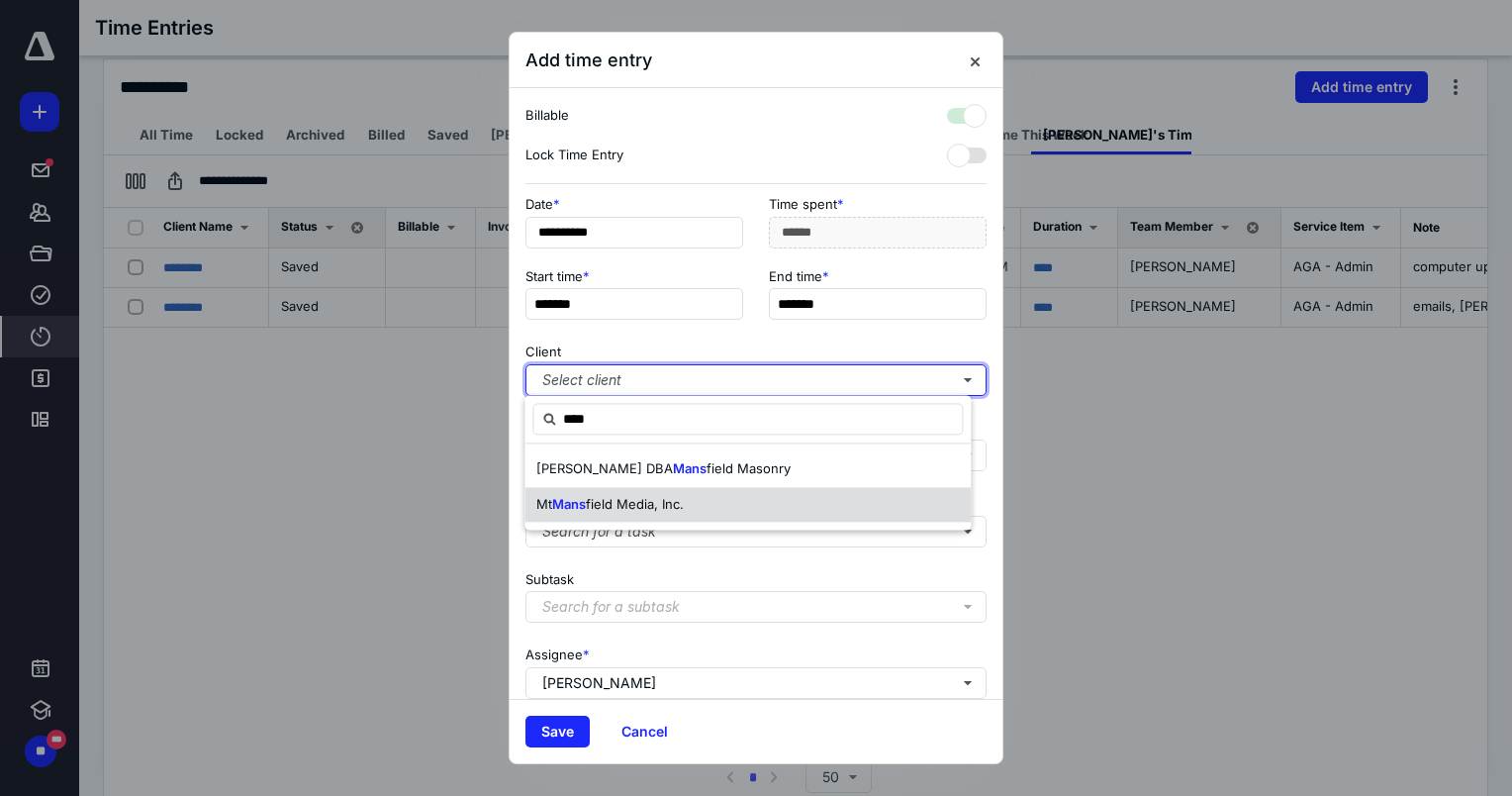 checkbox on "true" 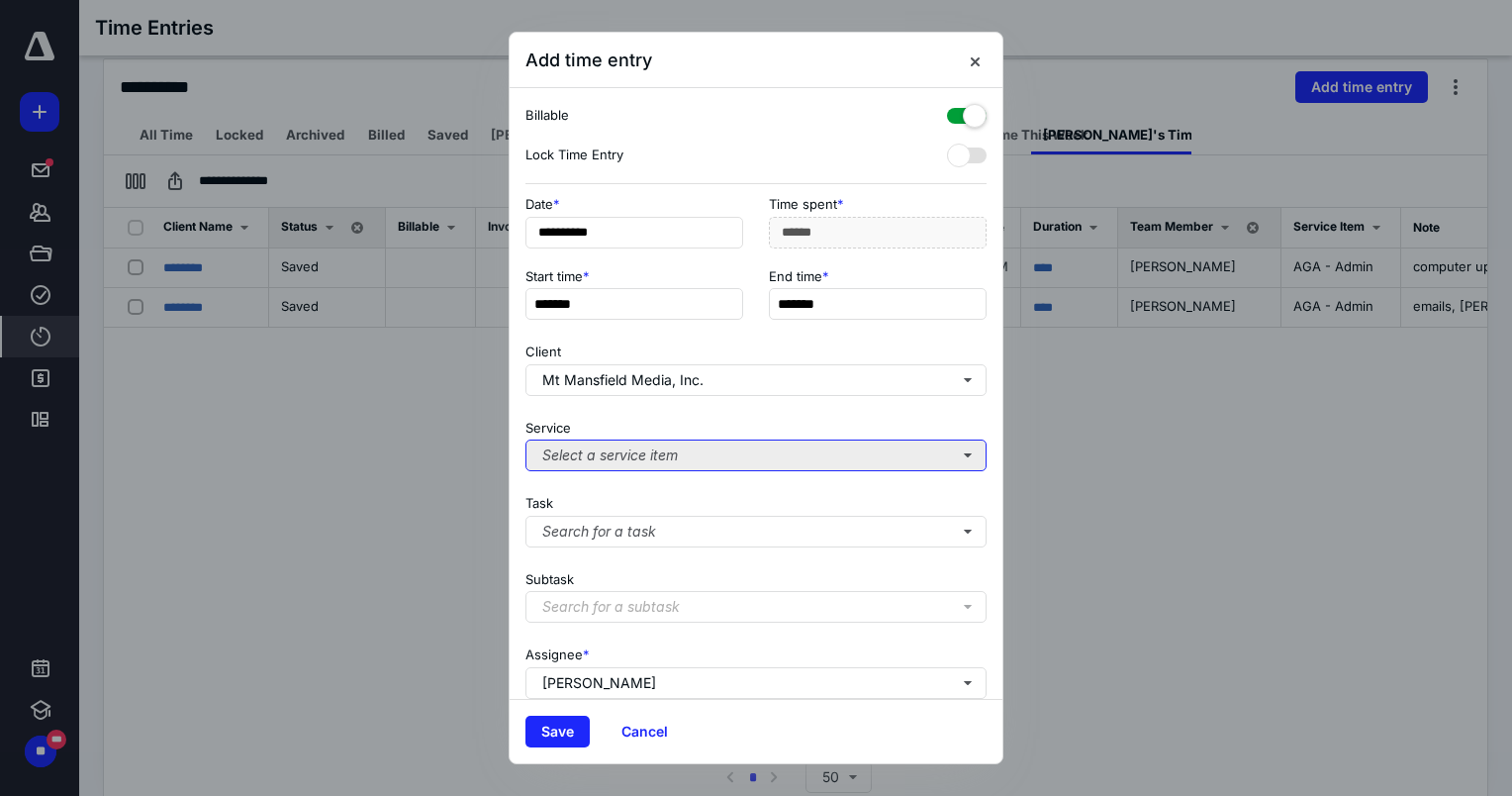 click on "Select a service item" at bounding box center [756, 455] 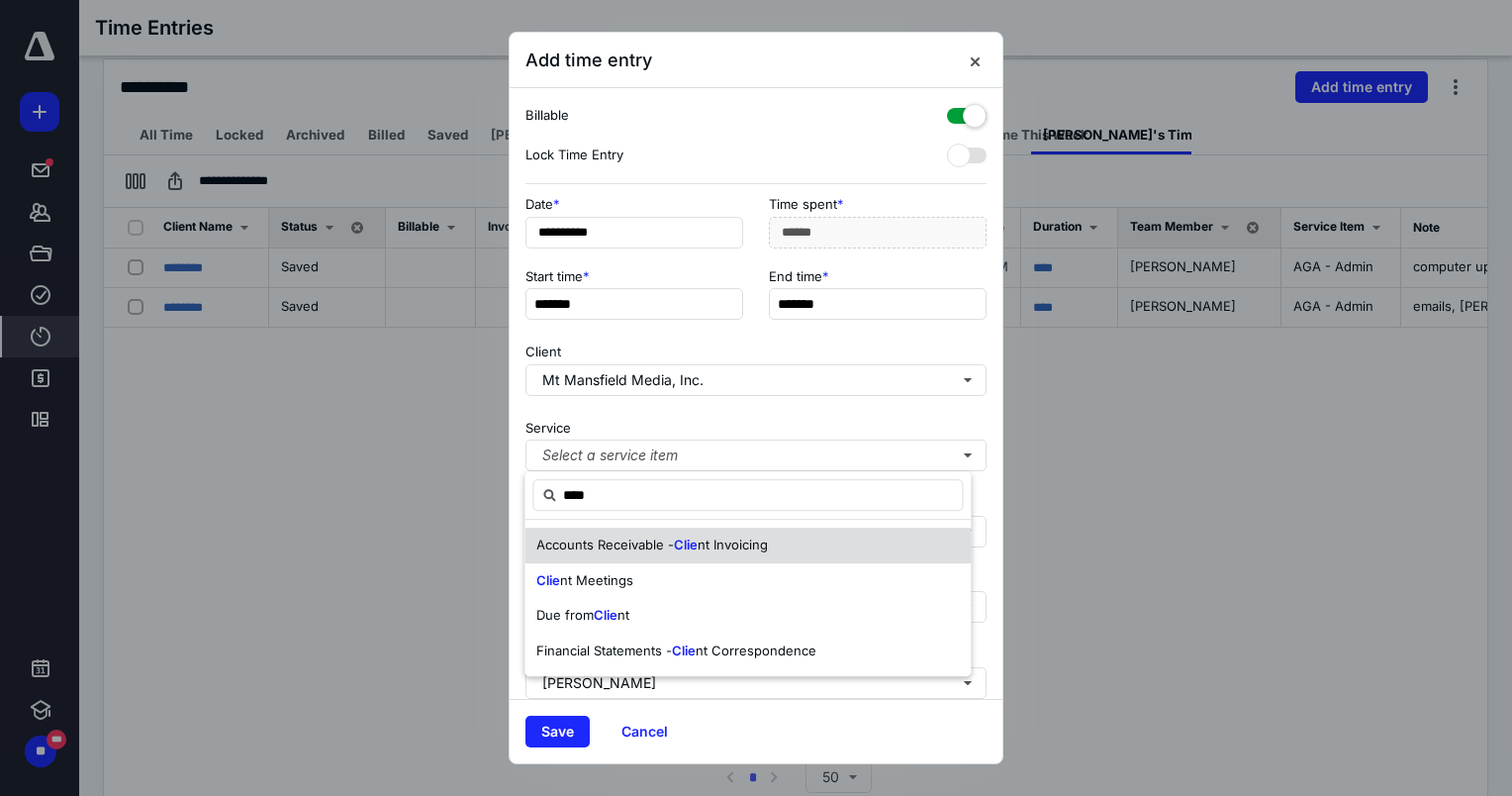 click on "Accounts Receivable -" at bounding box center (605, 545) 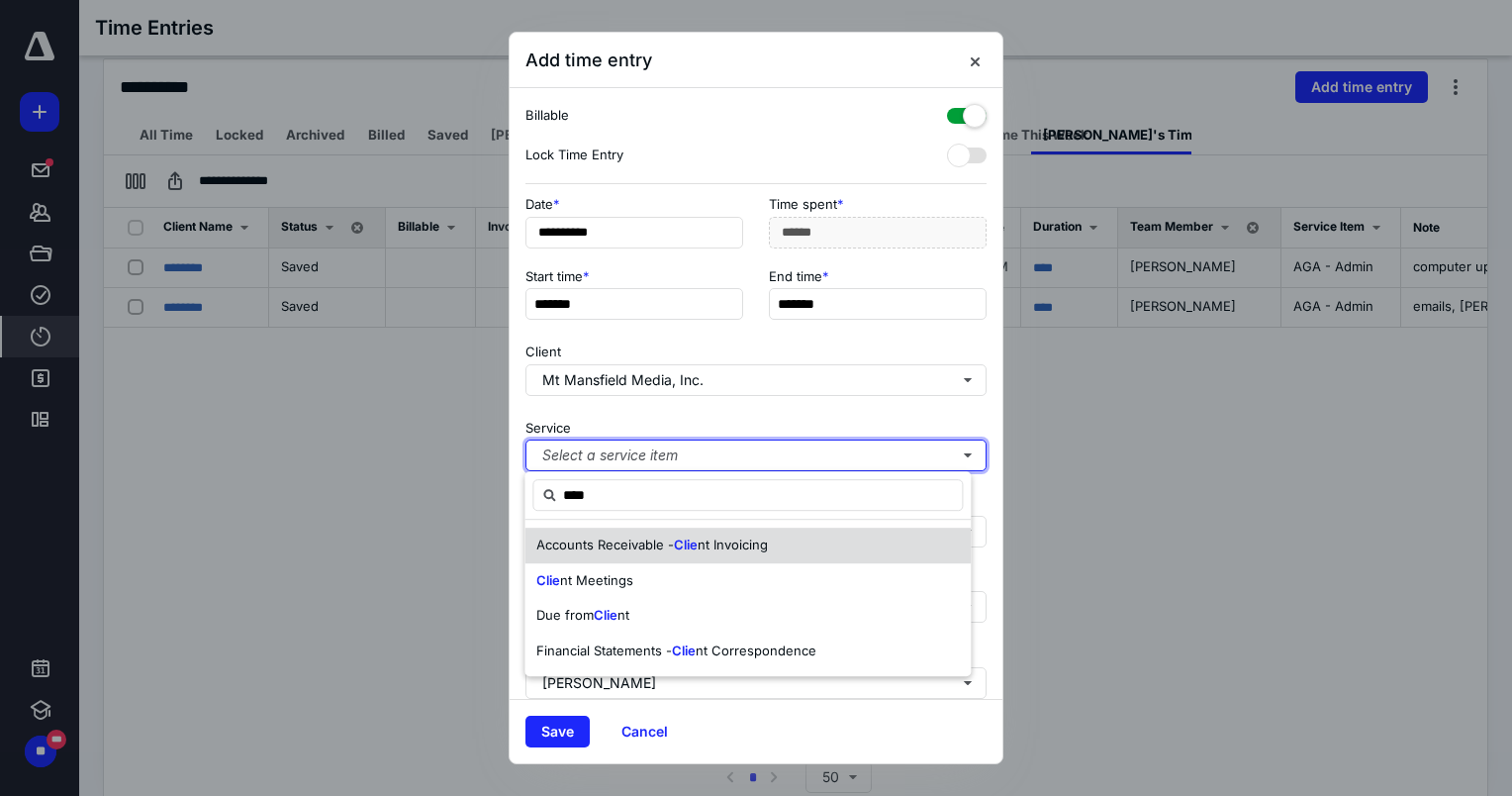 type 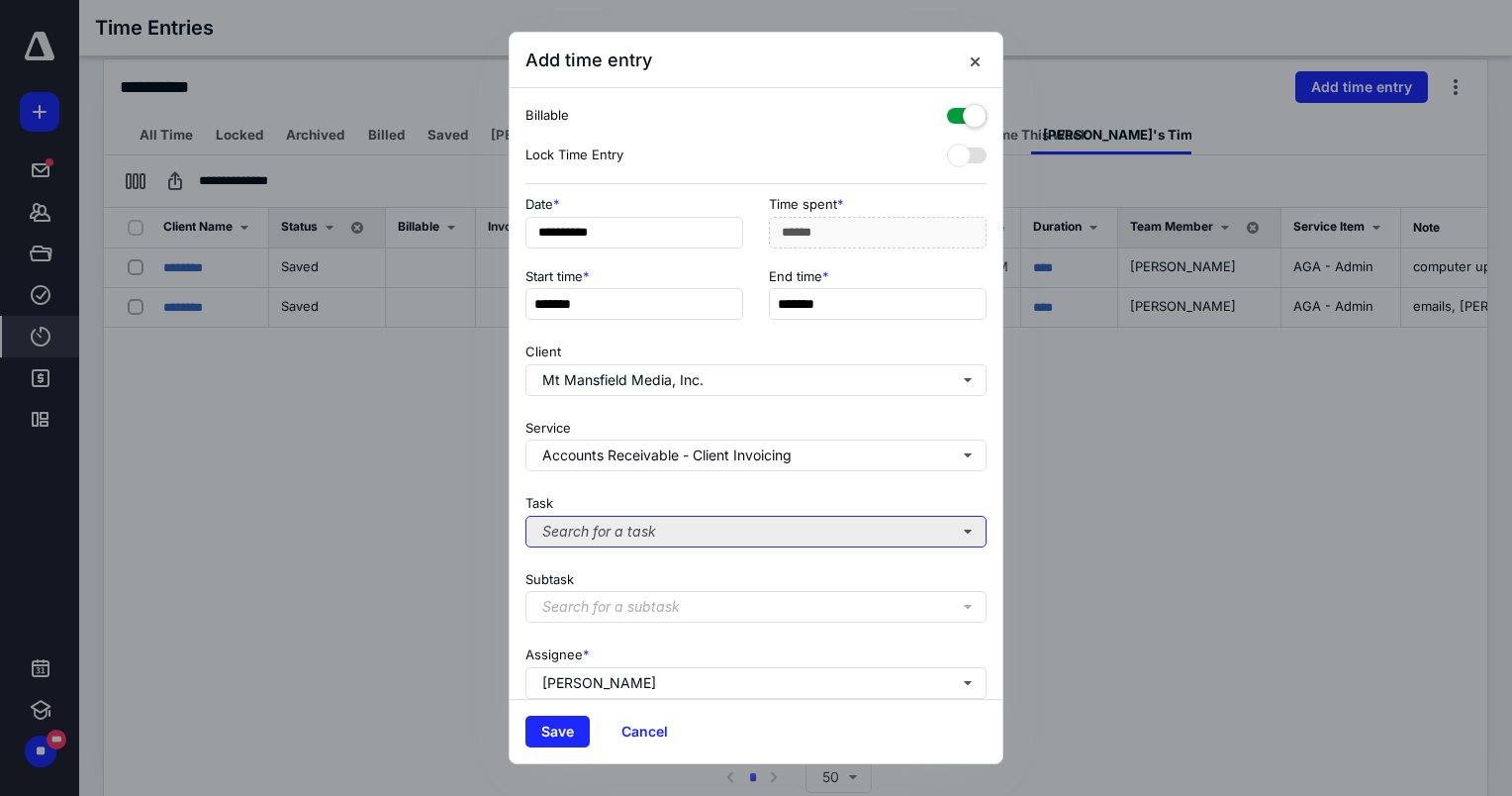 click on "Search for a task" at bounding box center (756, 532) 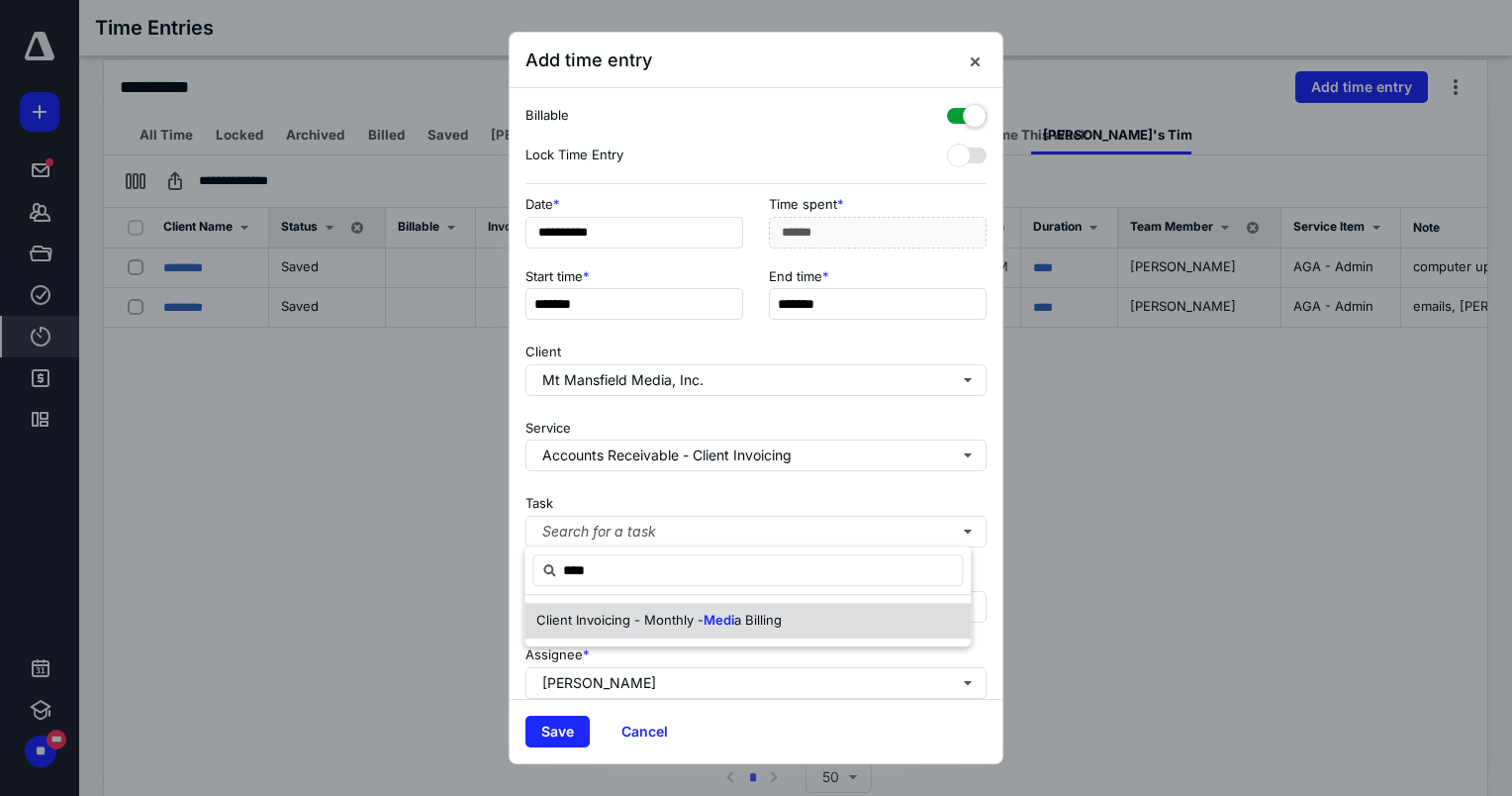 click on "Client Invoicing - Monthly -" at bounding box center [619, 620] 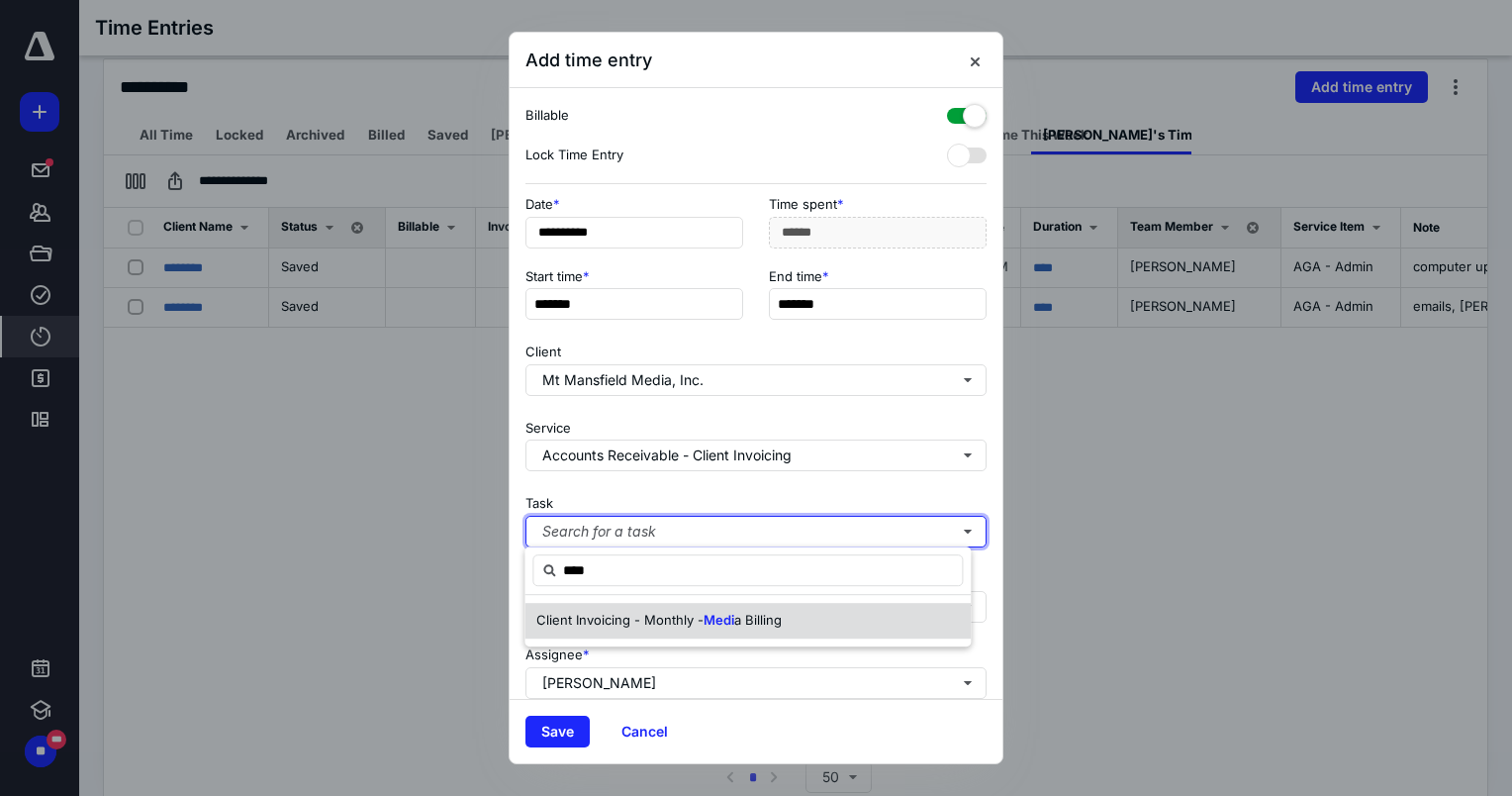 type 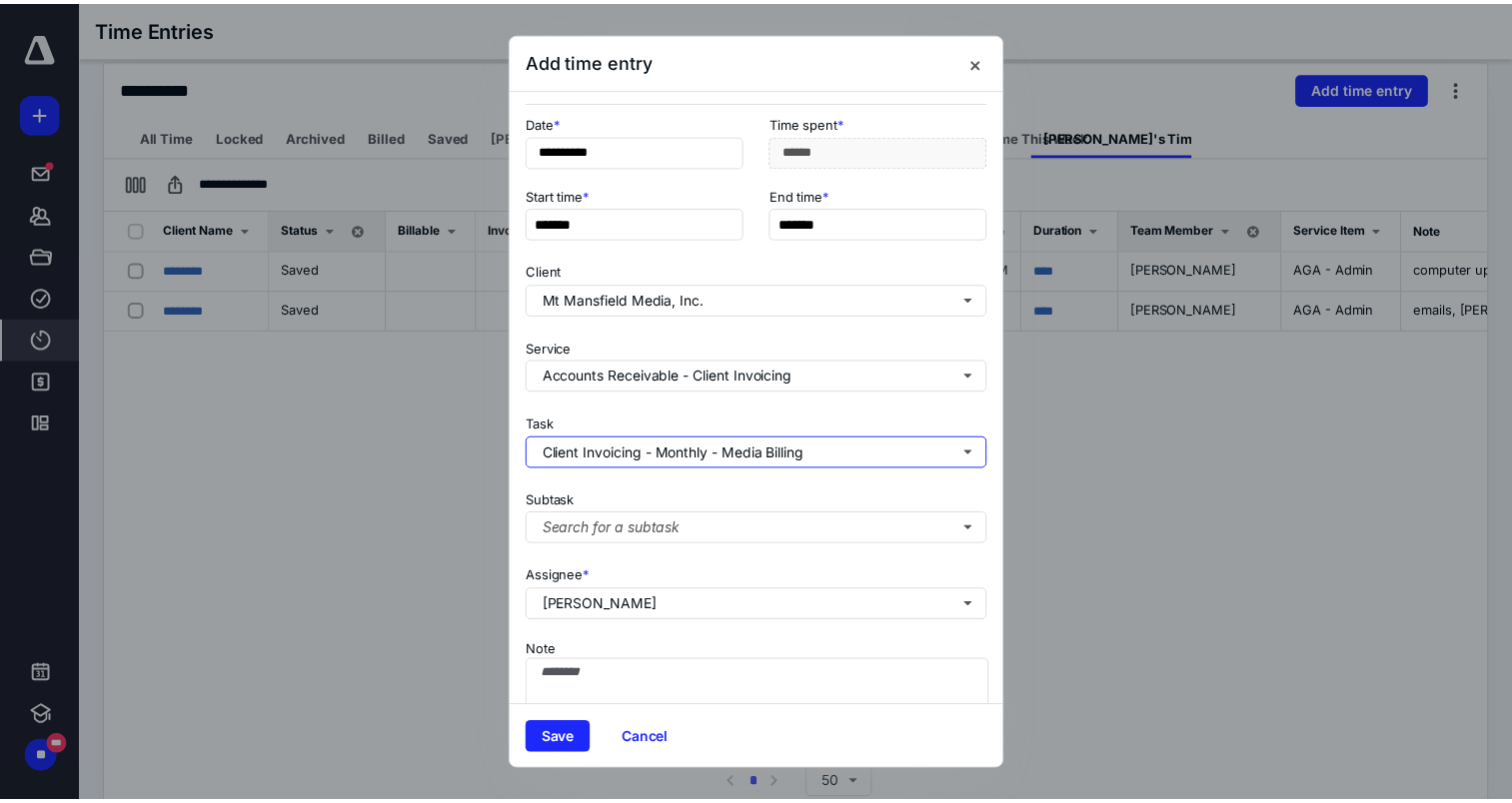 scroll, scrollTop: 169, scrollLeft: 0, axis: vertical 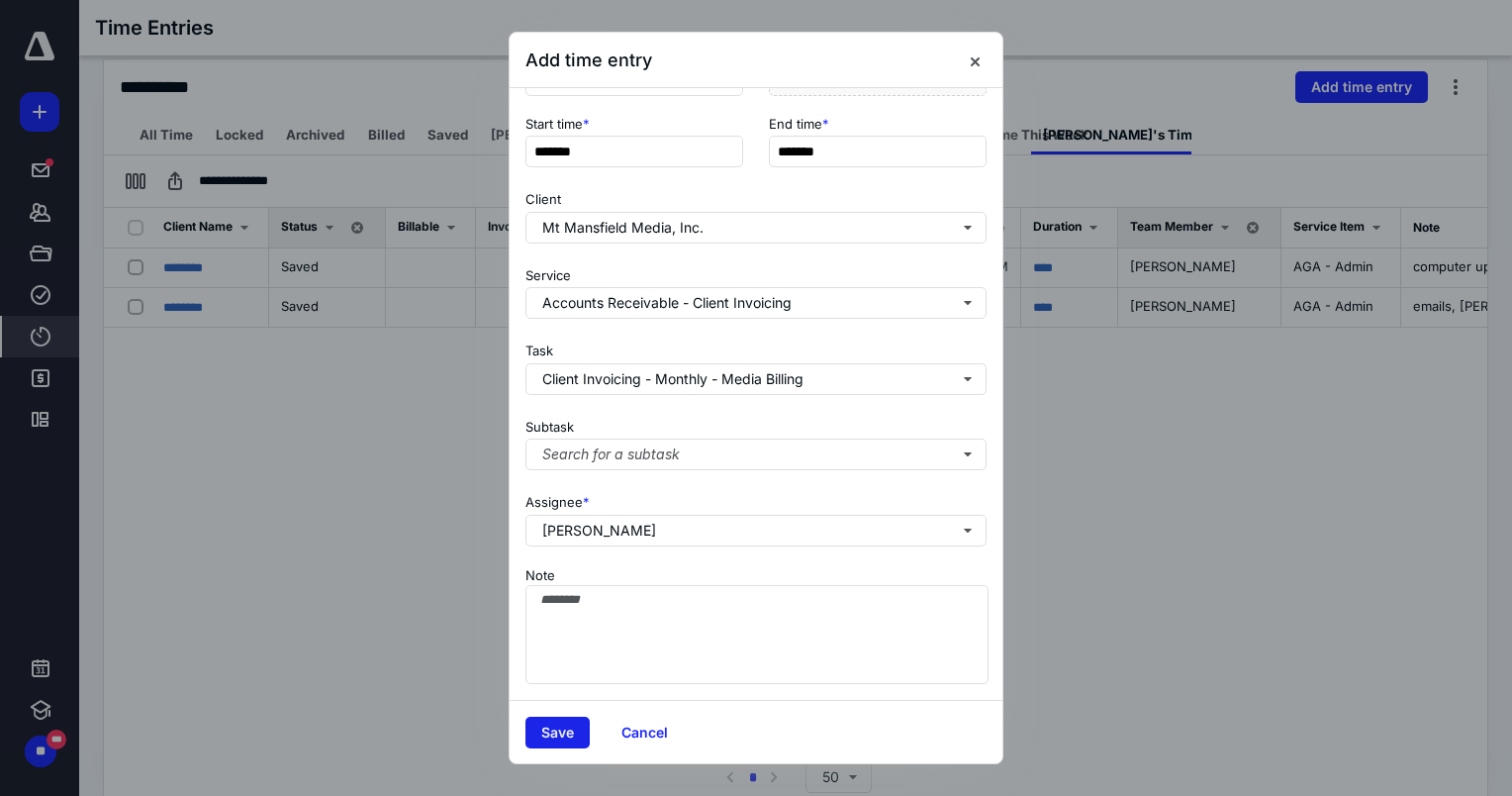 click on "Save" at bounding box center (557, 733) 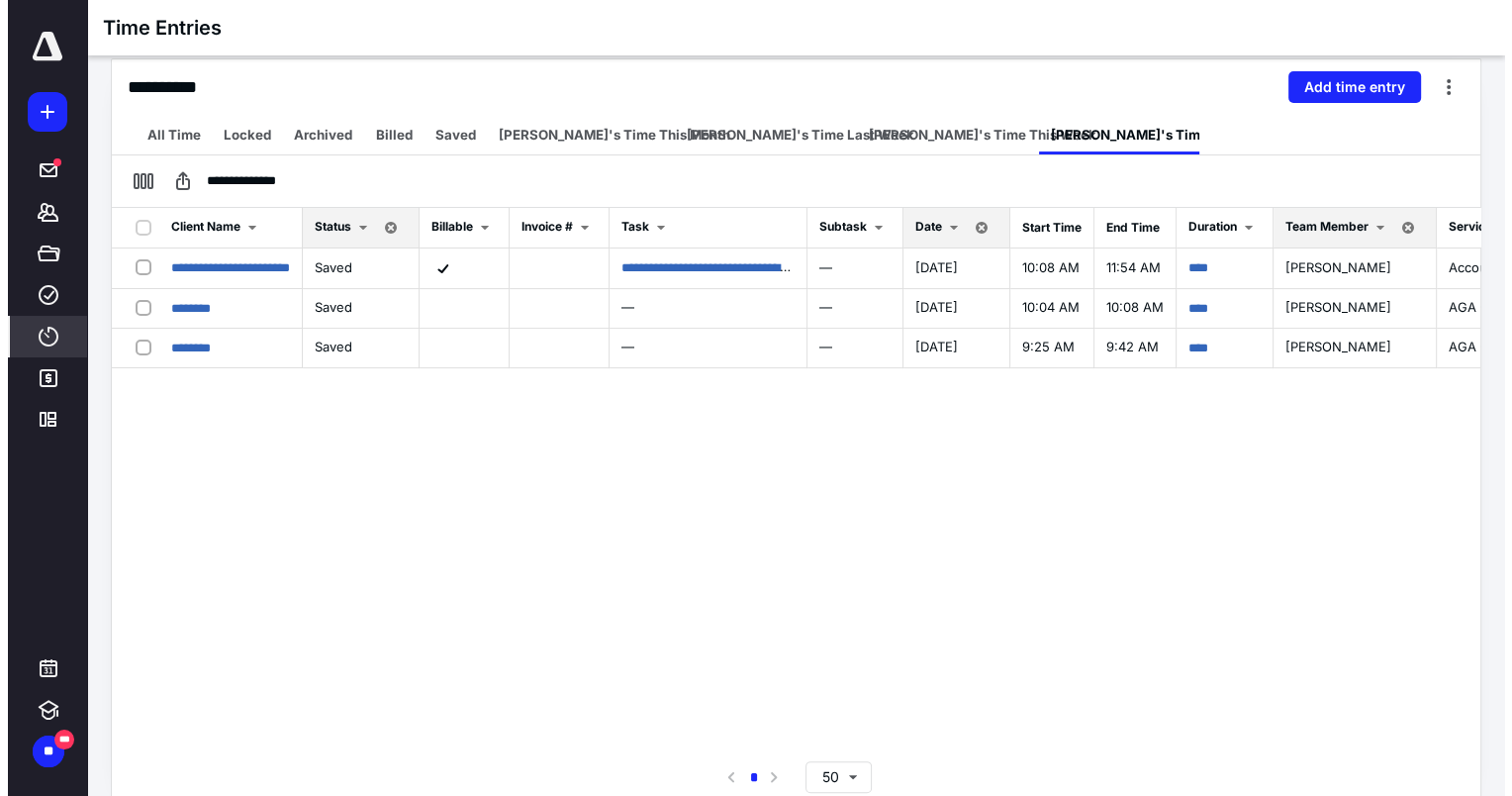 scroll, scrollTop: 439, scrollLeft: 0, axis: vertical 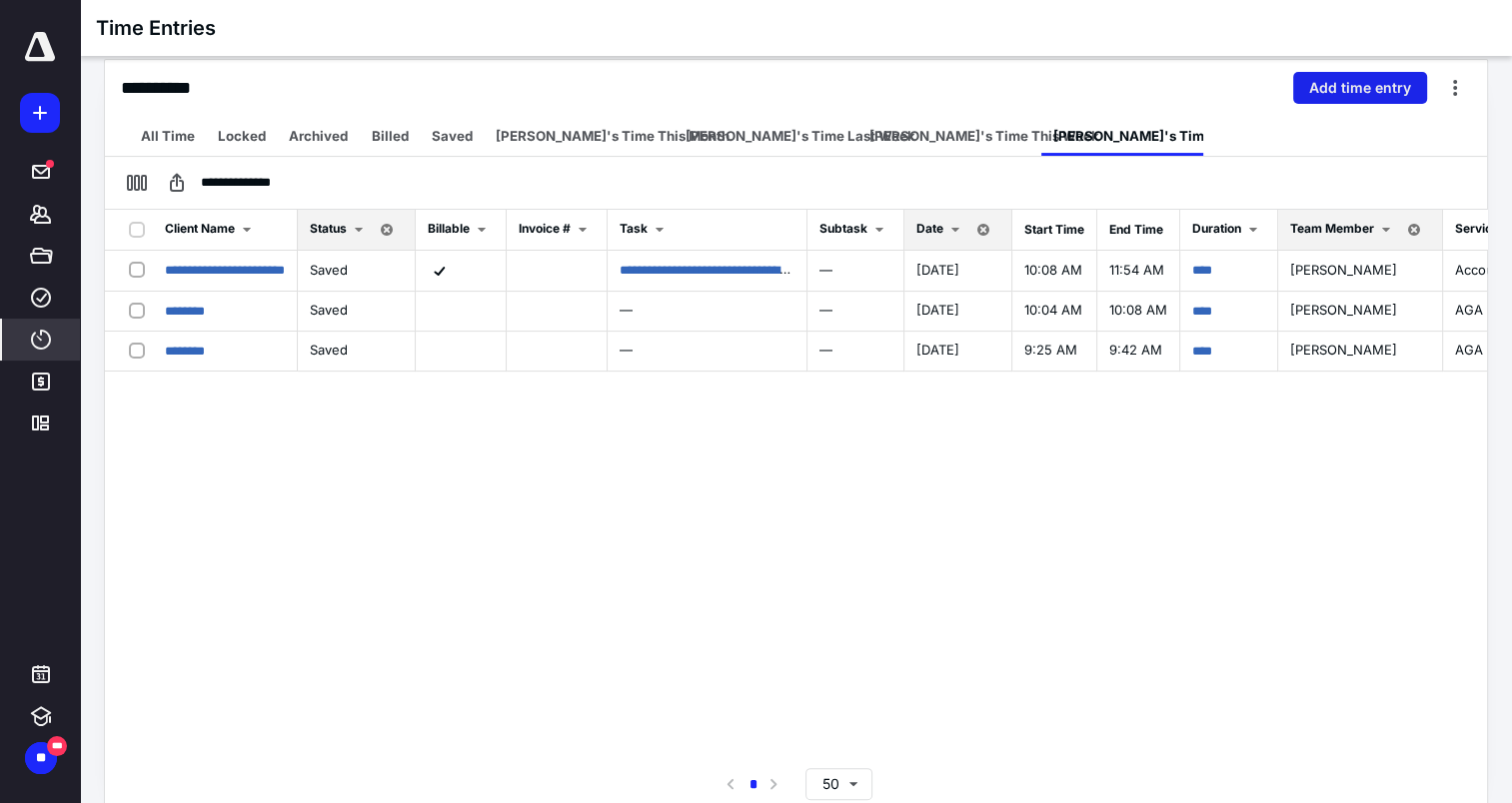 click on "Add time entry" at bounding box center [1360, 88] 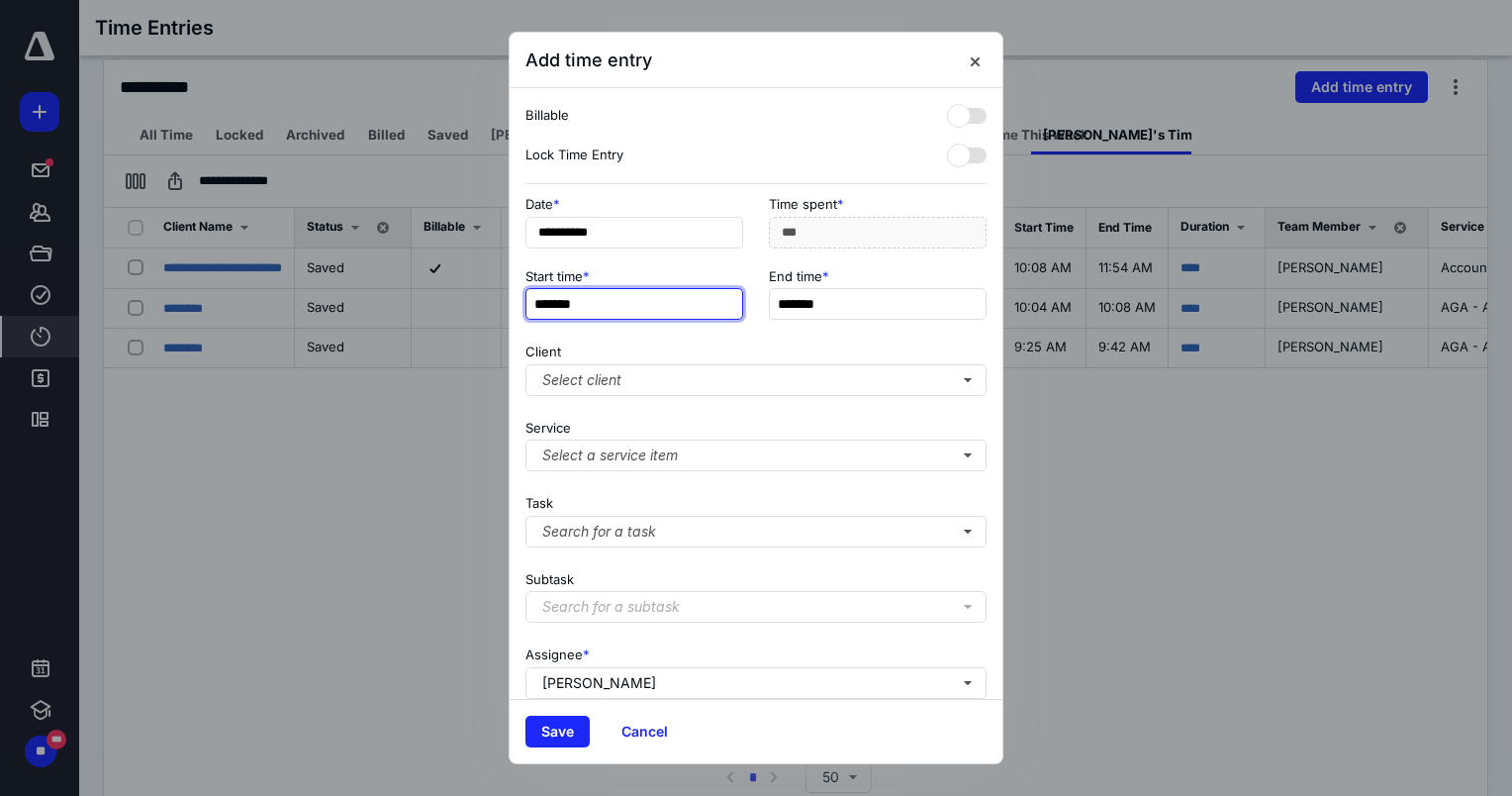 click on "*******" at bounding box center [634, 304] 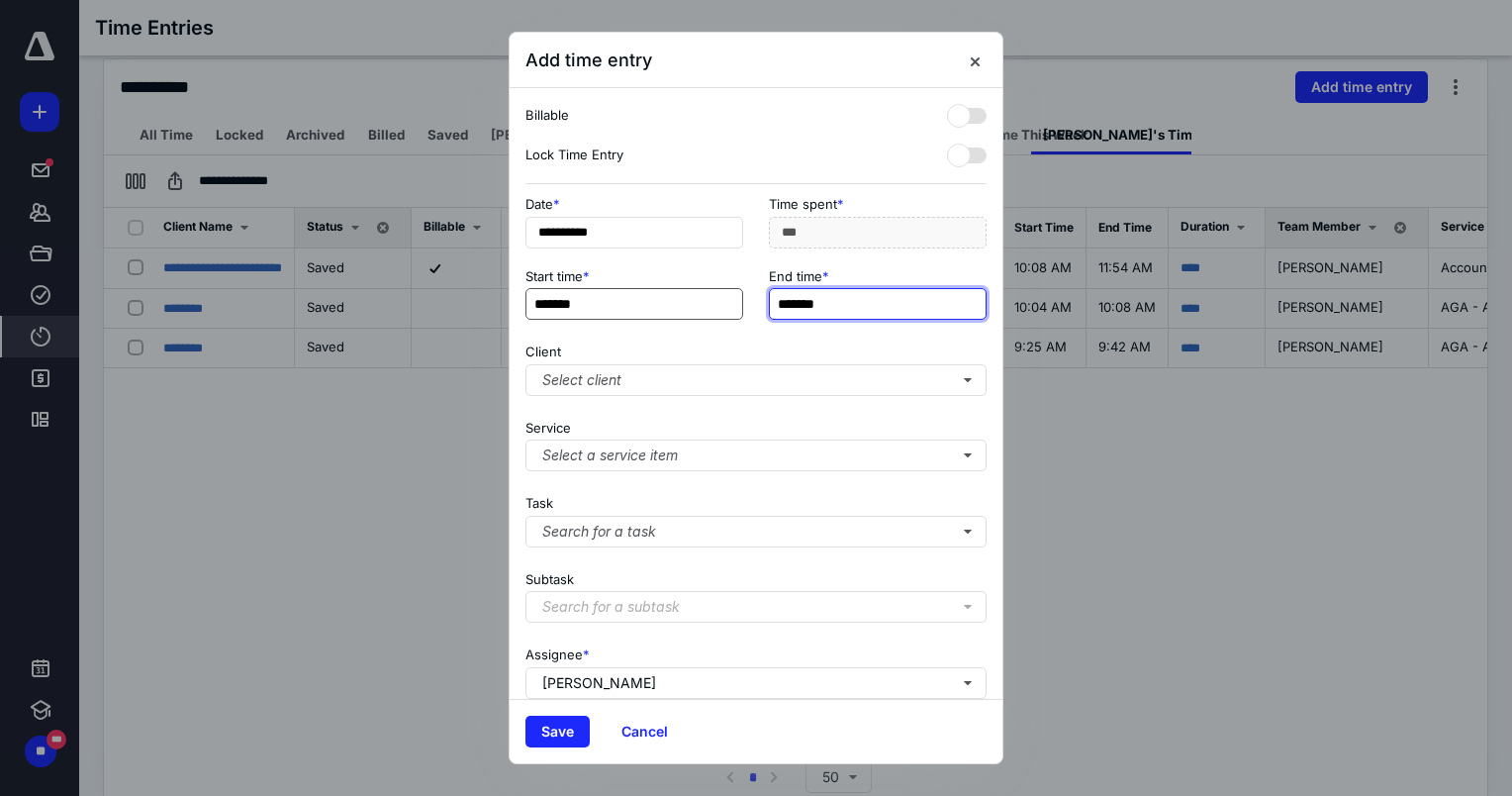 type on "***" 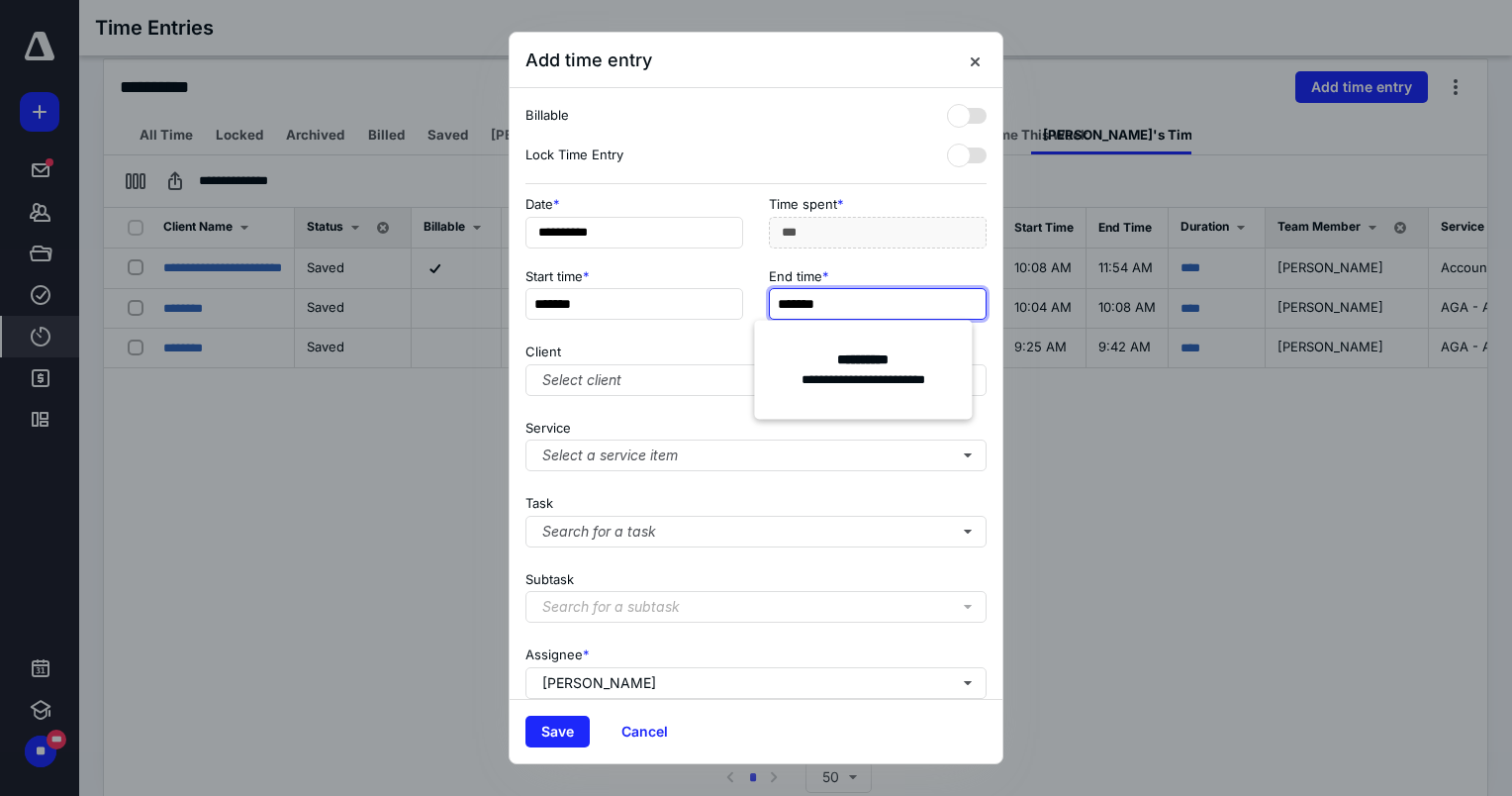 type on "*******" 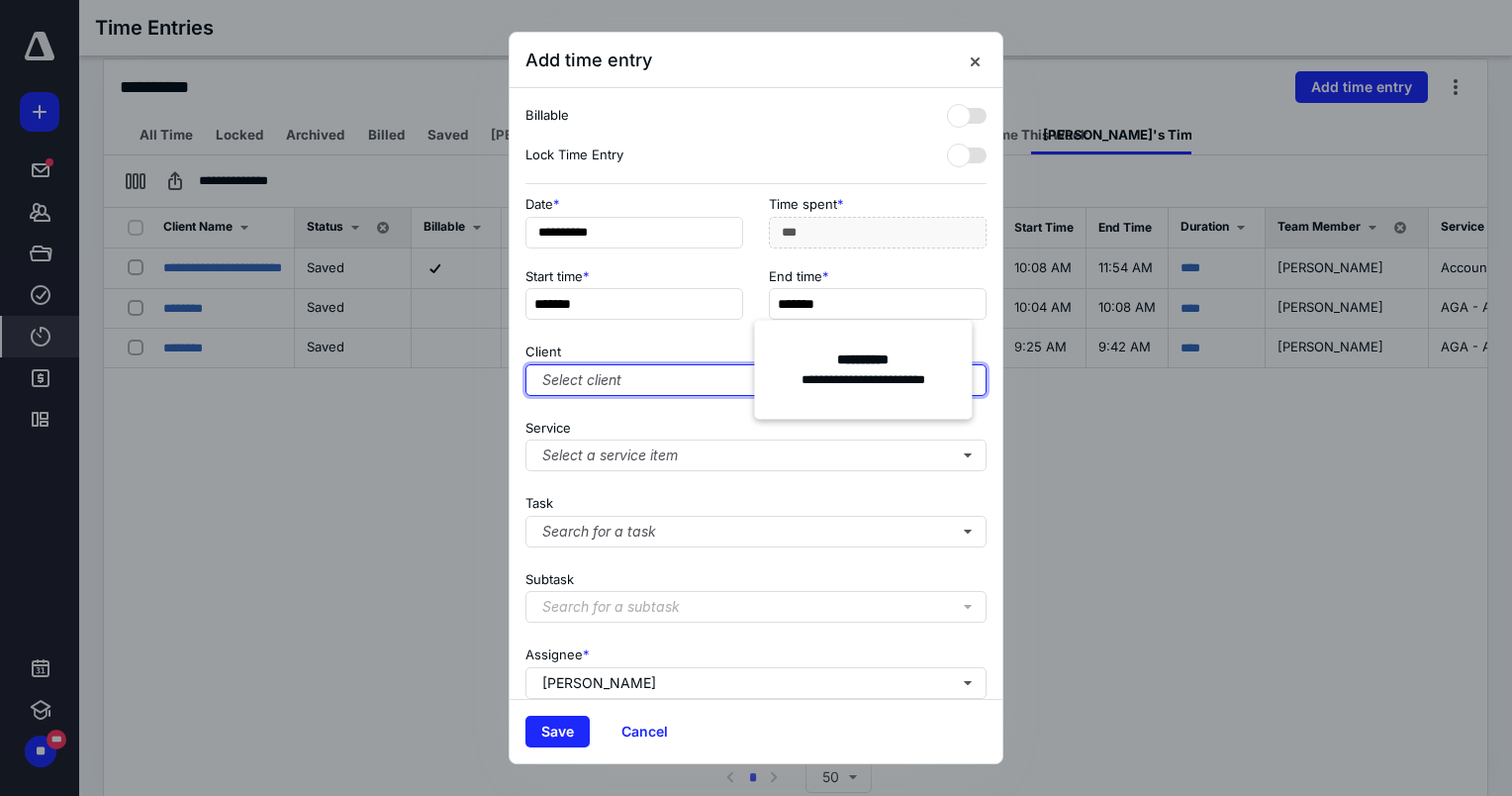 type on "***" 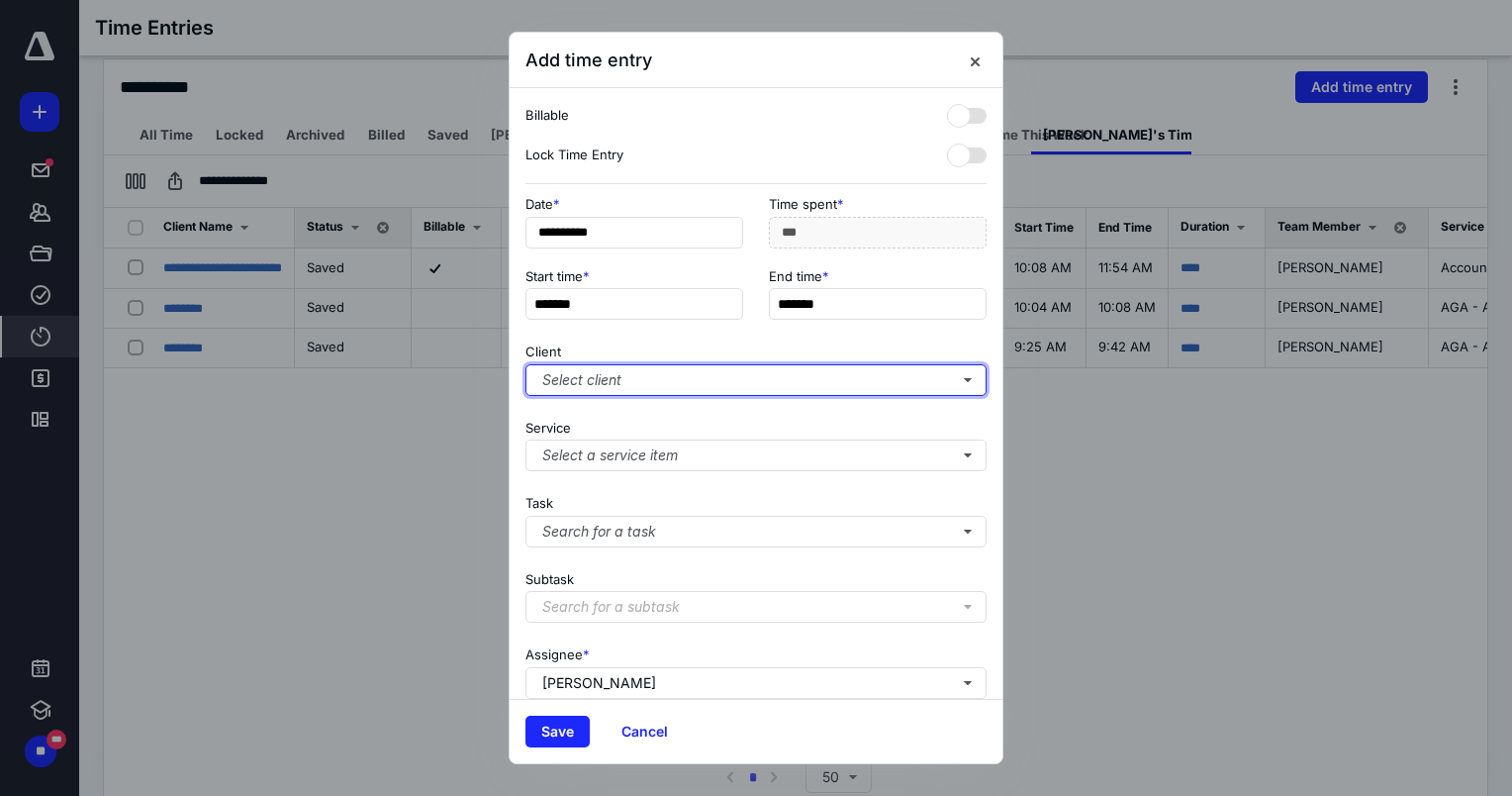 type 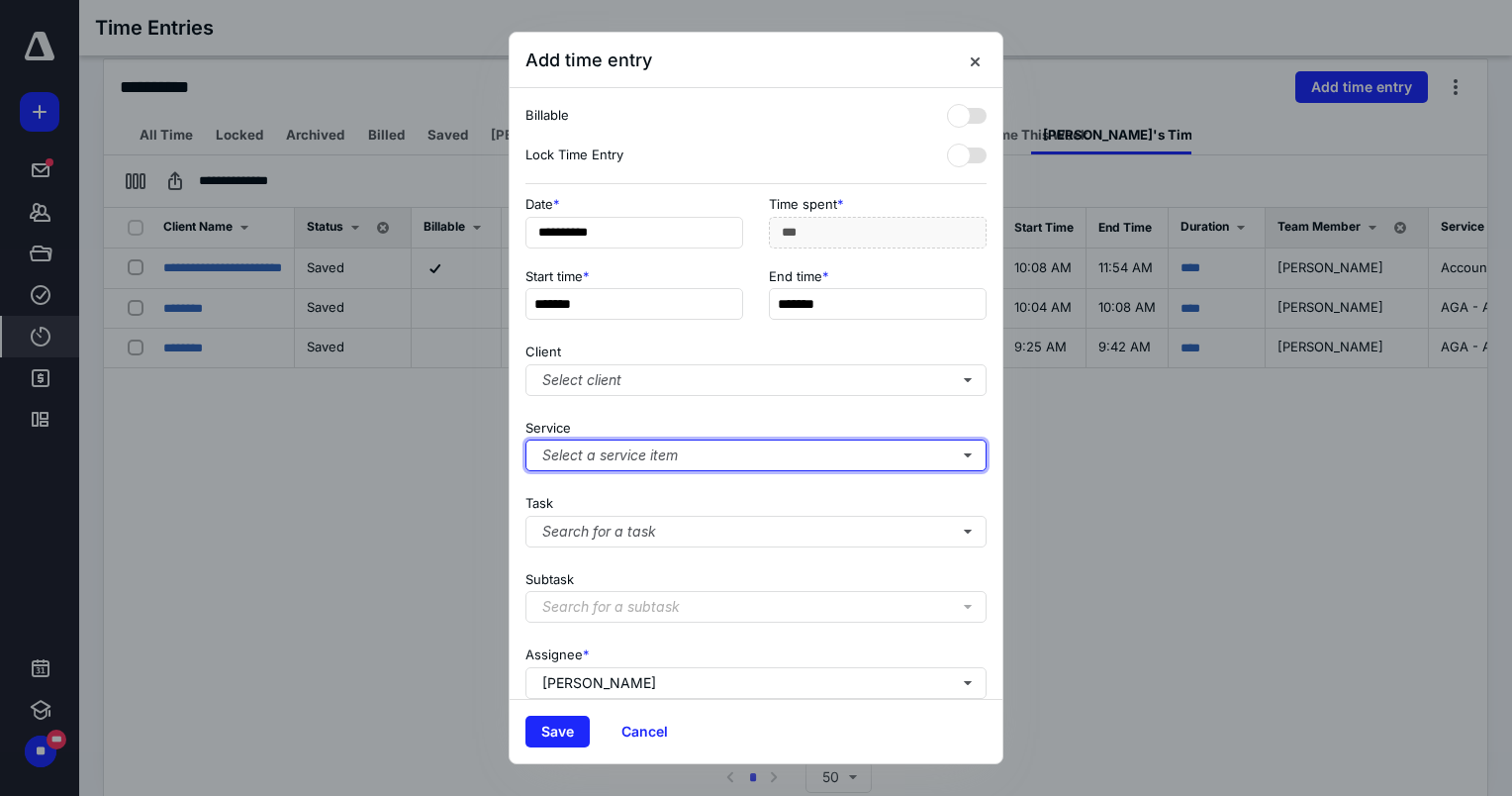 type 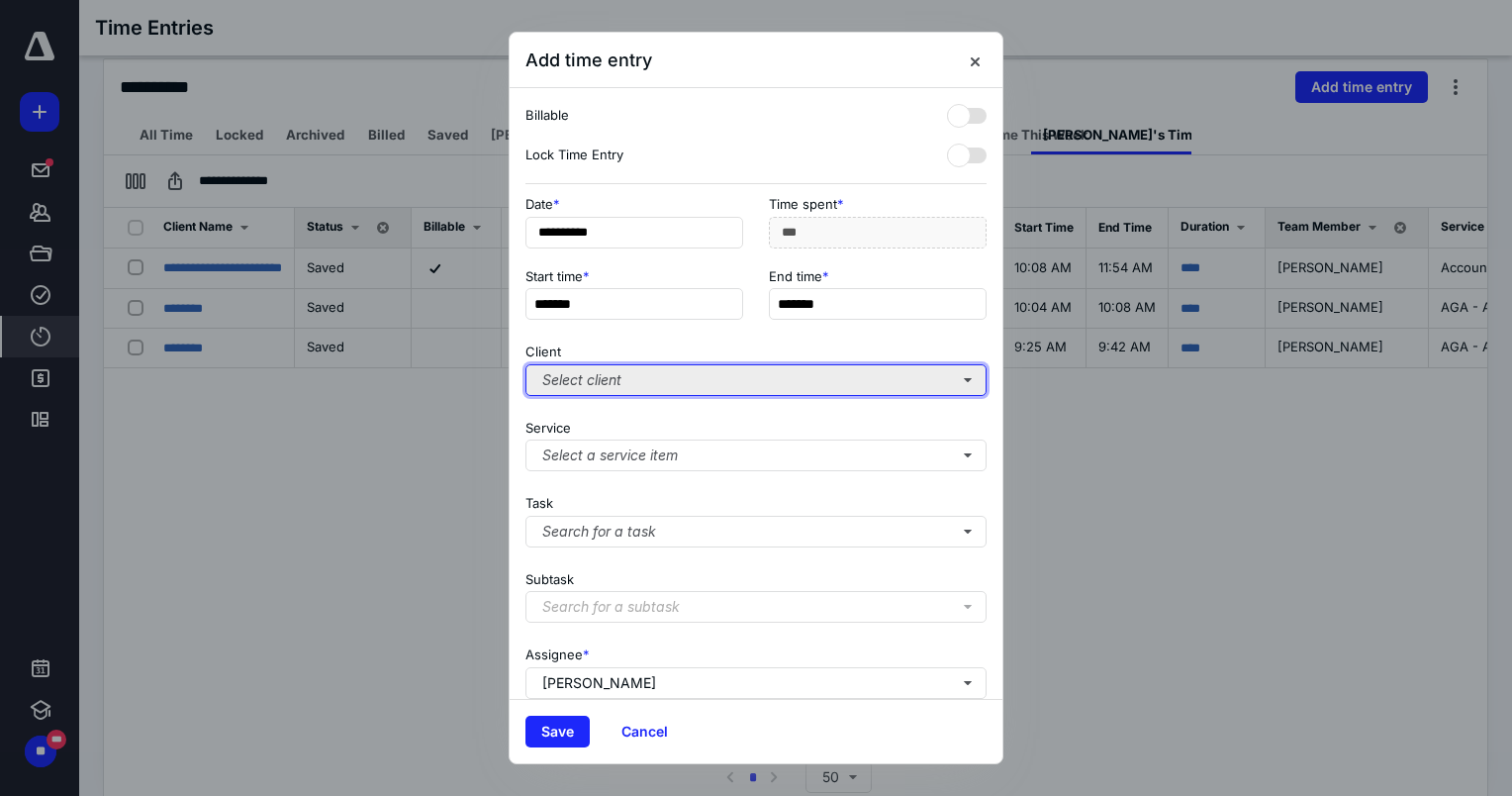 click on "Select client" at bounding box center [756, 380] 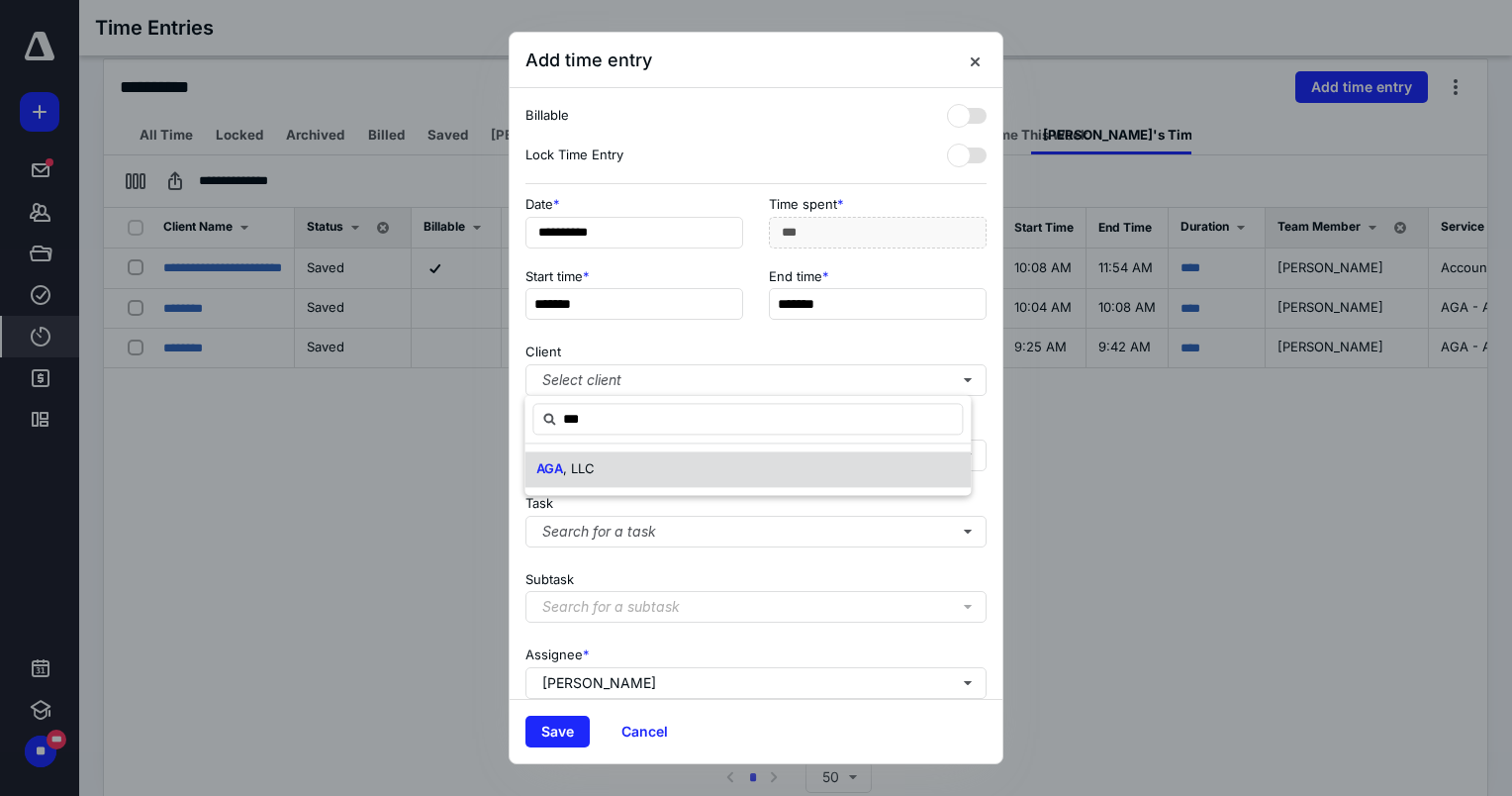 click on ", LLC" at bounding box center (579, 468) 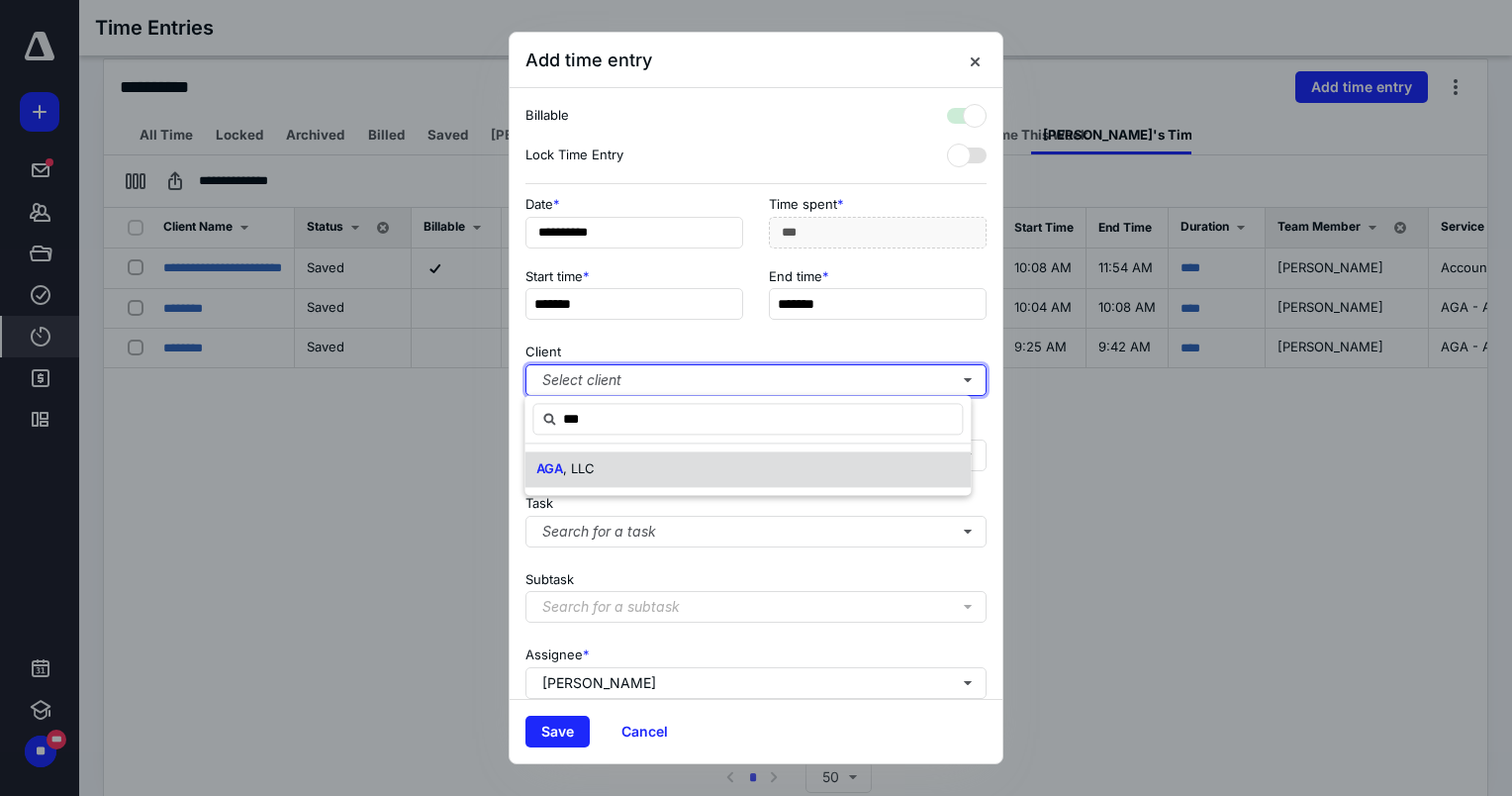 checkbox on "true" 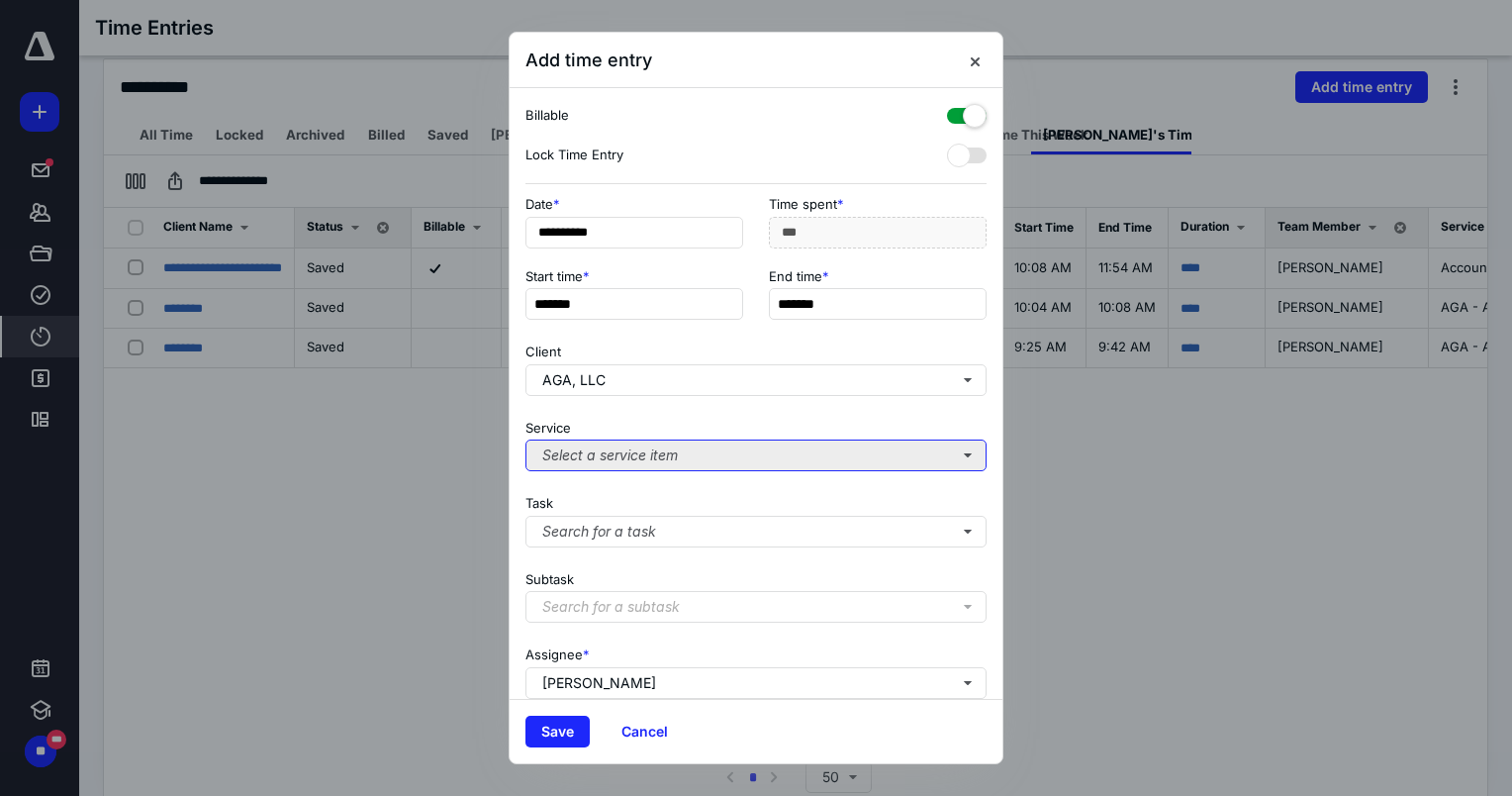 click on "Select a service item" at bounding box center (756, 455) 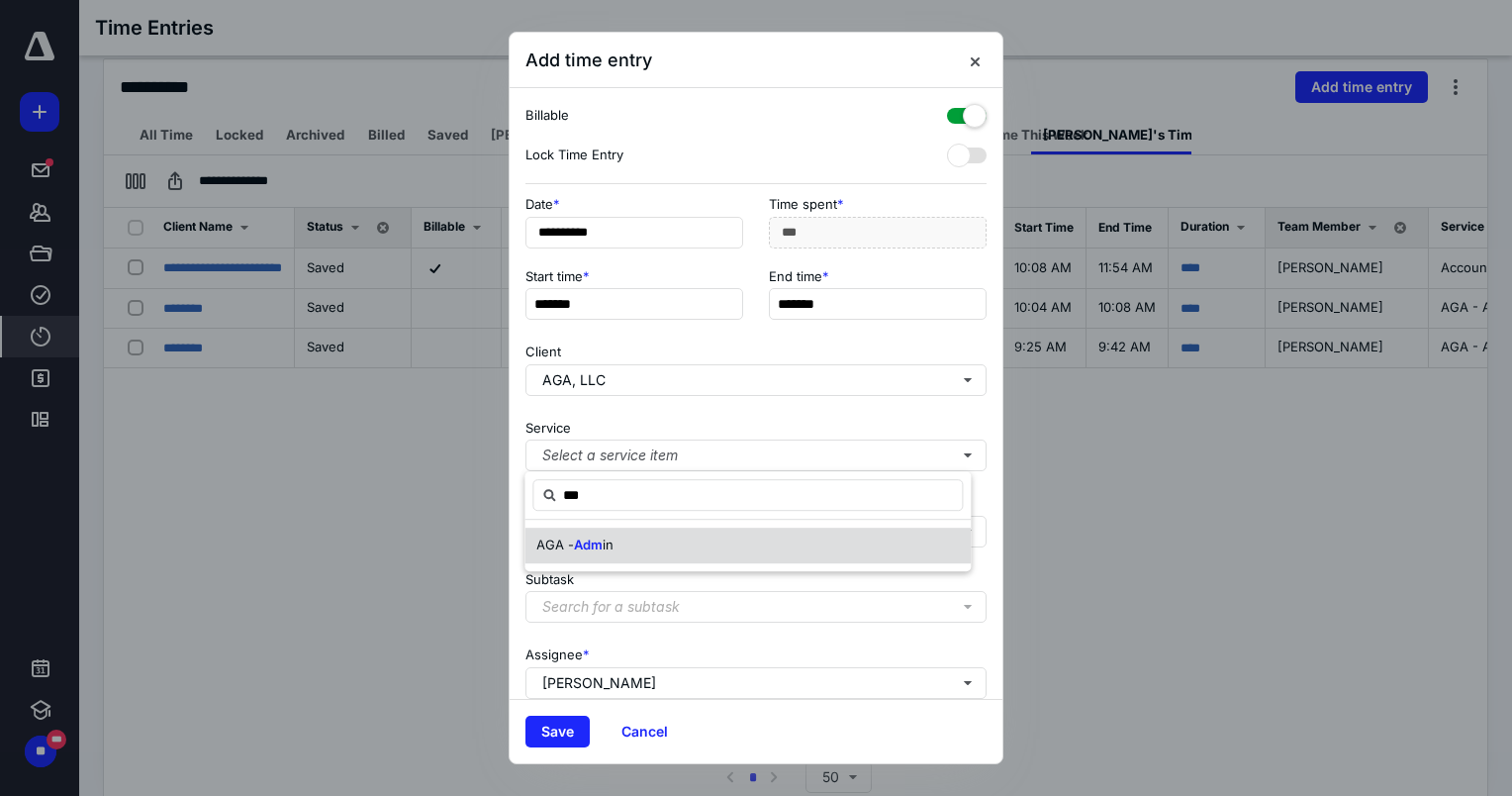 click on "AGA -  Adm in" at bounding box center (575, 546) 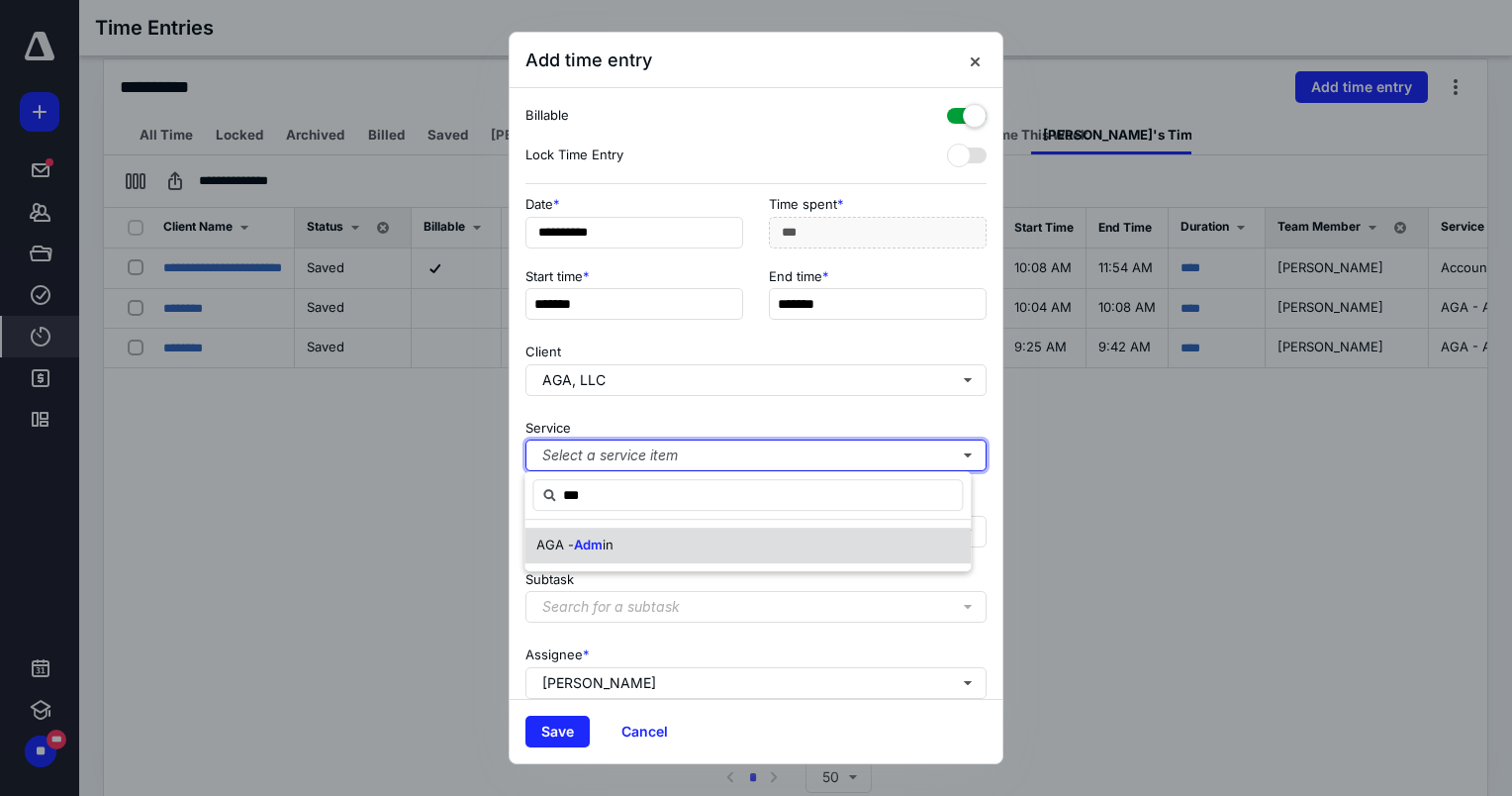 type 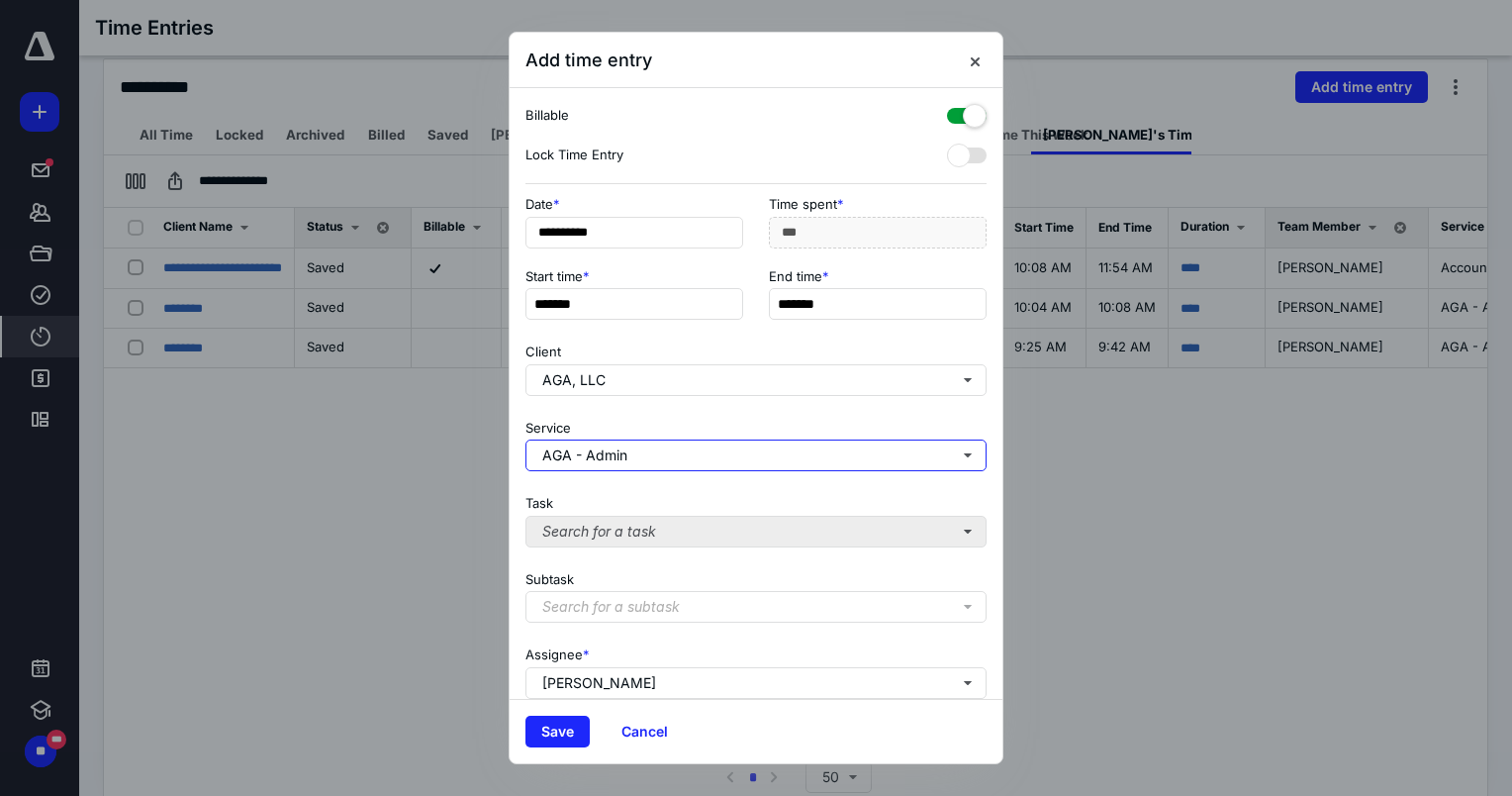 scroll, scrollTop: 167, scrollLeft: 0, axis: vertical 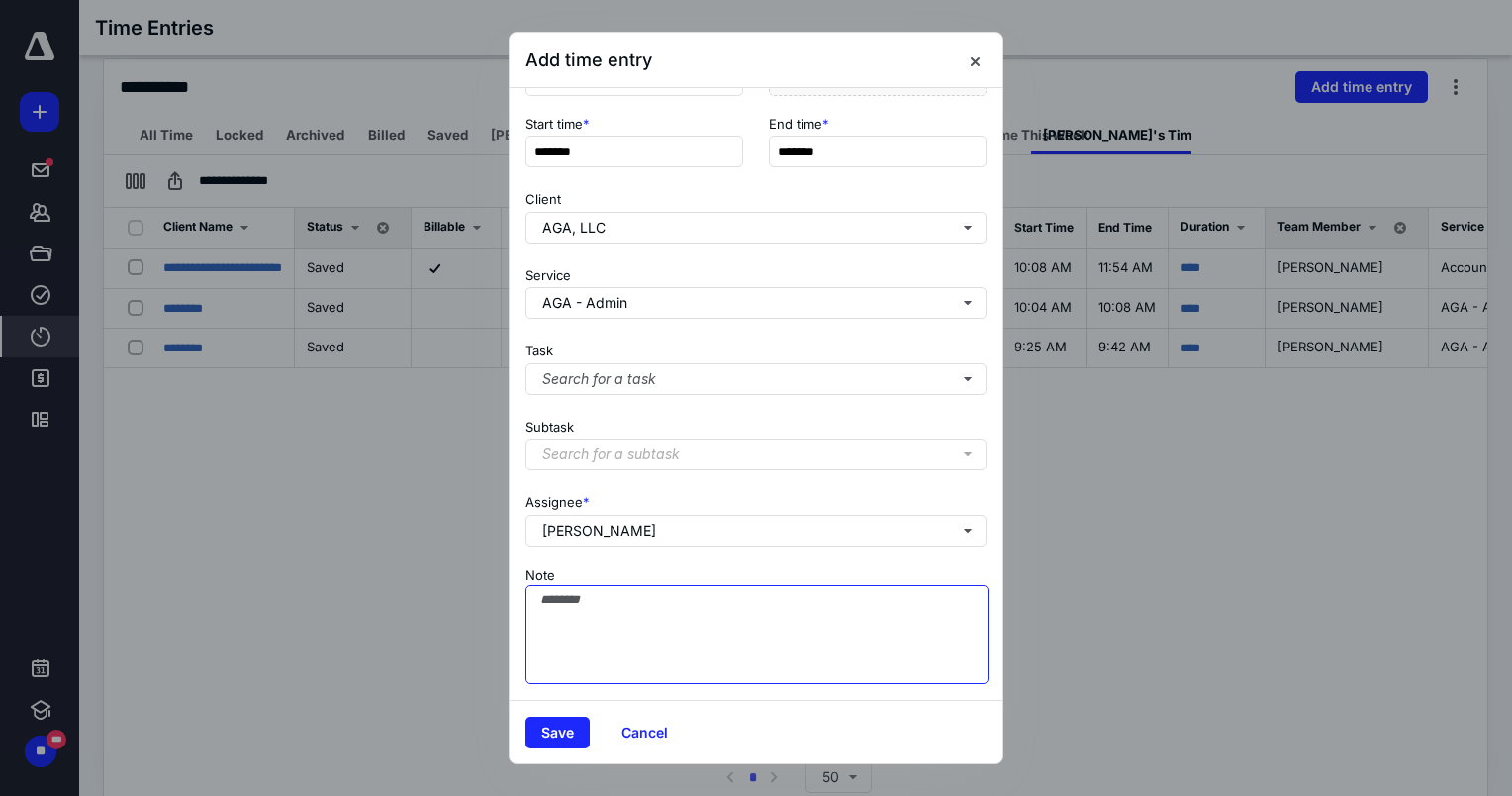 click on "Note" at bounding box center (757, 635) 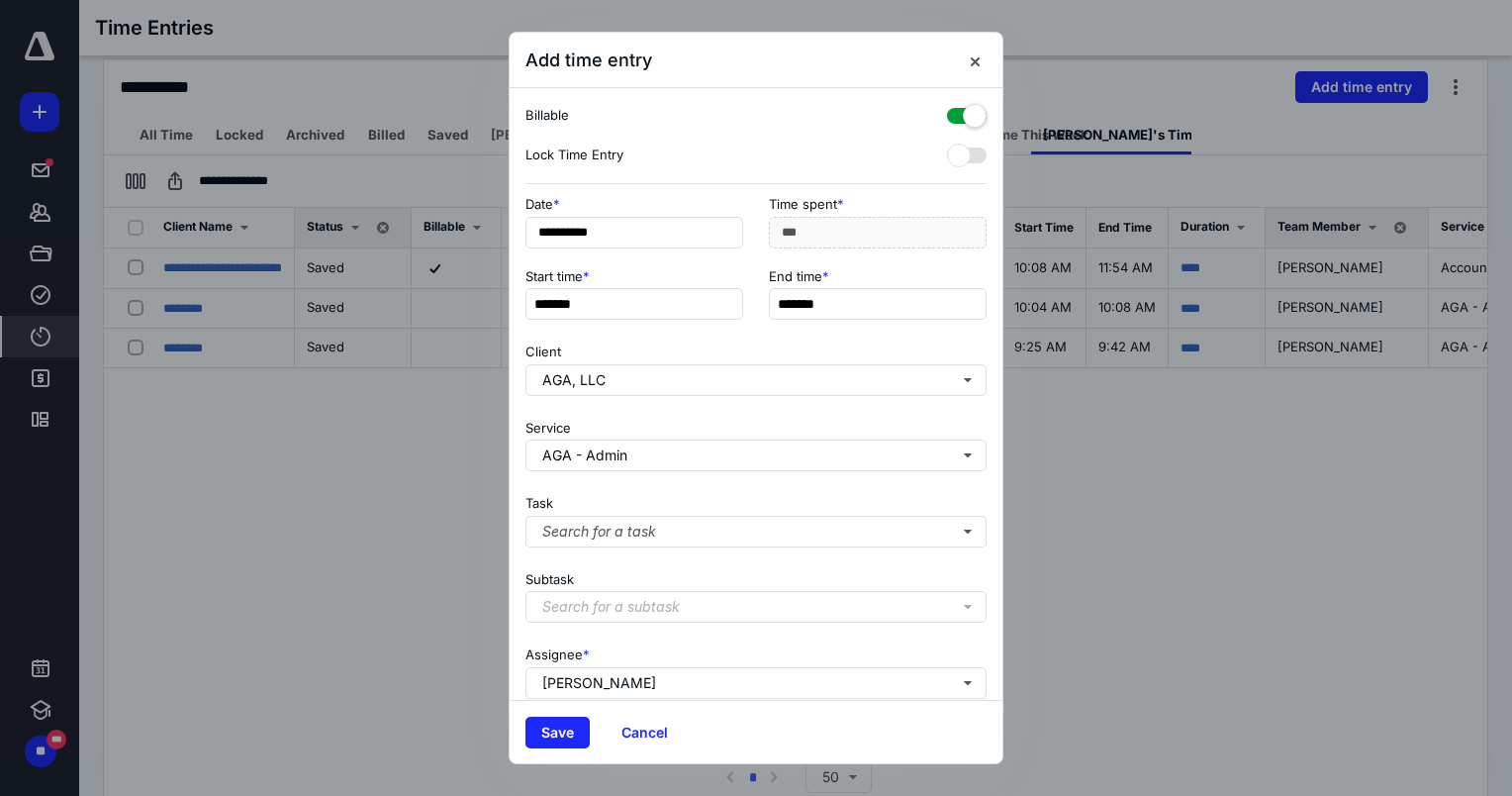 scroll, scrollTop: 0, scrollLeft: 0, axis: both 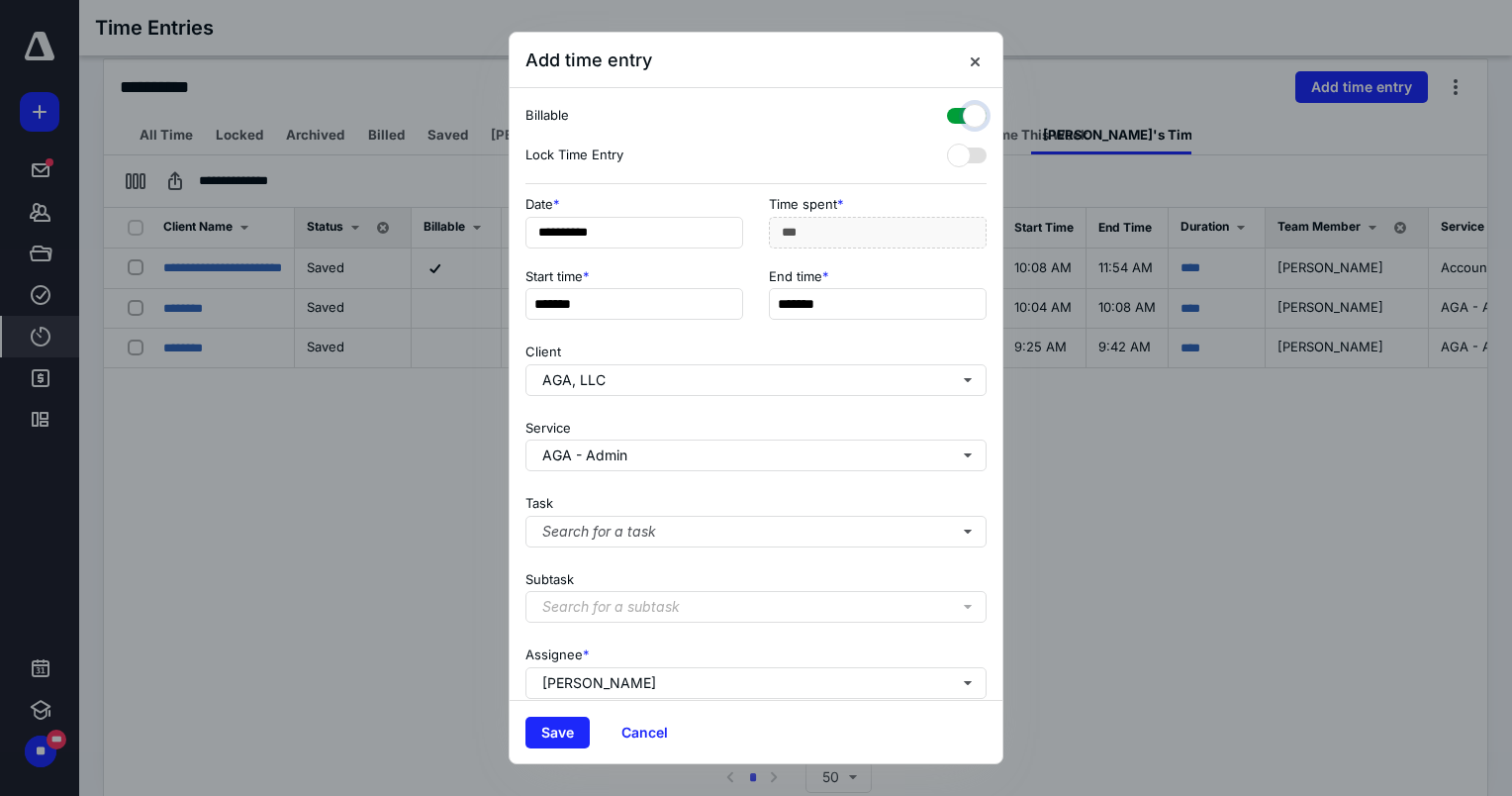 click at bounding box center (957, 113) 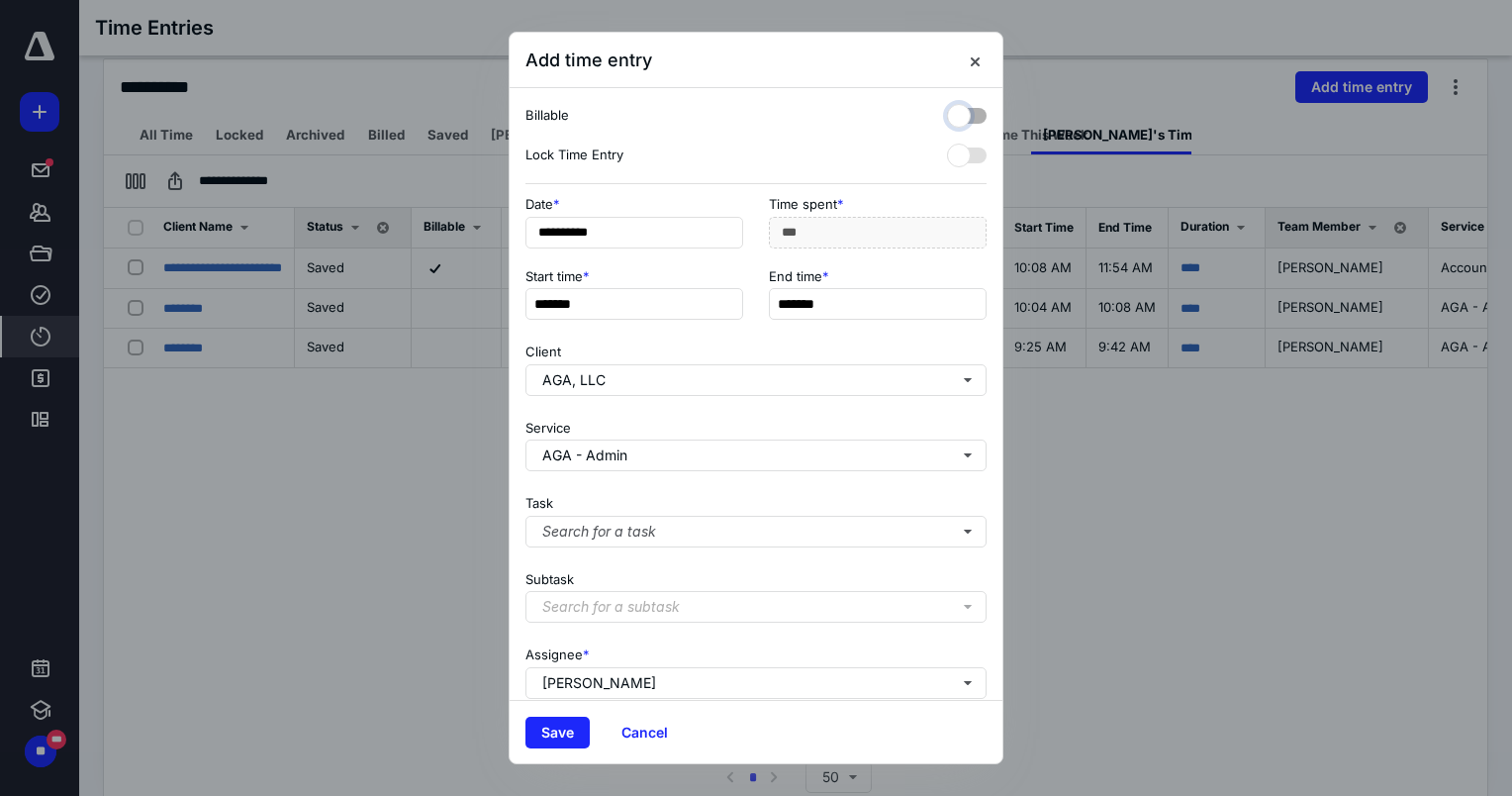 checkbox on "false" 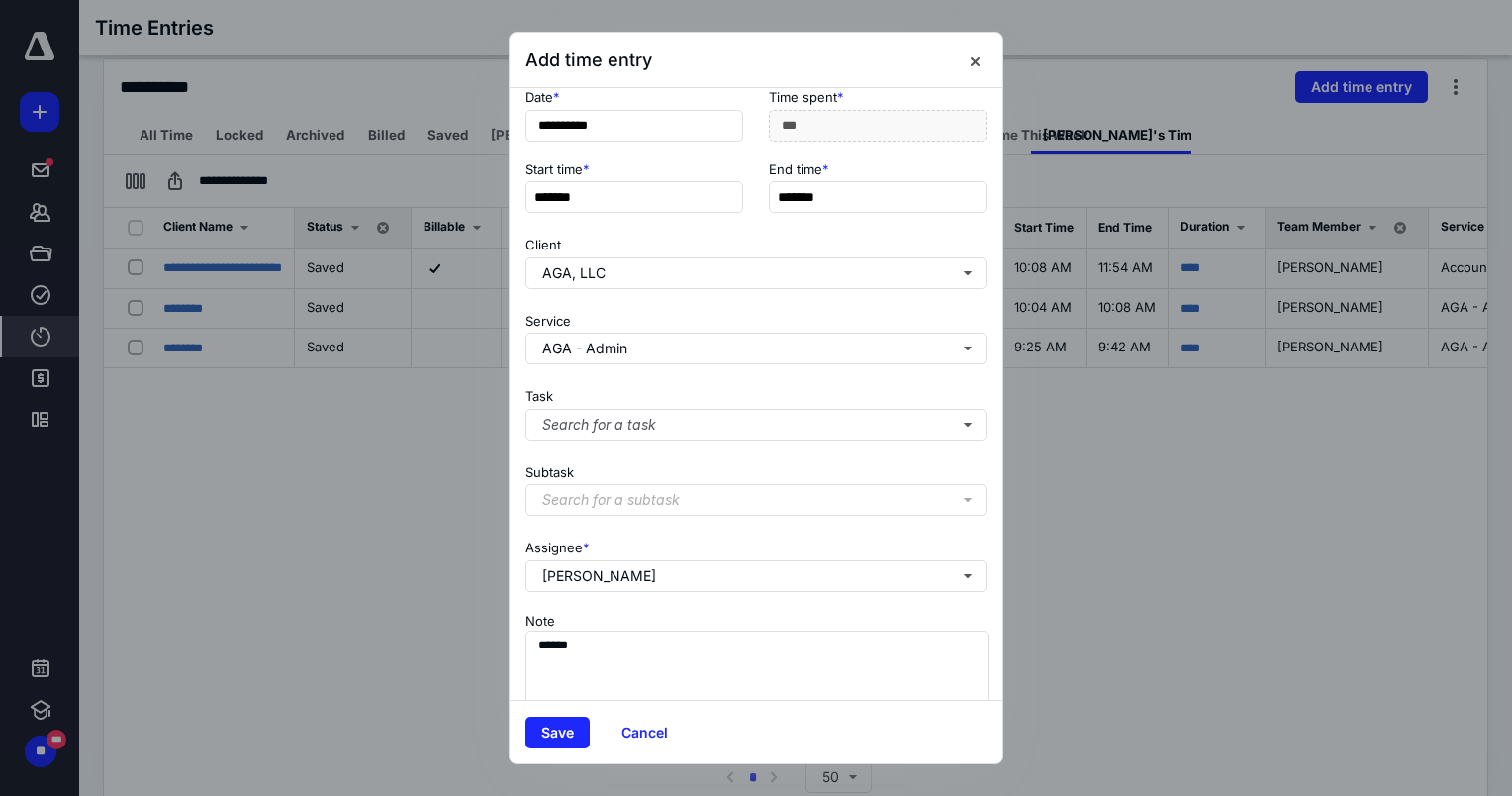 scroll, scrollTop: 167, scrollLeft: 0, axis: vertical 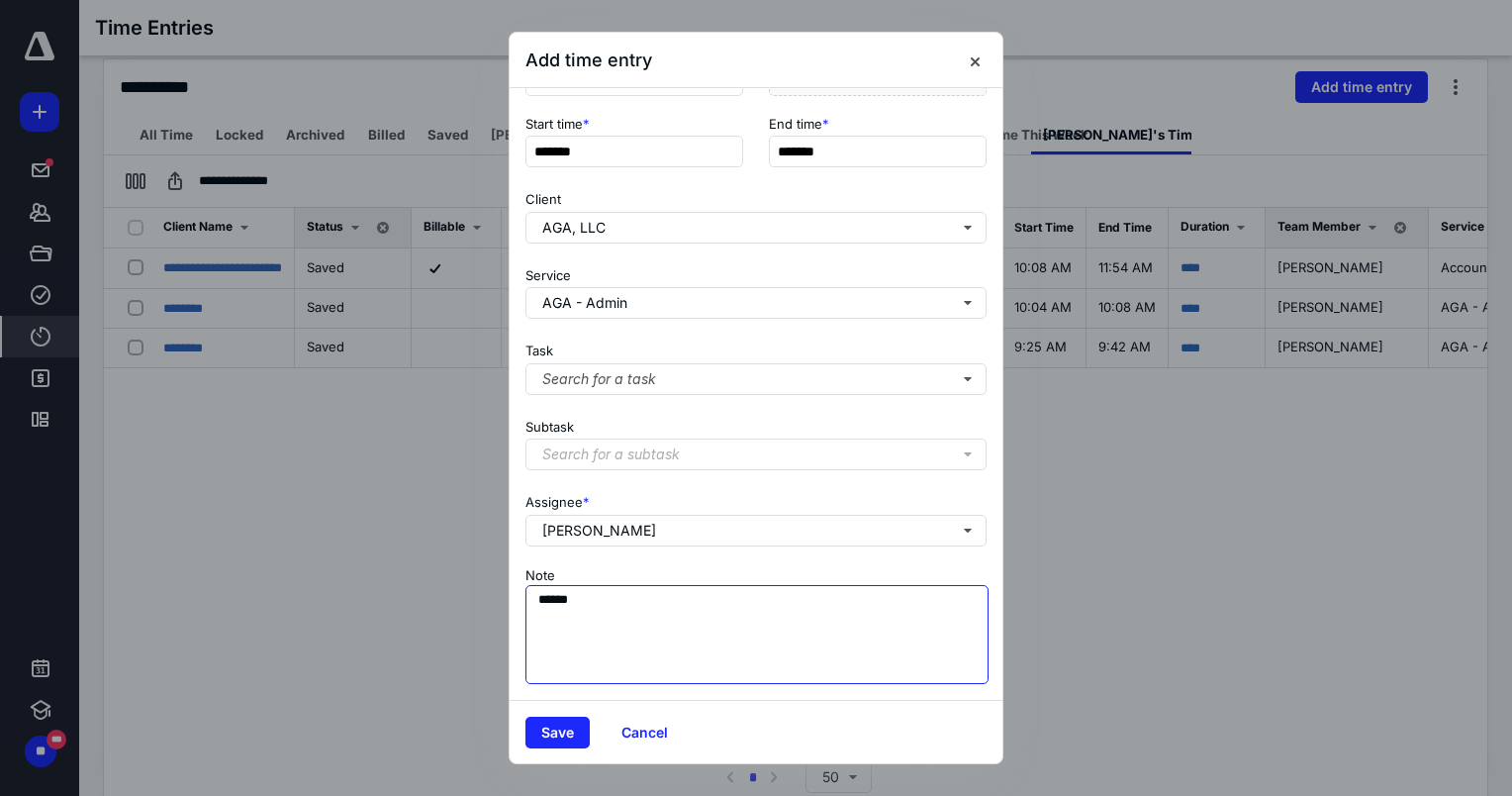 click on "******" at bounding box center (757, 635) 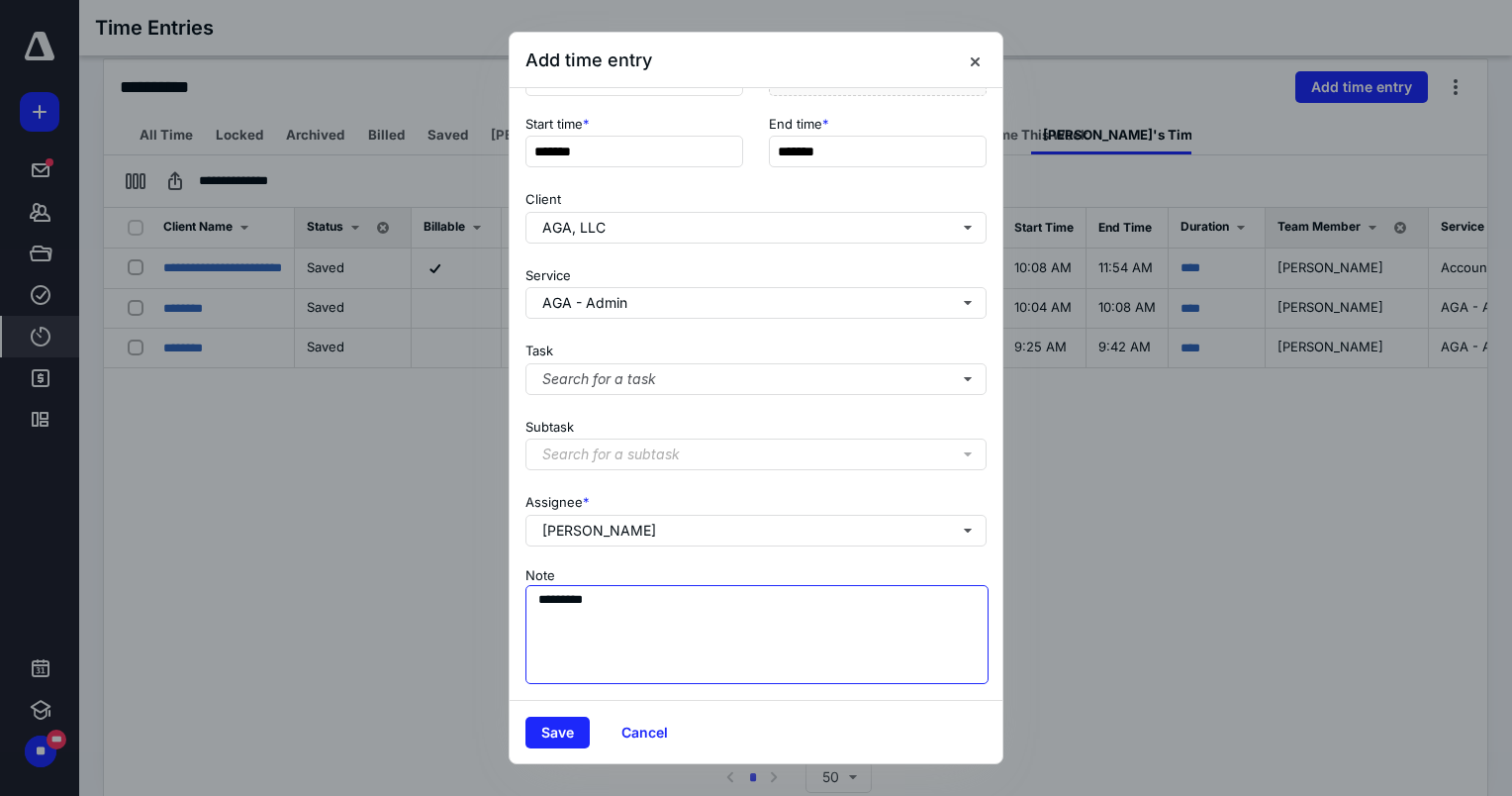 scroll, scrollTop: 167, scrollLeft: 0, axis: vertical 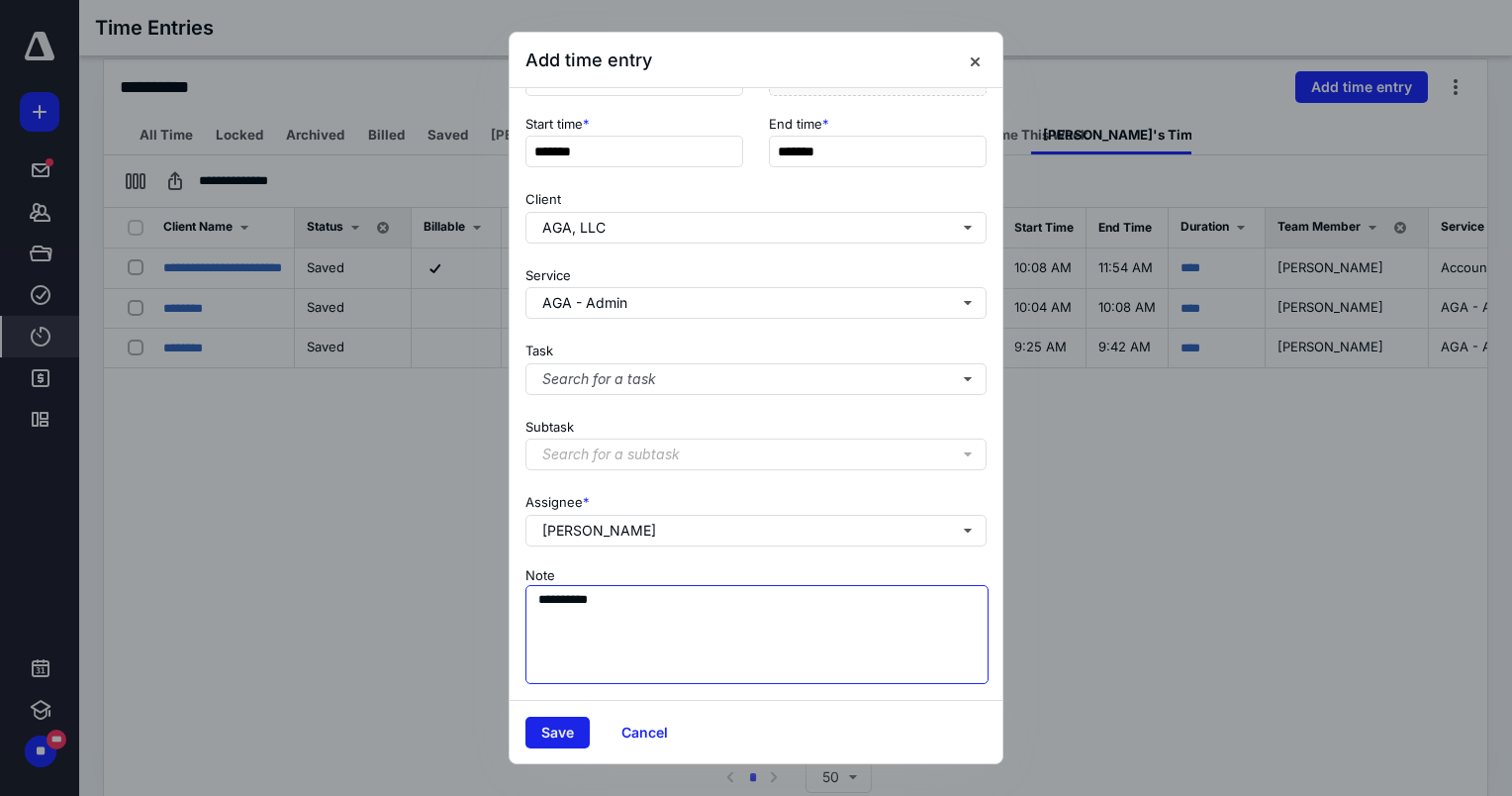 type on "**********" 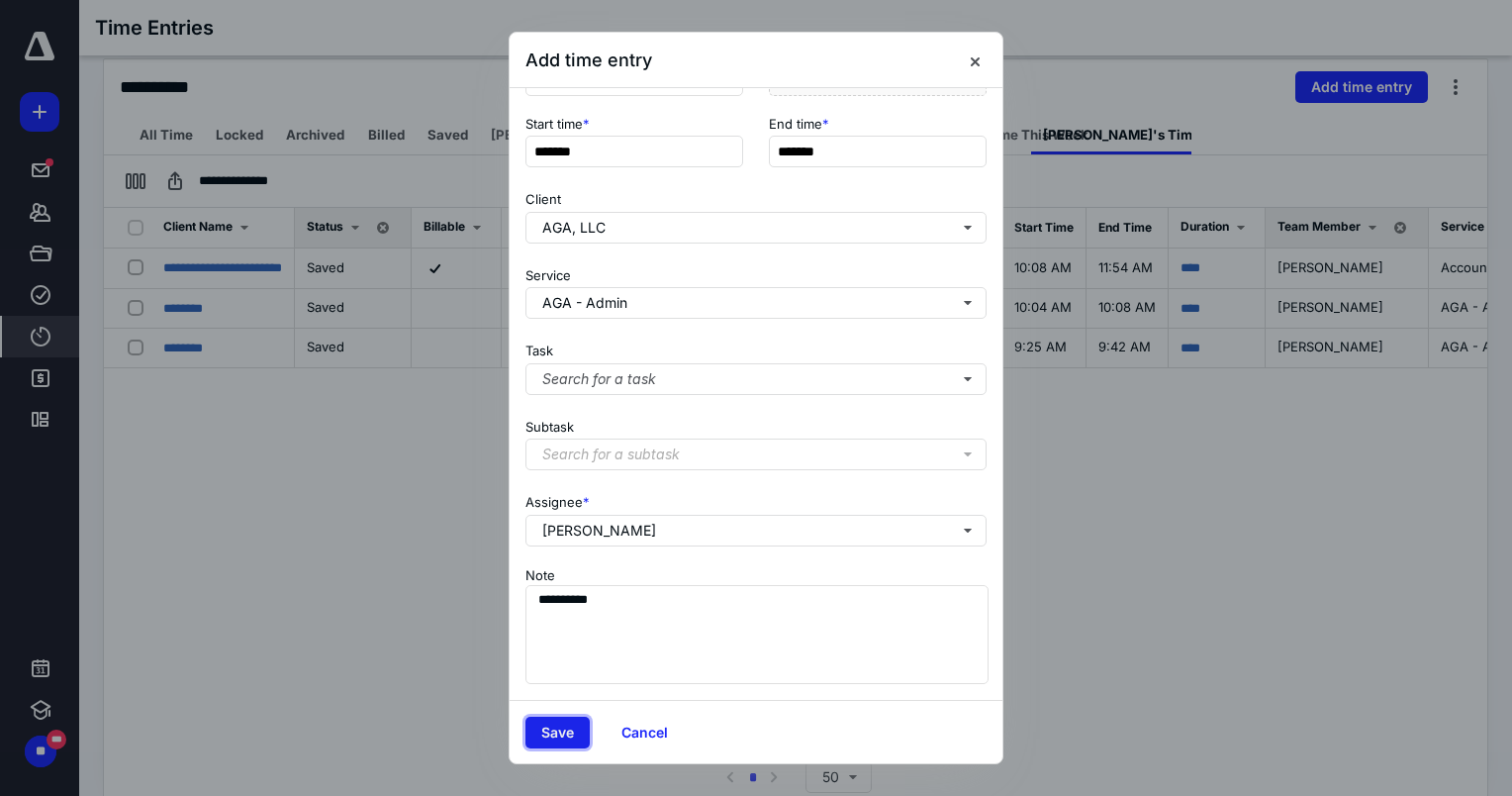 click on "Save" at bounding box center (557, 733) 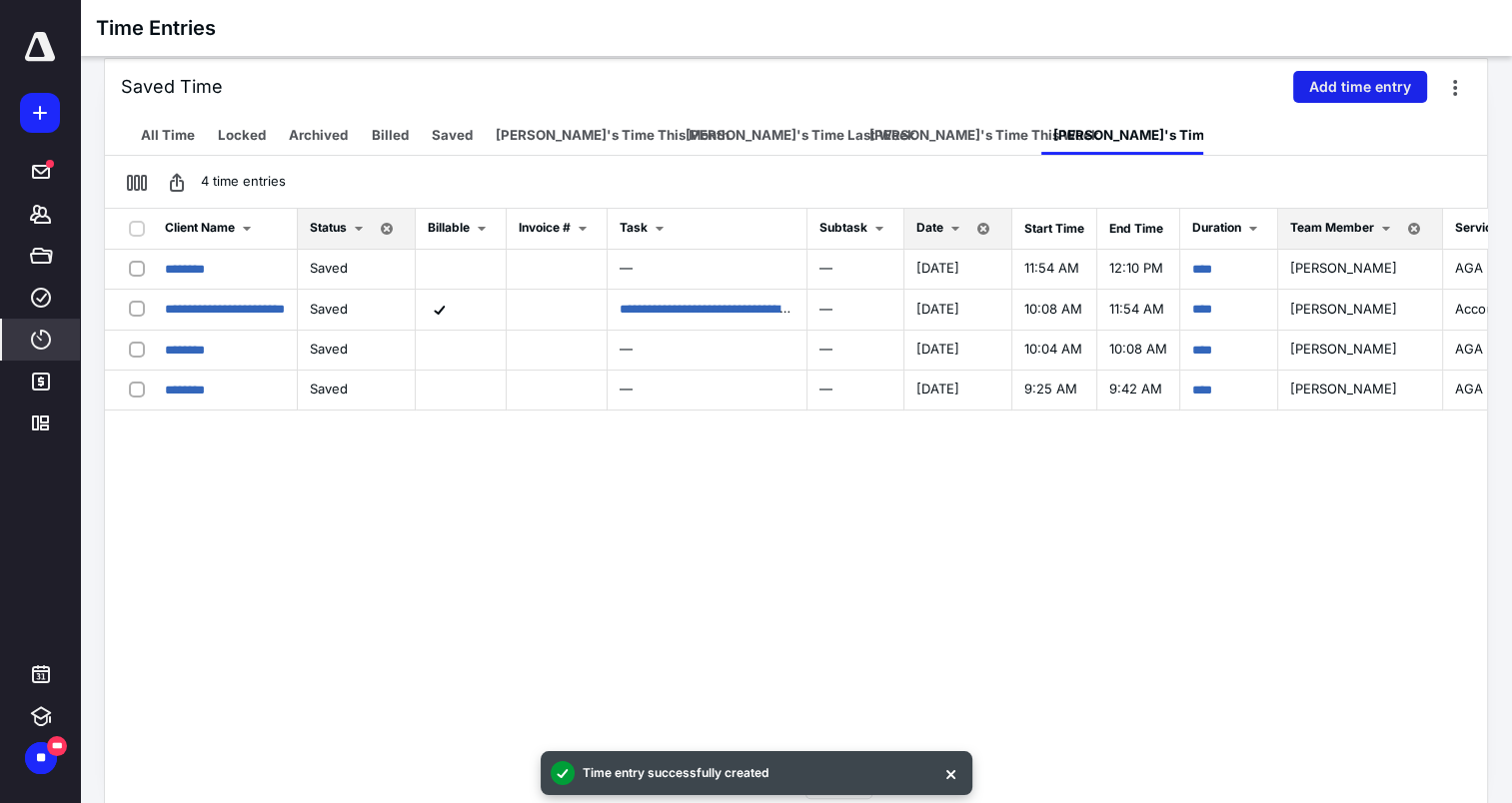 click on "Add time entry" at bounding box center (1360, 87) 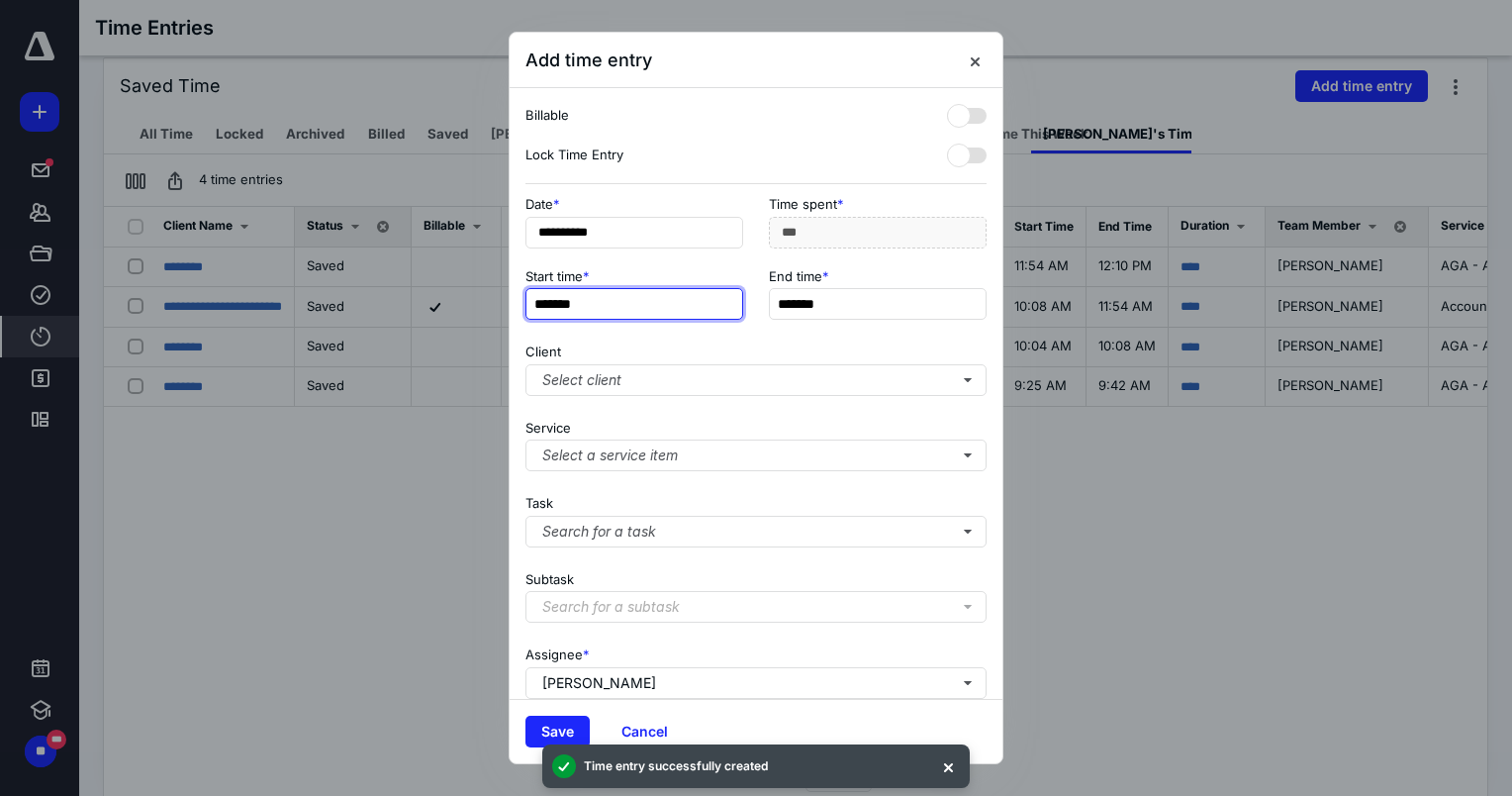 click on "*******" at bounding box center (634, 304) 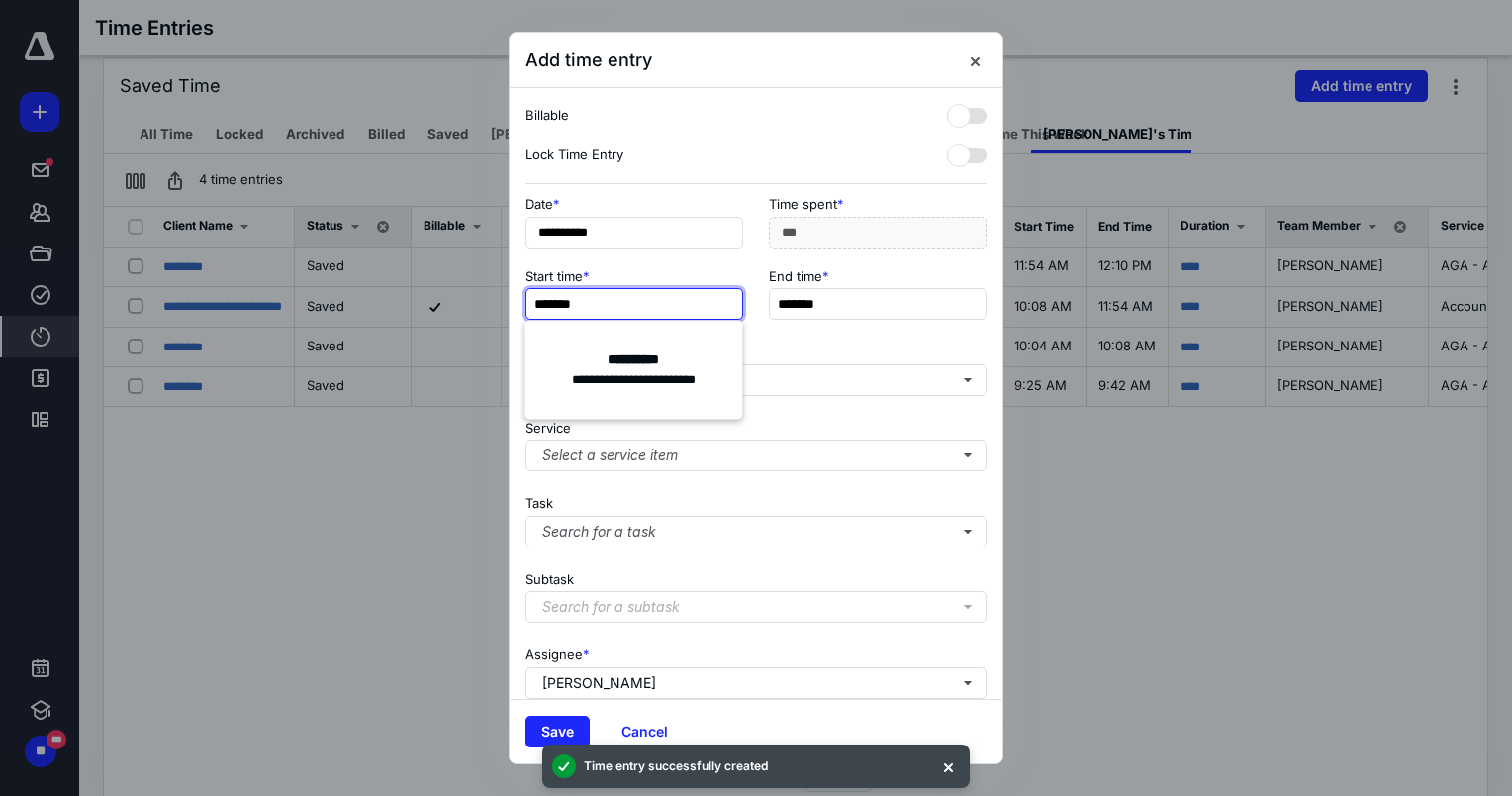 type on "*******" 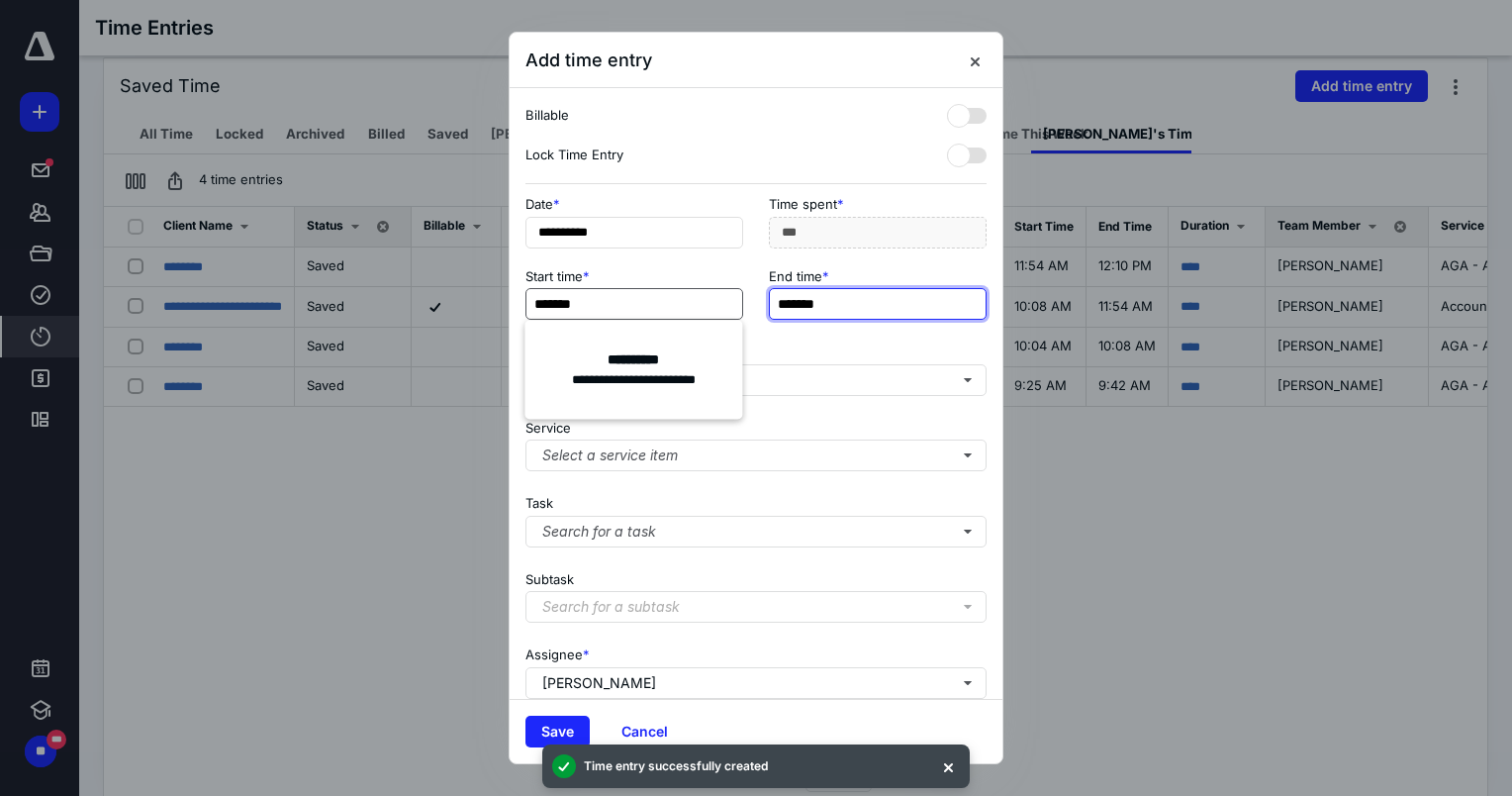 type on "***" 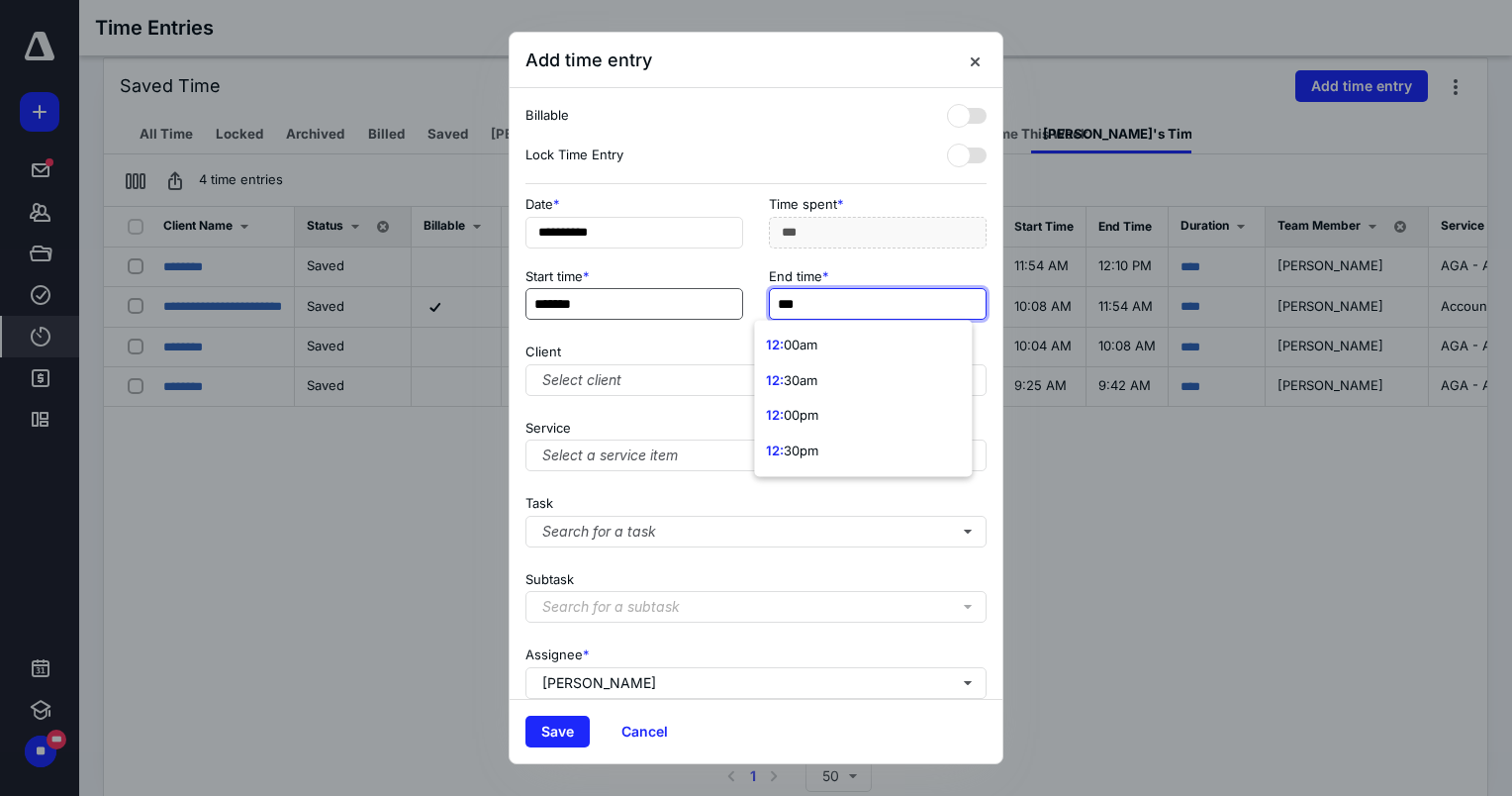 type on "***" 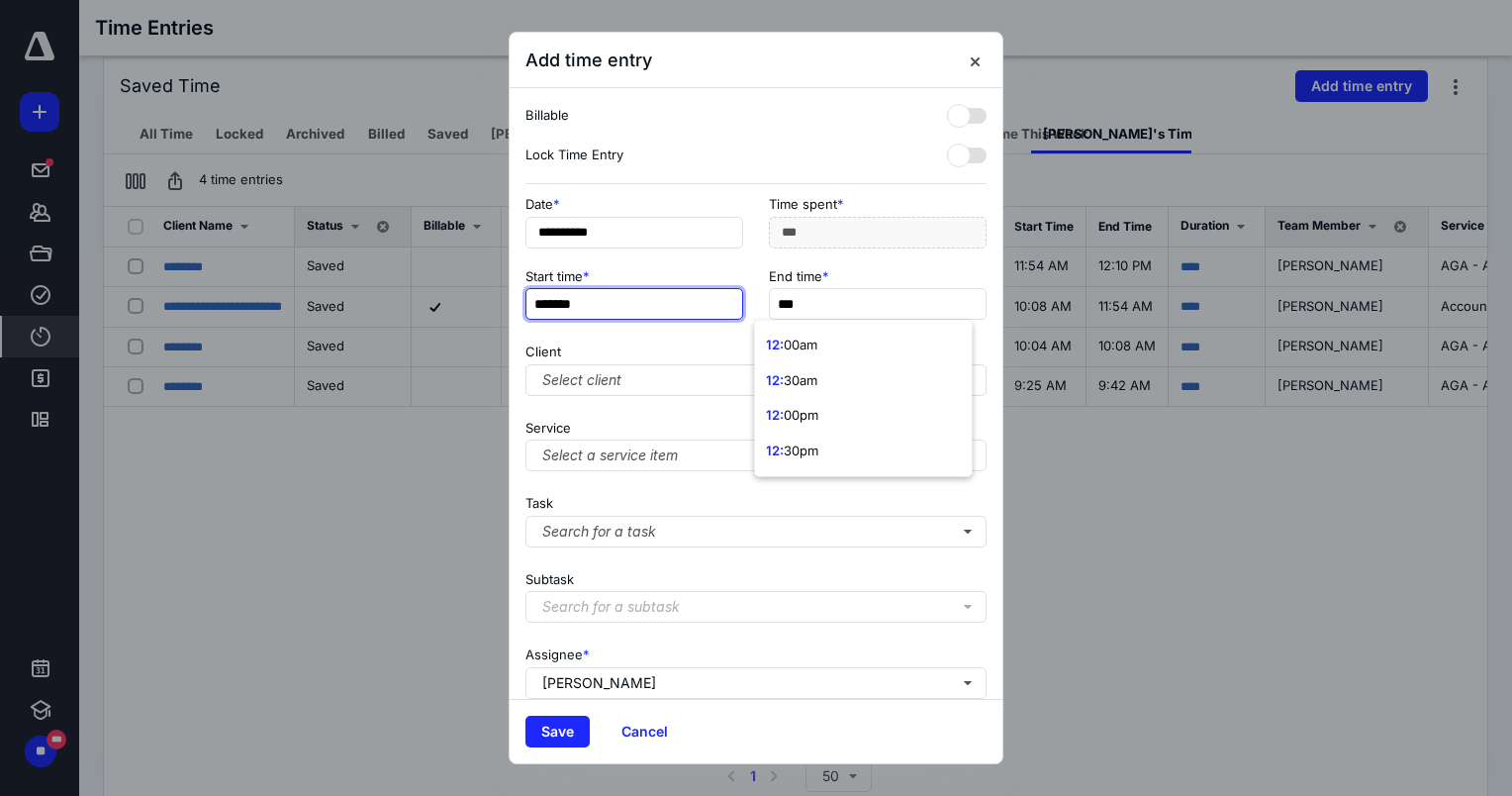 type on "*******" 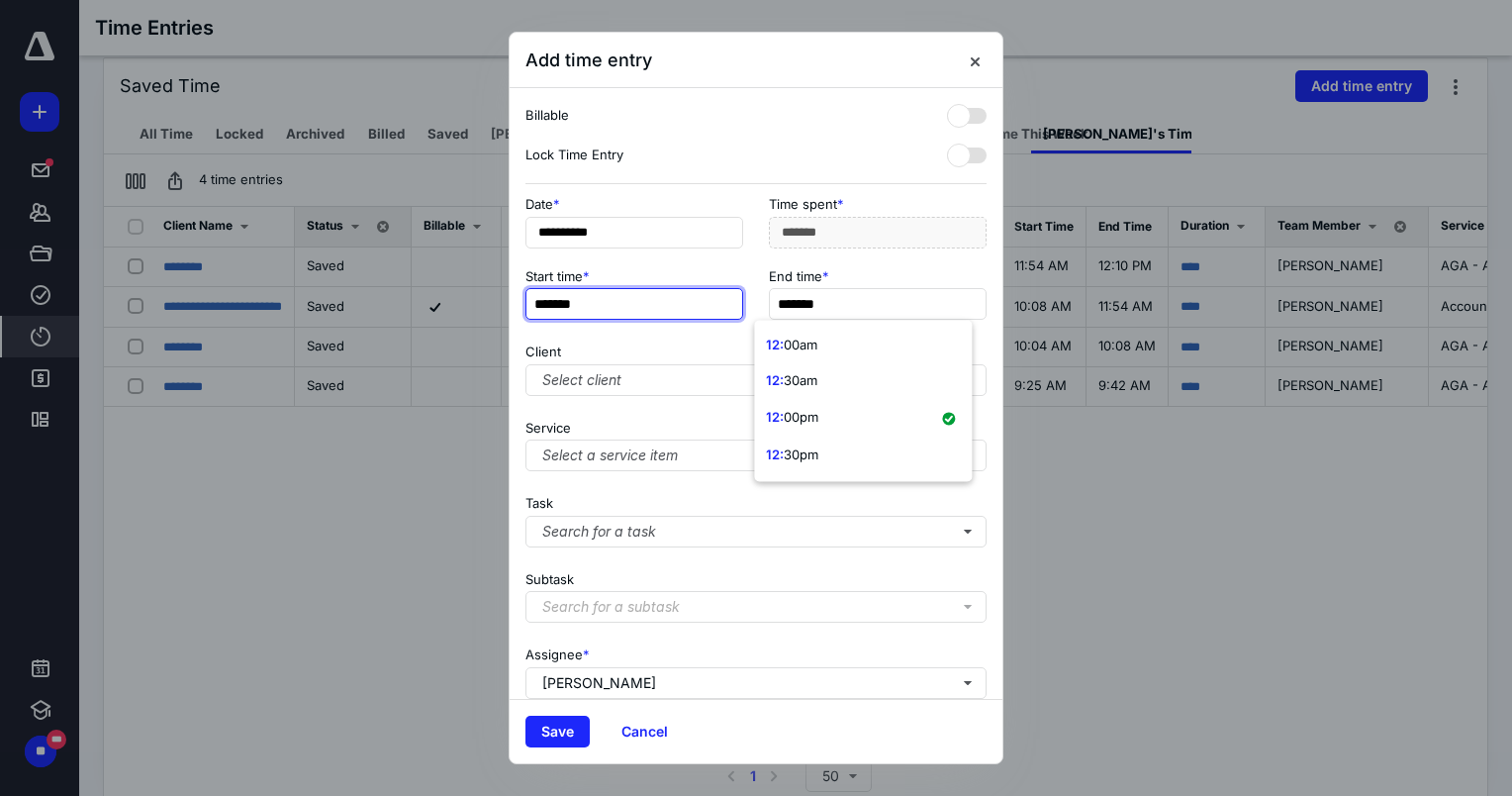 type on "*******" 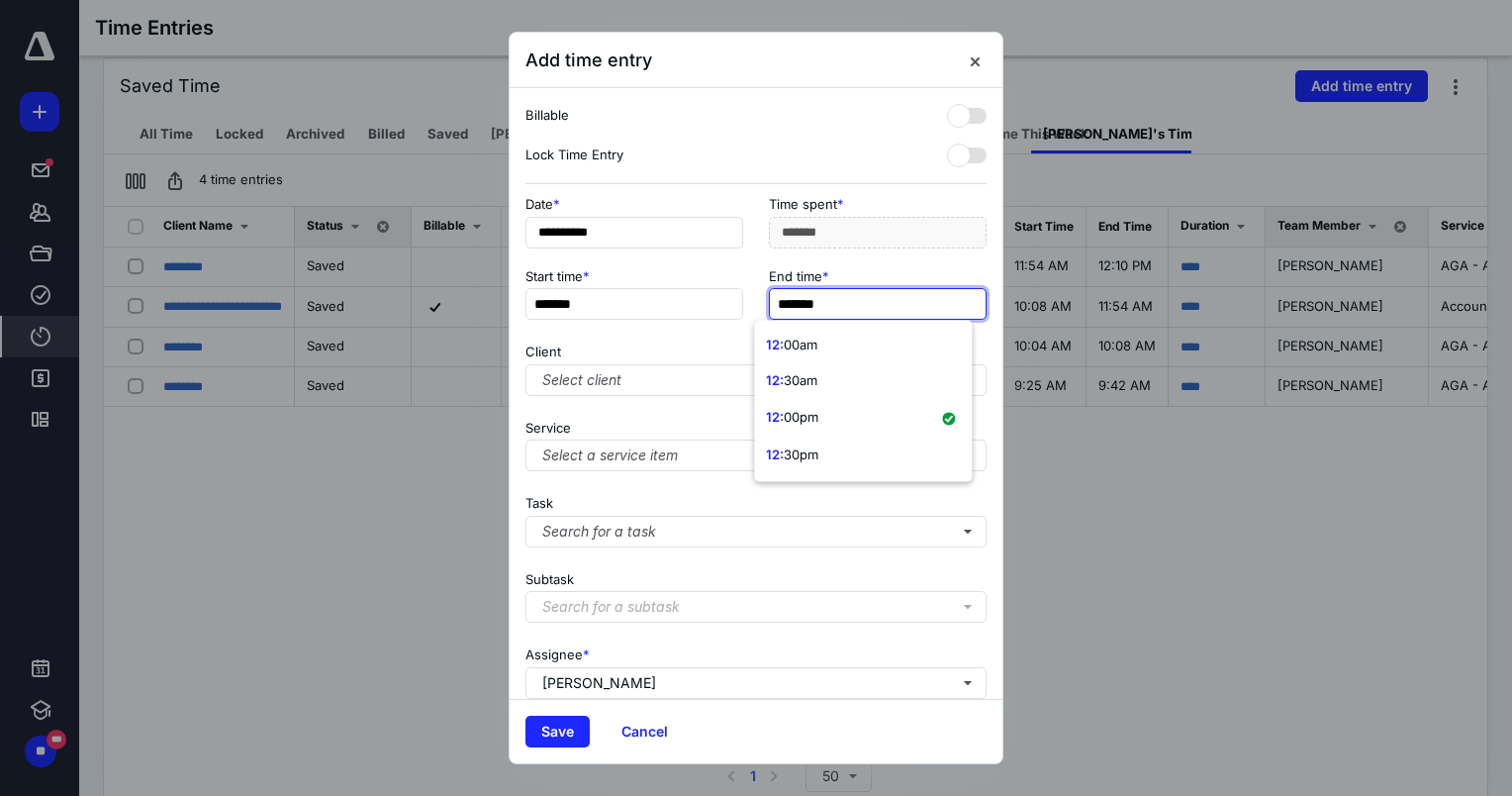 type on "*******" 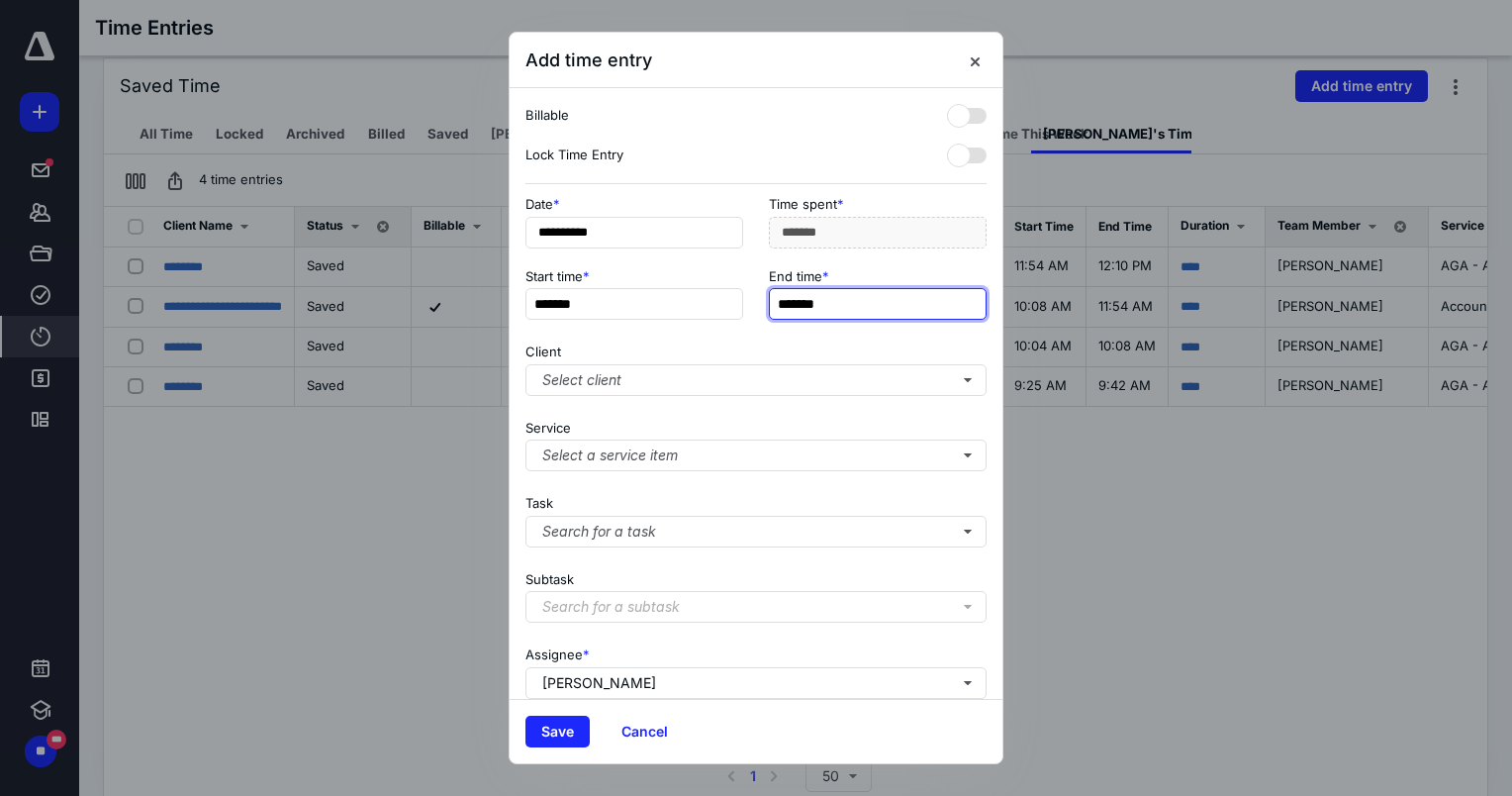type on "*******" 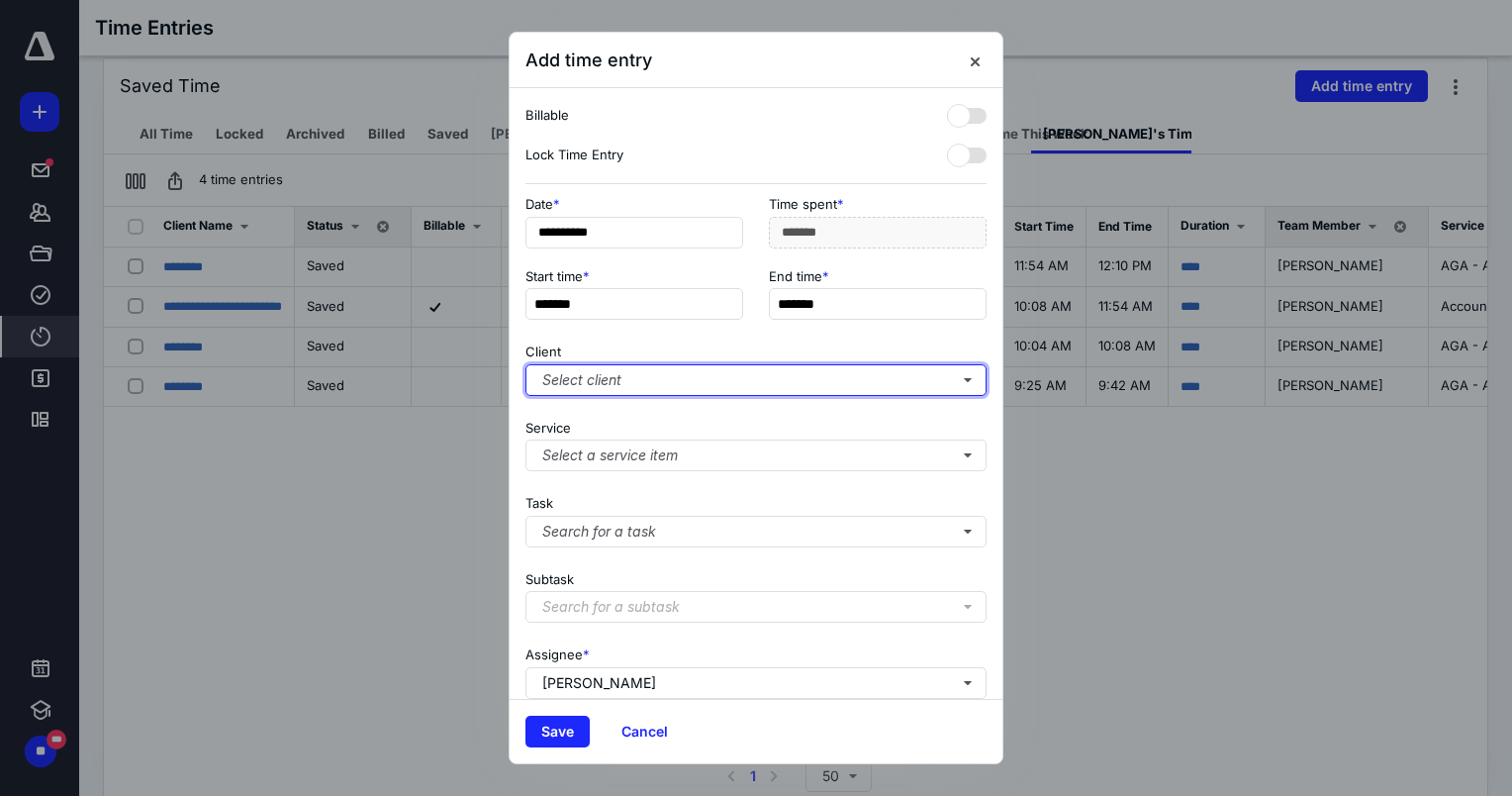 type on "**" 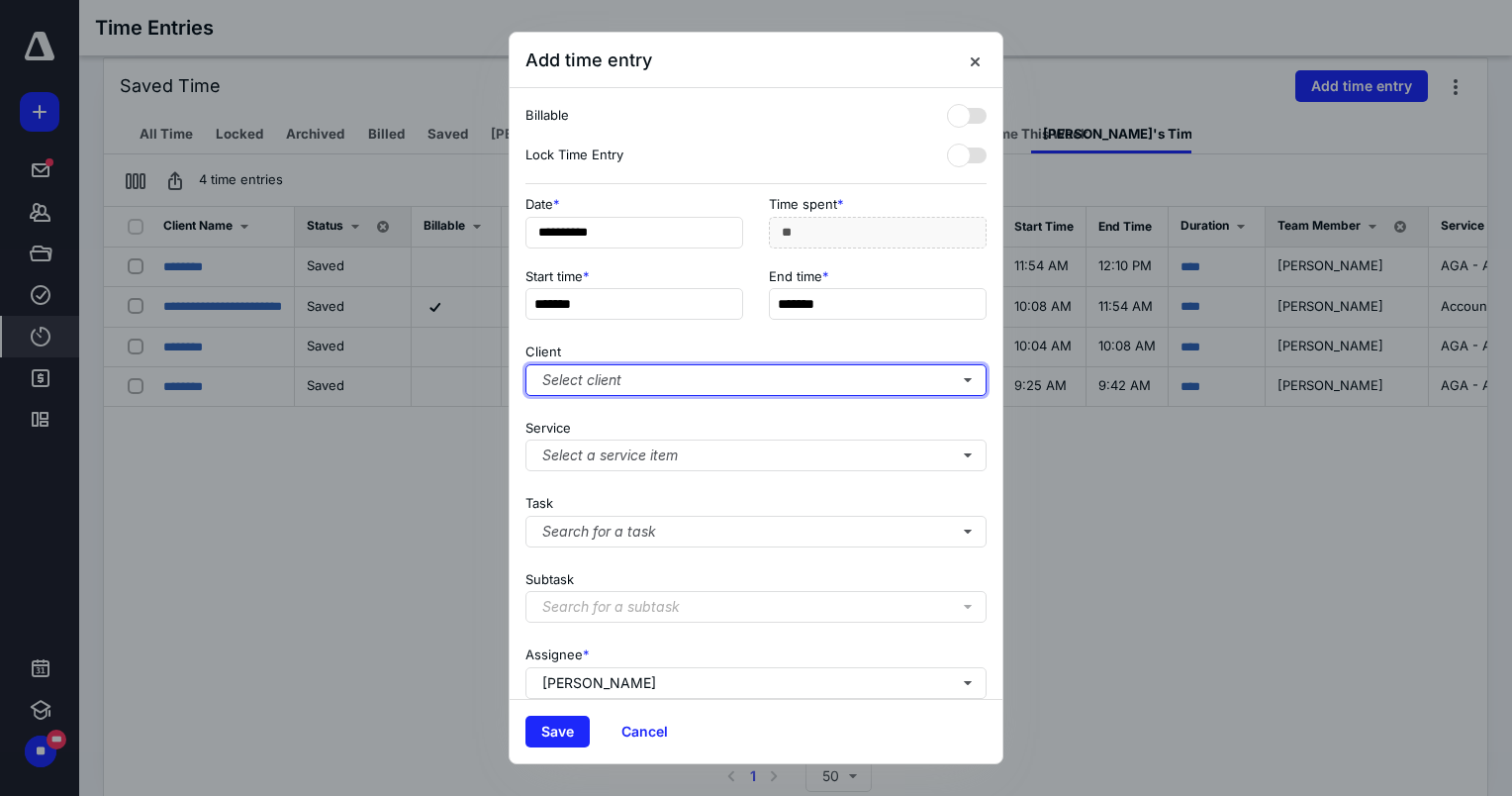 type 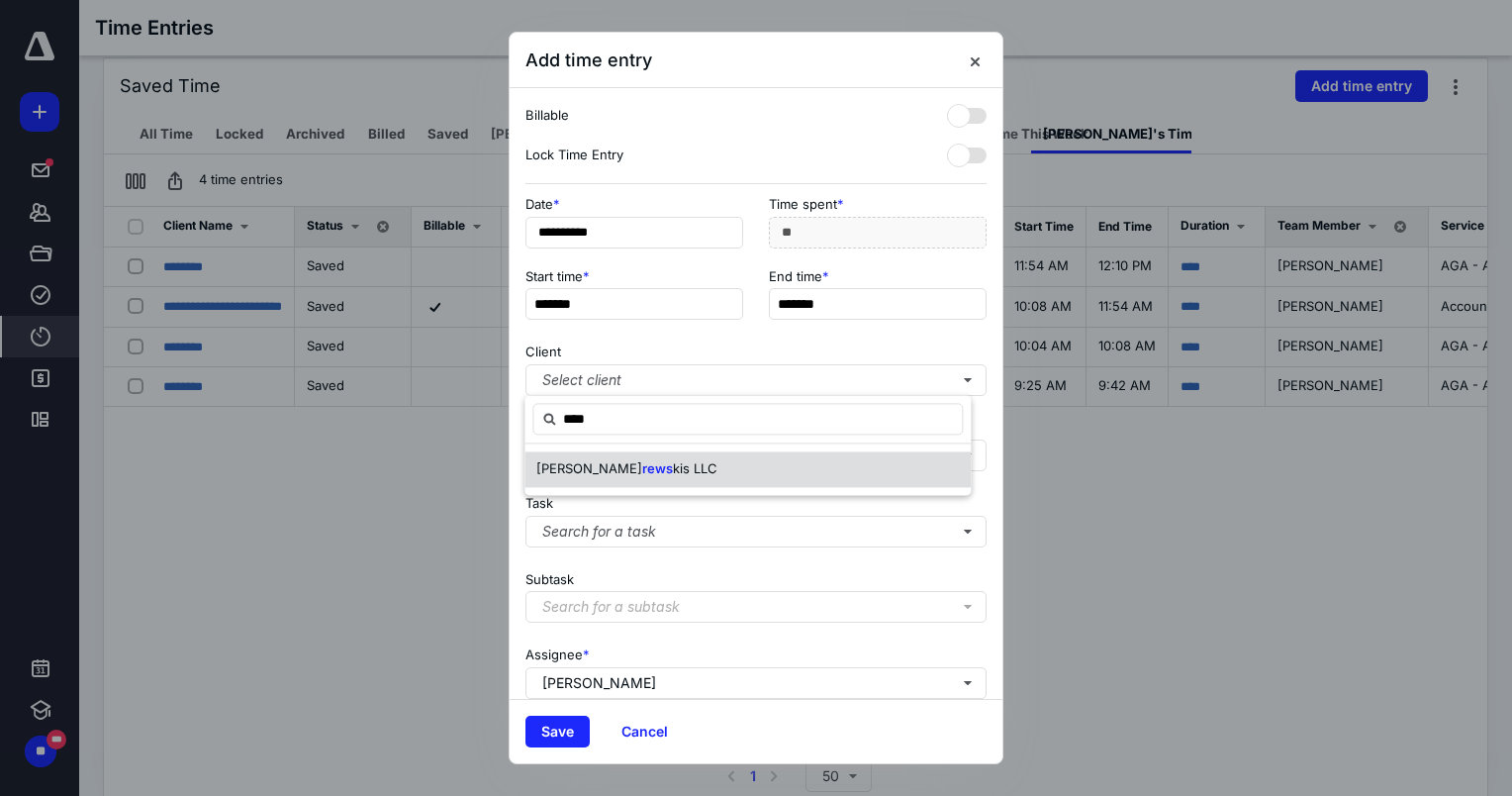 click on "rews" at bounding box center [657, 468] 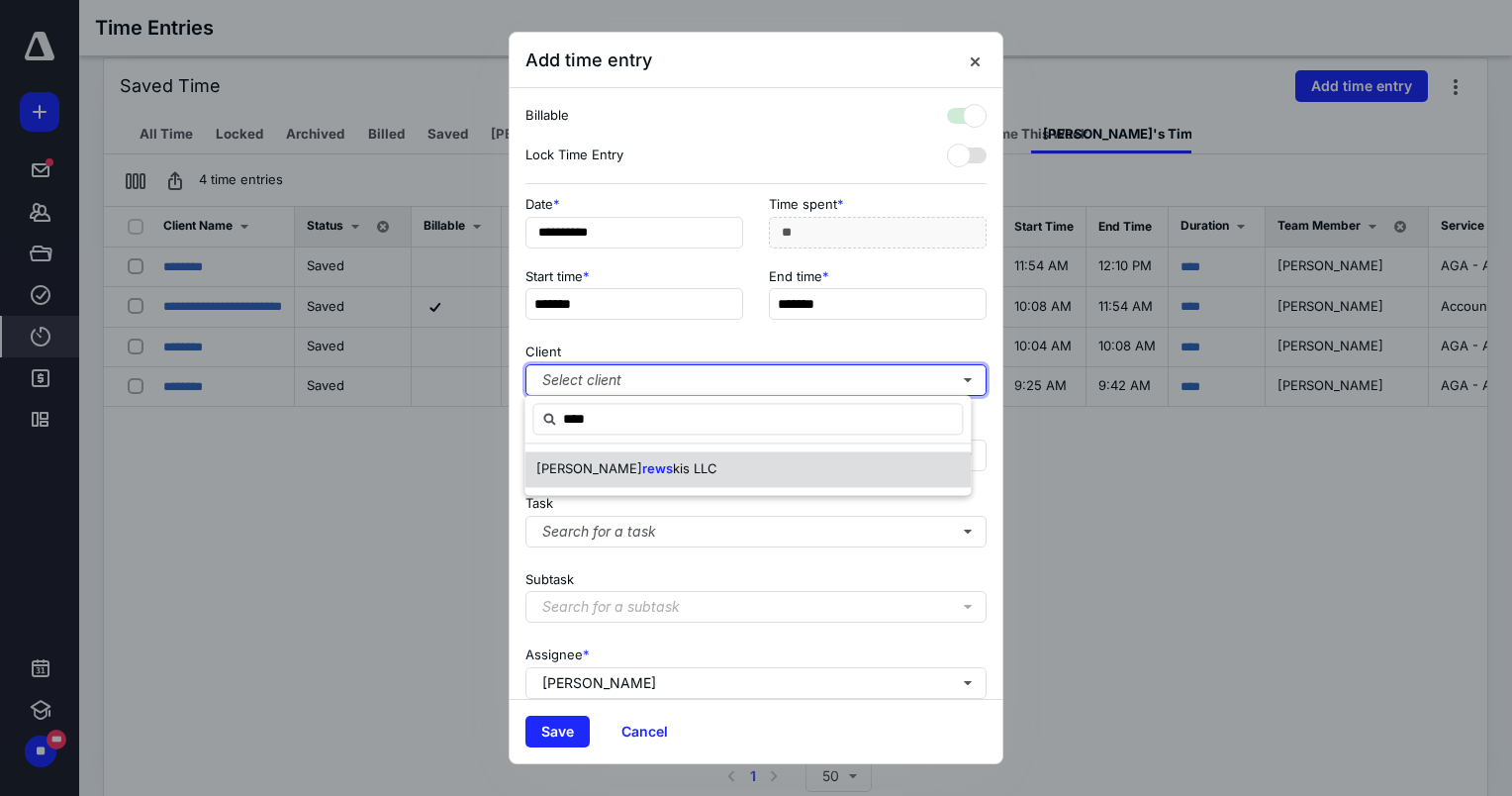 checkbox on "true" 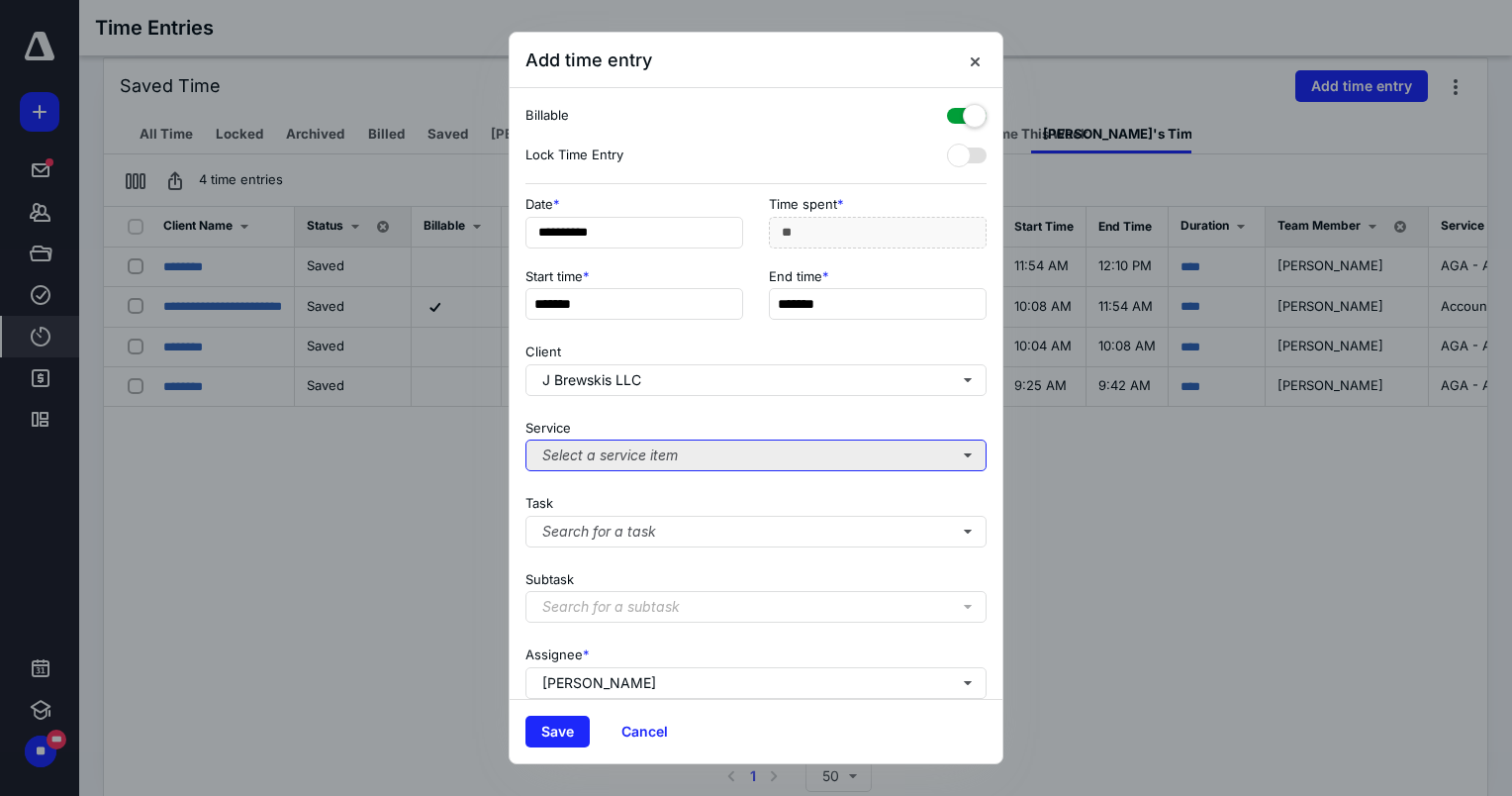 click on "Select a service item" at bounding box center [756, 455] 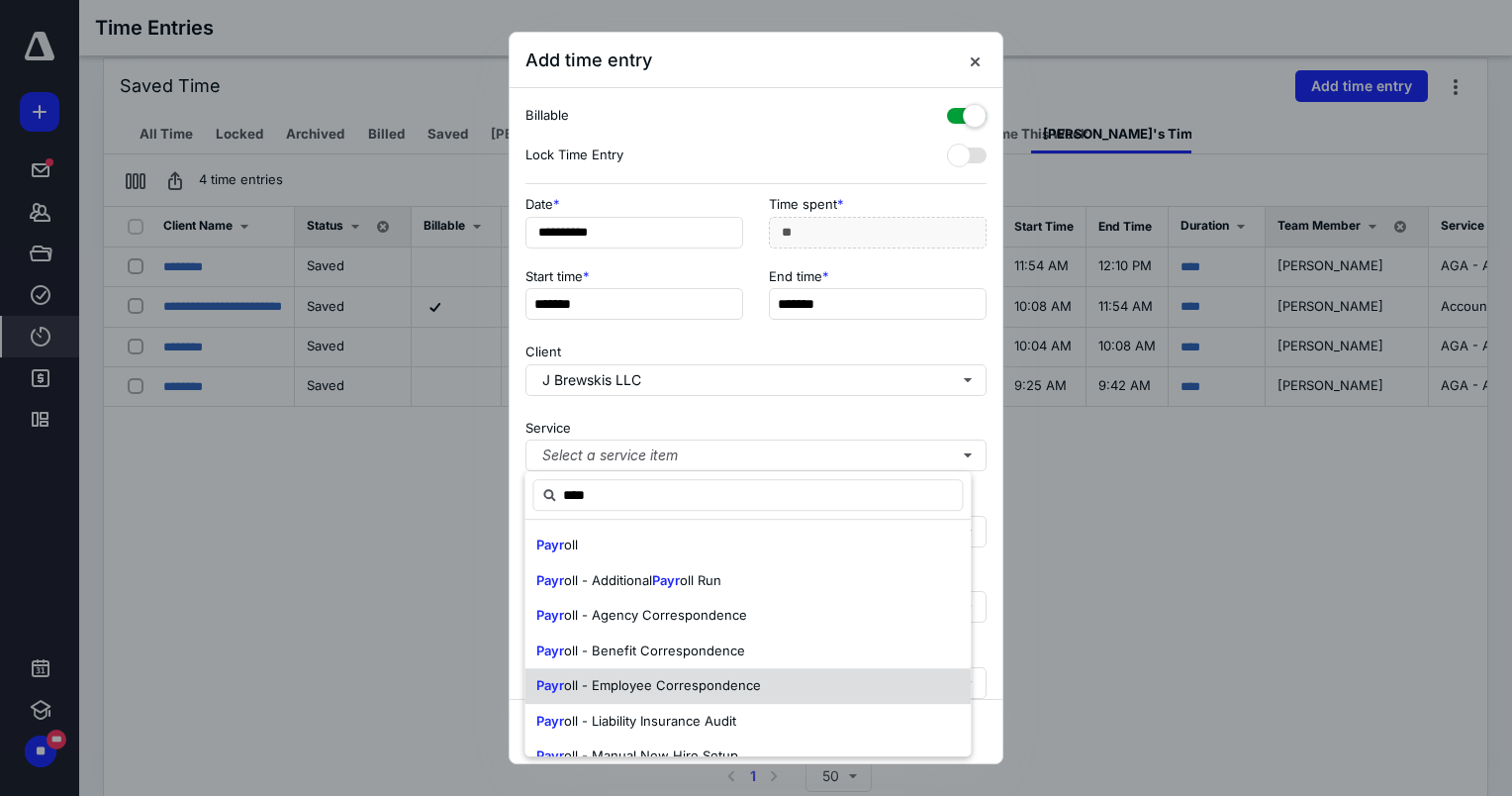 click on "Payr oll - Employee Correspondence" at bounding box center (747, 686) 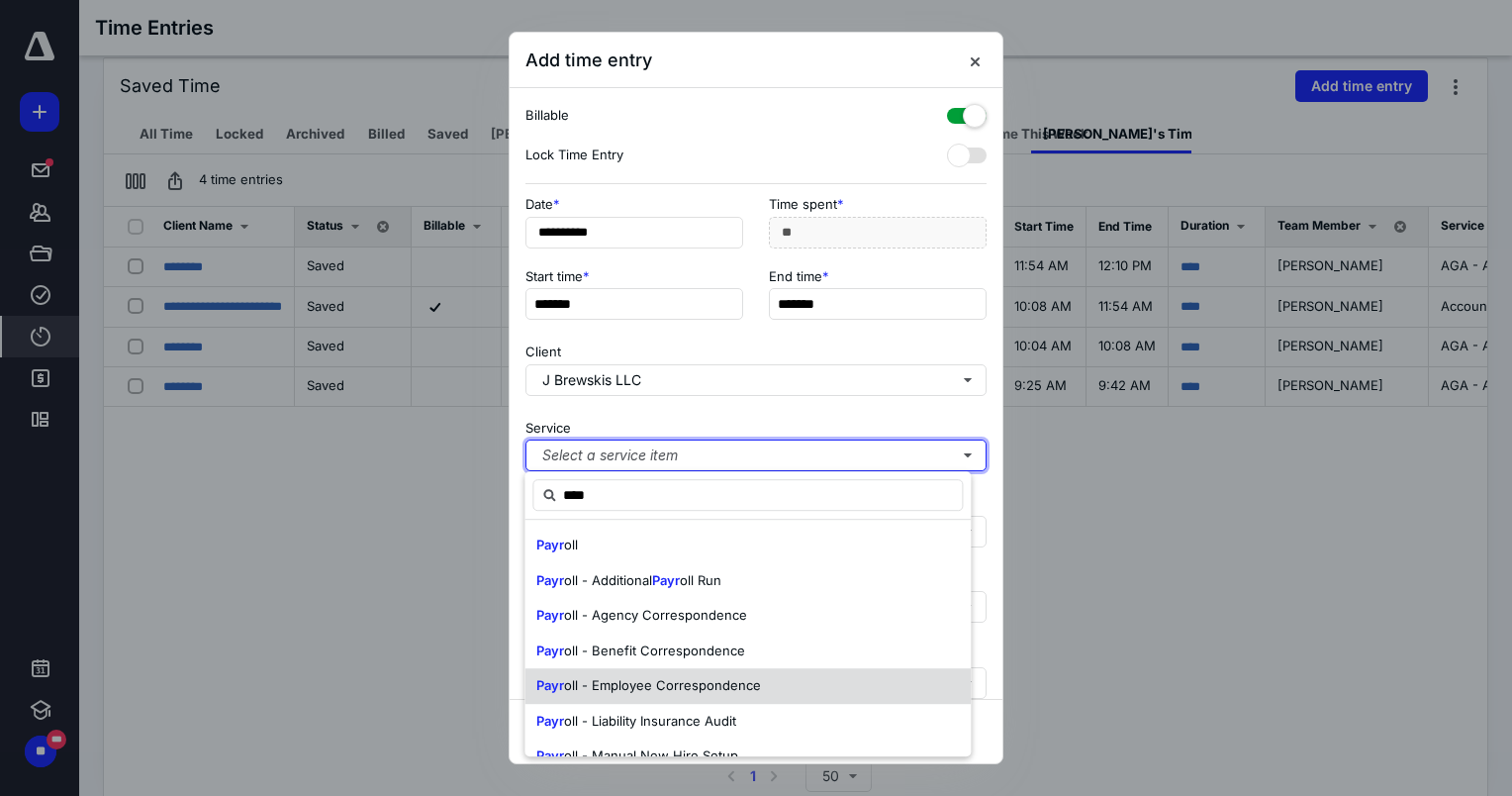 type 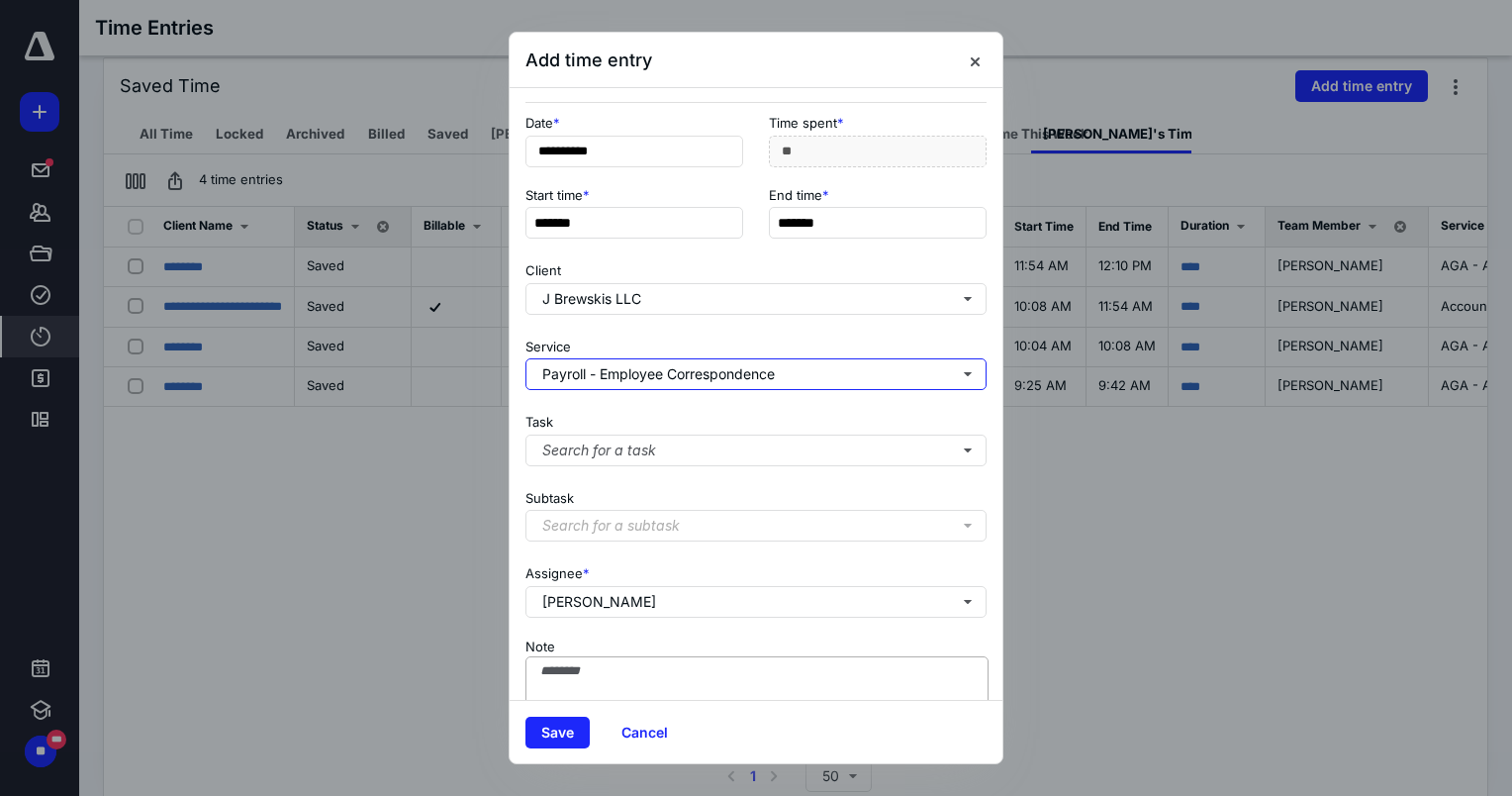 scroll, scrollTop: 167, scrollLeft: 0, axis: vertical 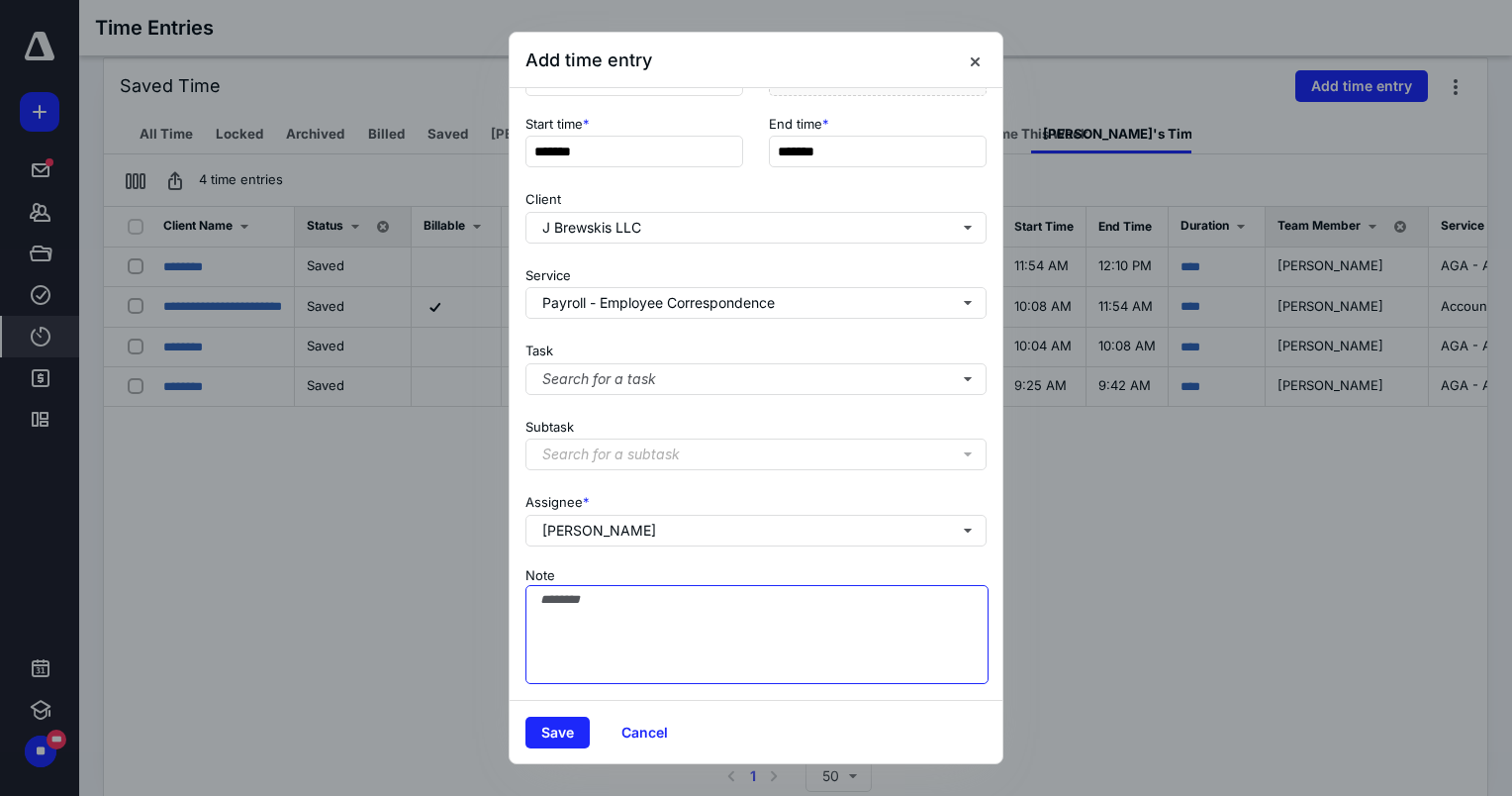 click on "Note" at bounding box center [757, 635] 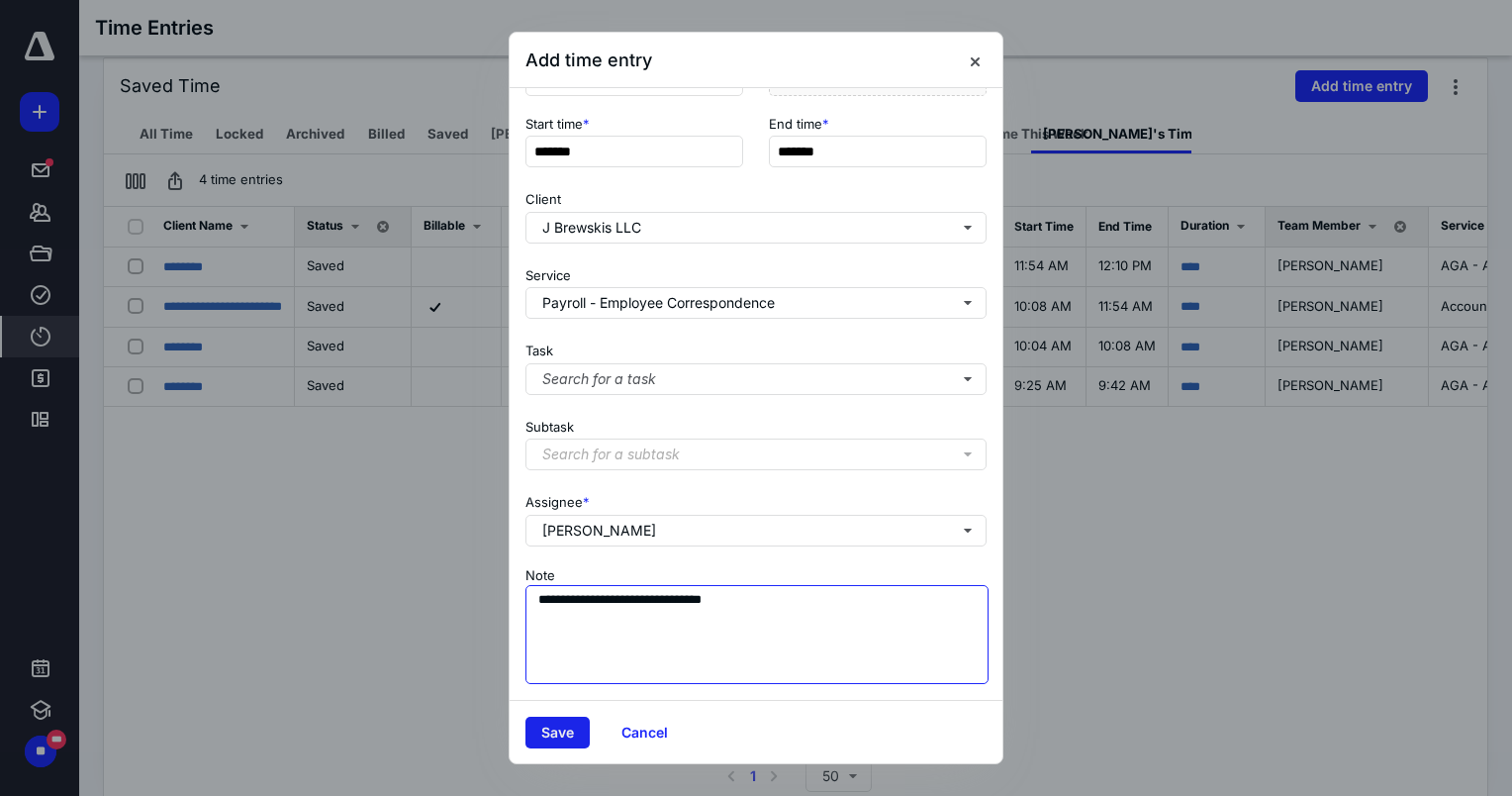 type on "**********" 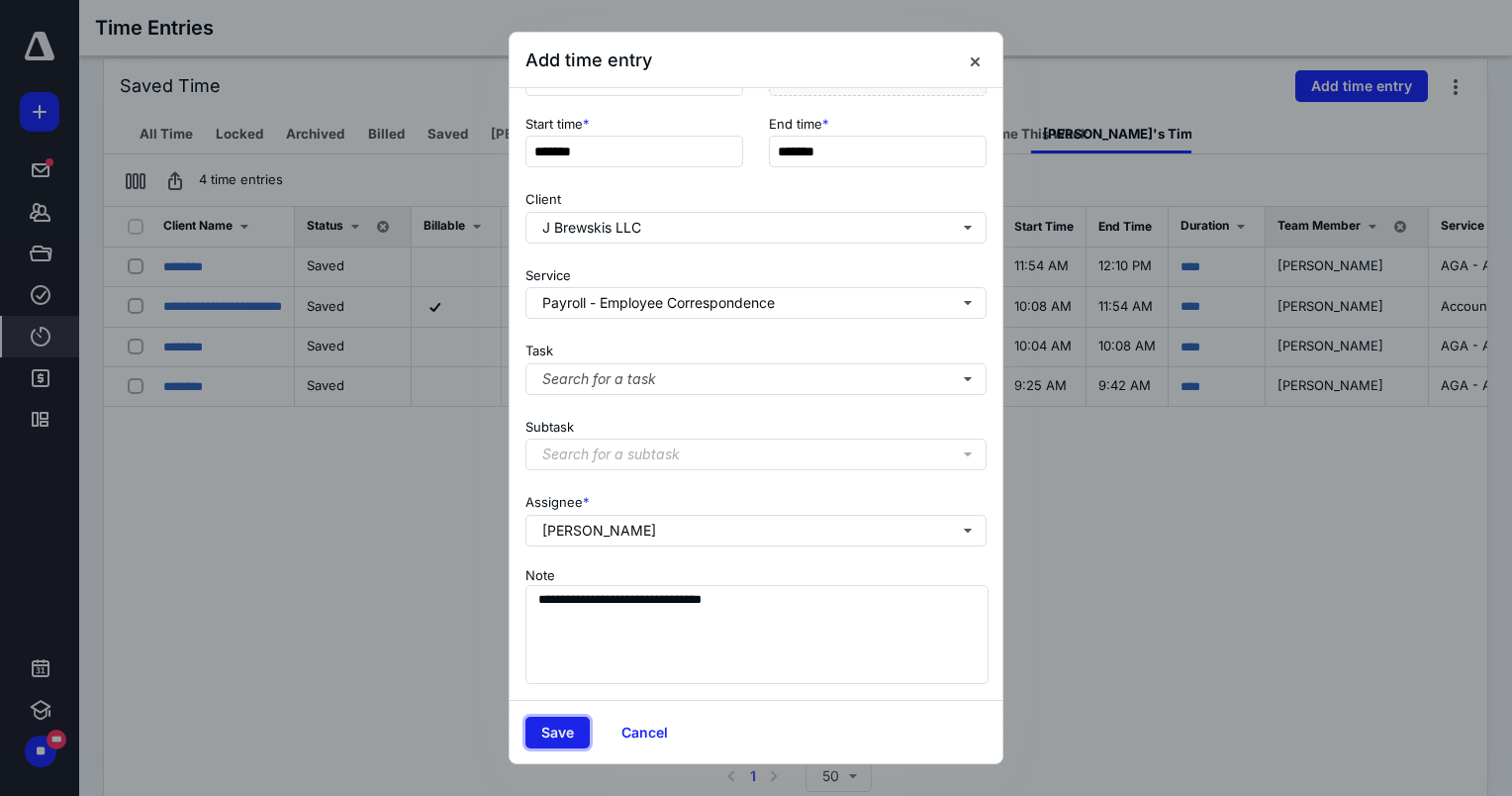 click on "Save" at bounding box center [557, 733] 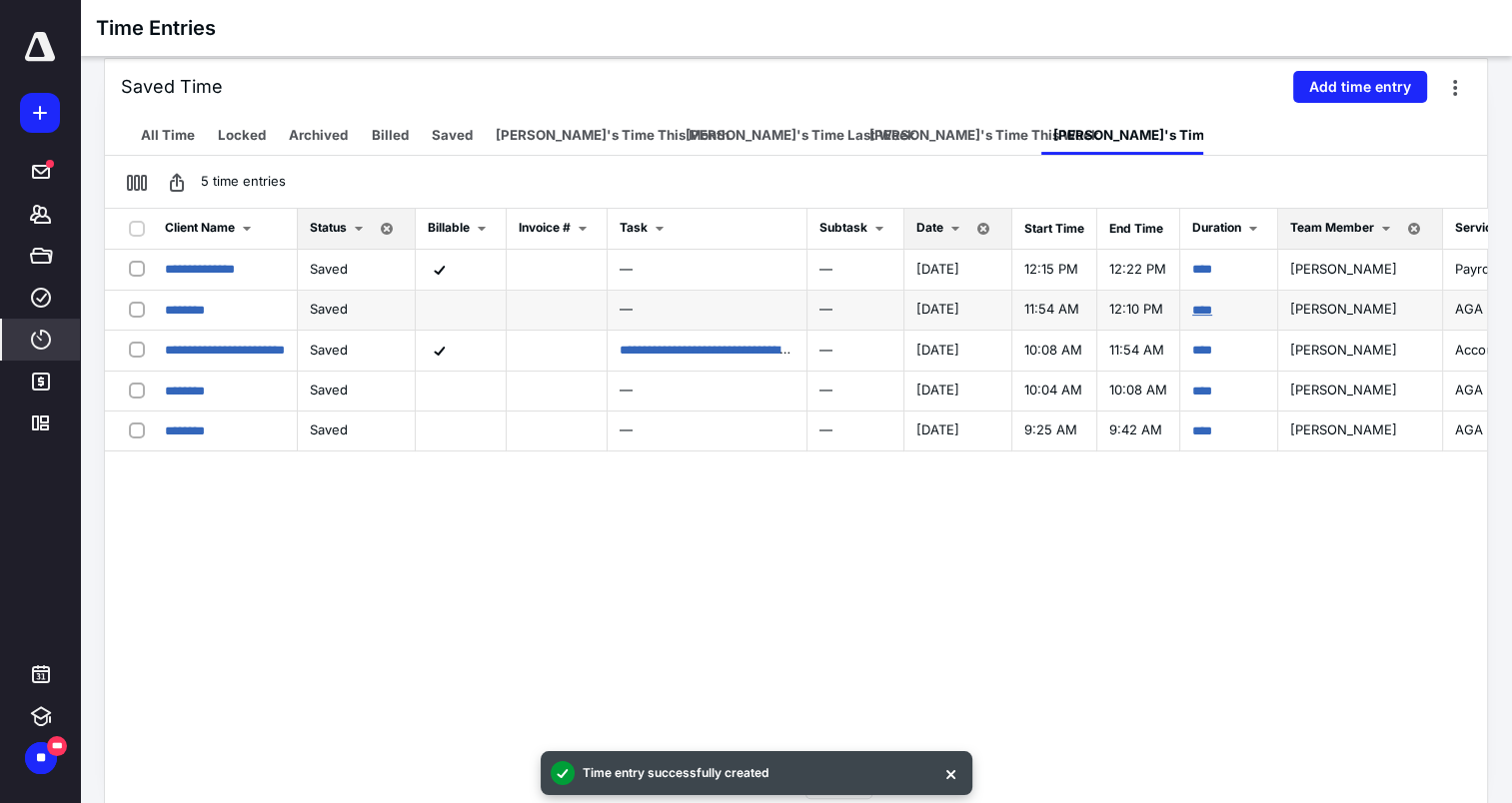 click on "****" at bounding box center (1202, 310) 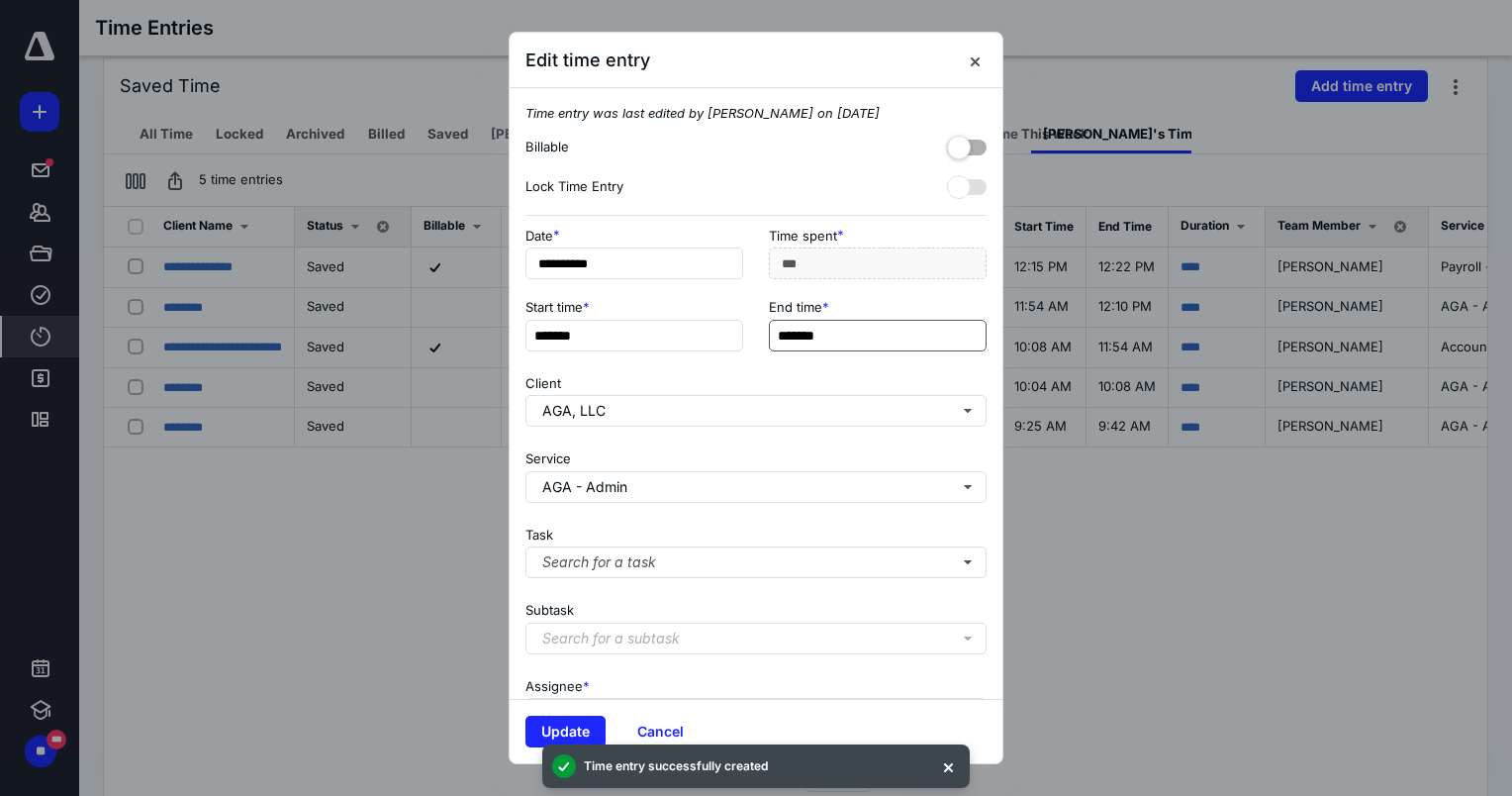 click on "*******" at bounding box center (878, 336) 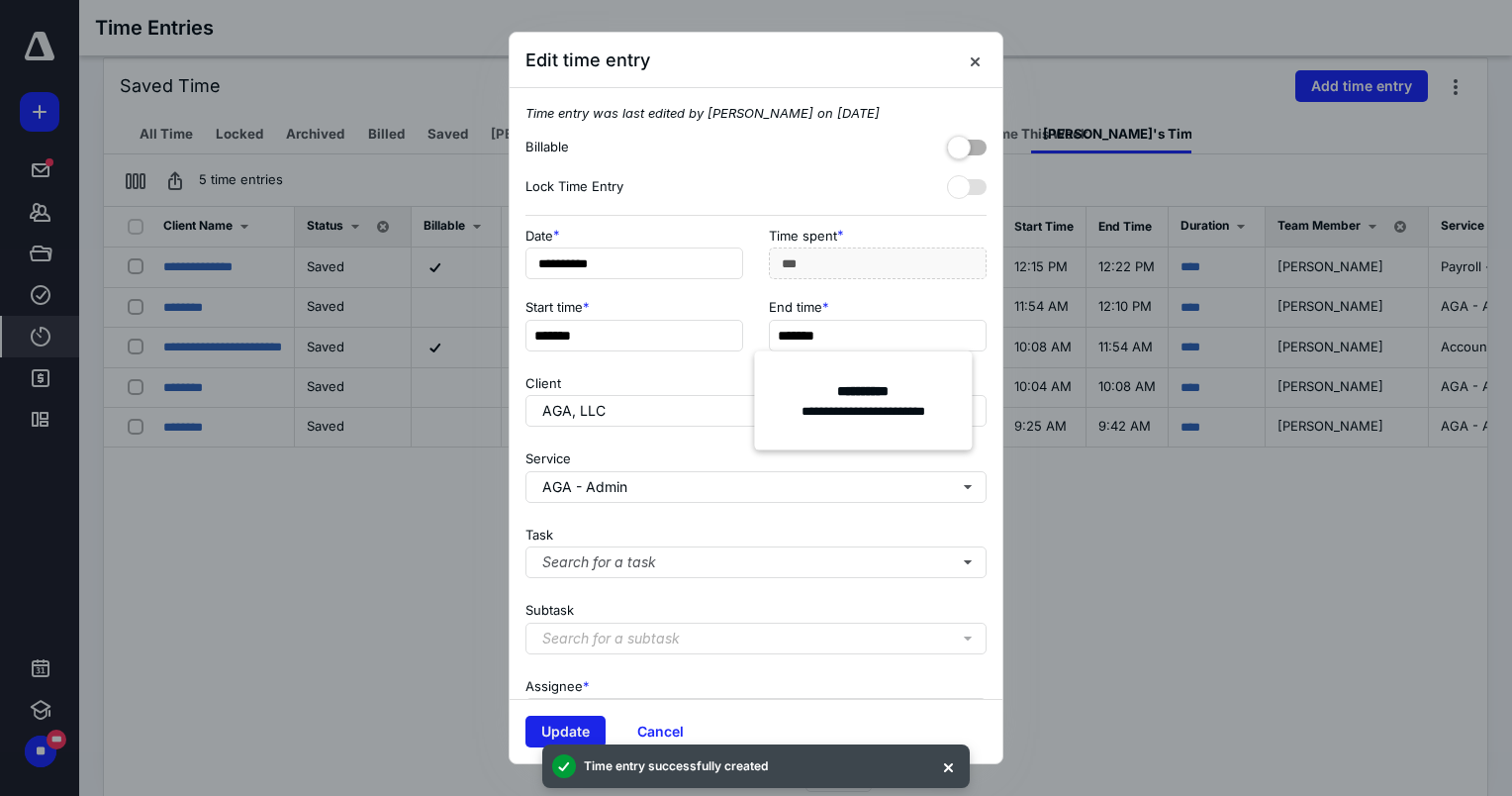 type on "*******" 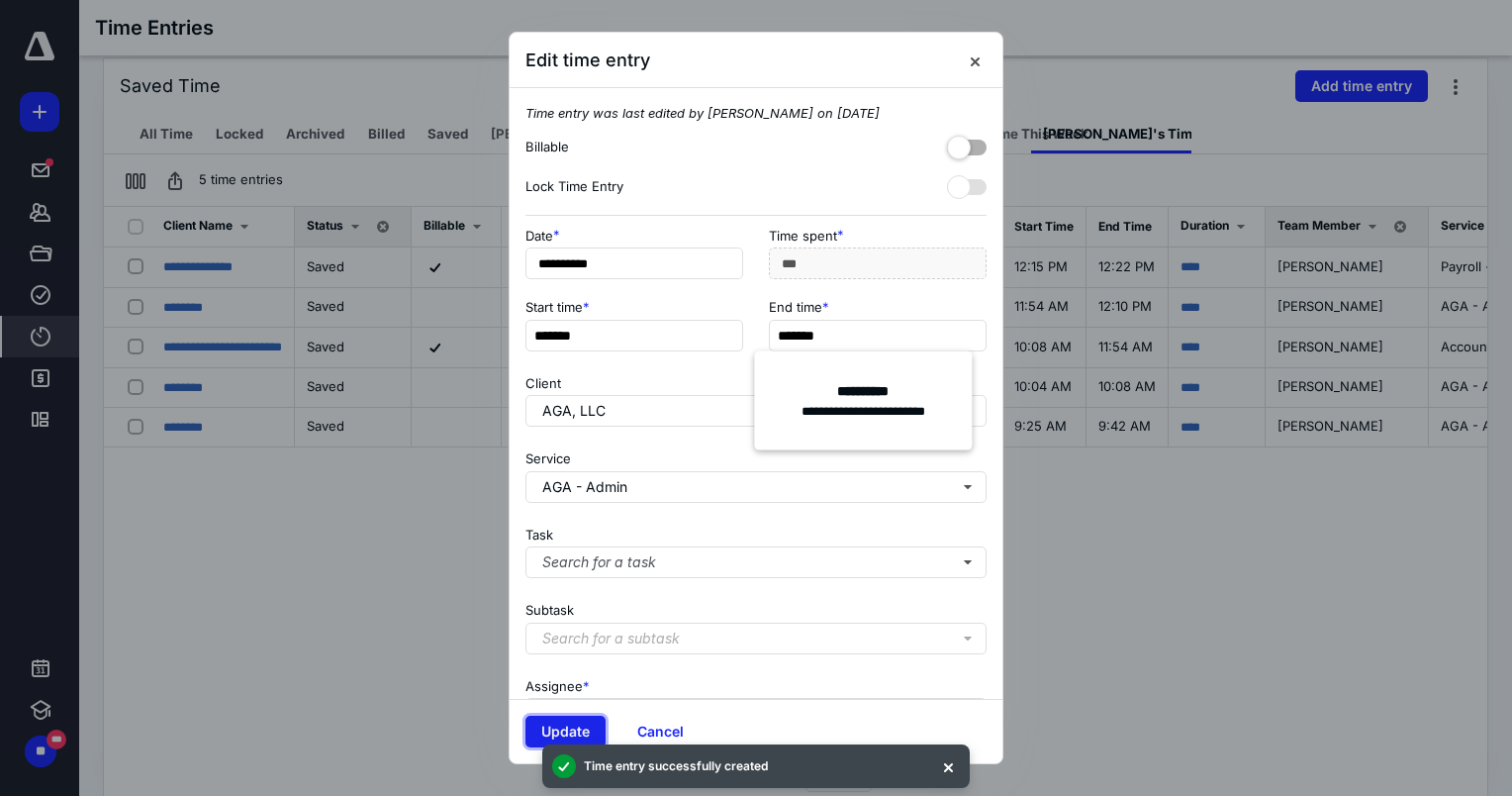 type on "***" 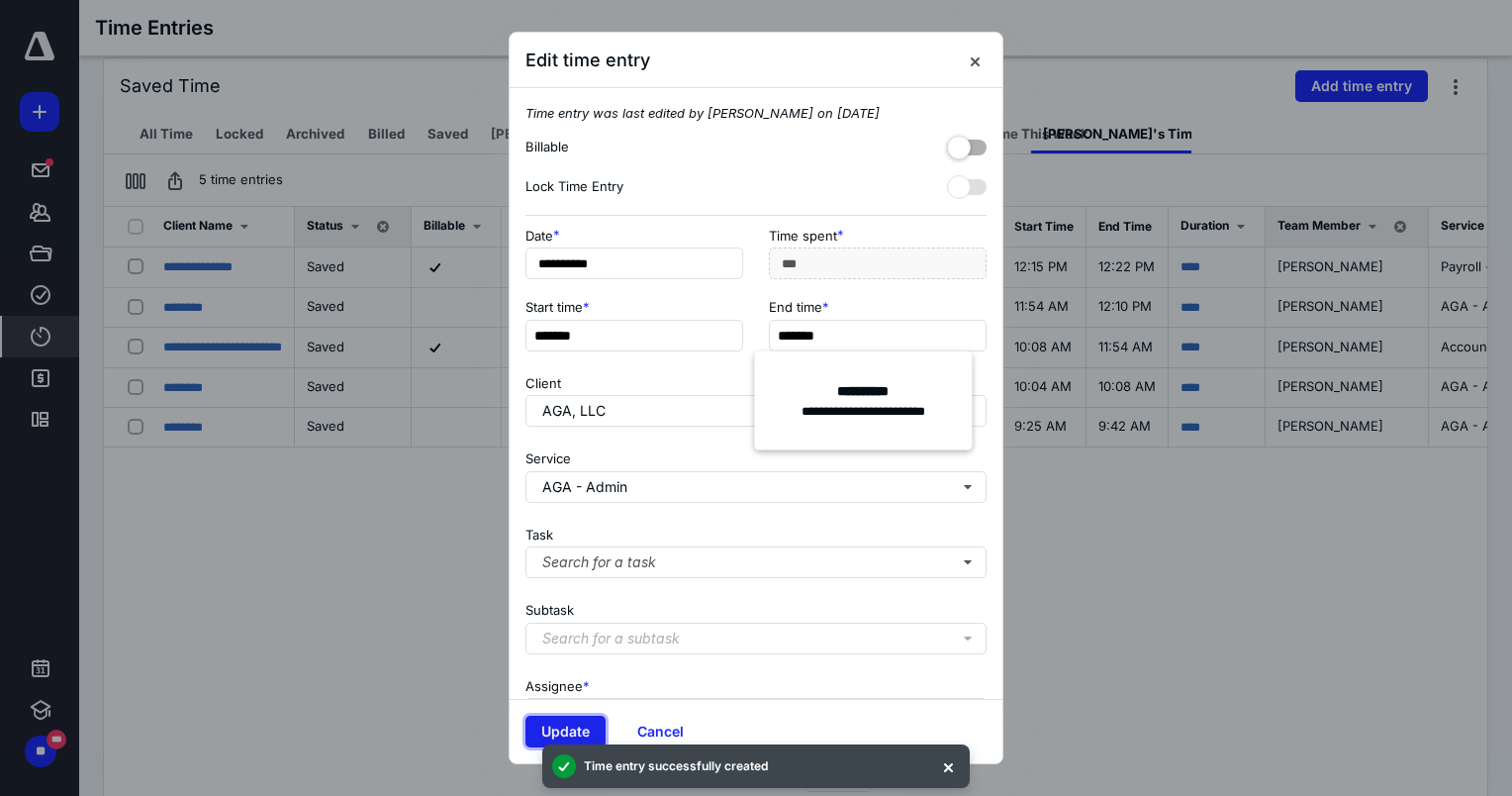 click on "Update" at bounding box center [565, 732] 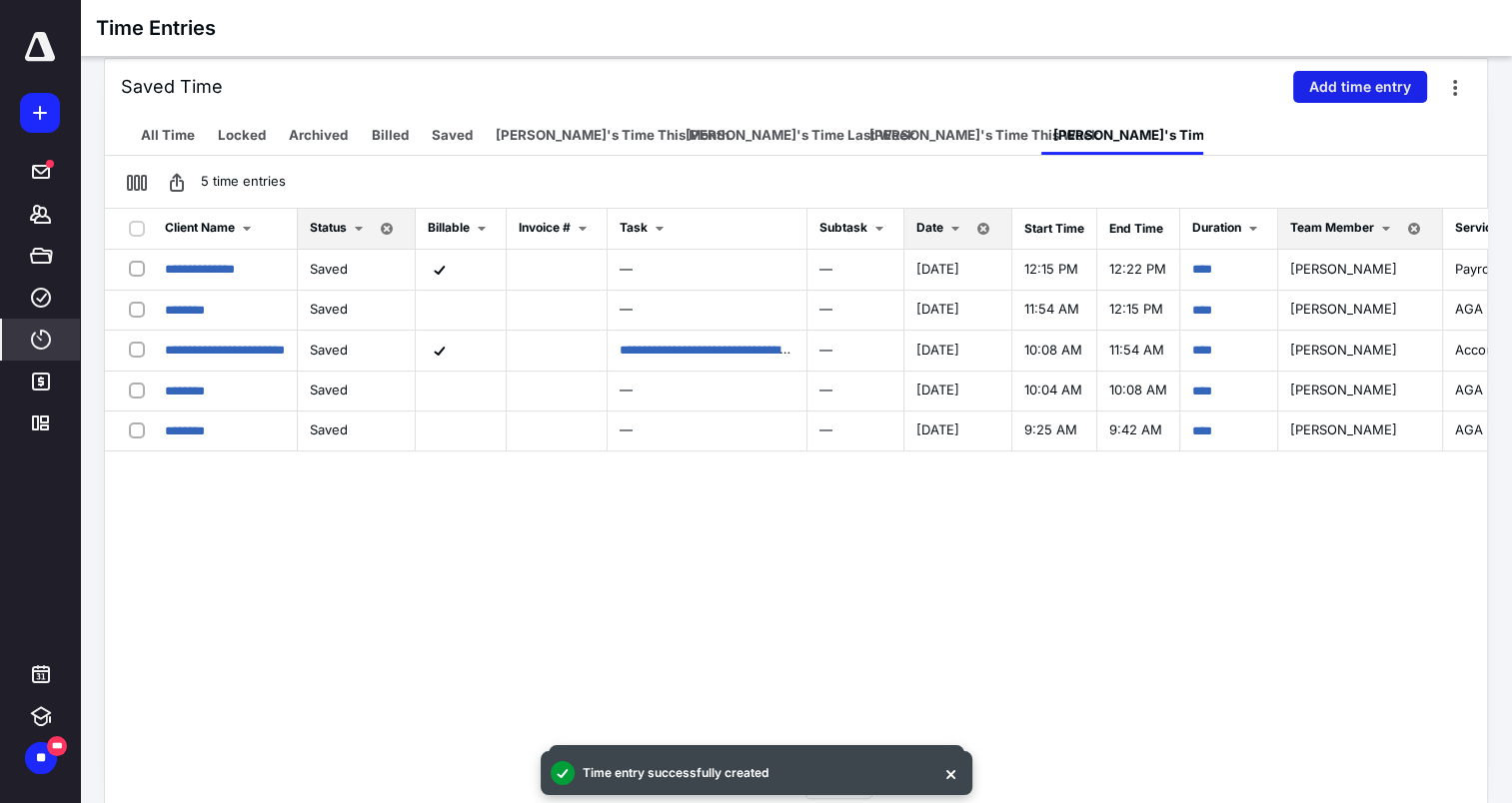 click on "Add time entry" at bounding box center (1360, 87) 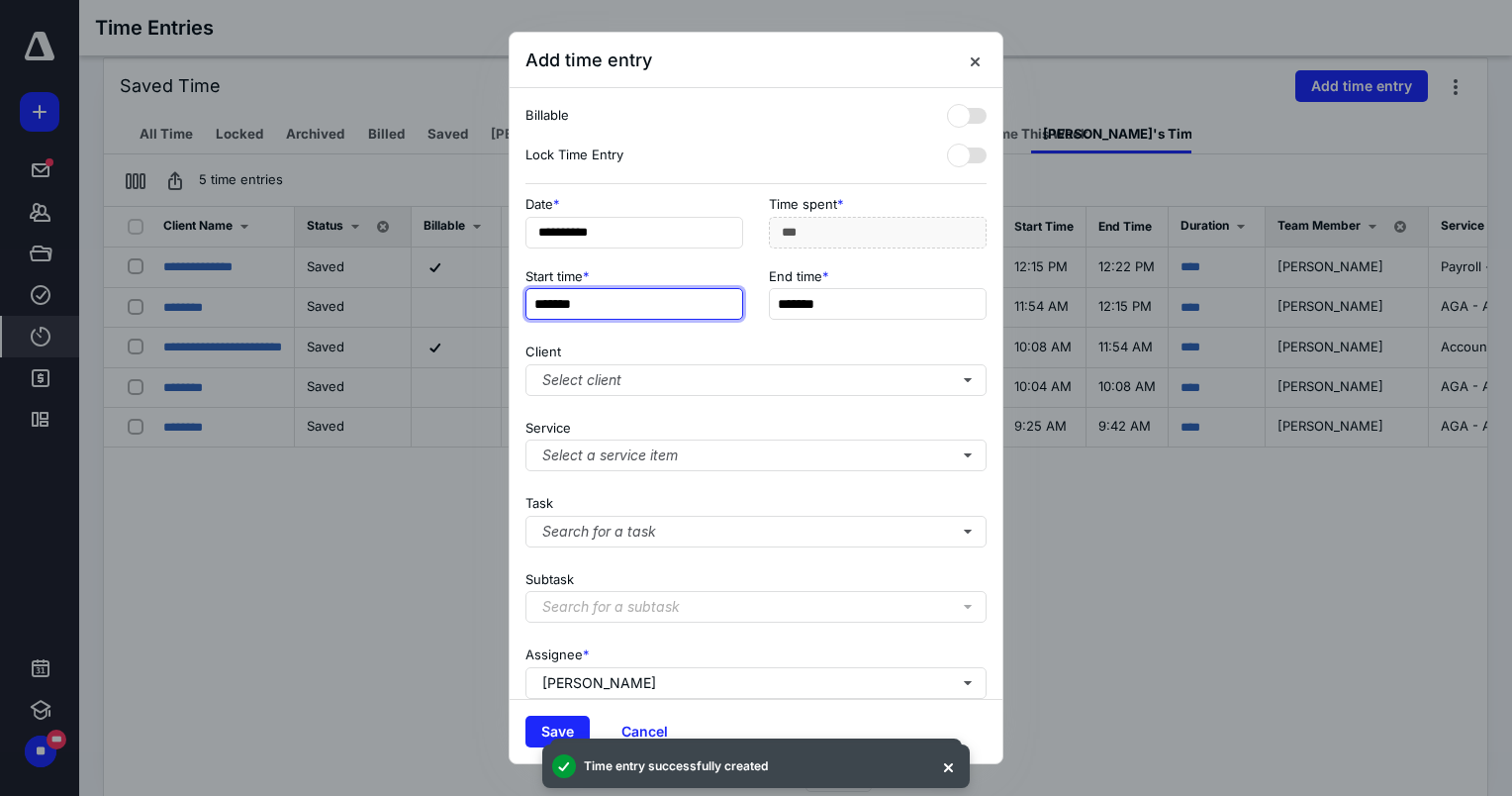 type on "*******" 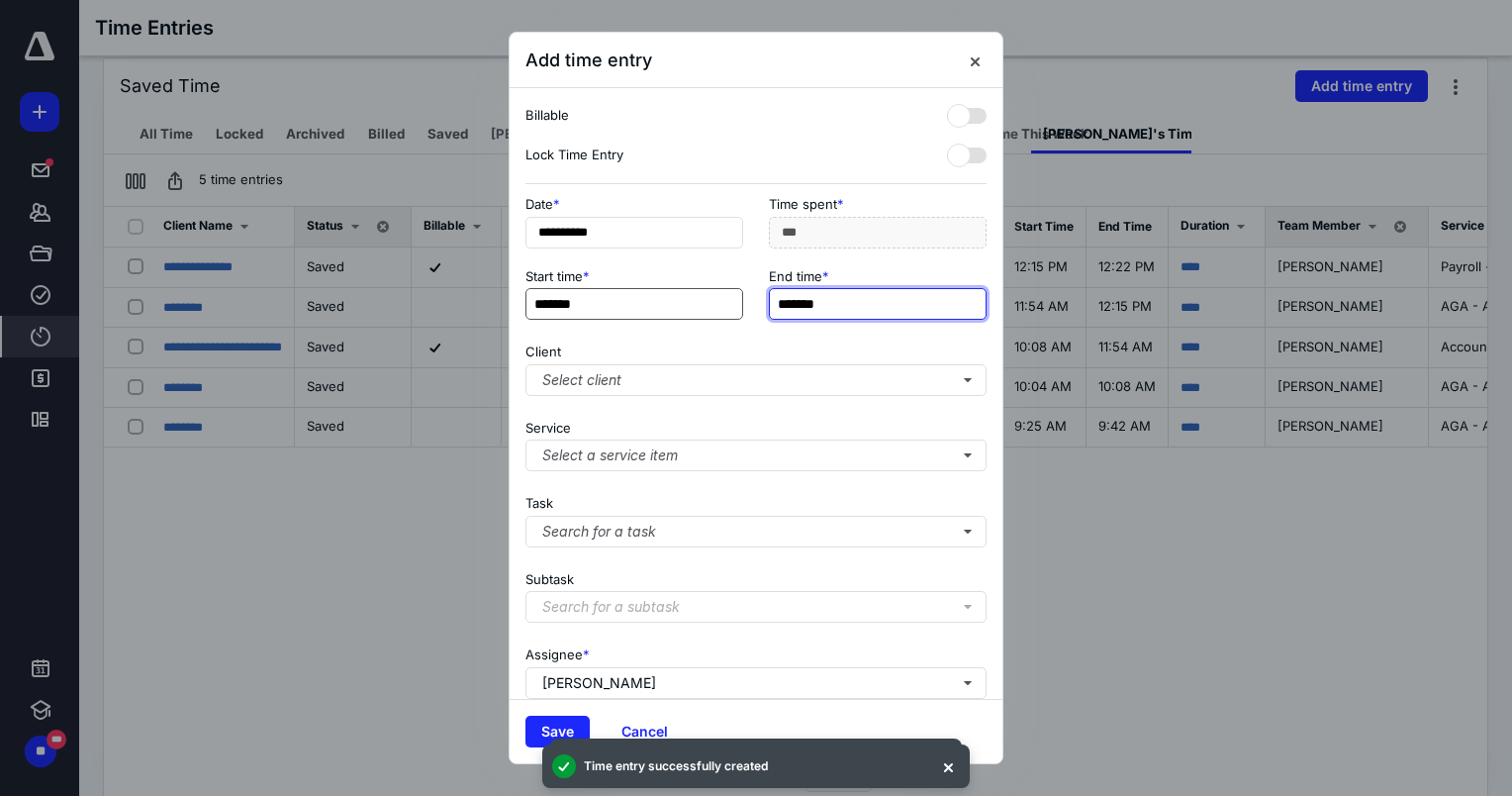 type on "**" 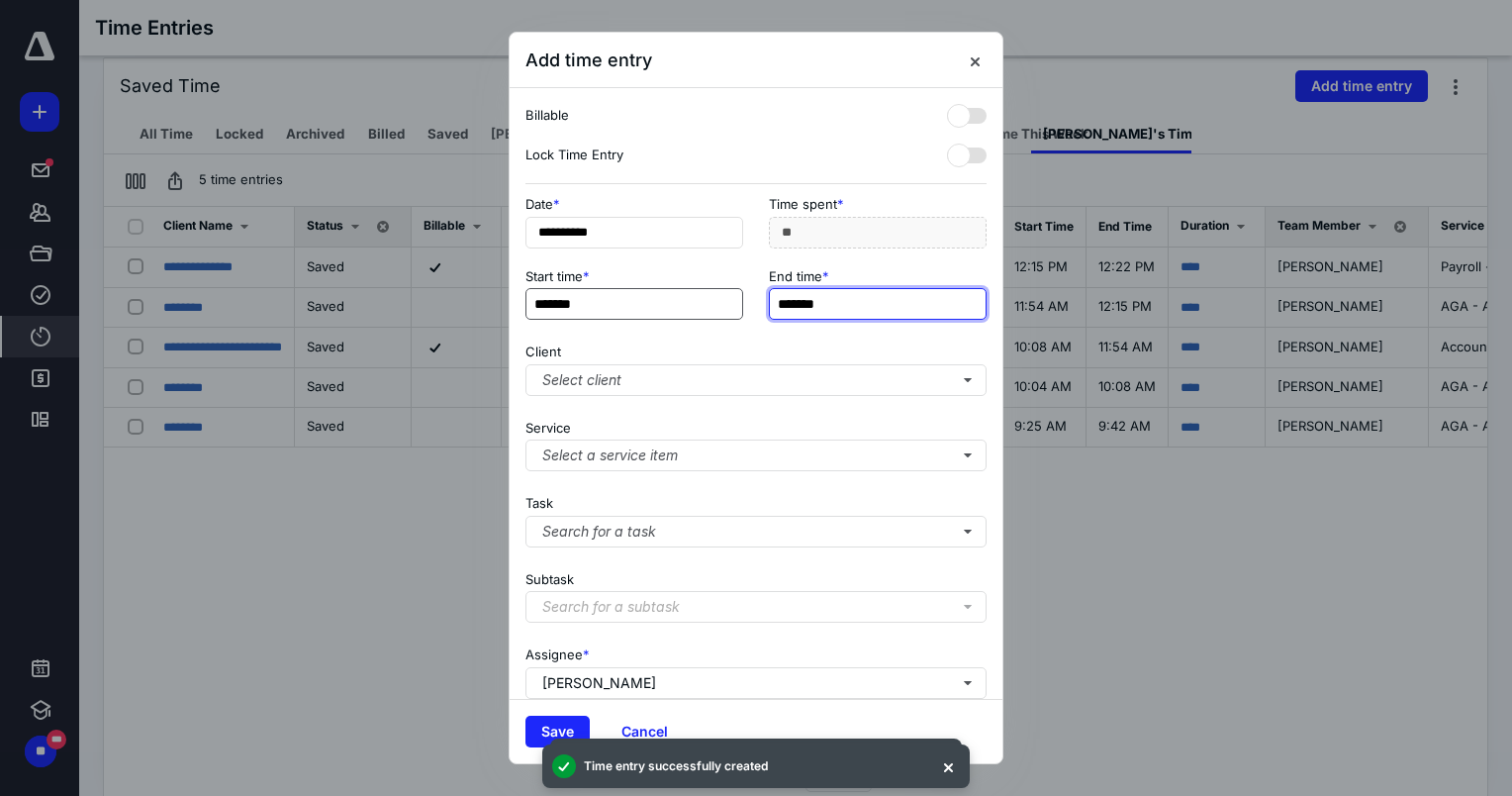 type on "*******" 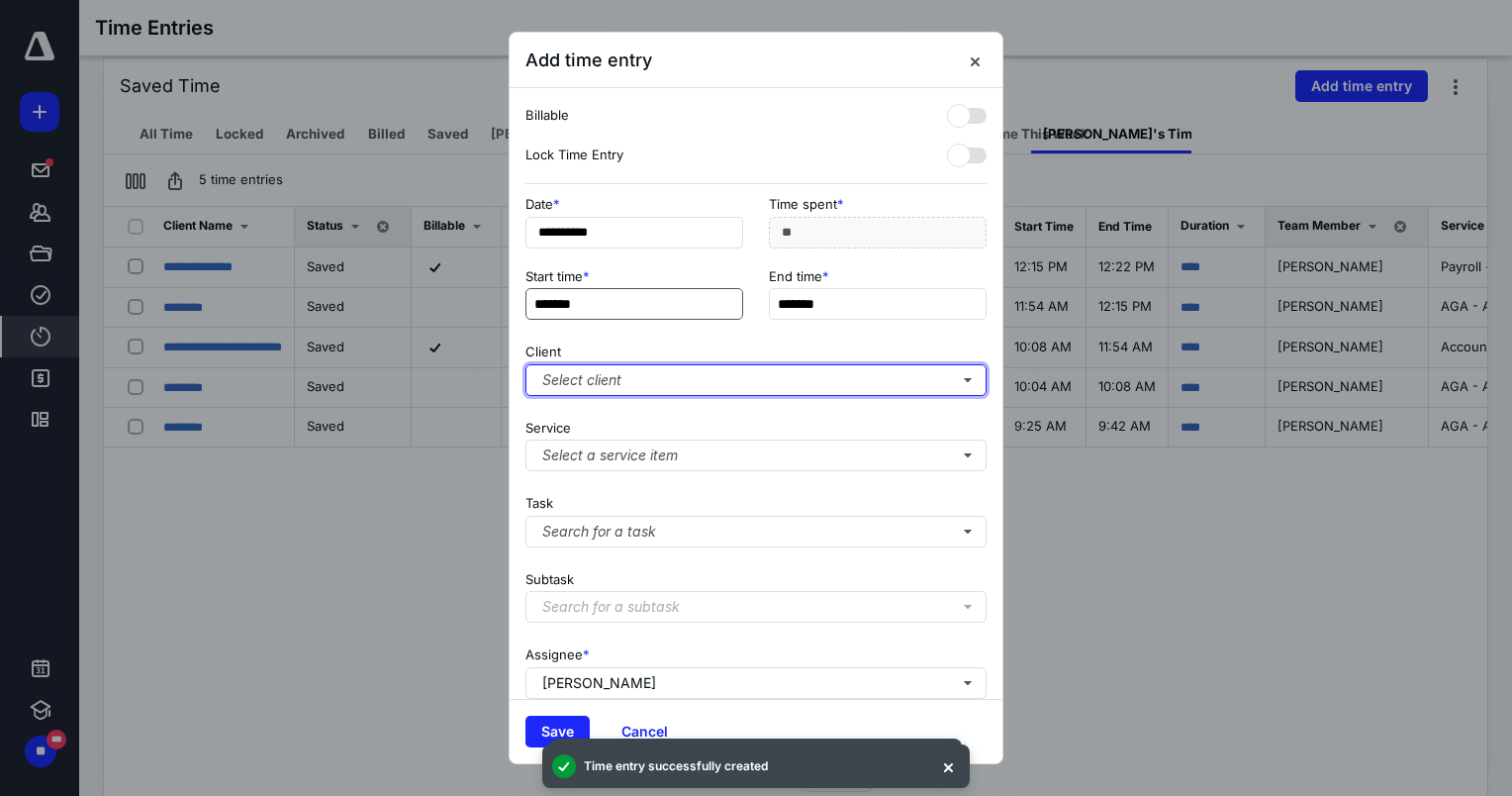 type on "**" 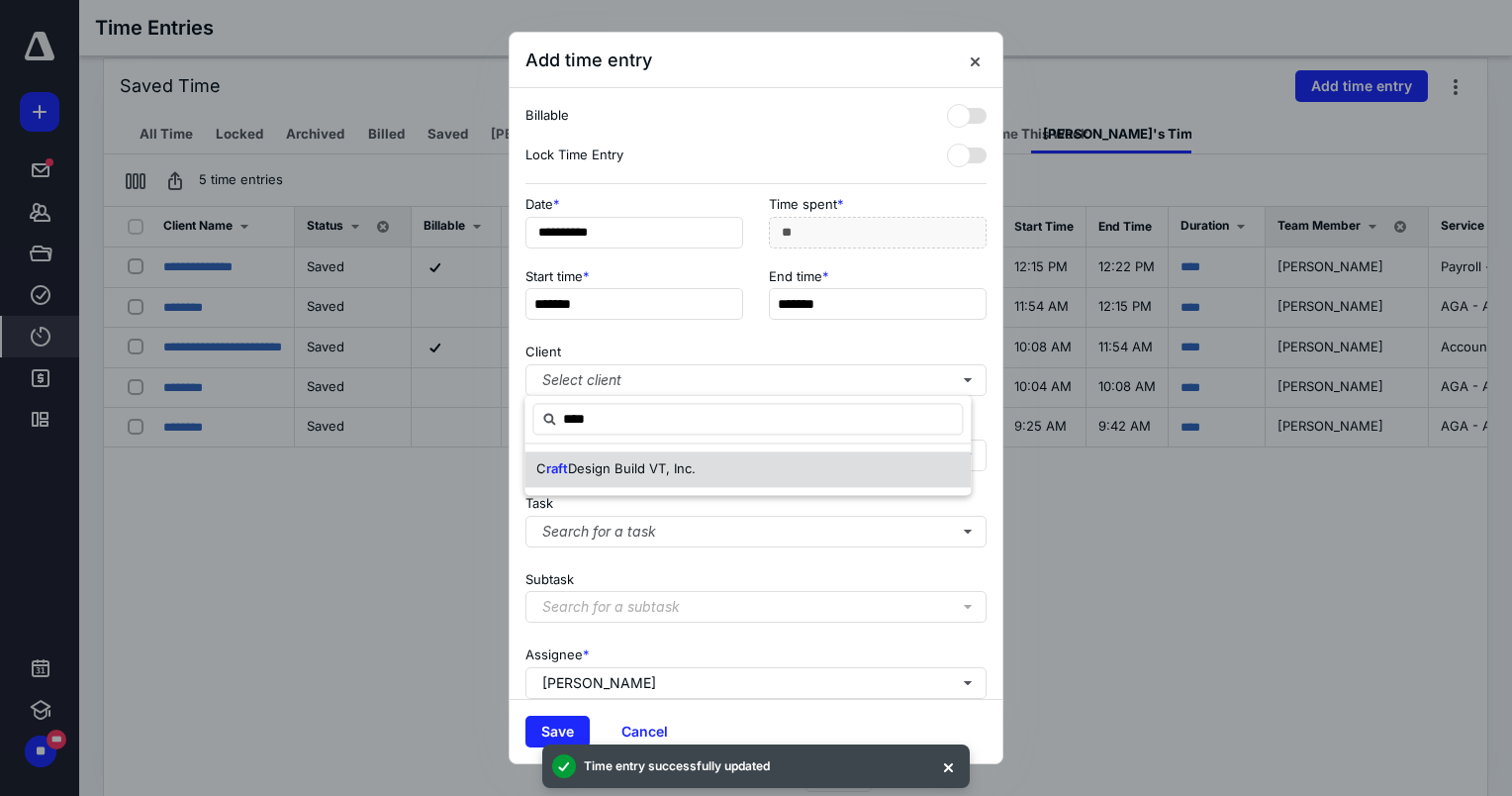 click on "Design Build VT, Inc." at bounding box center (631, 468) 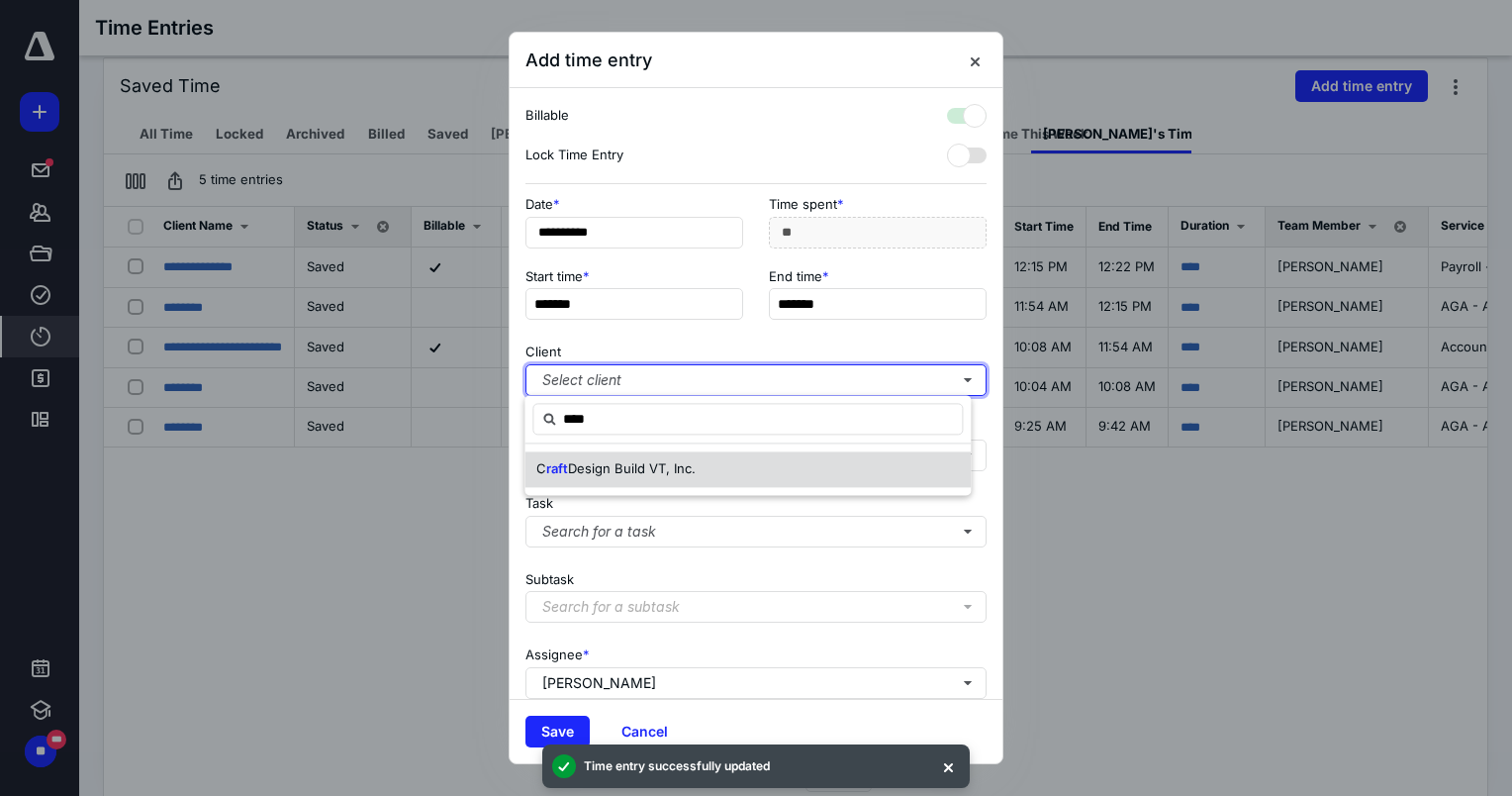 checkbox on "true" 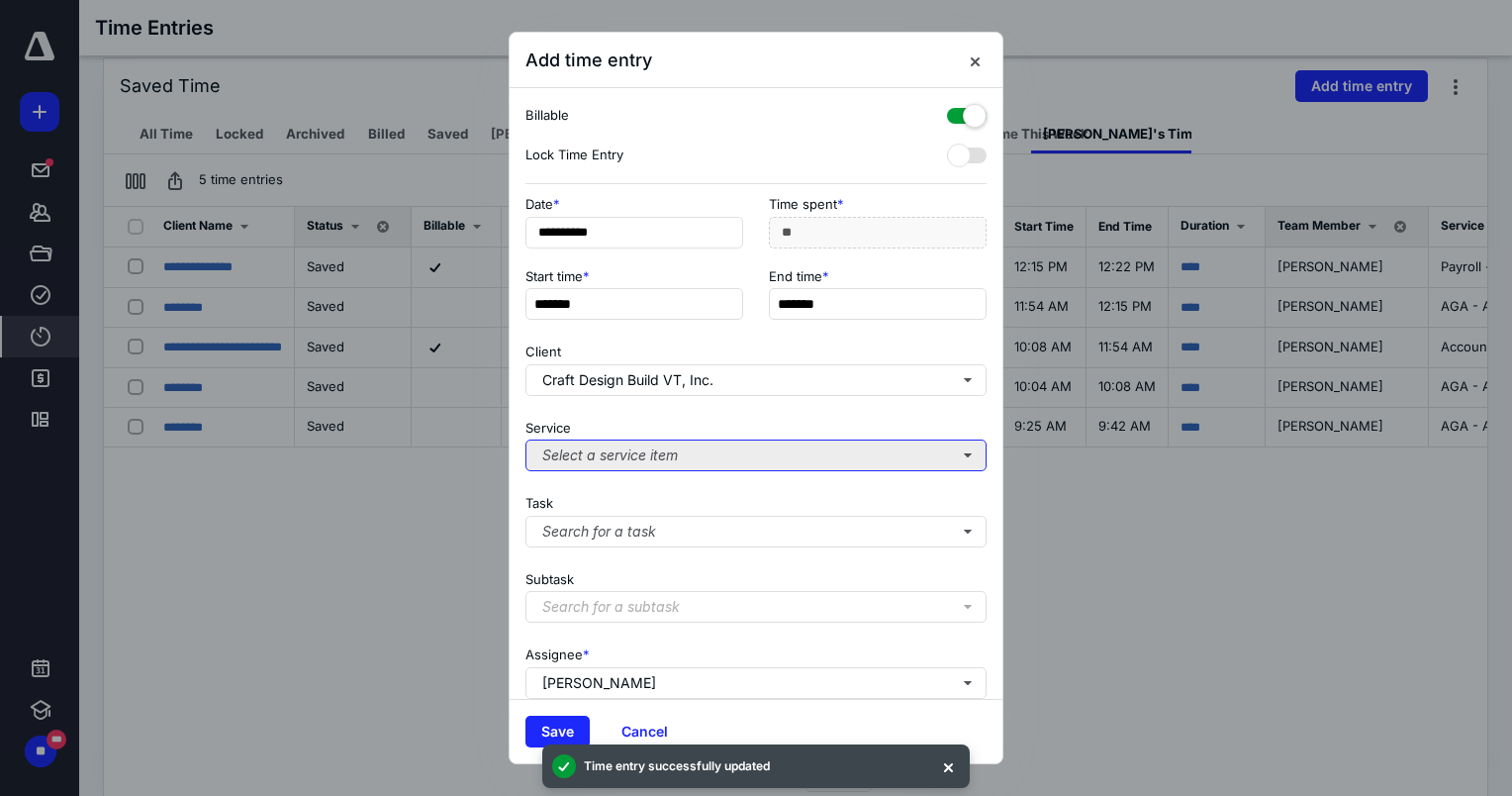 click on "Select a service item" at bounding box center (756, 455) 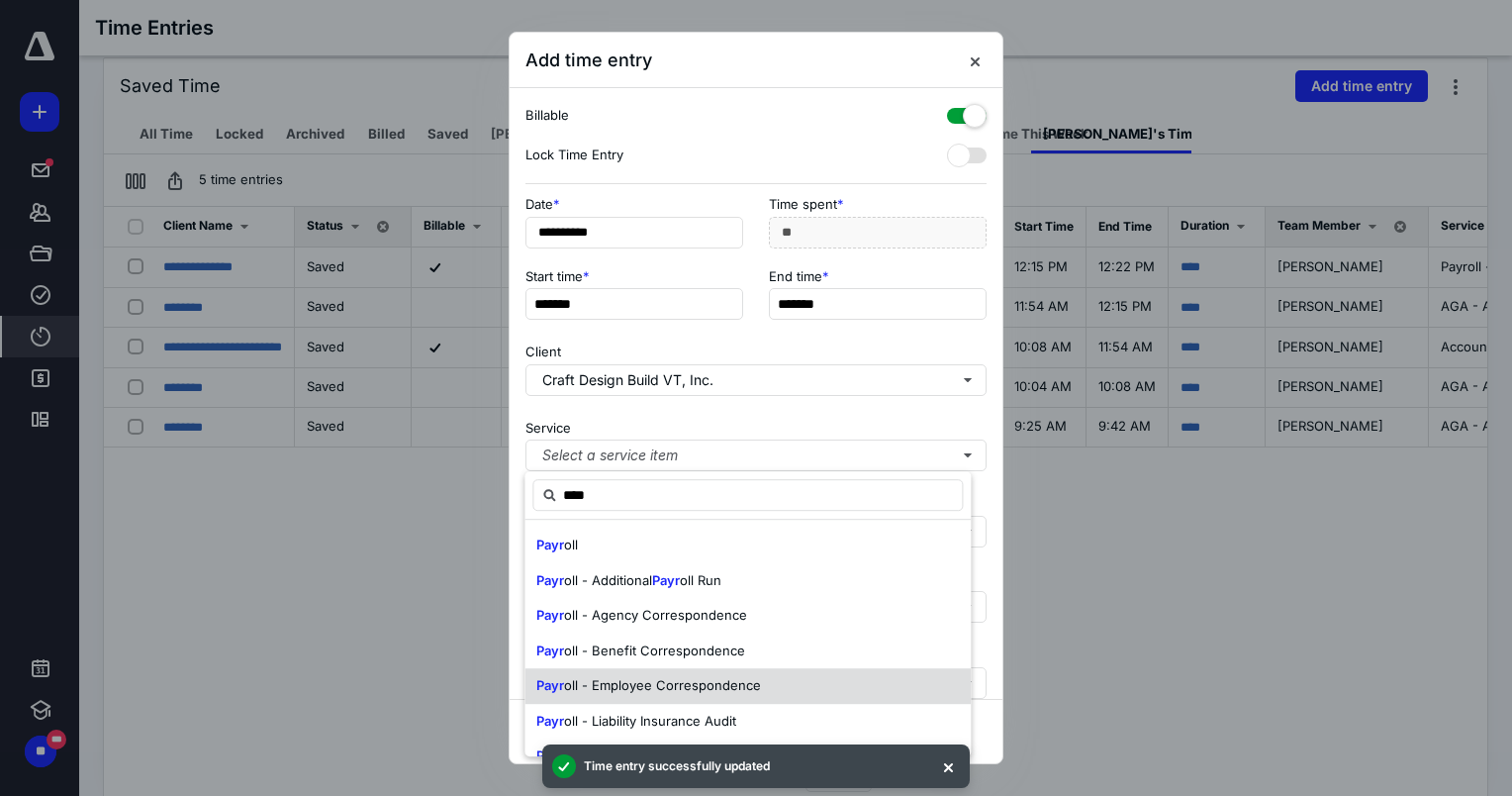 click on "Payr oll - Employee Correspondence" at bounding box center (747, 686) 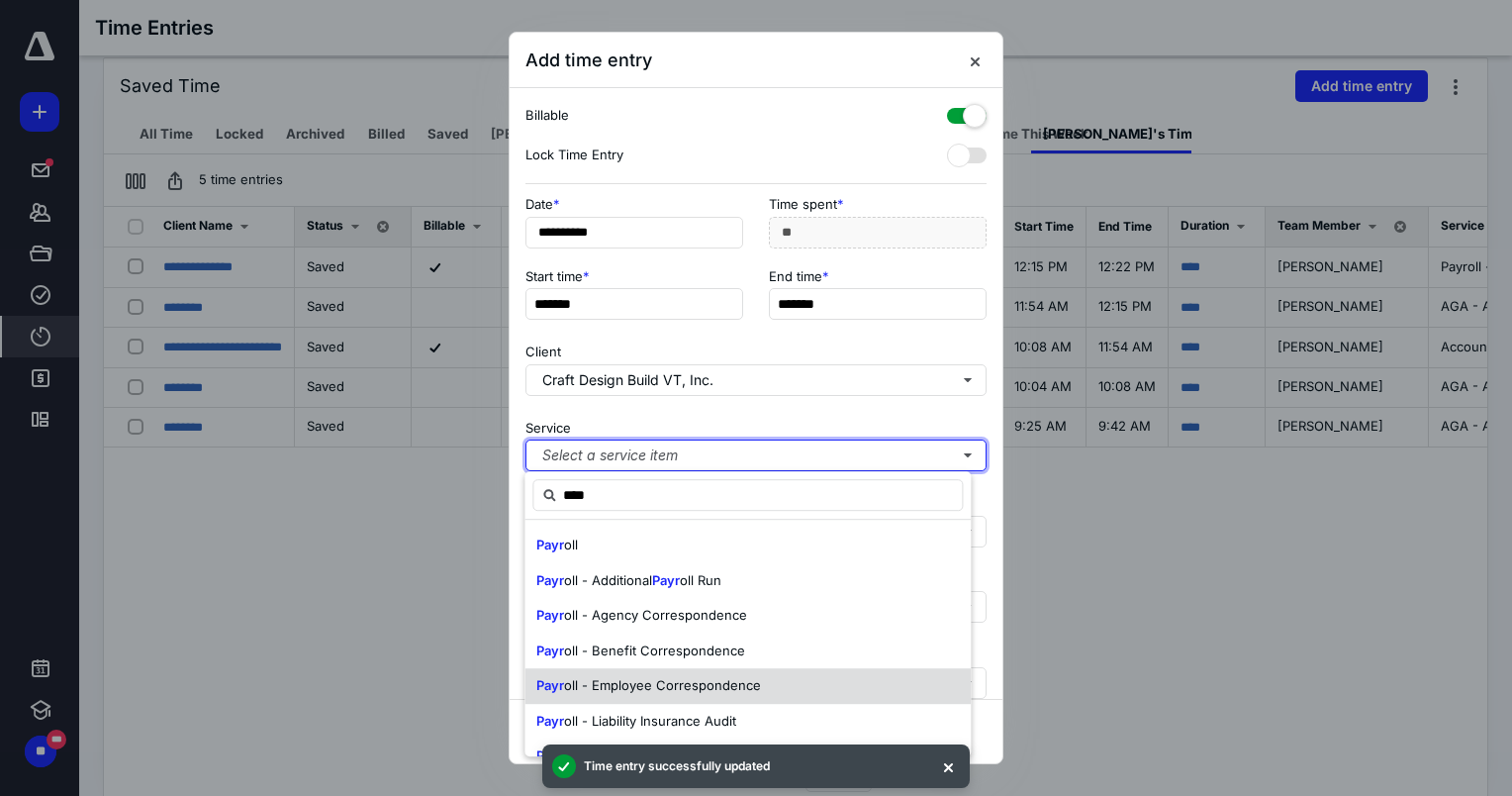type 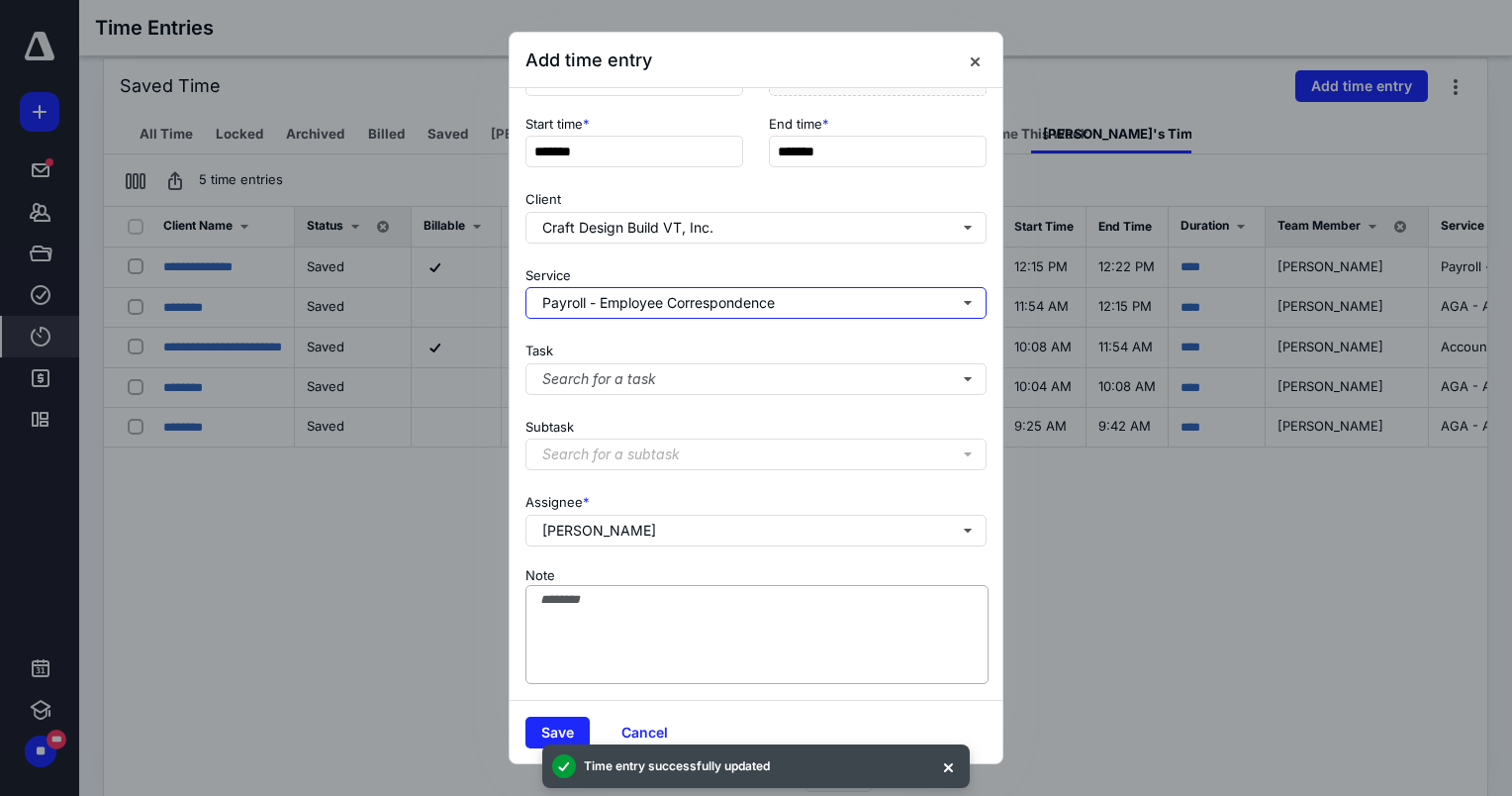 scroll, scrollTop: 167, scrollLeft: 0, axis: vertical 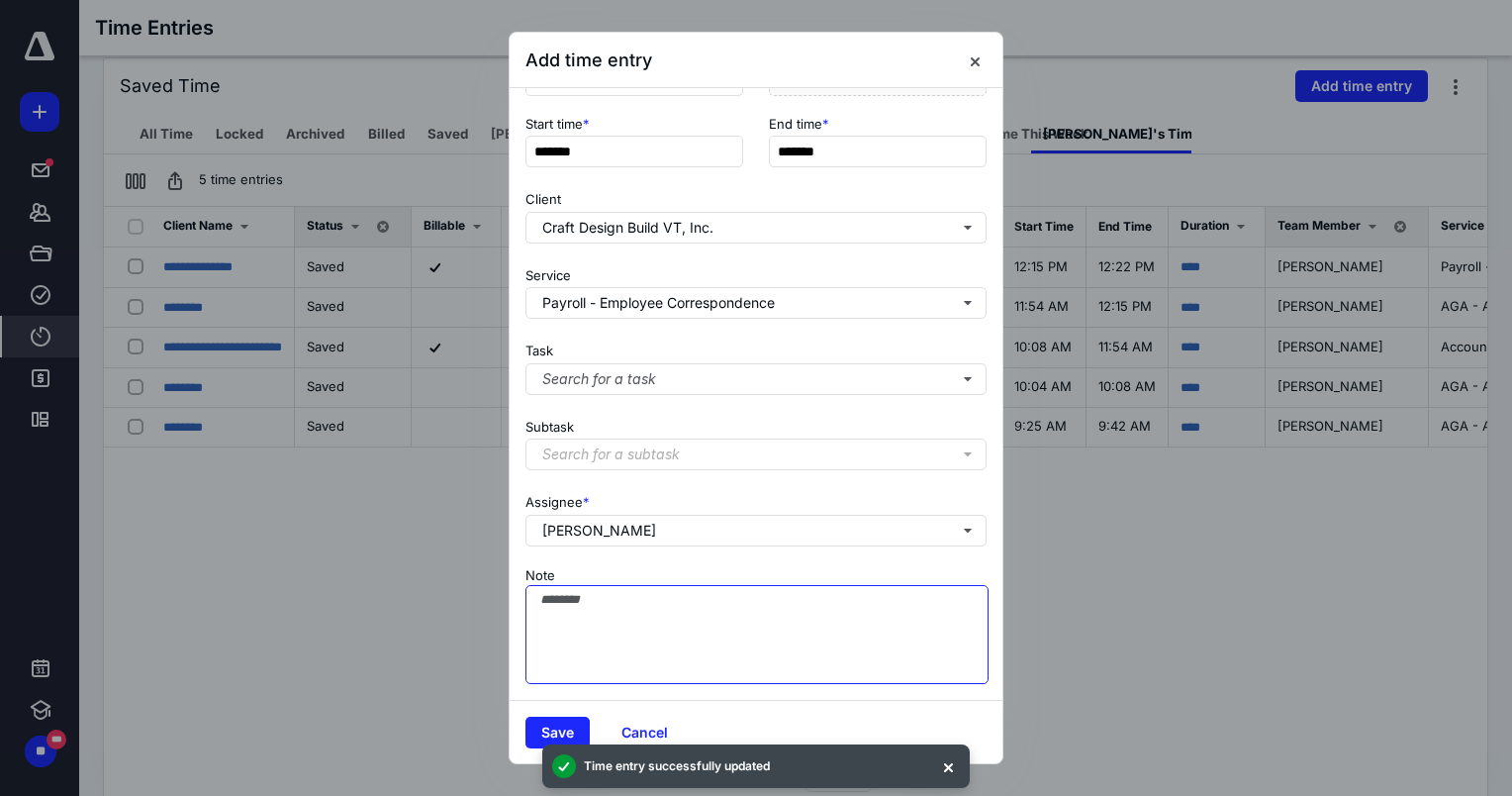 click on "Note" at bounding box center [757, 635] 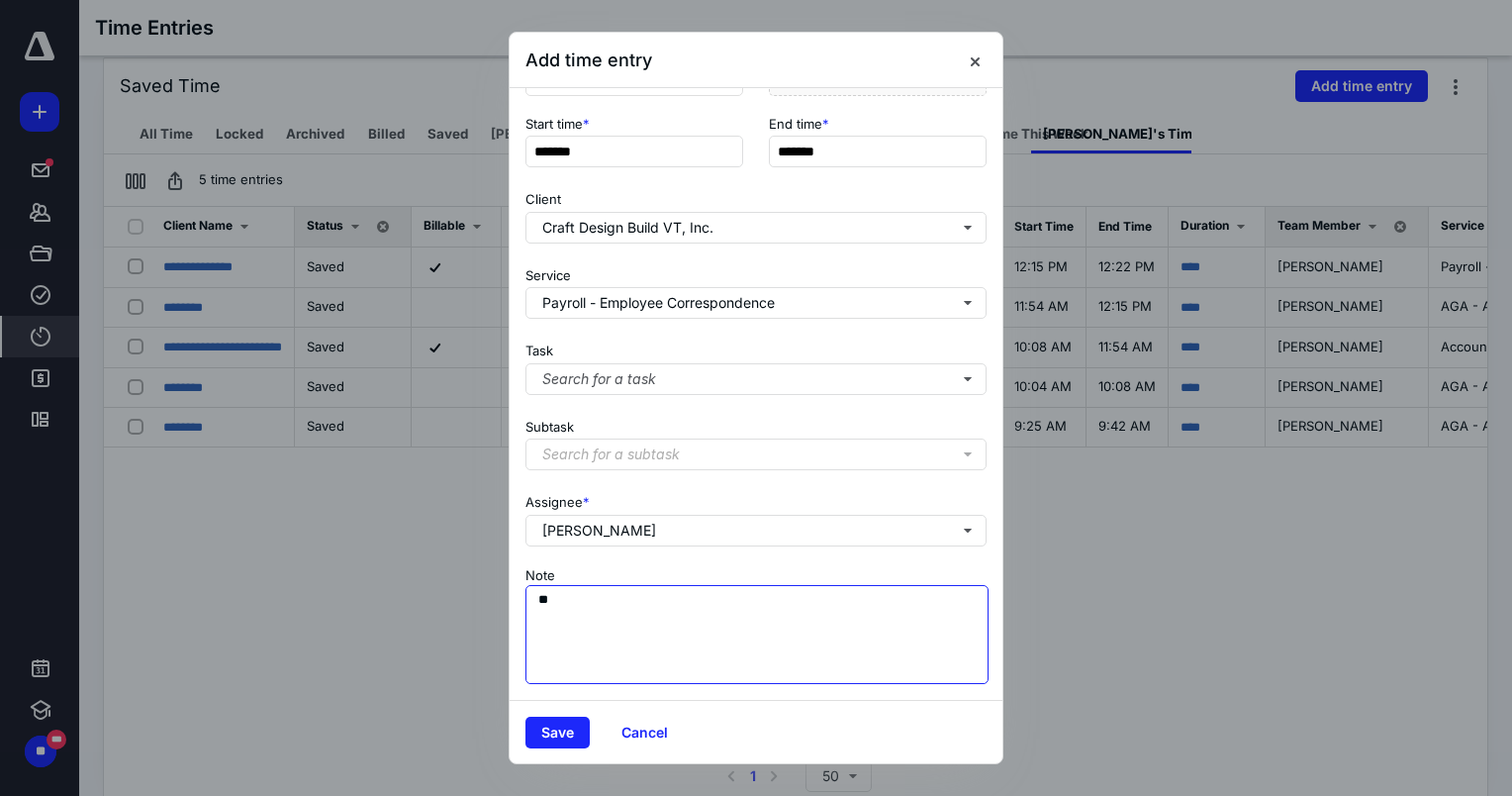 type on "*" 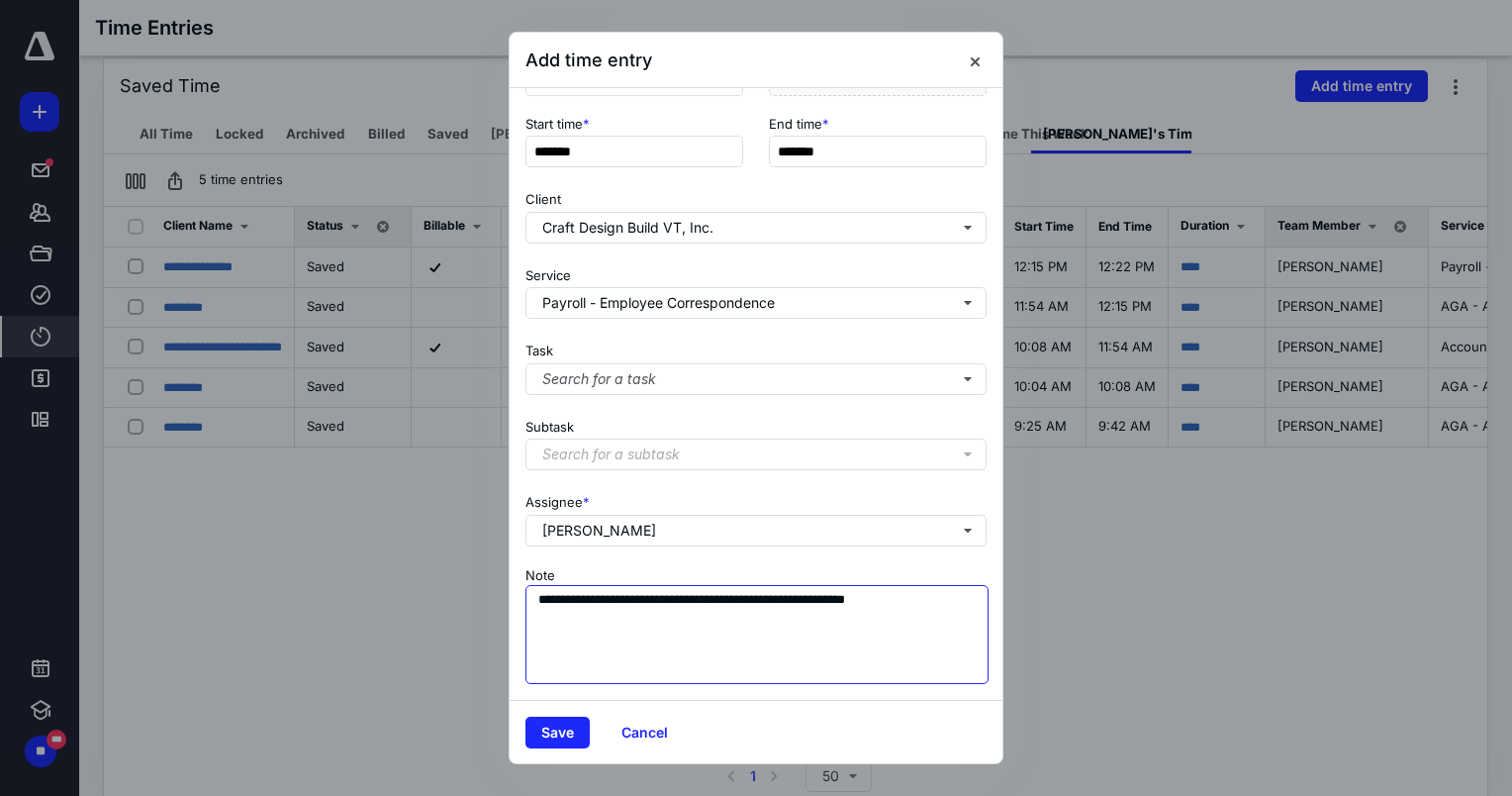 click on "**********" at bounding box center (757, 635) 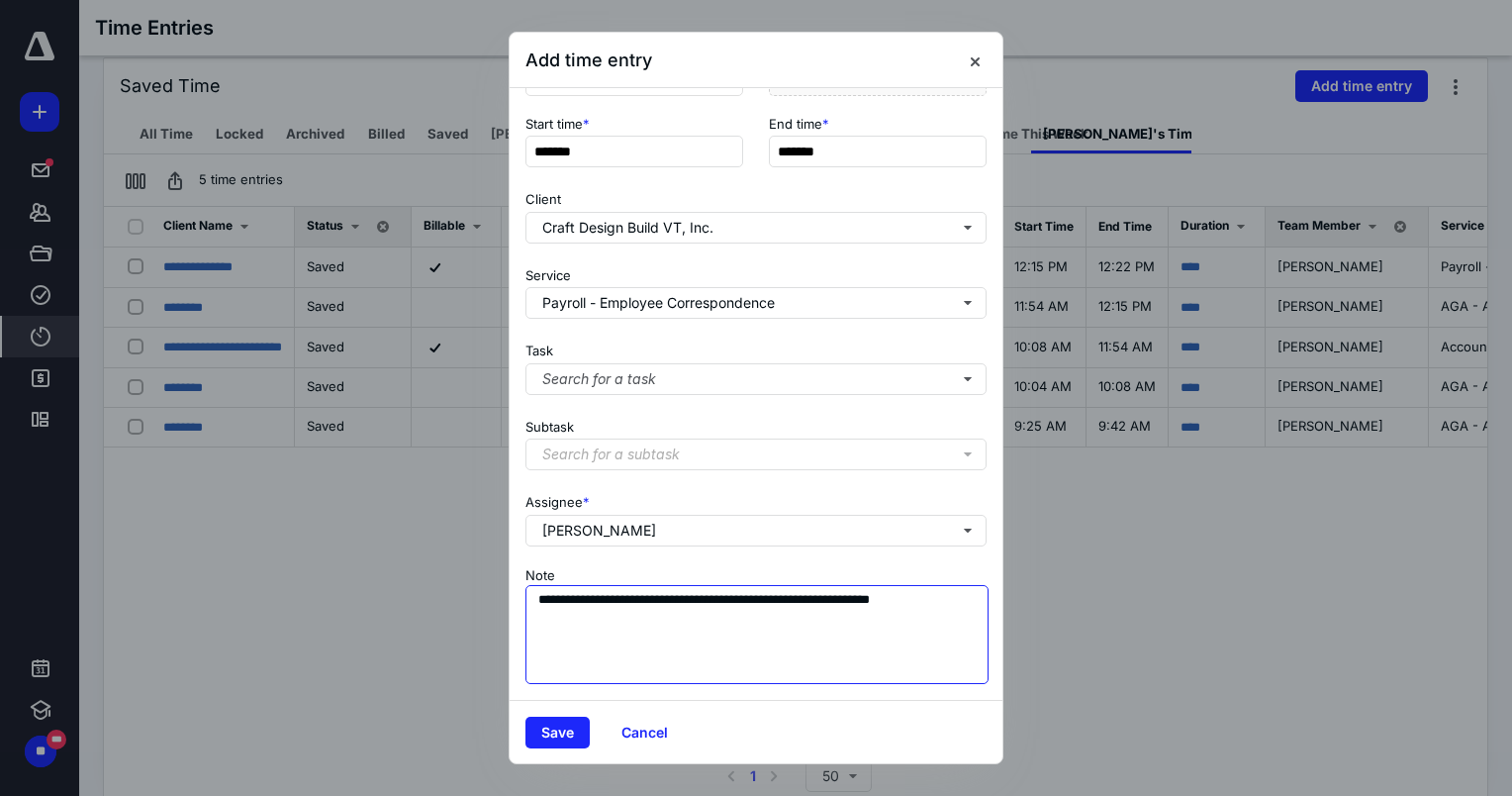 drag, startPoint x: 954, startPoint y: 582, endPoint x: 416, endPoint y: 584, distance: 538.00372 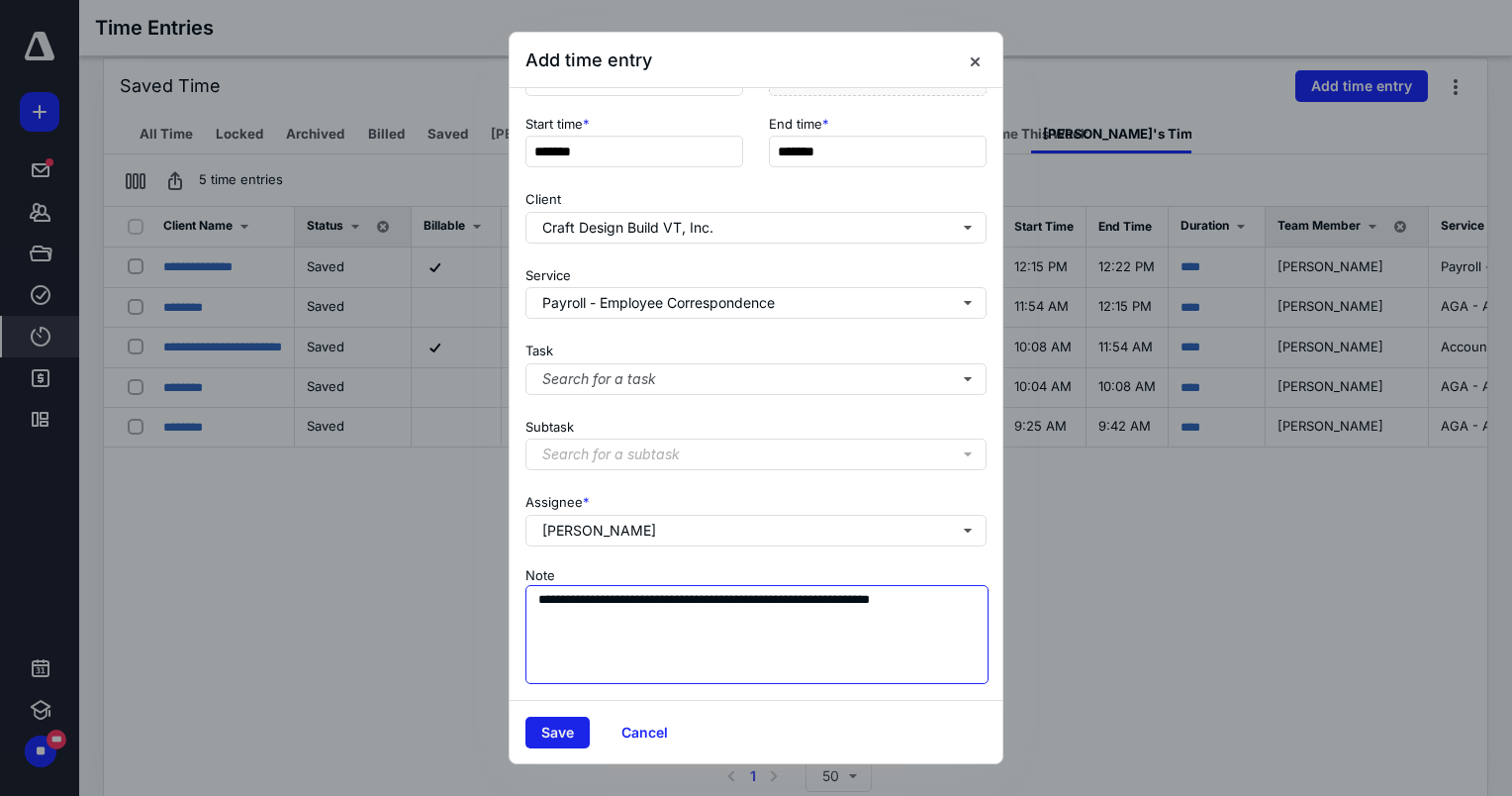 type on "**********" 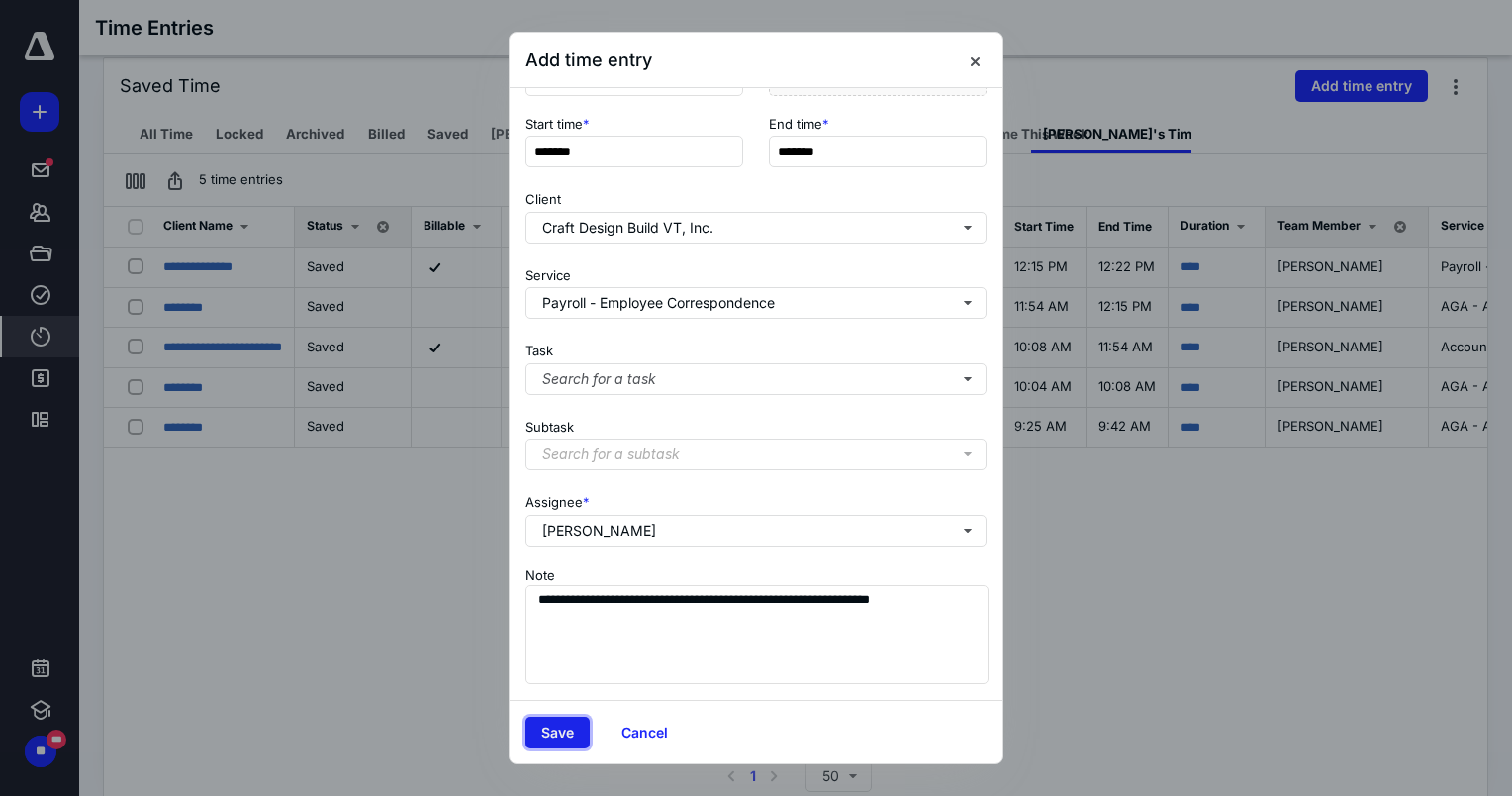 click on "Save" at bounding box center (557, 733) 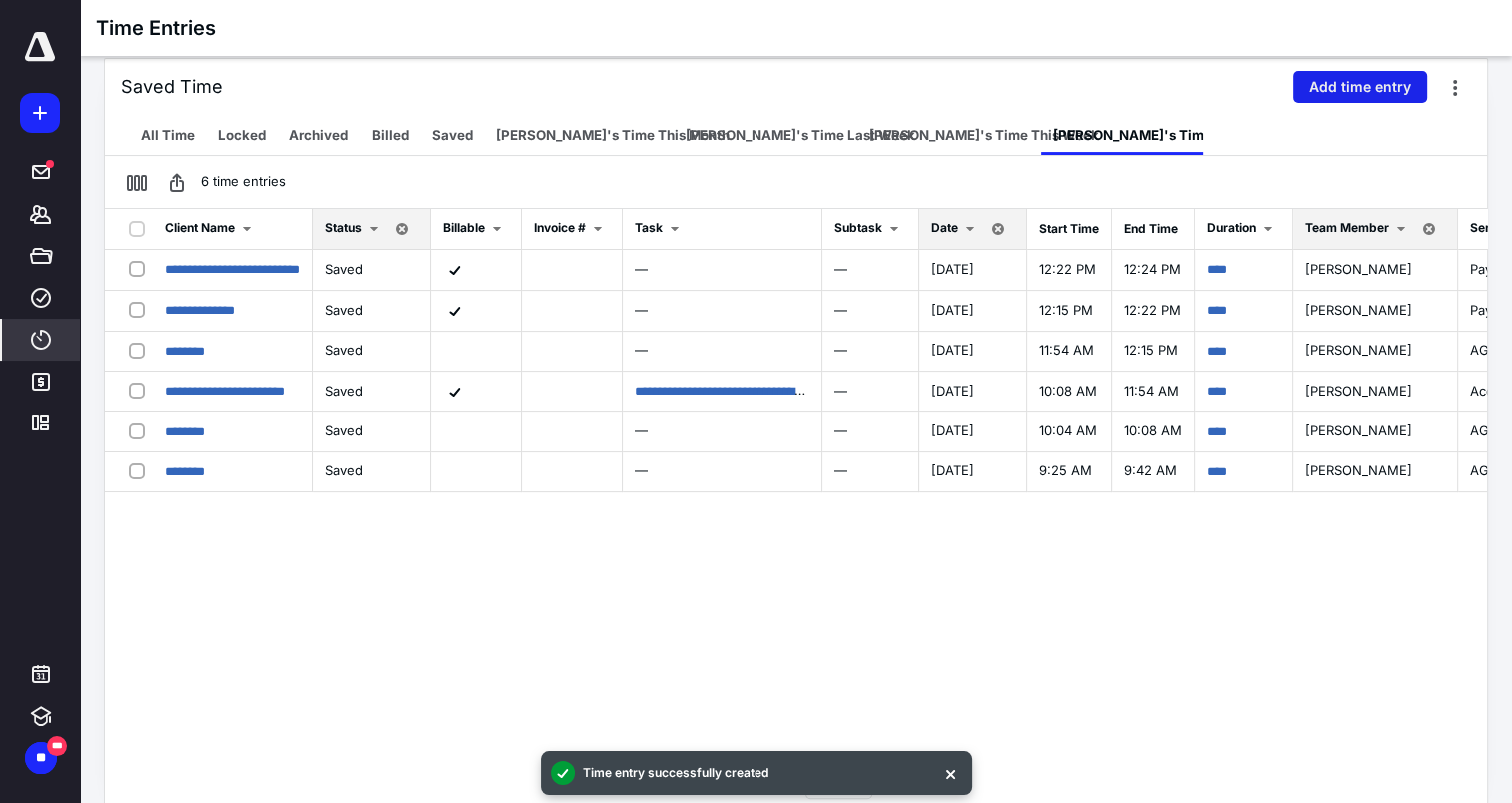 click on "Add time entry" at bounding box center (1360, 87) 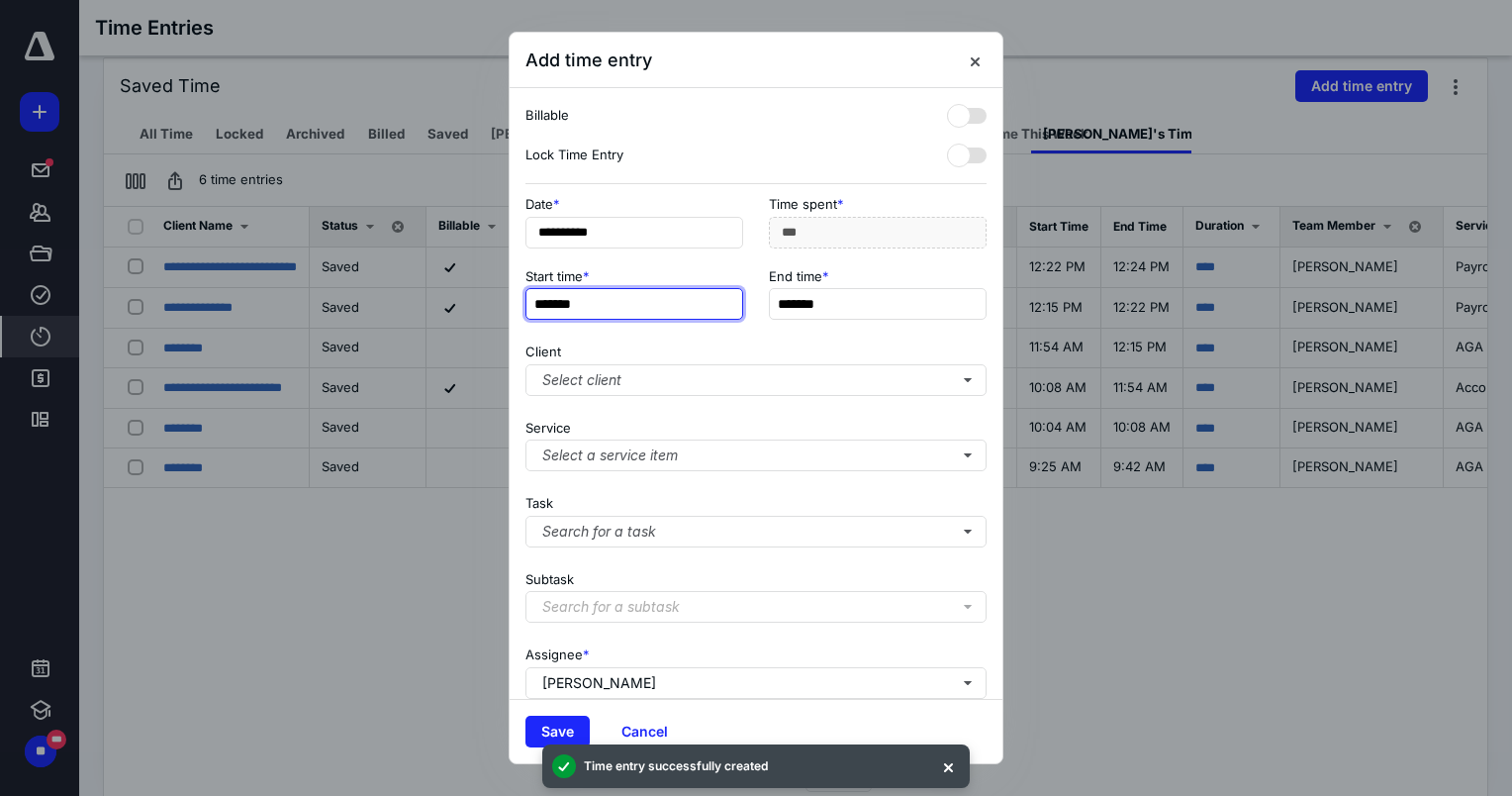 click on "*******" at bounding box center [634, 304] 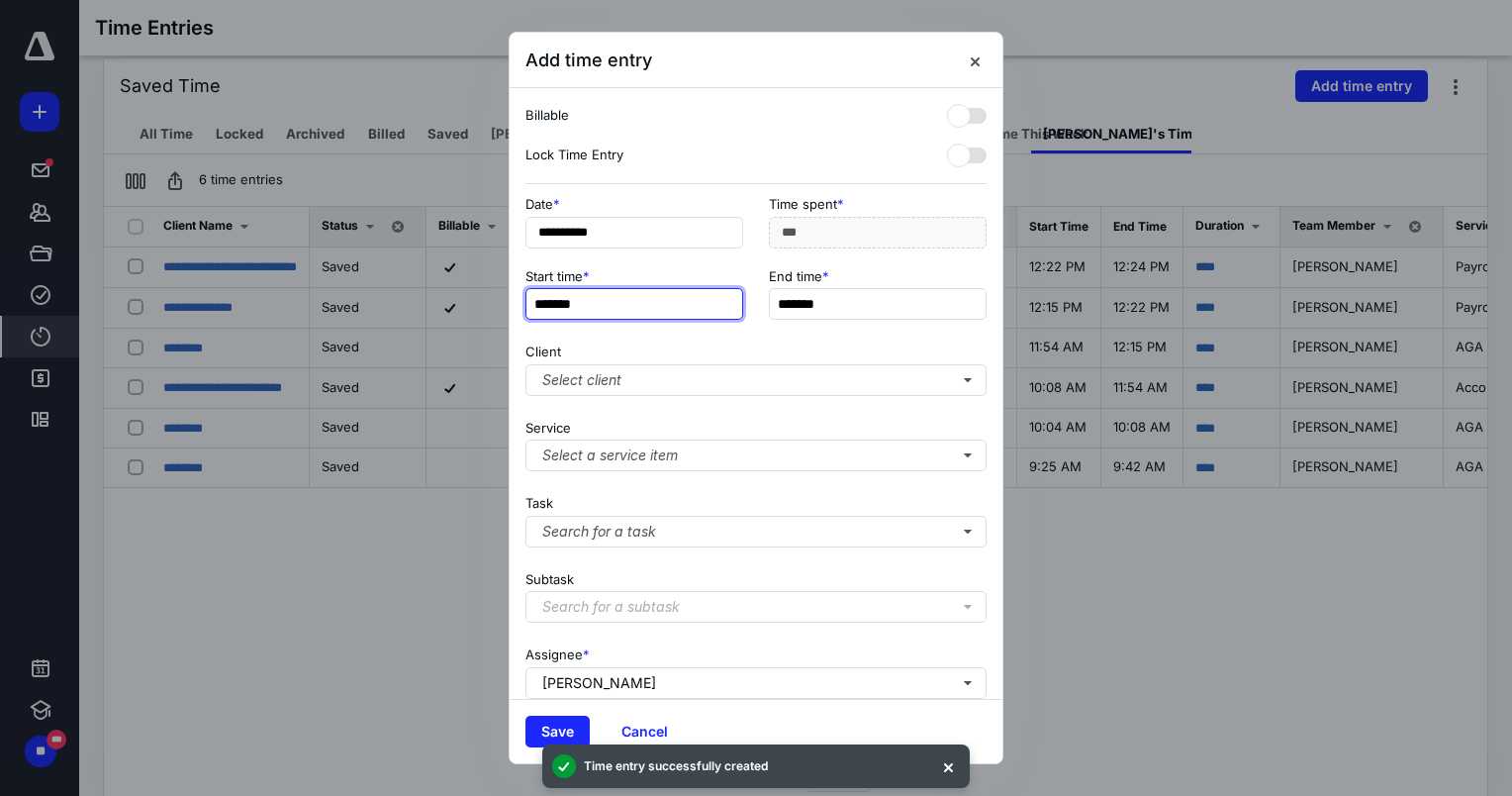 type on "*******" 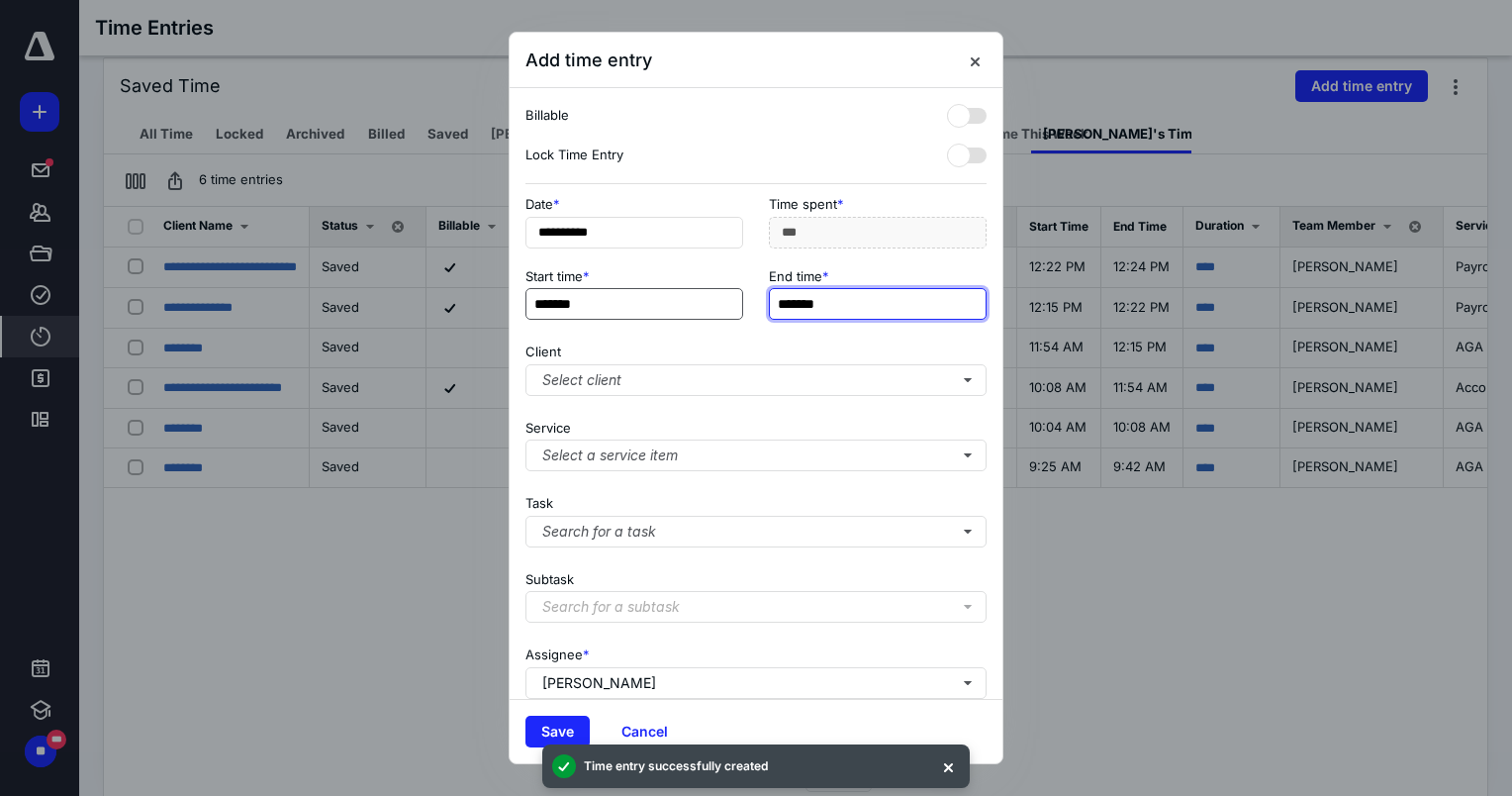 type on "**" 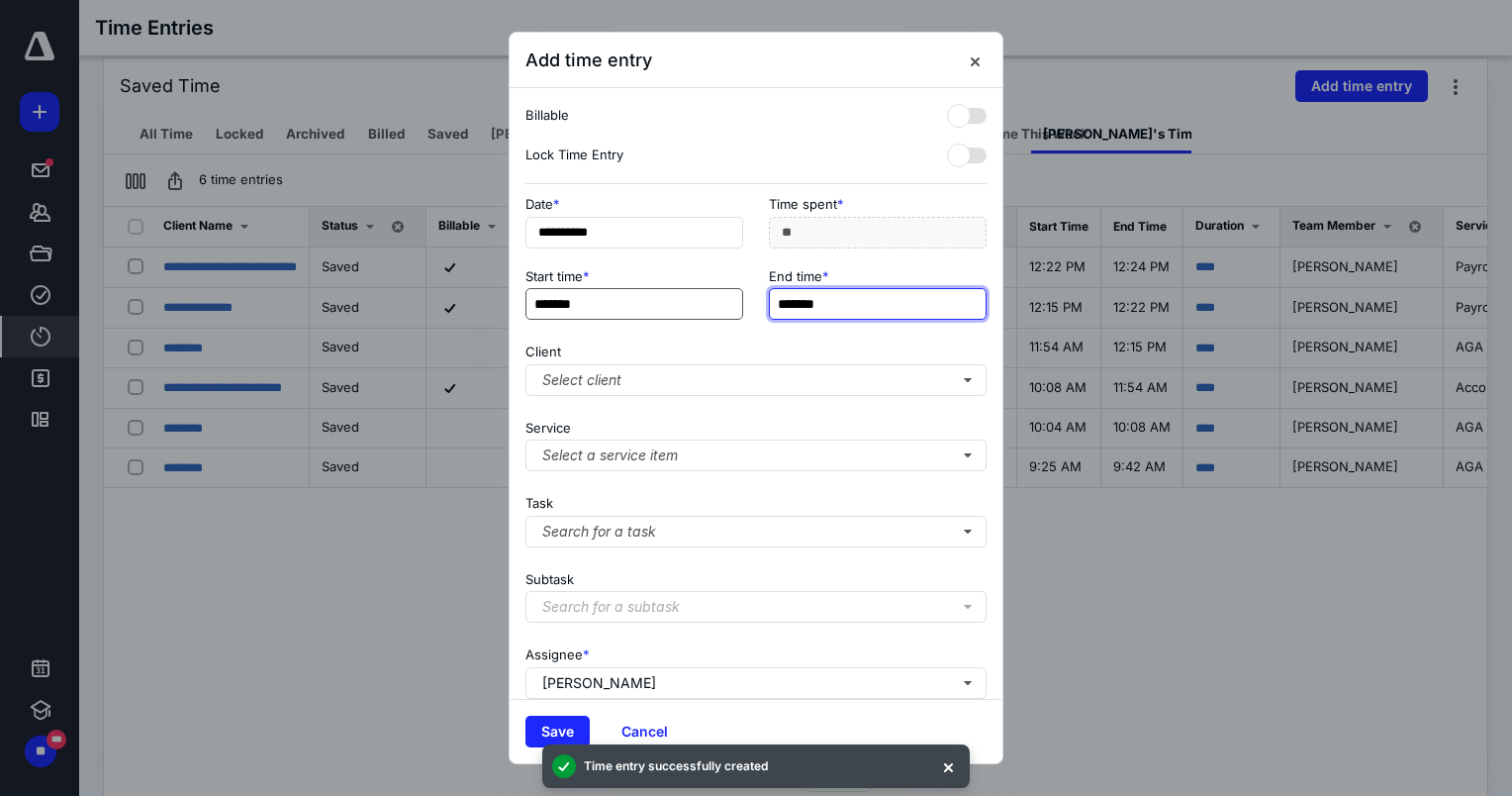 type on "*******" 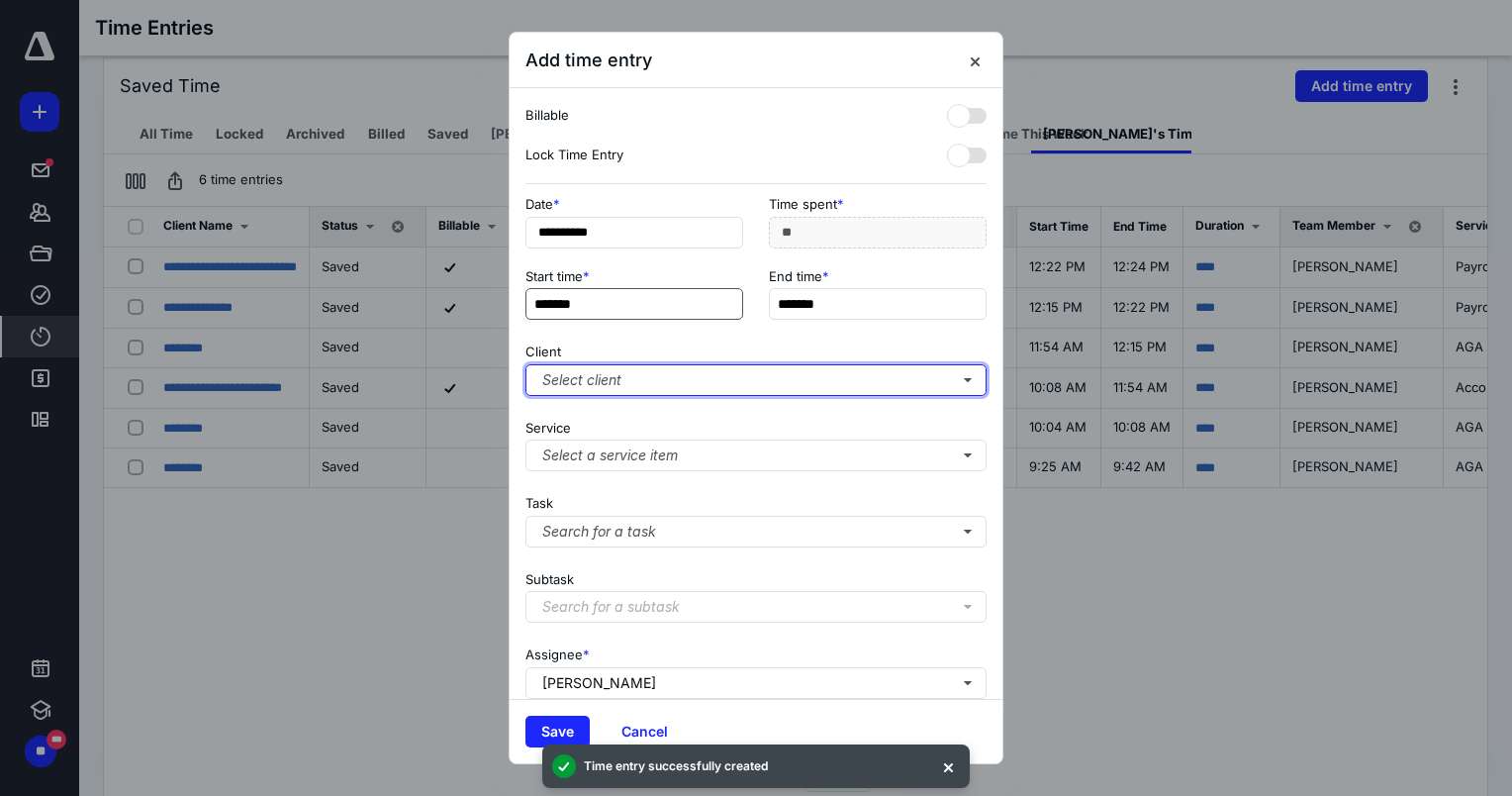 type on "**" 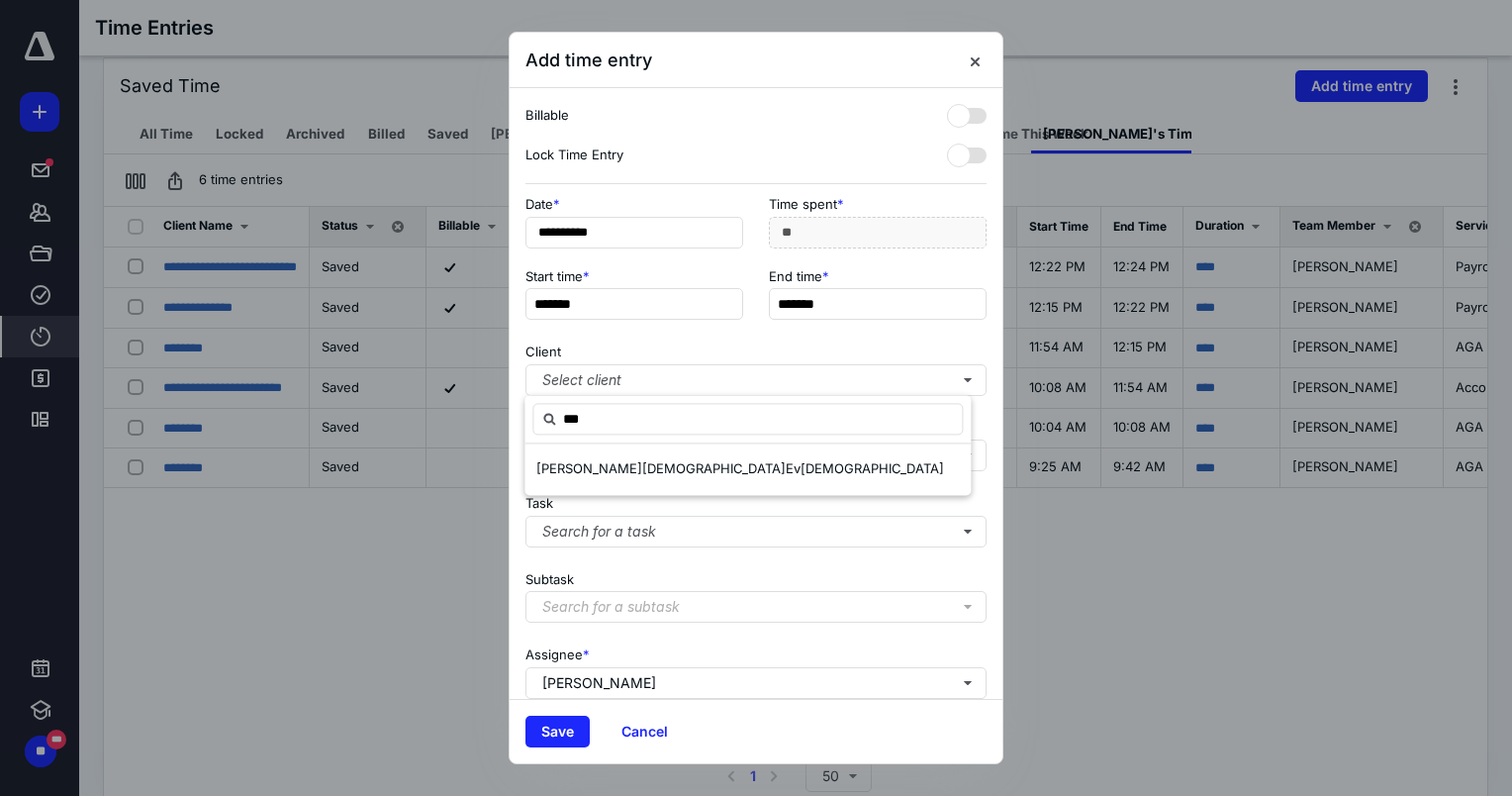 type on "*" 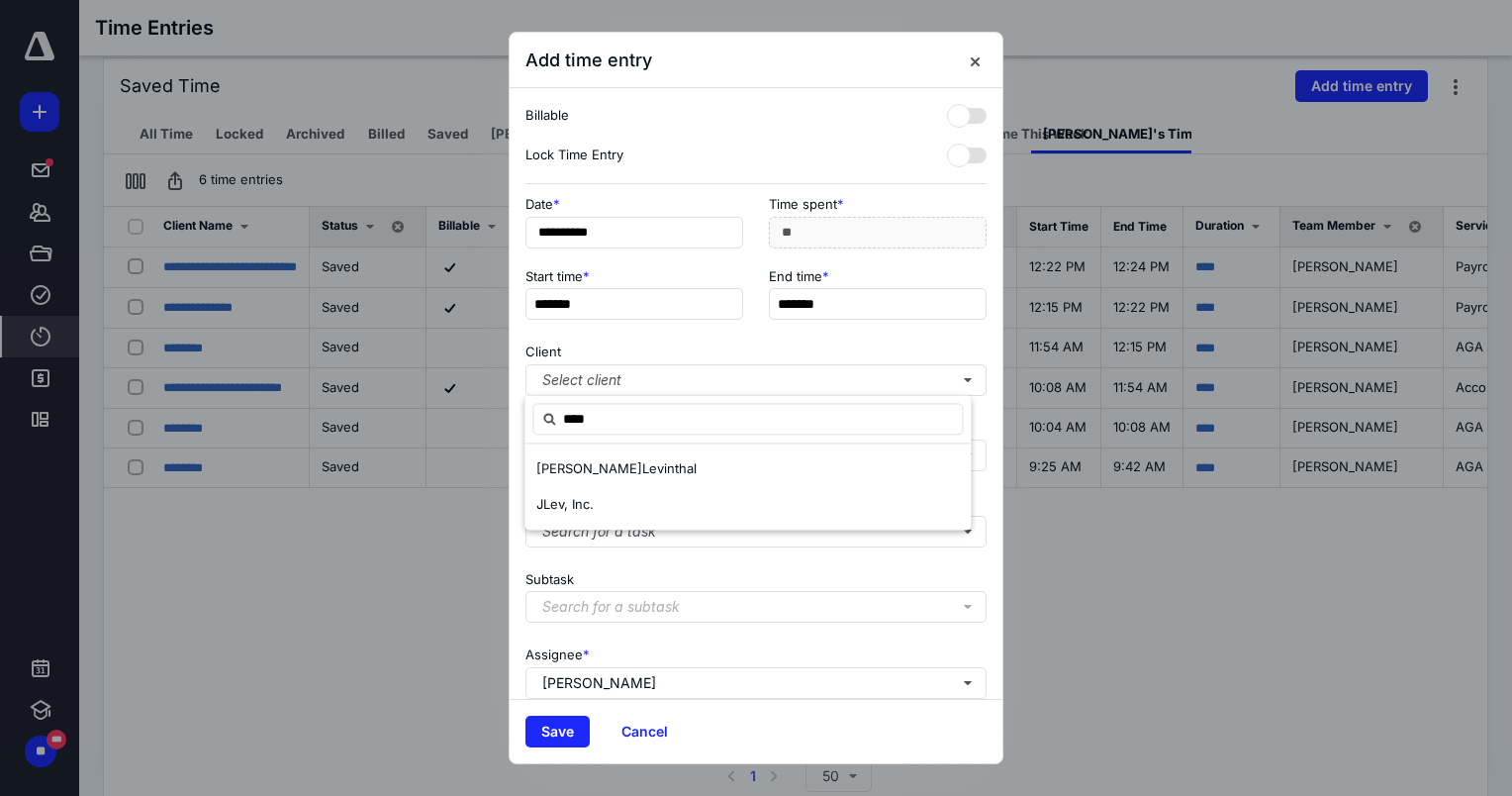 click on "Jason  Lev inthal" at bounding box center [747, 469] 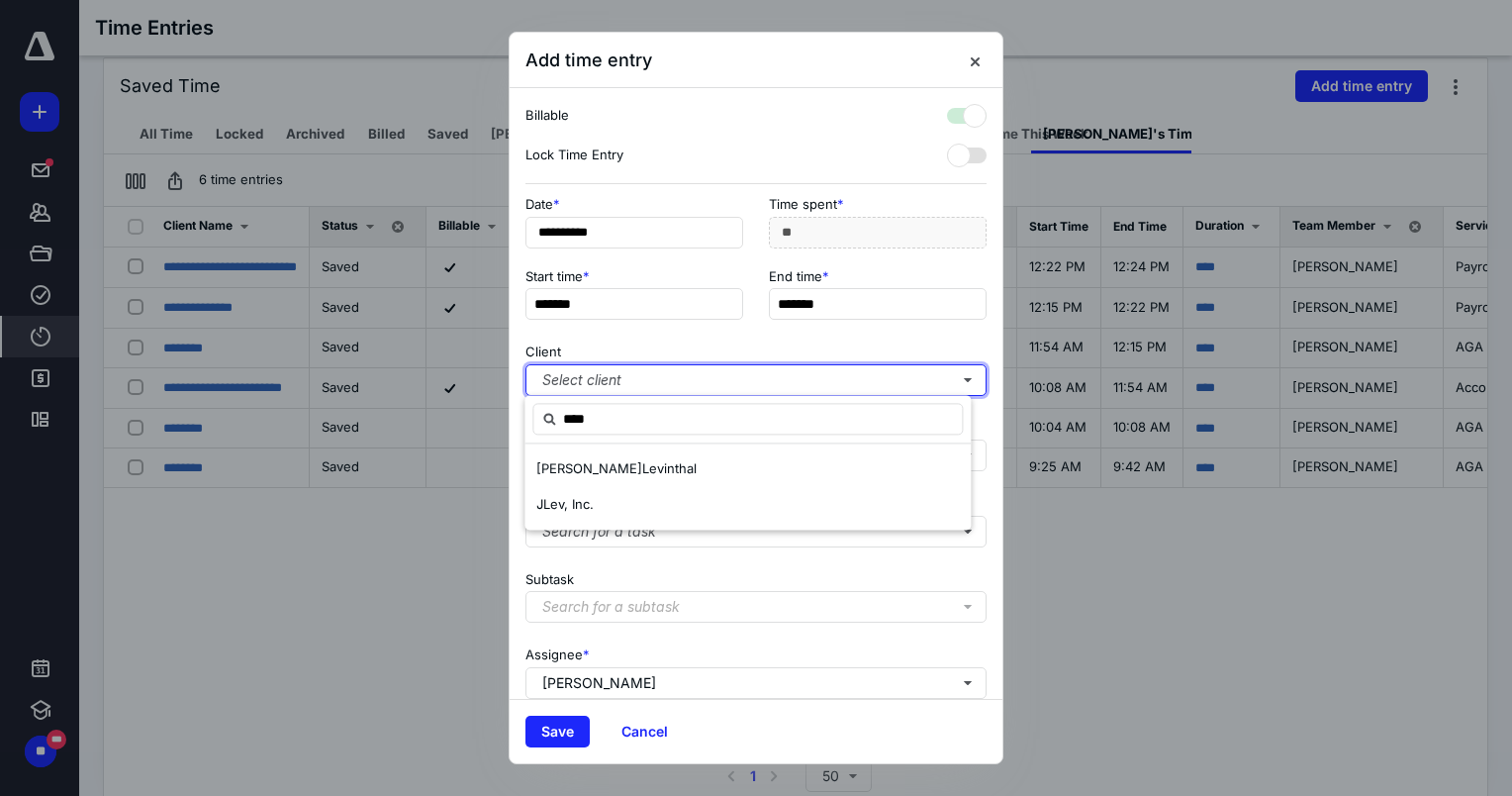 checkbox on "true" 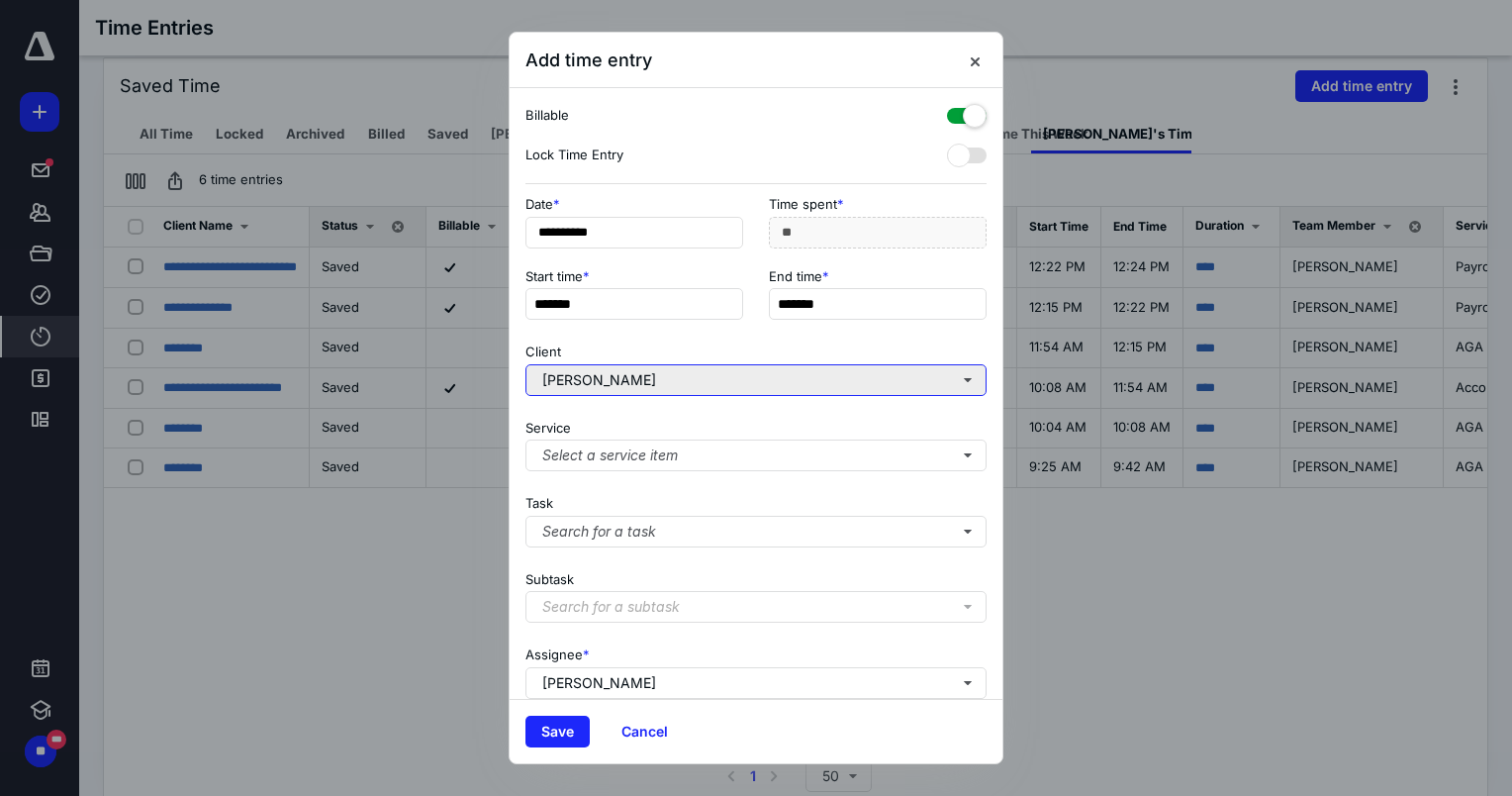click on "Jason Levinthal" at bounding box center [756, 380] 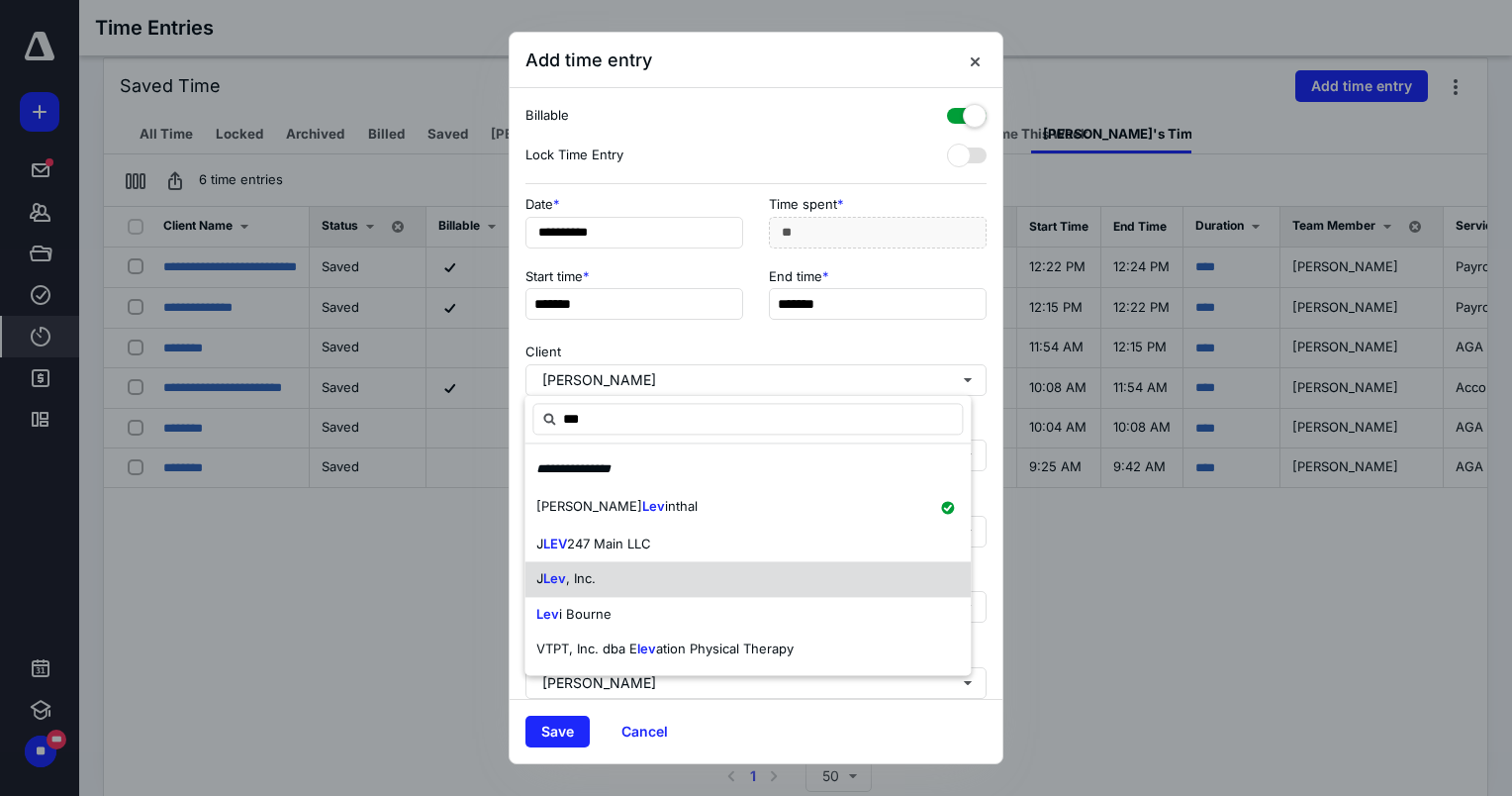 click on "Lev" at bounding box center [554, 578] 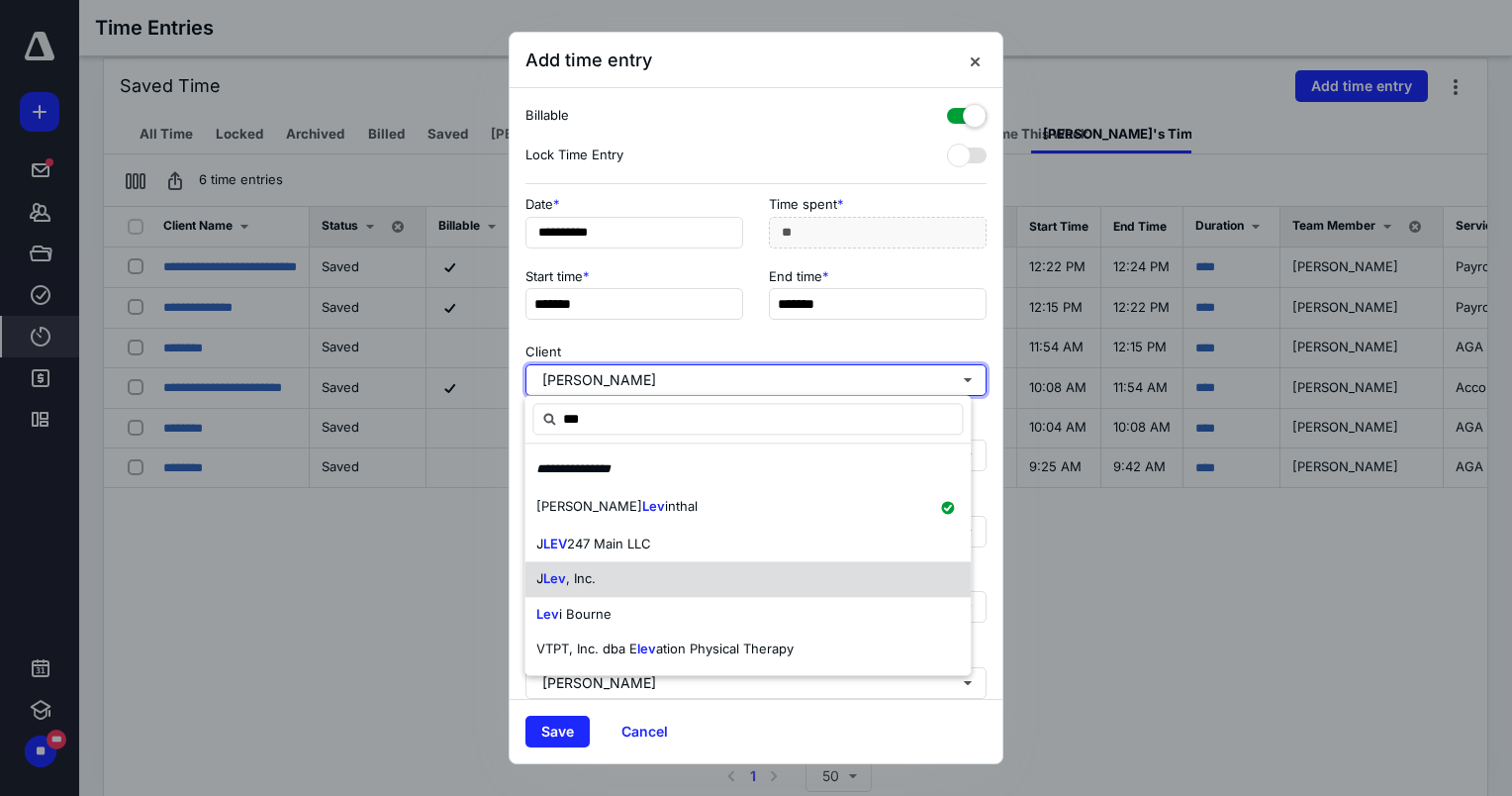 type 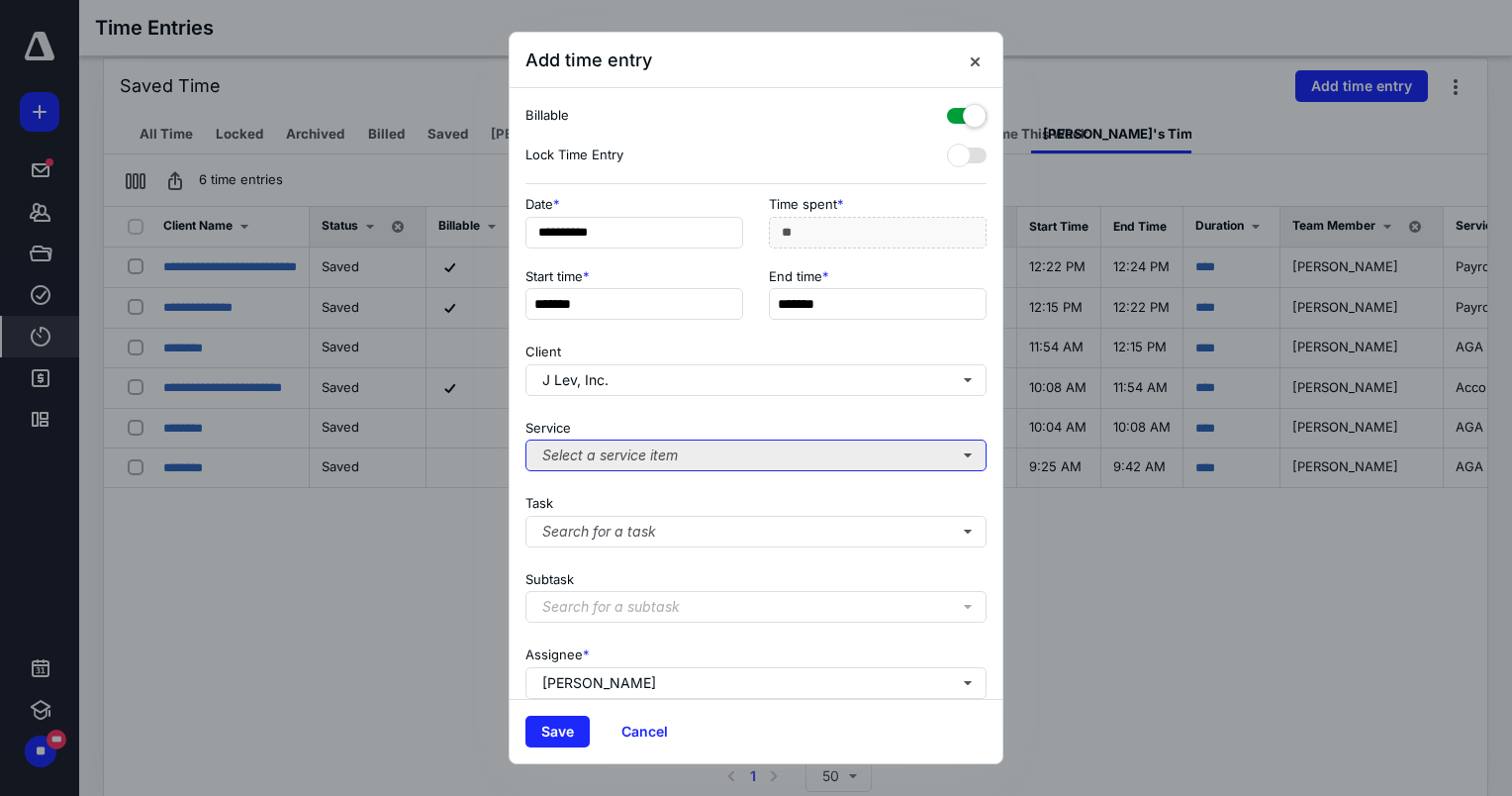 click on "Select a service item" at bounding box center [756, 455] 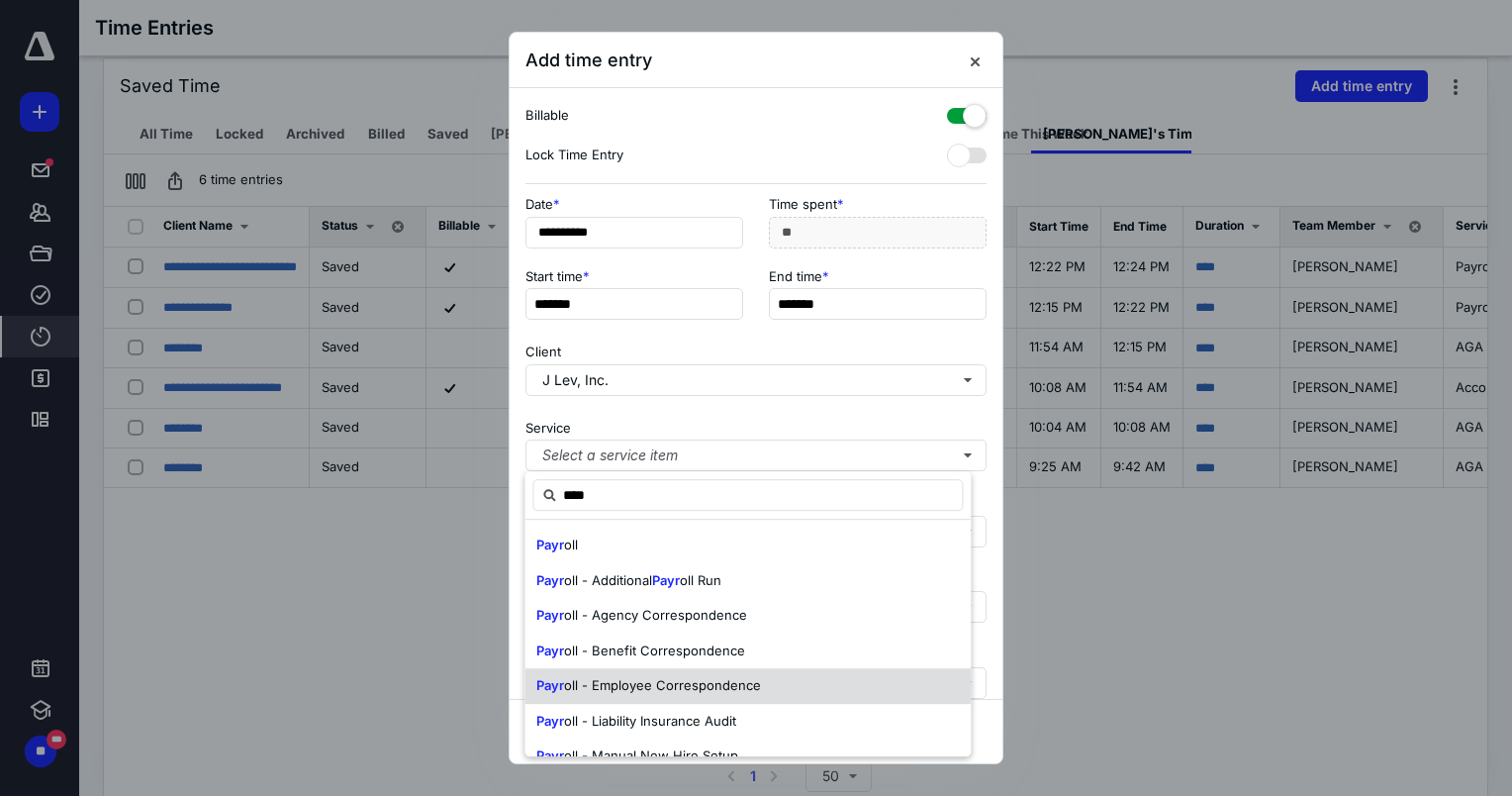 click on "oll - Employee Correspondence" at bounding box center [662, 685] 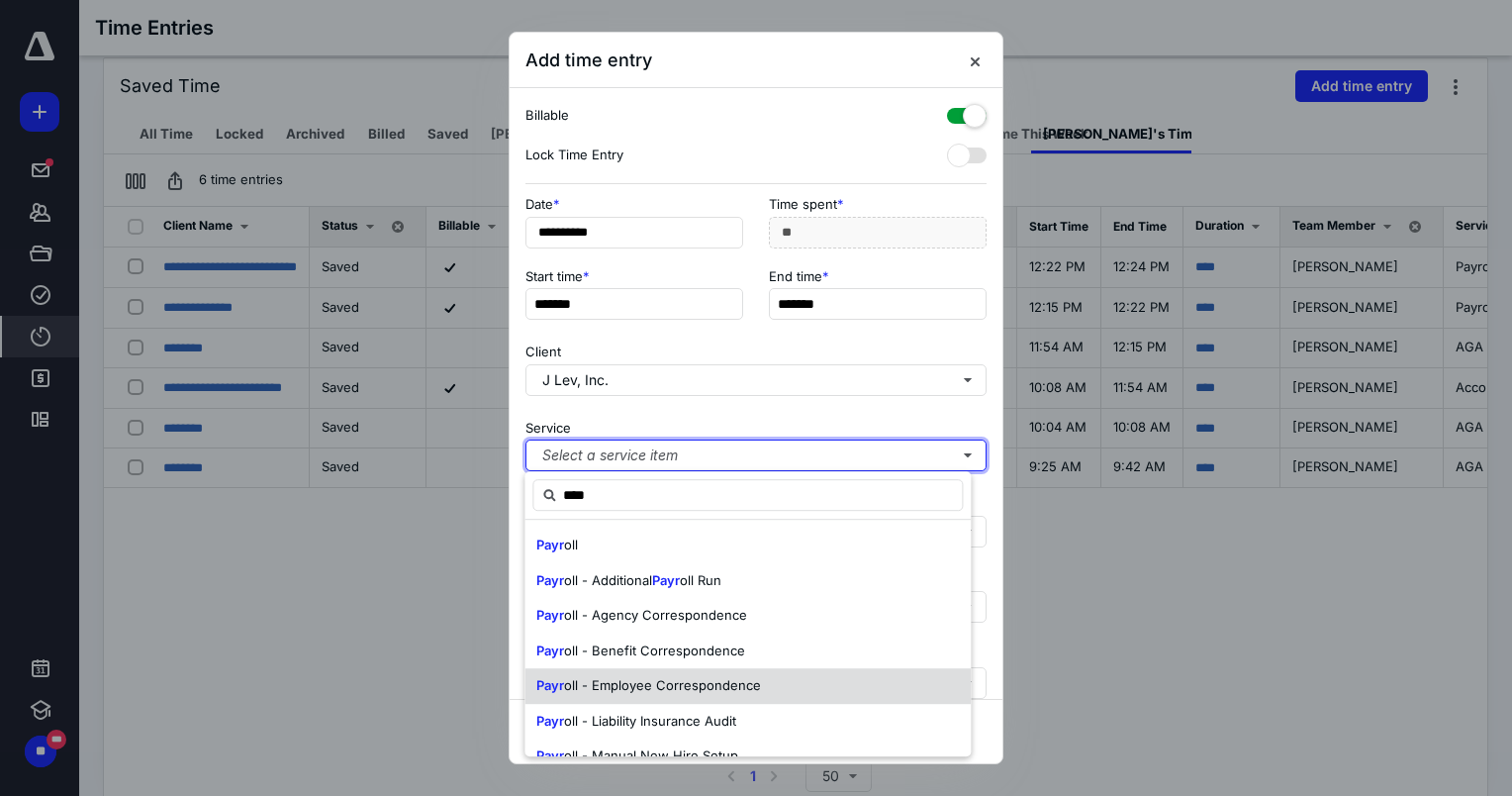 type 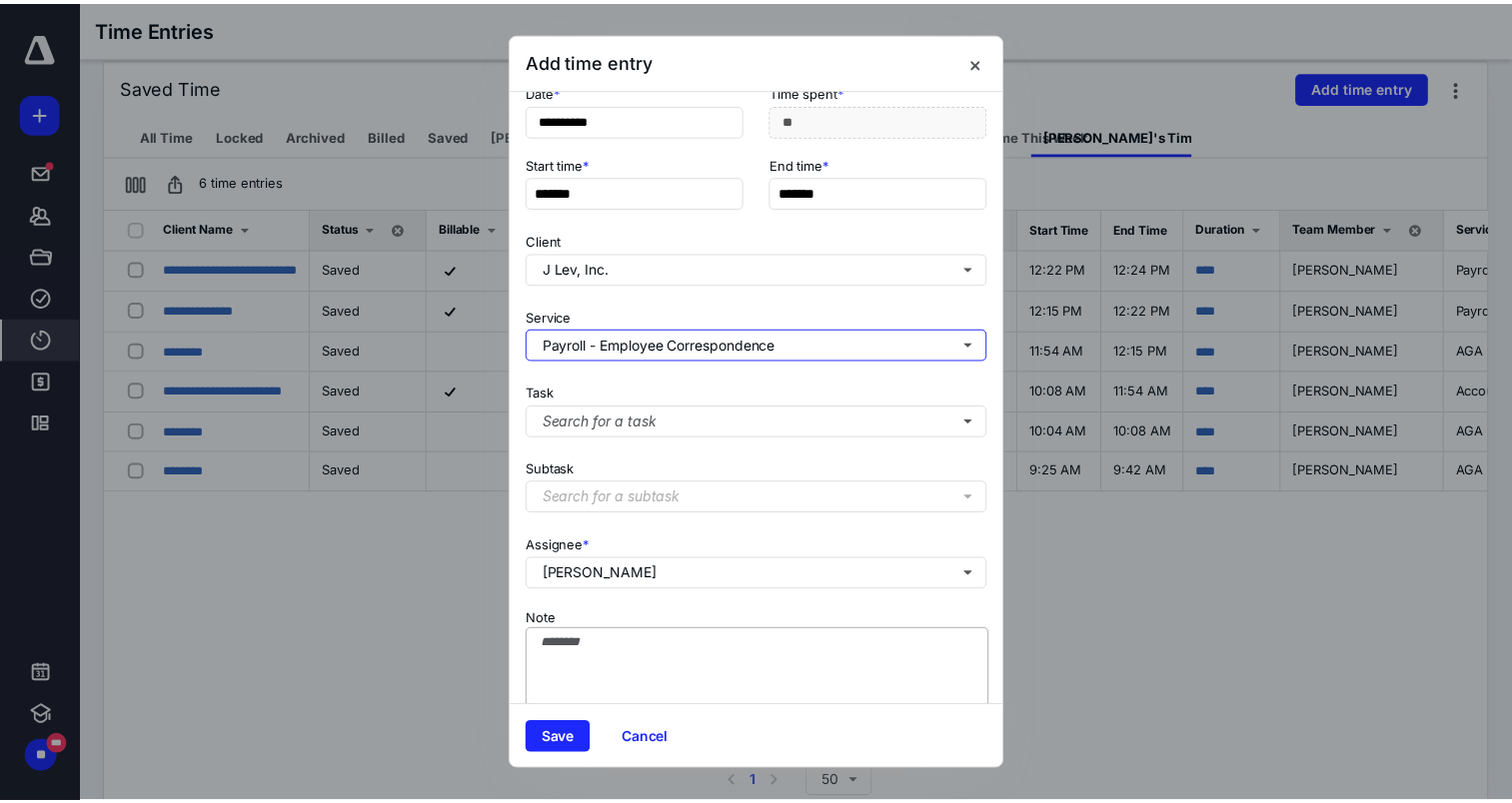 scroll, scrollTop: 169, scrollLeft: 0, axis: vertical 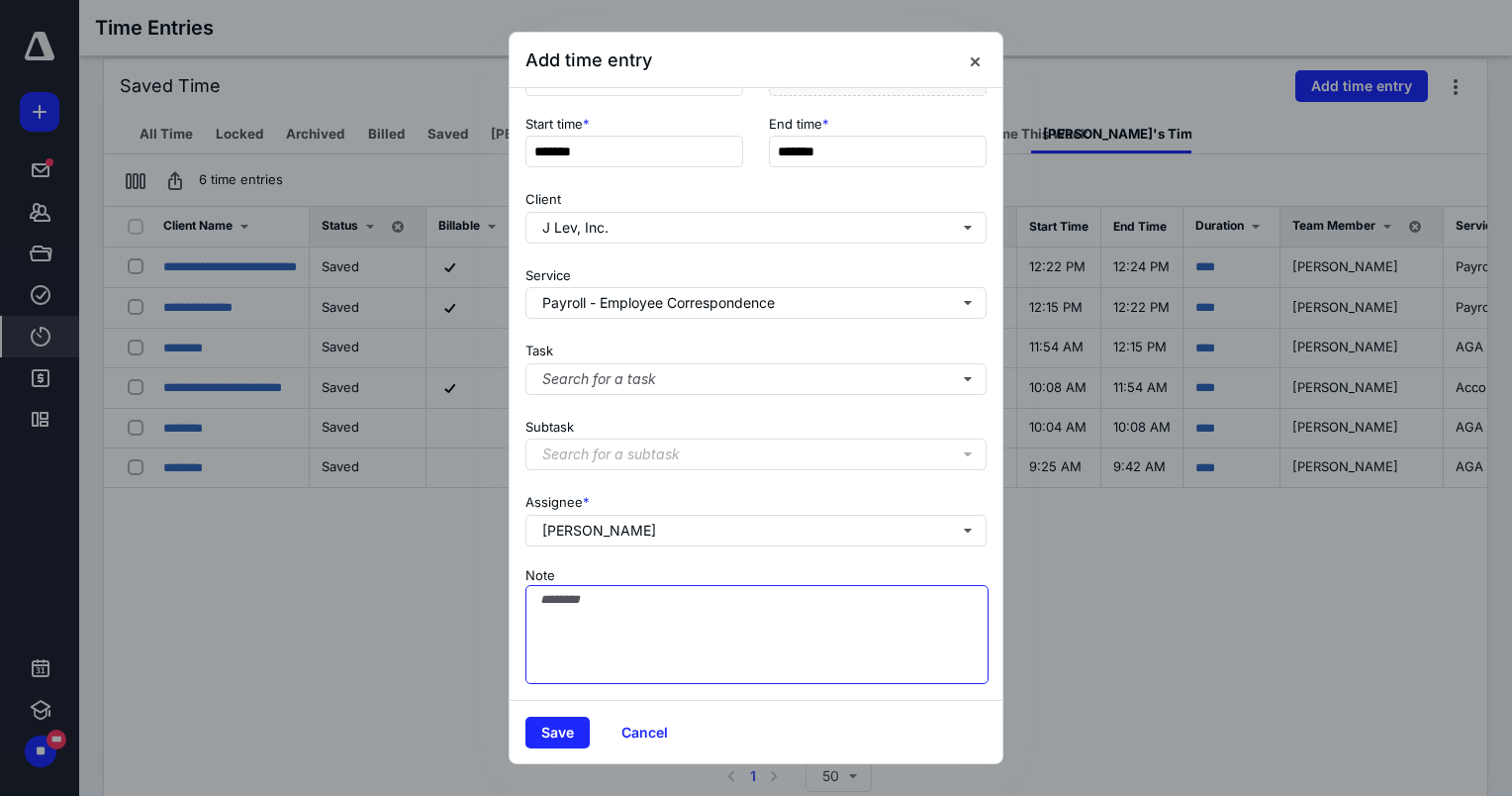 click on "Note" at bounding box center [757, 635] 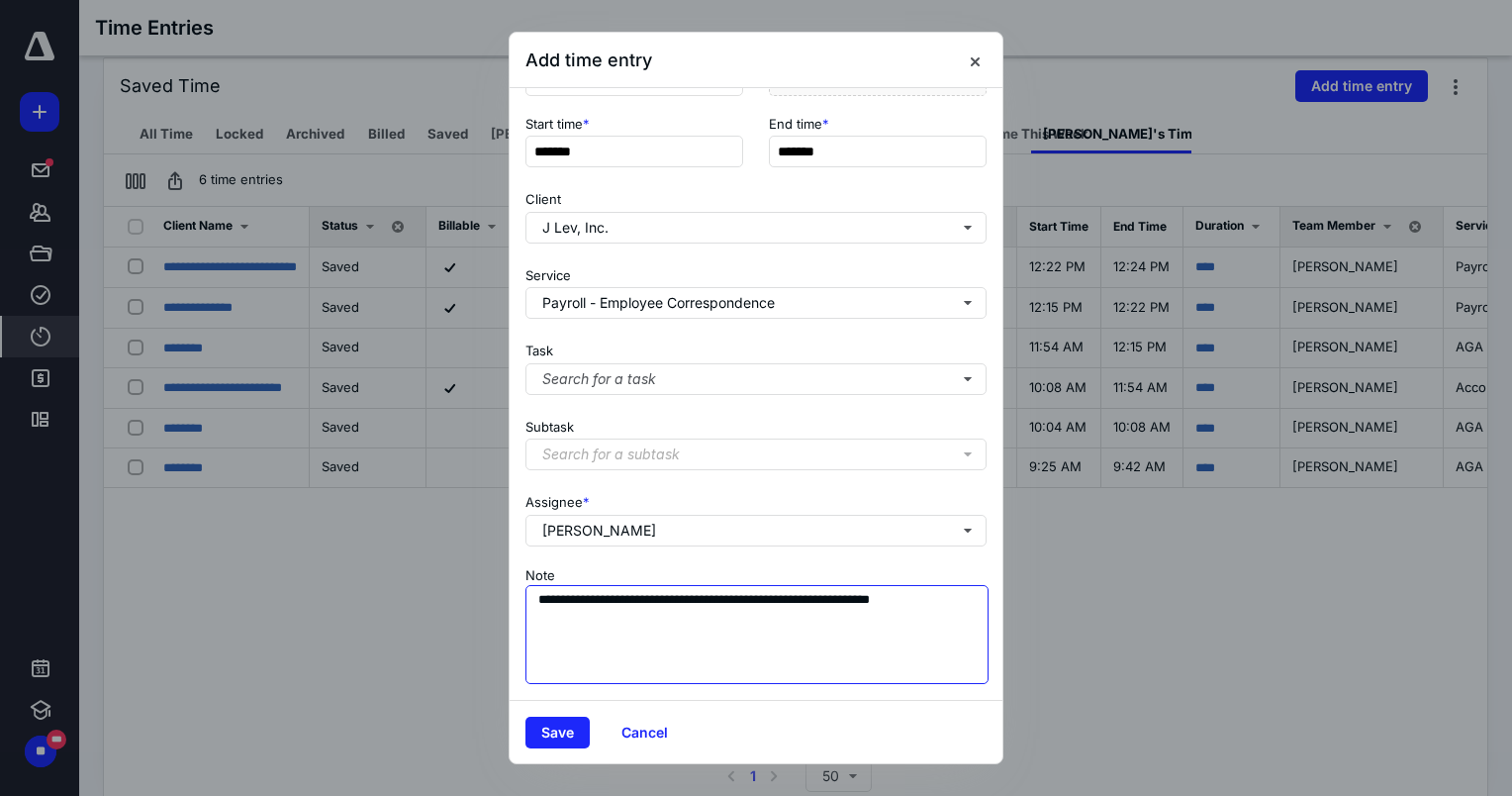 drag, startPoint x: 758, startPoint y: 588, endPoint x: 845, endPoint y: 540, distance: 99.36297 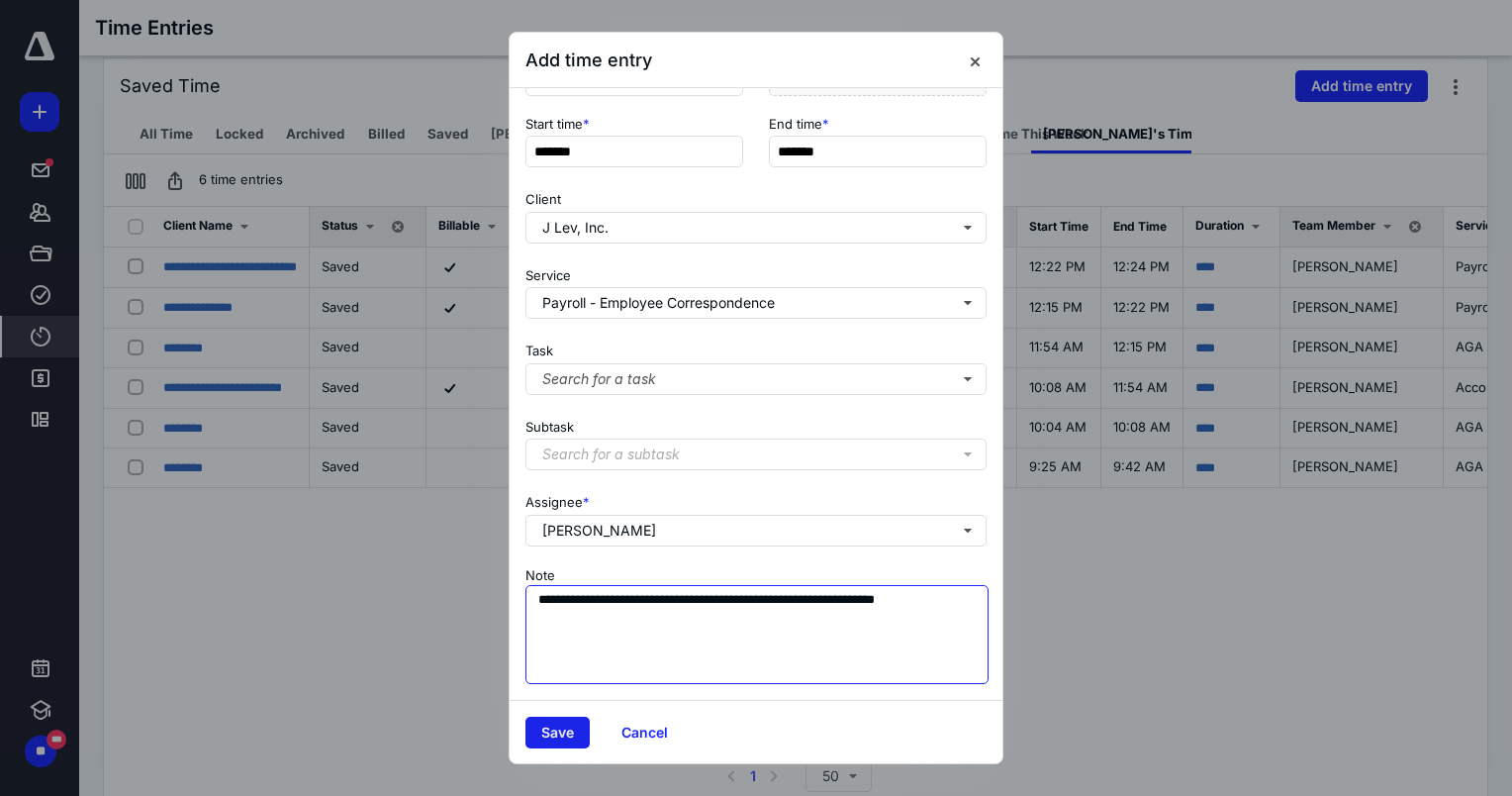 type on "**********" 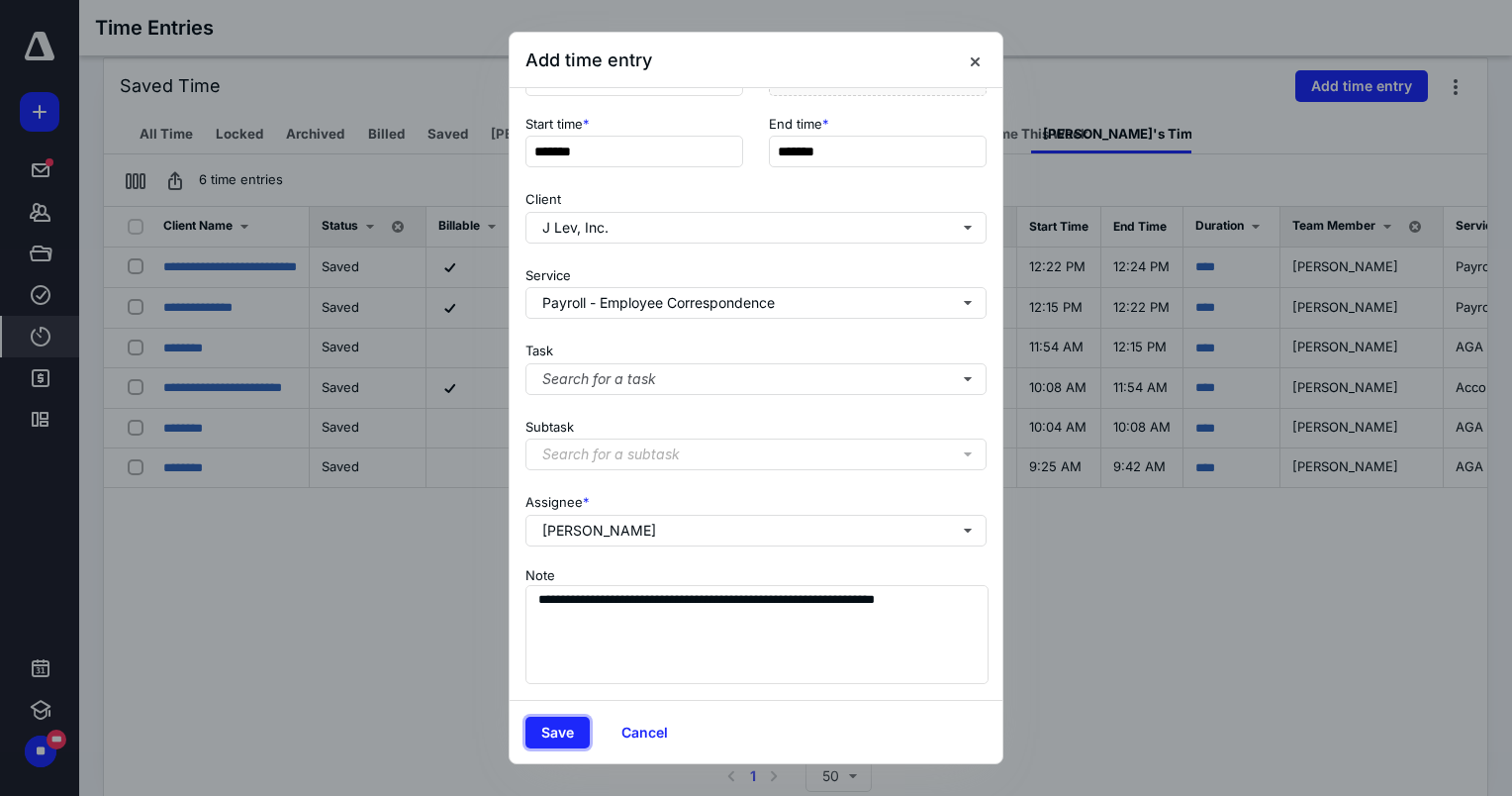 drag, startPoint x: 561, startPoint y: 728, endPoint x: 565, endPoint y: 711, distance: 17.464249 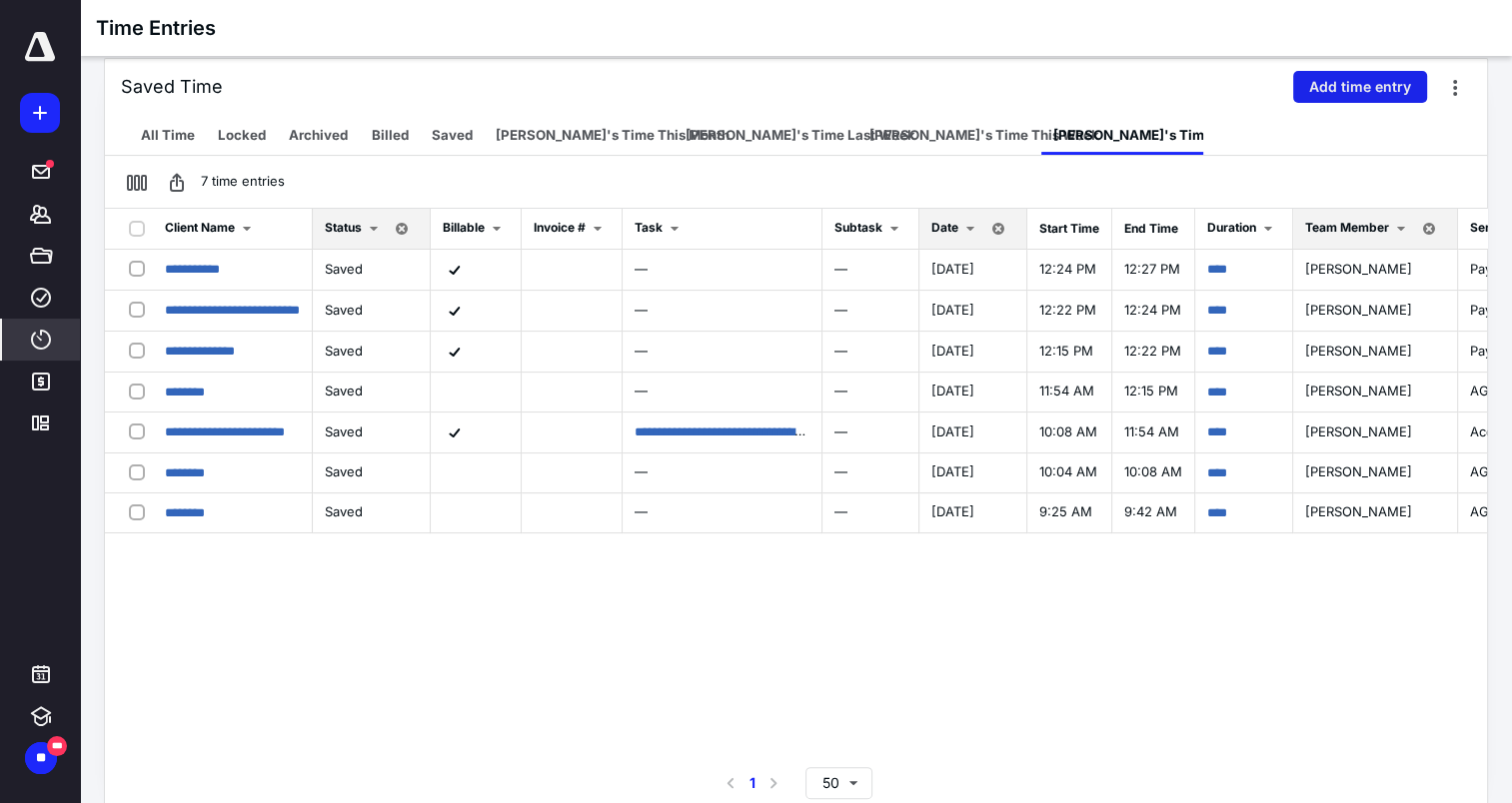 click on "Add time entry" at bounding box center [1360, 87] 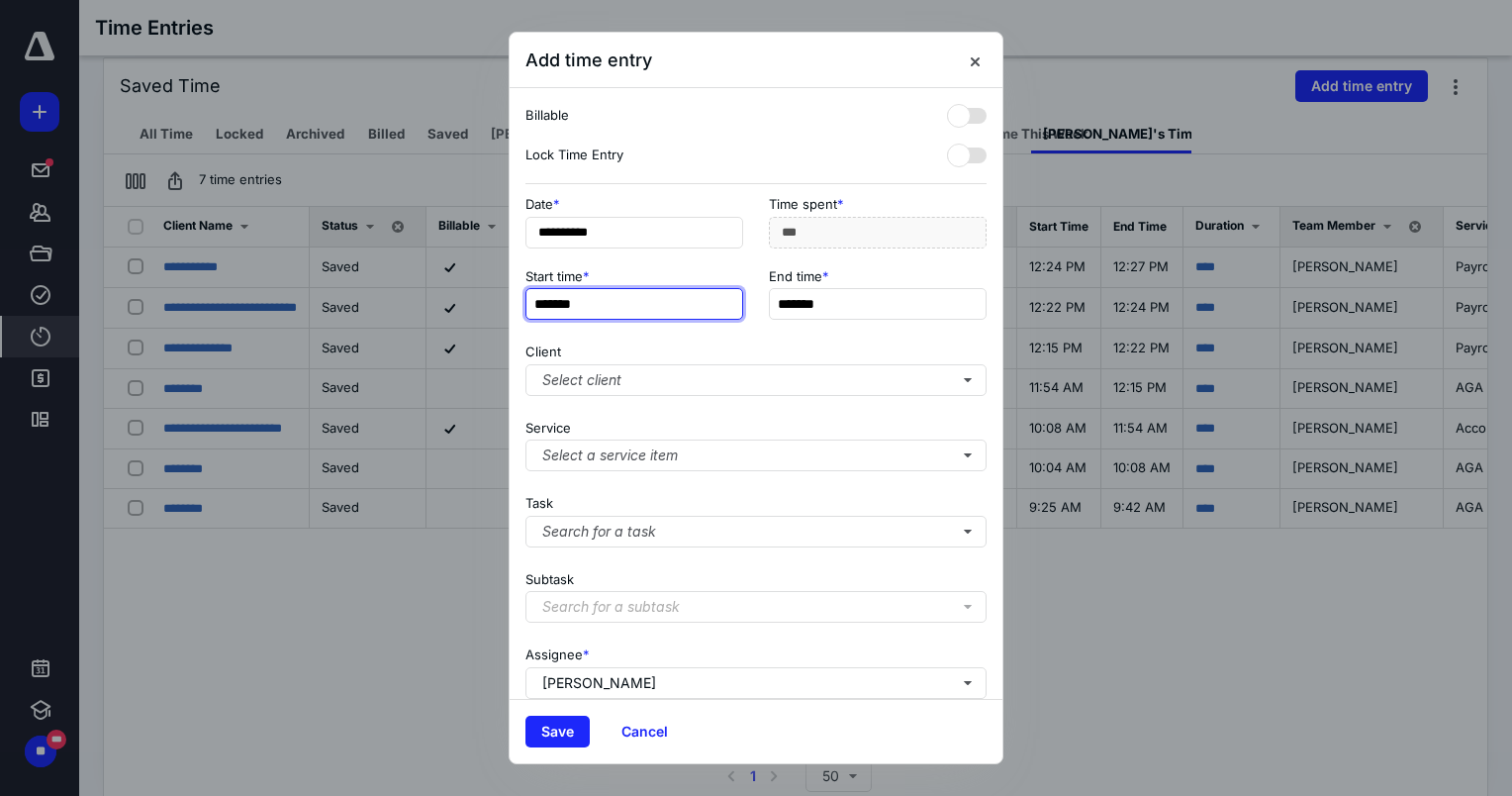click on "*******" at bounding box center (634, 304) 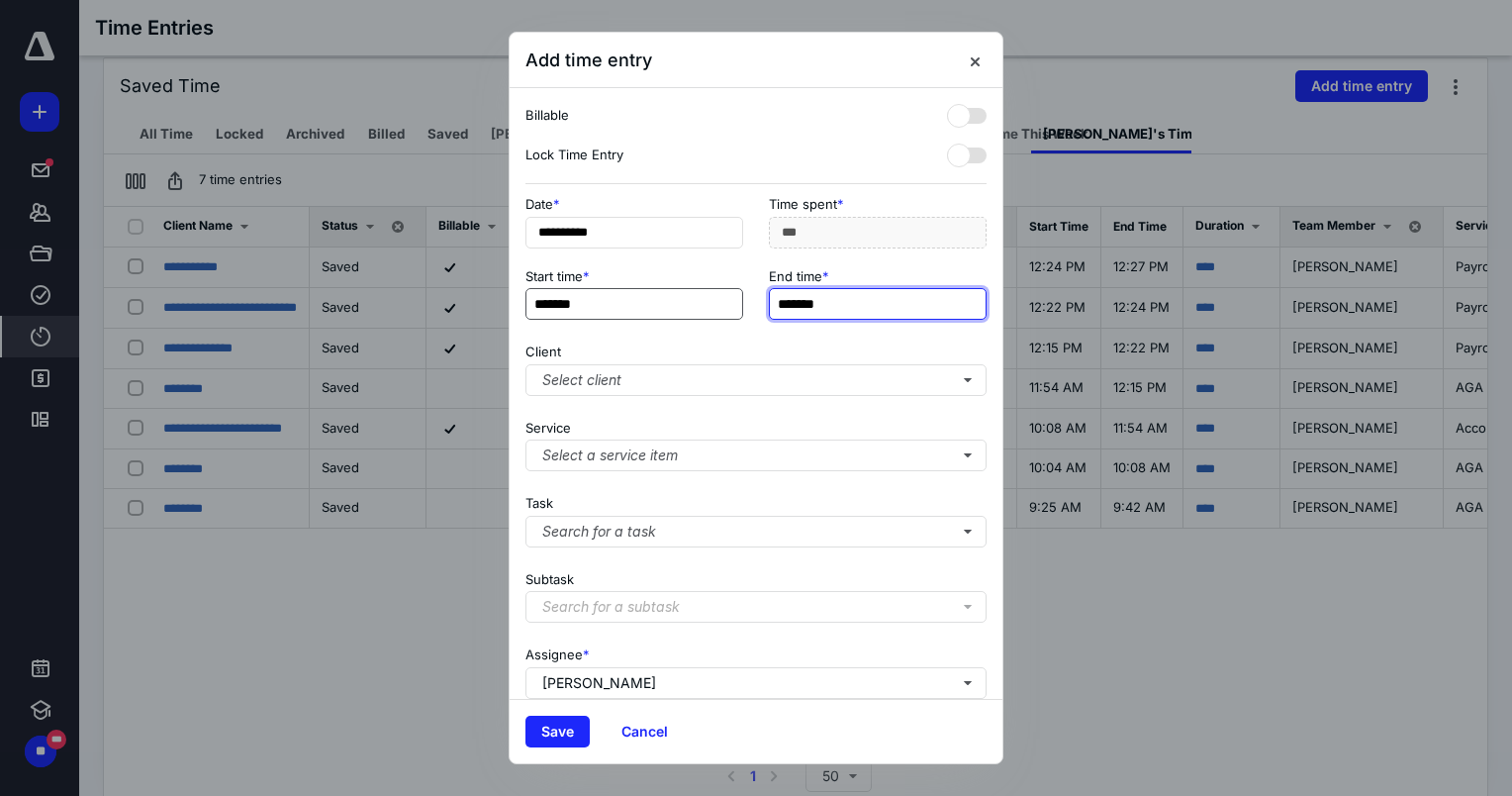 type on "***" 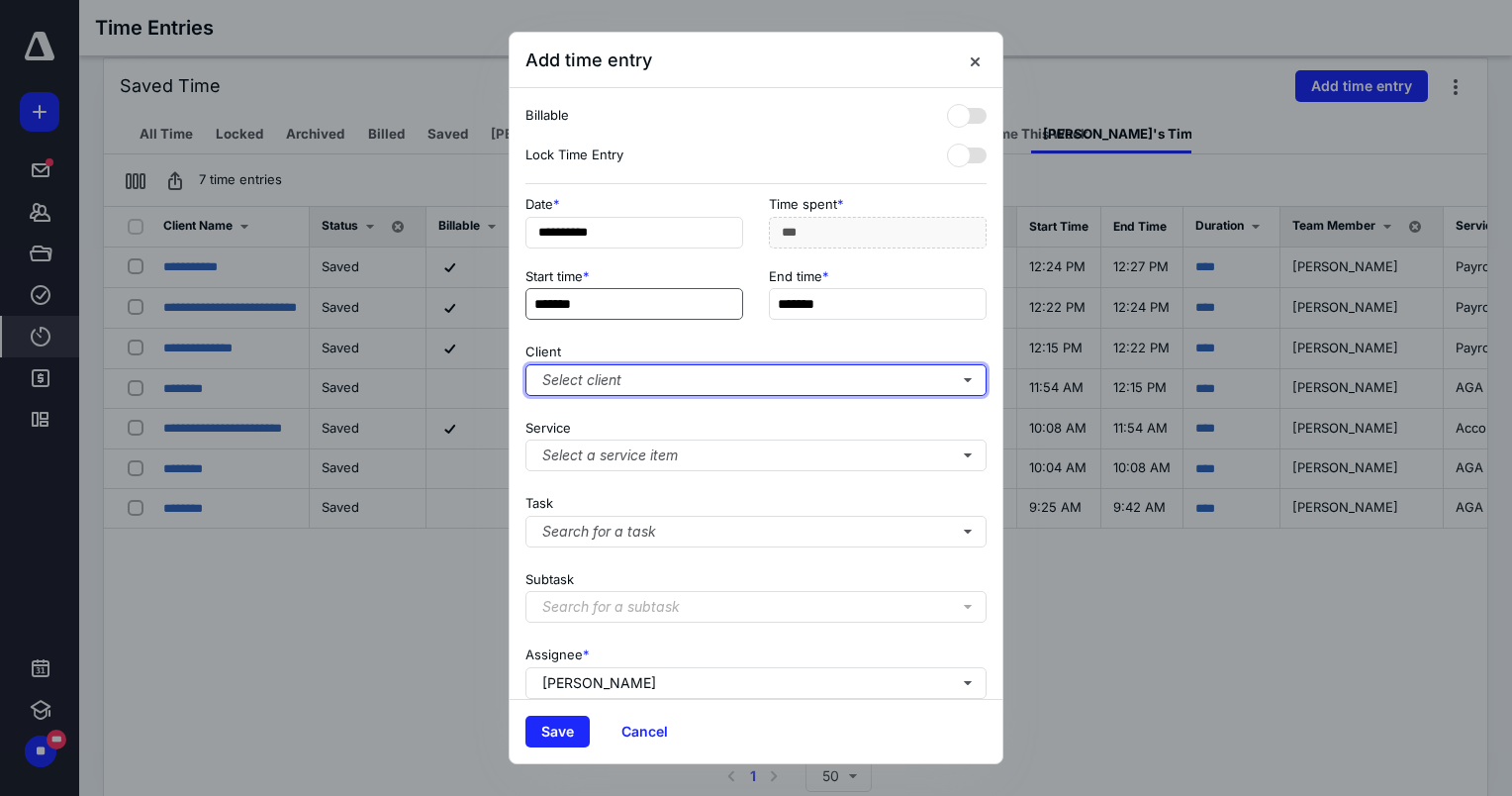 type 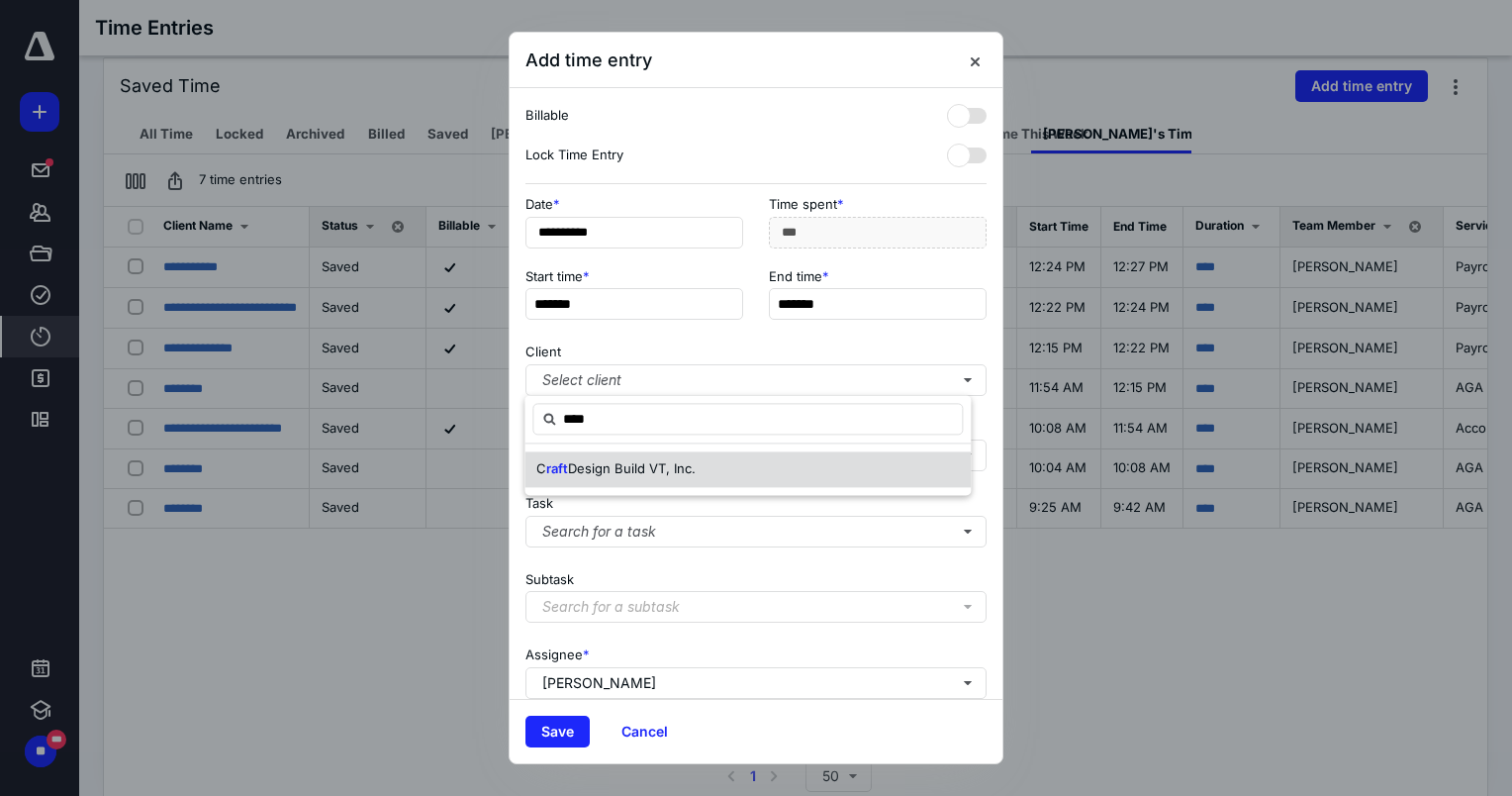 click on "Design Build VT, Inc." at bounding box center (631, 468) 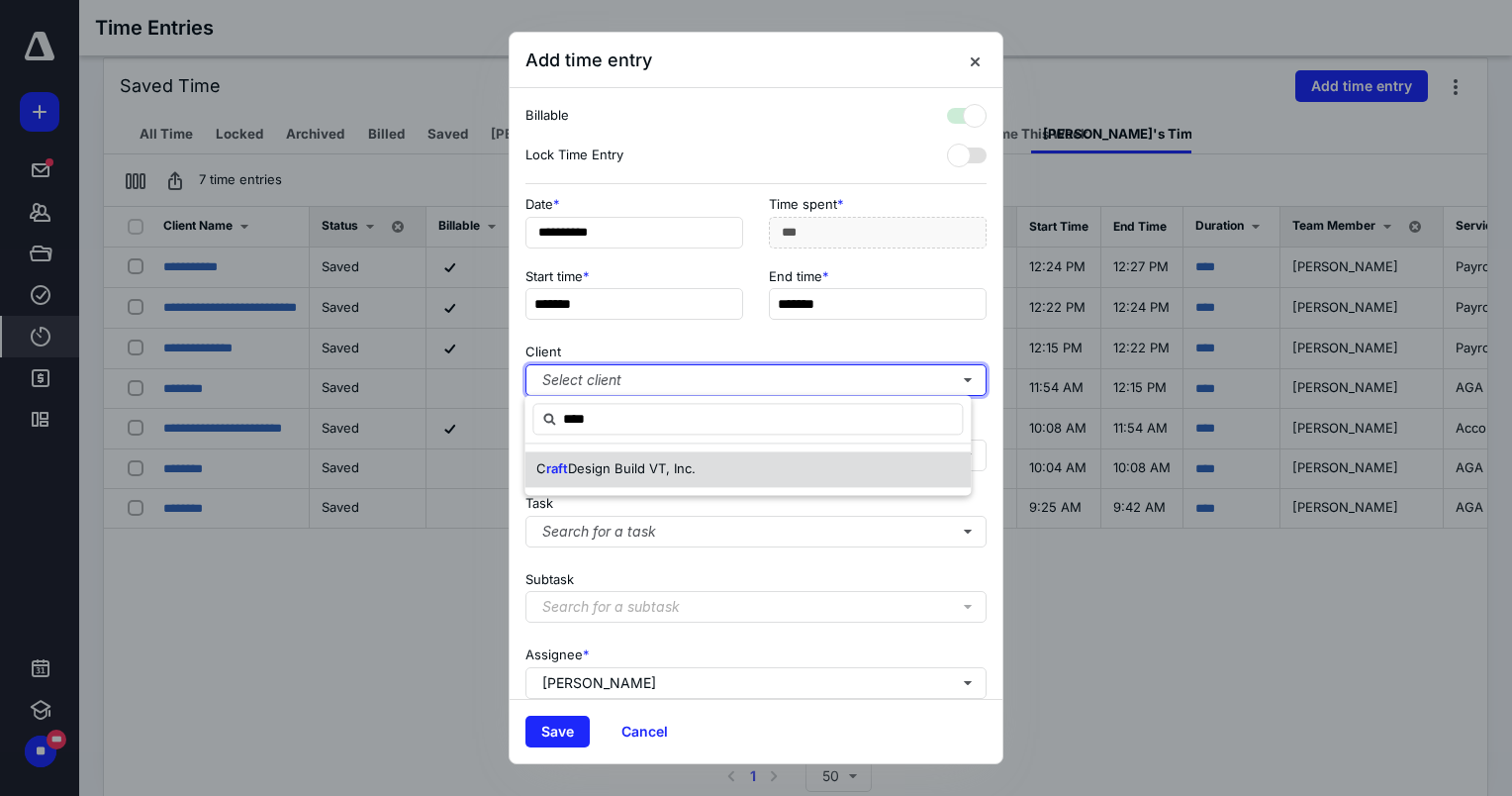 checkbox on "true" 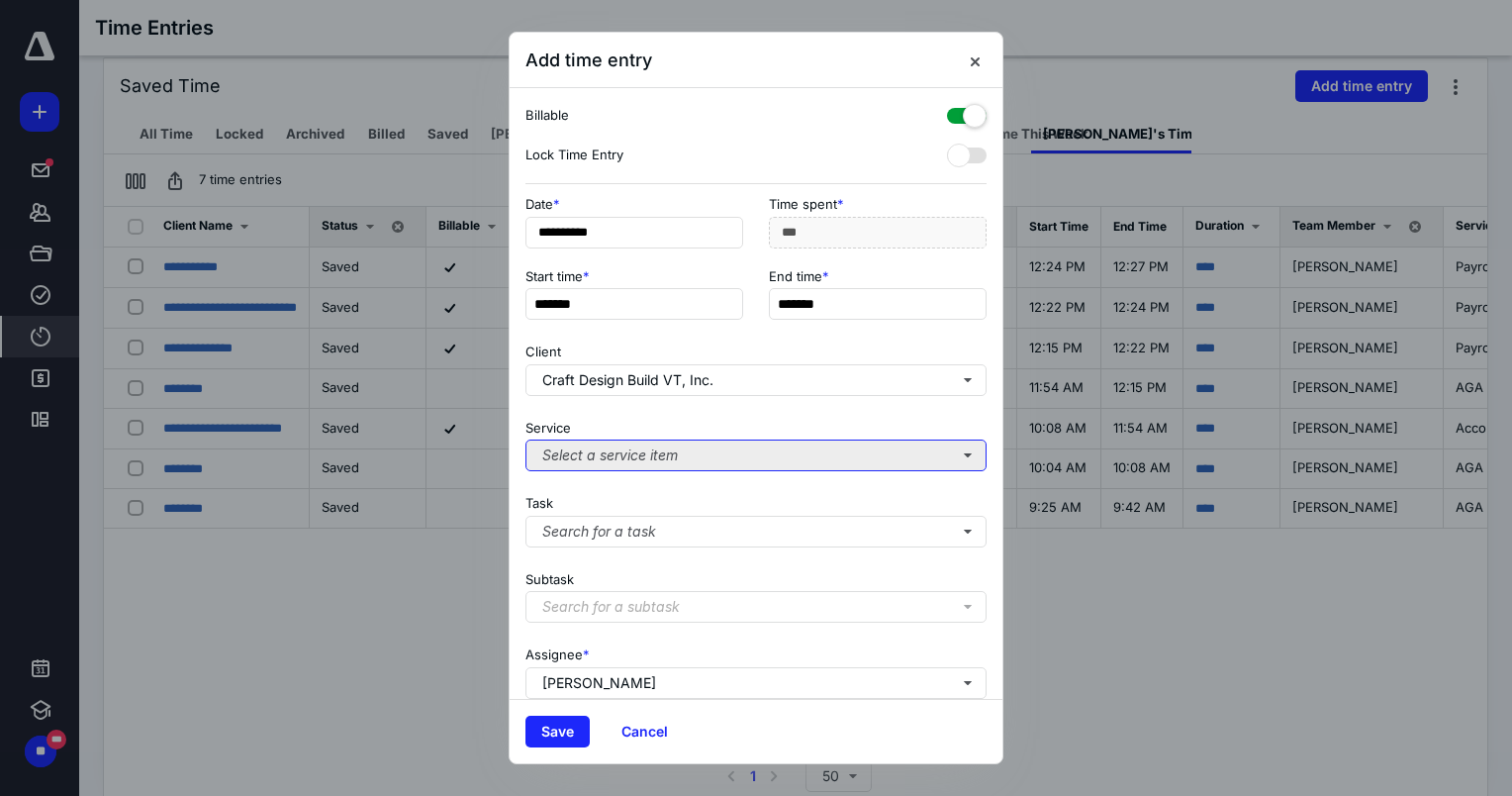 click on "Select a service item" at bounding box center (756, 455) 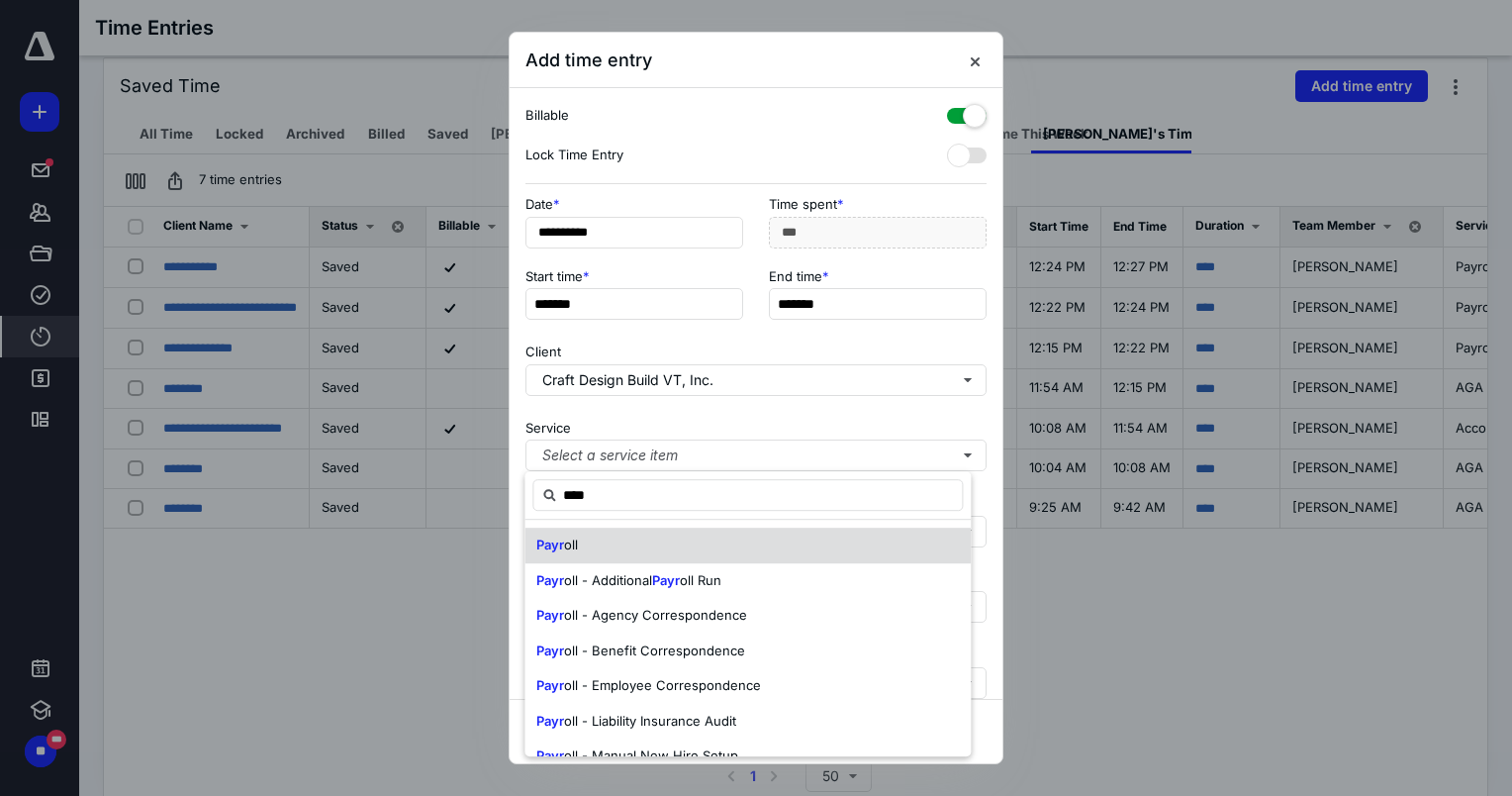 click on "oll" at bounding box center [571, 545] 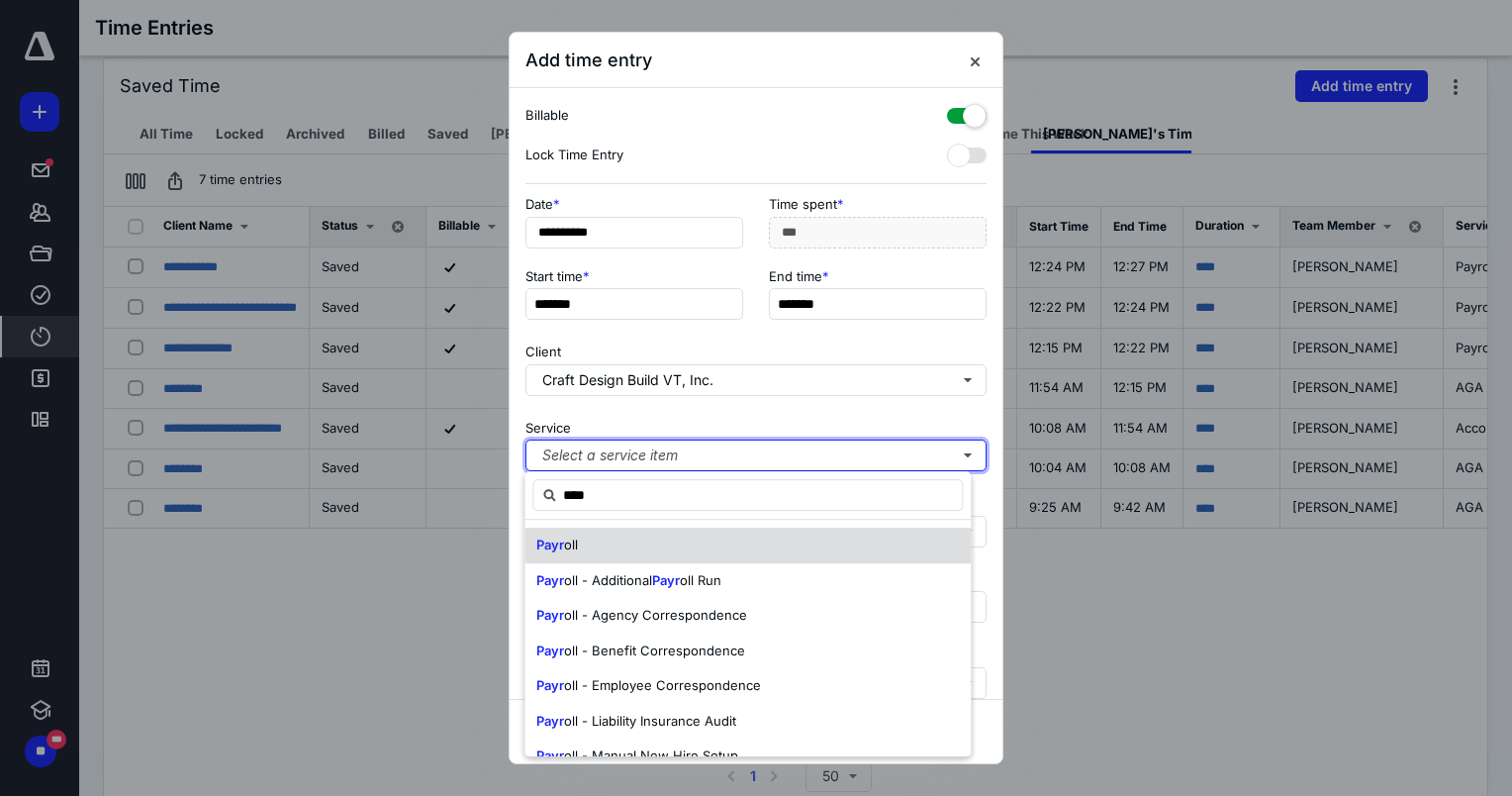 type 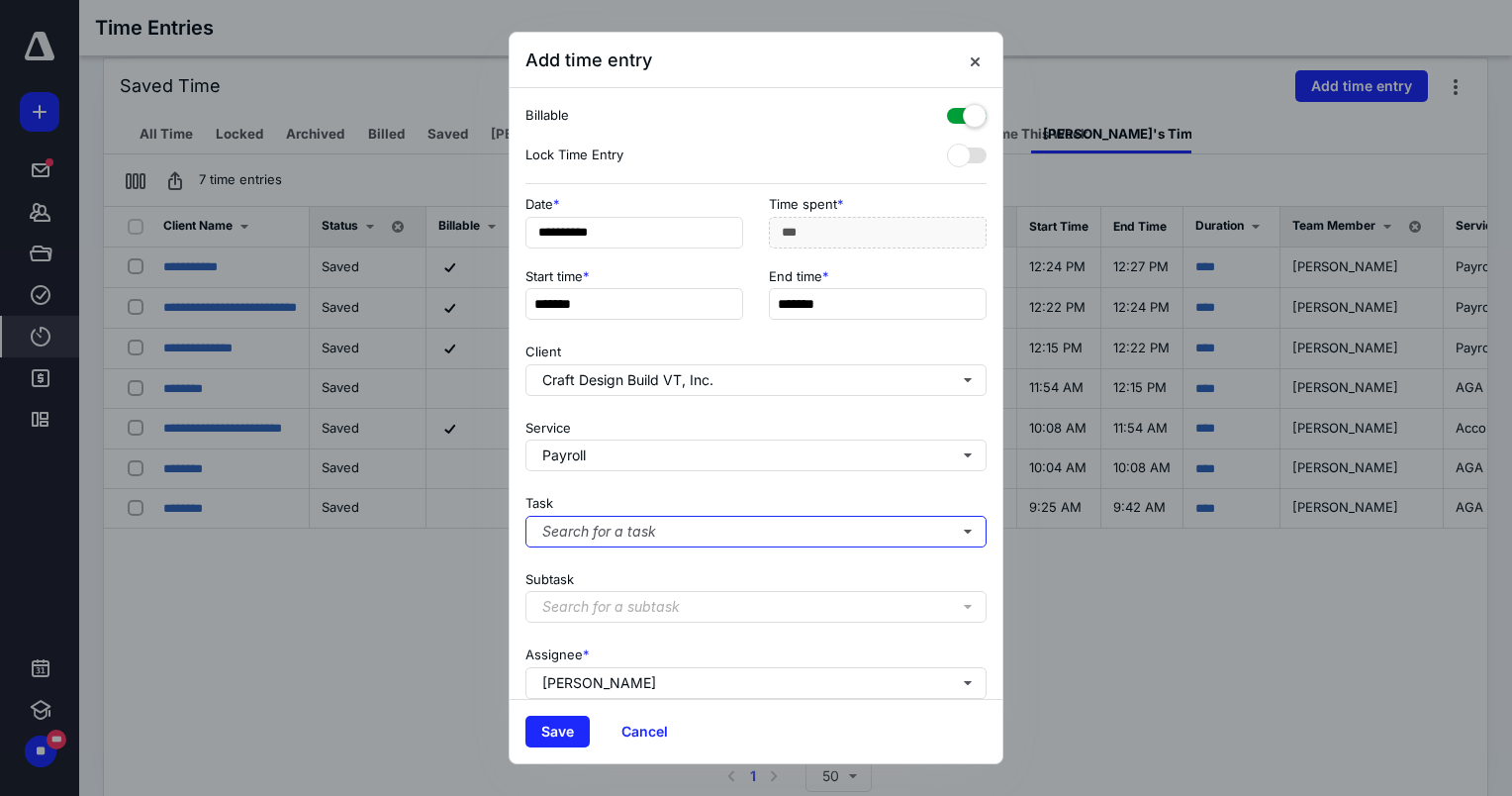 click on "Search for a task" at bounding box center [756, 532] 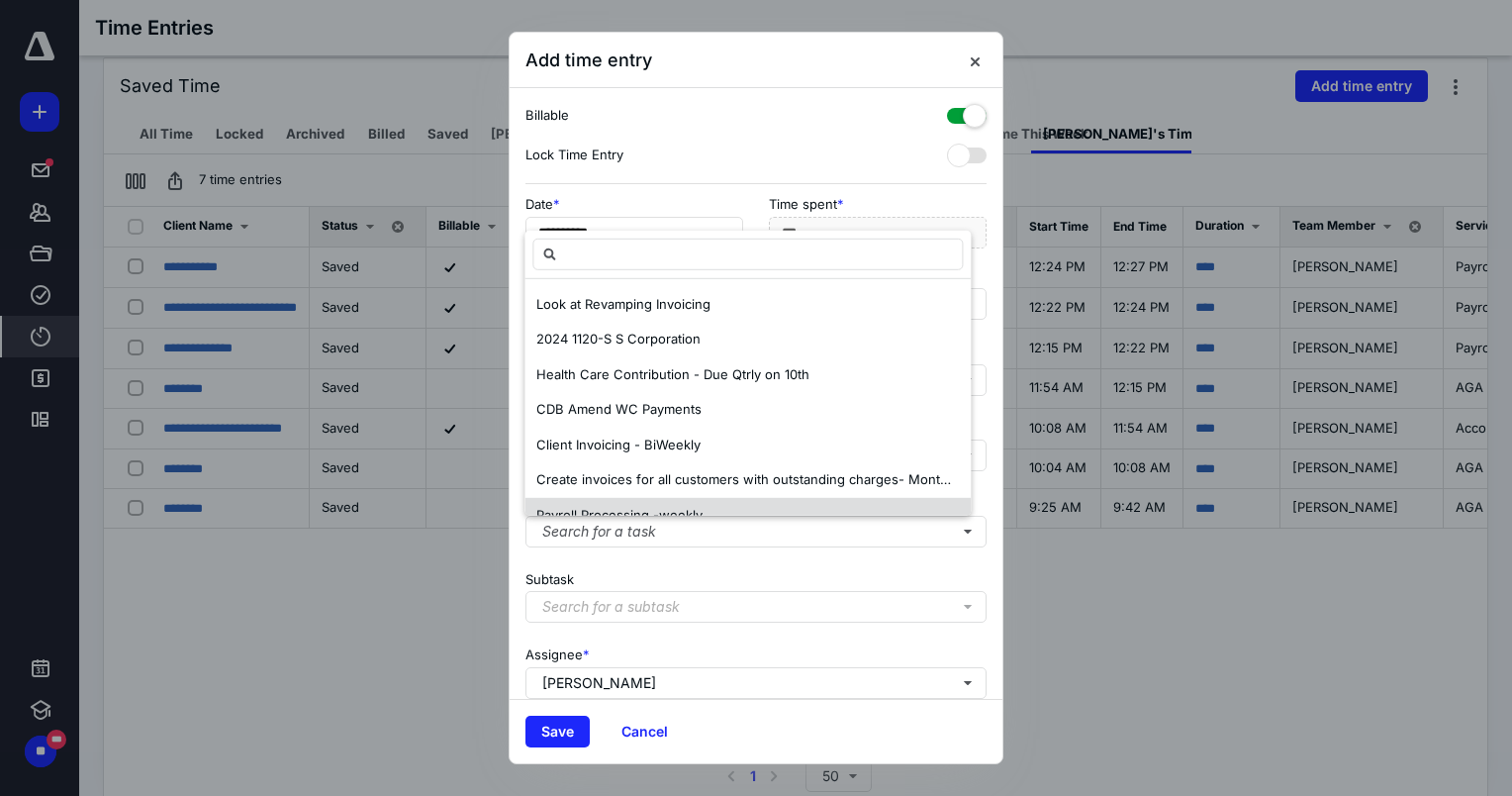 click on "Payroll Processing -weekly" at bounding box center [619, 515] 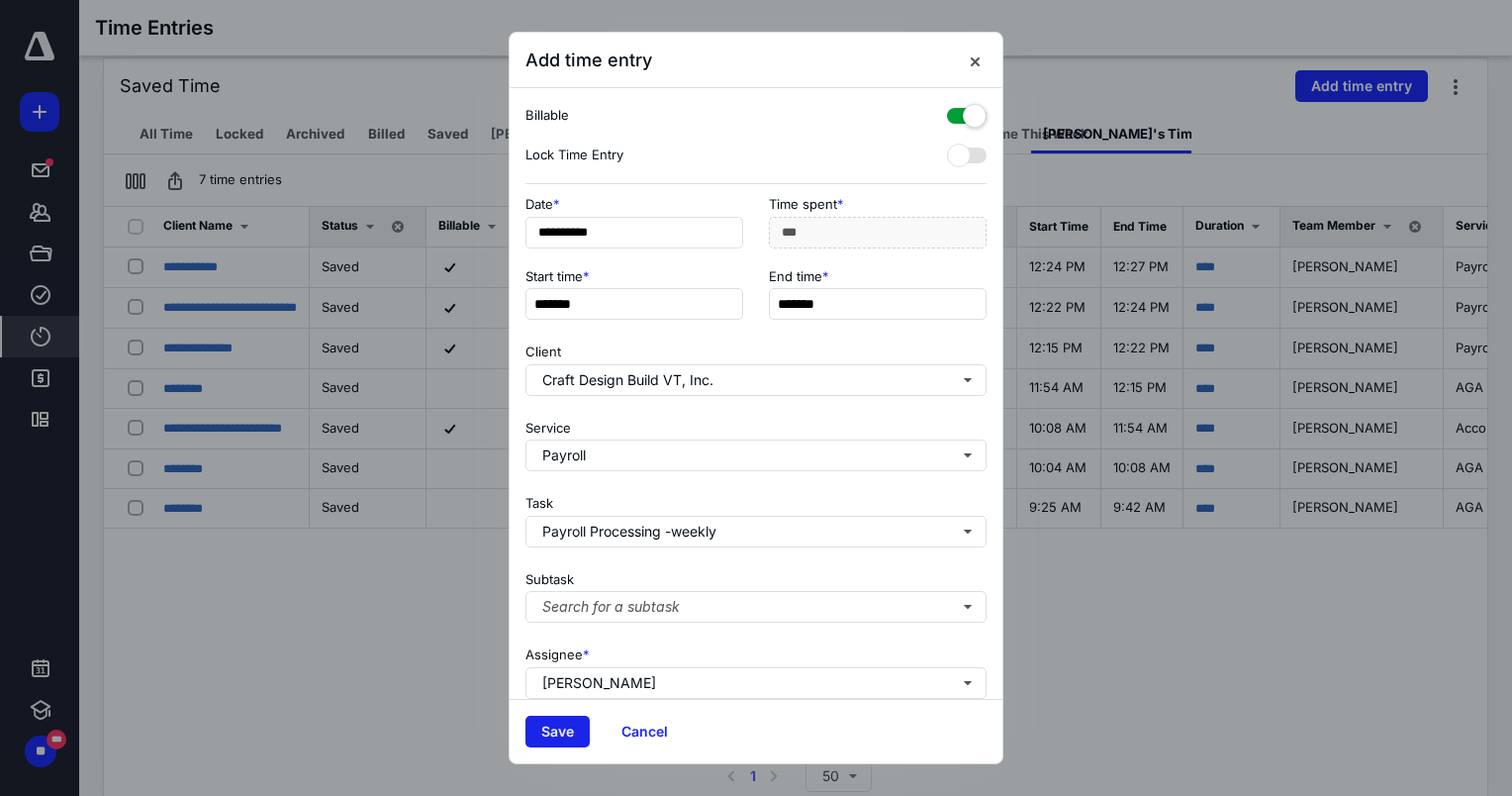 click on "Save" at bounding box center [557, 732] 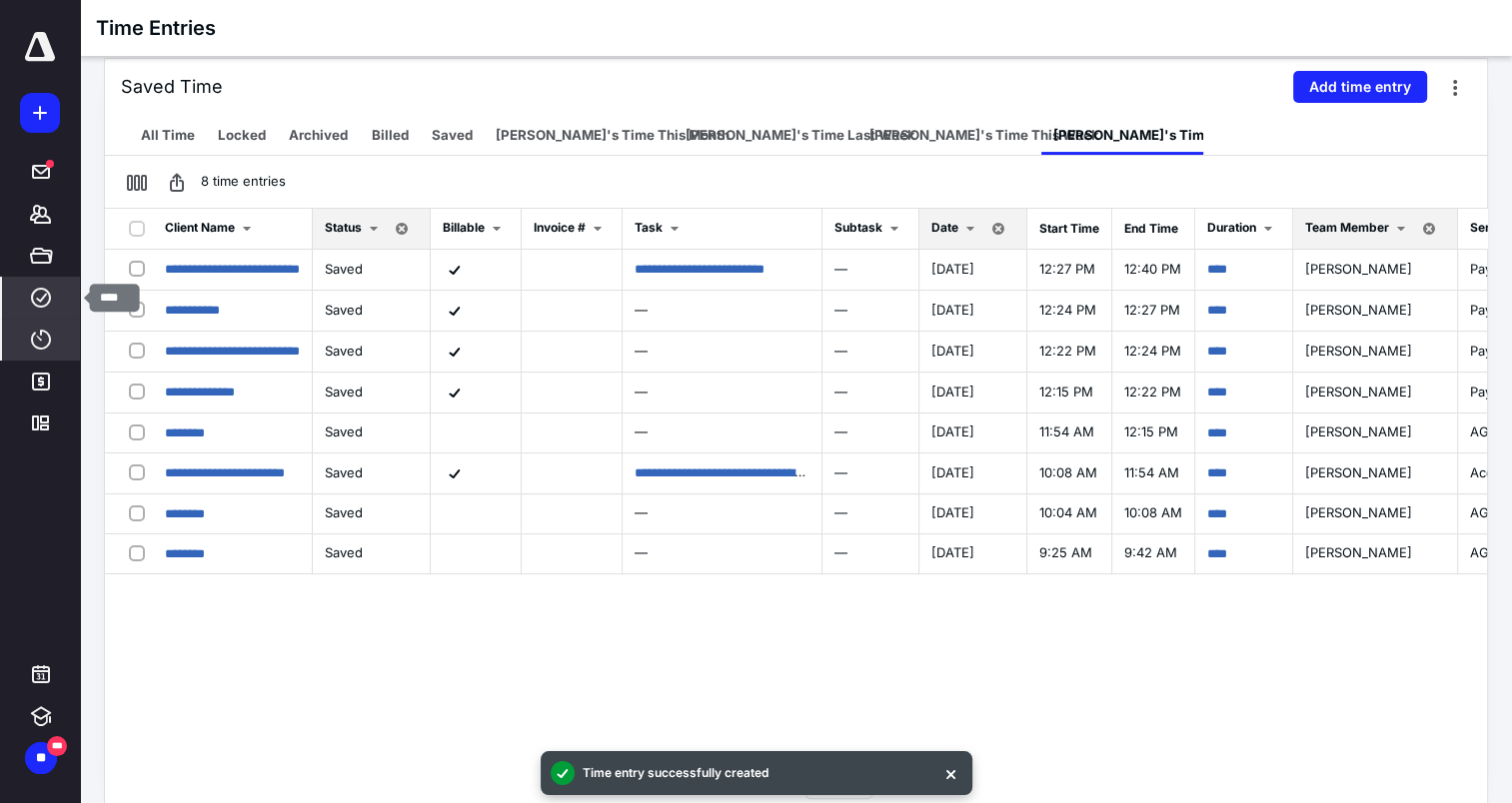 click 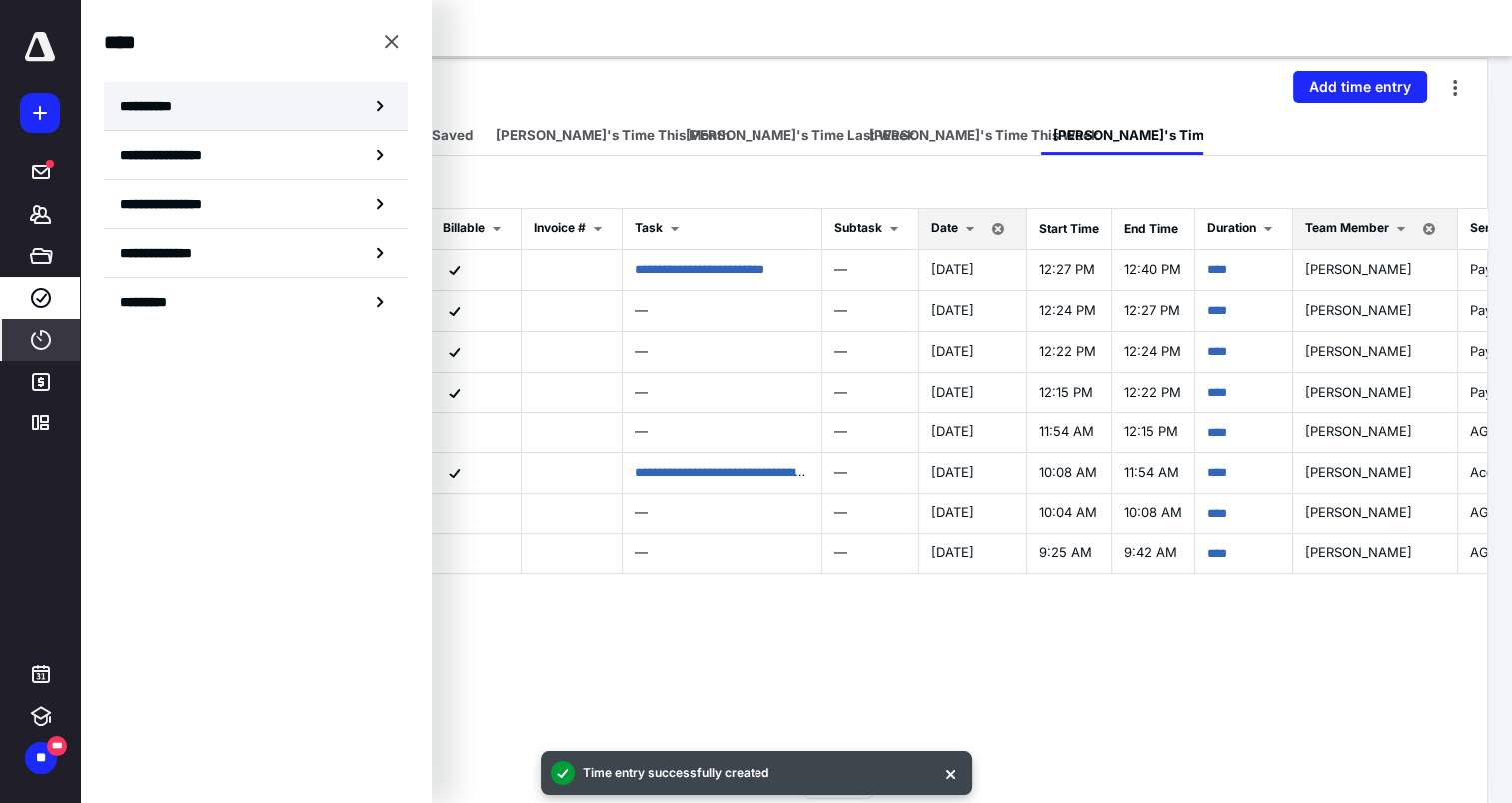click on "**********" at bounding box center [153, 106] 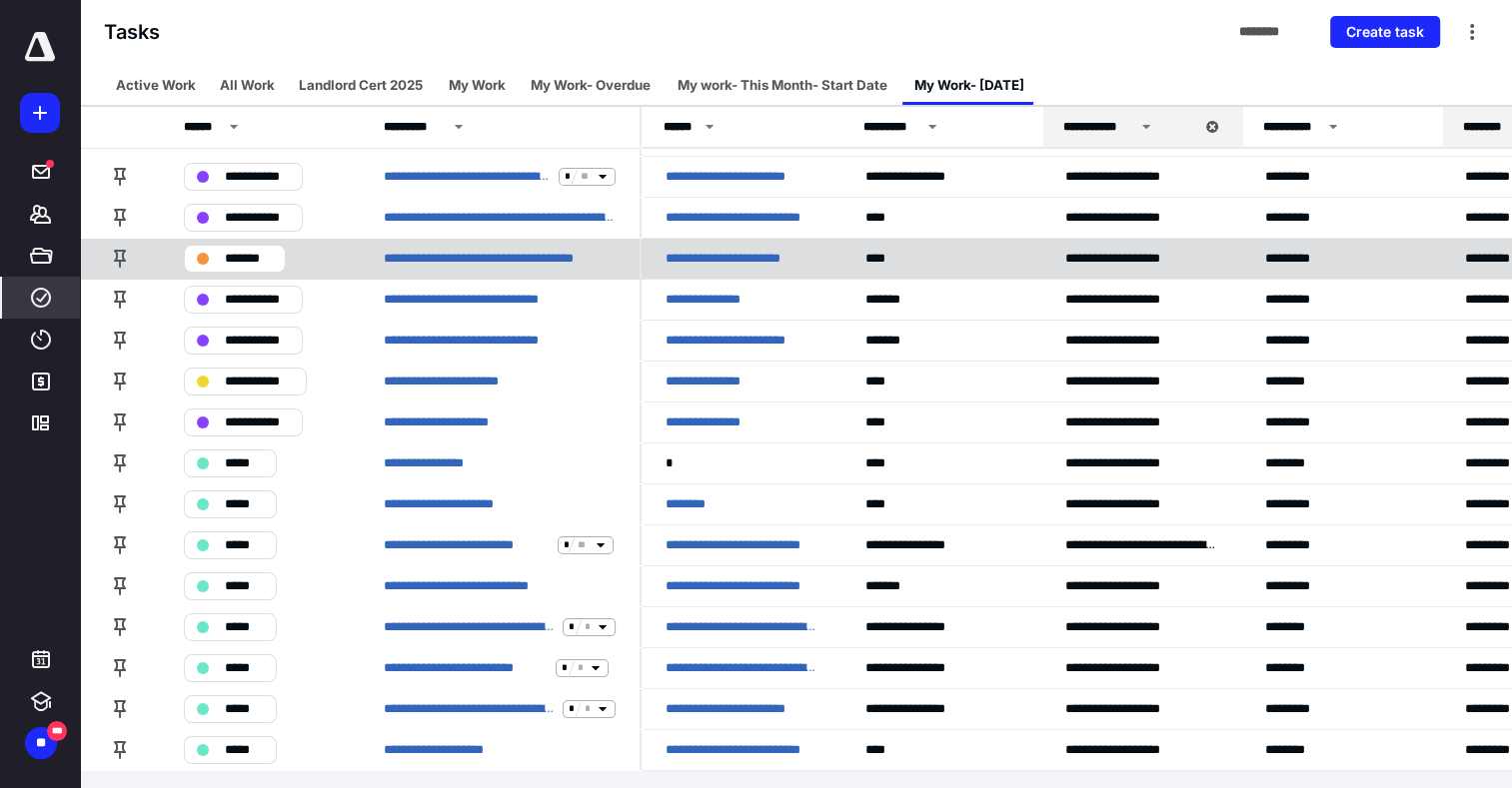 scroll, scrollTop: 118, scrollLeft: 0, axis: vertical 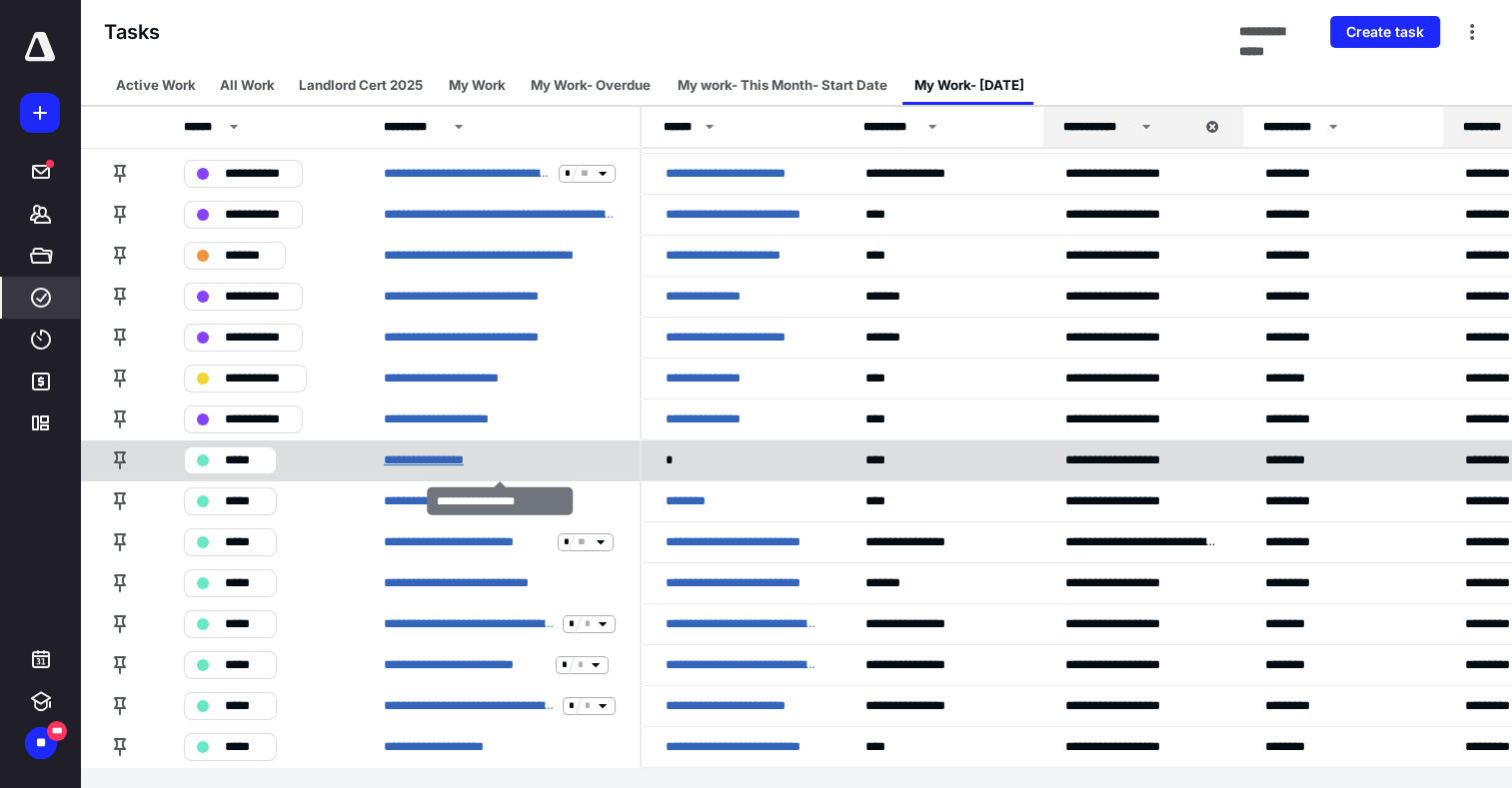 click on "**********" at bounding box center (451, 460) 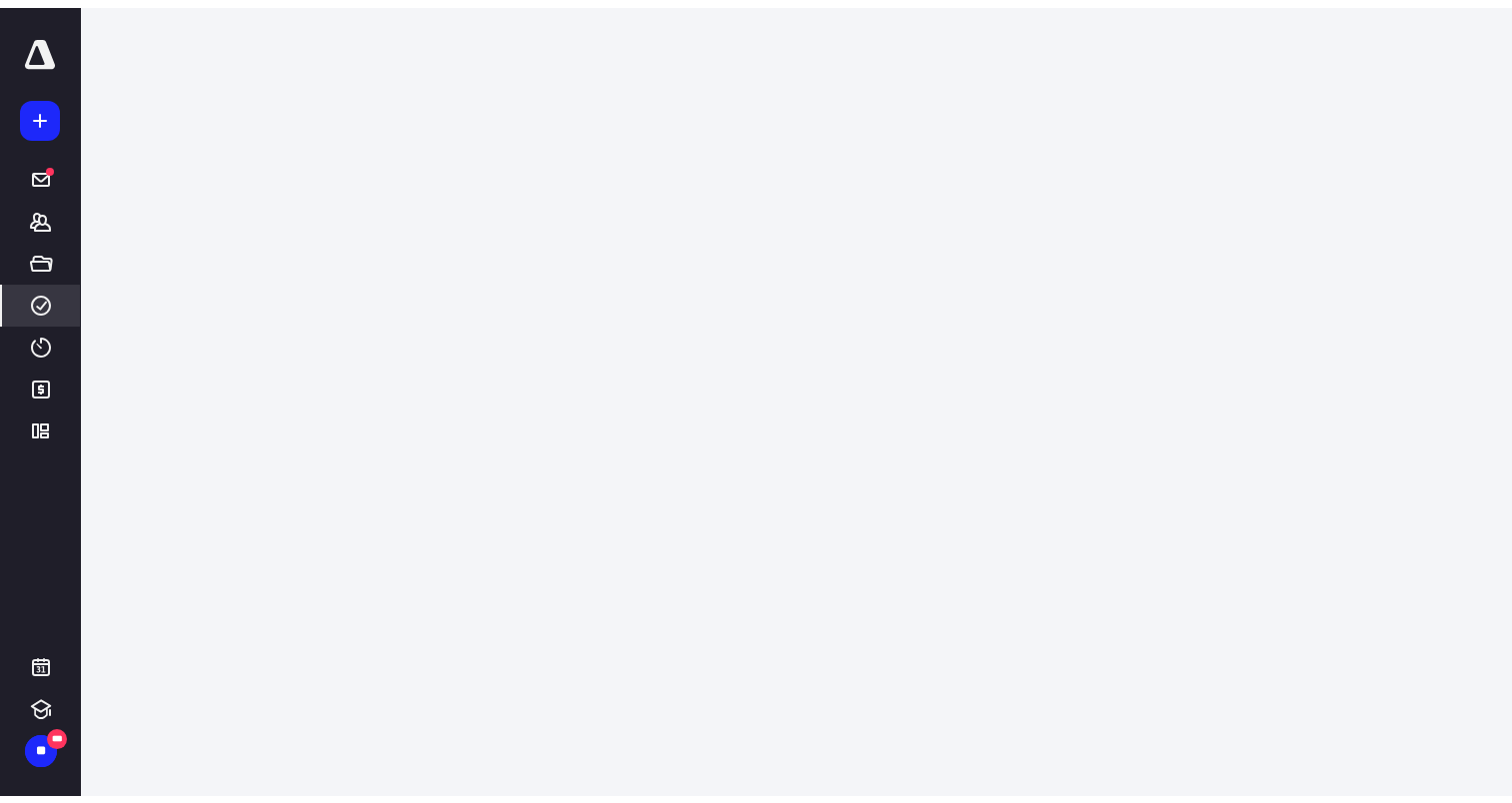 scroll, scrollTop: 0, scrollLeft: 0, axis: both 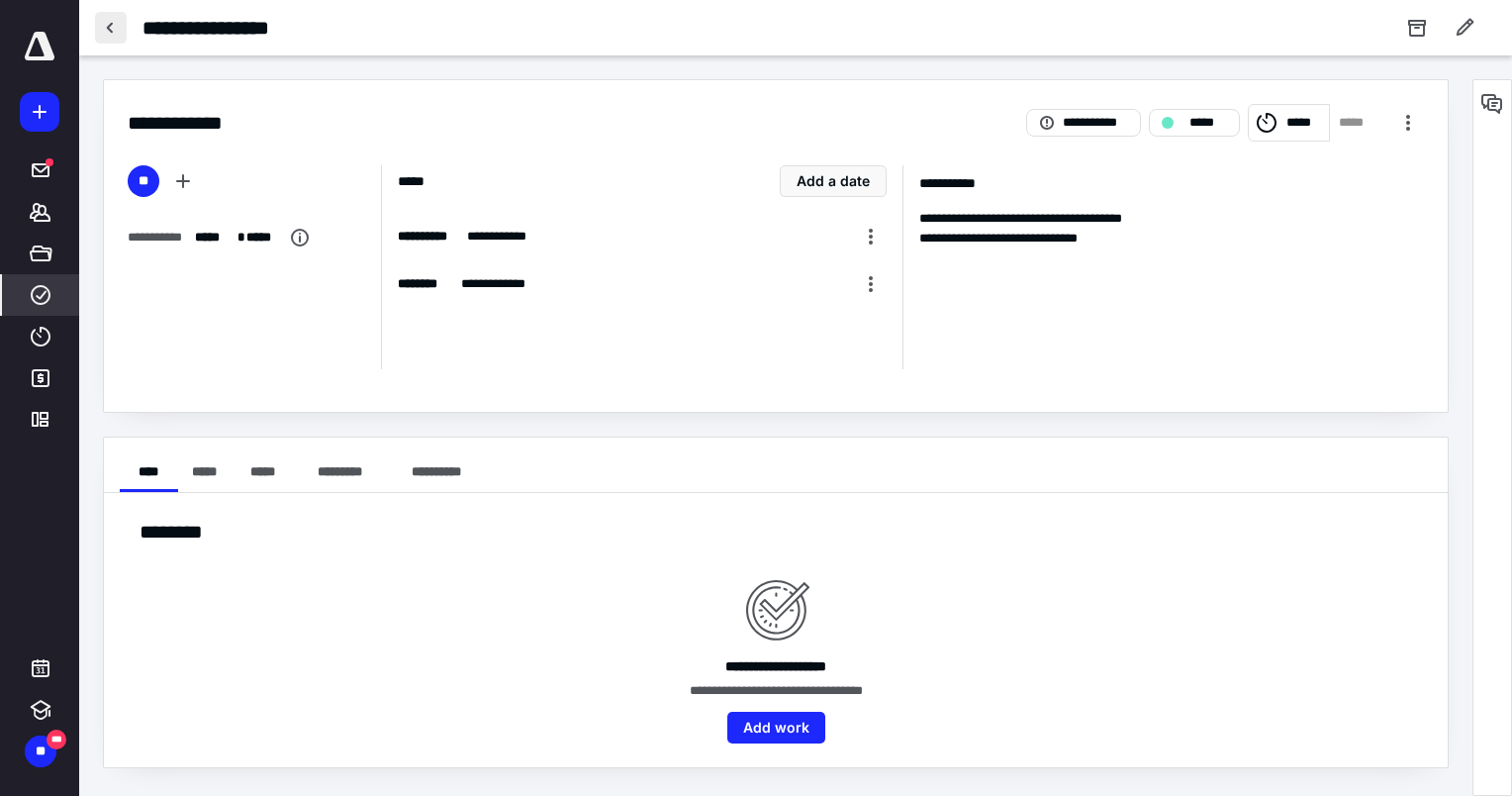 click at bounding box center (111, 28) 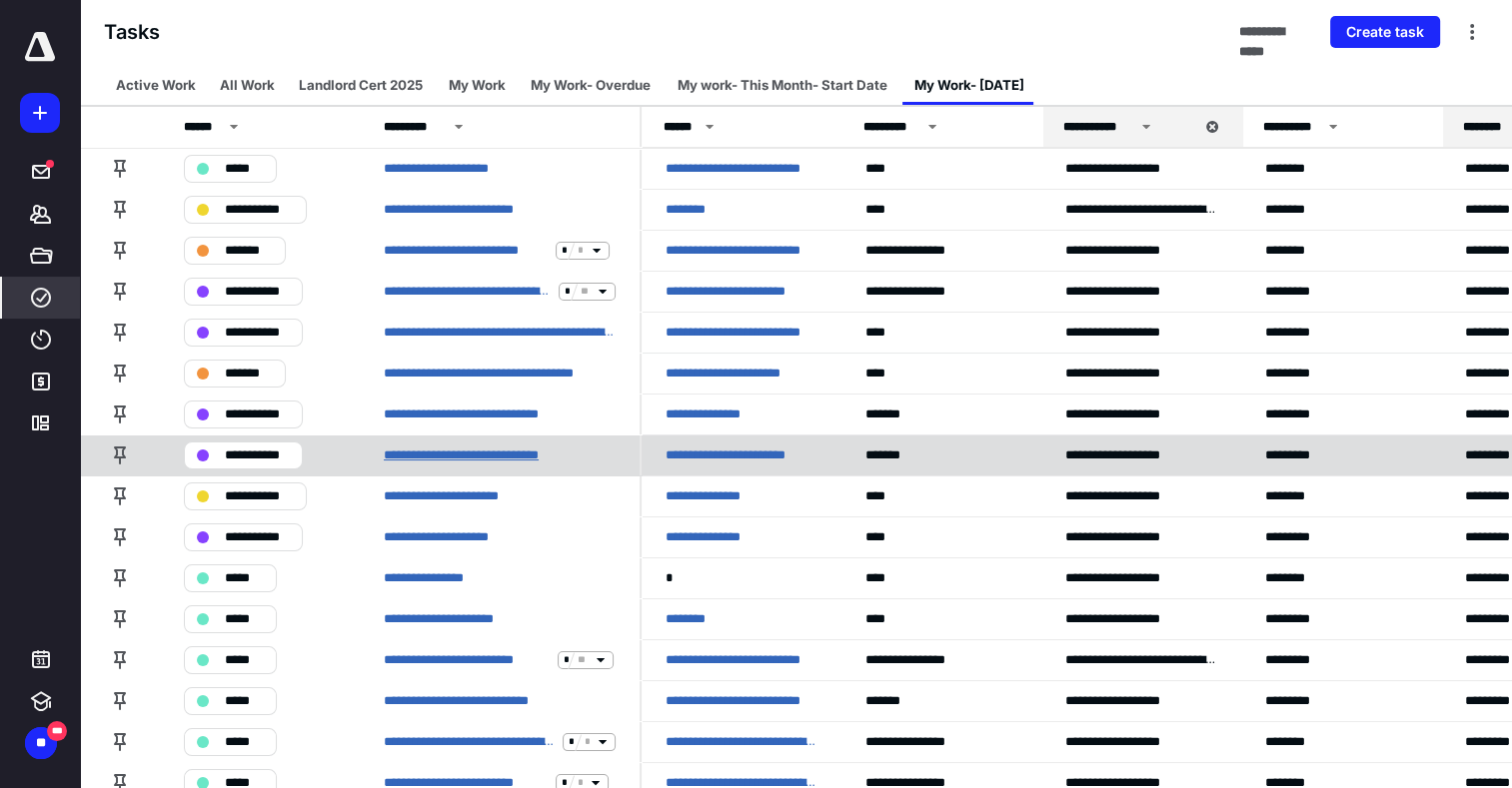 click on "**********" at bounding box center (485, 455) 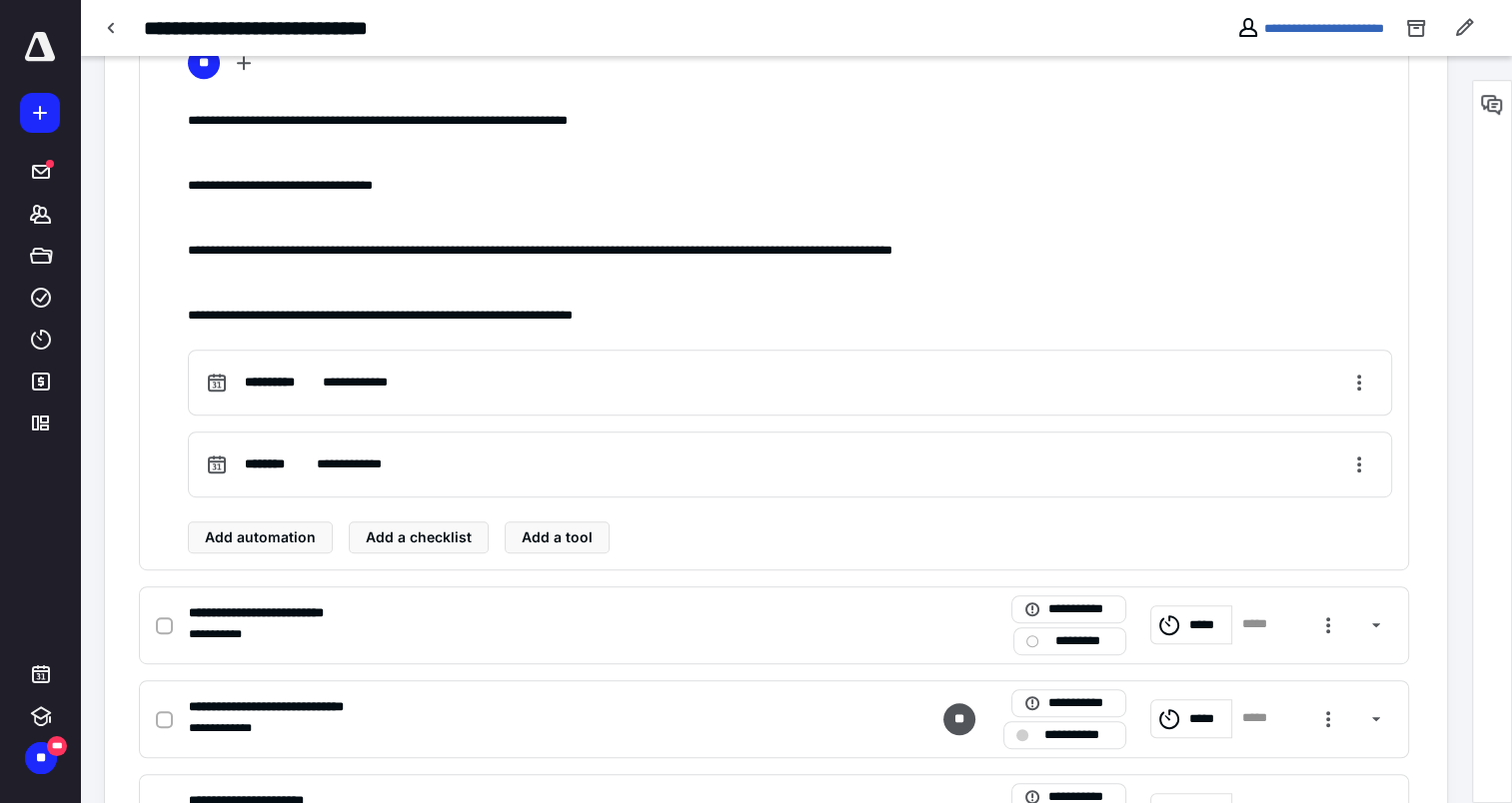 scroll, scrollTop: 899, scrollLeft: 0, axis: vertical 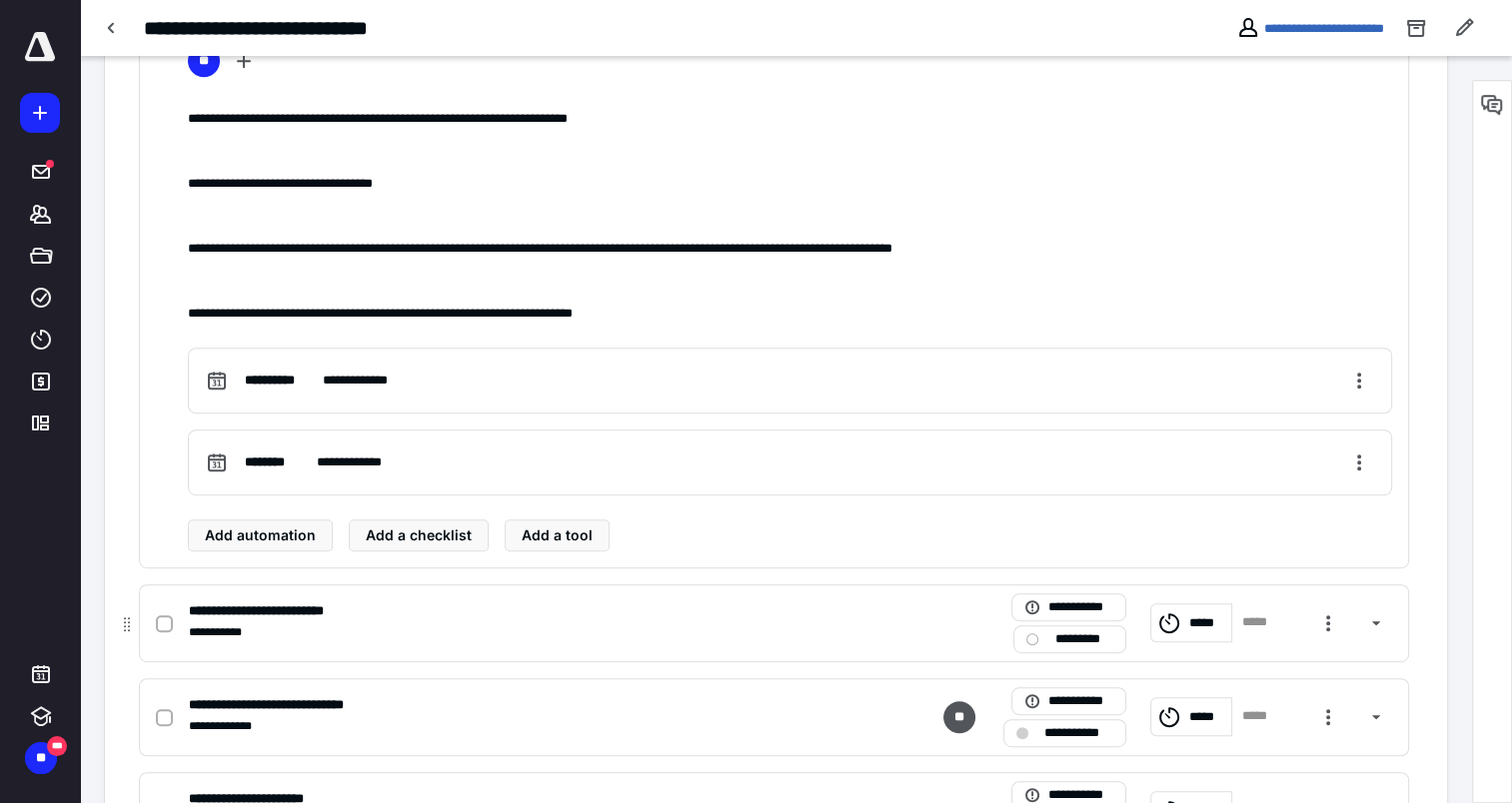 click on "**********" at bounding box center [281, 611] 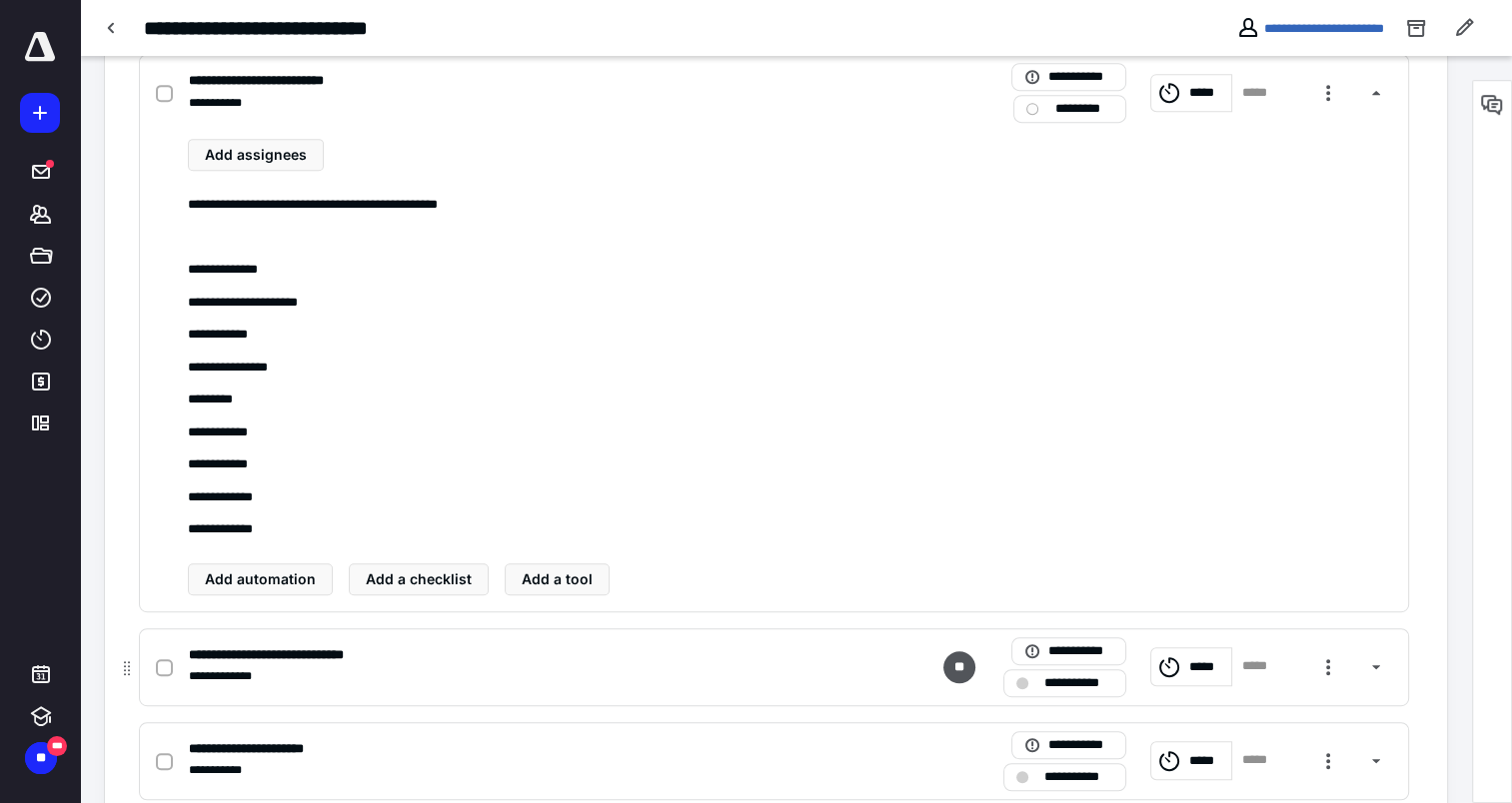 click on "**********" at bounding box center [289, 655] 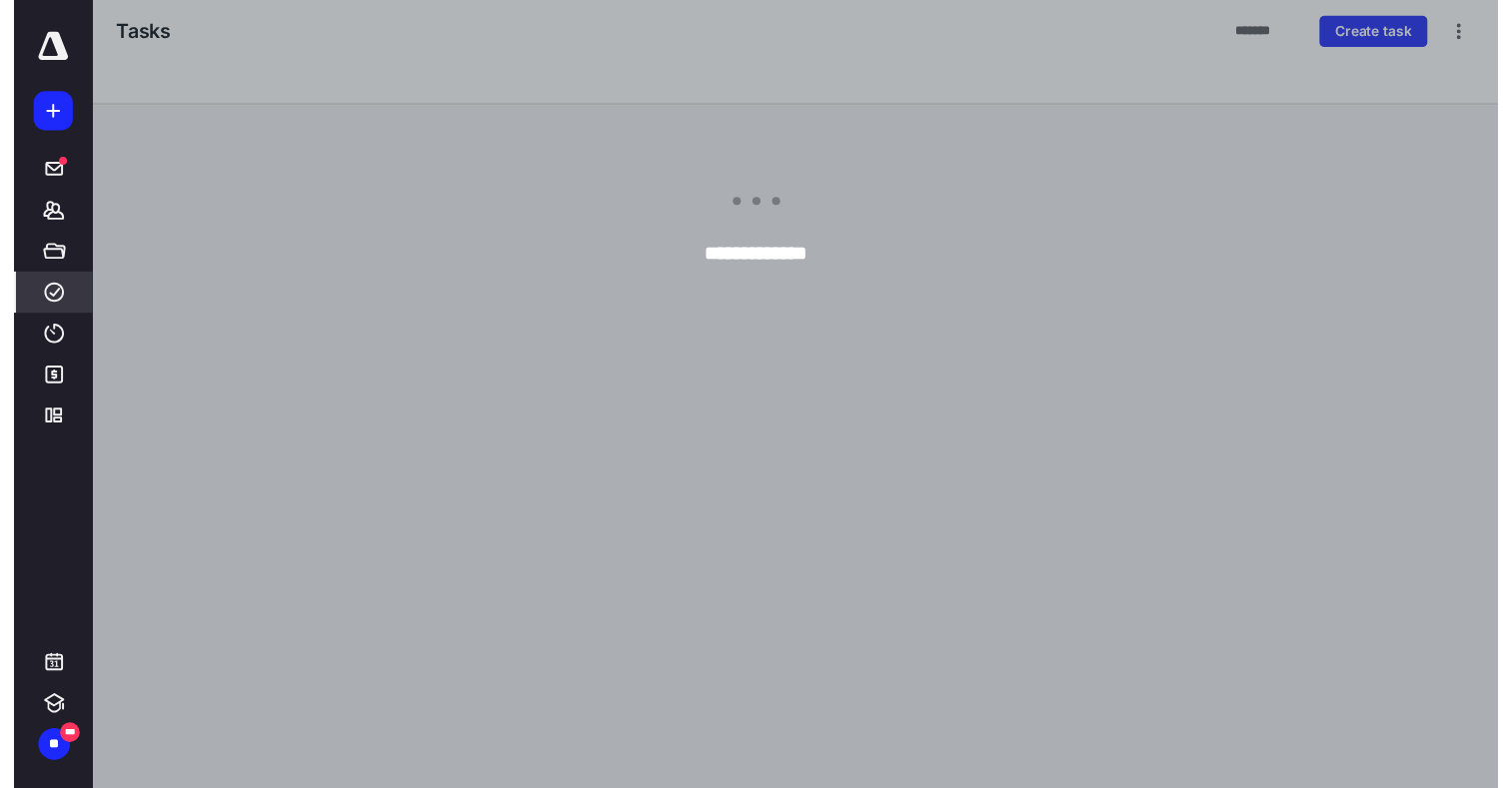 scroll, scrollTop: 0, scrollLeft: 0, axis: both 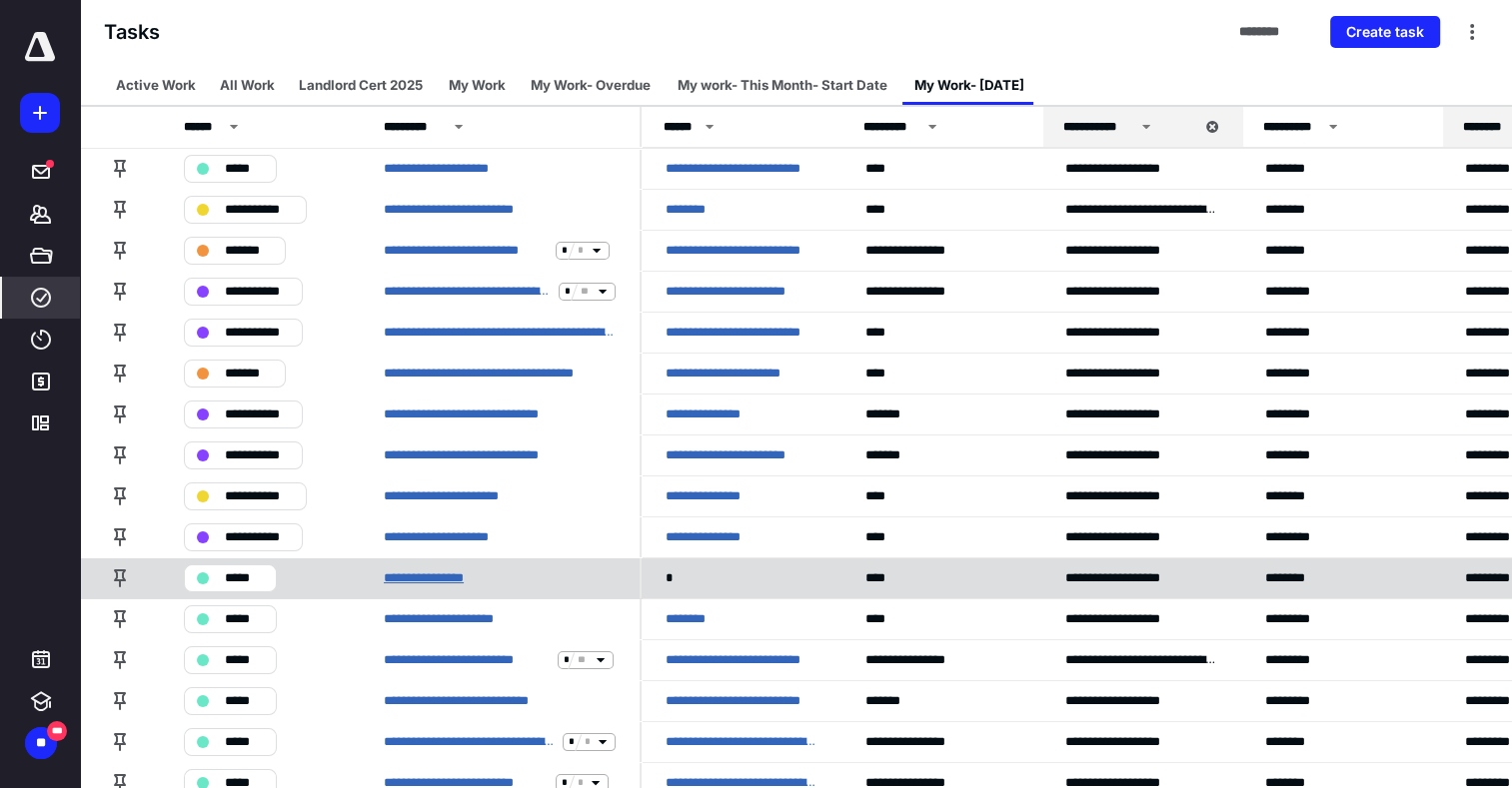 click on "**********" at bounding box center [451, 578] 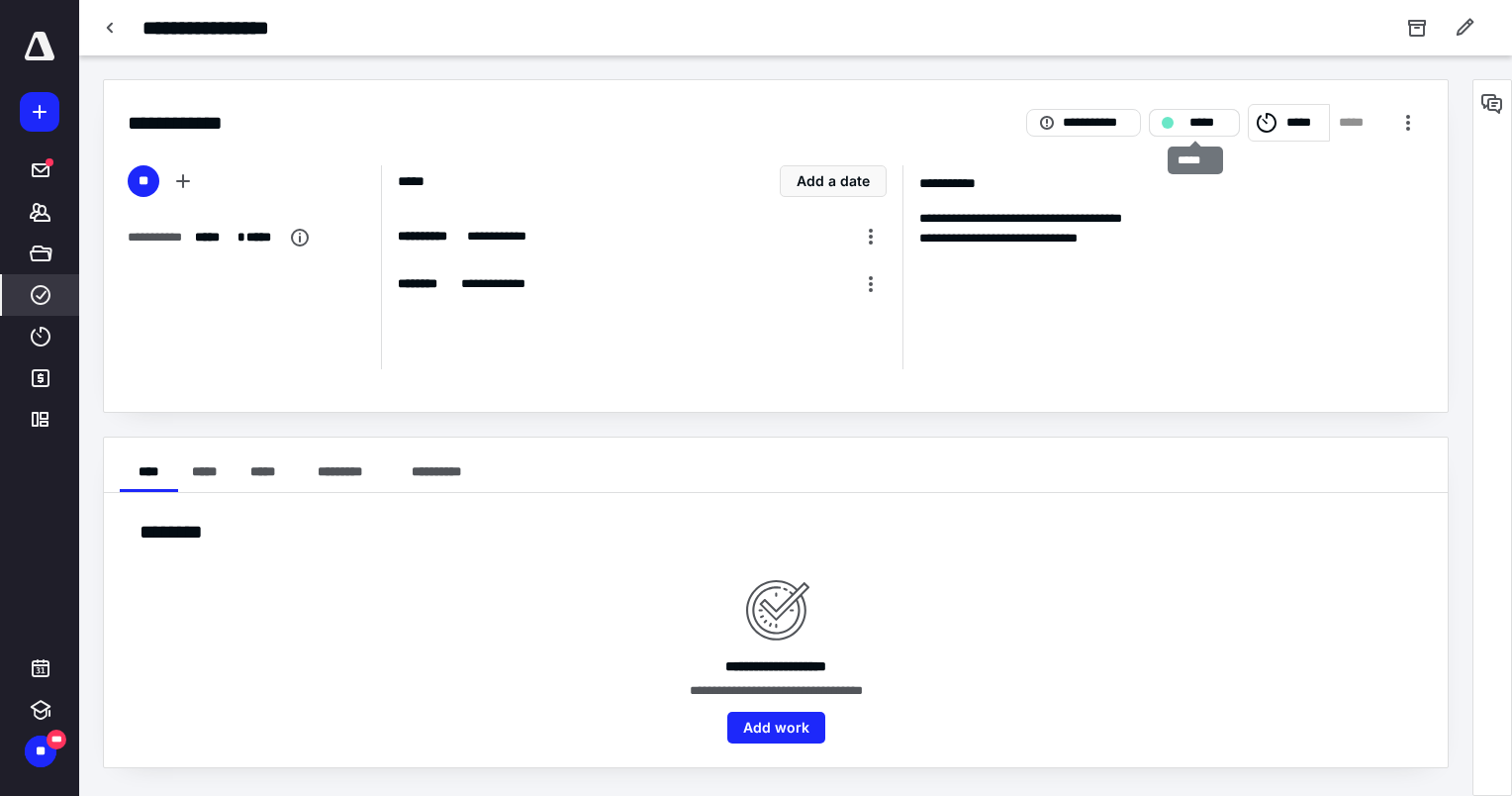 click on "*****" at bounding box center [1208, 123] 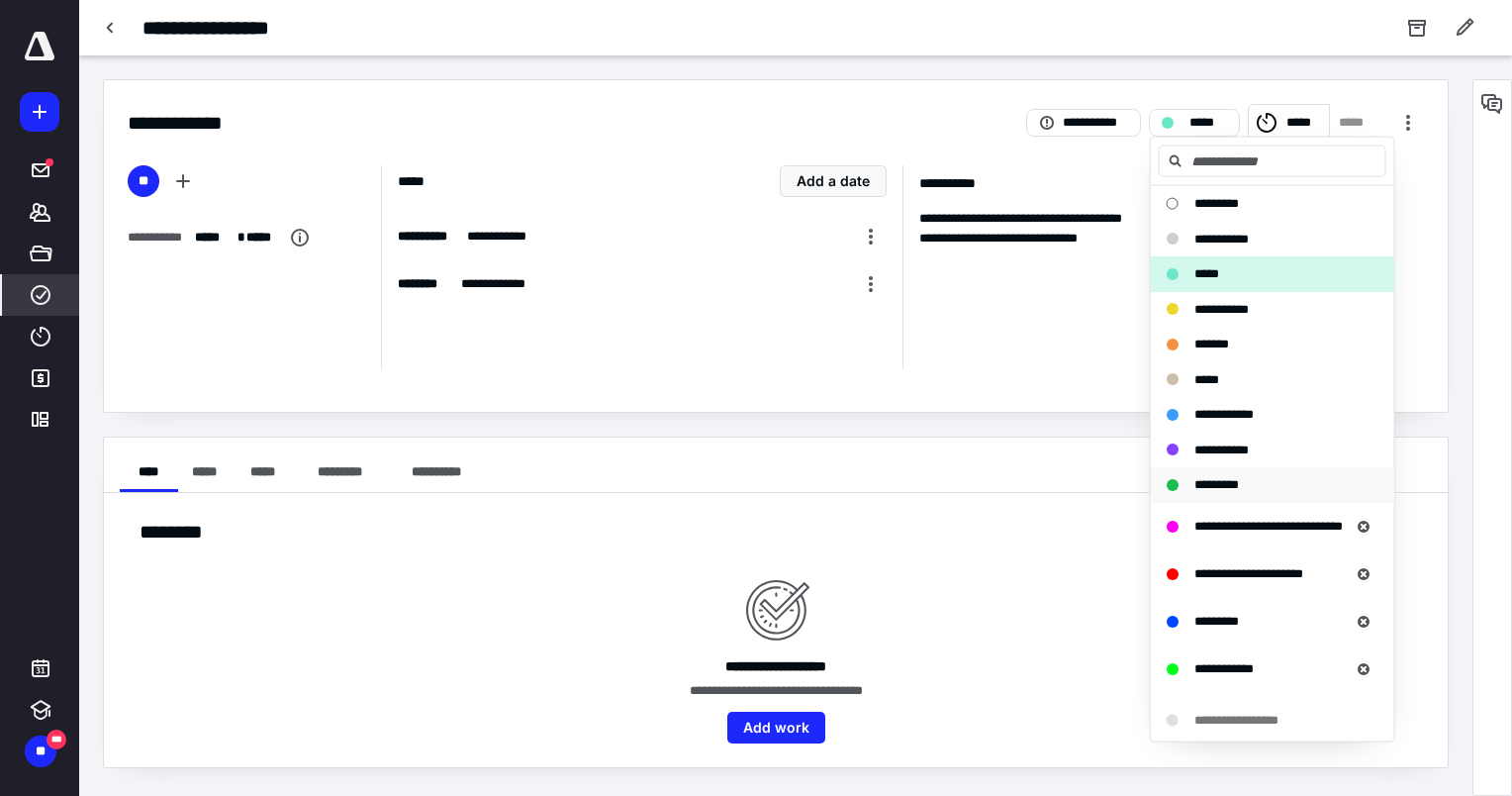 click on "*********" at bounding box center (1273, 485) 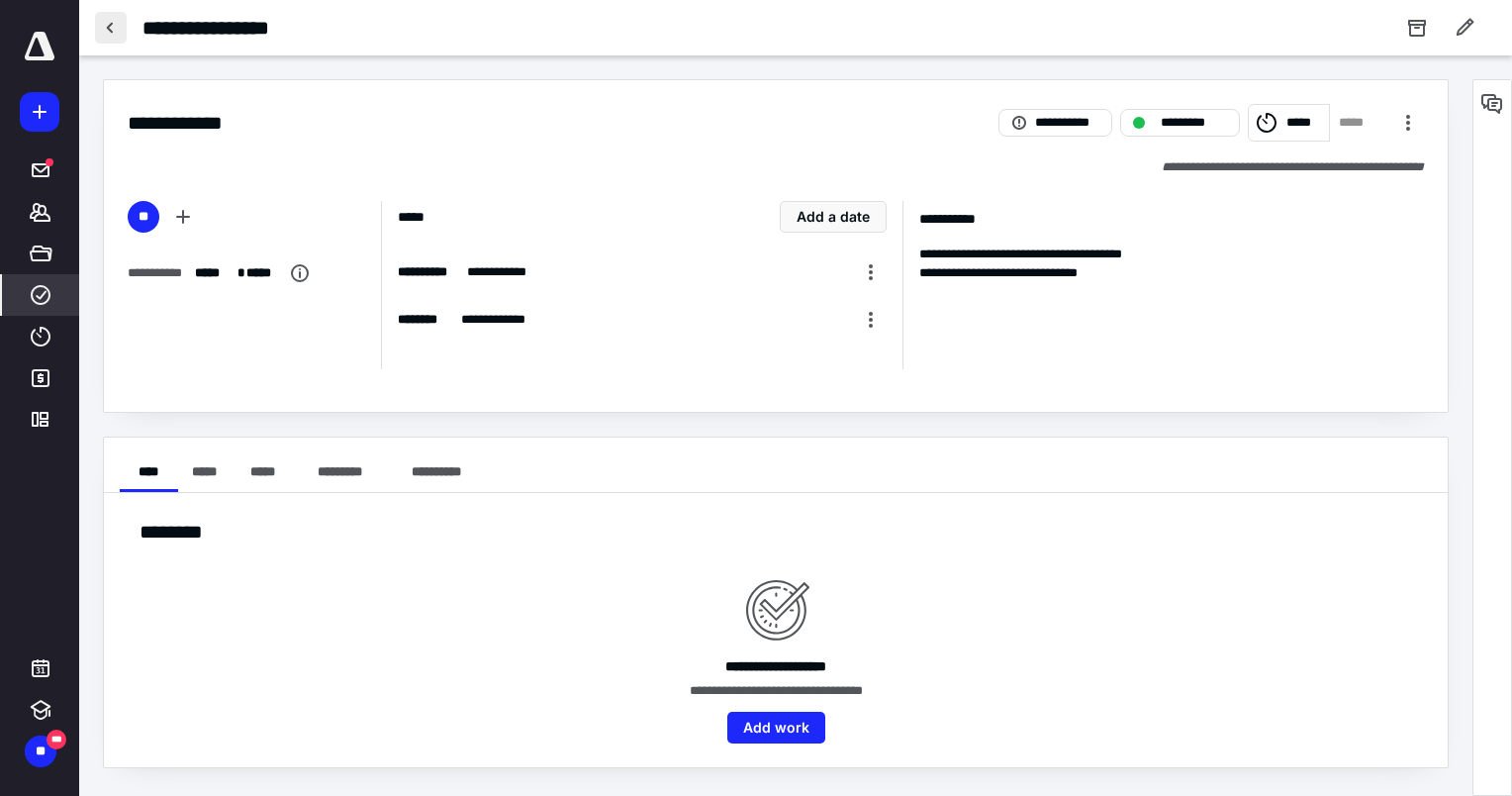 click at bounding box center [111, 28] 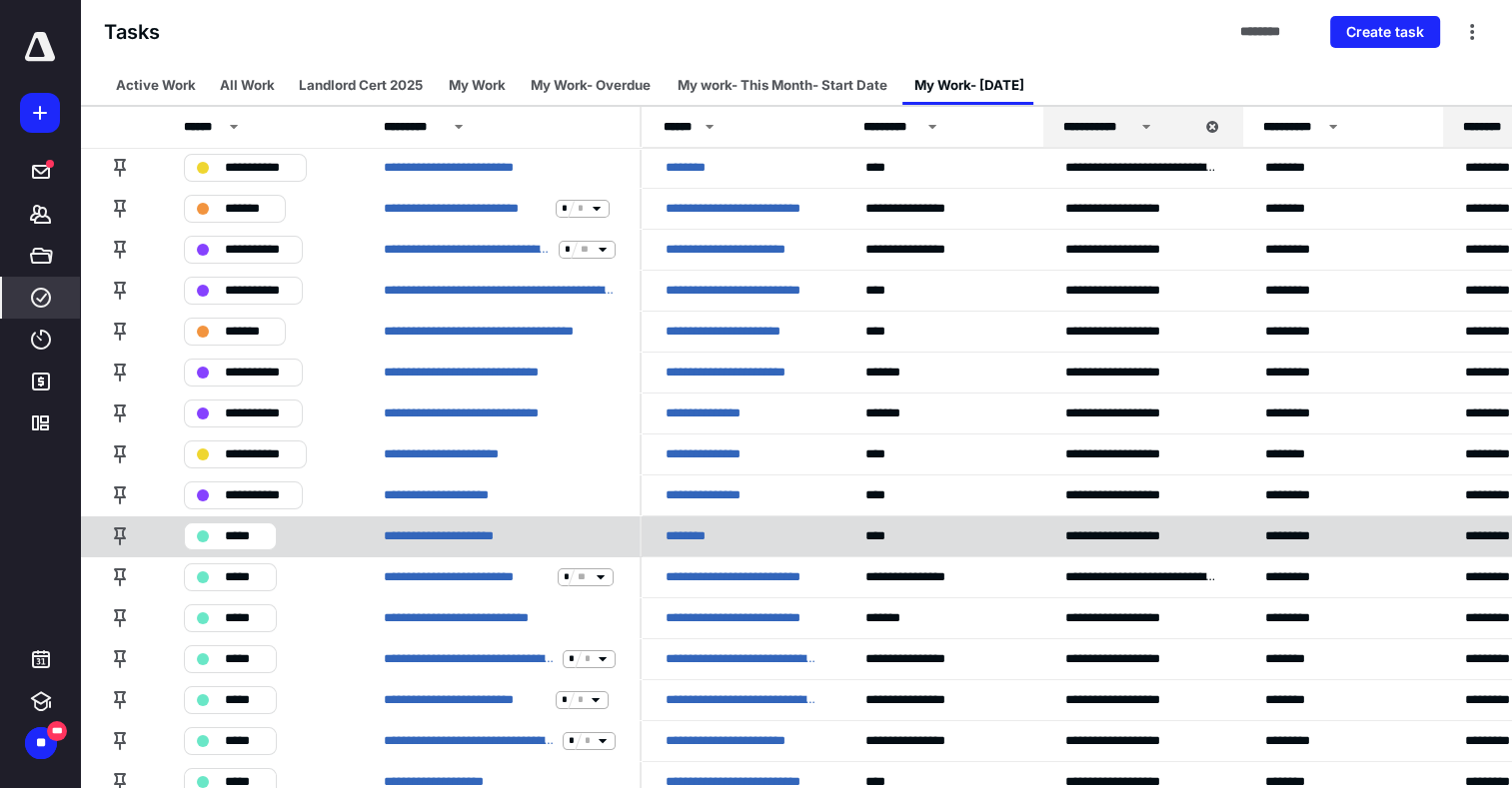scroll, scrollTop: 77, scrollLeft: 0, axis: vertical 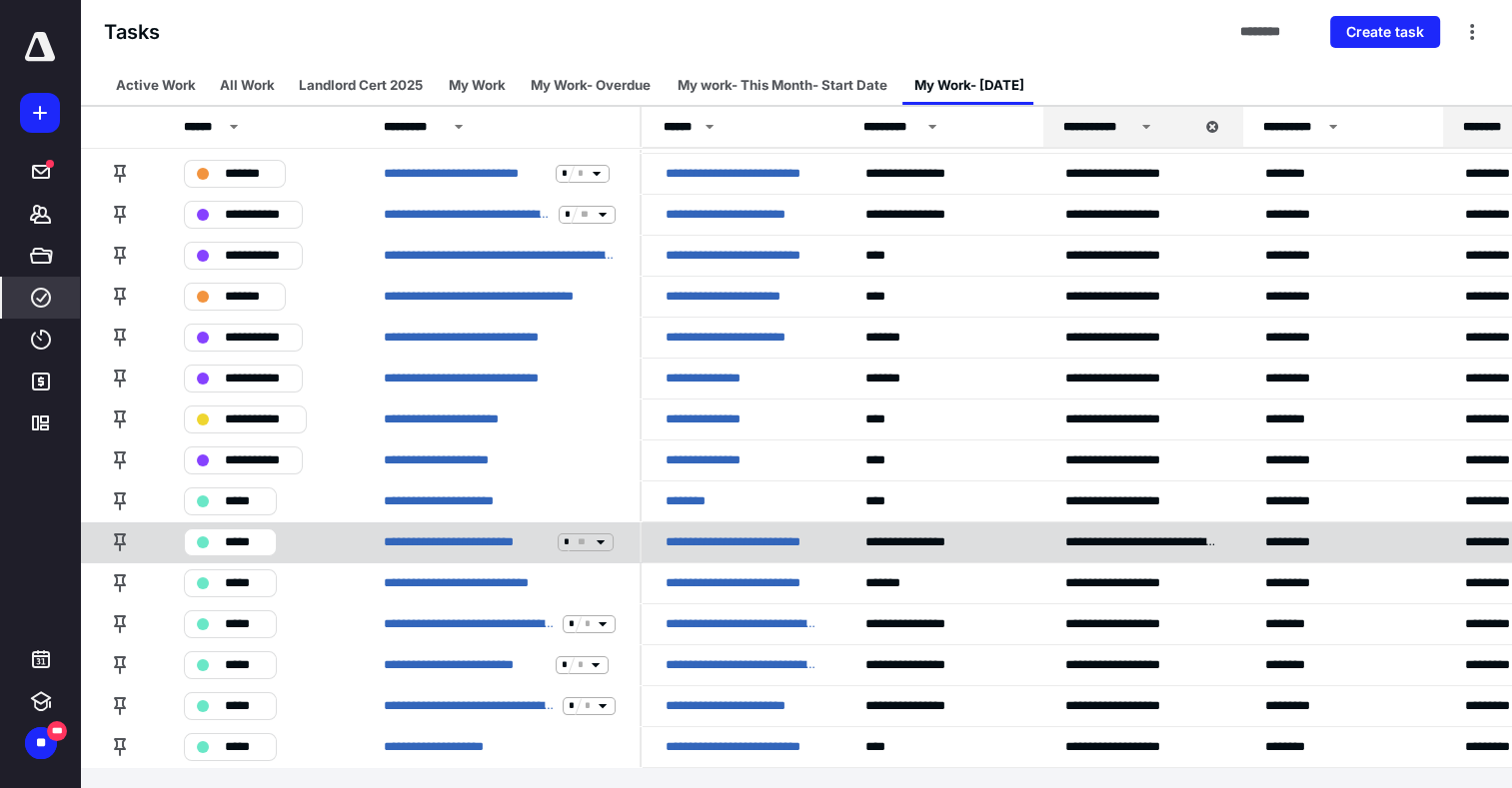 click on "*****" at bounding box center [244, 542] 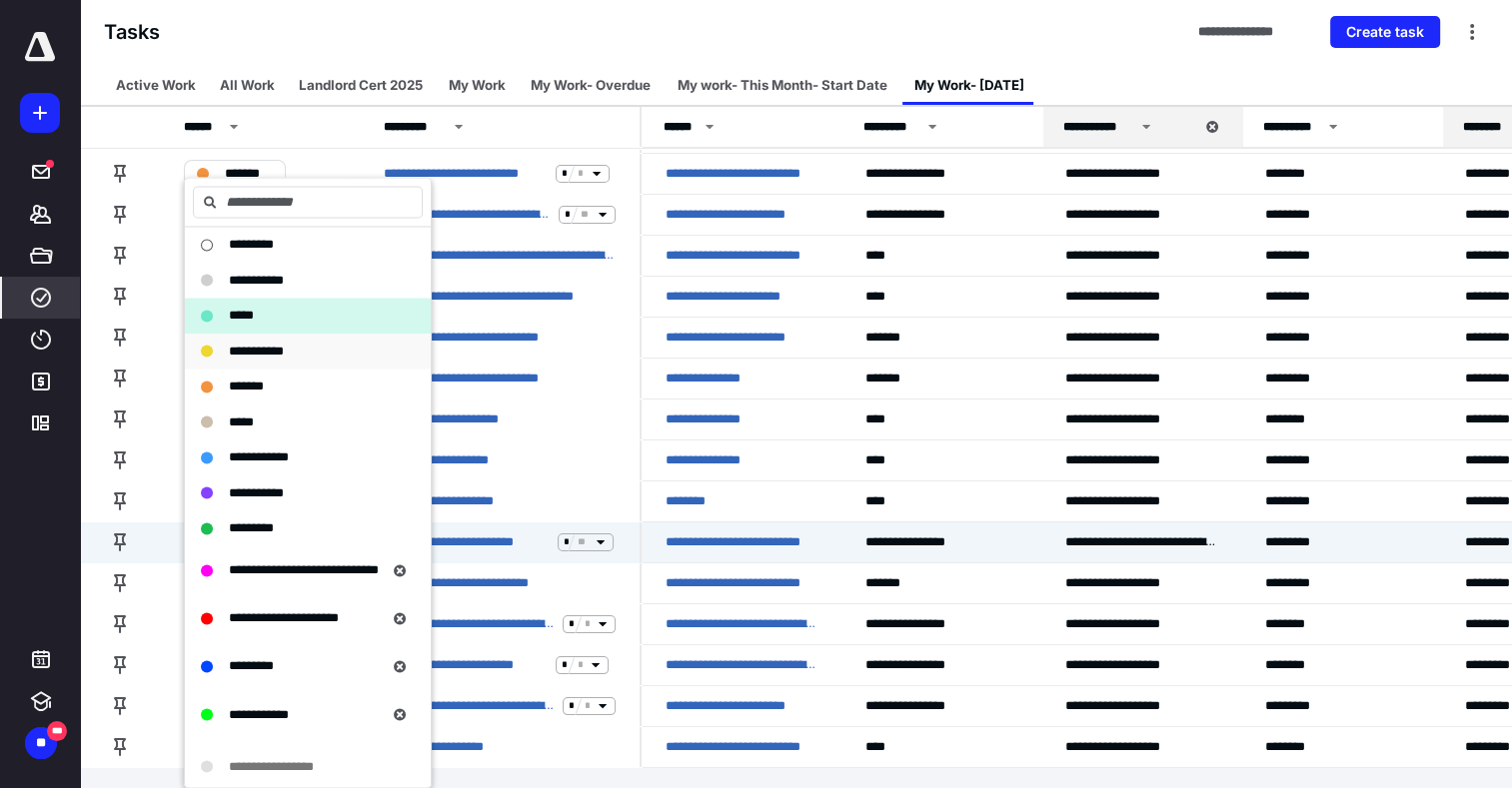 click on "**********" at bounding box center [256, 351] 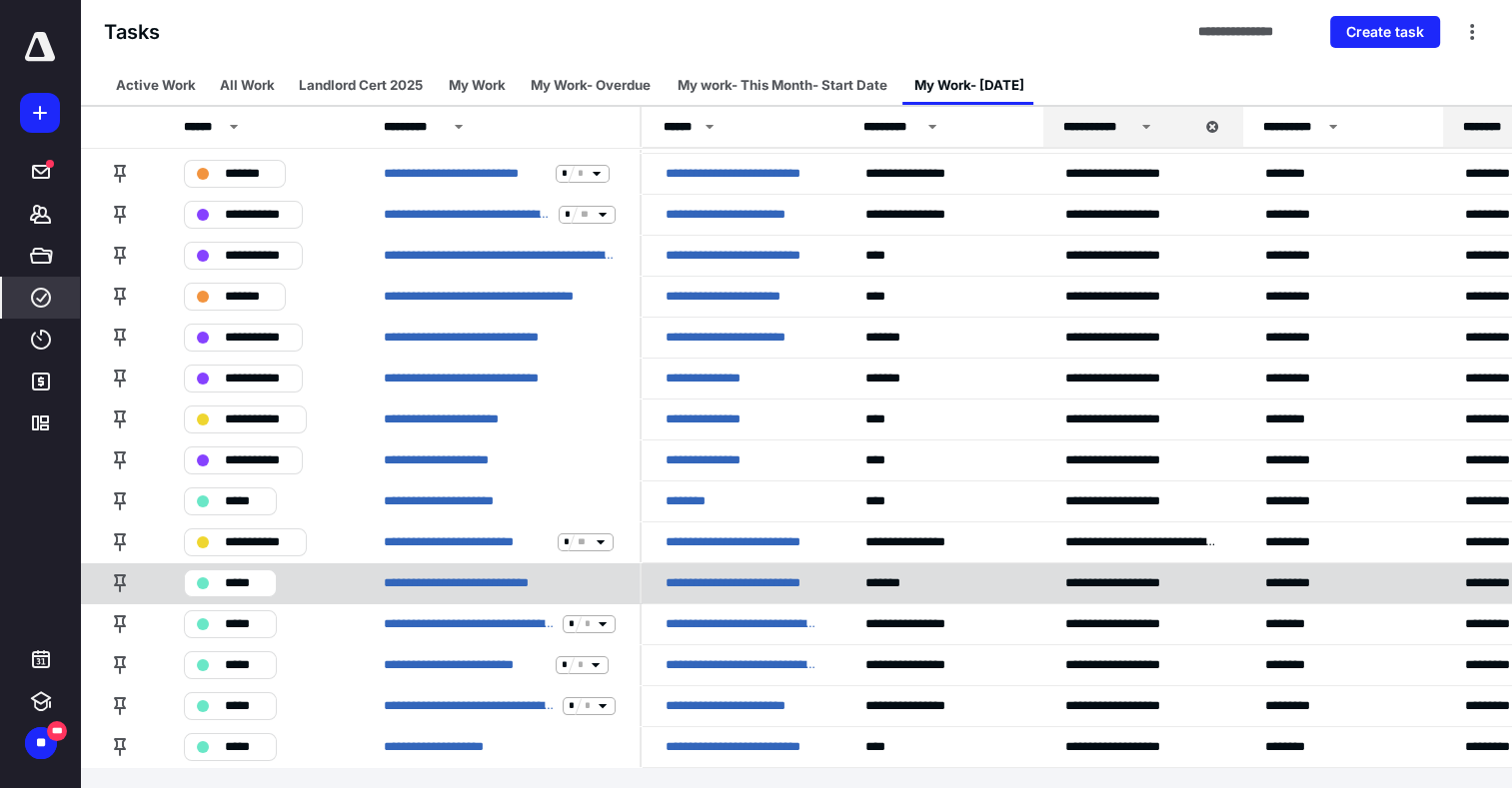 click on "*****" at bounding box center [230, 583] 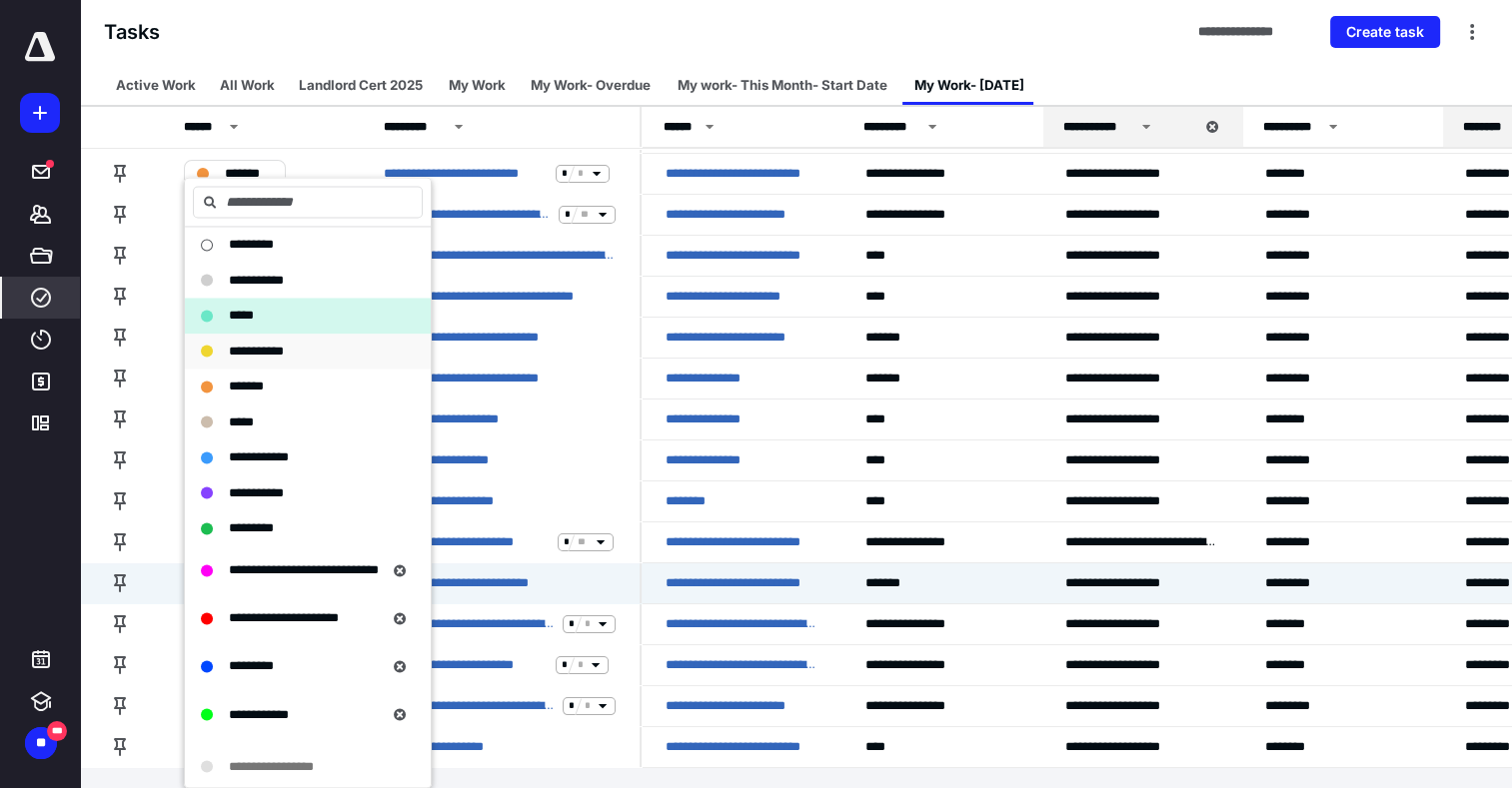 click on "**********" at bounding box center [256, 351] 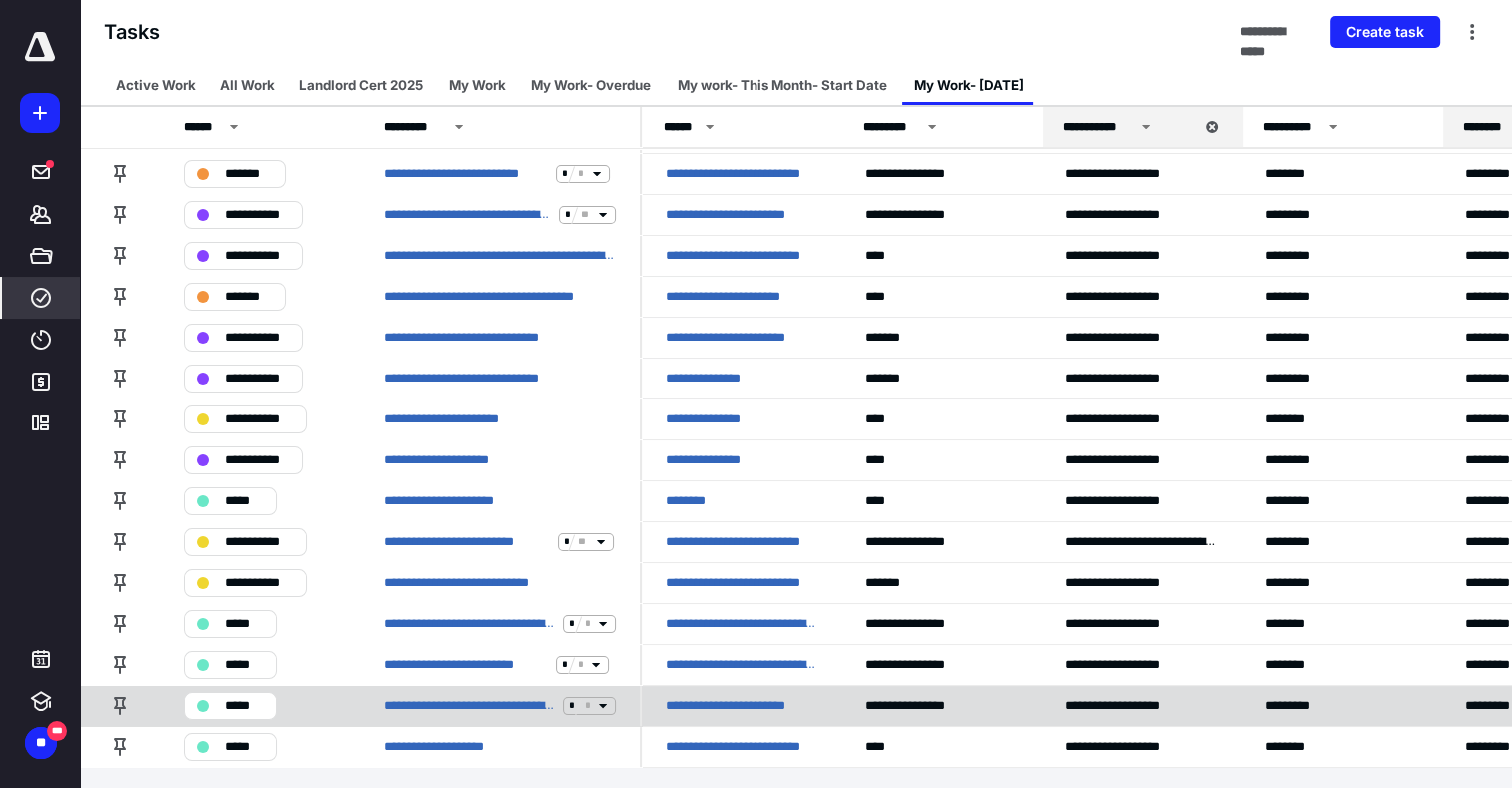 click on "*****" at bounding box center [244, 706] 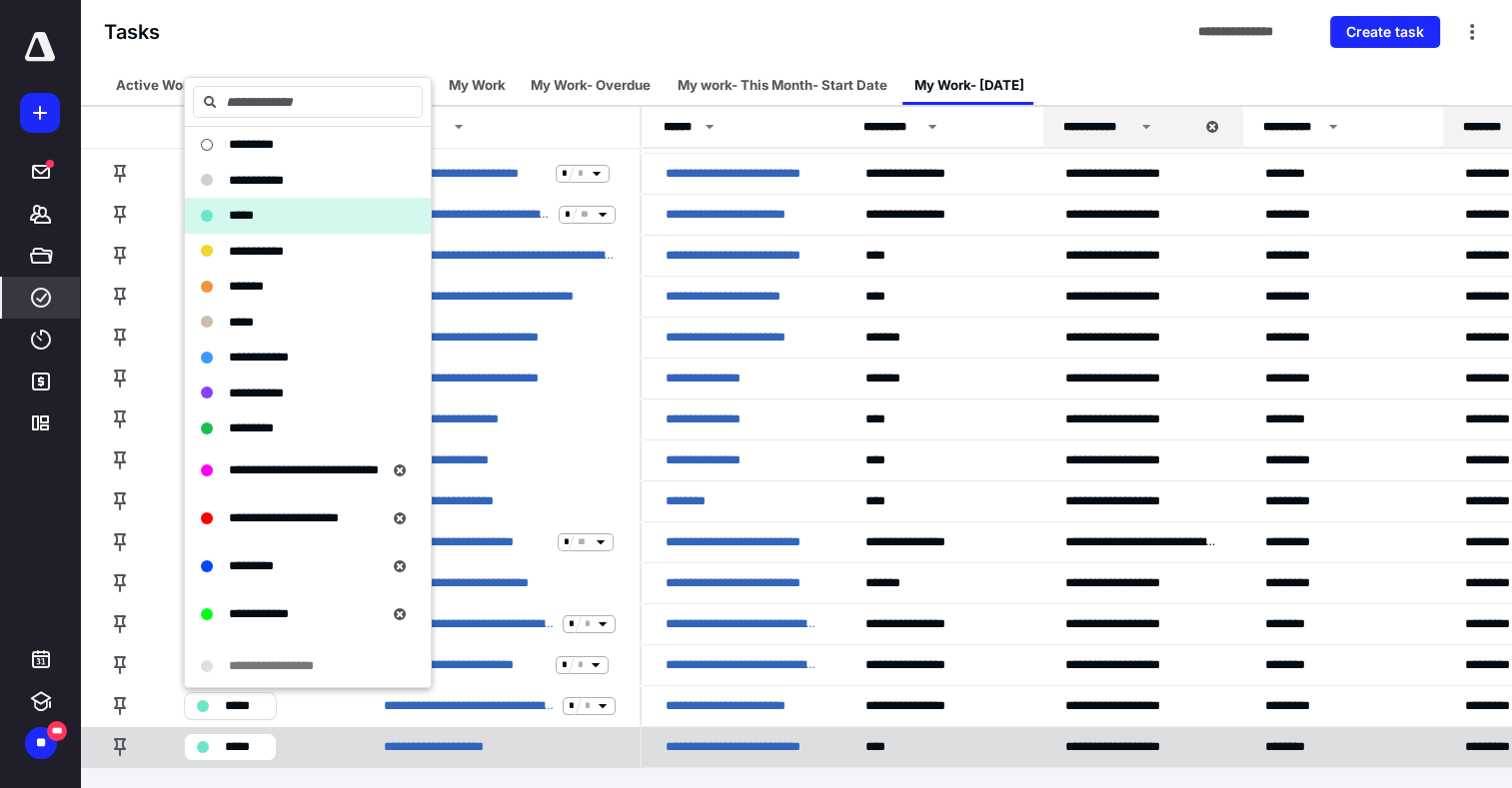 click on "*****" at bounding box center [260, 746] 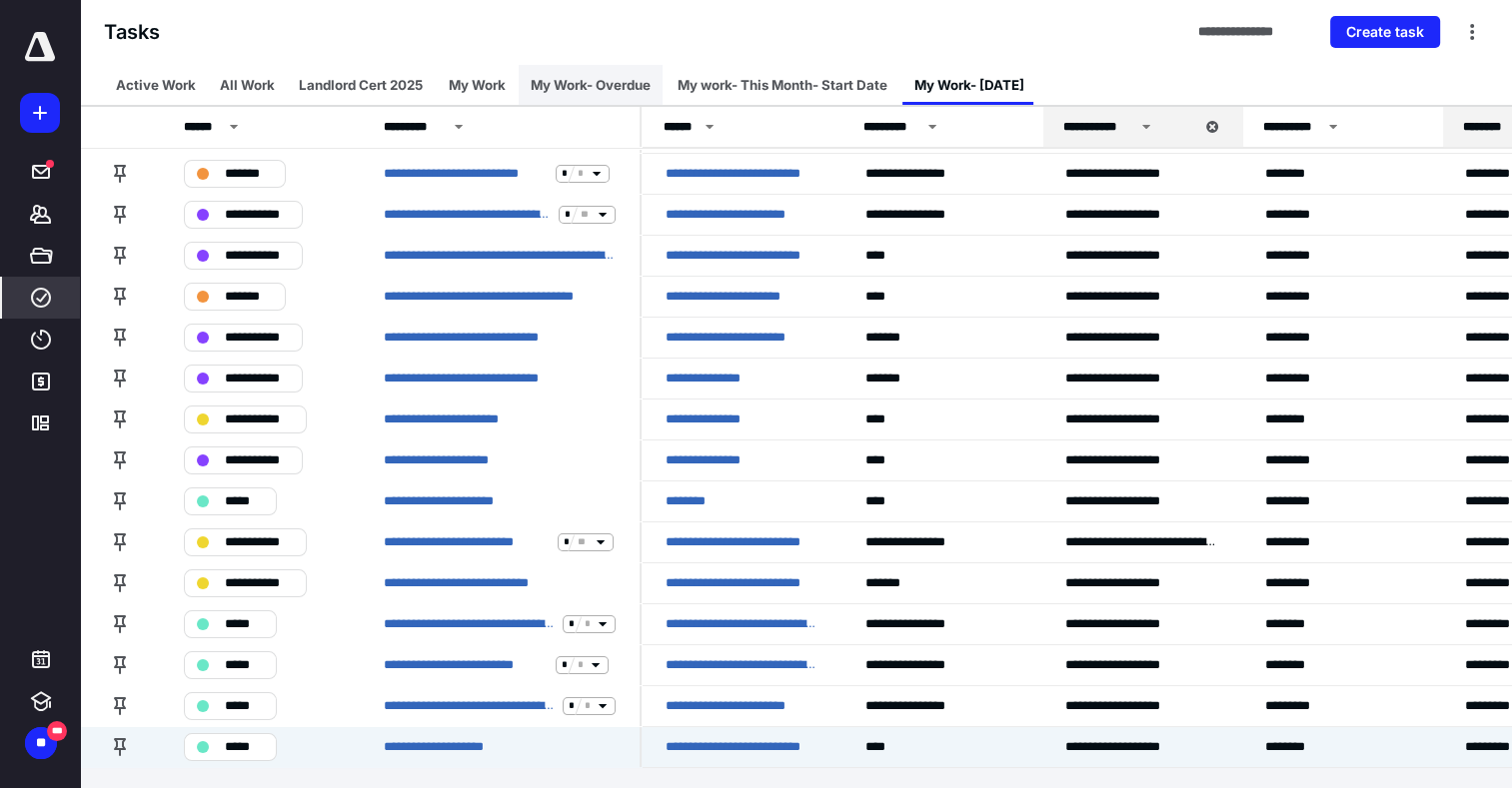 click on "My Work- Overdue" at bounding box center [591, 85] 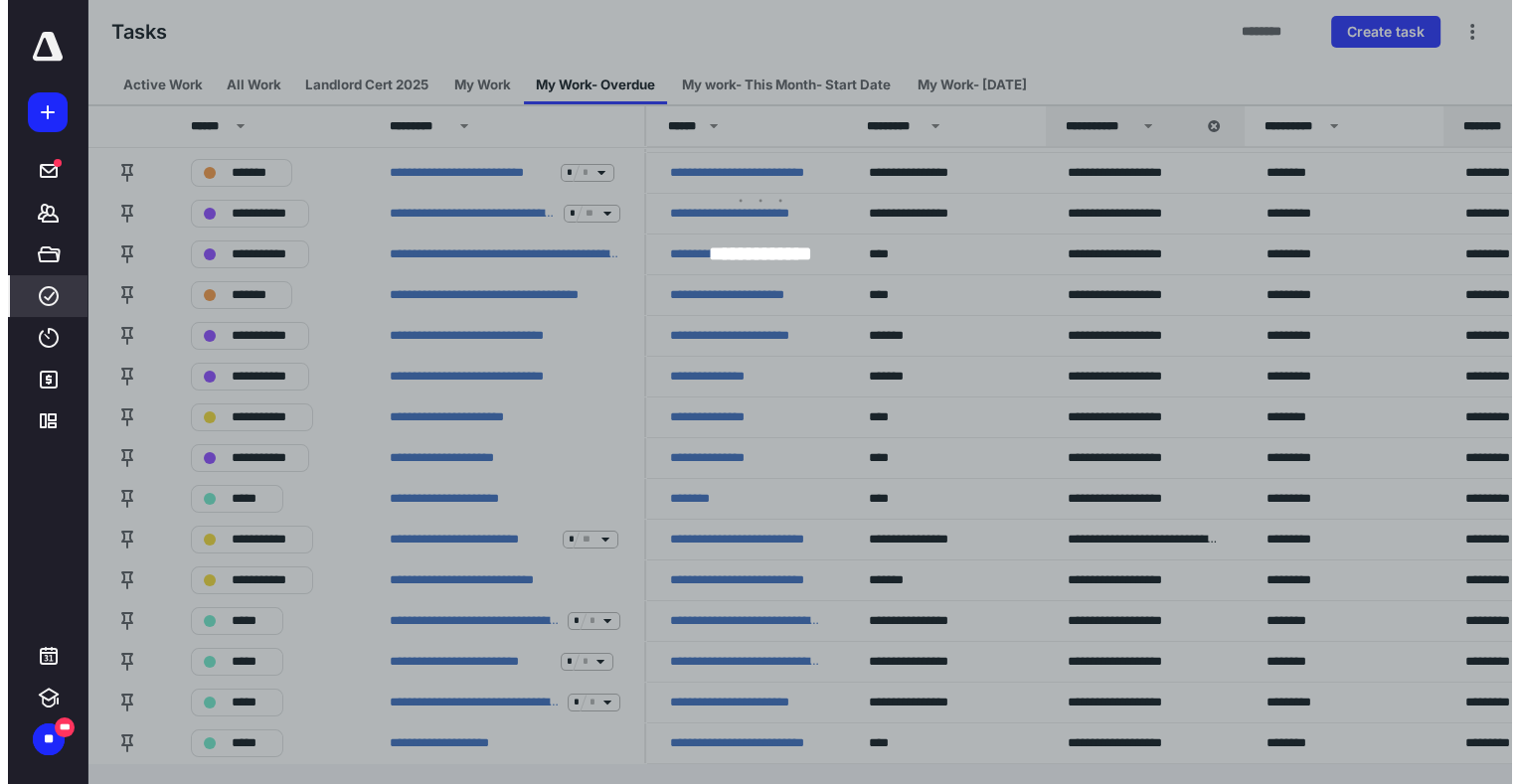 scroll, scrollTop: 0, scrollLeft: 0, axis: both 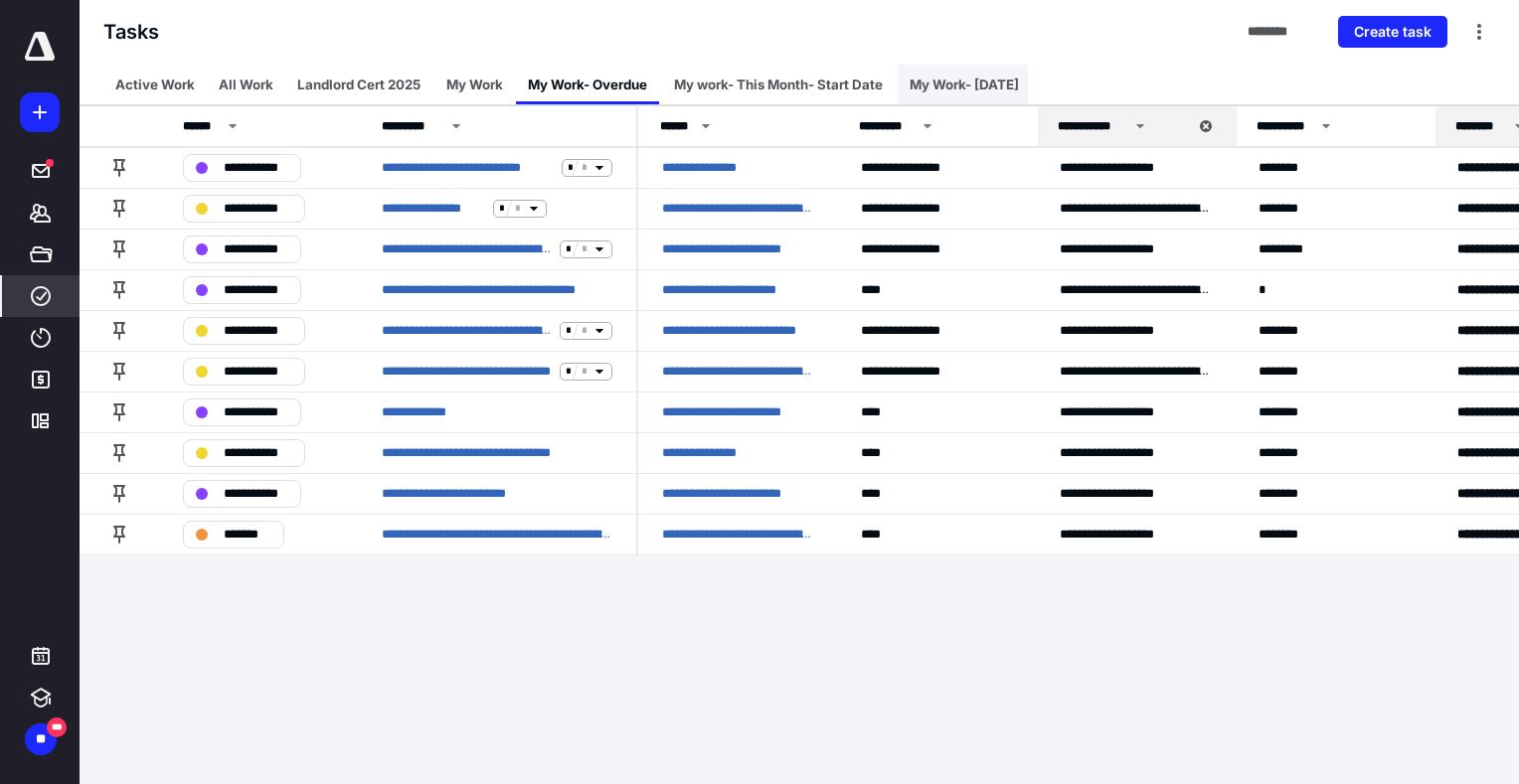 click on "My Work- [DATE]" at bounding box center (964, 84) 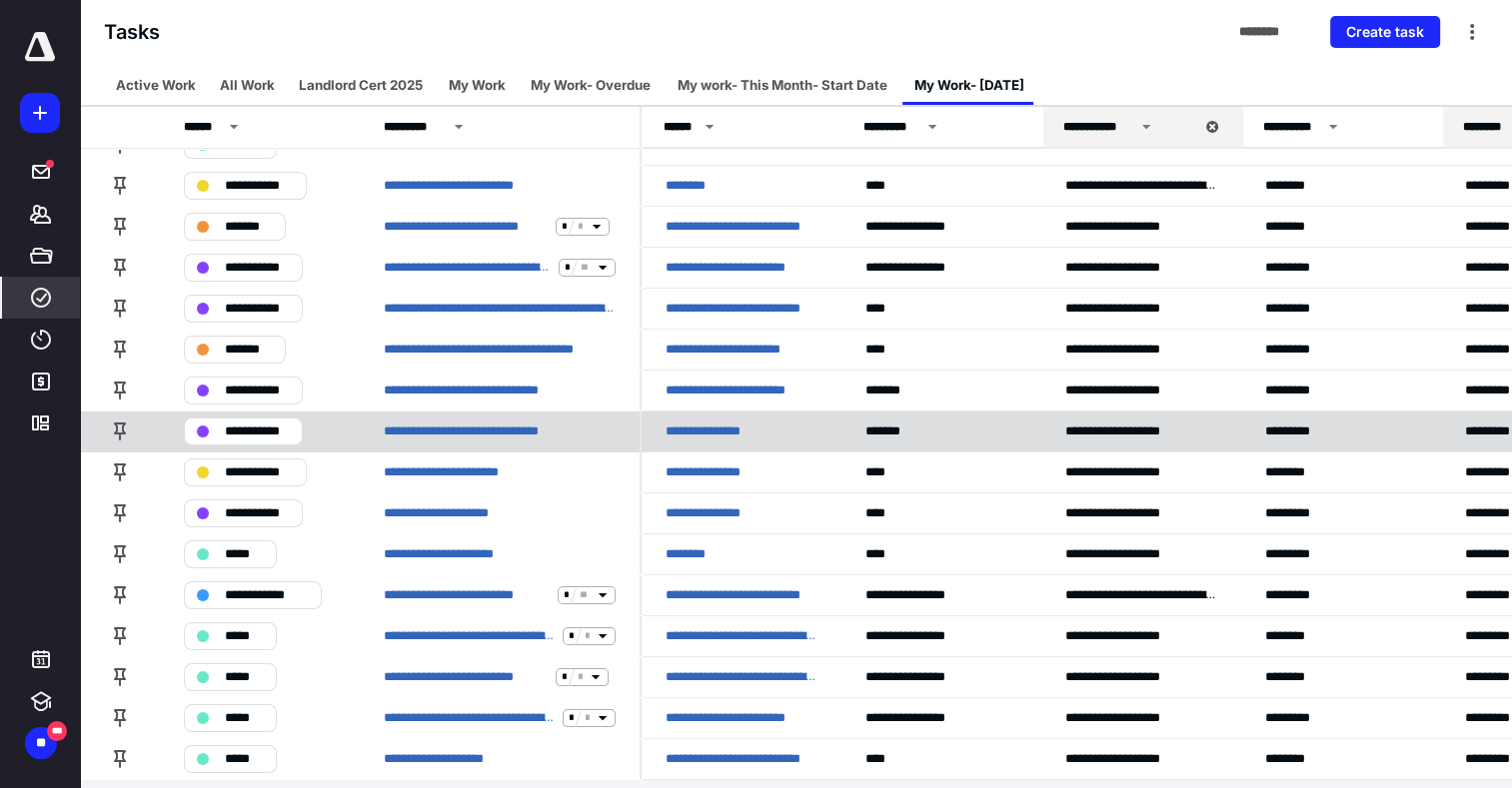 scroll, scrollTop: 36, scrollLeft: 0, axis: vertical 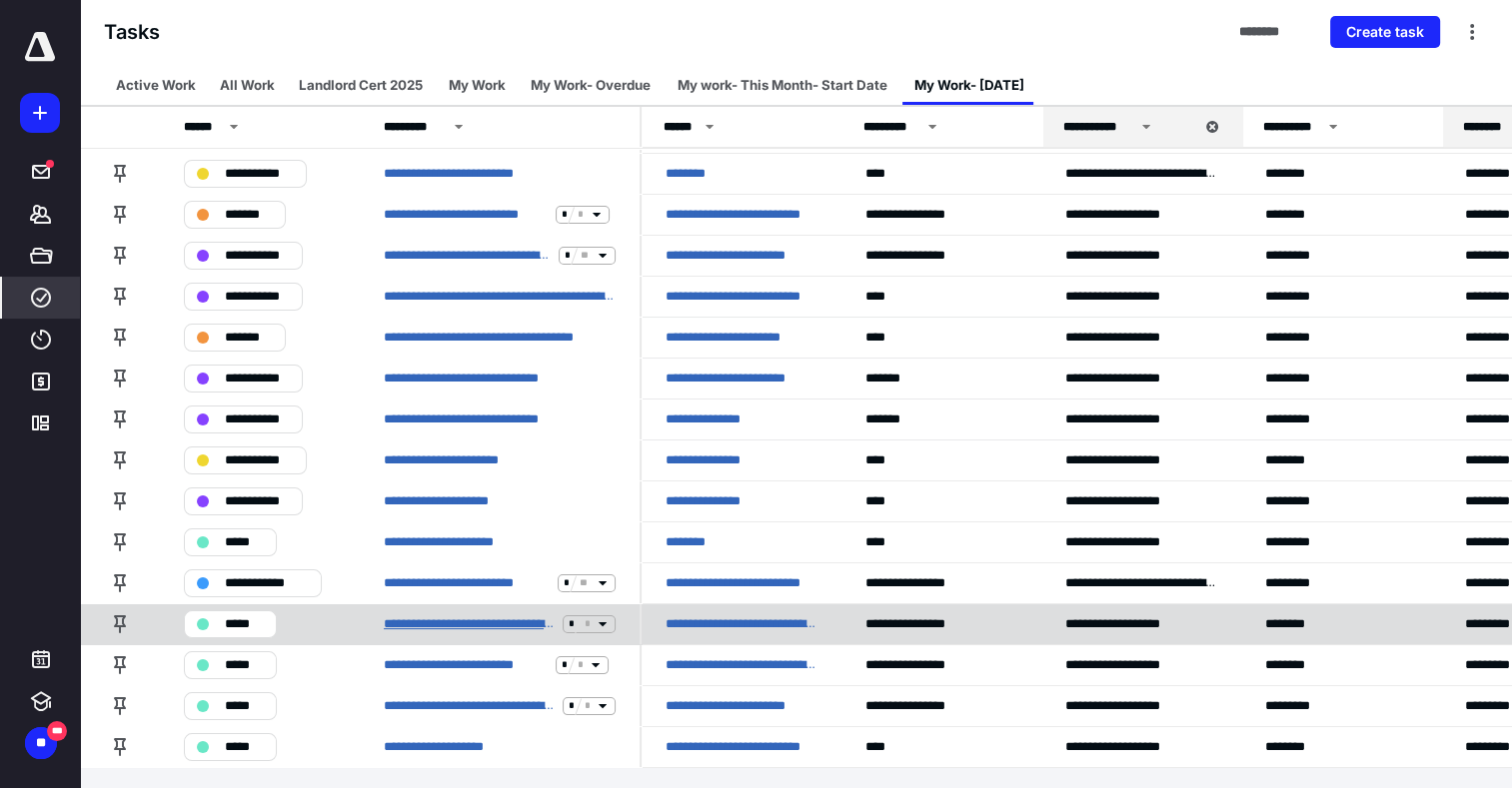 click on "**********" at bounding box center [469, 624] 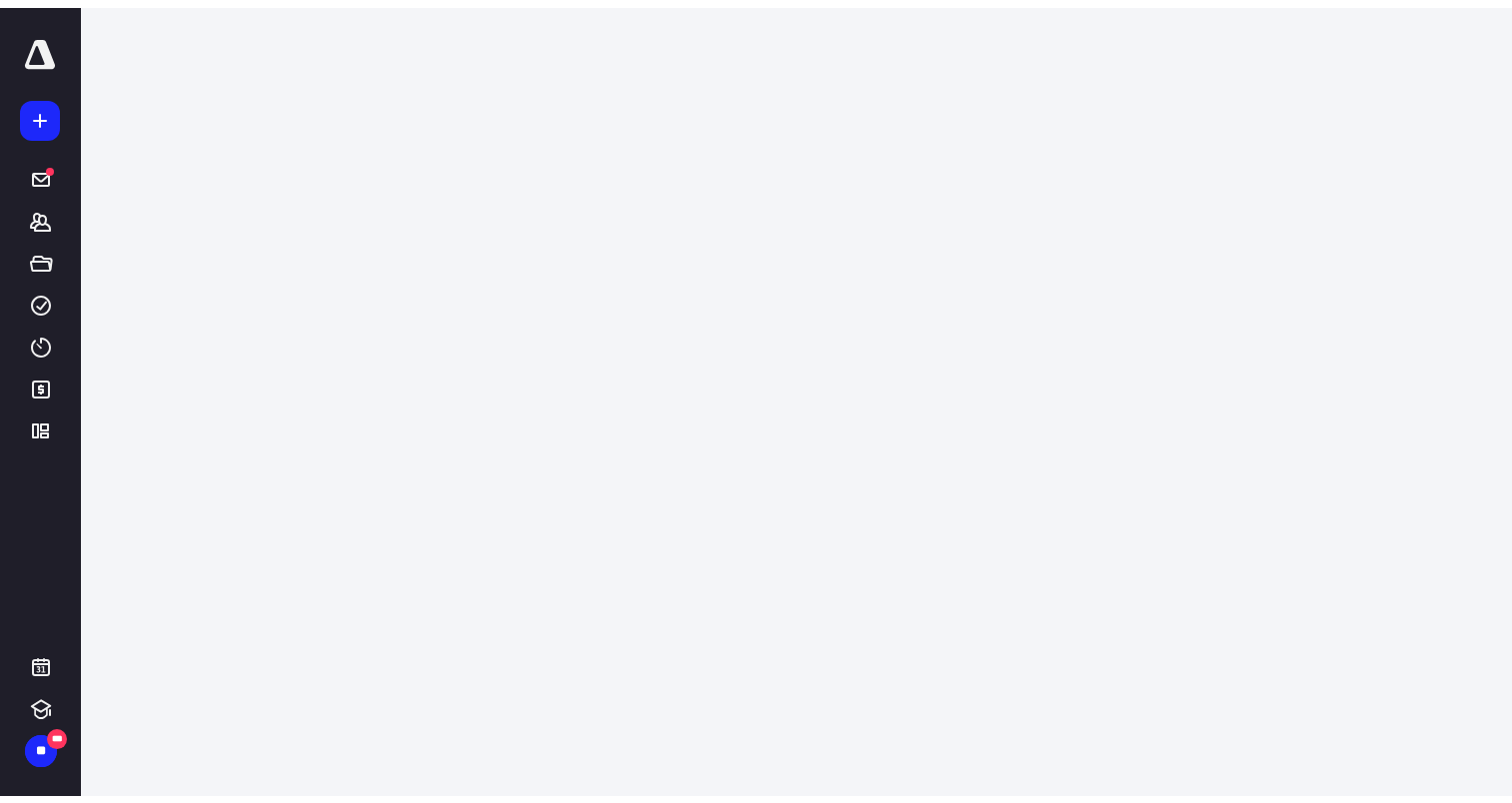 scroll, scrollTop: 0, scrollLeft: 0, axis: both 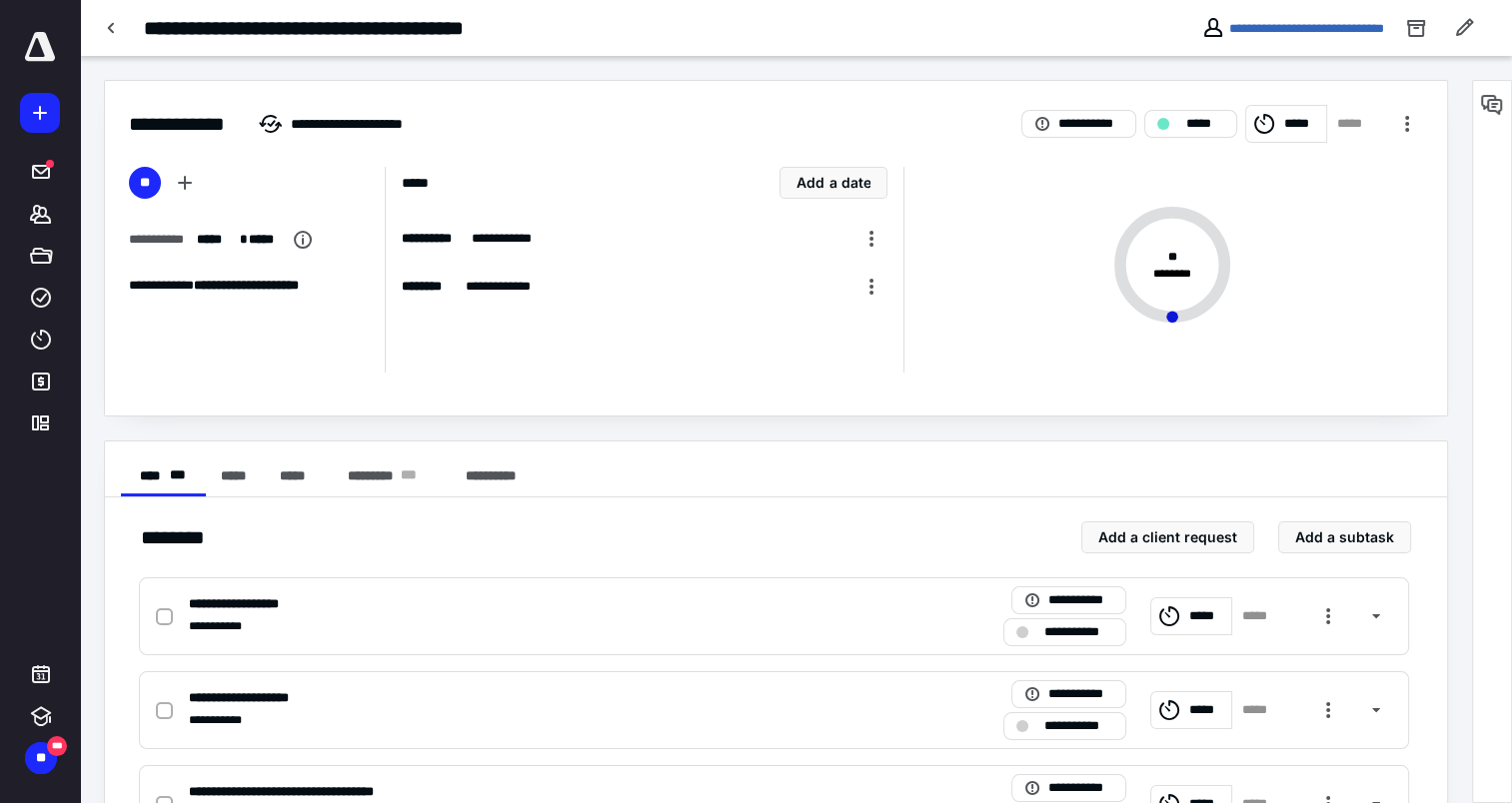 drag, startPoint x: 232, startPoint y: 604, endPoint x: 311, endPoint y: 567, distance: 87.23531 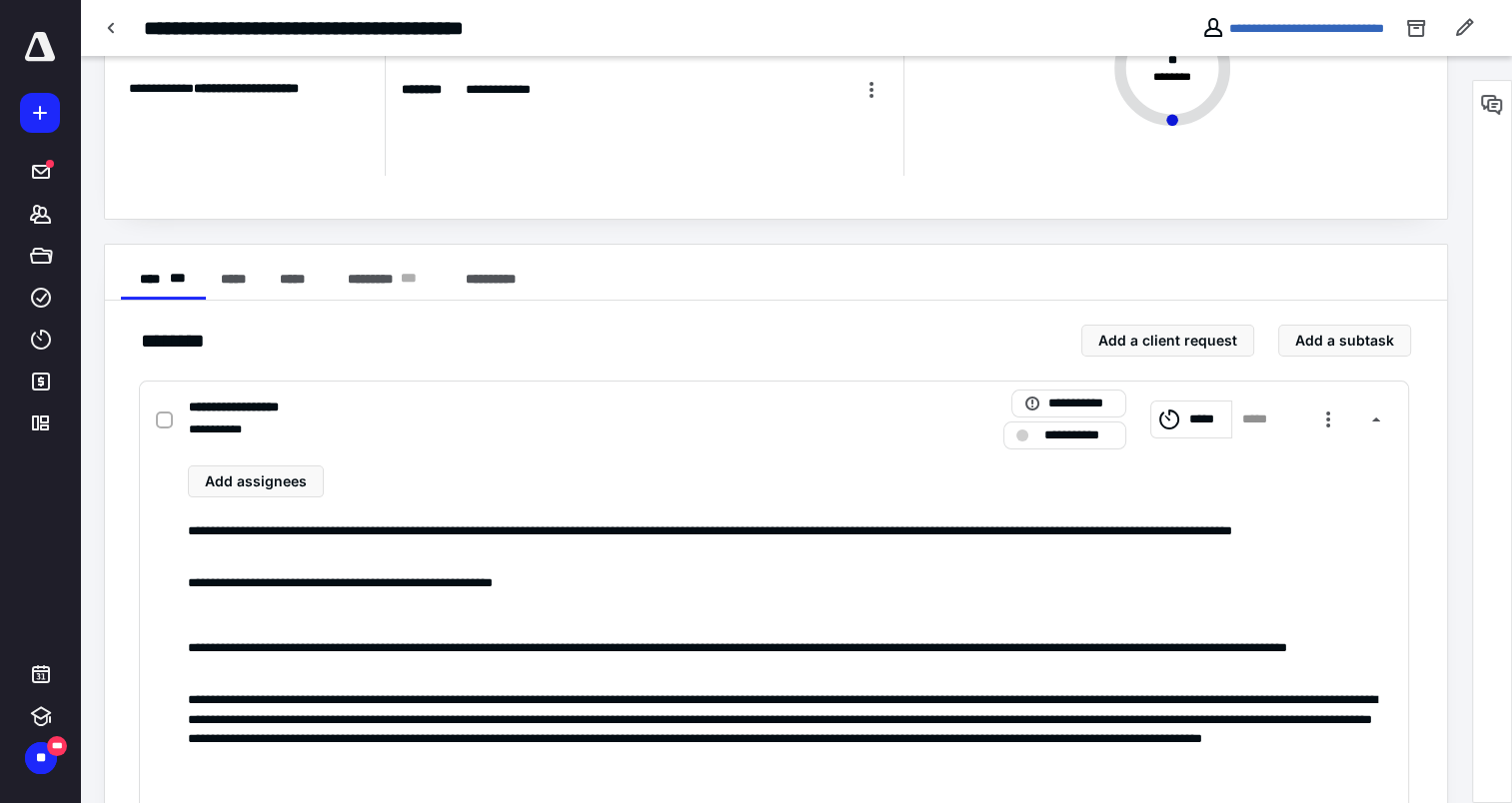 scroll, scrollTop: 200, scrollLeft: 0, axis: vertical 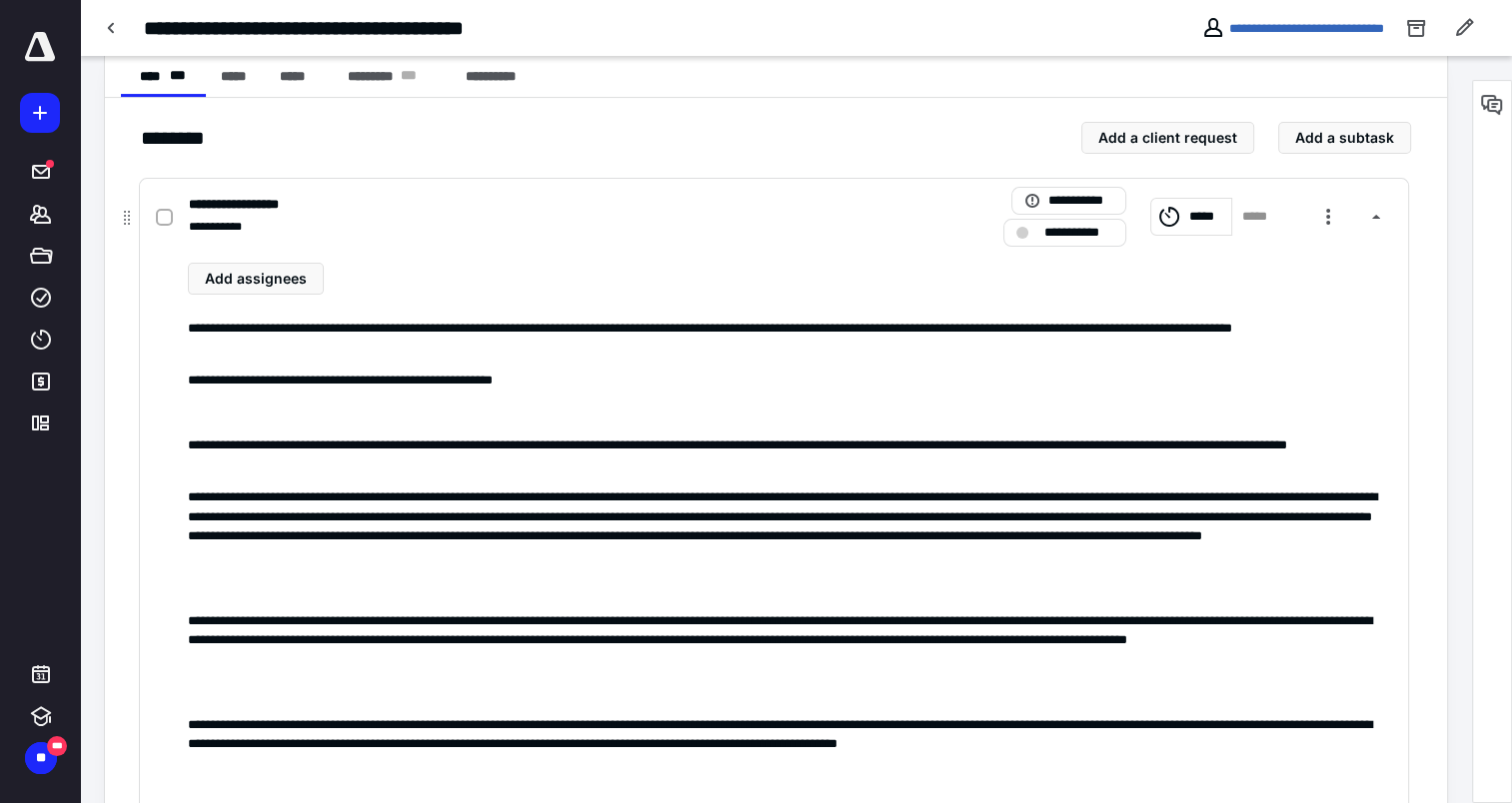 click 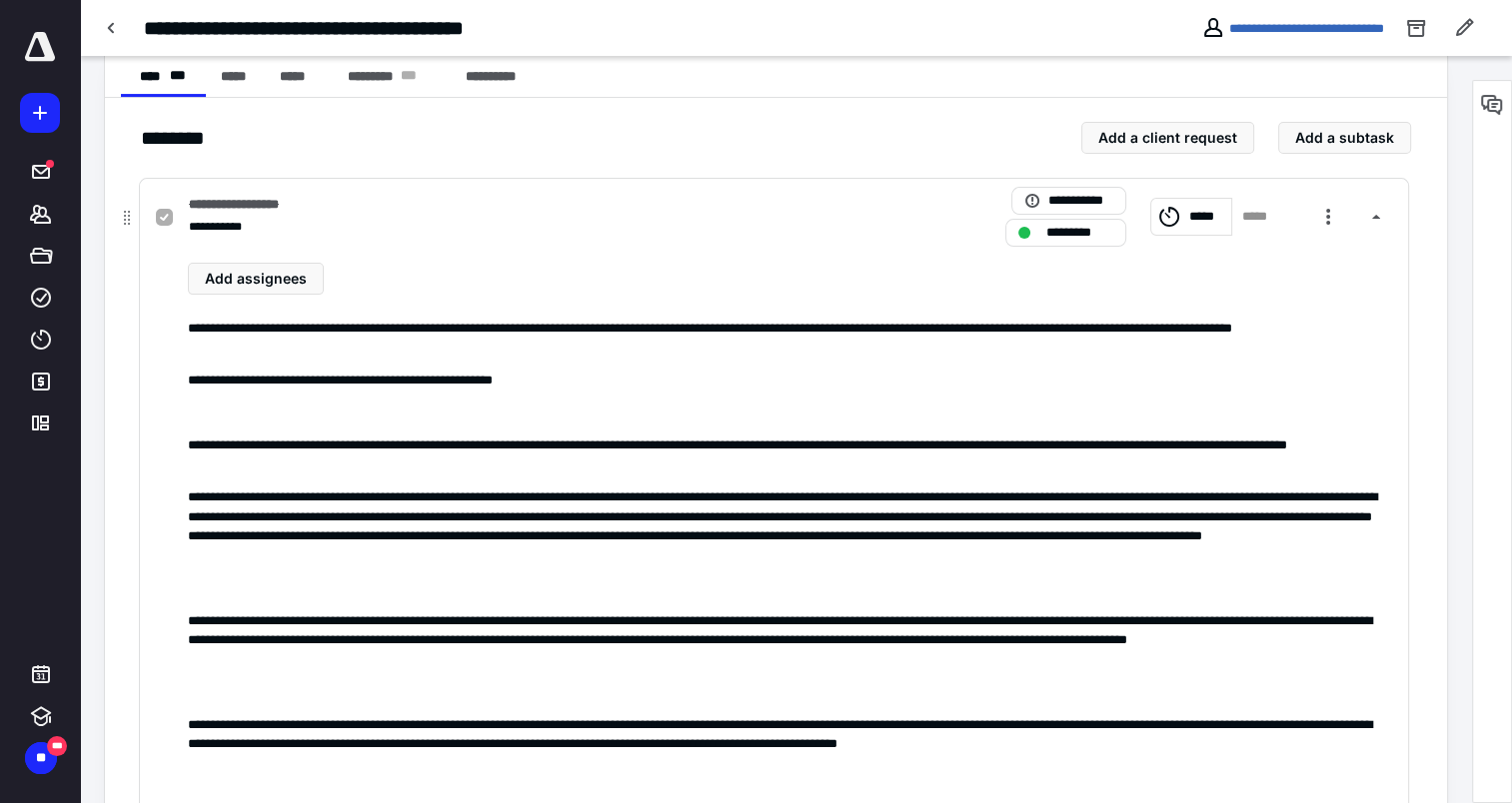 click on "**********" at bounding box center (253, 205) 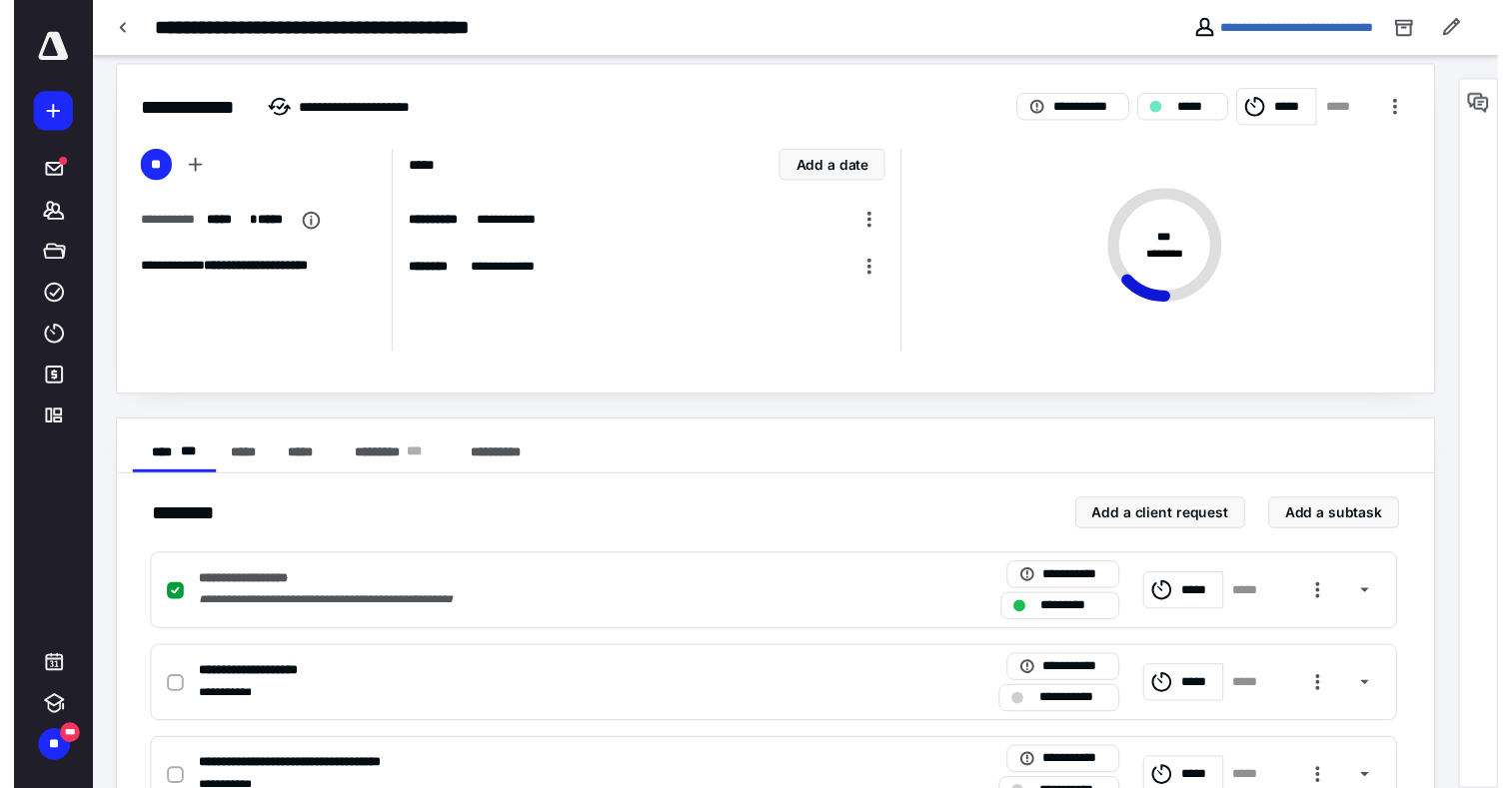 scroll, scrollTop: 0, scrollLeft: 0, axis: both 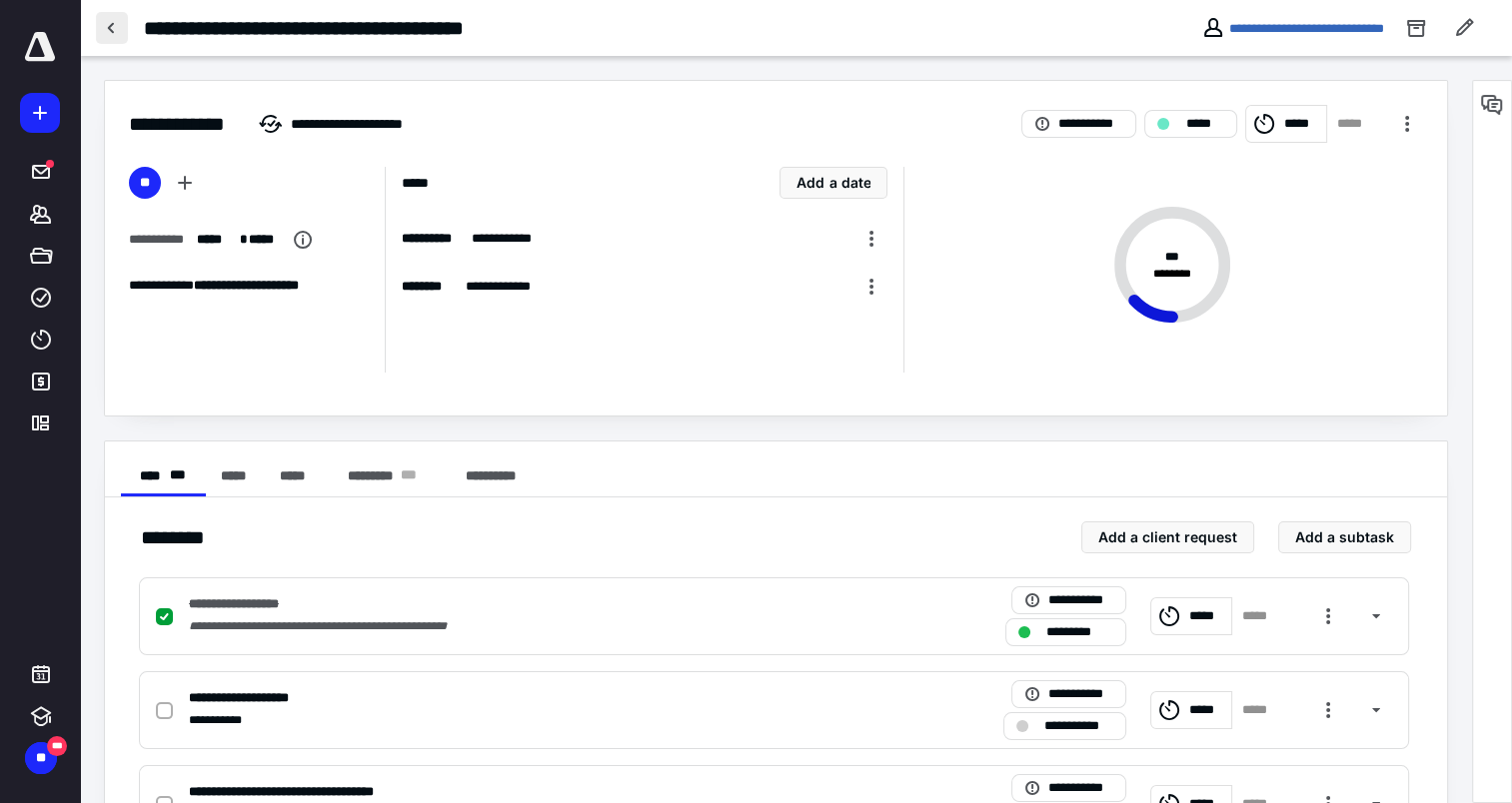 click at bounding box center [112, 28] 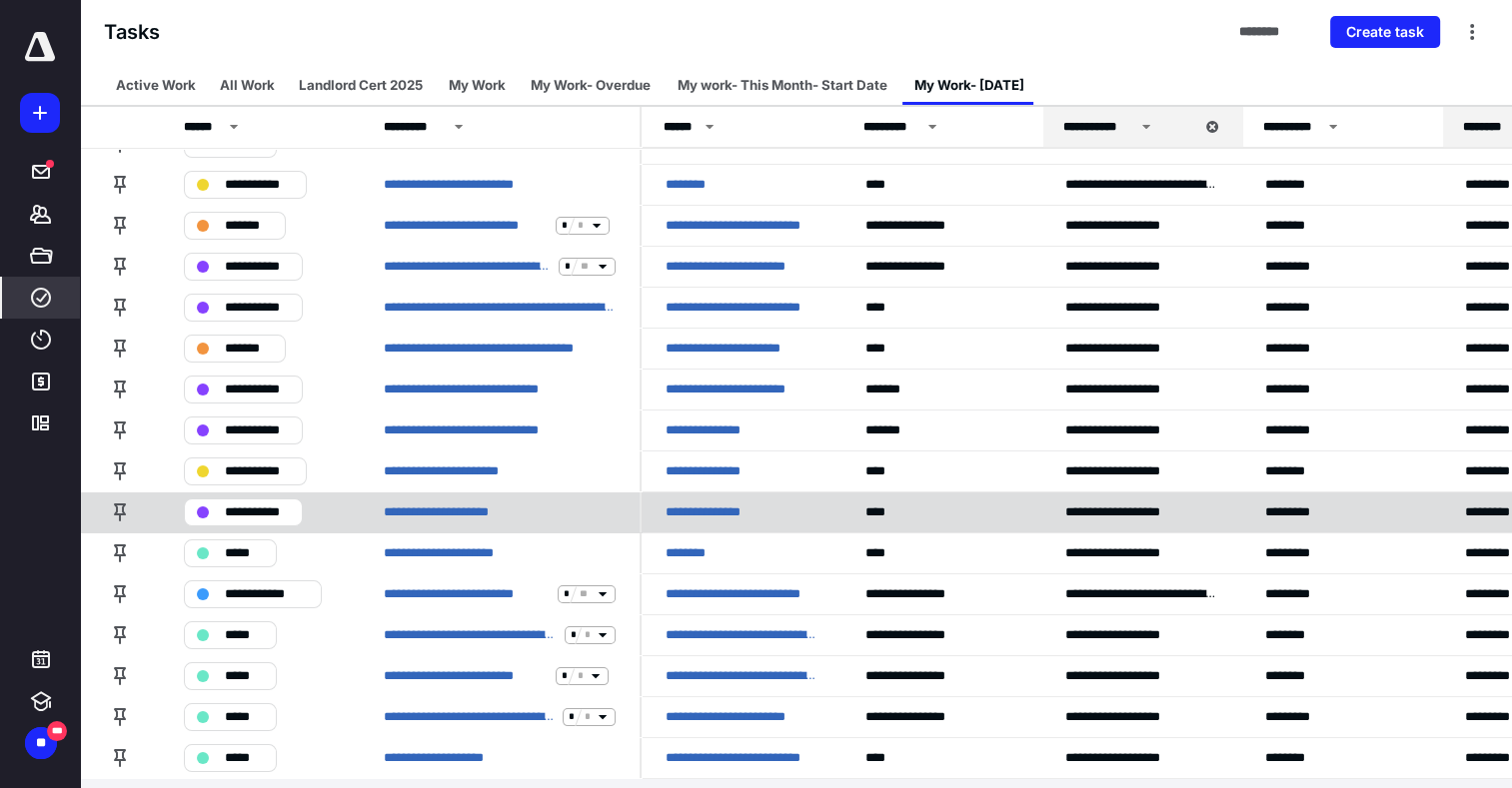 scroll, scrollTop: 36, scrollLeft: 0, axis: vertical 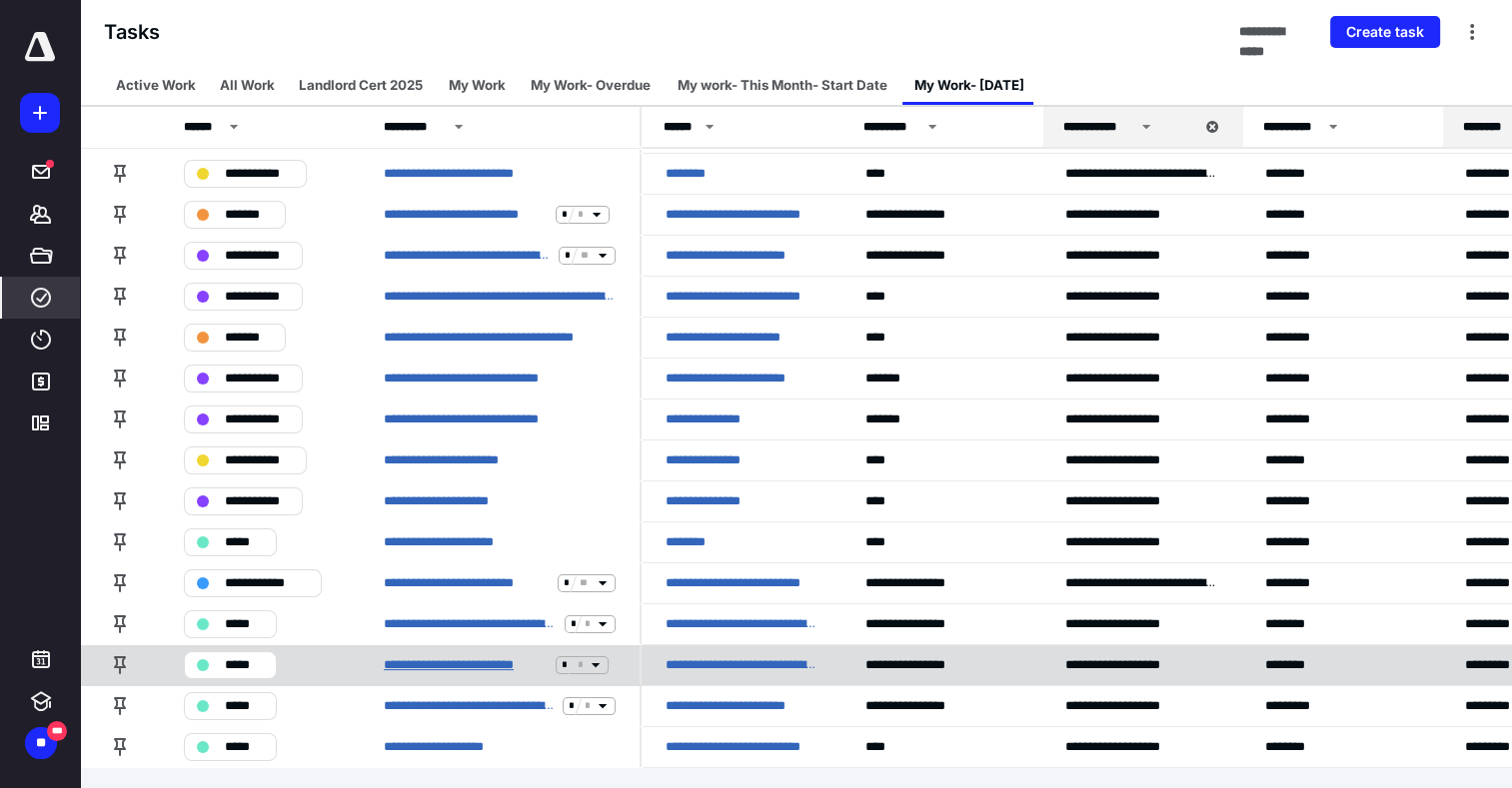 click on "**********" at bounding box center [466, 665] 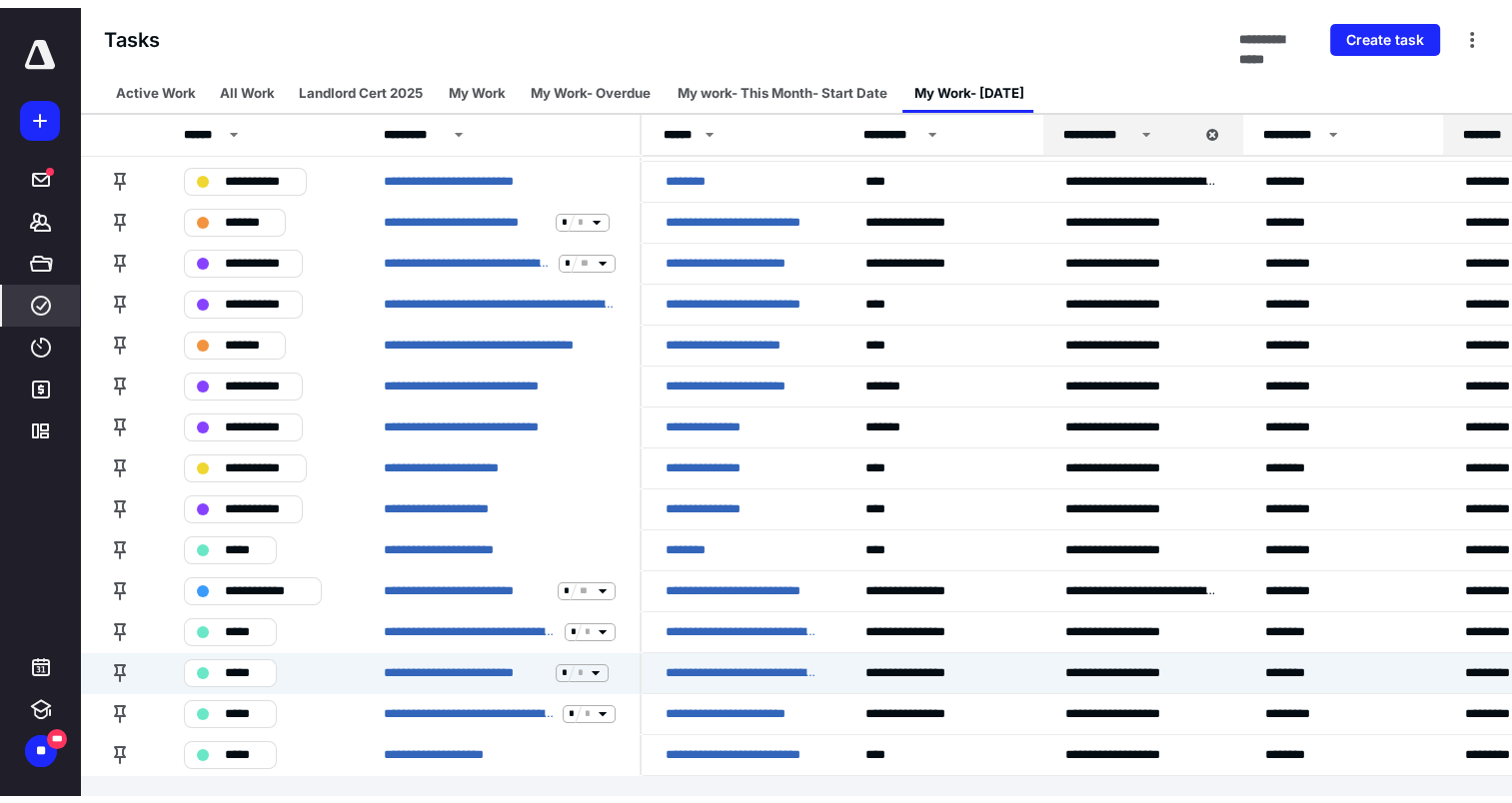 scroll, scrollTop: 0, scrollLeft: 0, axis: both 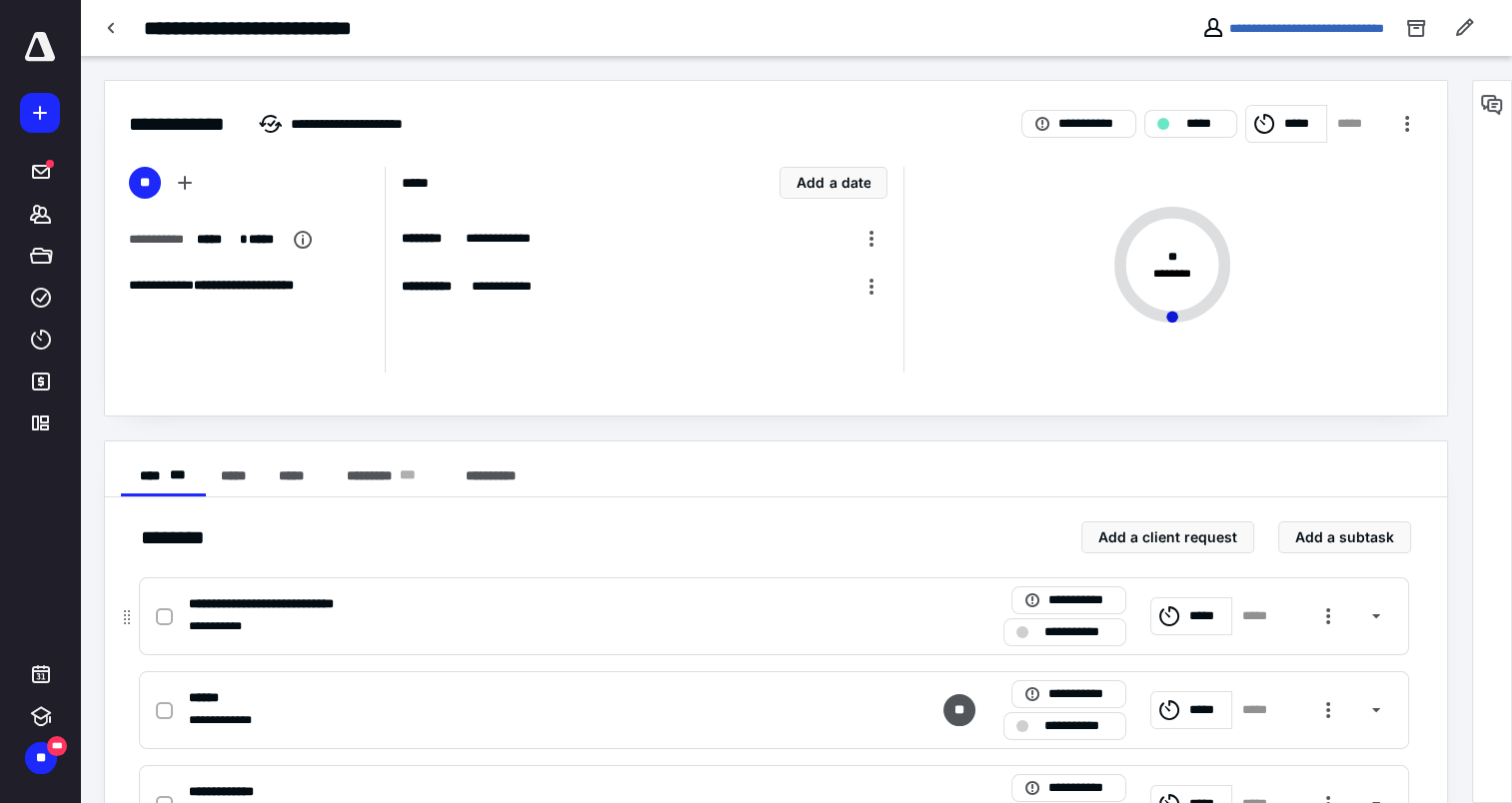 click on "**********" at bounding box center [512, 626] 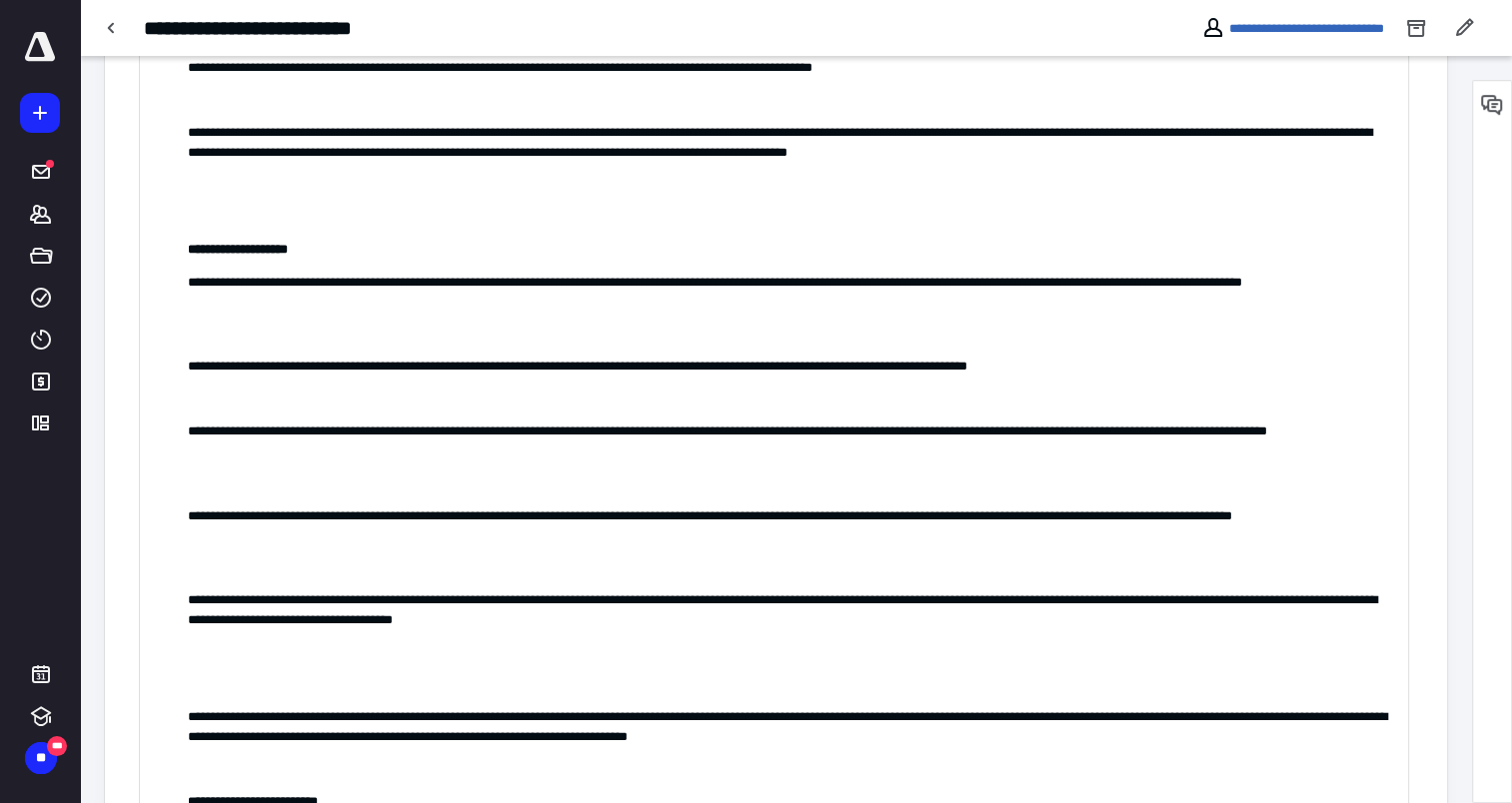 scroll, scrollTop: 899, scrollLeft: 0, axis: vertical 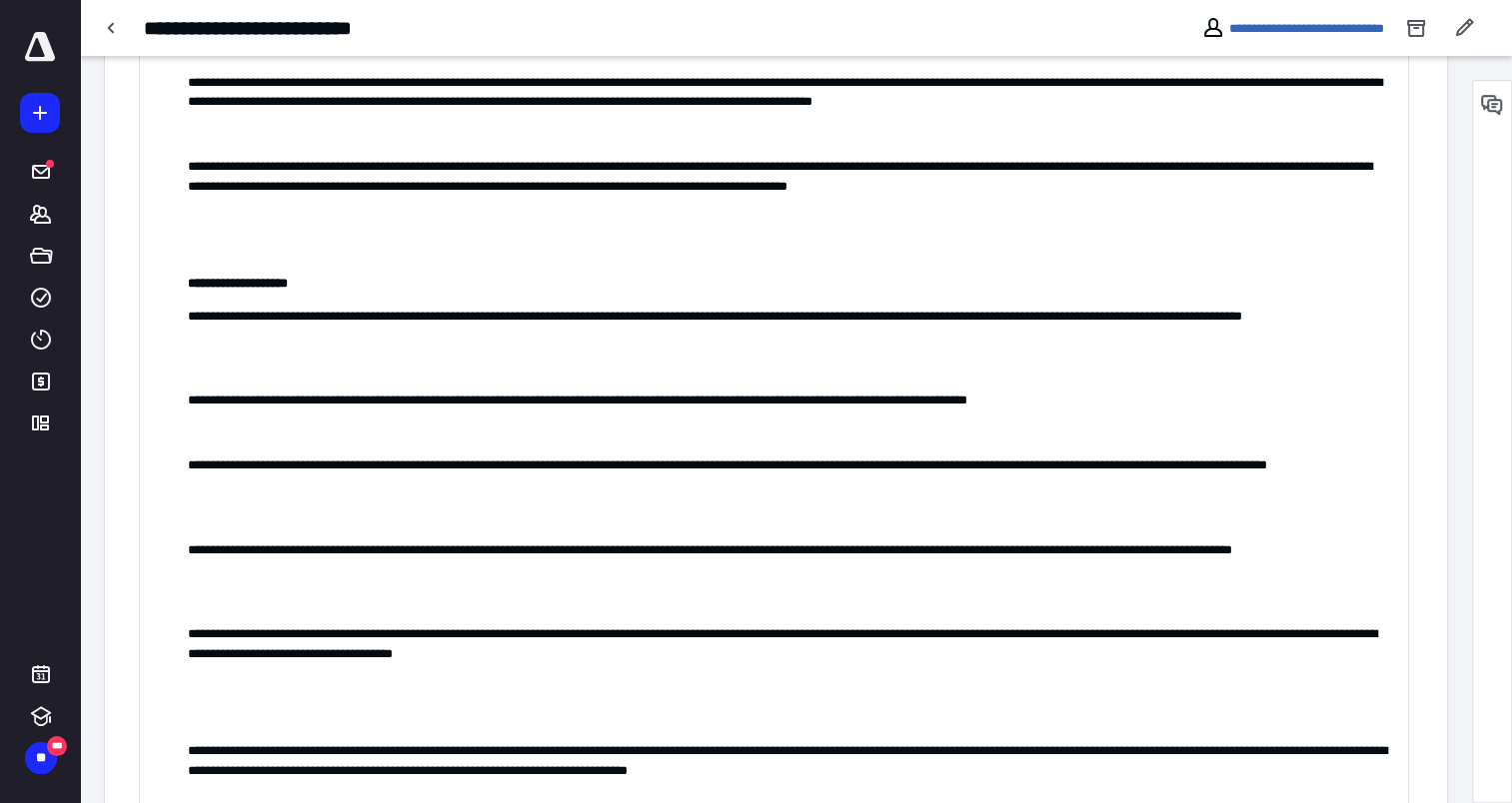 click on "**********" at bounding box center (790, 474) 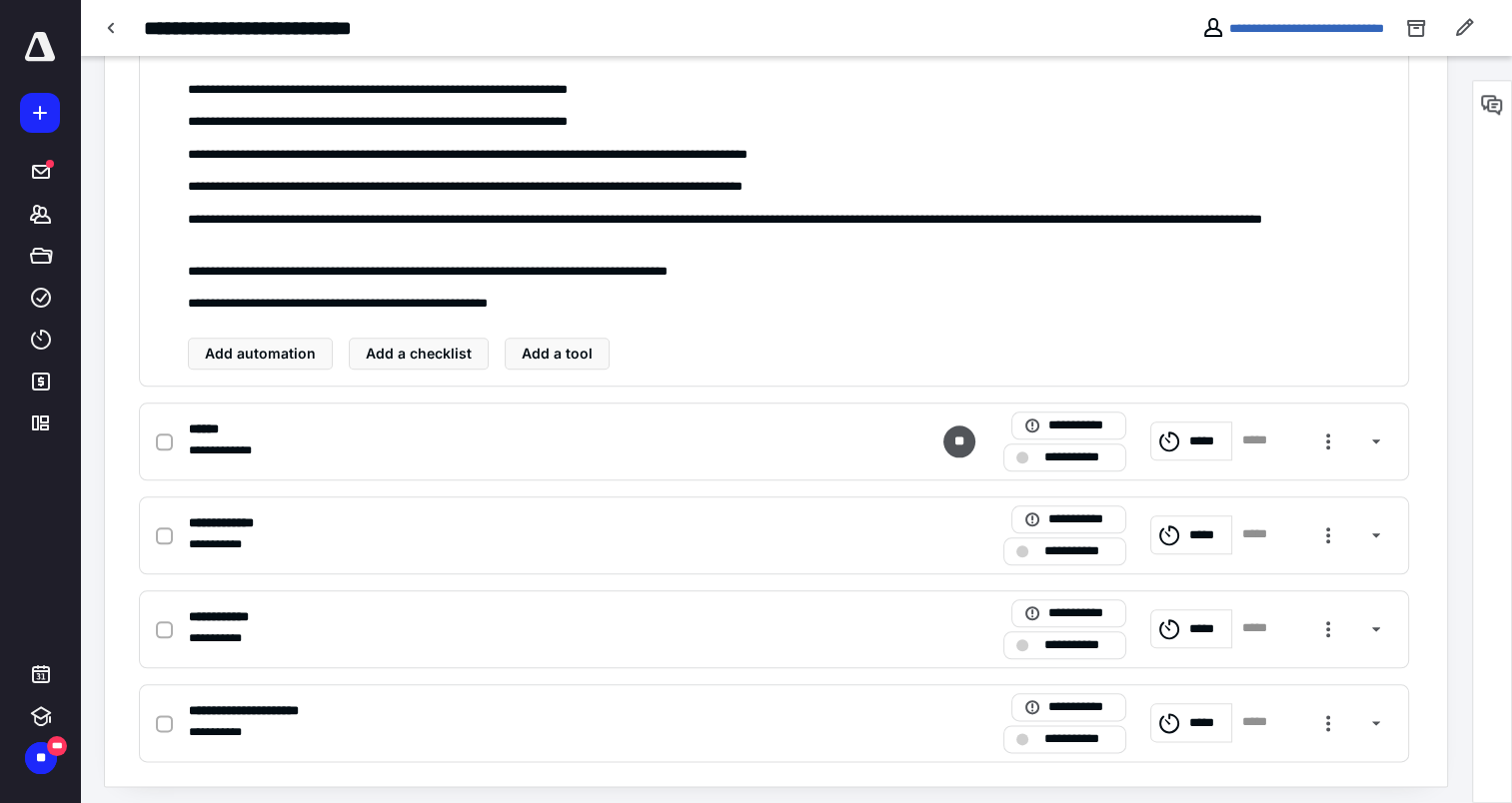 scroll, scrollTop: 2131, scrollLeft: 0, axis: vertical 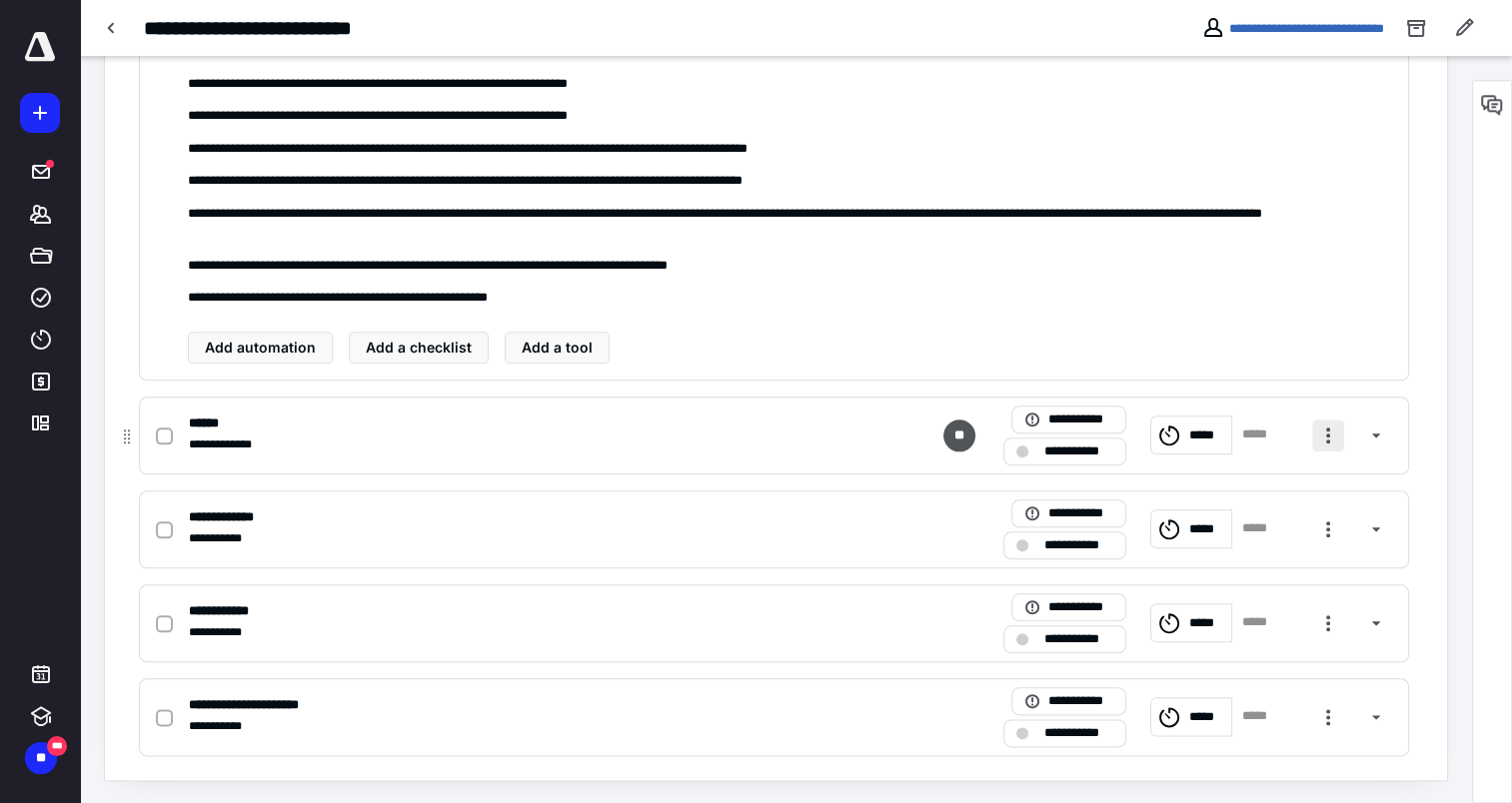 click at bounding box center (1328, 435) 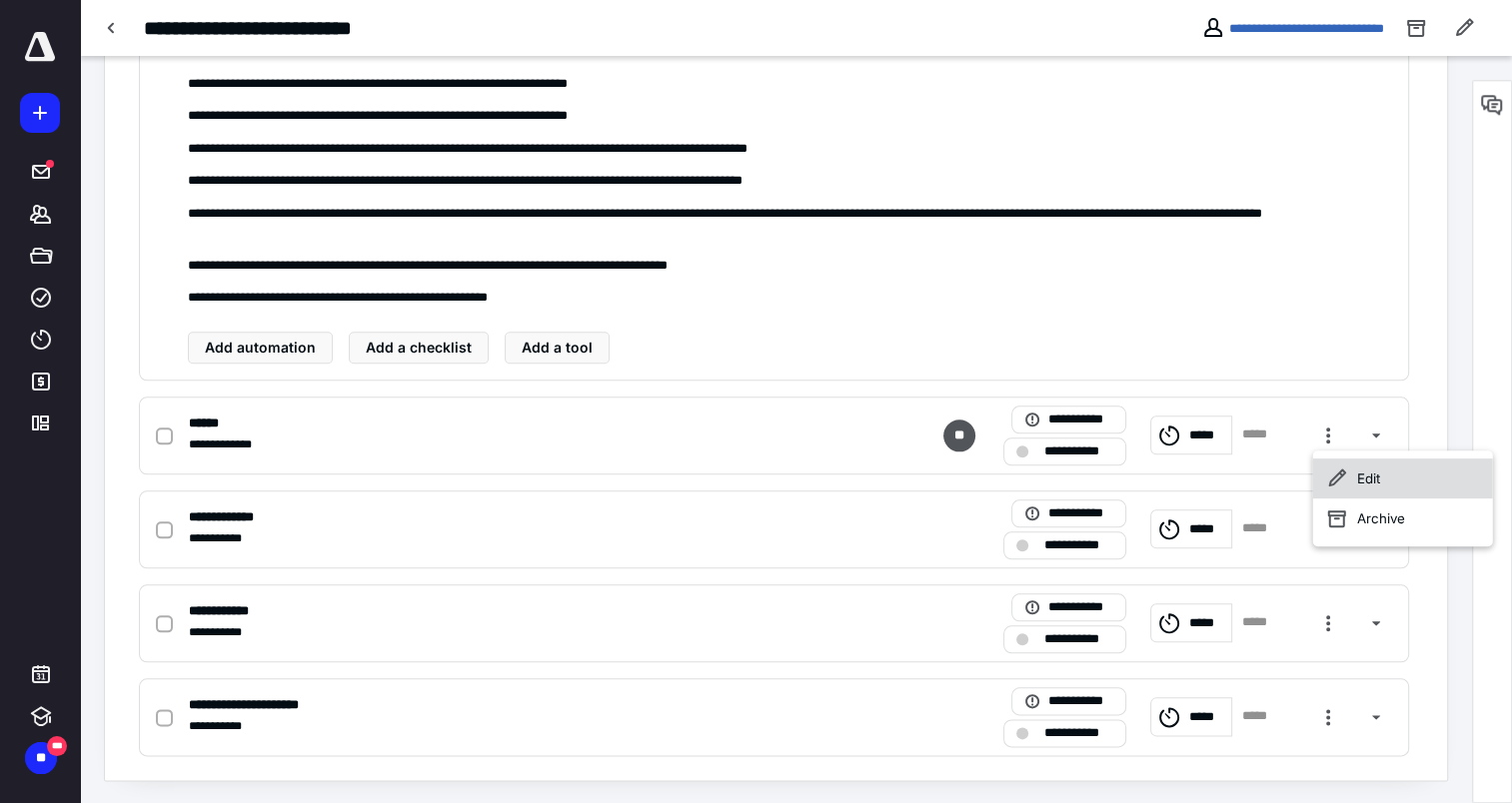 click 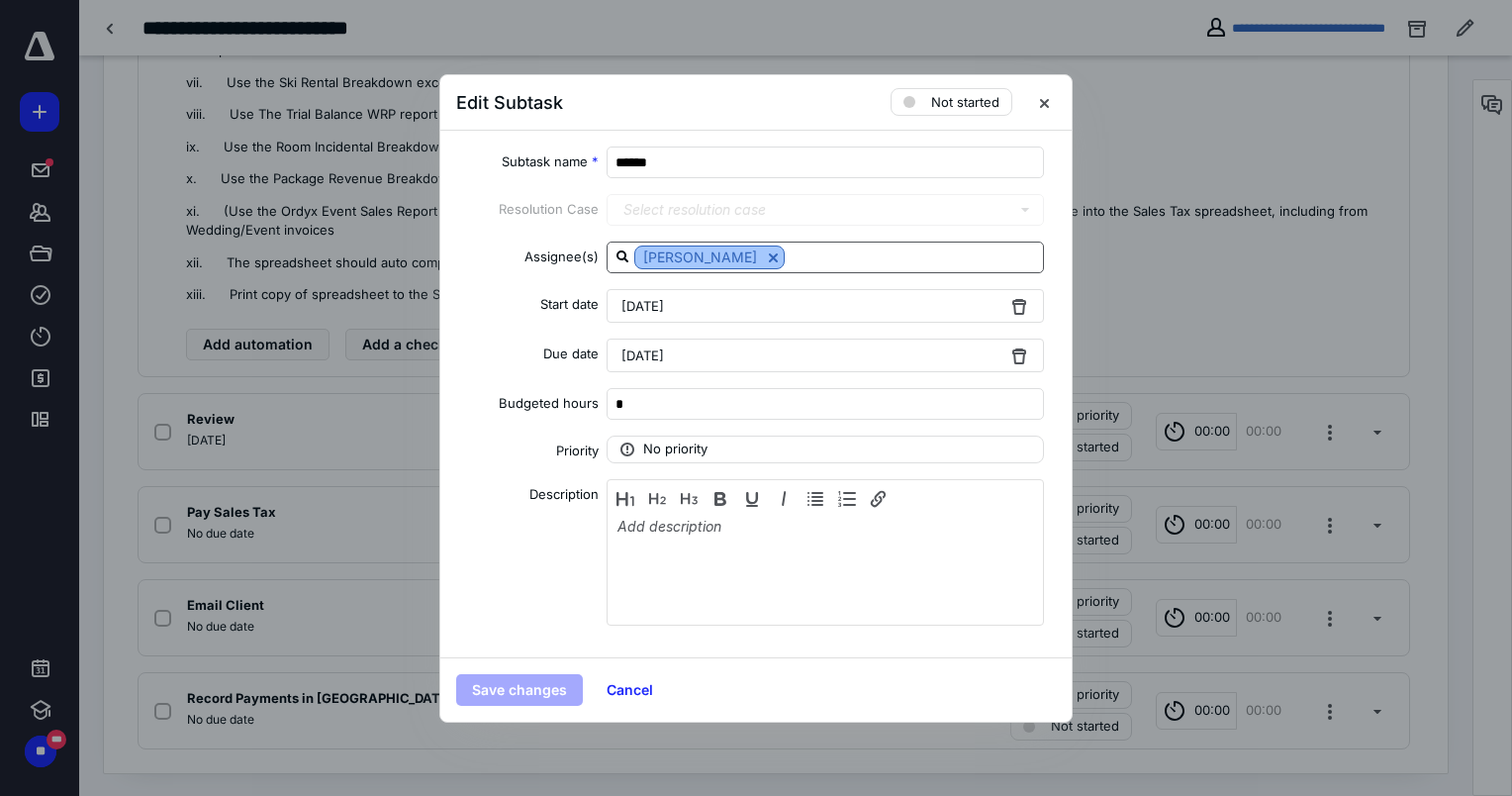 click at bounding box center [773, 257] 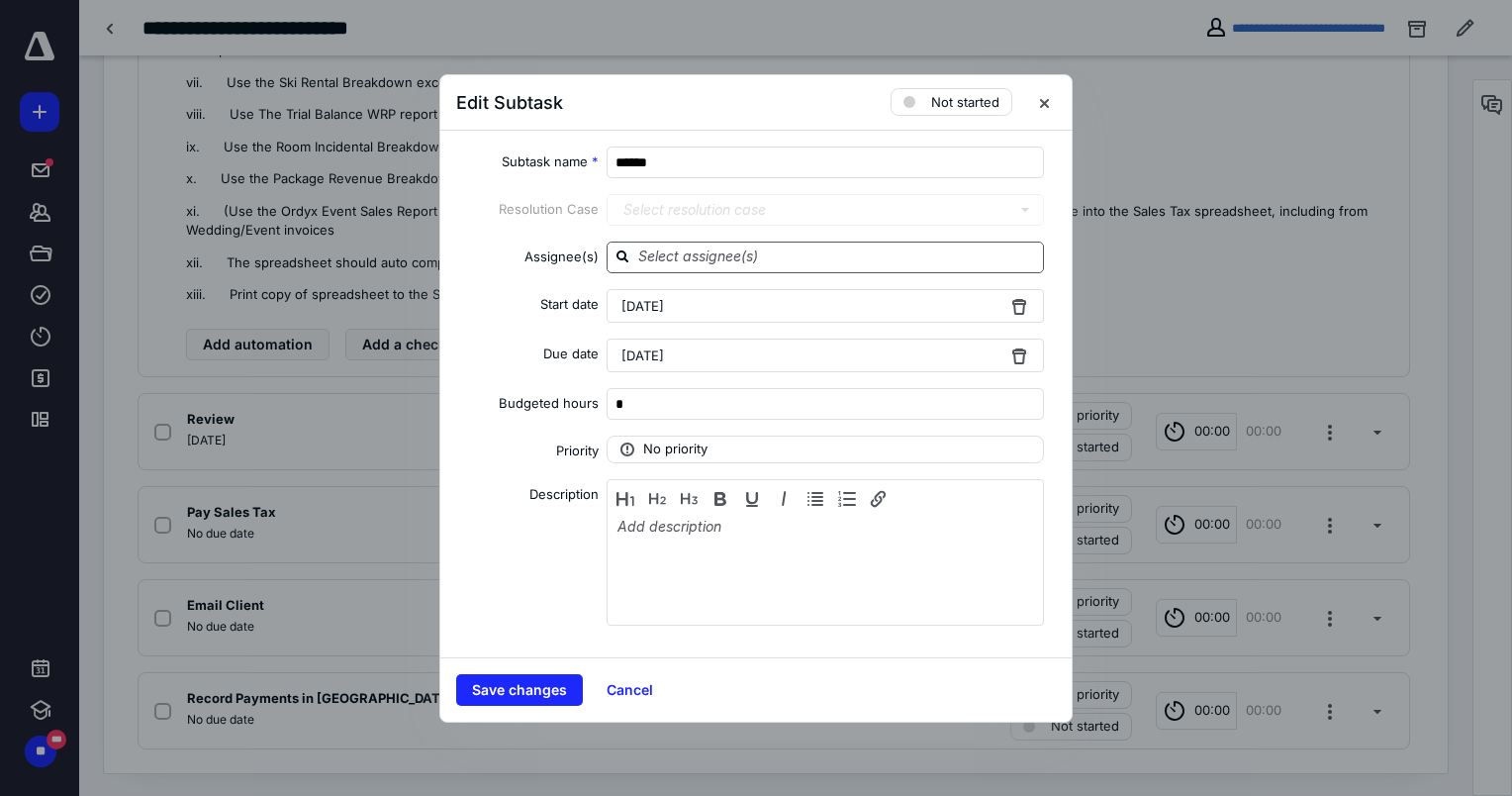 click at bounding box center [837, 256] 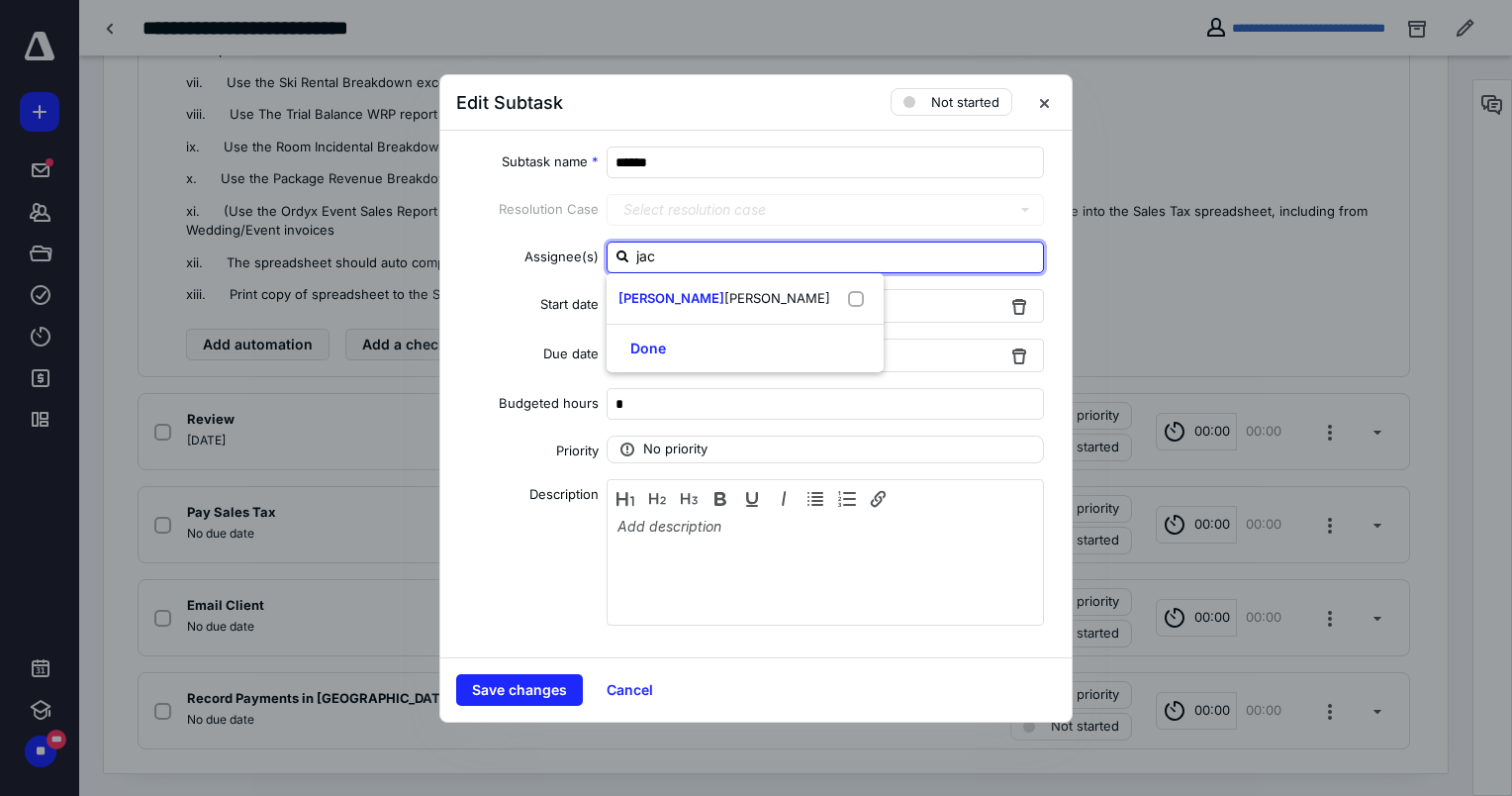 type on "jack" 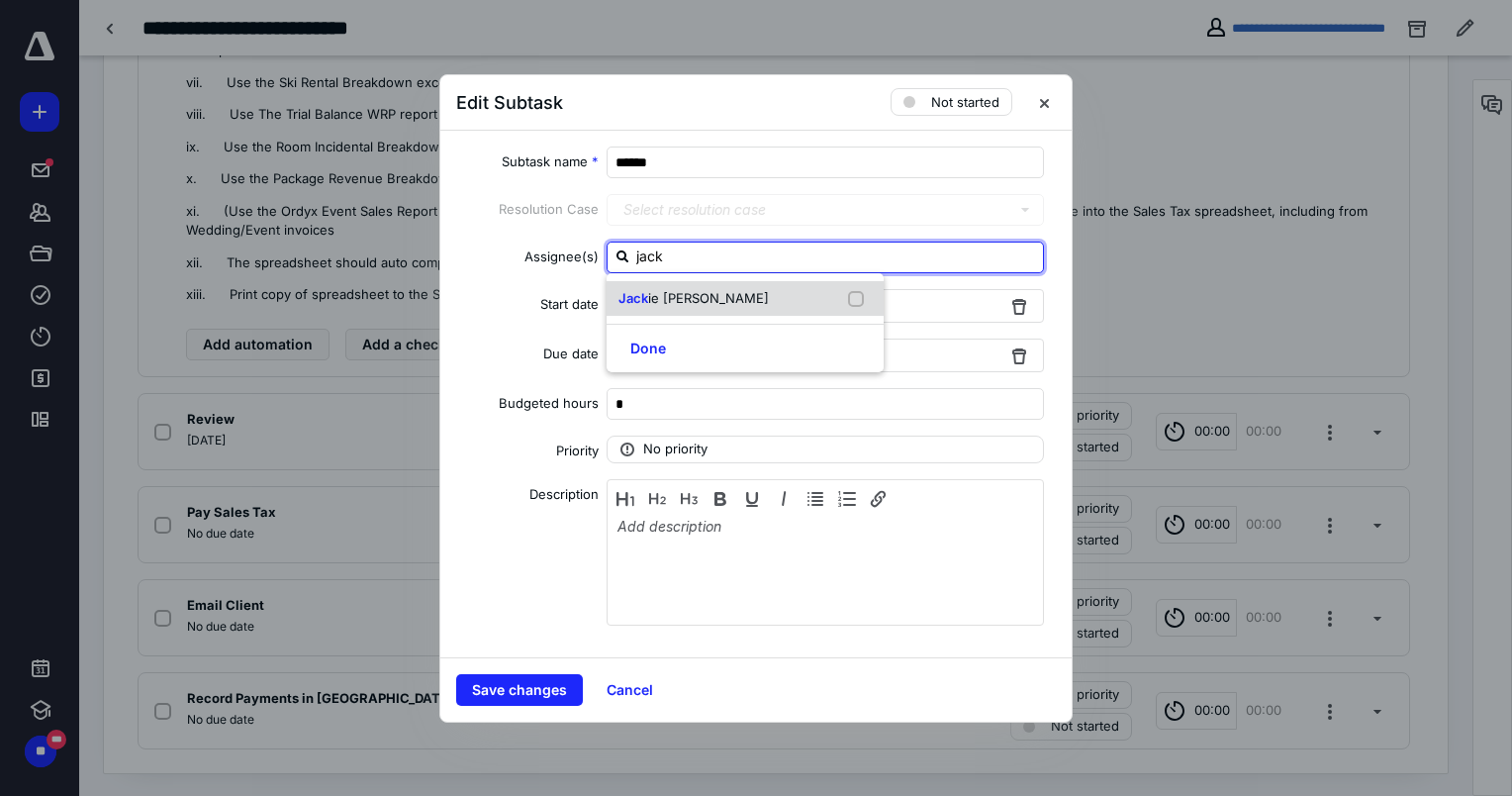 click on "ie Nelson" at bounding box center [709, 298] 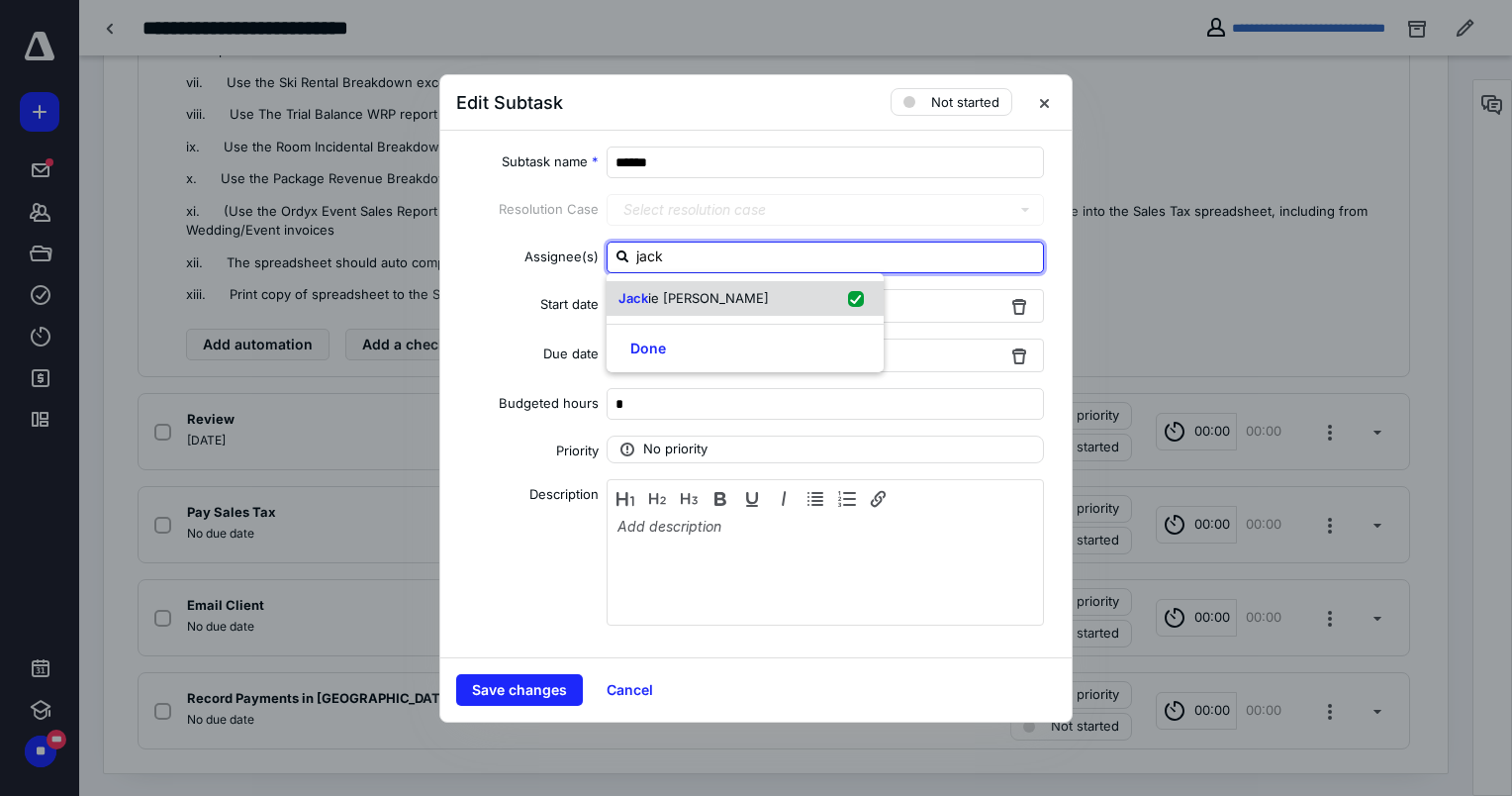 checkbox on "true" 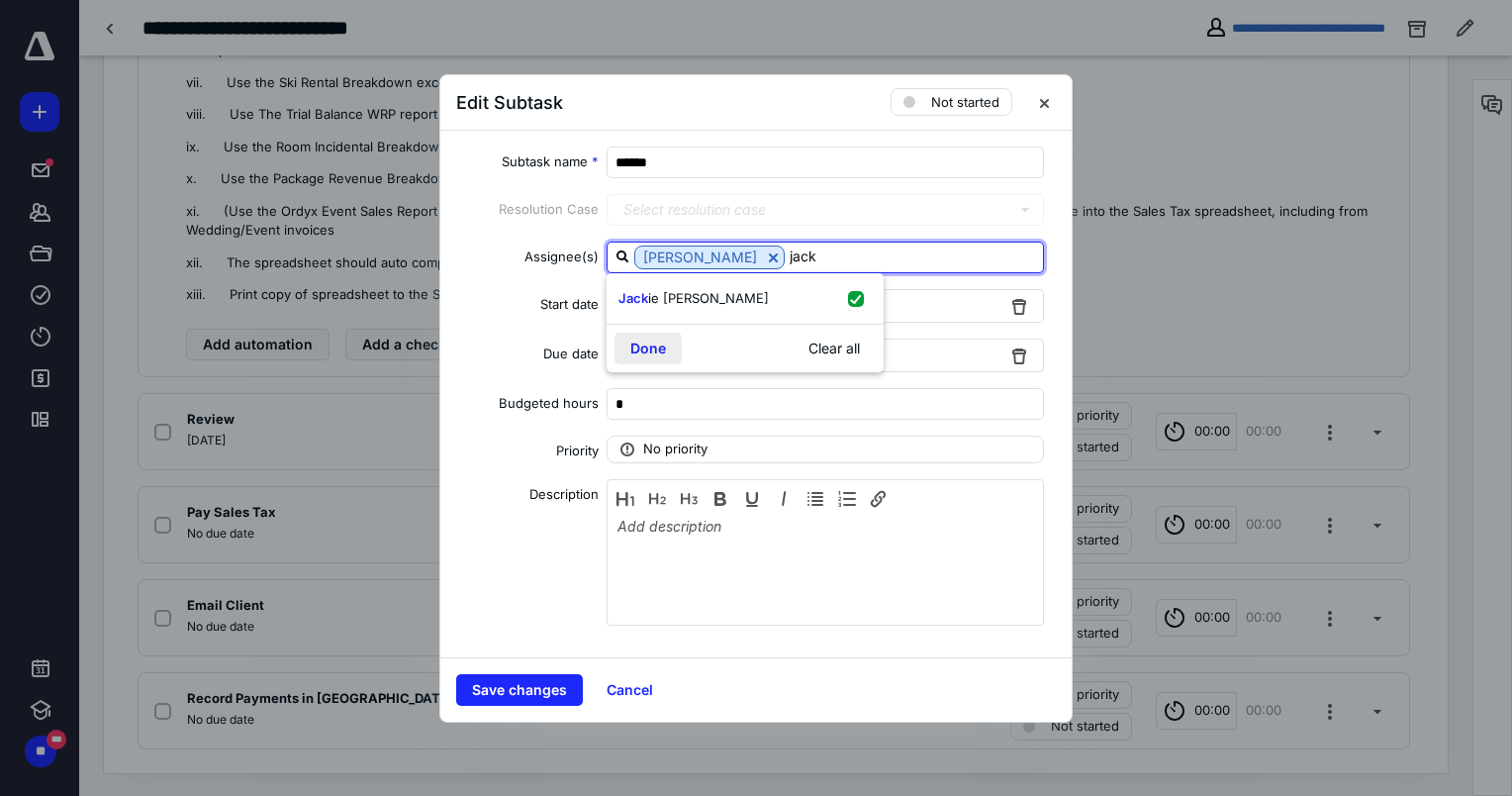 type on "jack" 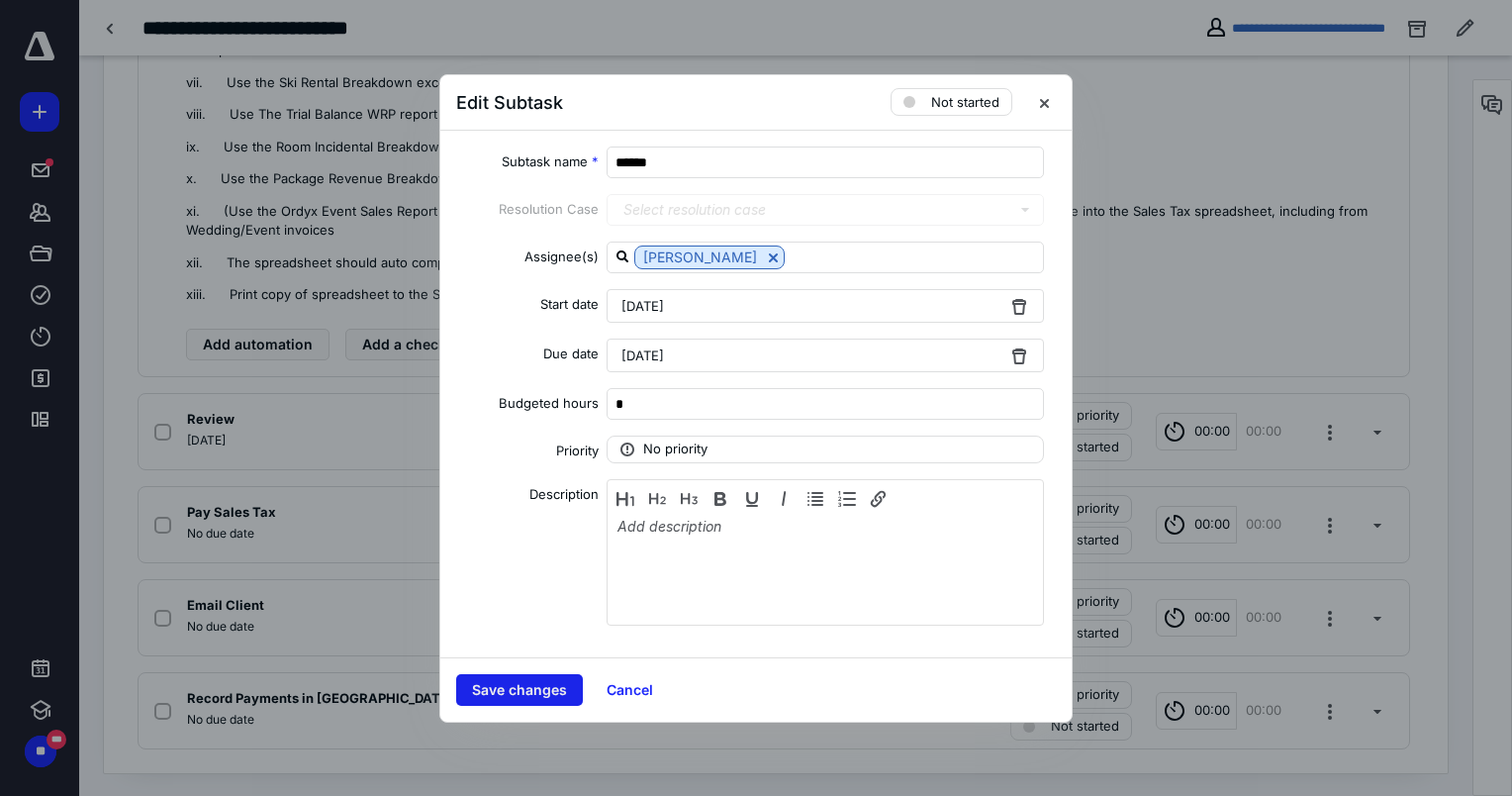click on "Save changes" at bounding box center [520, 690] 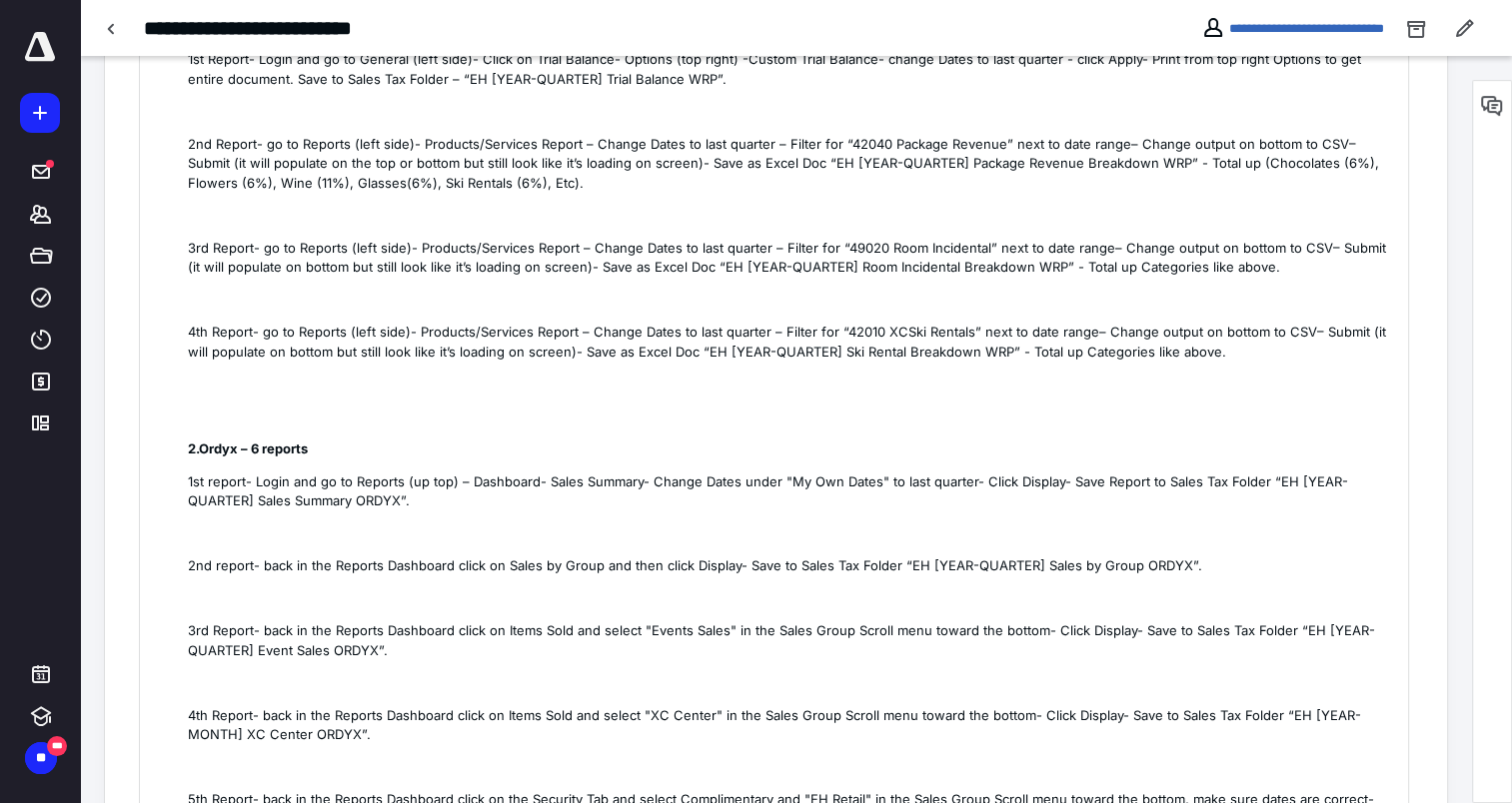 scroll, scrollTop: 234, scrollLeft: 0, axis: vertical 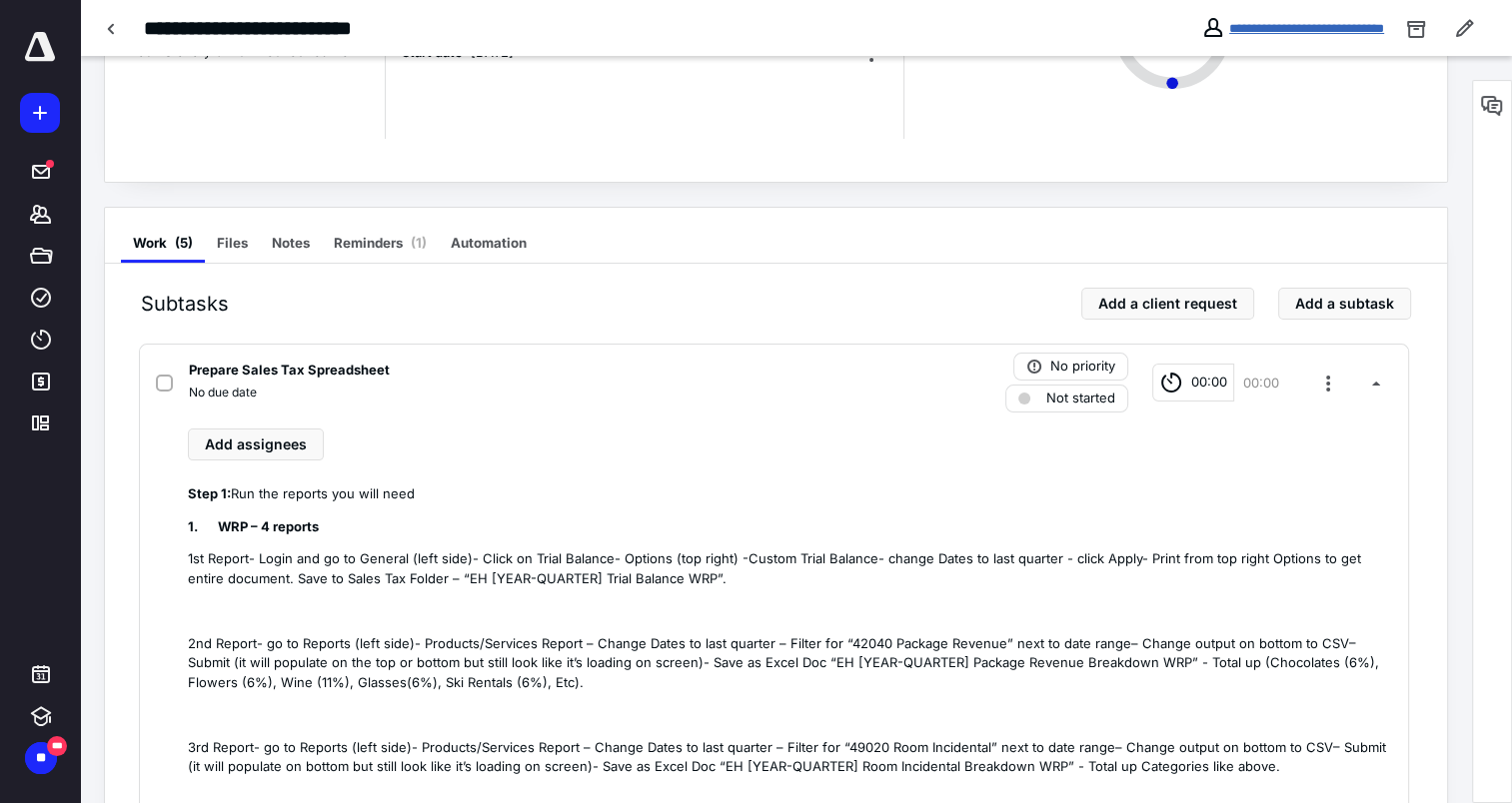 click on "**********" at bounding box center [1306, 28] 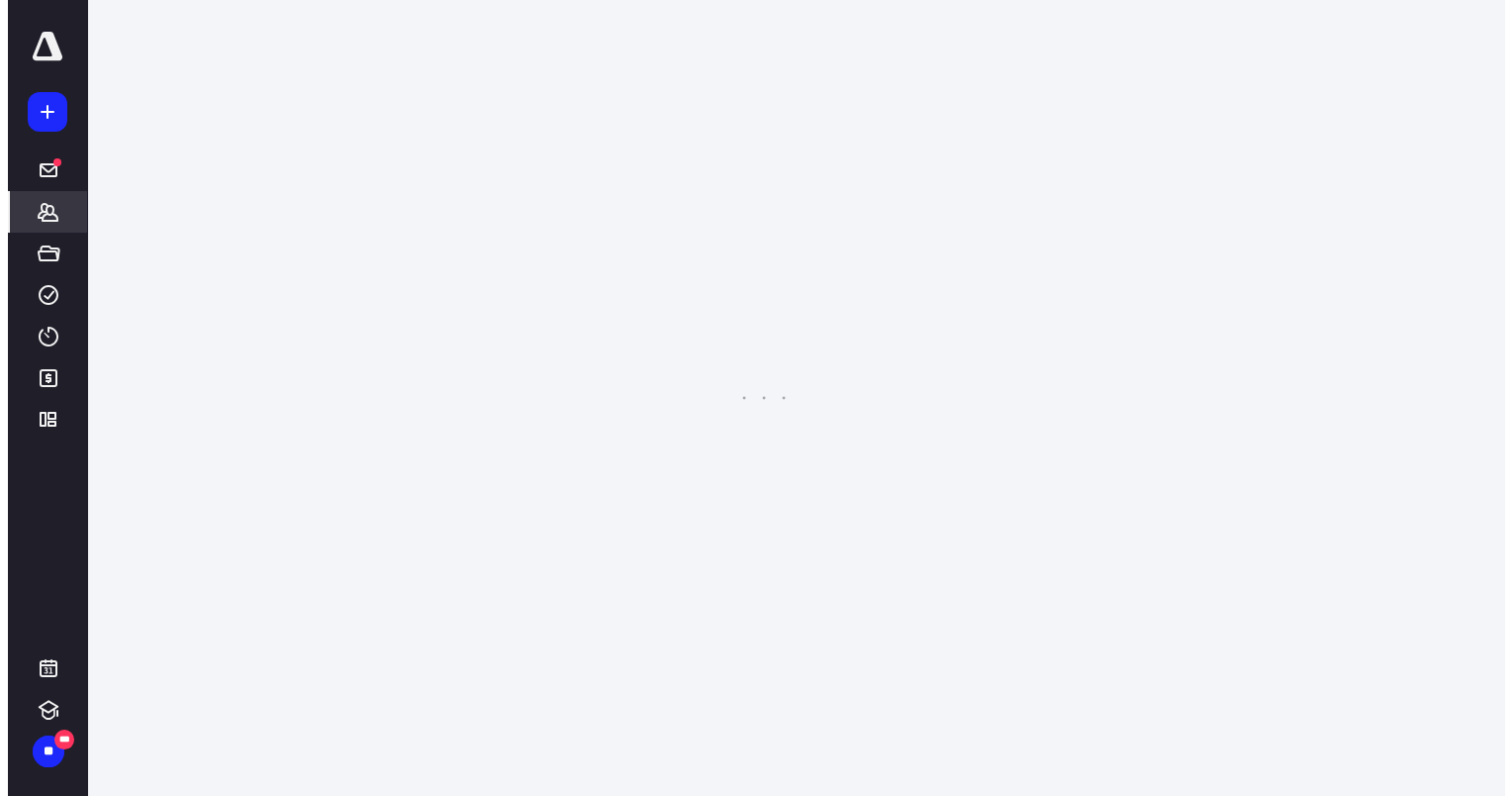 scroll, scrollTop: 0, scrollLeft: 0, axis: both 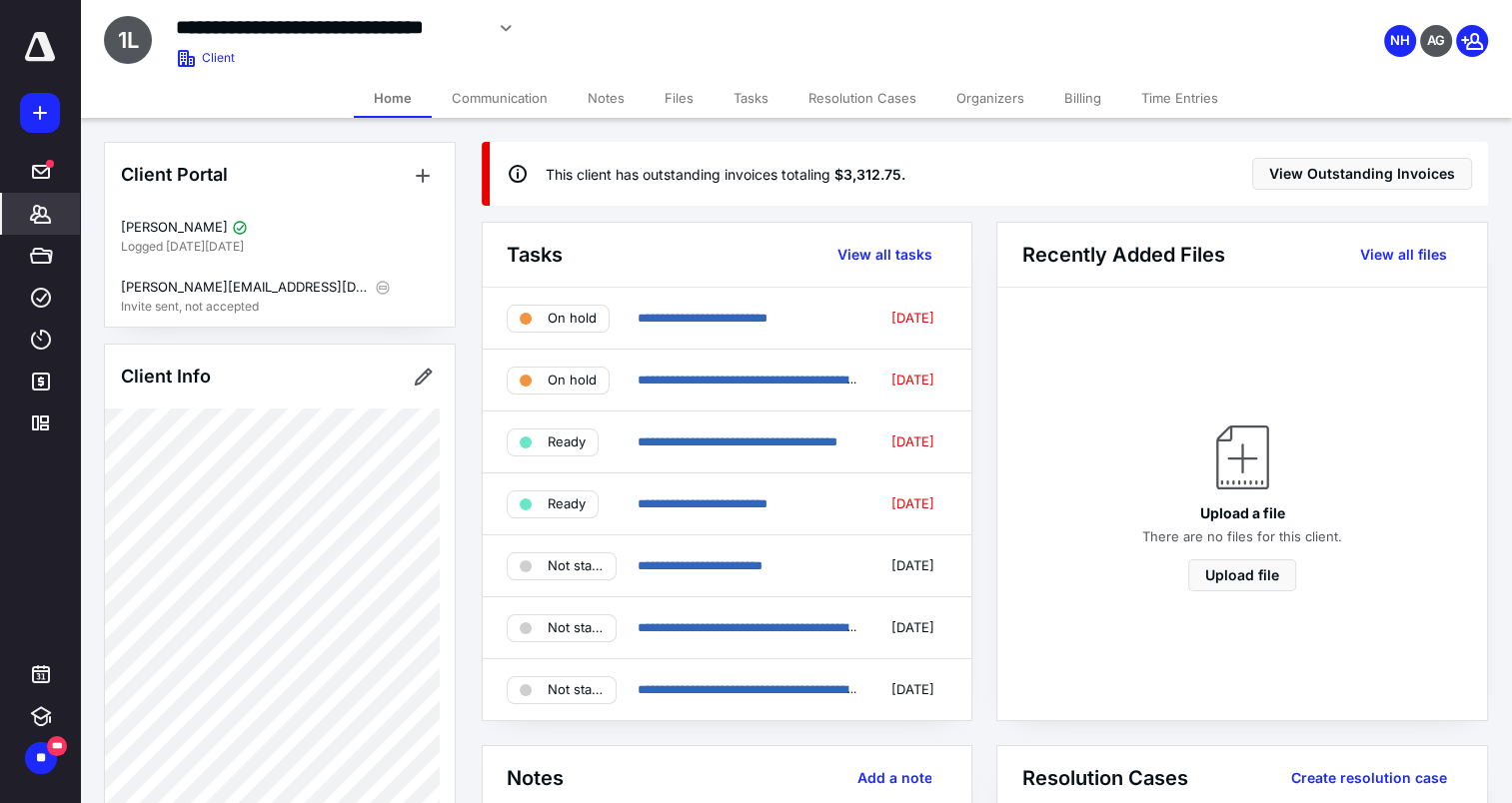 click on "Notes" at bounding box center (606, 98) 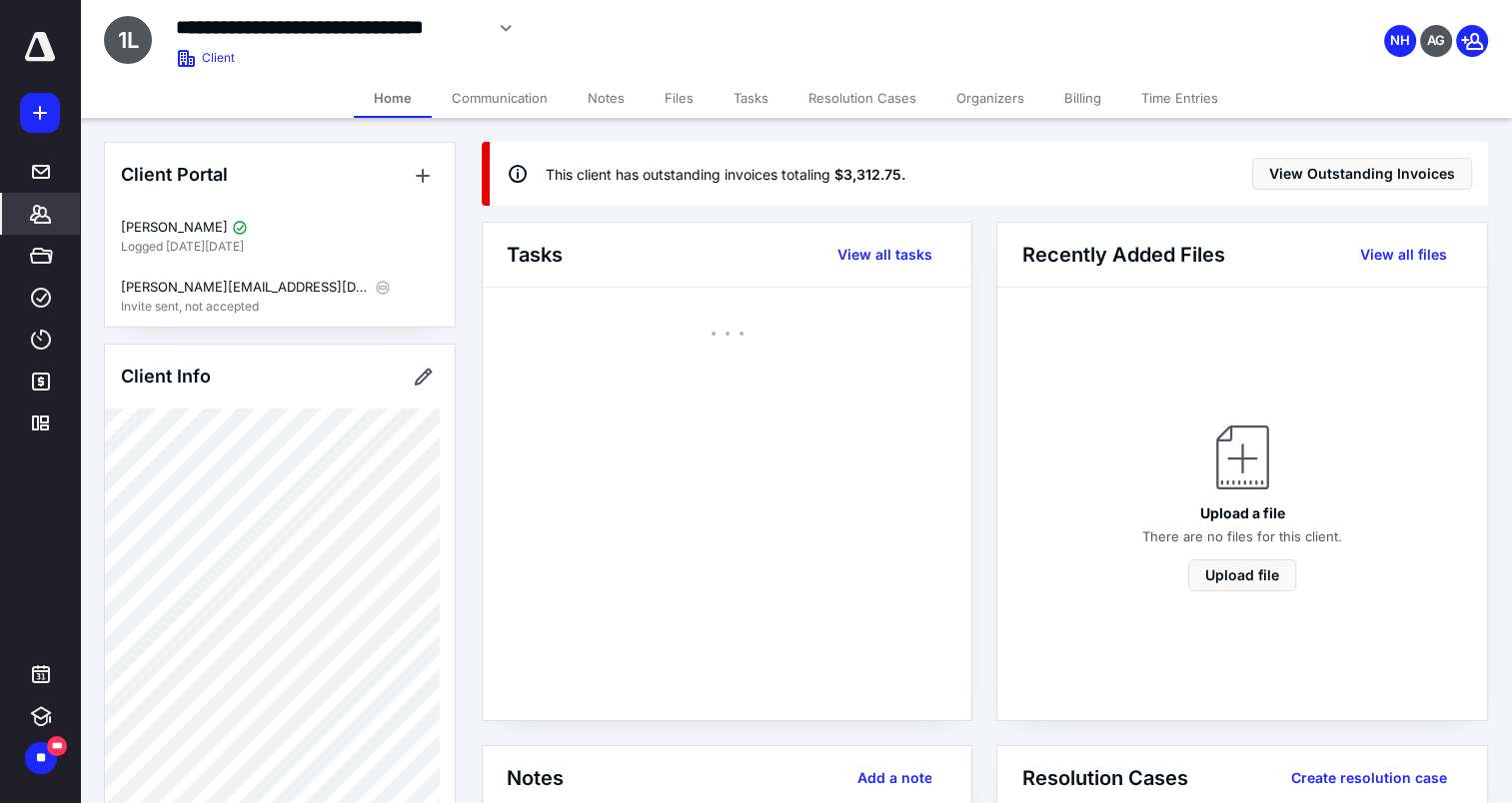 scroll, scrollTop: 0, scrollLeft: 0, axis: both 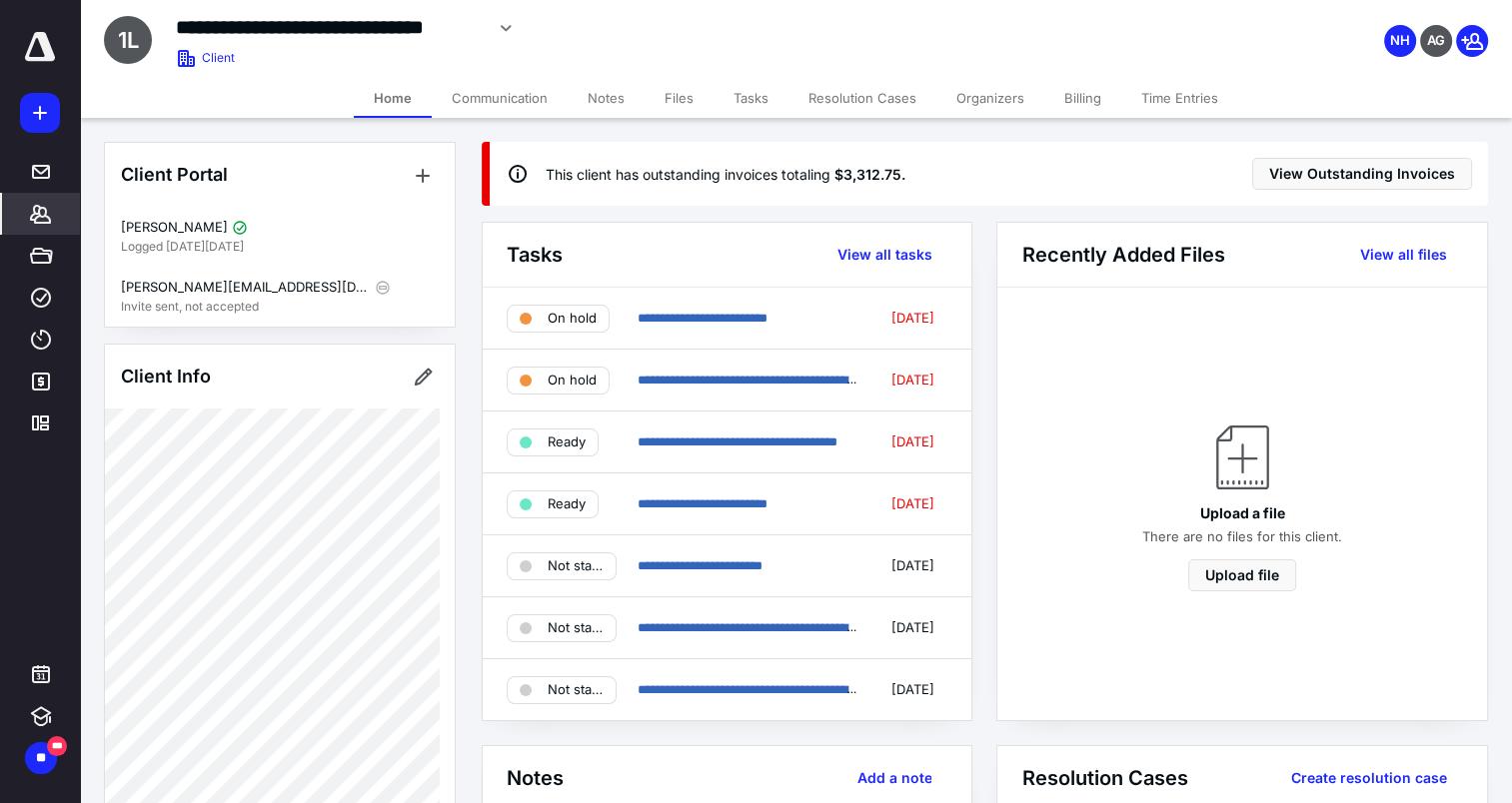 click on "Notes" at bounding box center [606, 98] 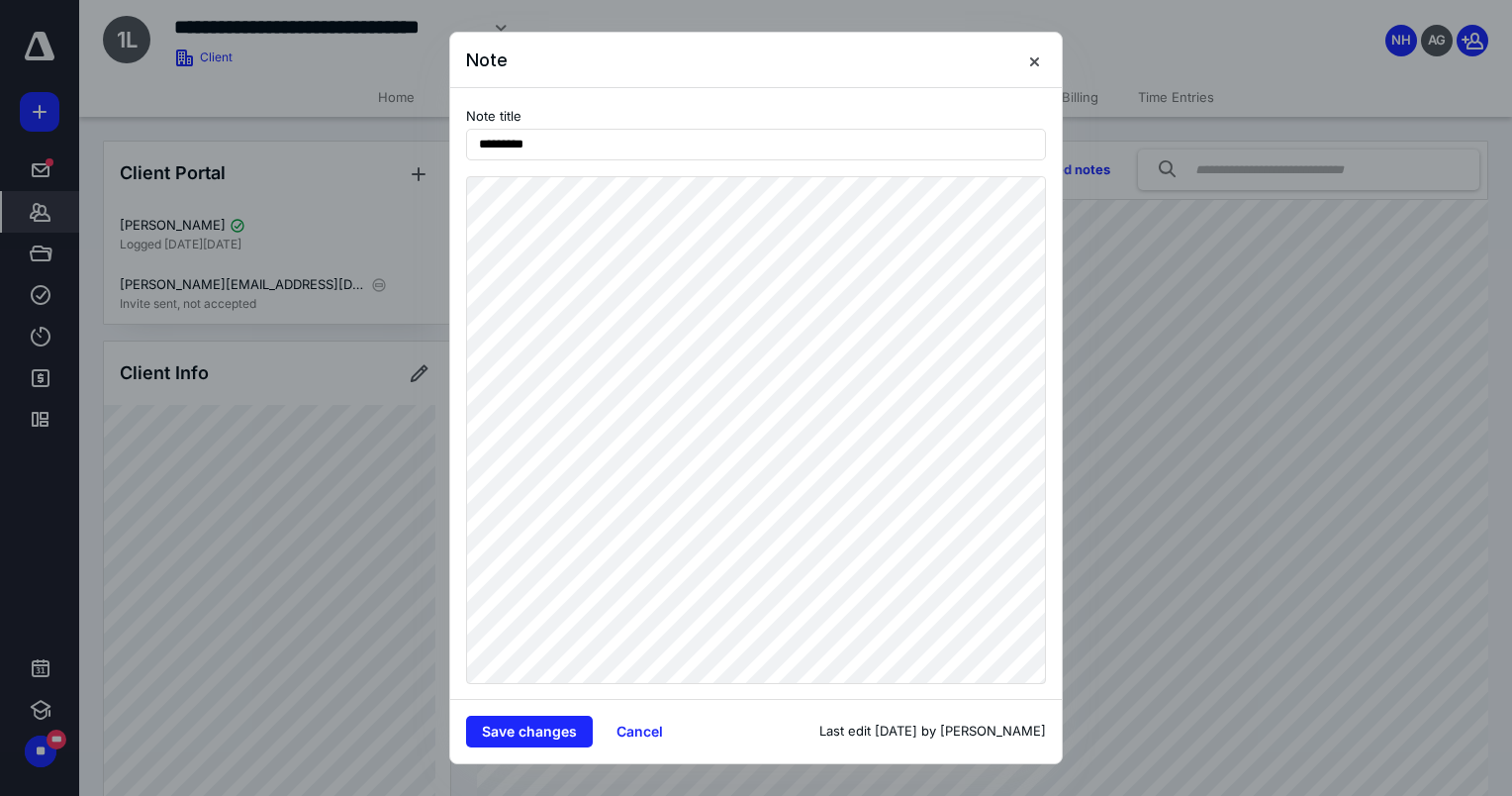 click on "Note title *********" at bounding box center (756, 393) 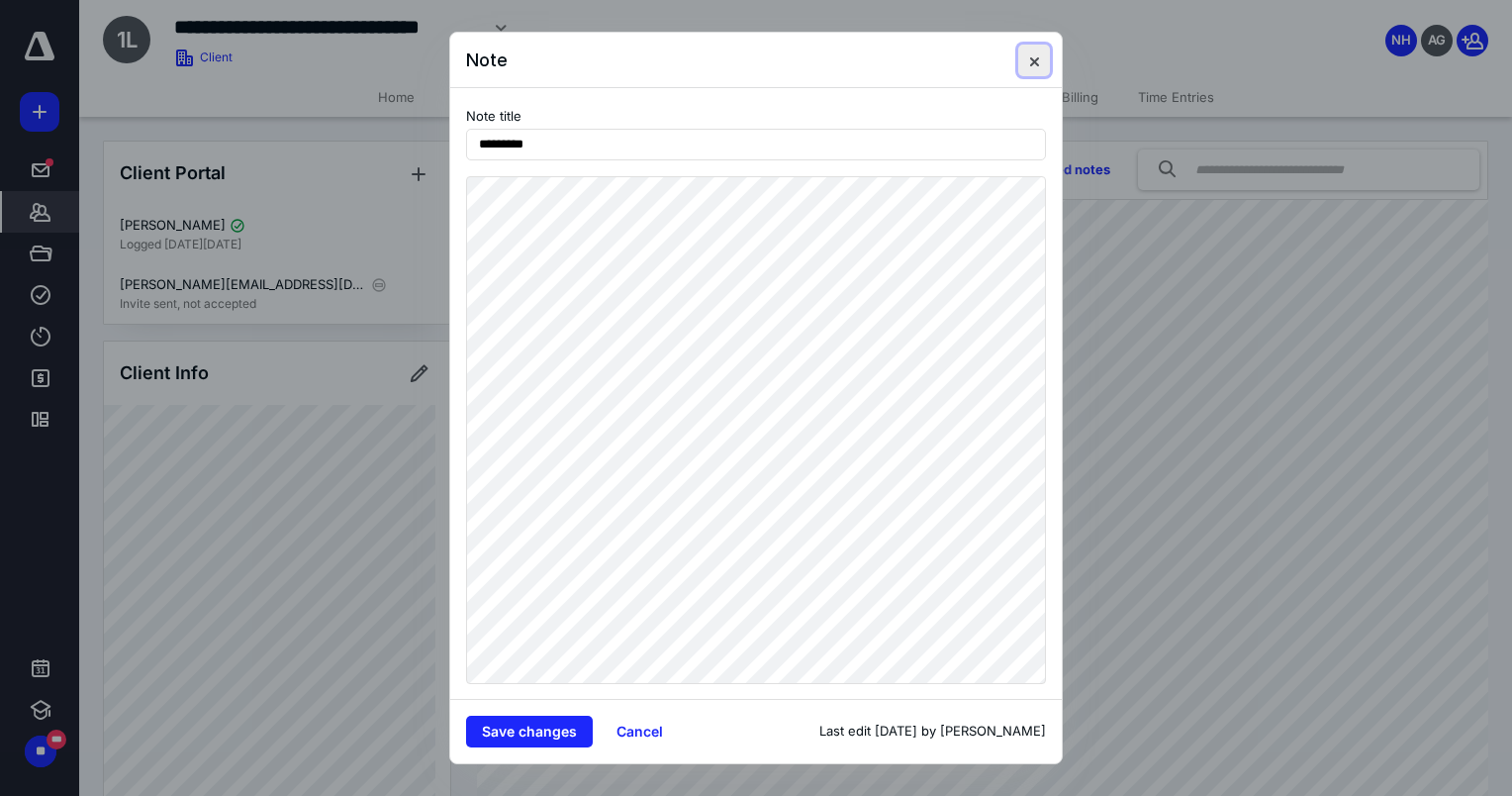 click at bounding box center (1034, 60) 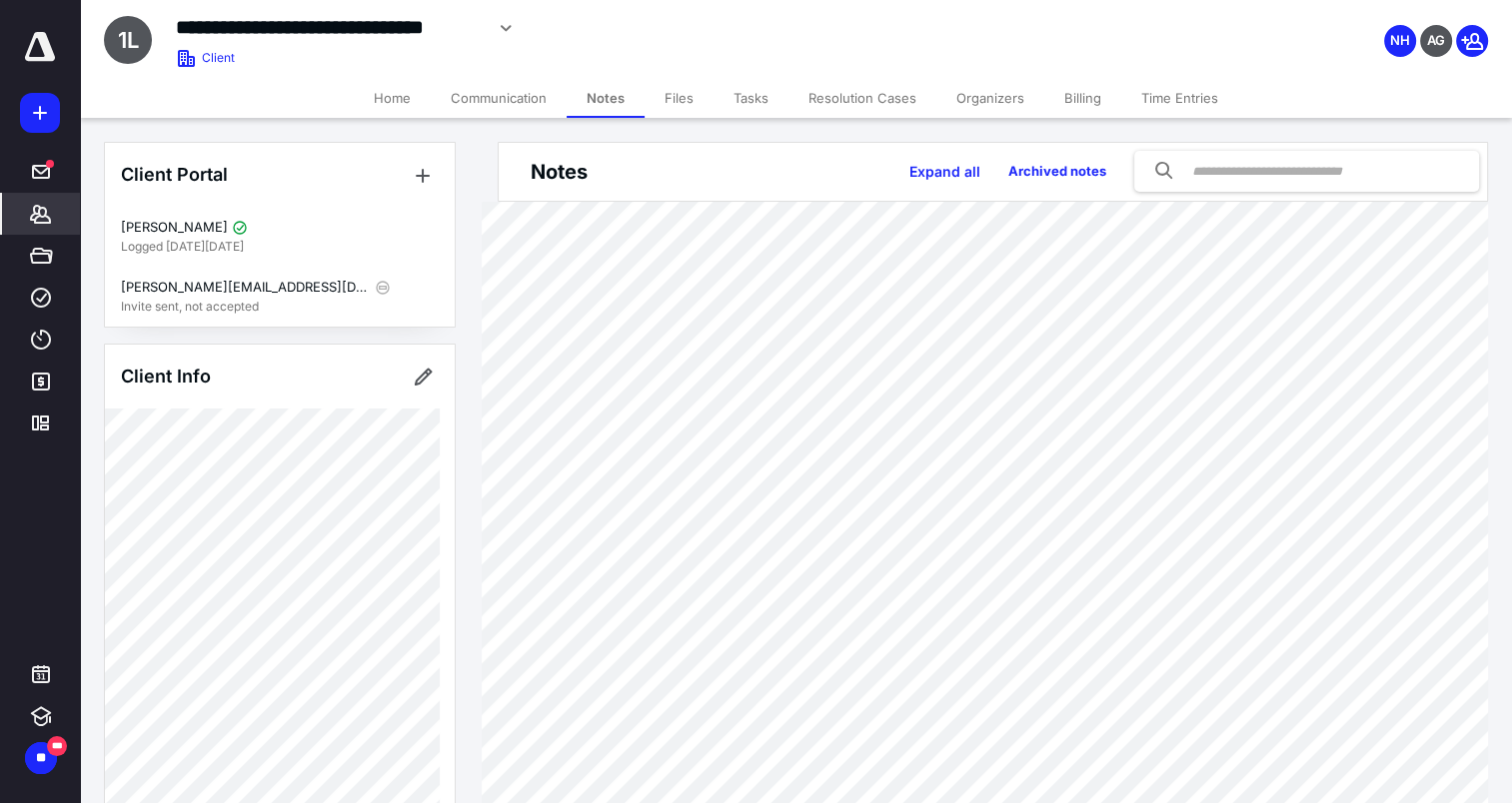 click on "Tasks" at bounding box center [751, 98] 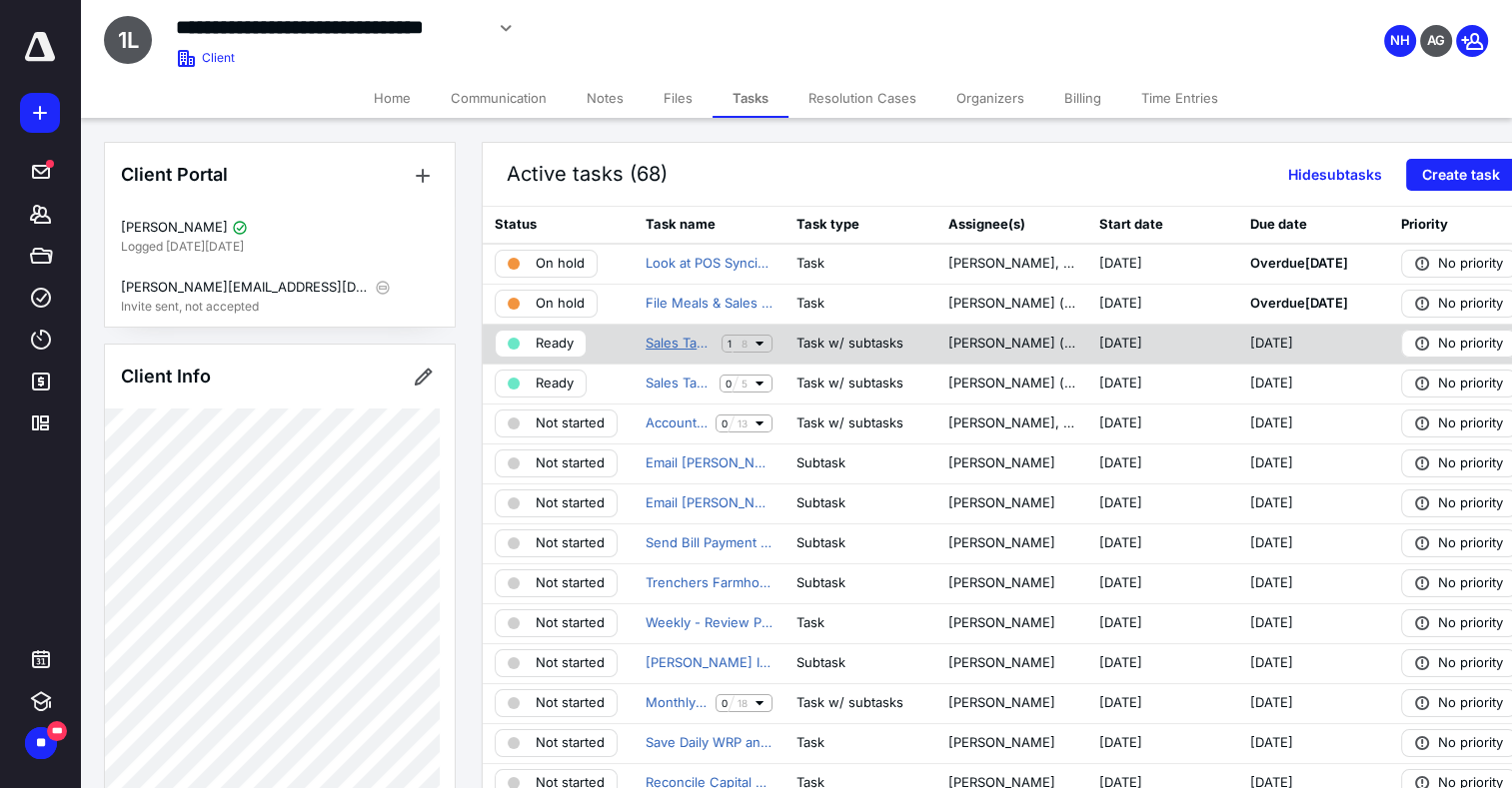click on "Sales Tax Return Monthly - Meals & Rooms" at bounding box center [680, 344] 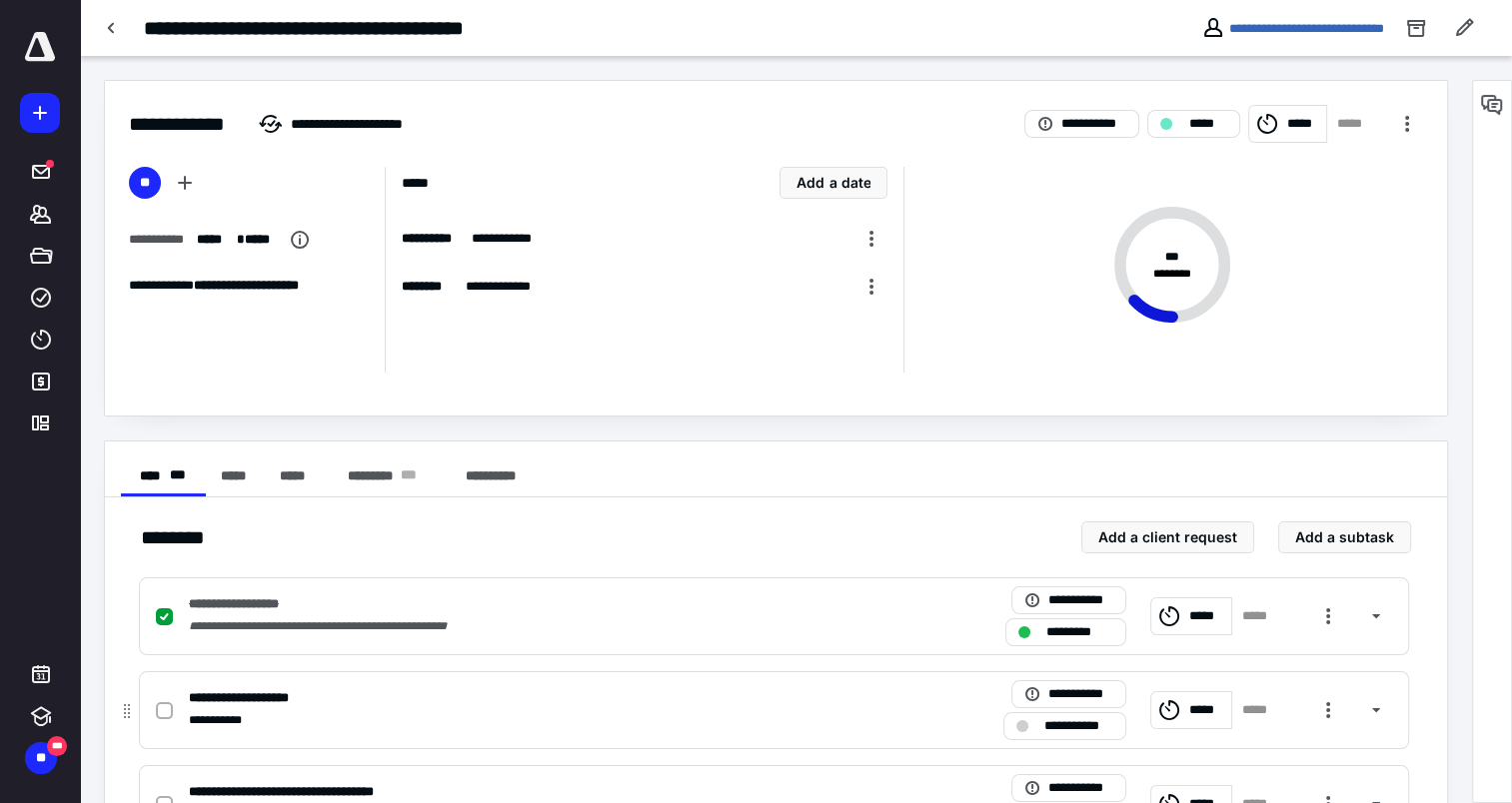 click on "**********" at bounding box center [223, 720] 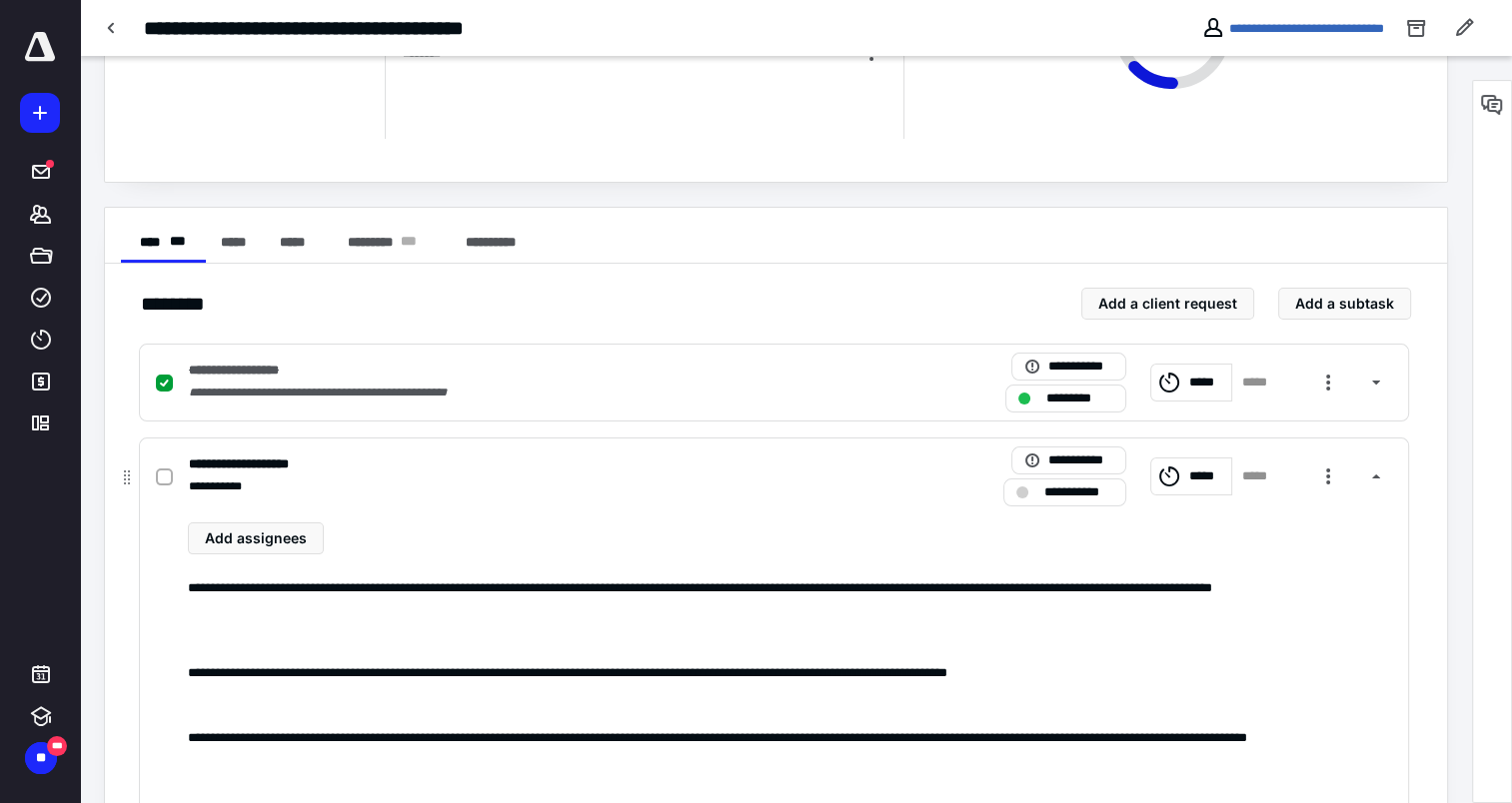scroll, scrollTop: 200, scrollLeft: 0, axis: vertical 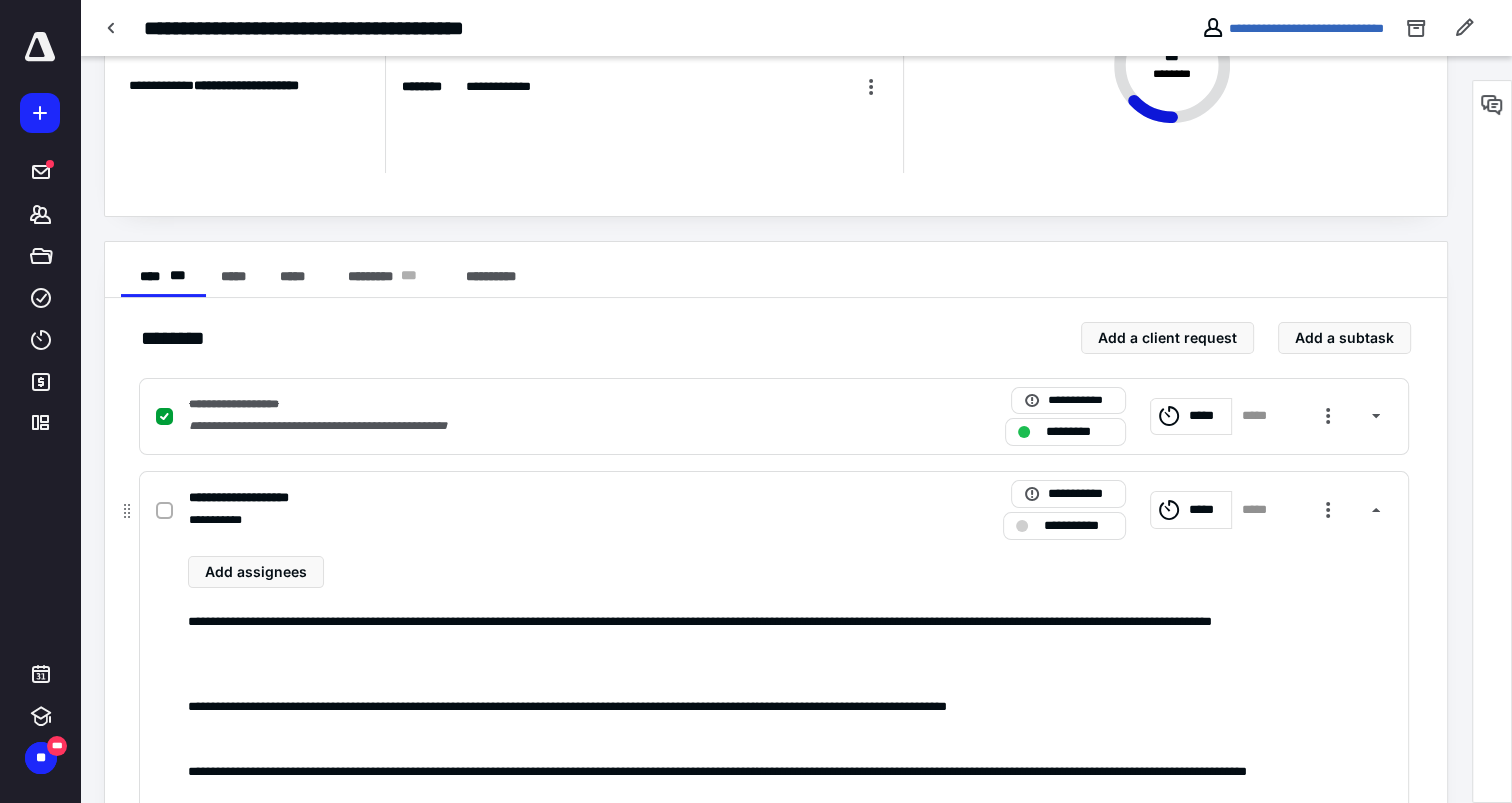 click 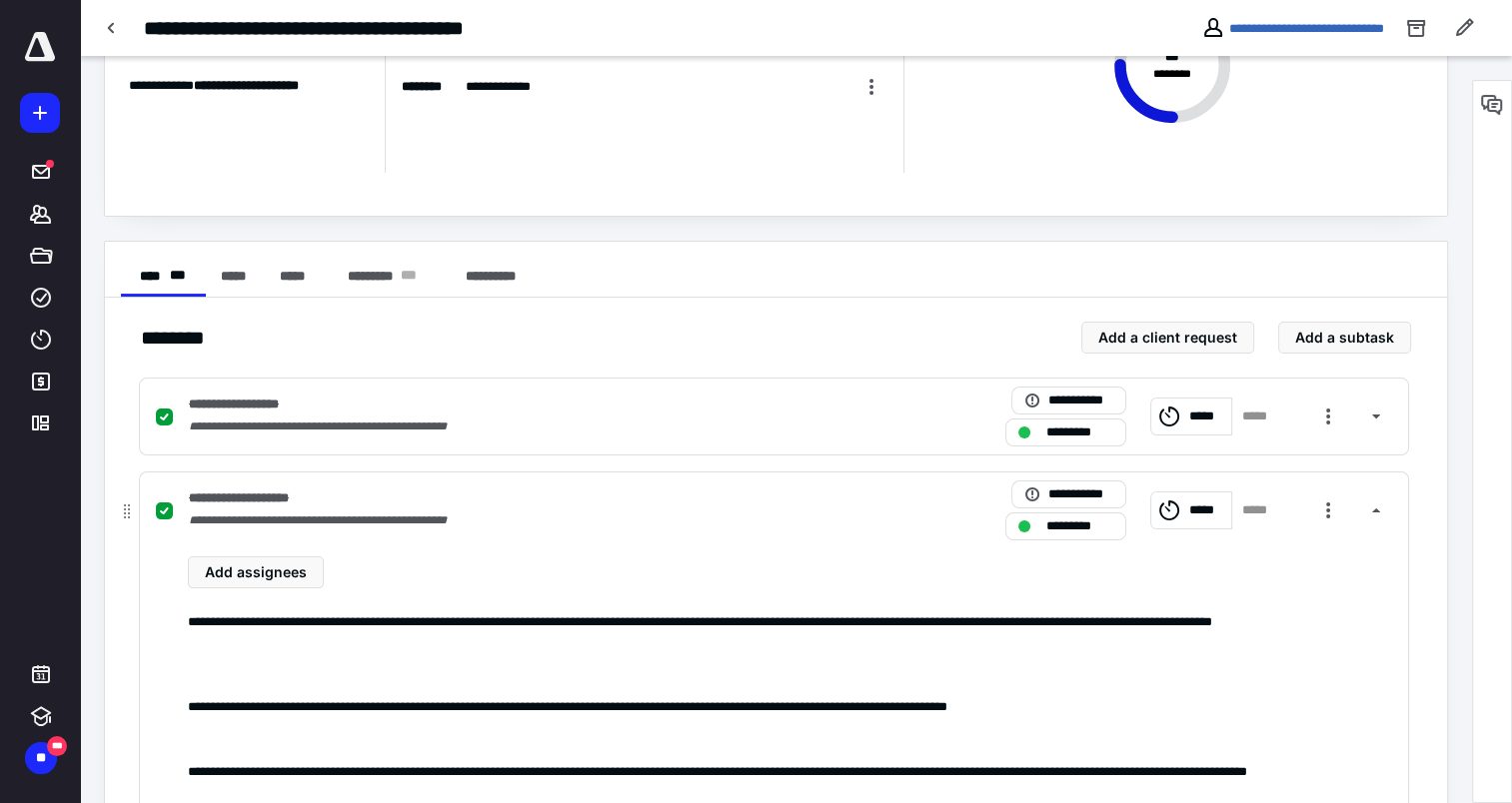 click on "**********" at bounding box center [257, 498] 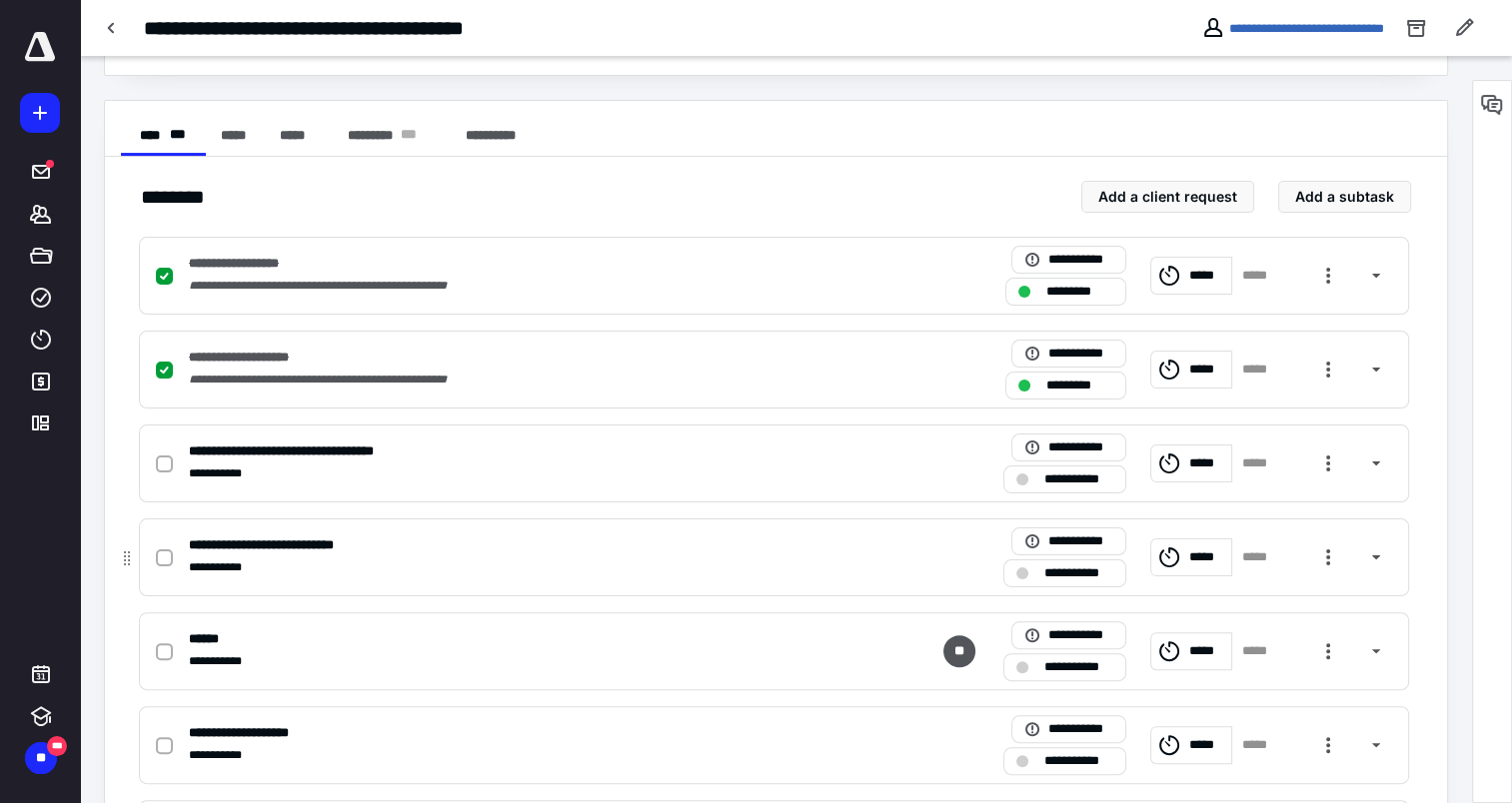 scroll, scrollTop: 400, scrollLeft: 0, axis: vertical 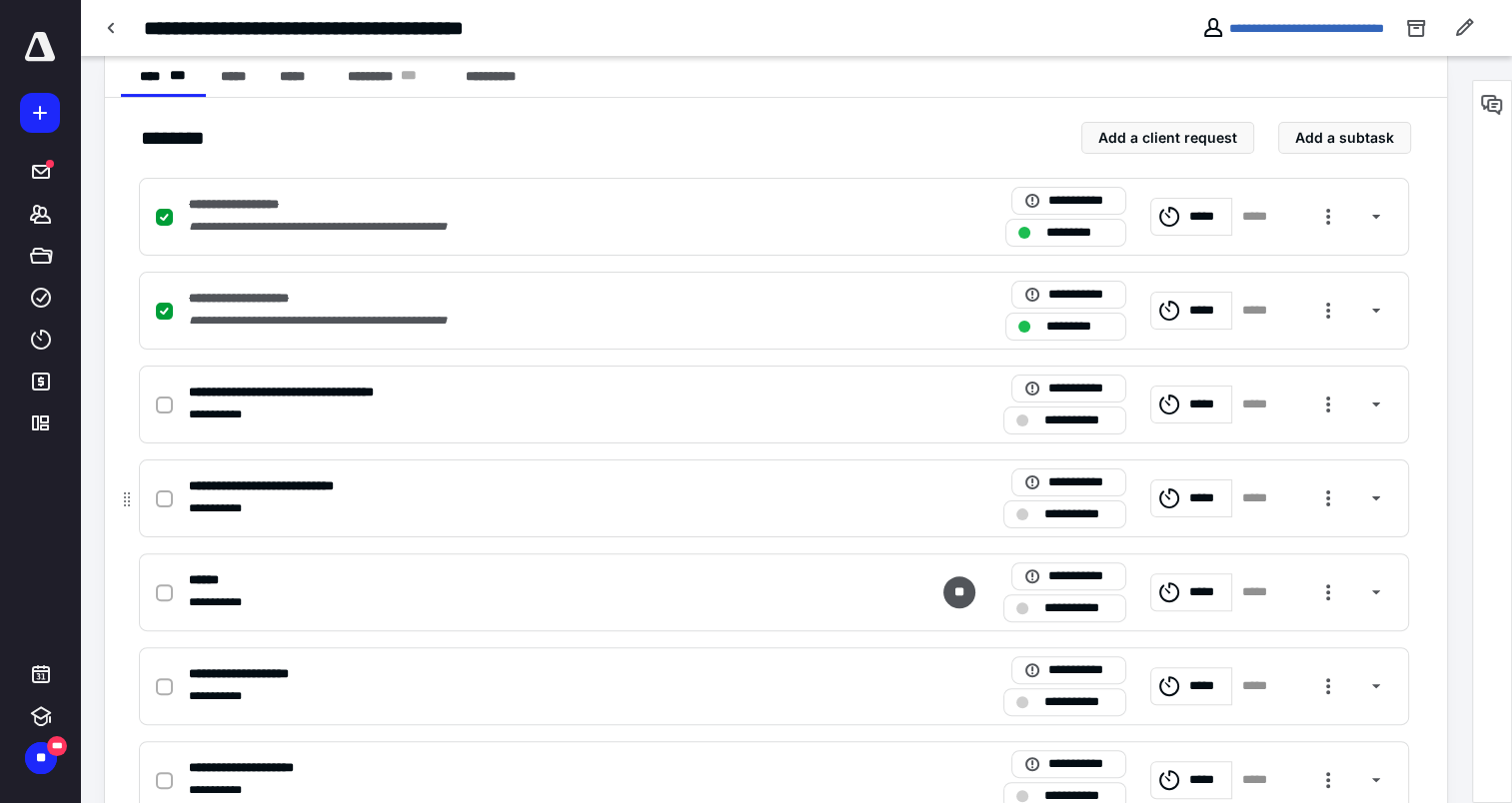 click on "**********" at bounding box center (287, 486) 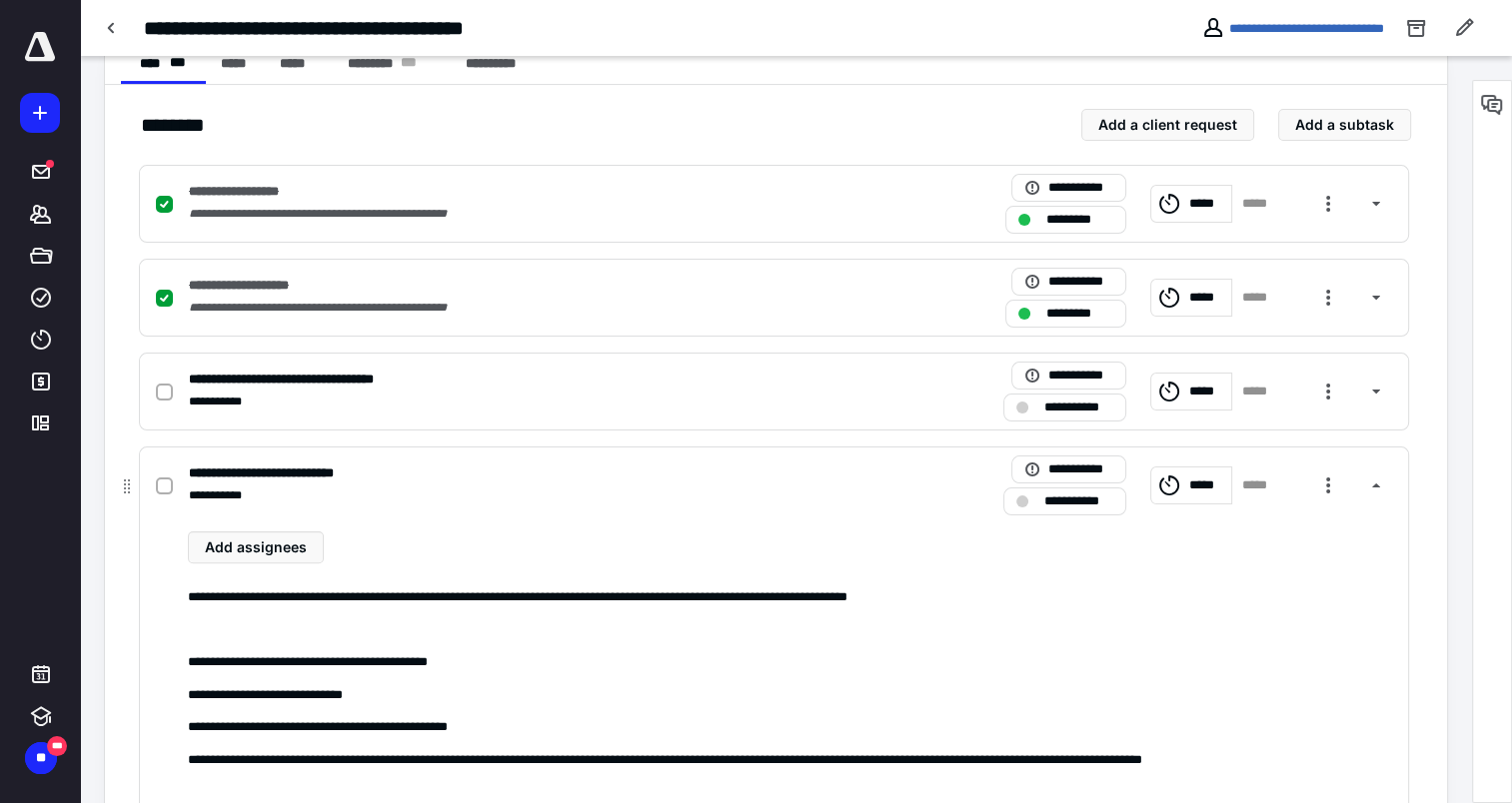 scroll, scrollTop: 400, scrollLeft: 0, axis: vertical 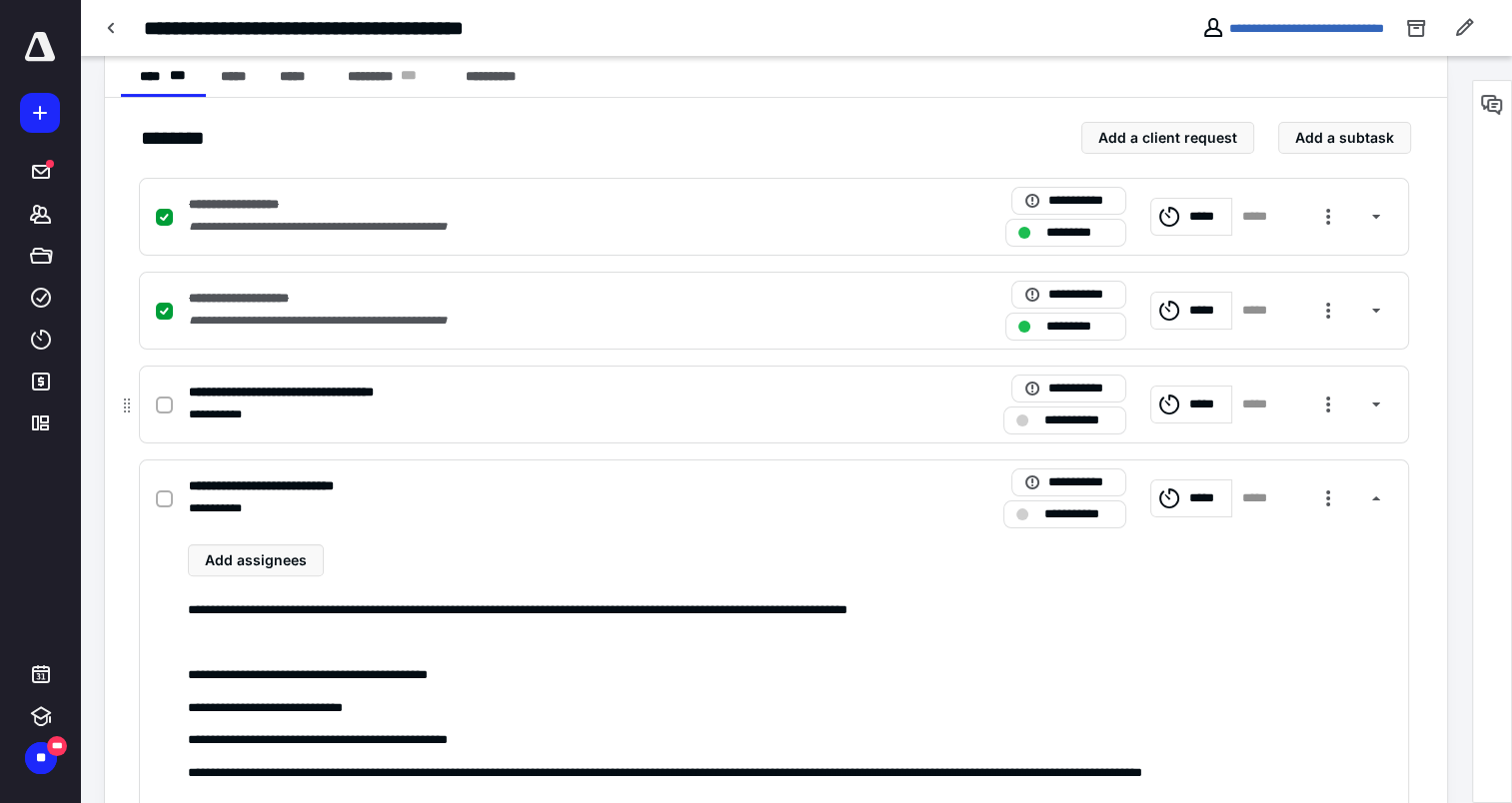 click on "**********" at bounding box center (314, 393) 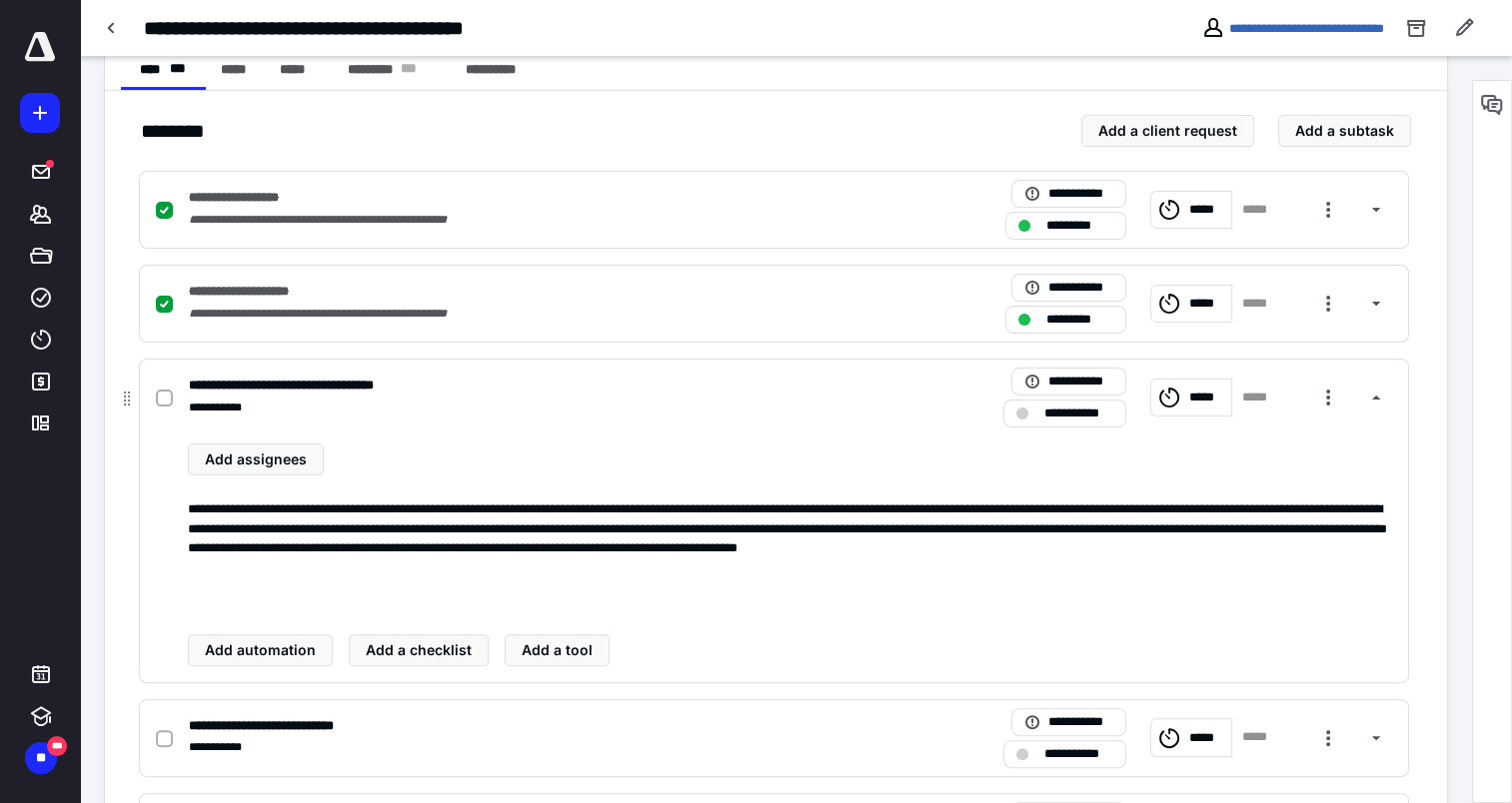 scroll, scrollTop: 400, scrollLeft: 0, axis: vertical 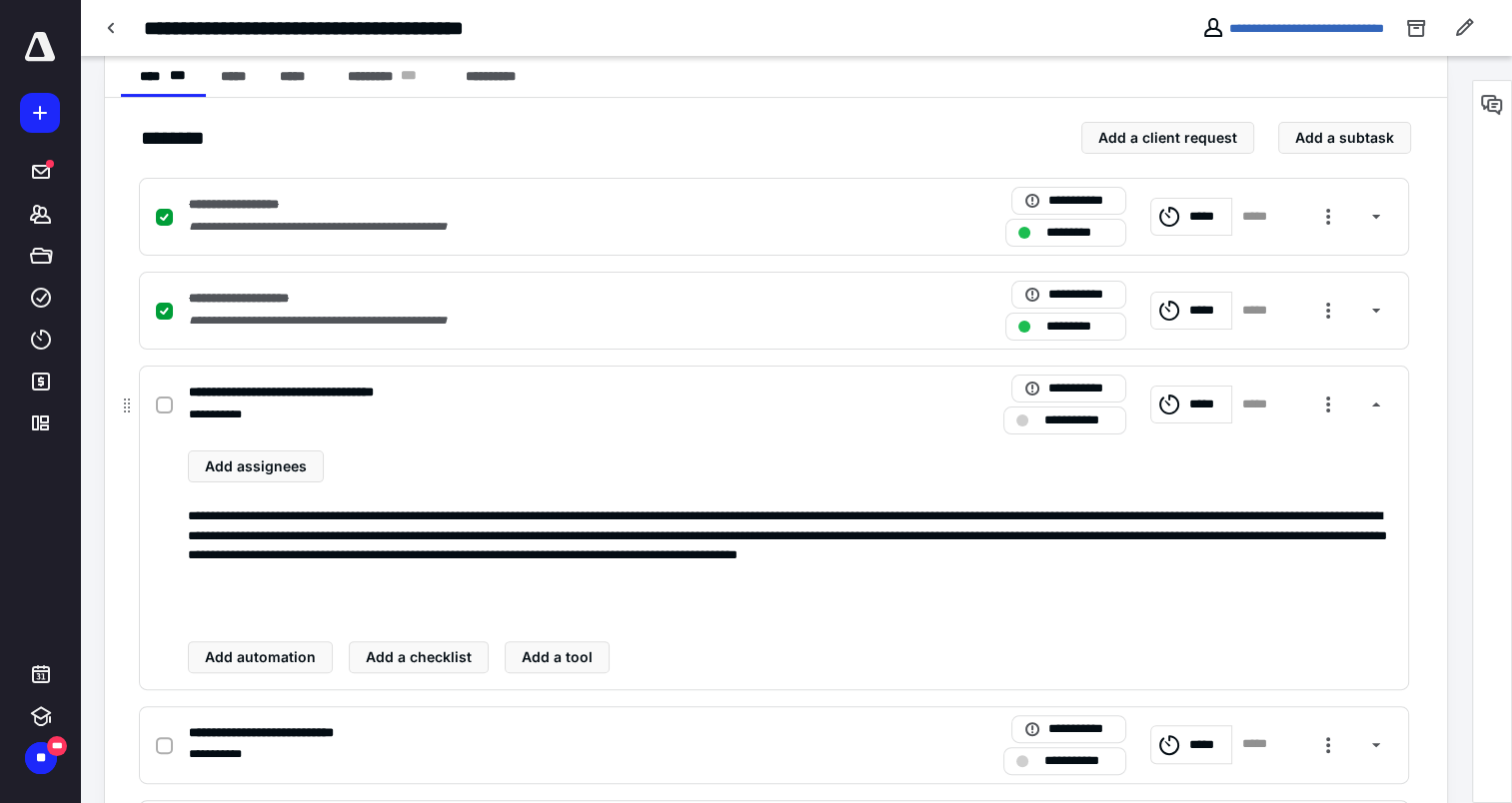 click at bounding box center (164, 405) 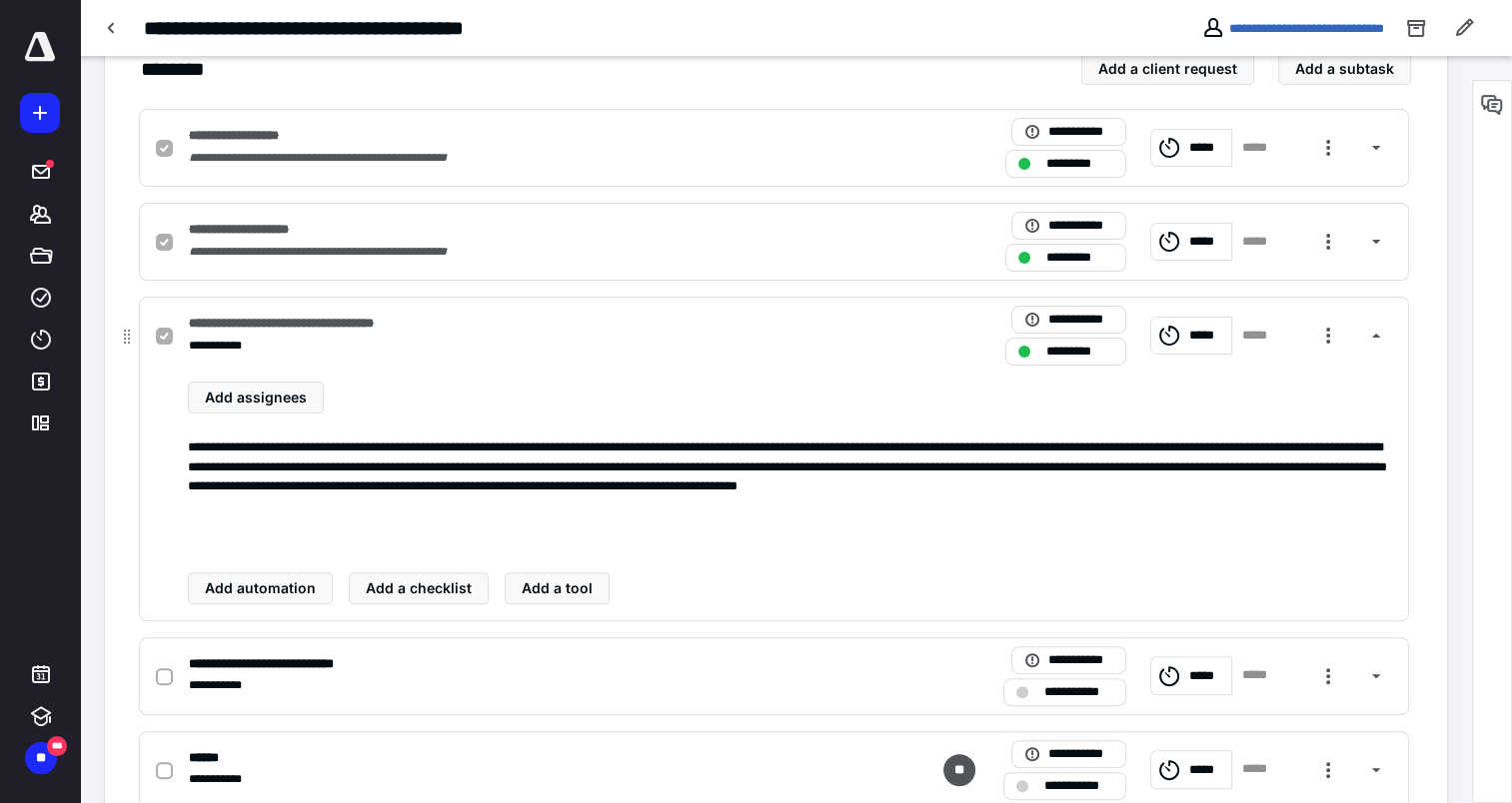 scroll, scrollTop: 599, scrollLeft: 0, axis: vertical 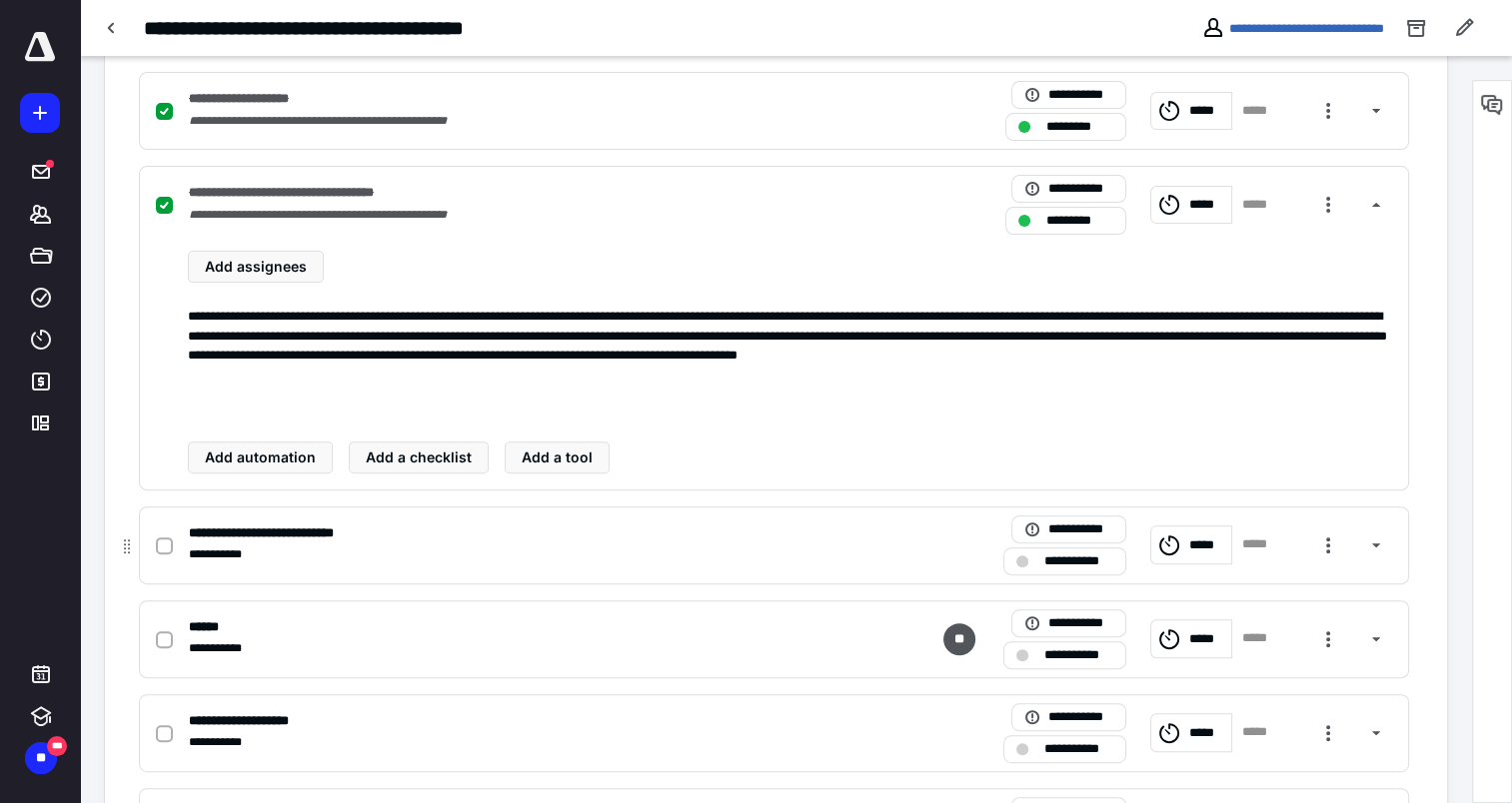 click on "**********" at bounding box center [287, 533] 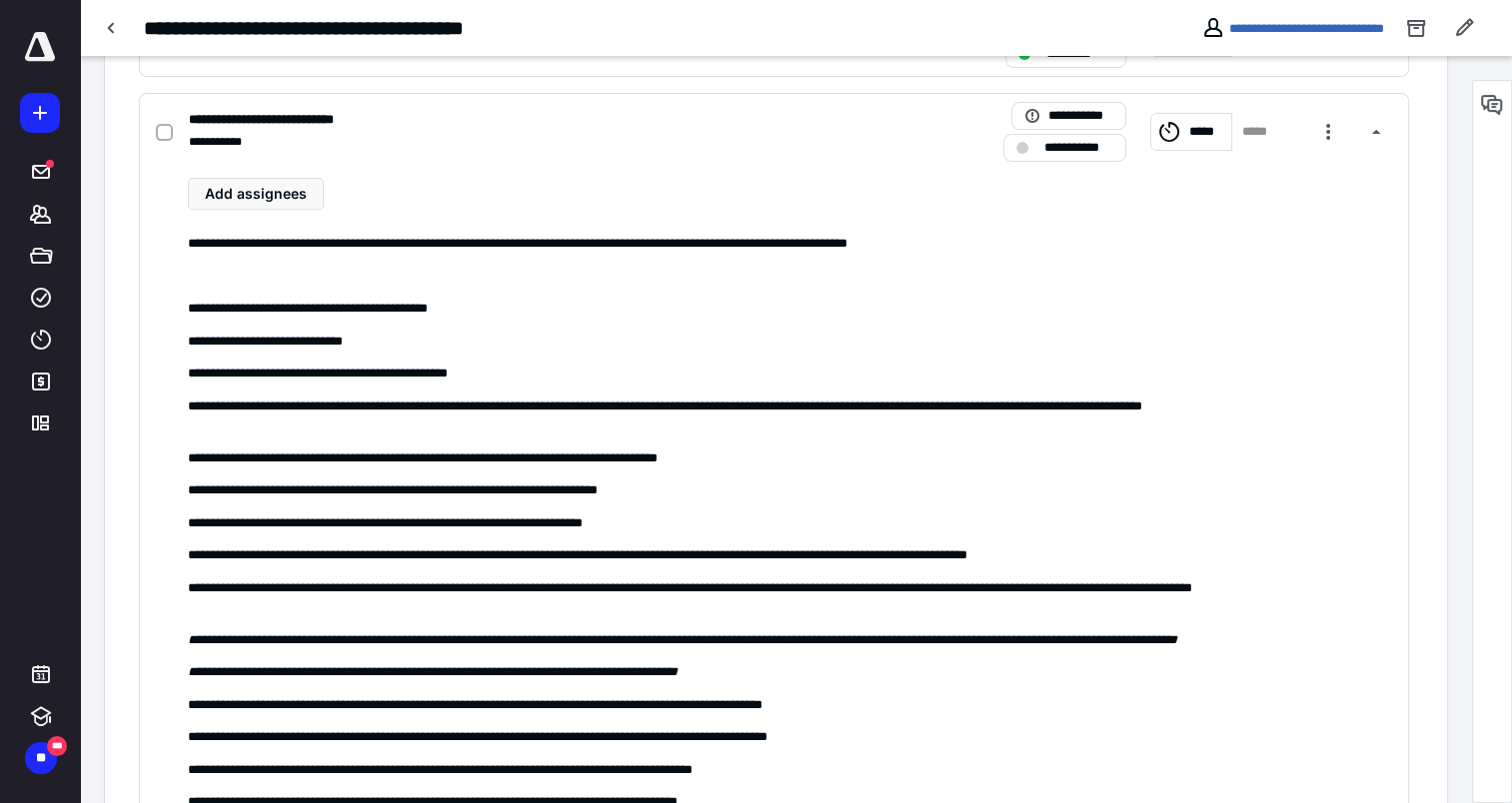 scroll, scrollTop: 799, scrollLeft: 0, axis: vertical 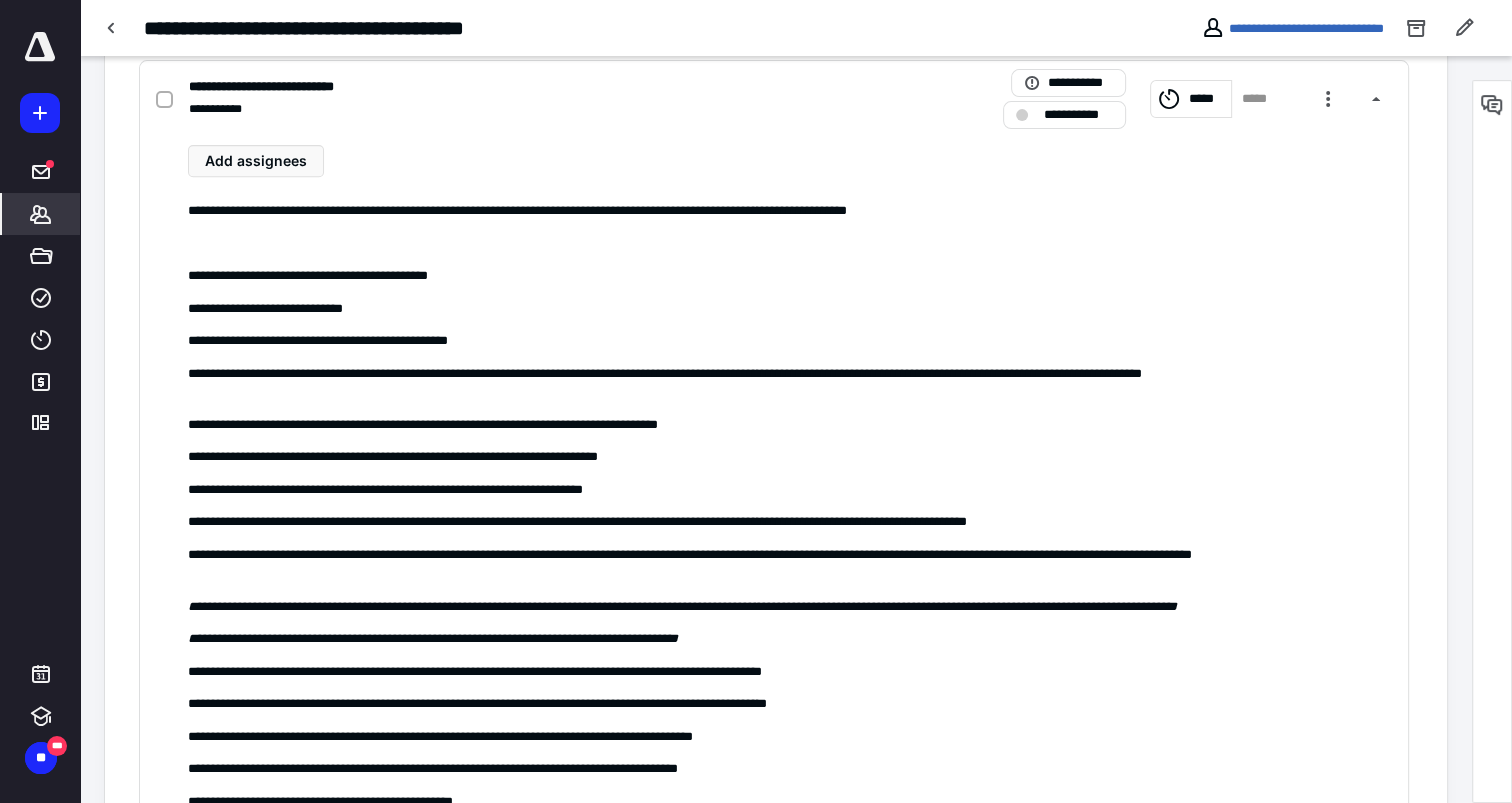 click 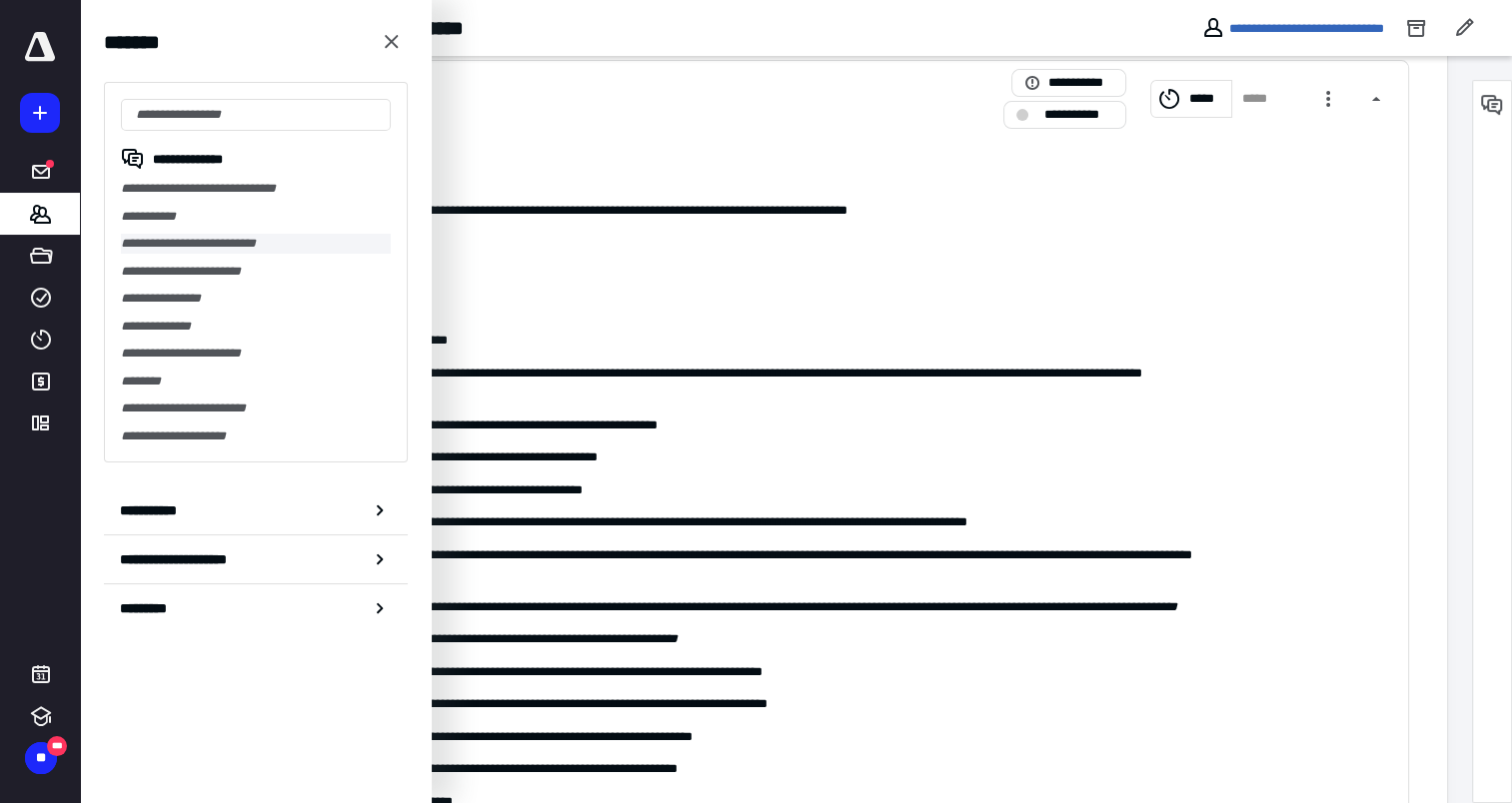 click on "**********" at bounding box center [256, 244] 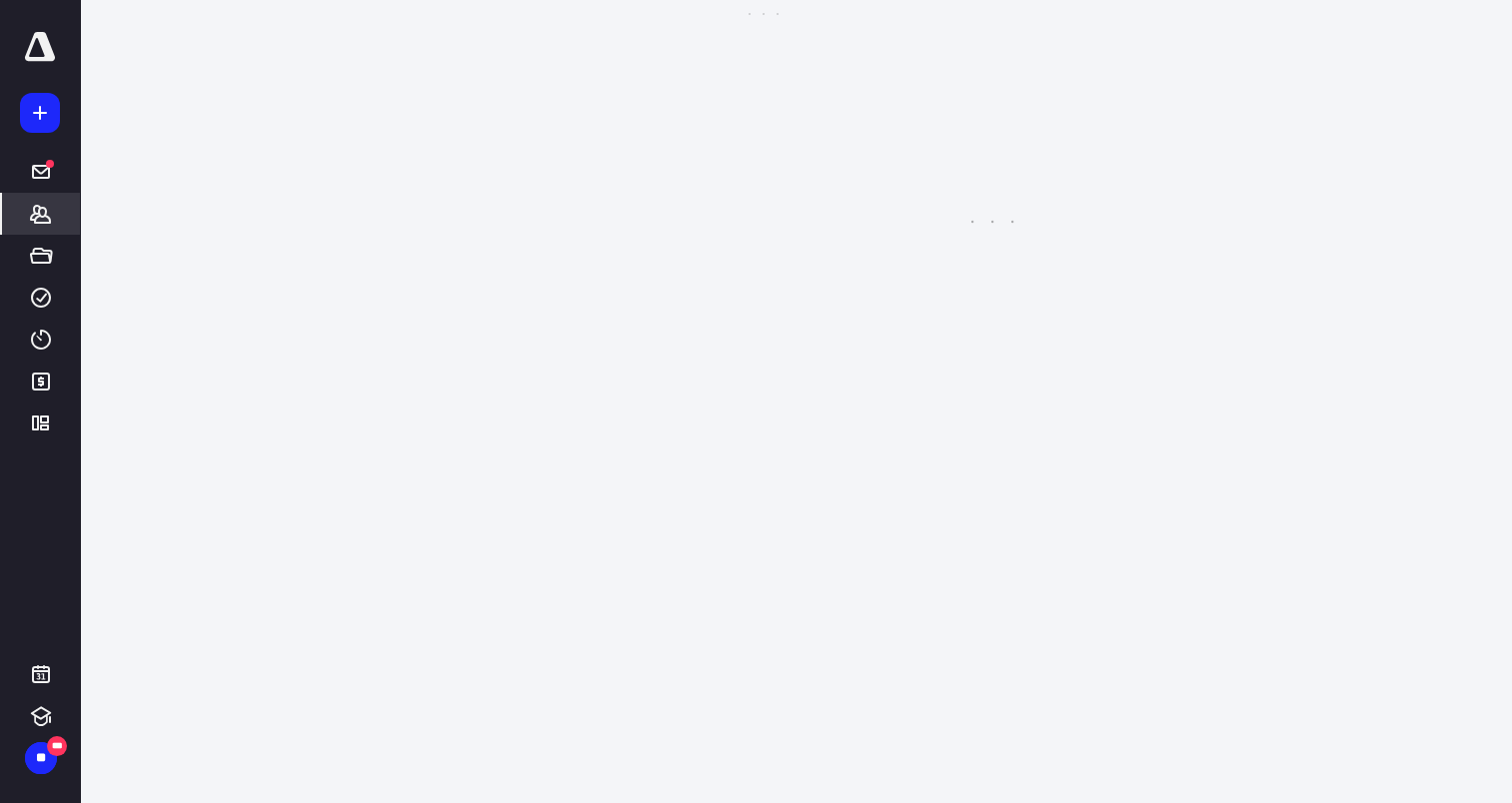 scroll, scrollTop: 0, scrollLeft: 0, axis: both 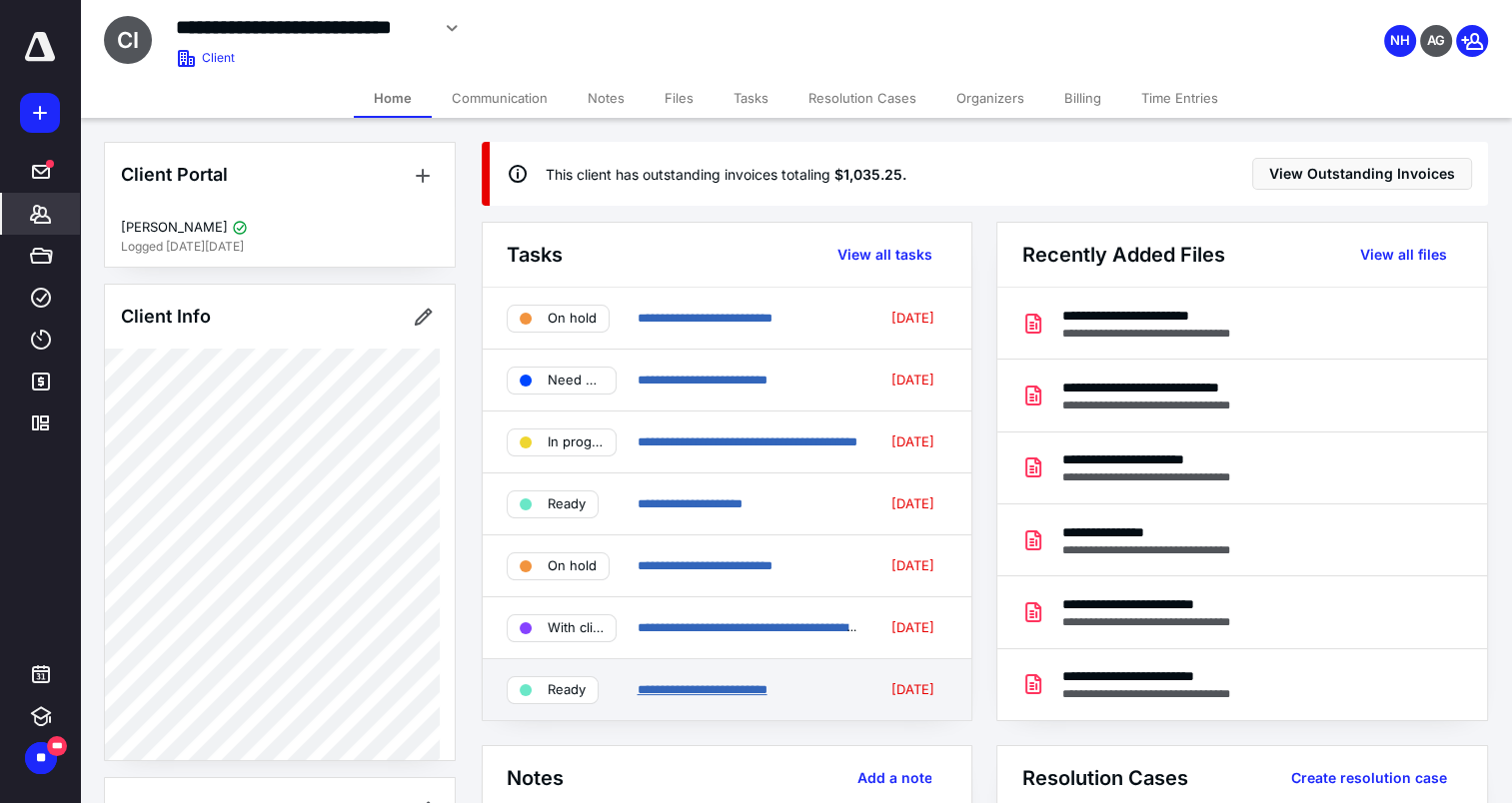 click on "**********" at bounding box center [702, 689] 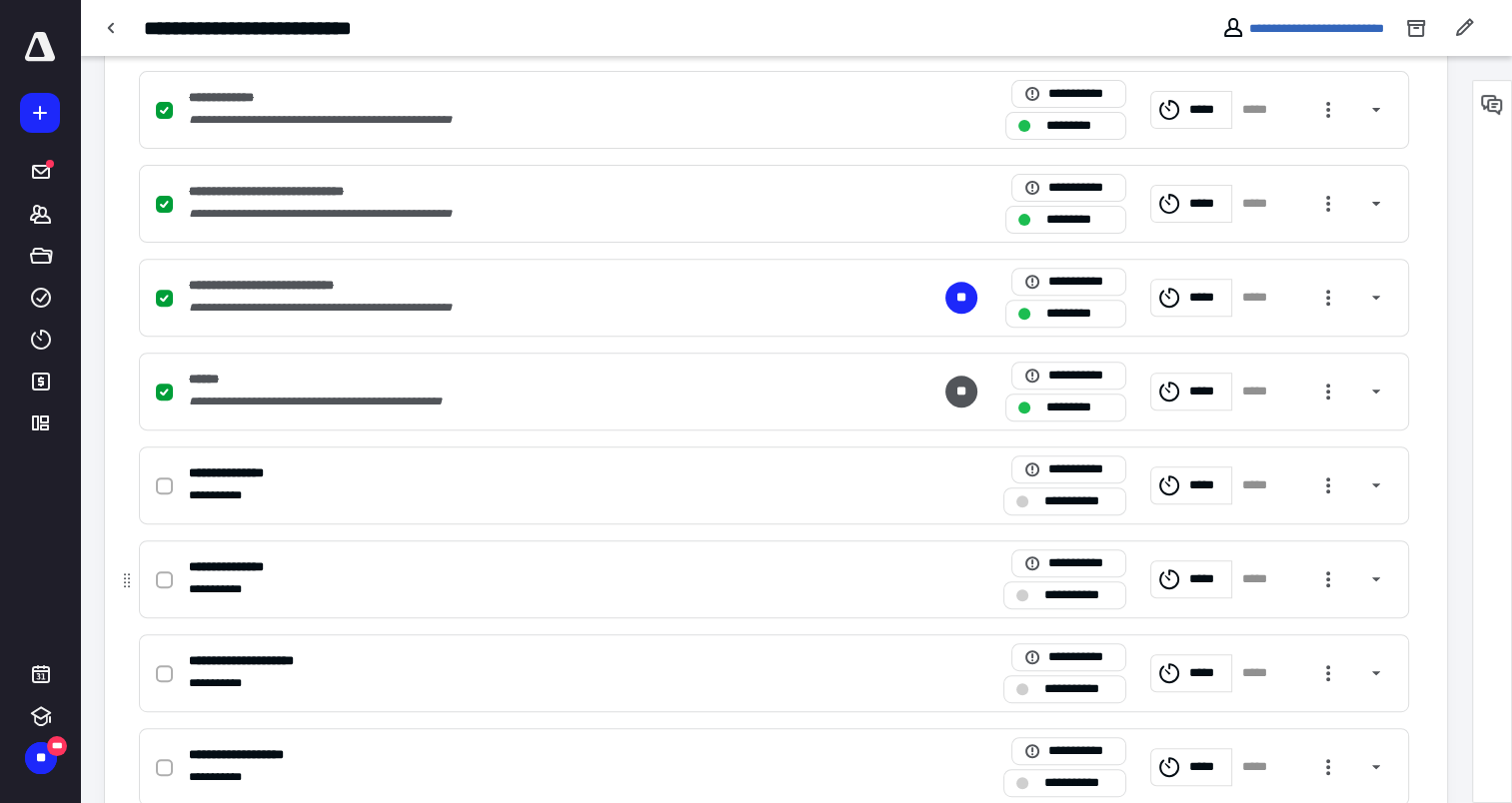 scroll, scrollTop: 699, scrollLeft: 0, axis: vertical 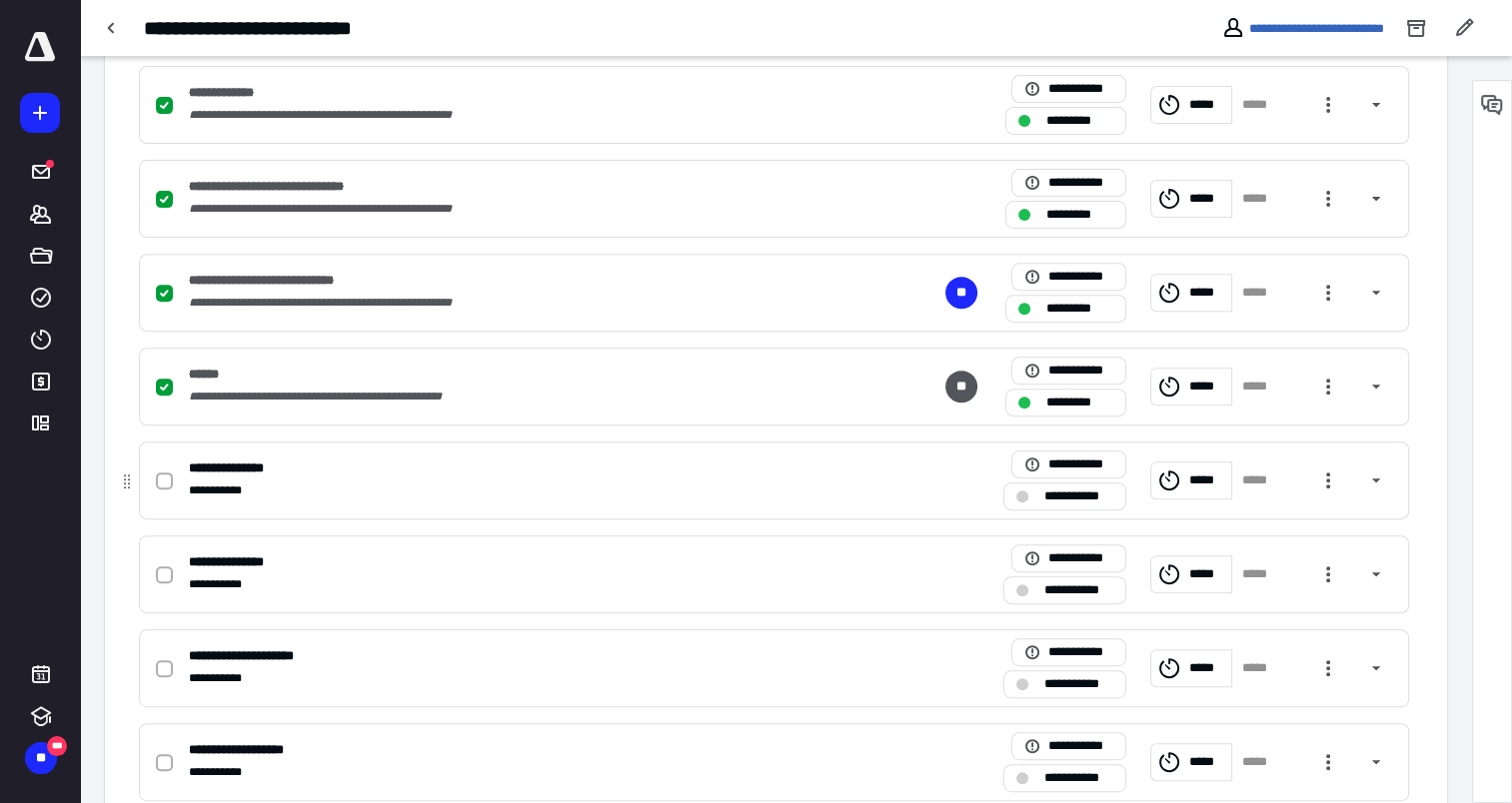 click on "**********" at bounding box center (238, 468) 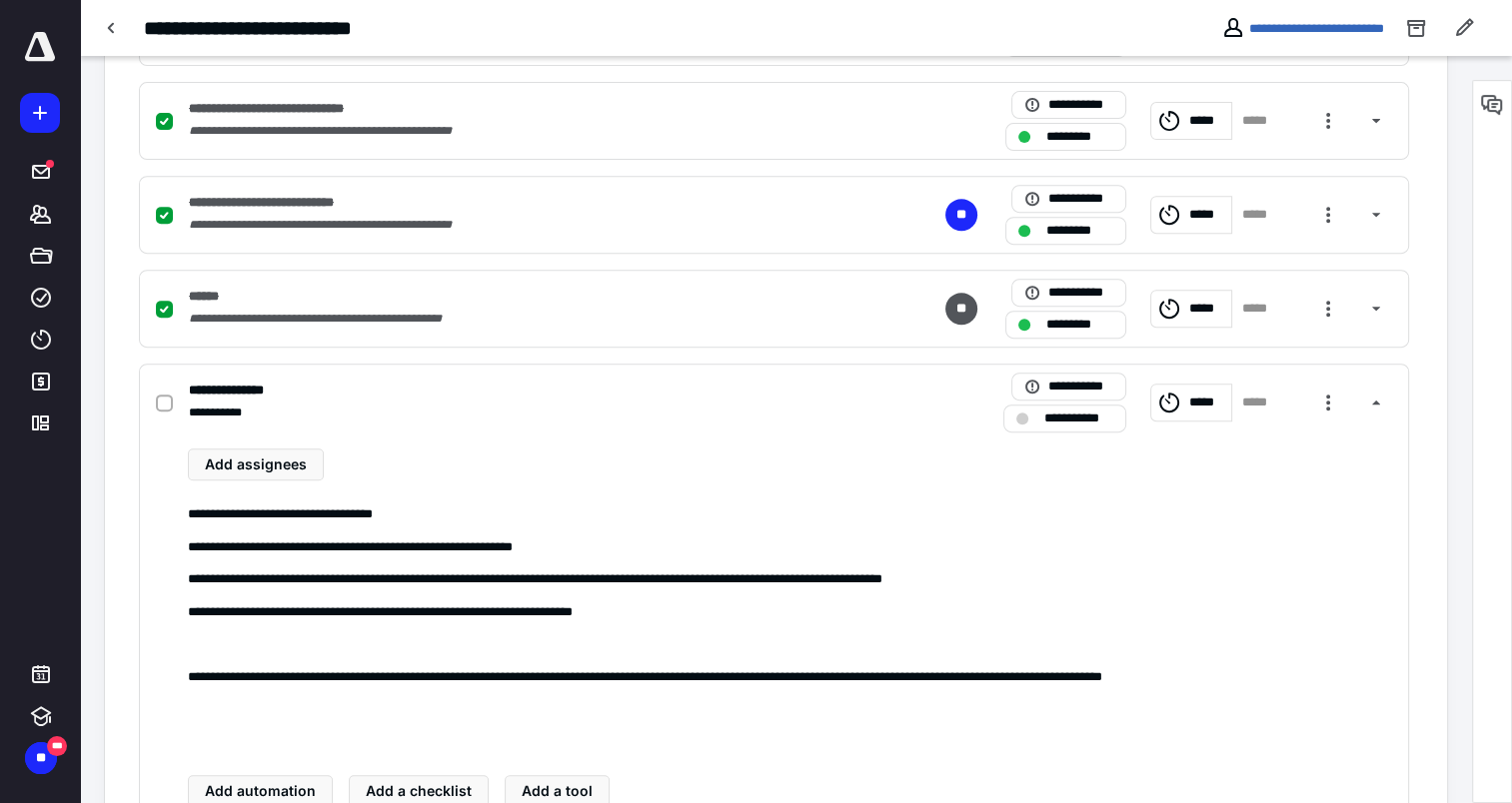 scroll, scrollTop: 899, scrollLeft: 0, axis: vertical 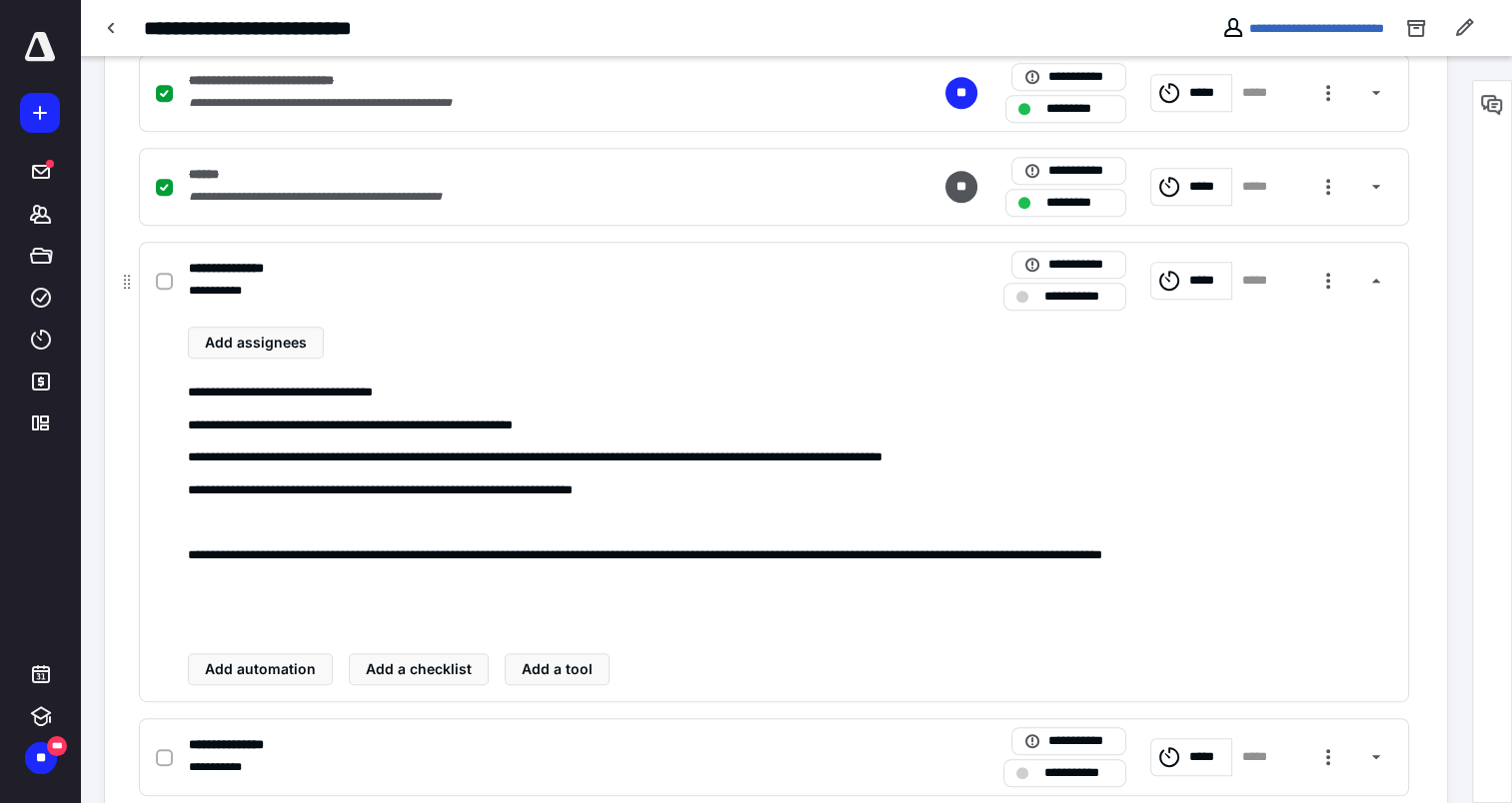 click 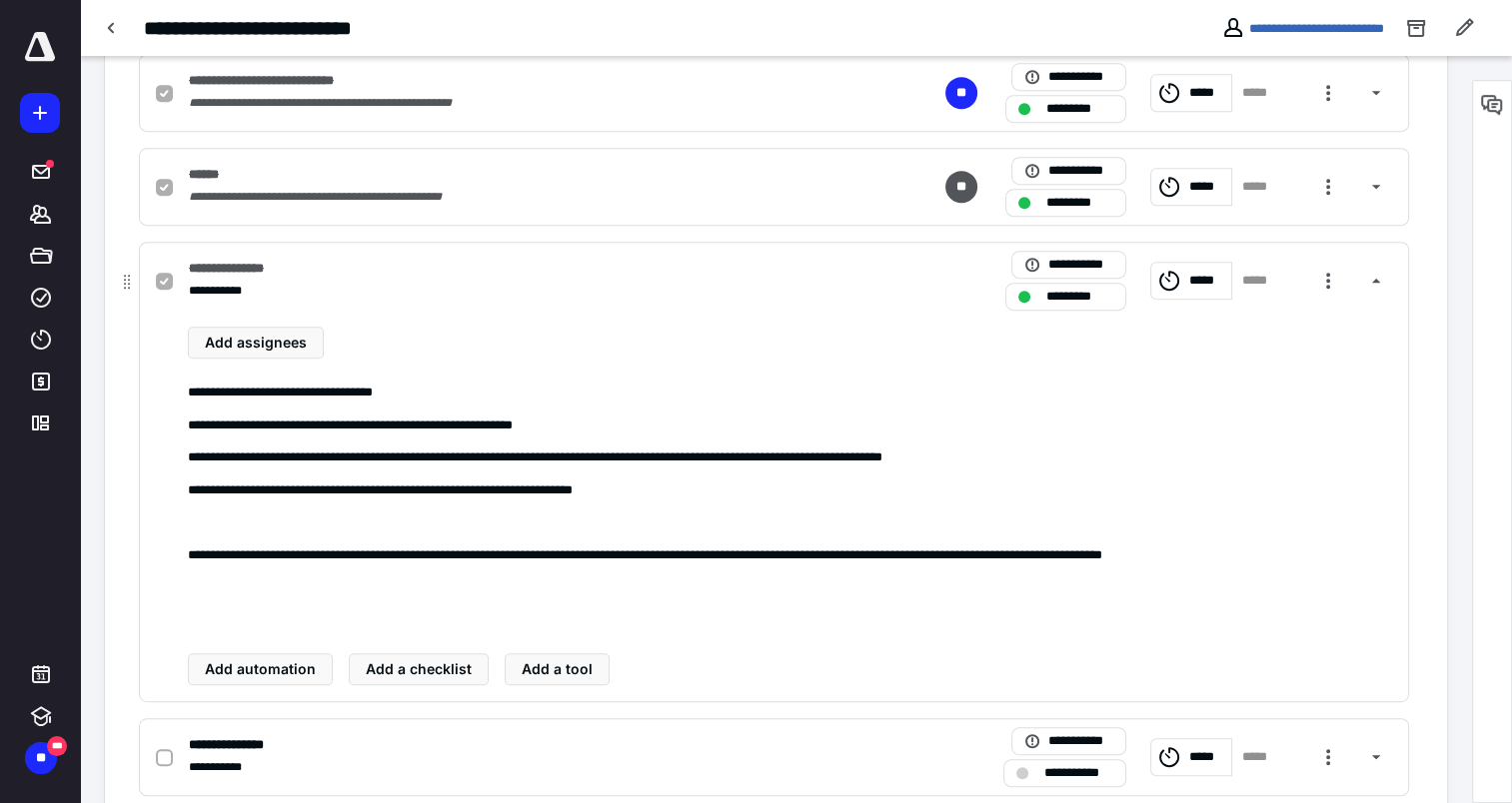 click on "**********" at bounding box center [238, 269] 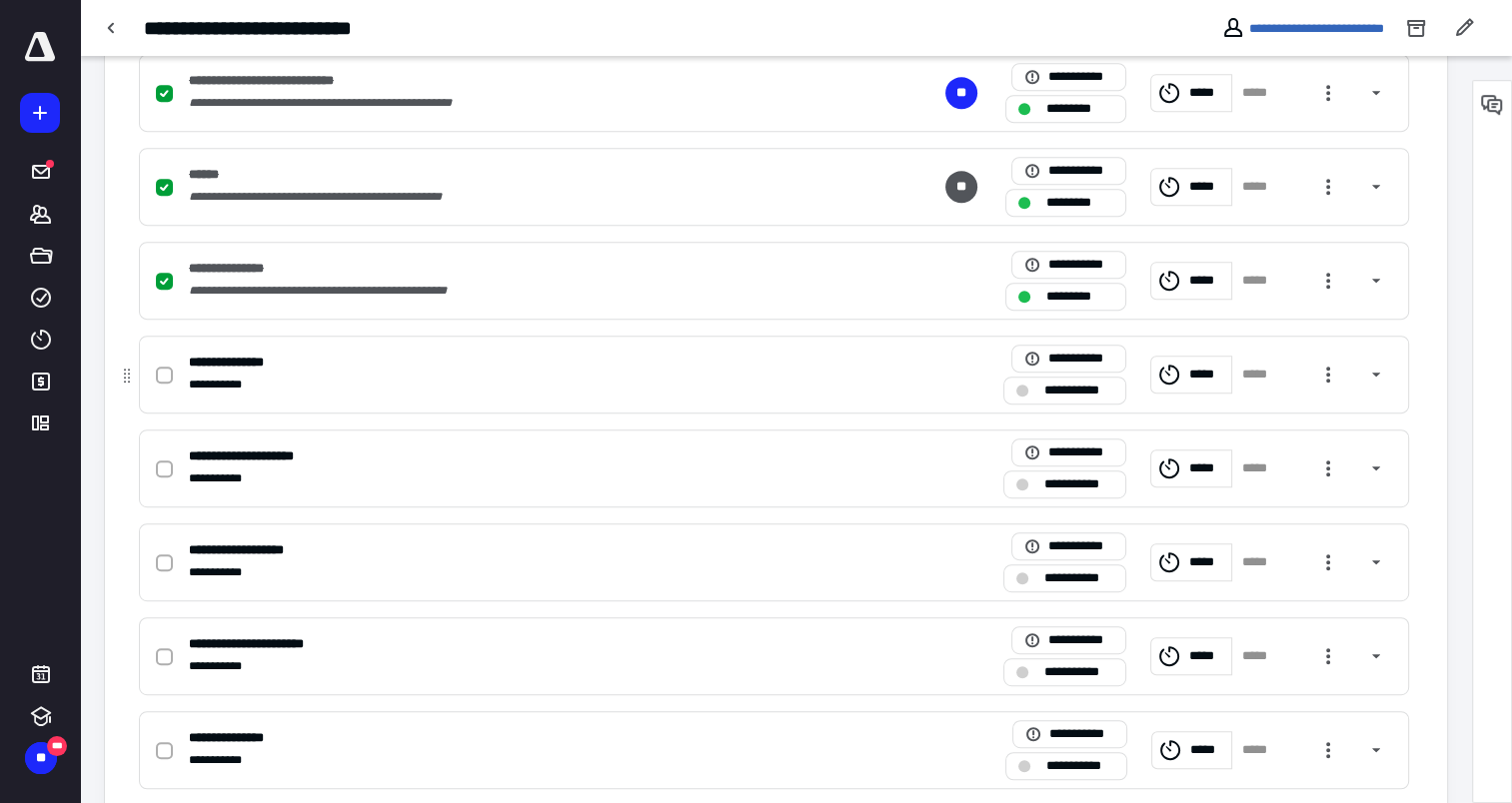 click on "**********" at bounding box center [237, 363] 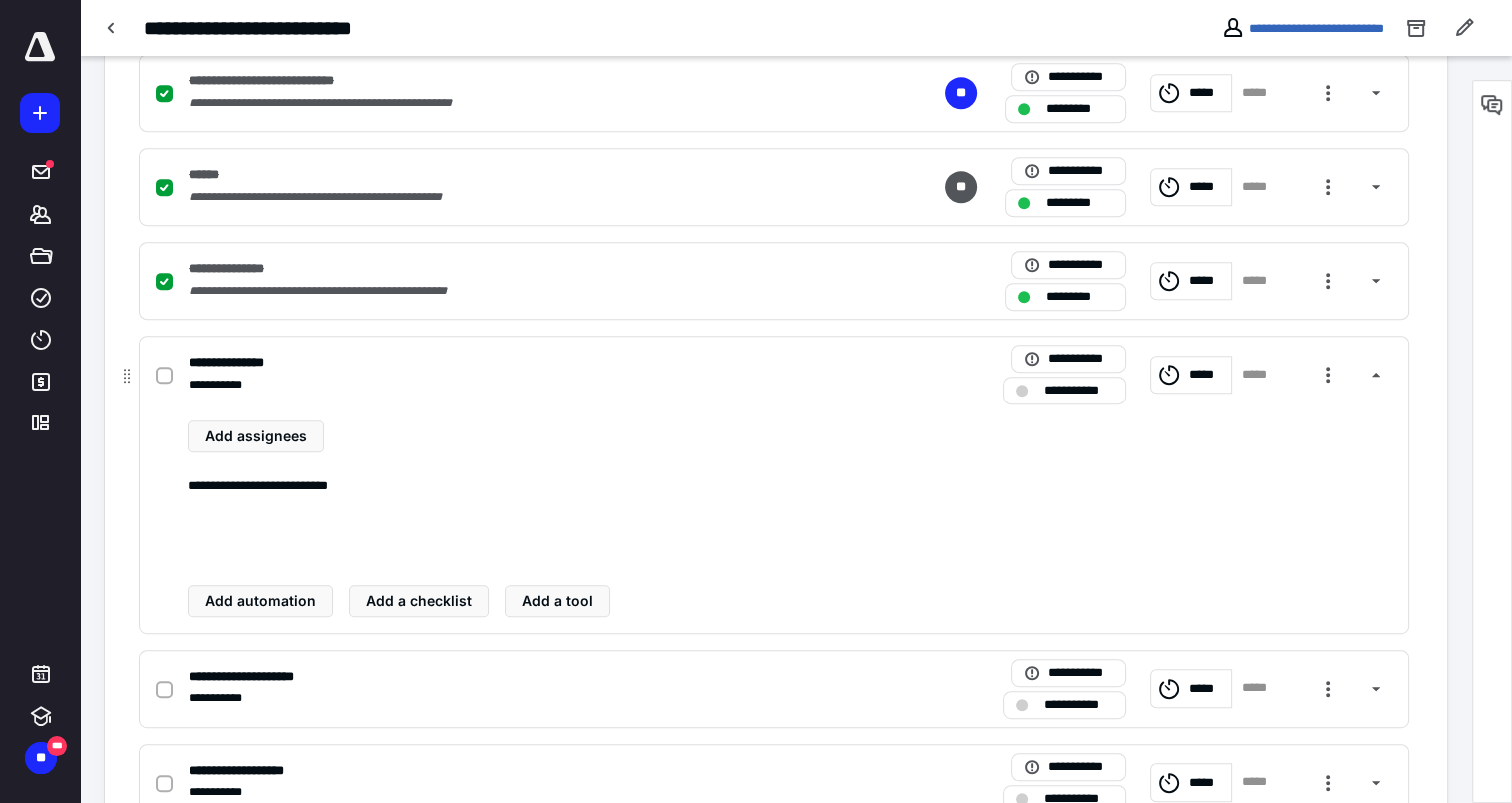 click 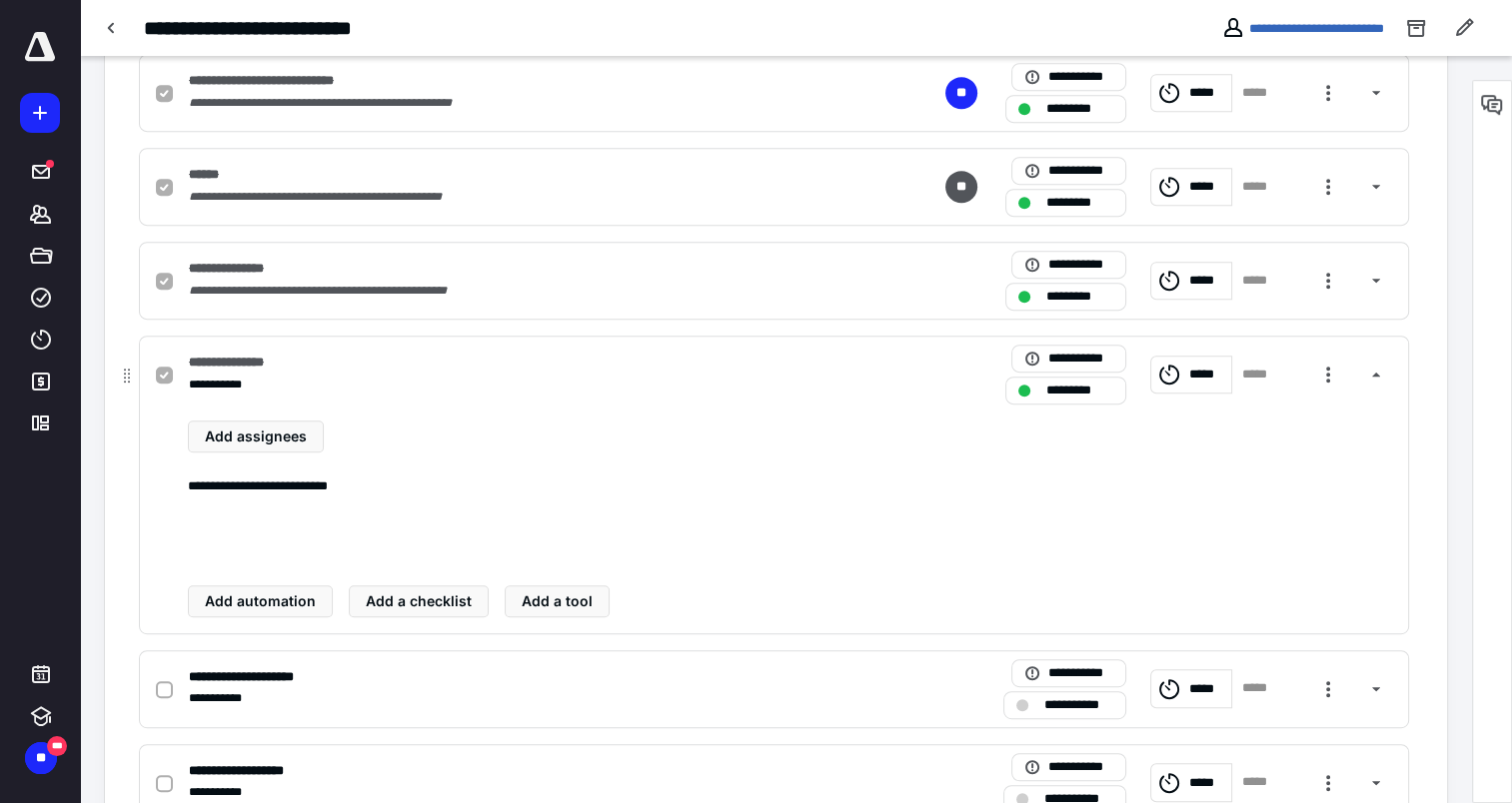 click on "**********" at bounding box center (237, 363) 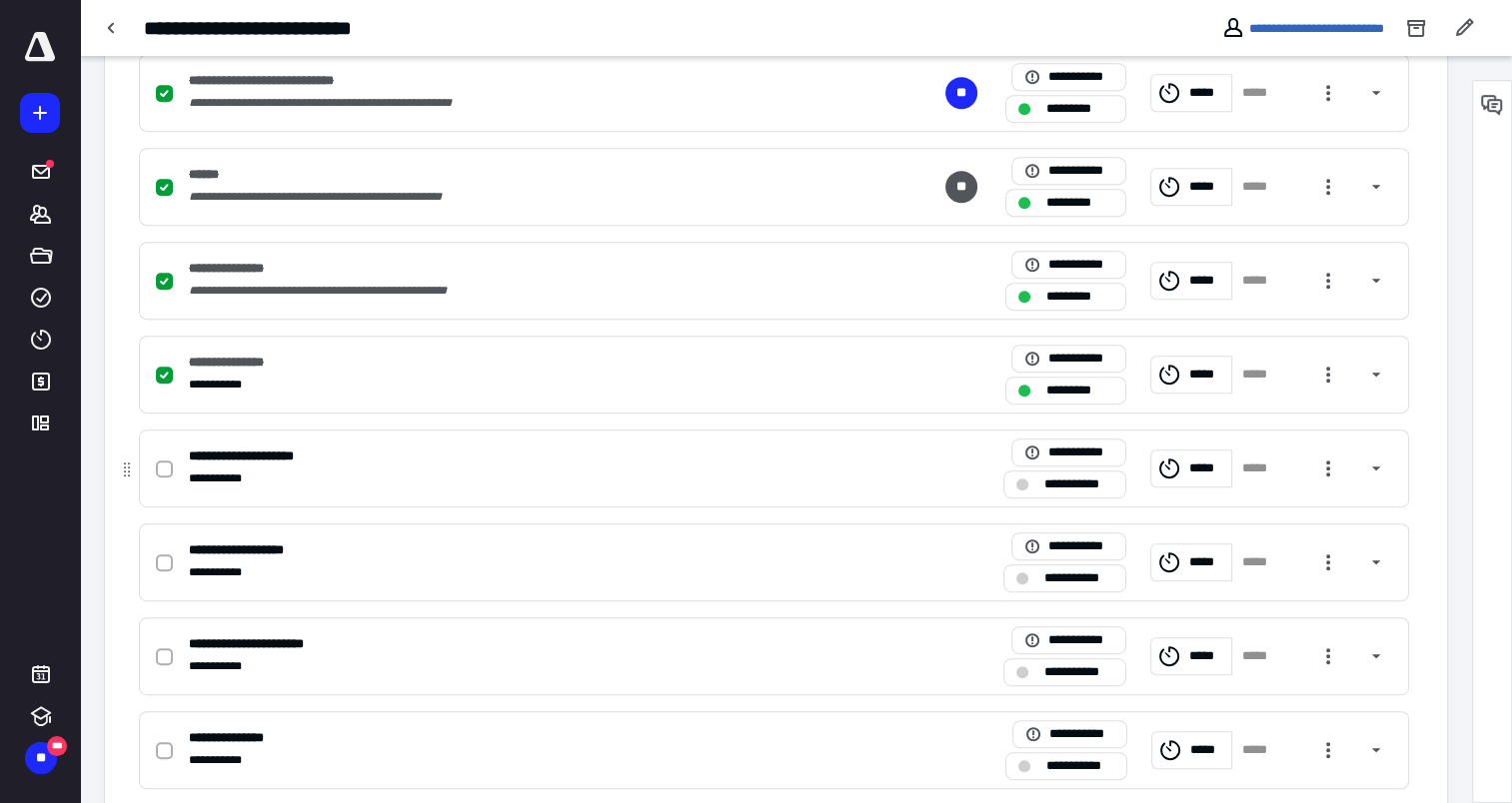 click on "**********" at bounding box center (512, 478) 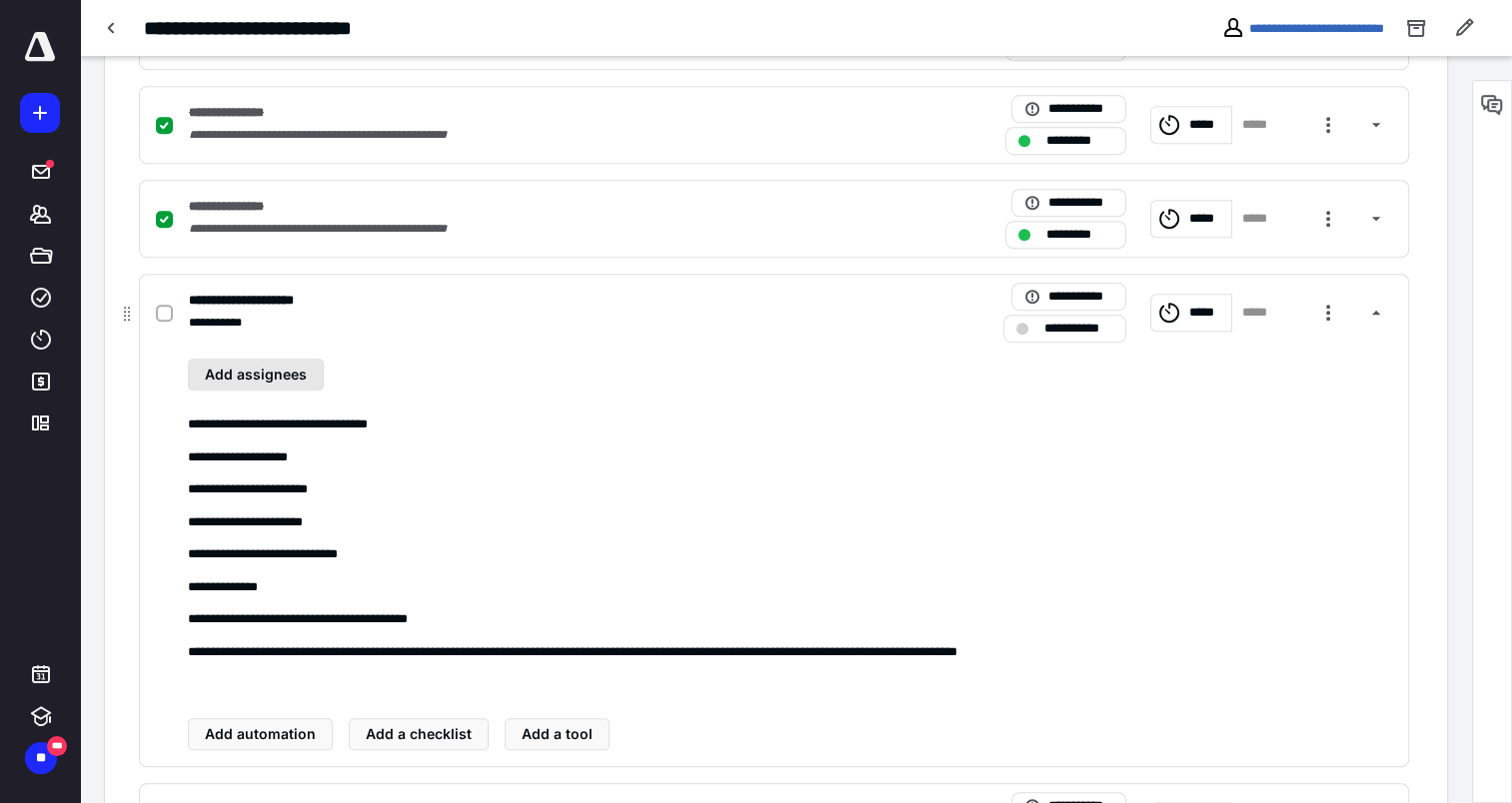 scroll, scrollTop: 1199, scrollLeft: 0, axis: vertical 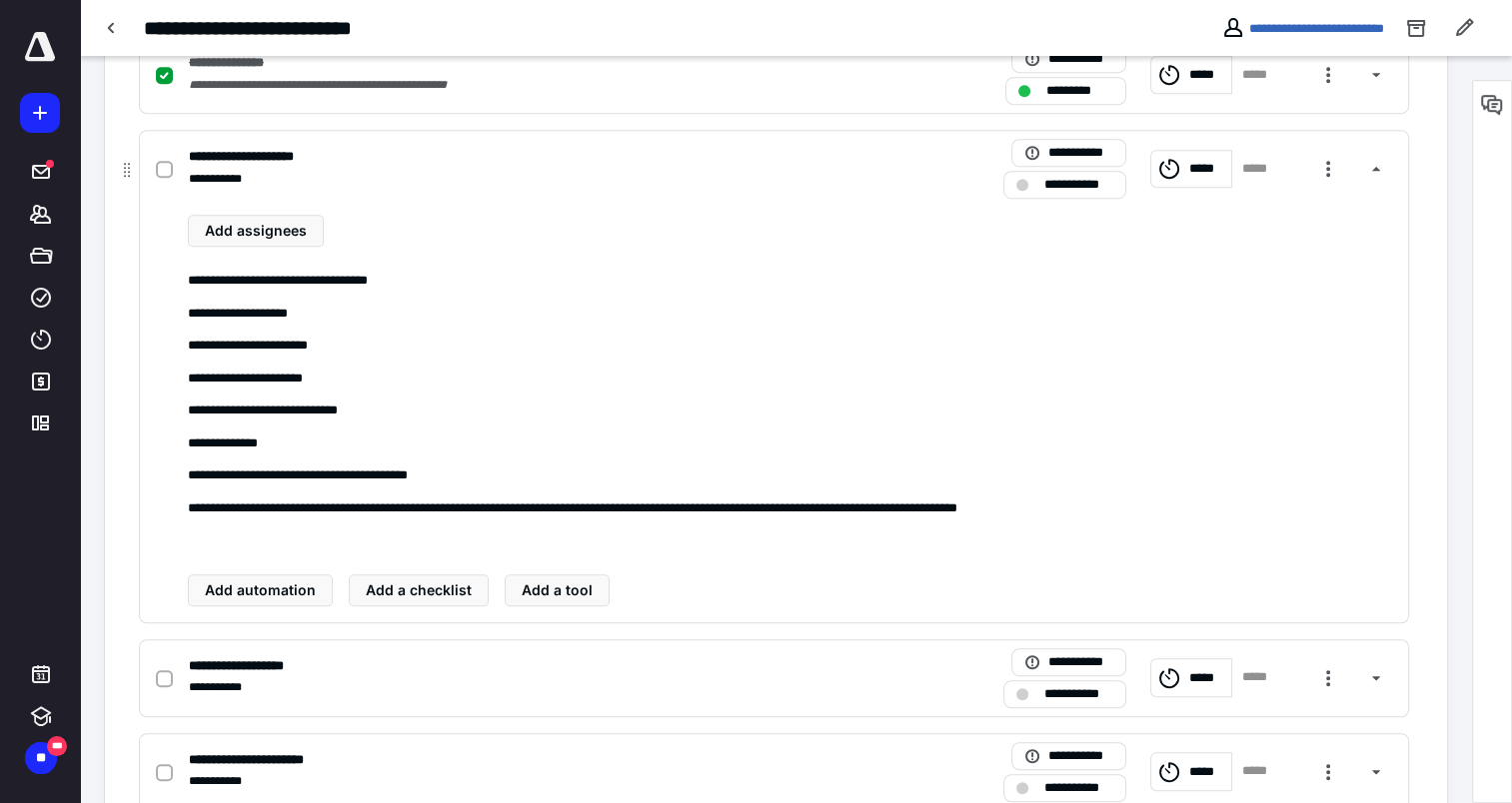 click at bounding box center [164, 170] 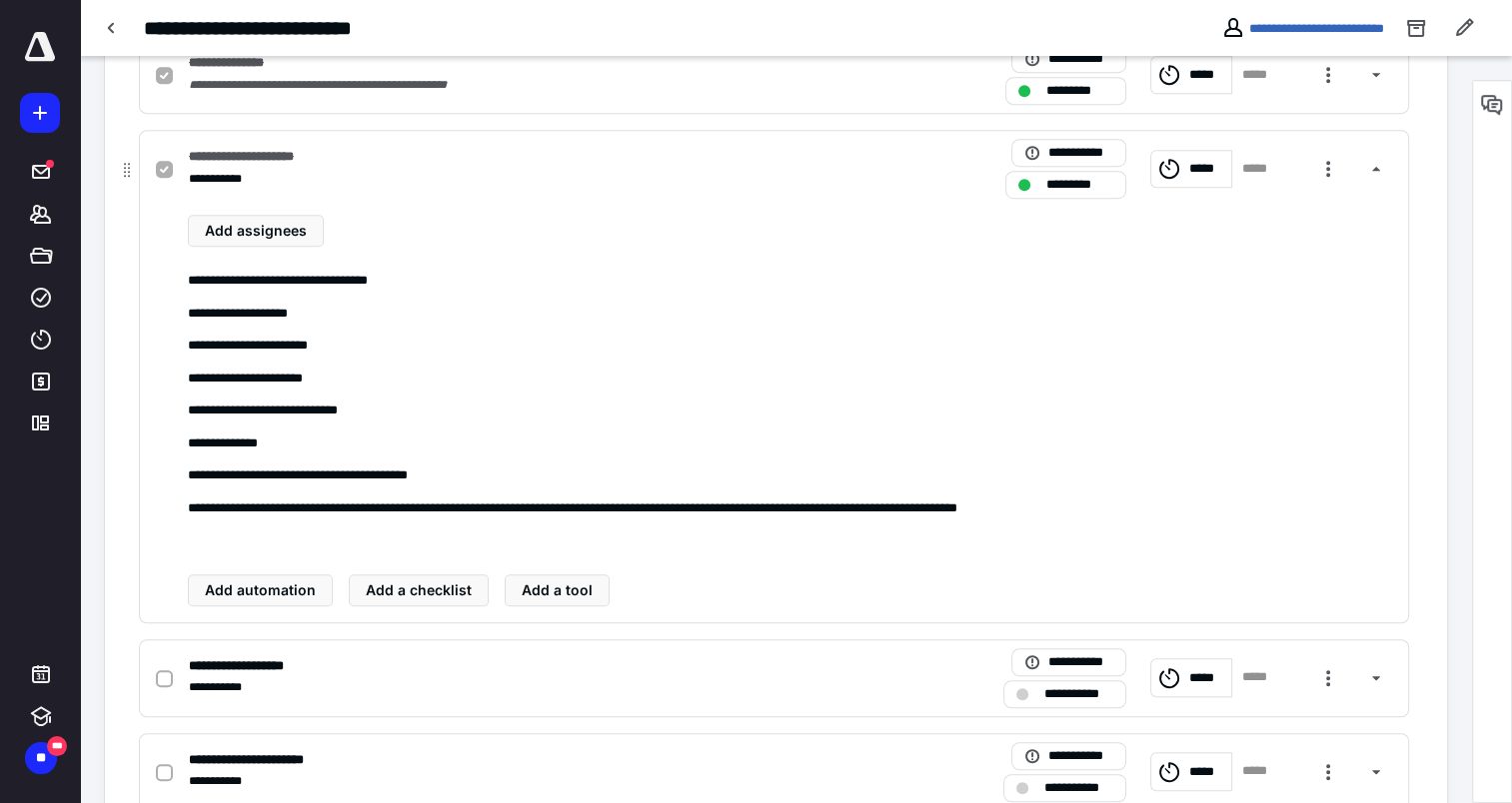click on "**********" at bounding box center [254, 157] 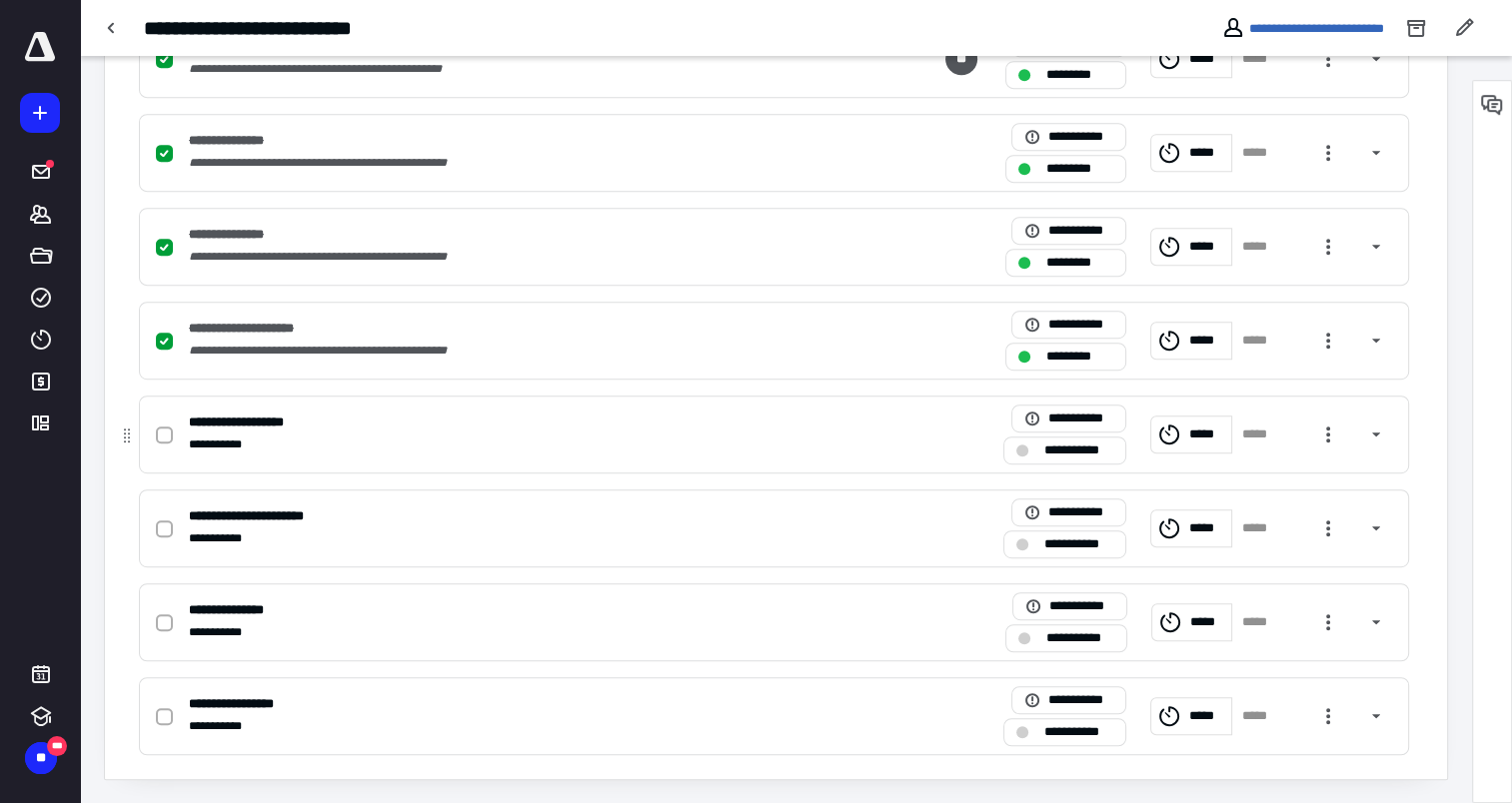click on "**********" at bounding box center [223, 444] 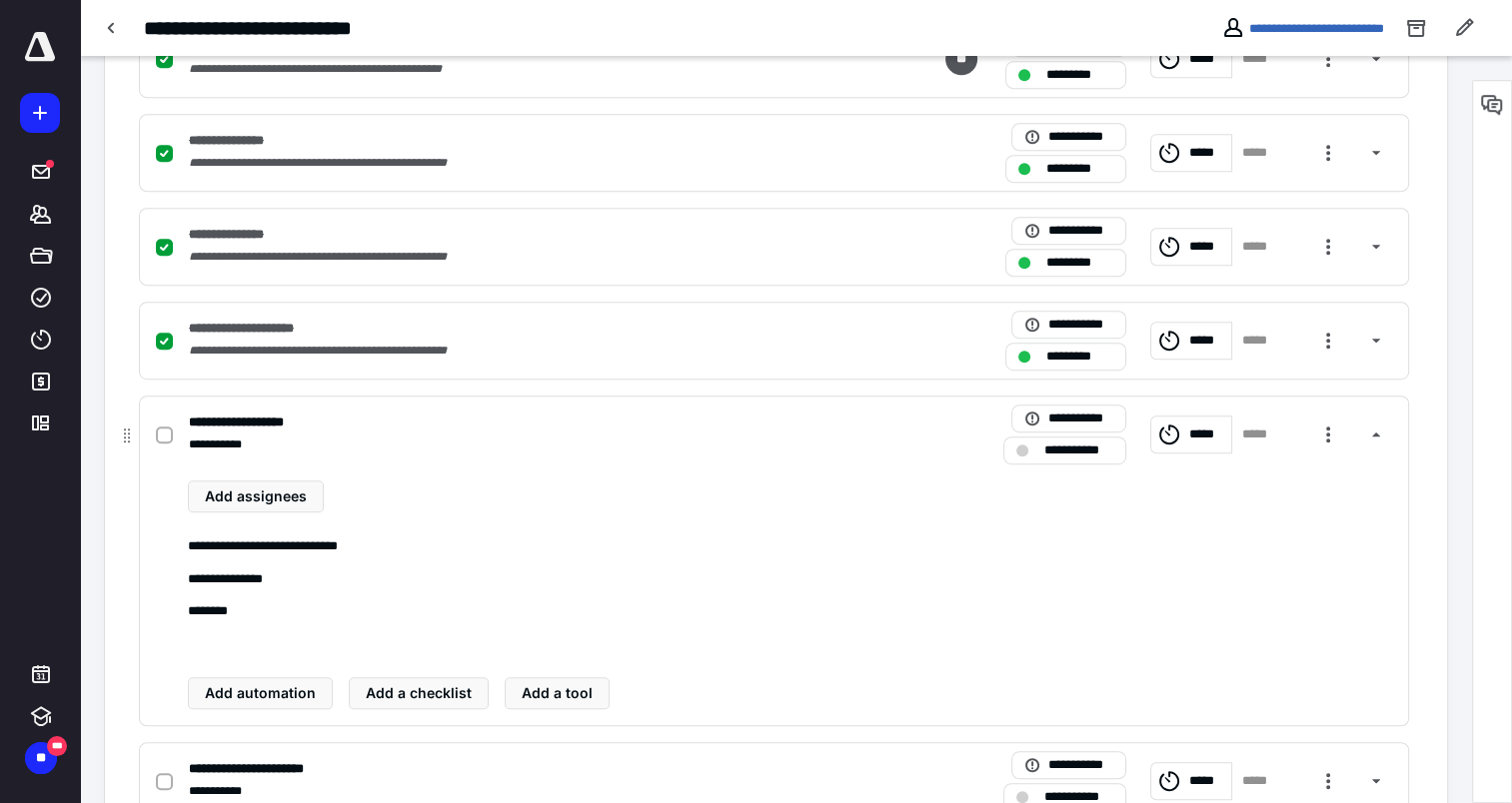 scroll, scrollTop: 1199, scrollLeft: 0, axis: vertical 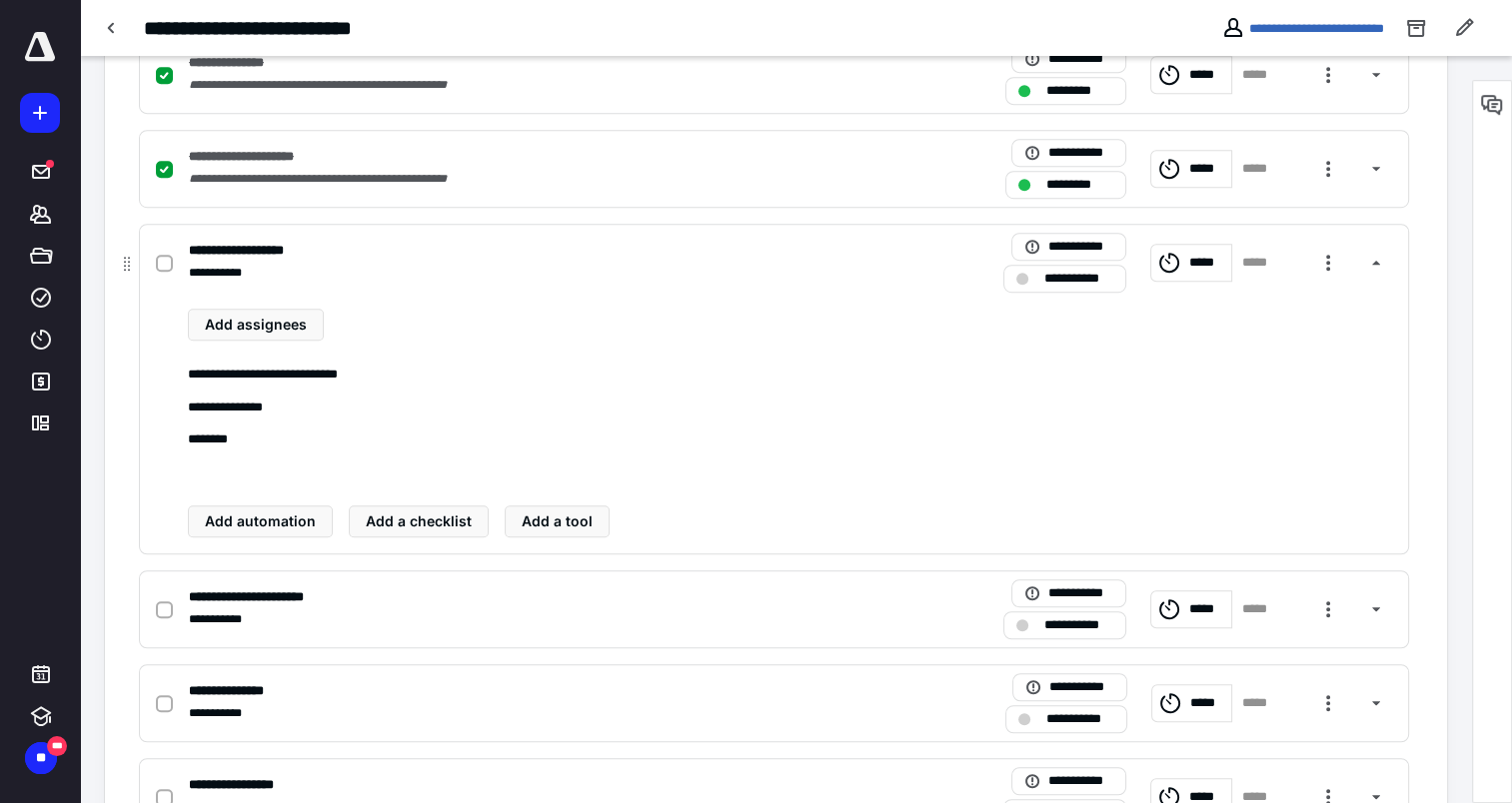 click at bounding box center [164, 264] 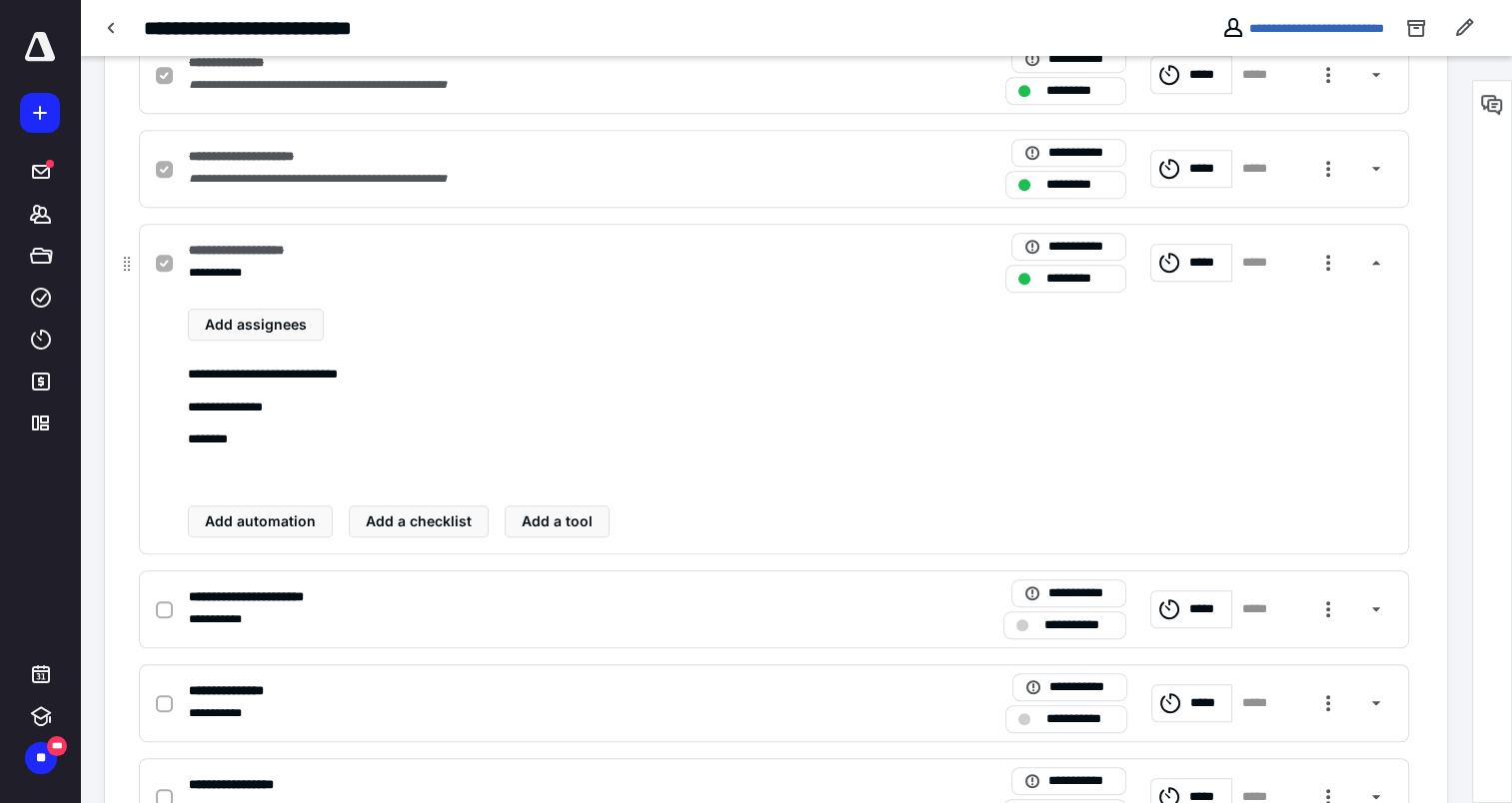 click on "**********" at bounding box center [250, 251] 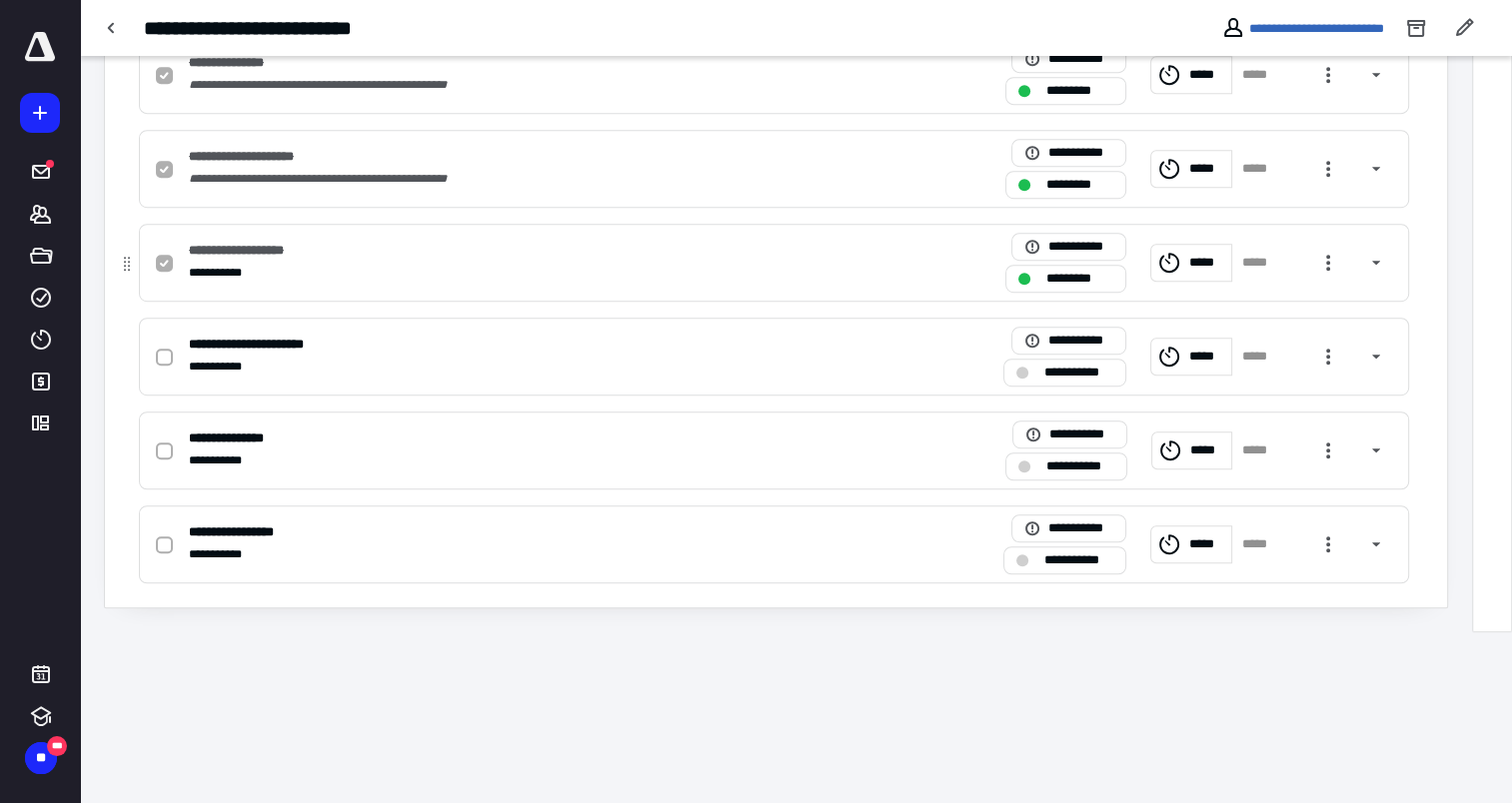scroll, scrollTop: 1027, scrollLeft: 0, axis: vertical 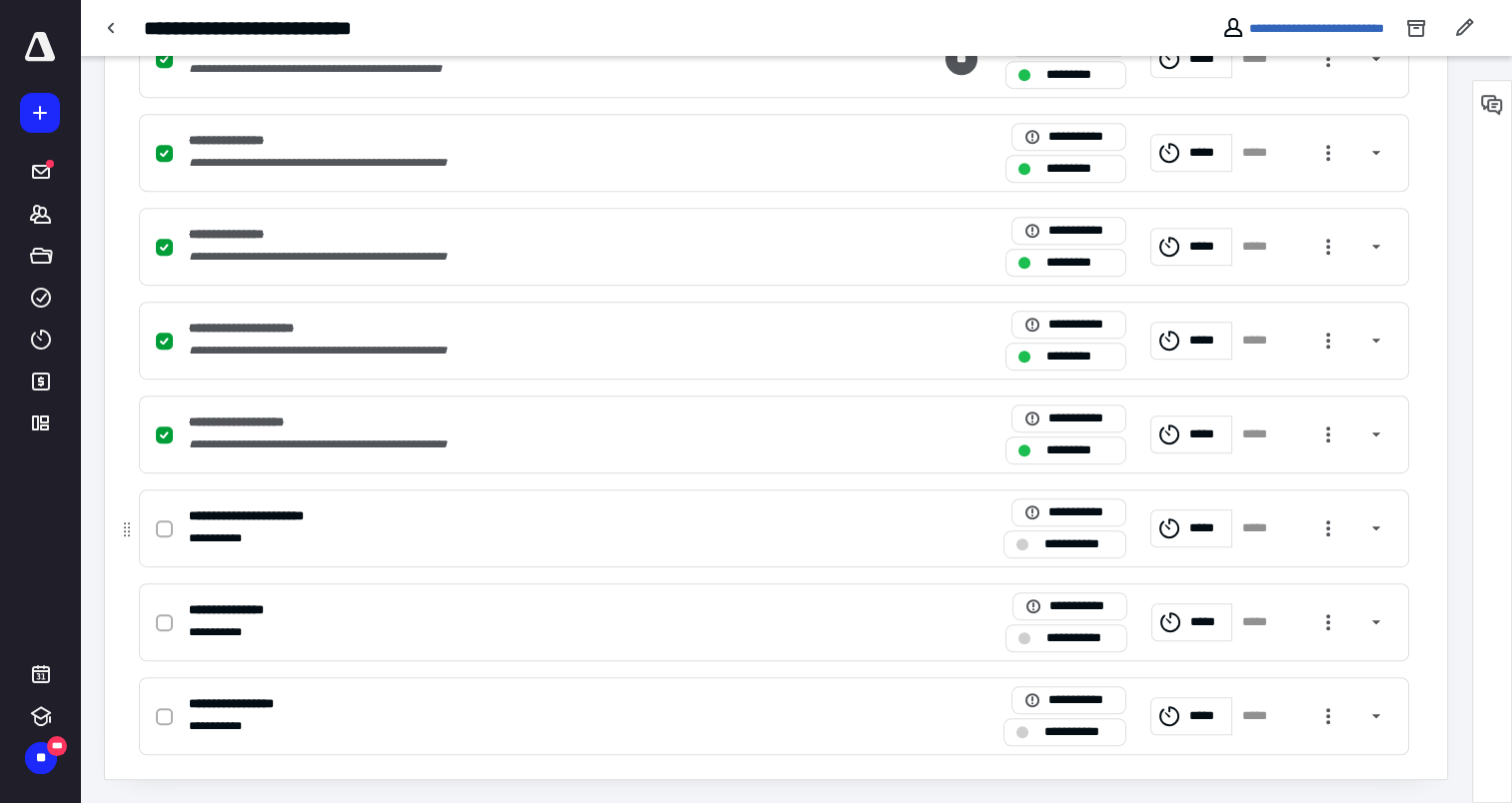 click on "**********" at bounding box center (270, 516) 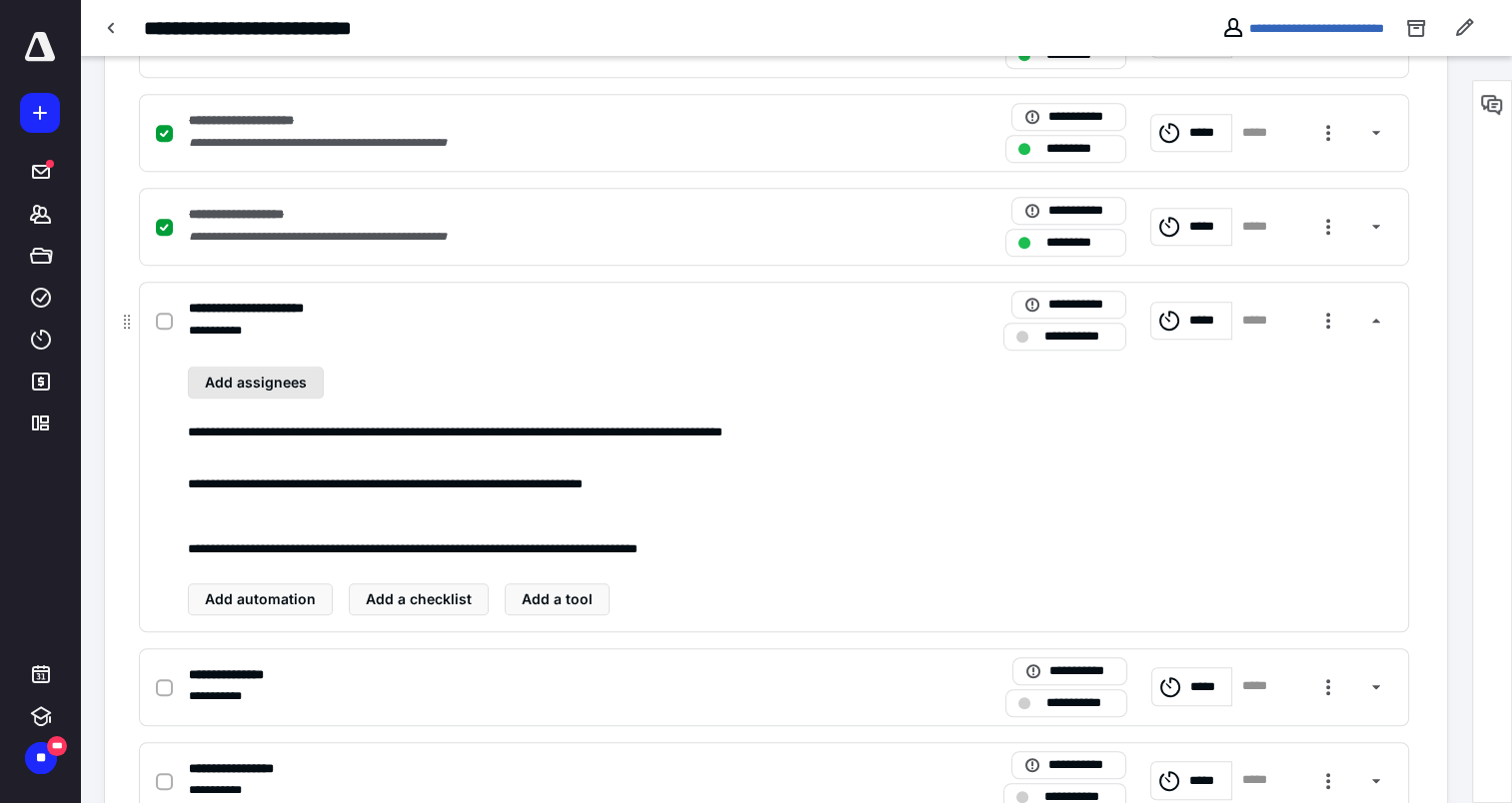 scroll, scrollTop: 1298, scrollLeft: 0, axis: vertical 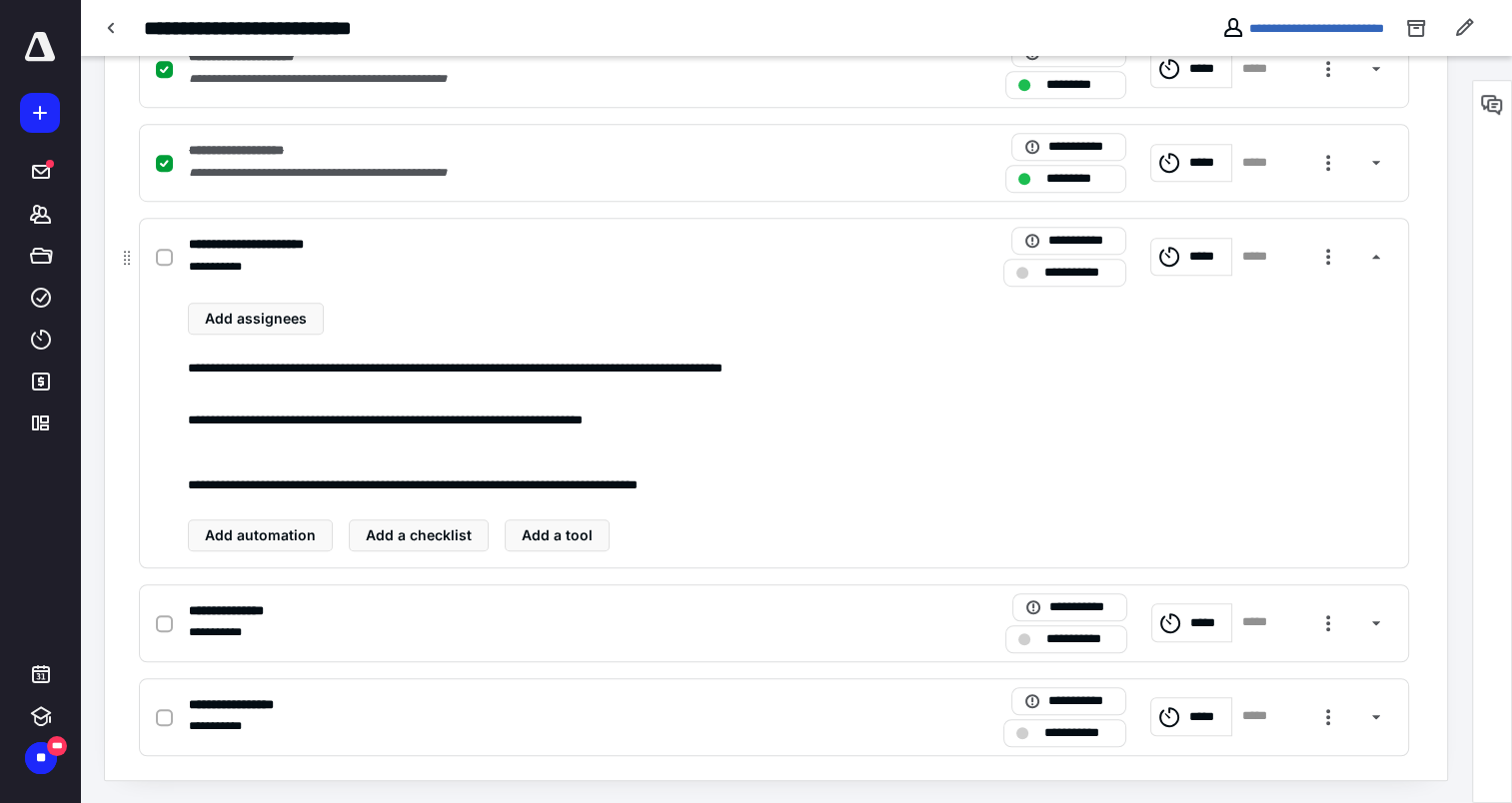 click at bounding box center (164, 258) 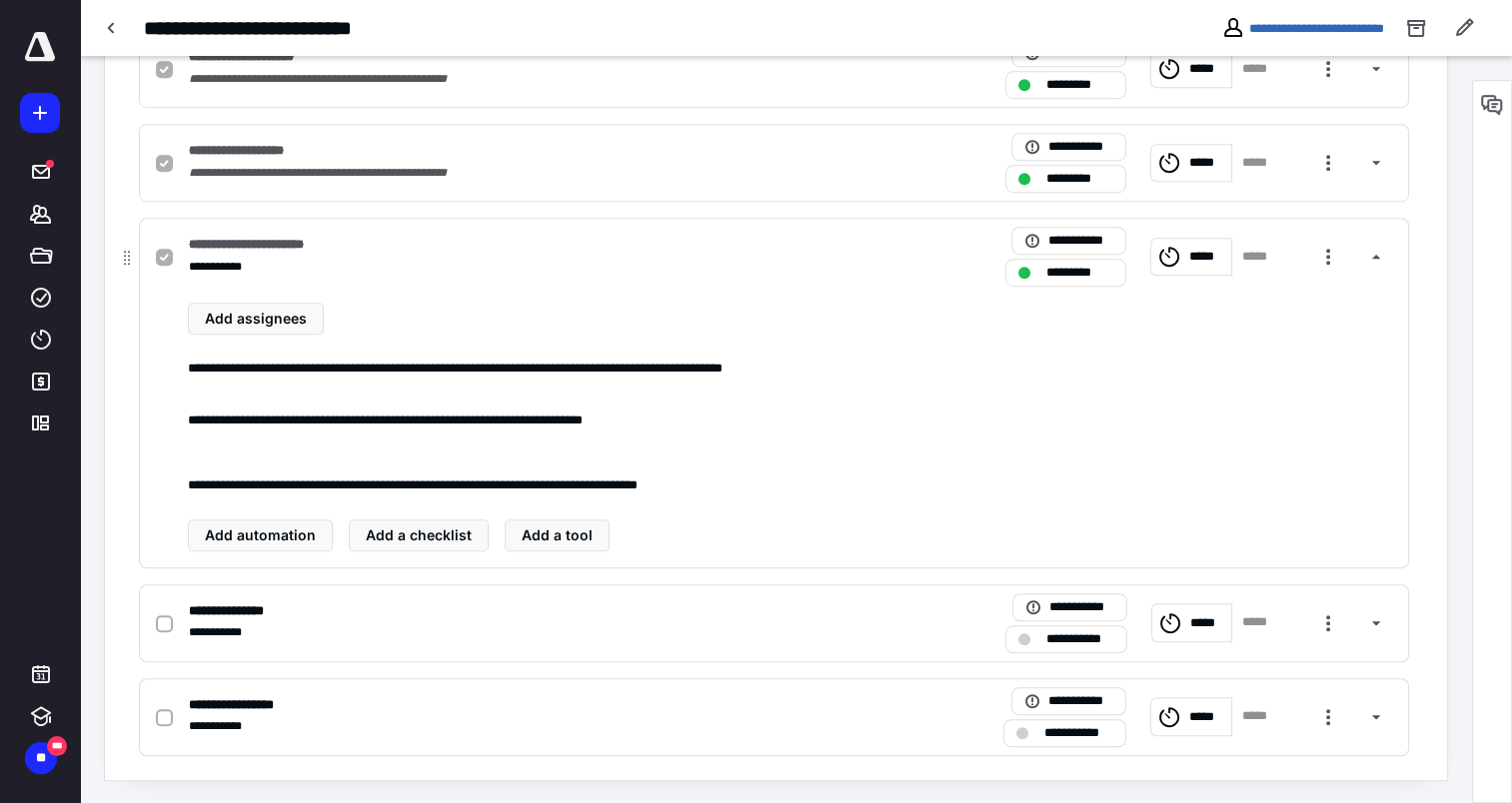 click on "**********" at bounding box center [270, 245] 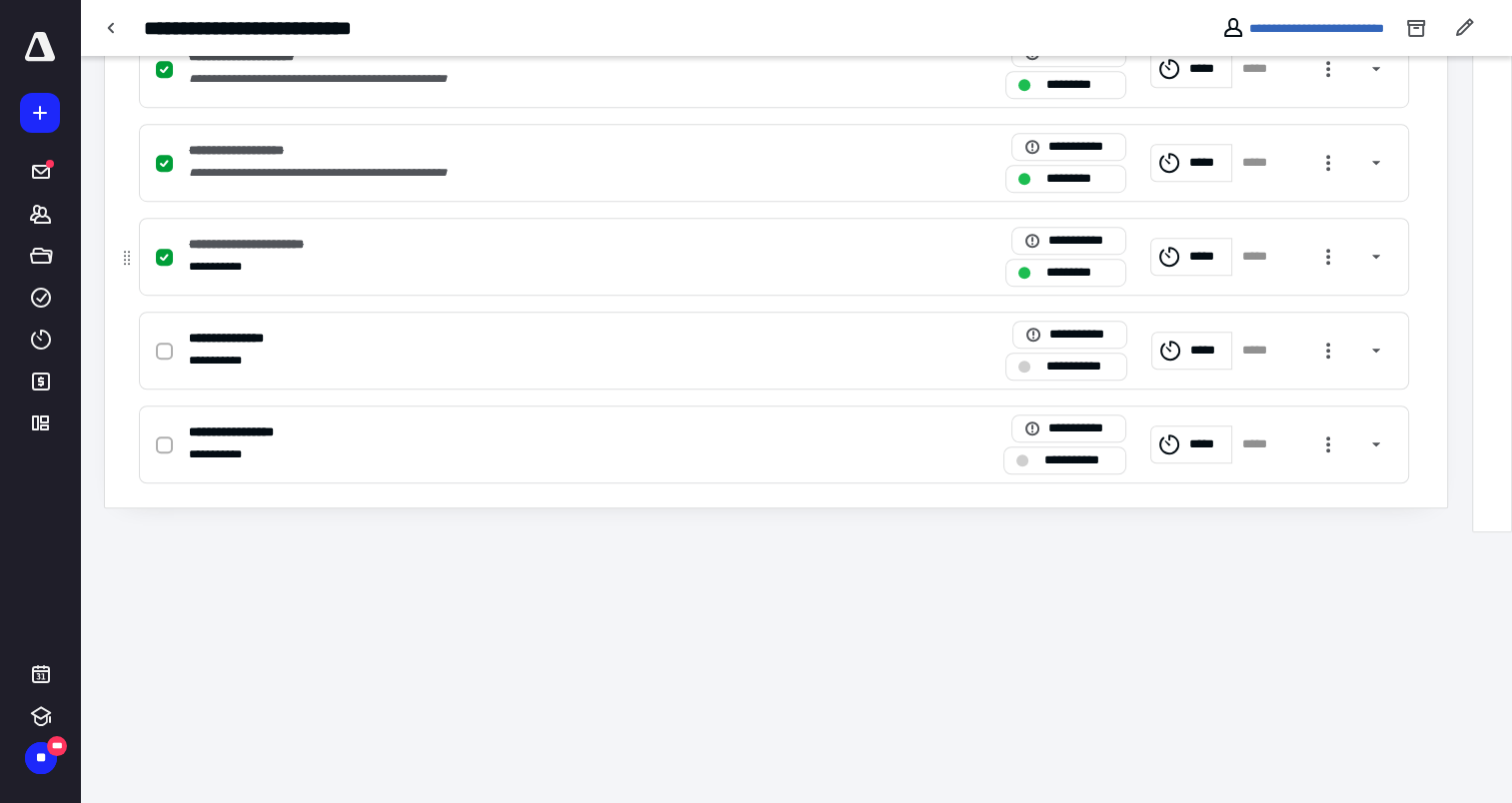 scroll, scrollTop: 1027, scrollLeft: 0, axis: vertical 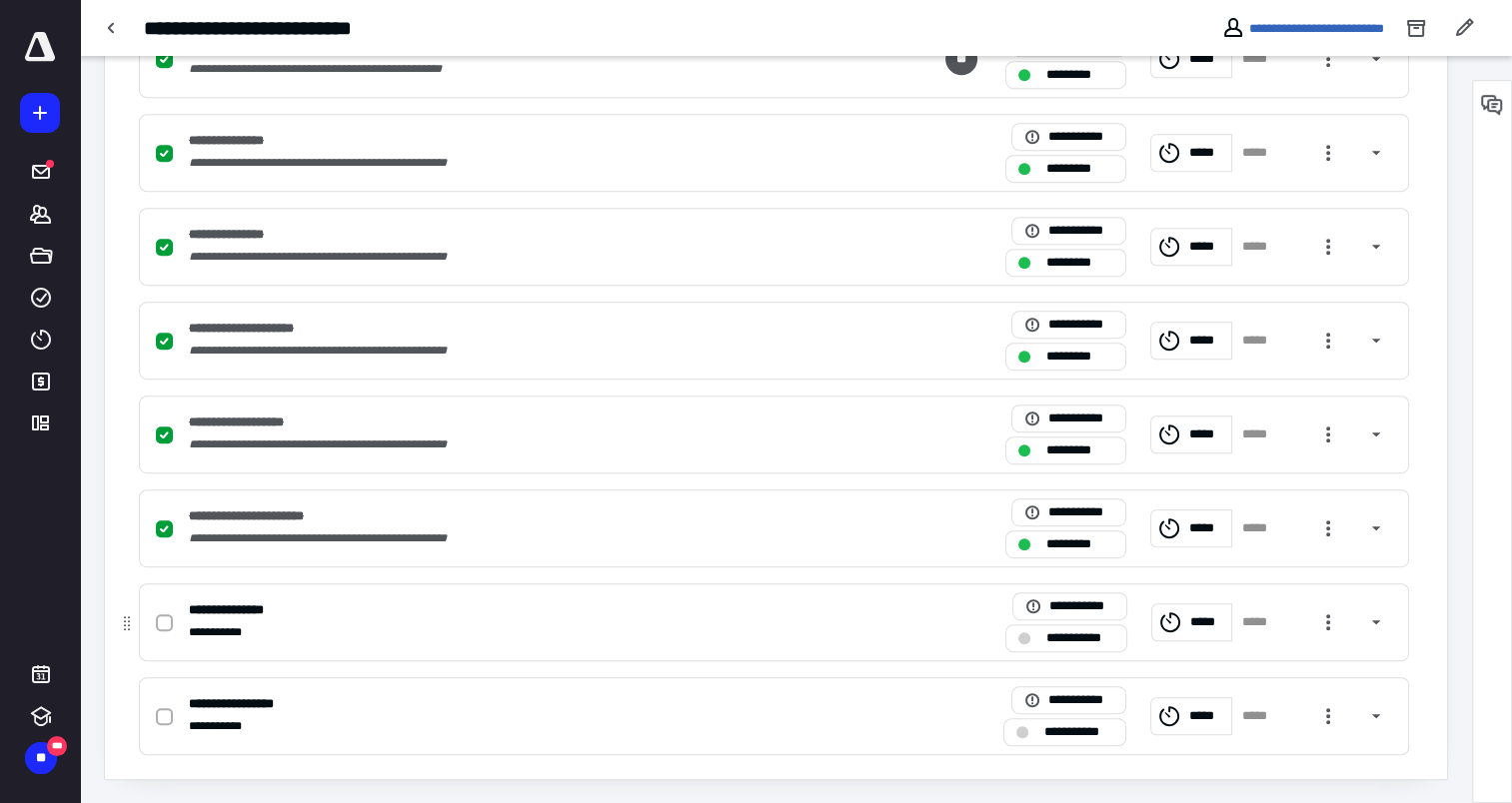 click on "**********" at bounding box center (248, 610) 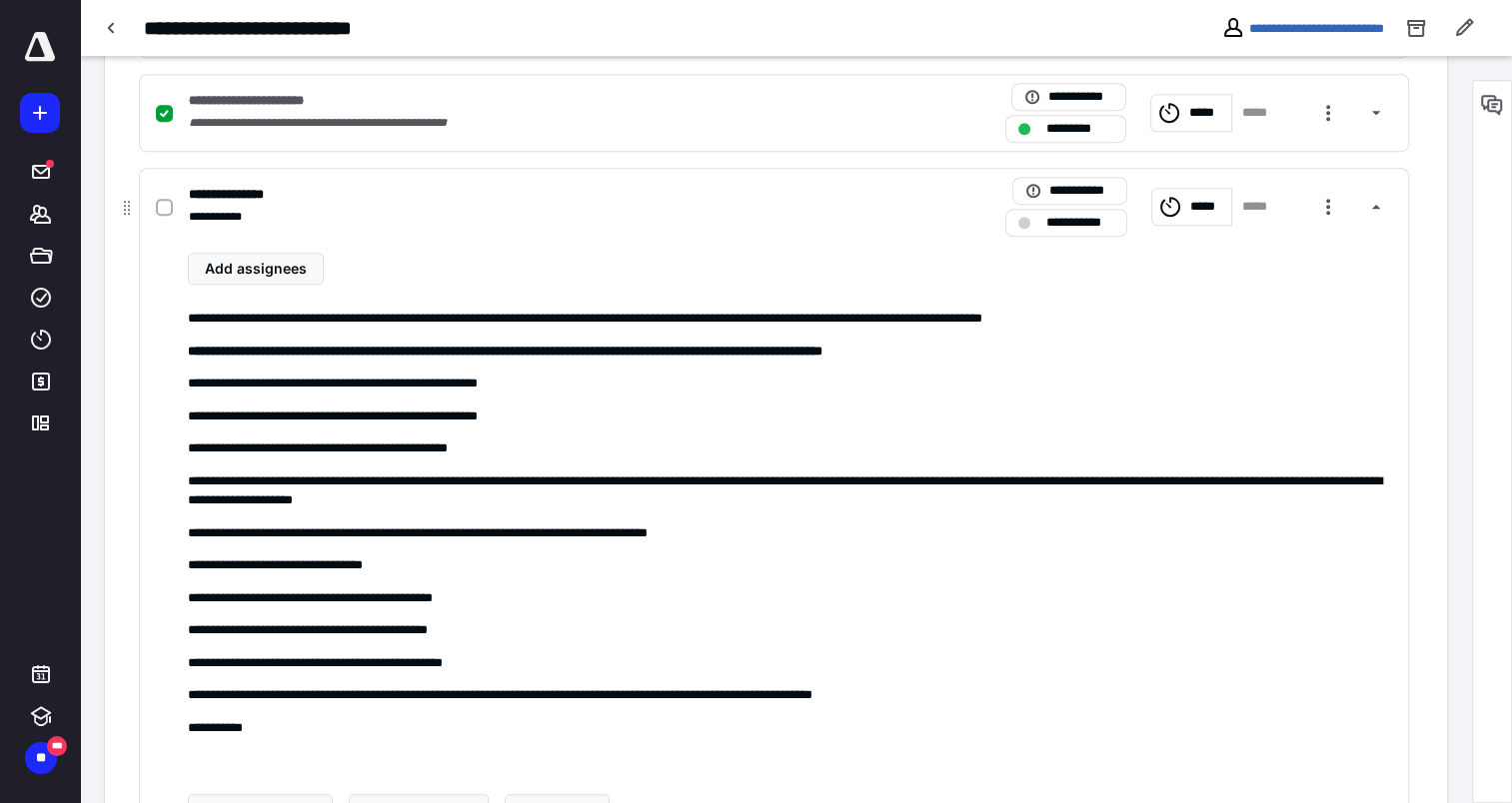 scroll, scrollTop: 1398, scrollLeft: 0, axis: vertical 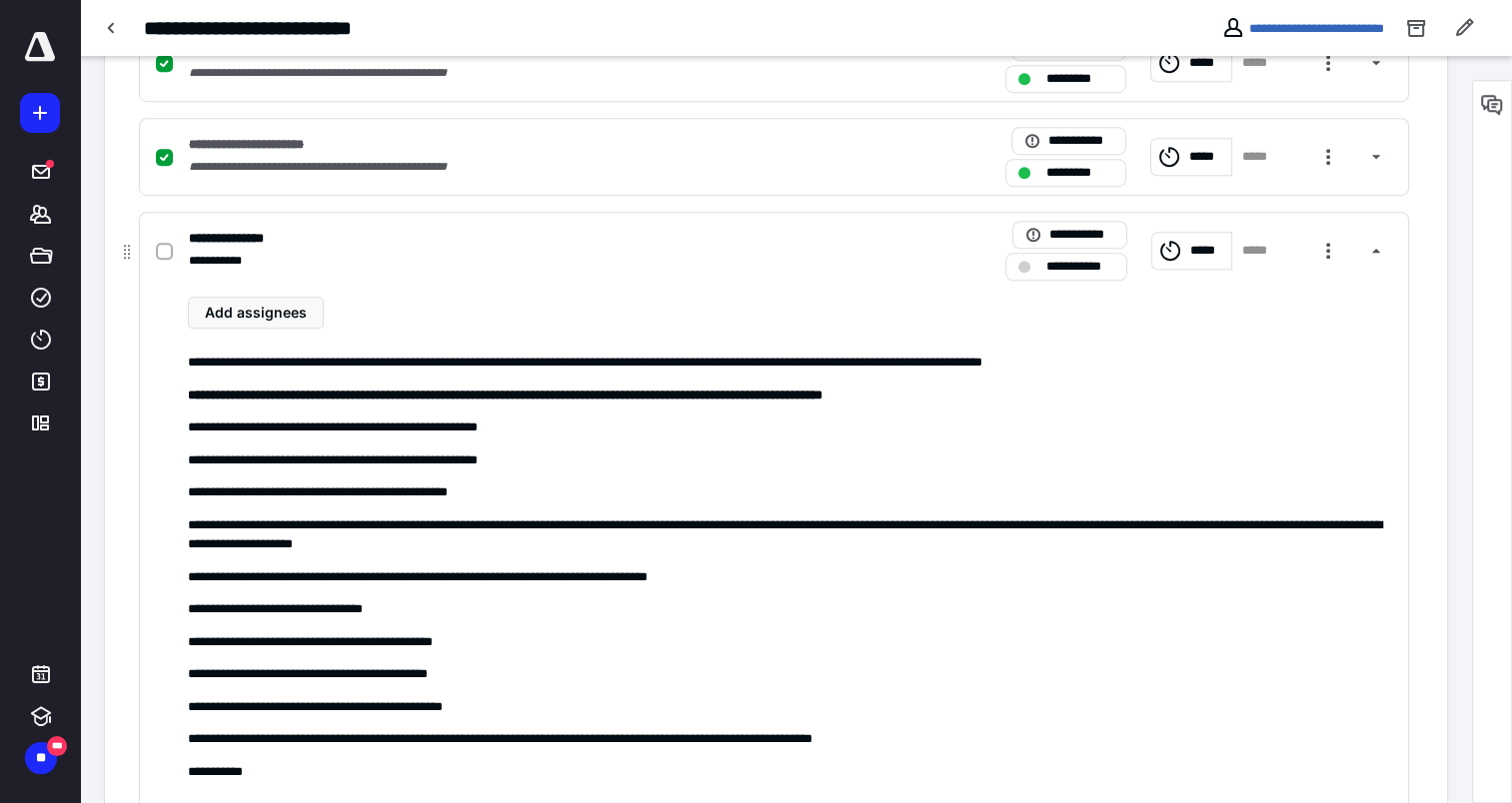 click at bounding box center [164, 252] 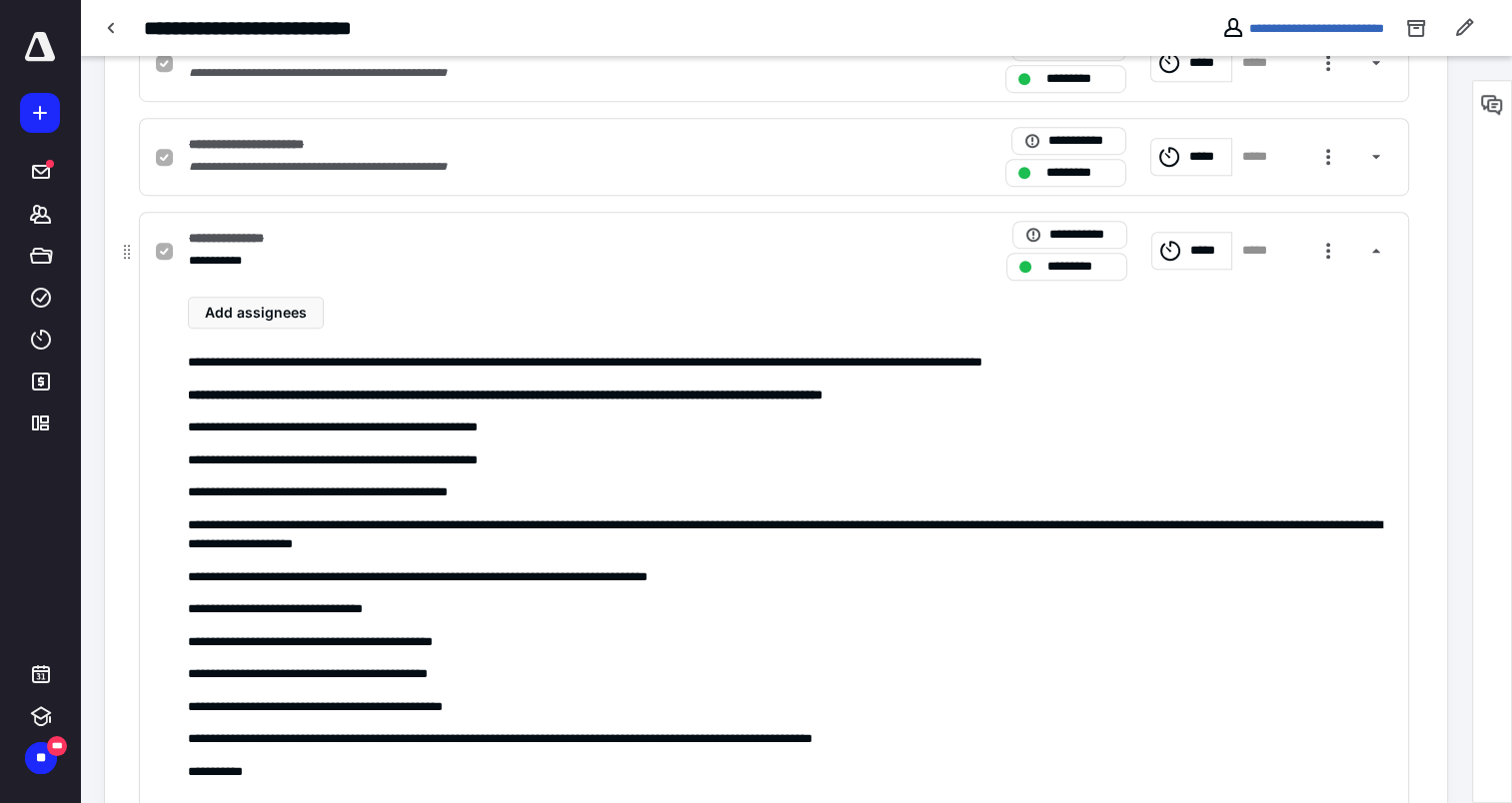 click on "**********" at bounding box center [512, 261] 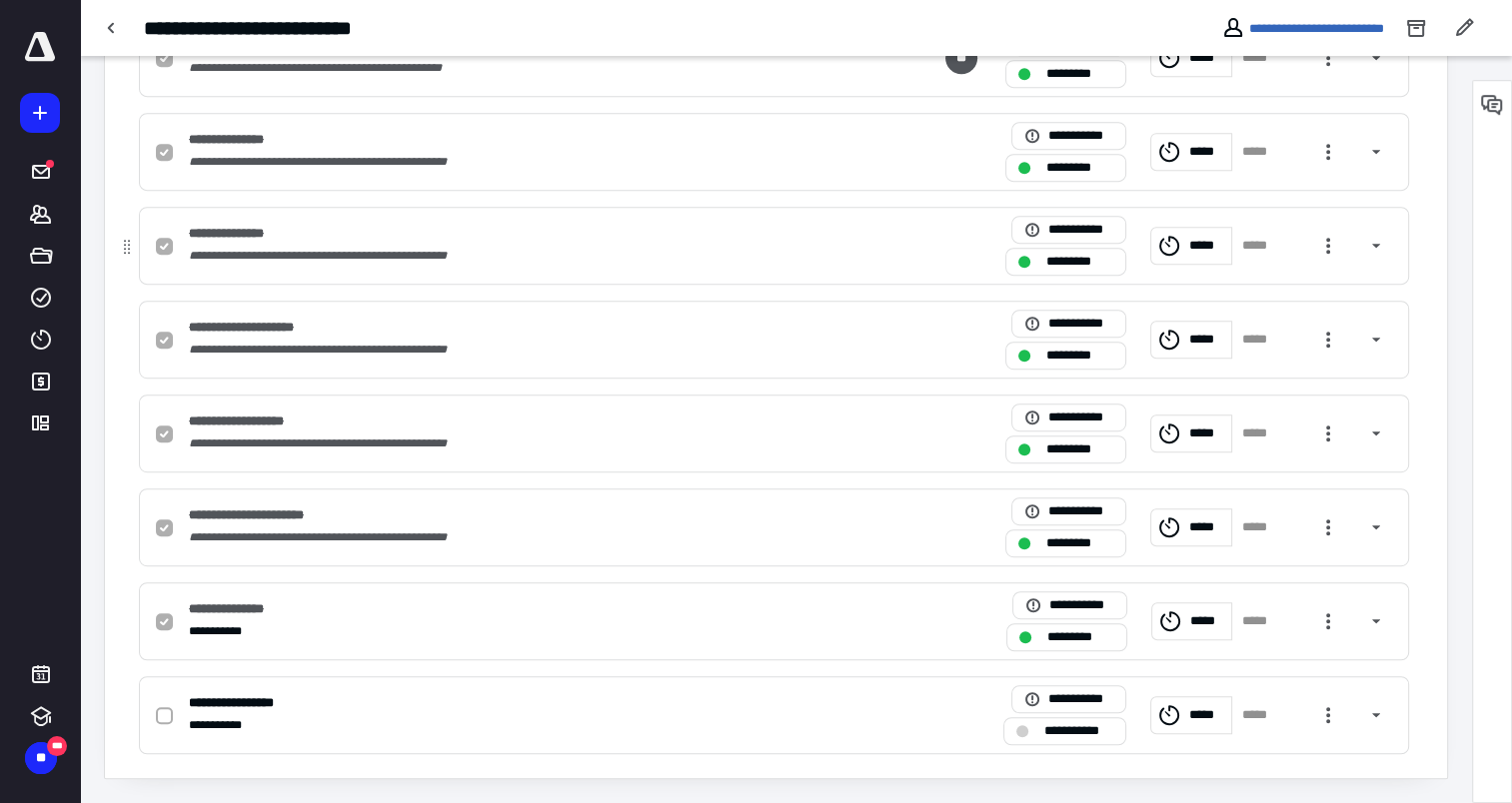 scroll, scrollTop: 1027, scrollLeft: 0, axis: vertical 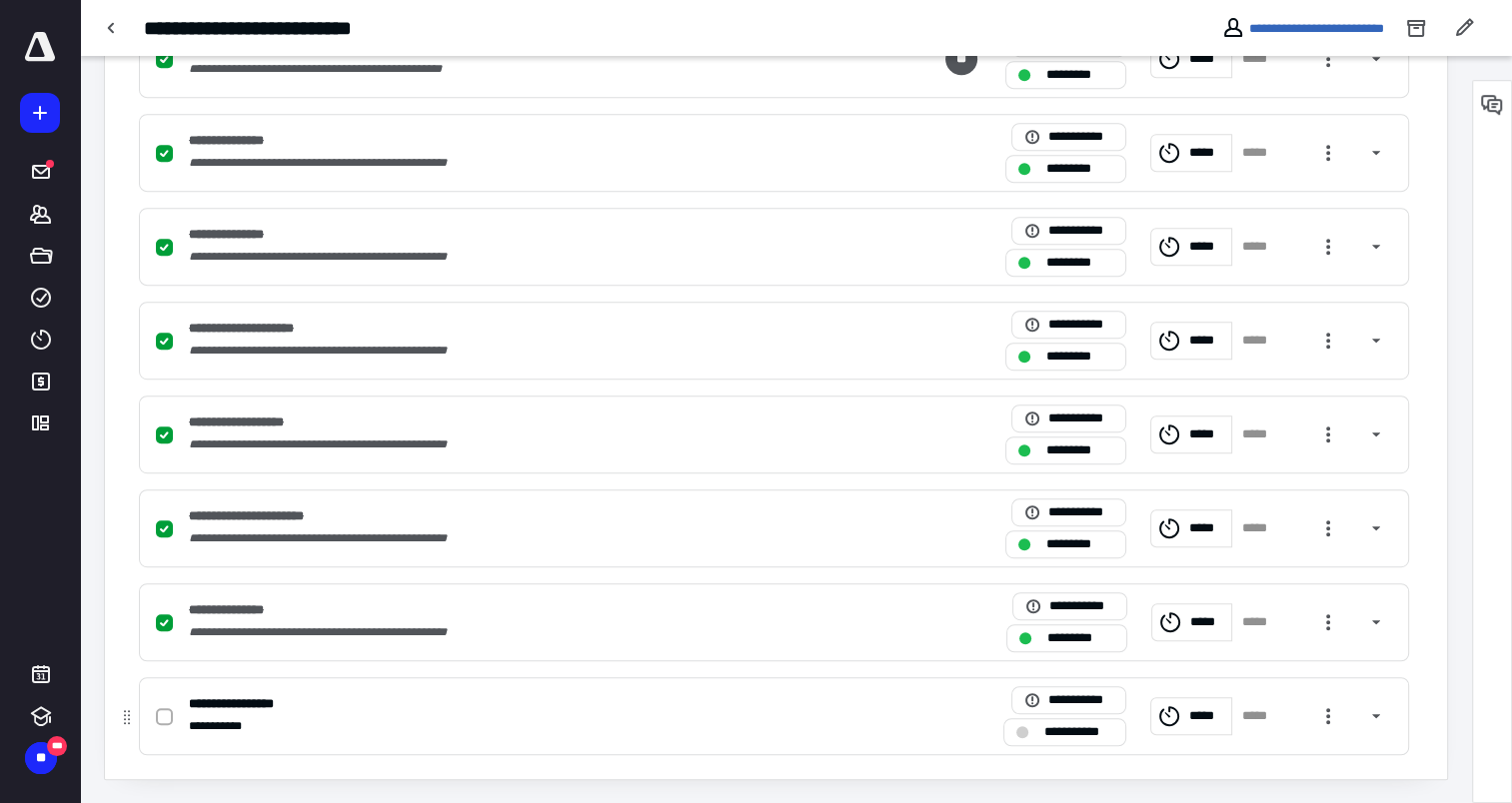 click on "**********" at bounding box center [512, 726] 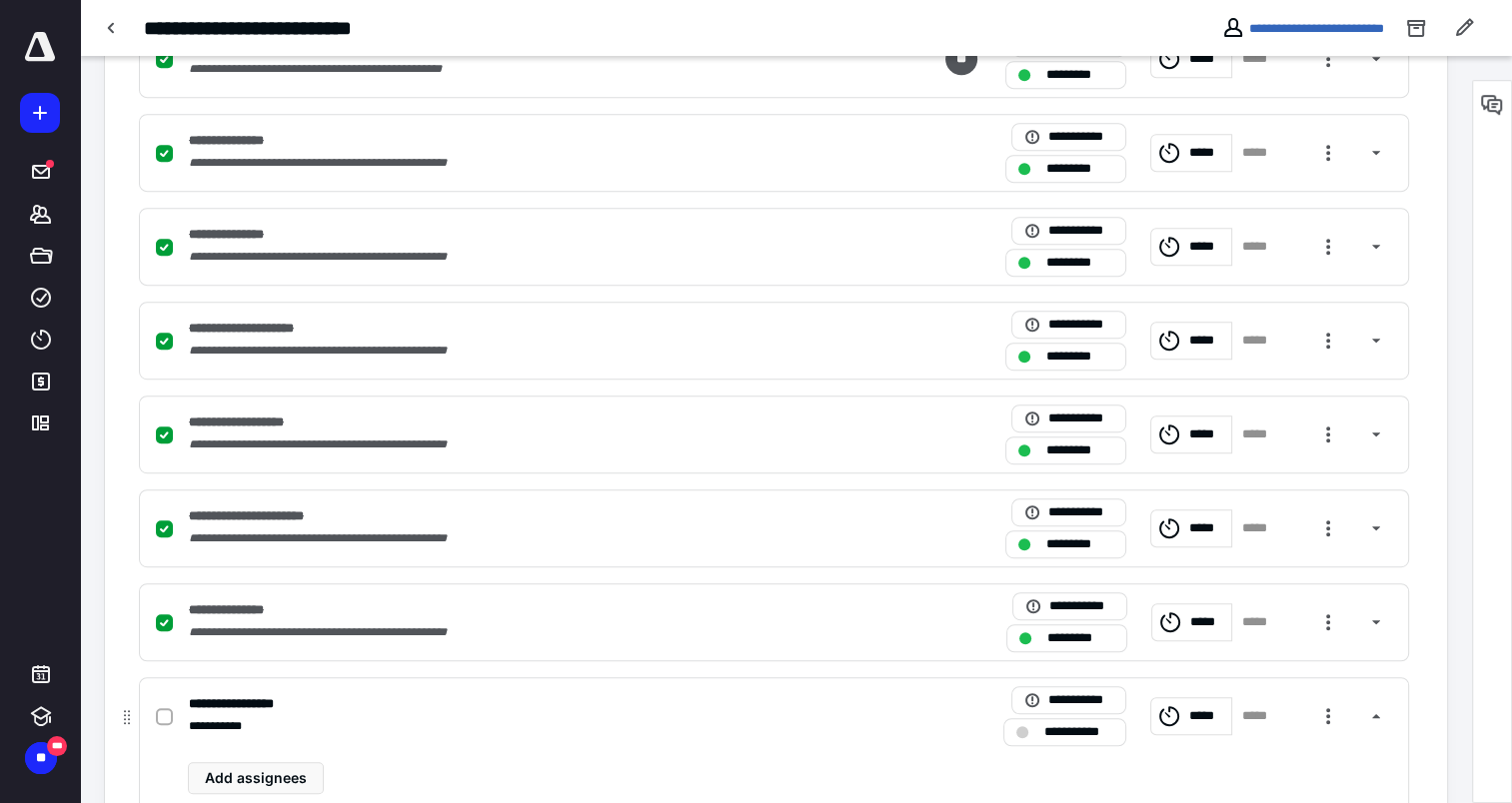 scroll, scrollTop: 1279, scrollLeft: 0, axis: vertical 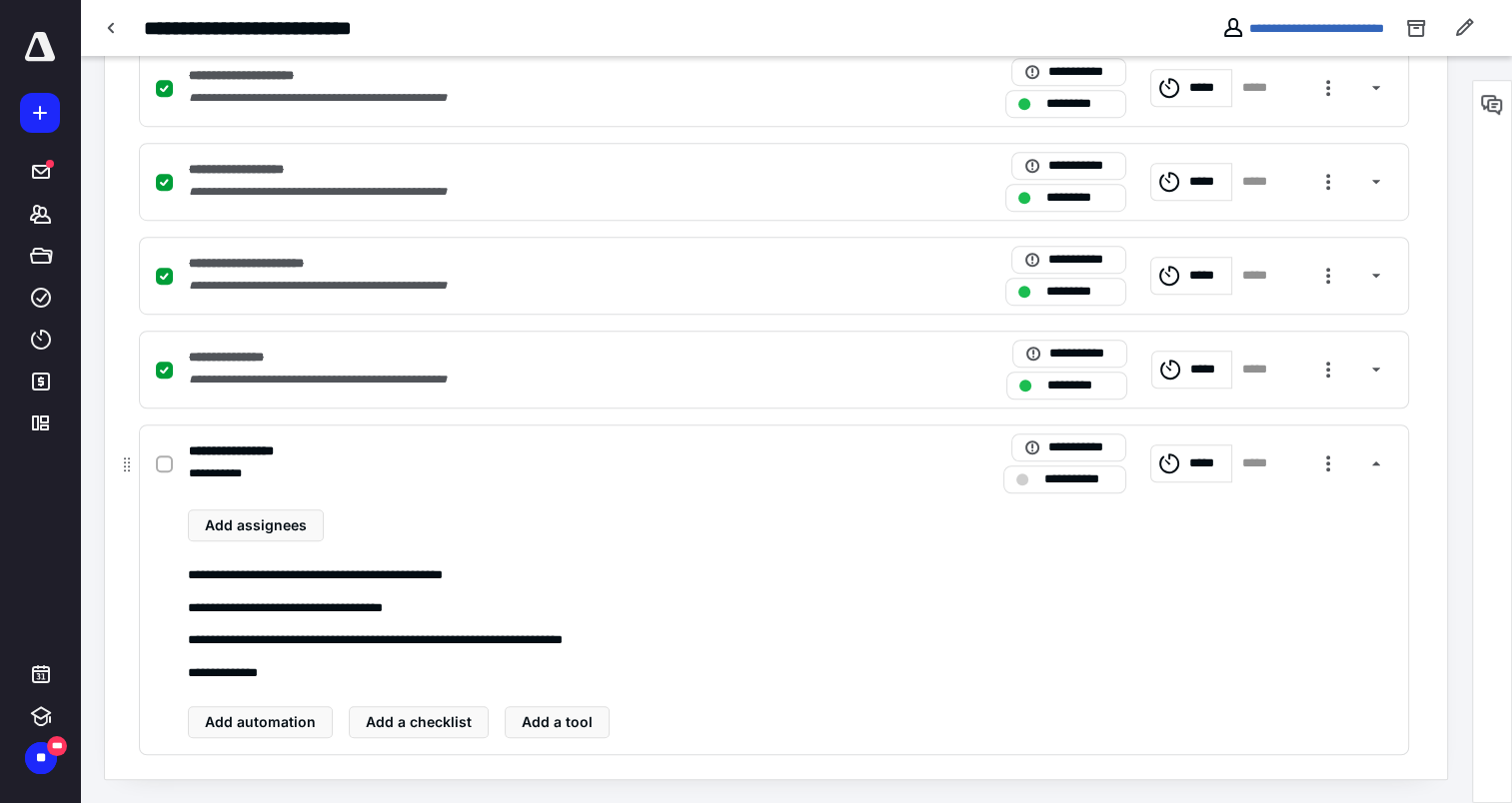 click 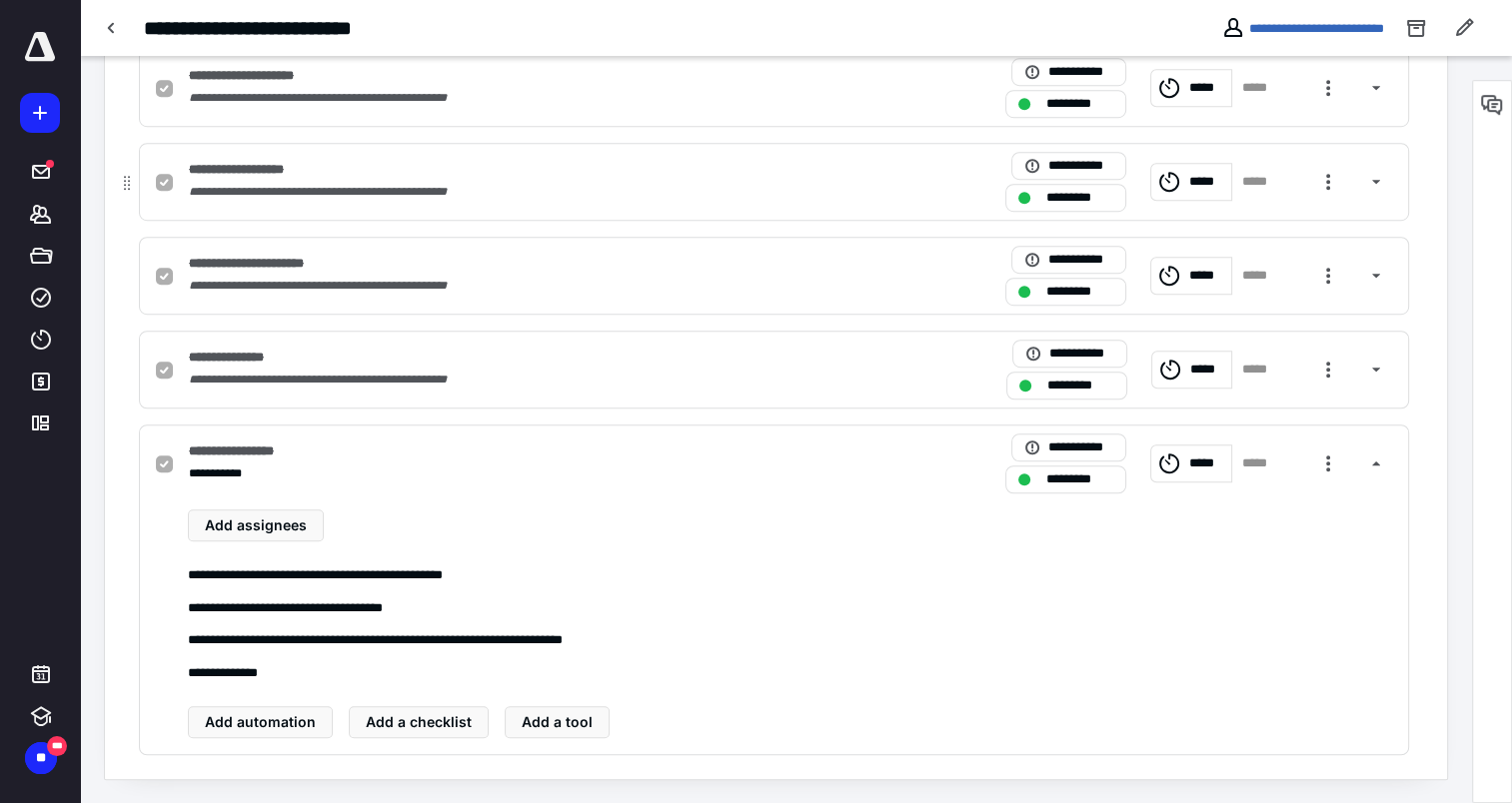 click on "**********" at bounding box center [254, 451] 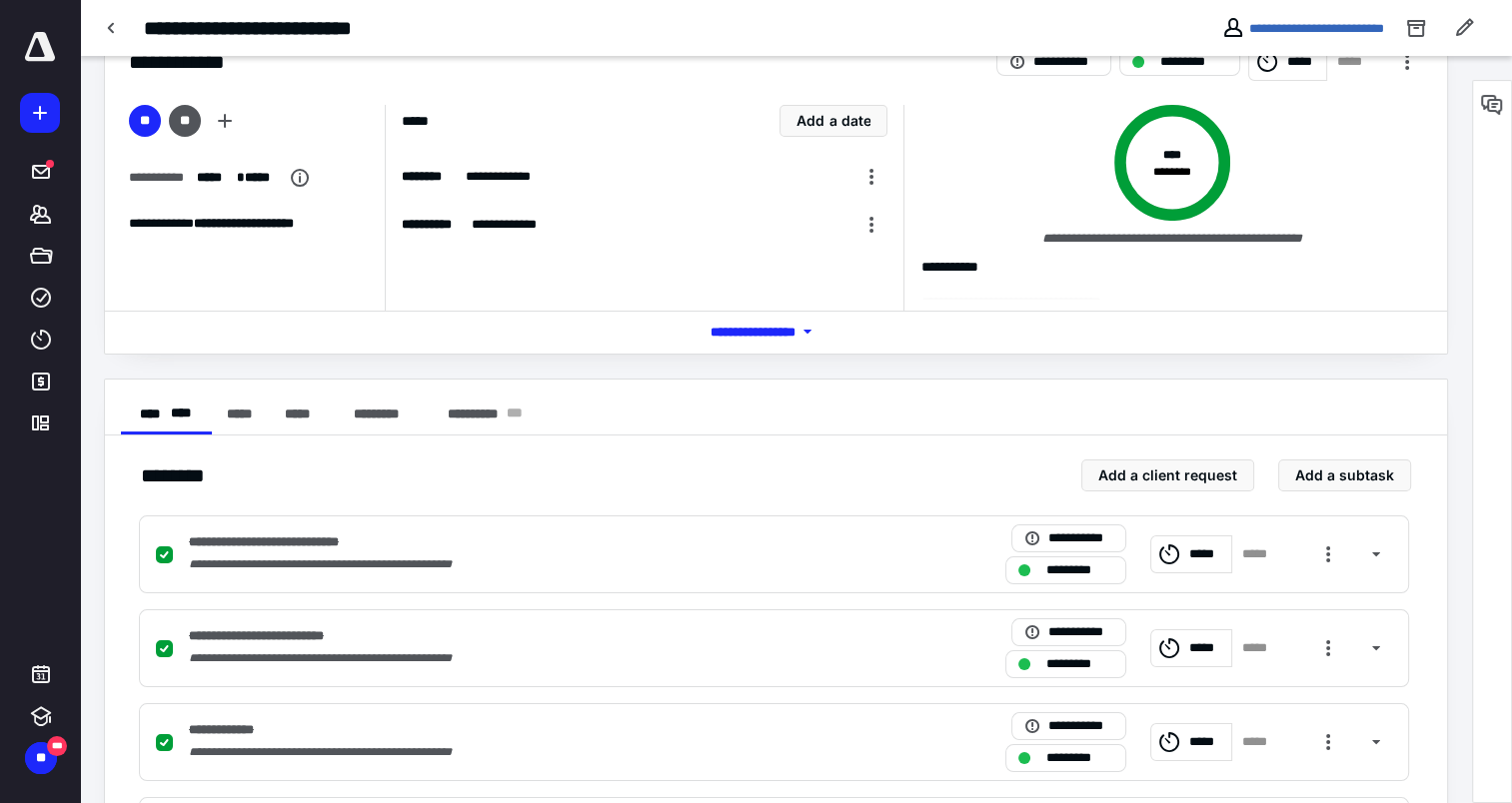 scroll, scrollTop: 0, scrollLeft: 0, axis: both 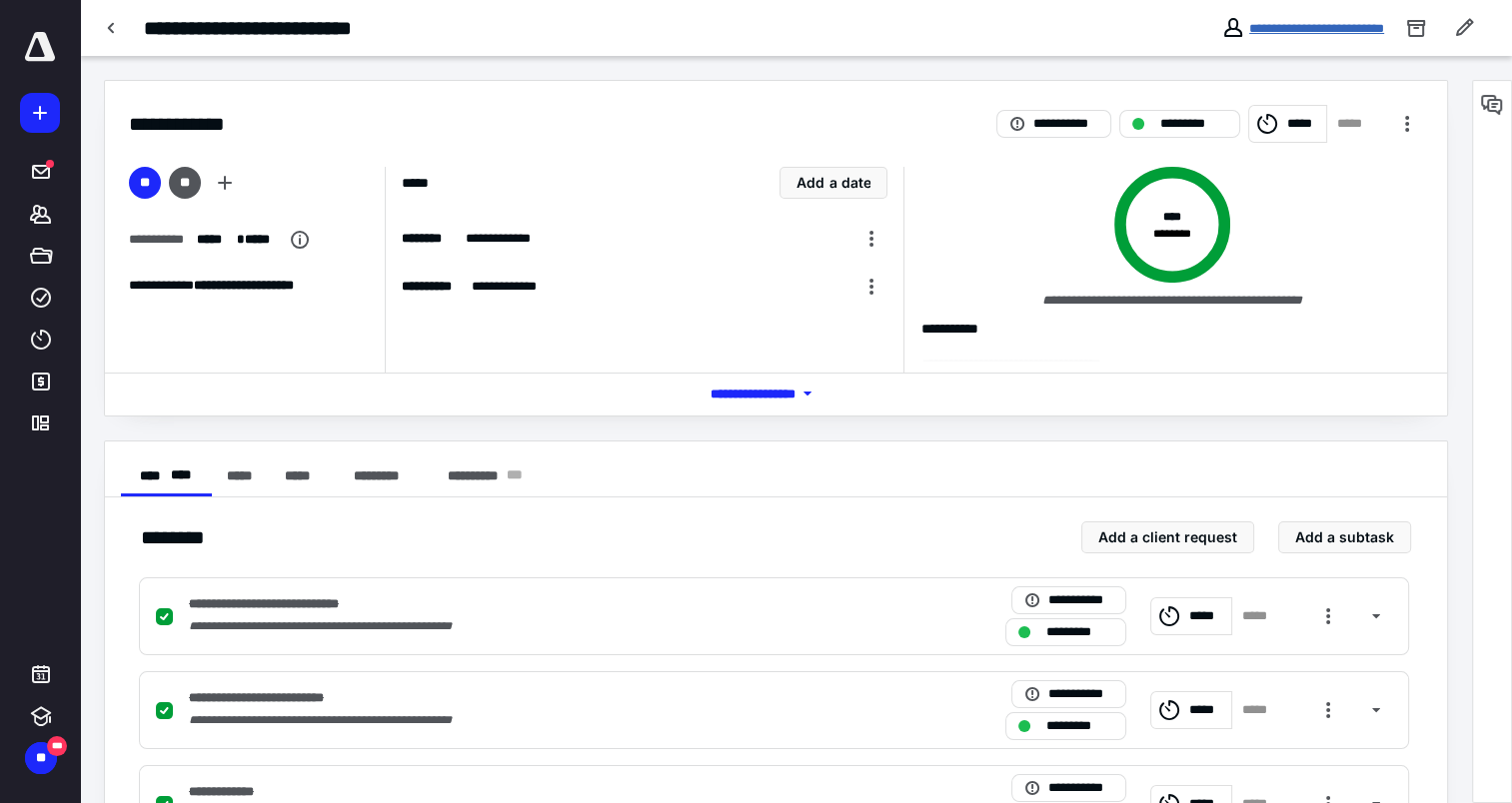 click on "**********" at bounding box center (1316, 28) 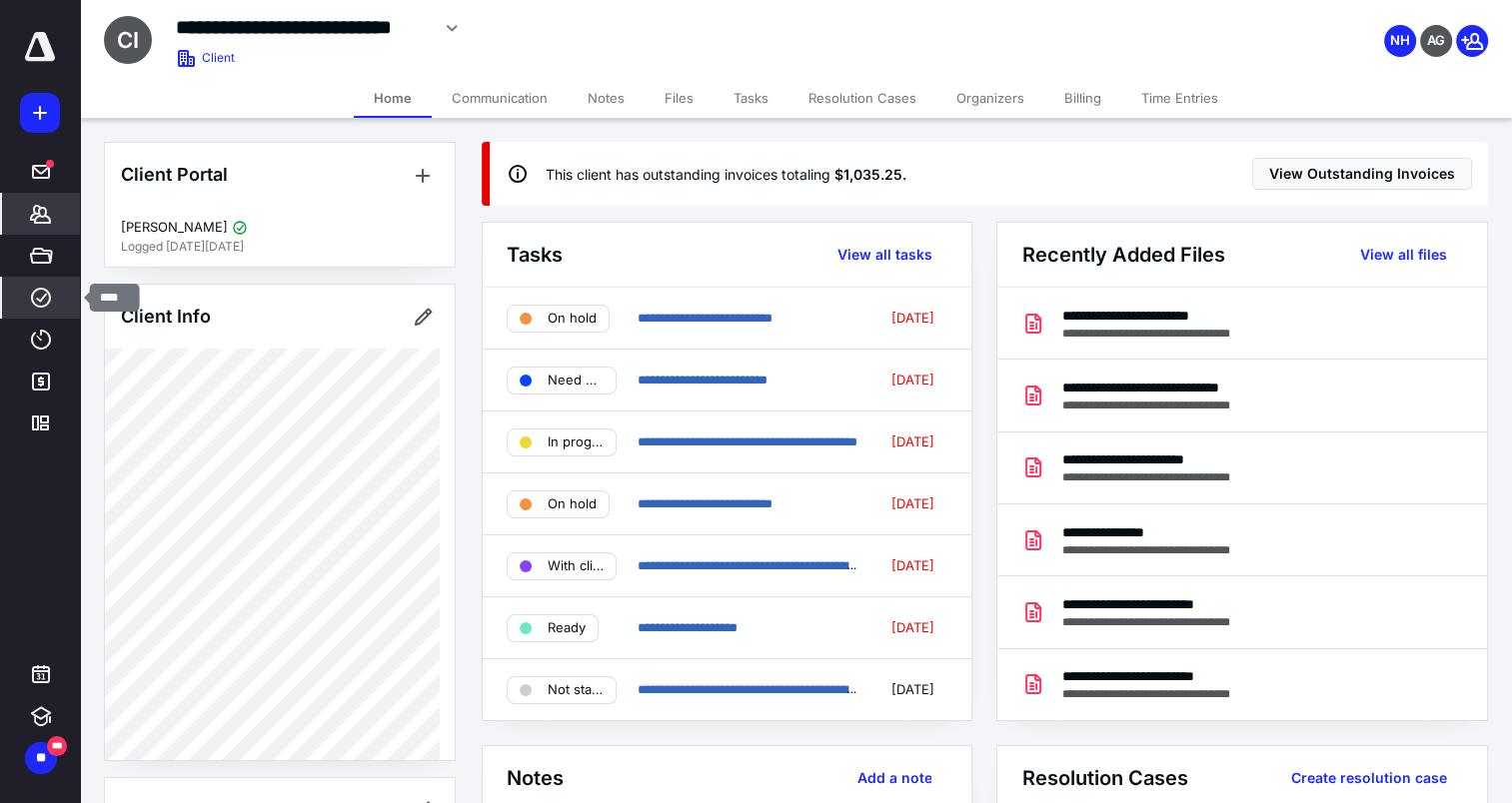 click on "****" at bounding box center (41, 298) 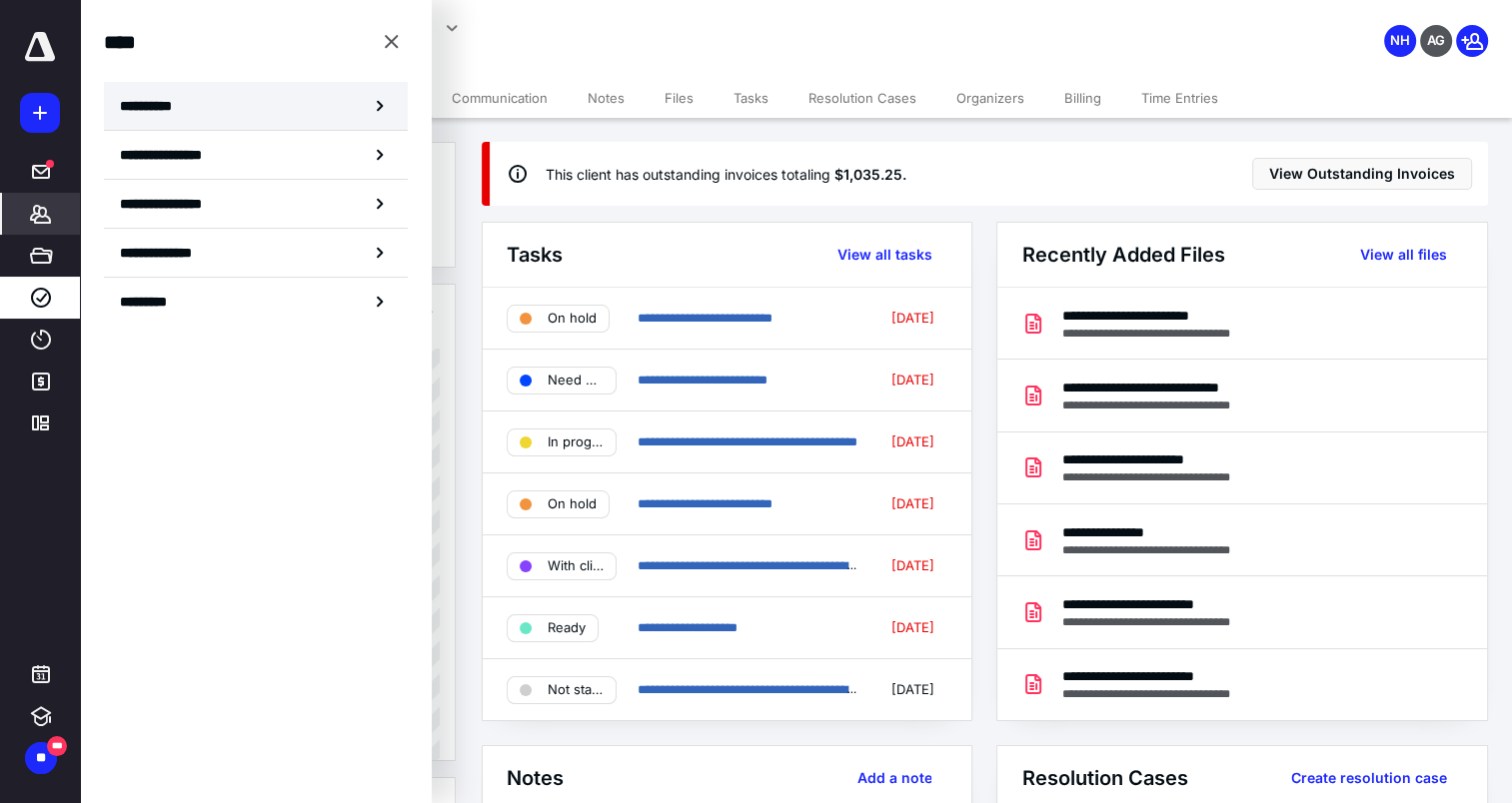 click on "**********" at bounding box center (153, 106) 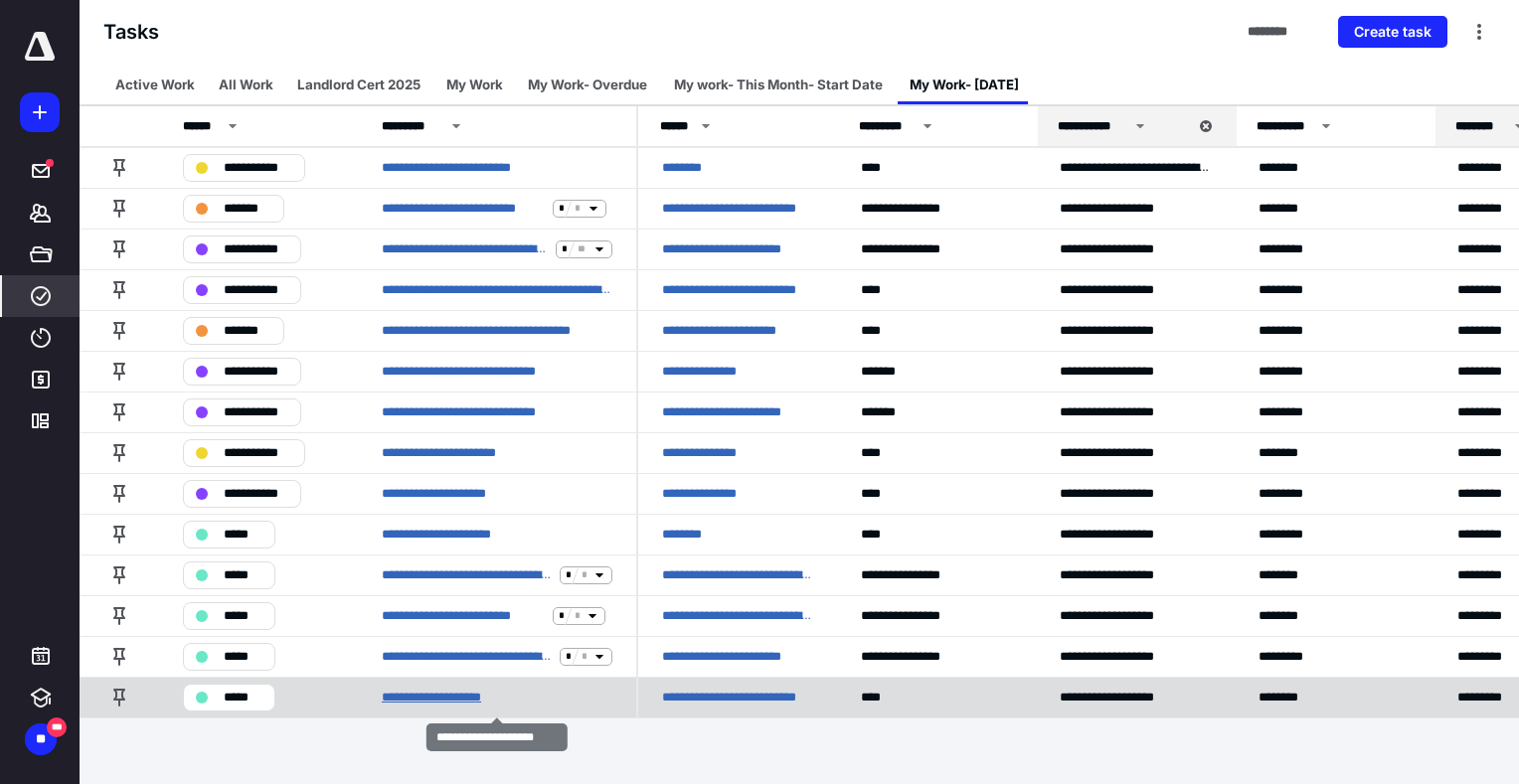click on "**********" at bounding box center (447, 698) 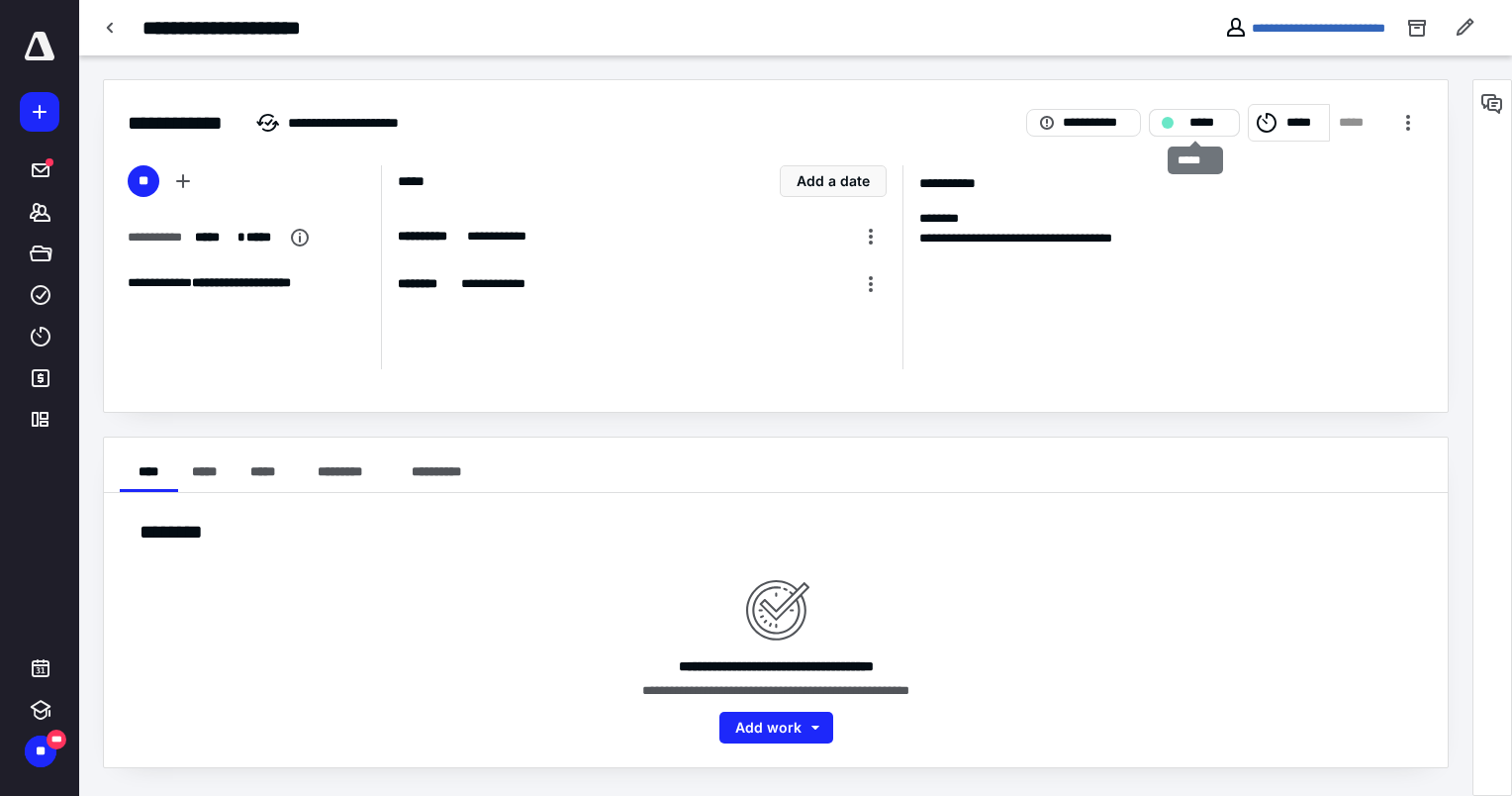 click on "*****" at bounding box center [1208, 123] 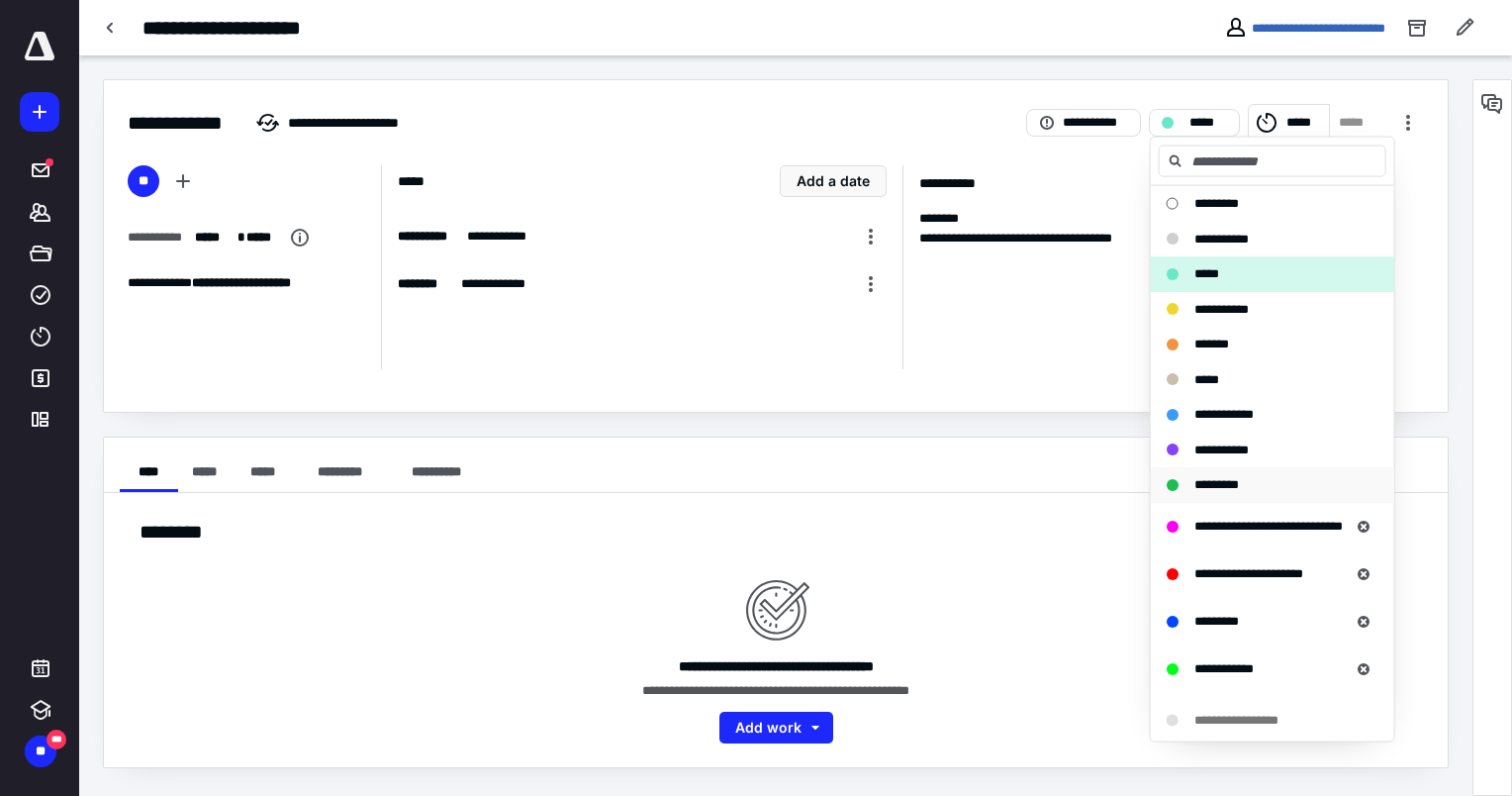 click on "*********" at bounding box center (1216, 484) 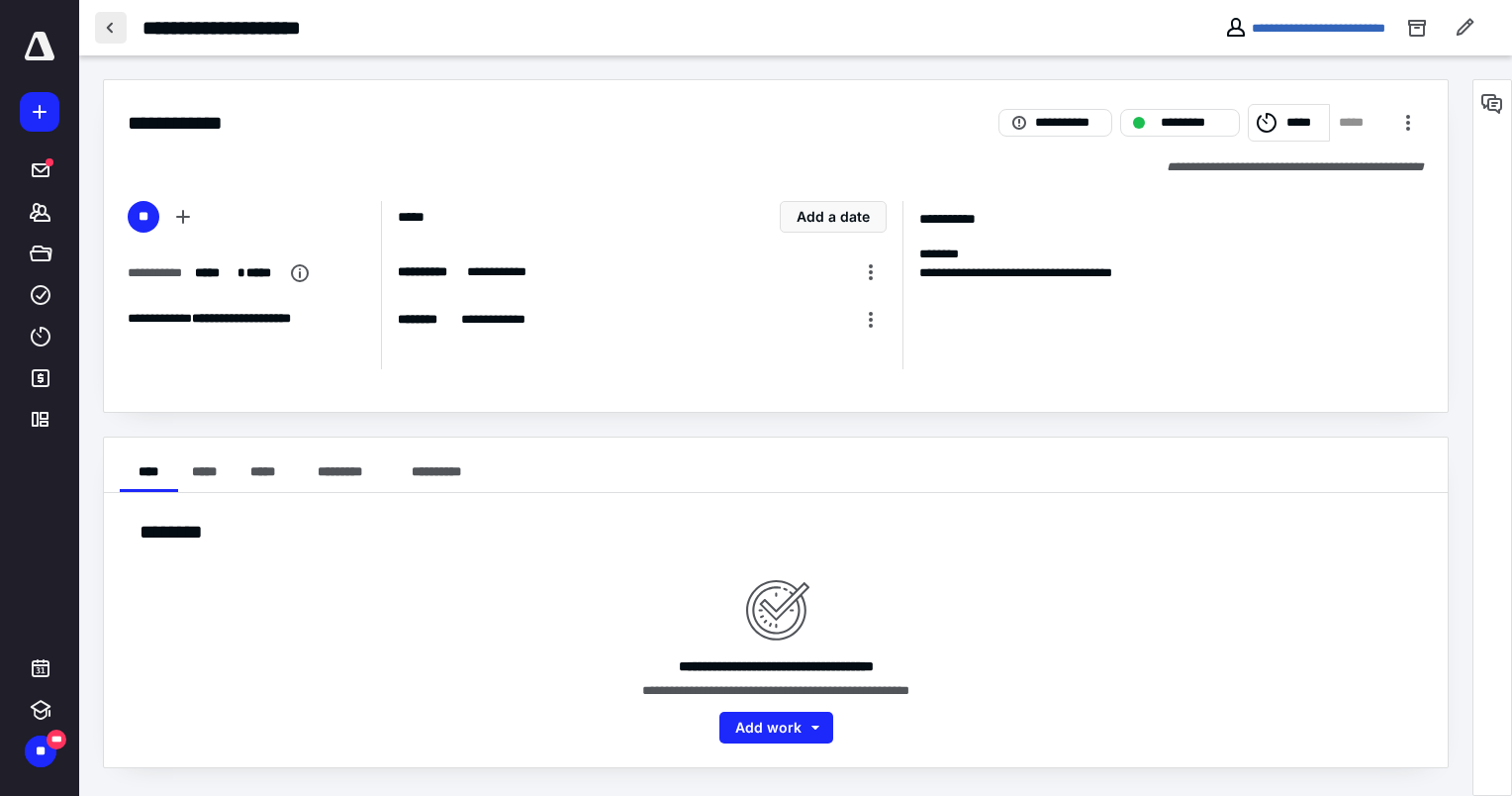 click at bounding box center [111, 28] 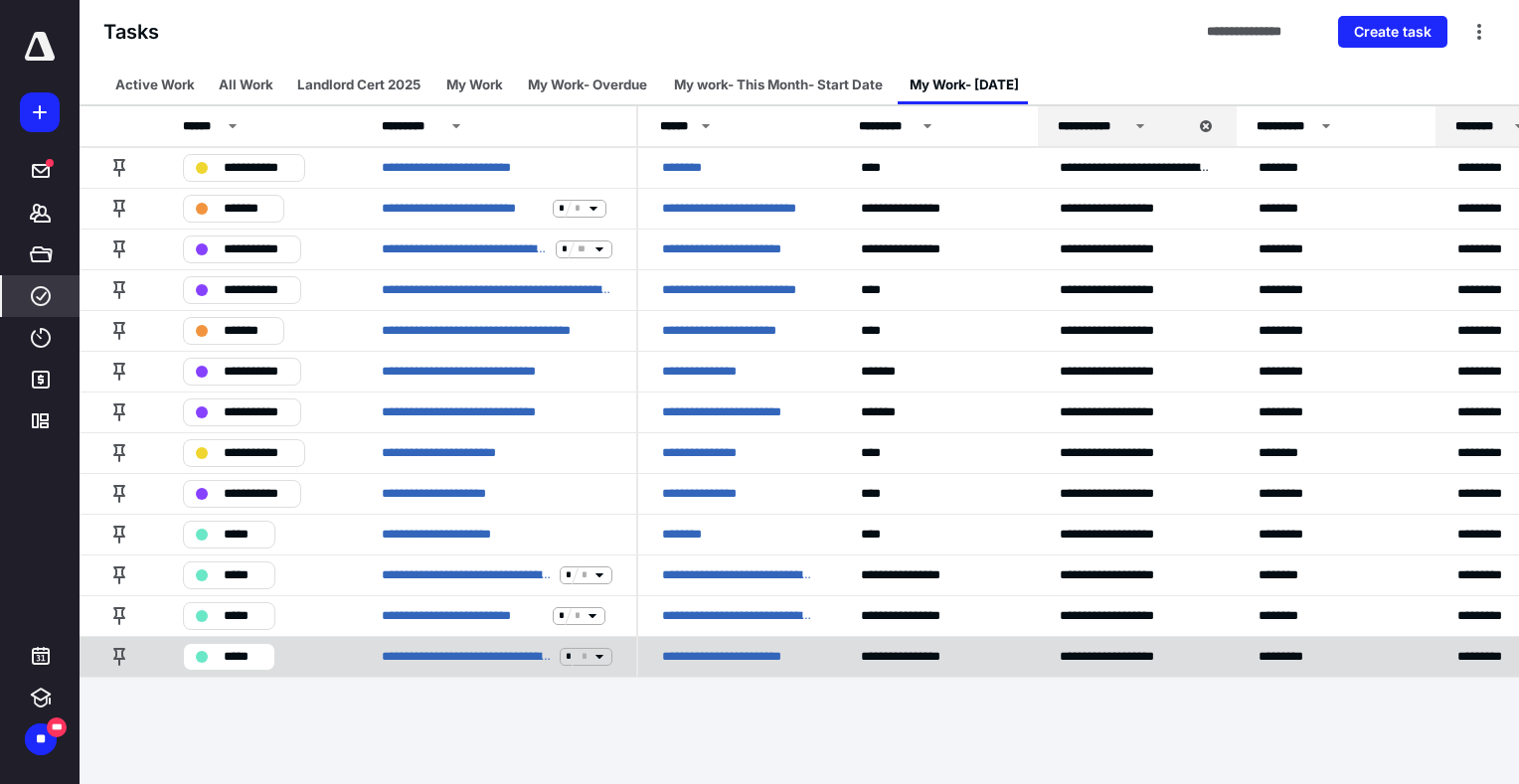 click on "*****" at bounding box center (243, 657) 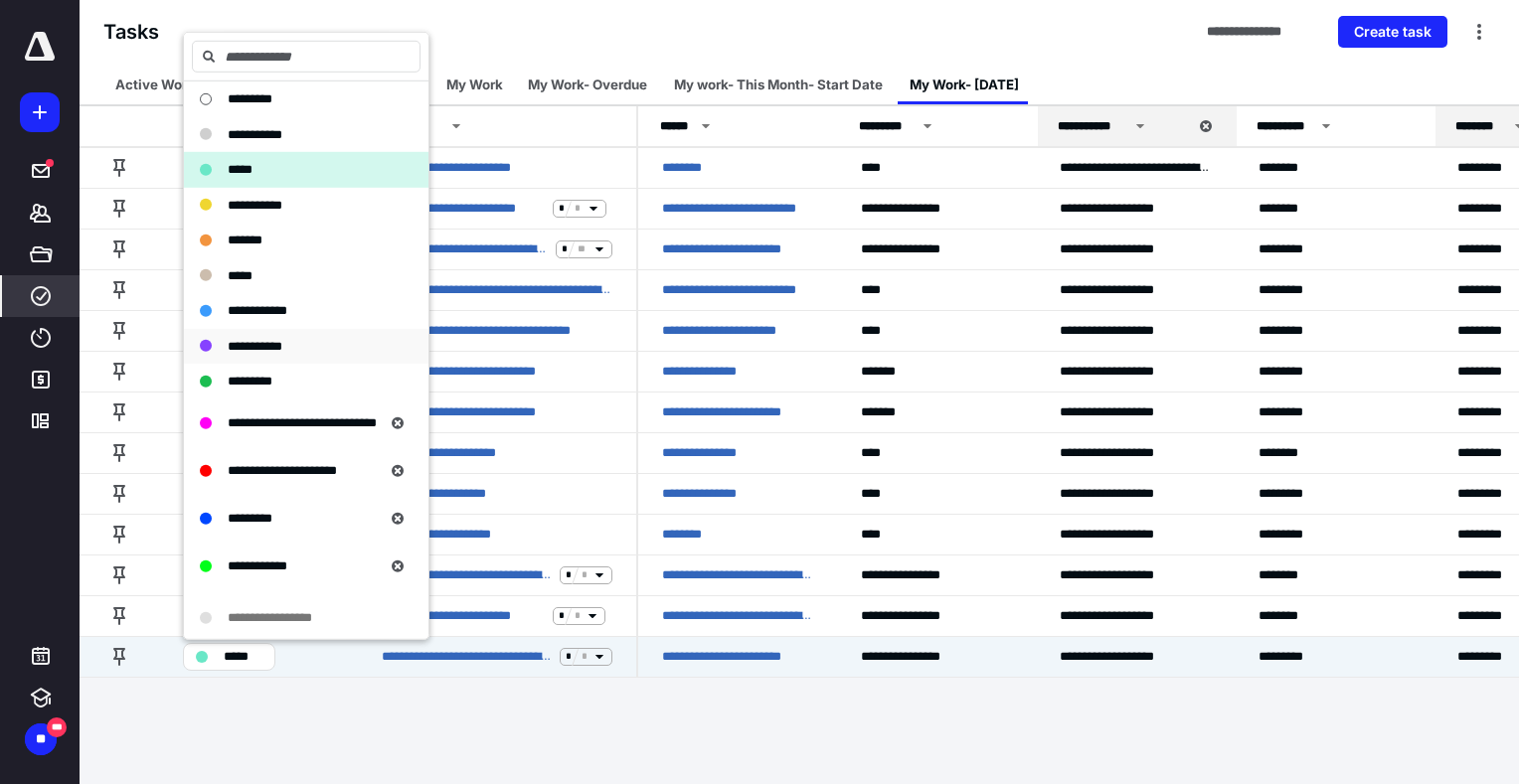click on "**********" at bounding box center (254, 345) 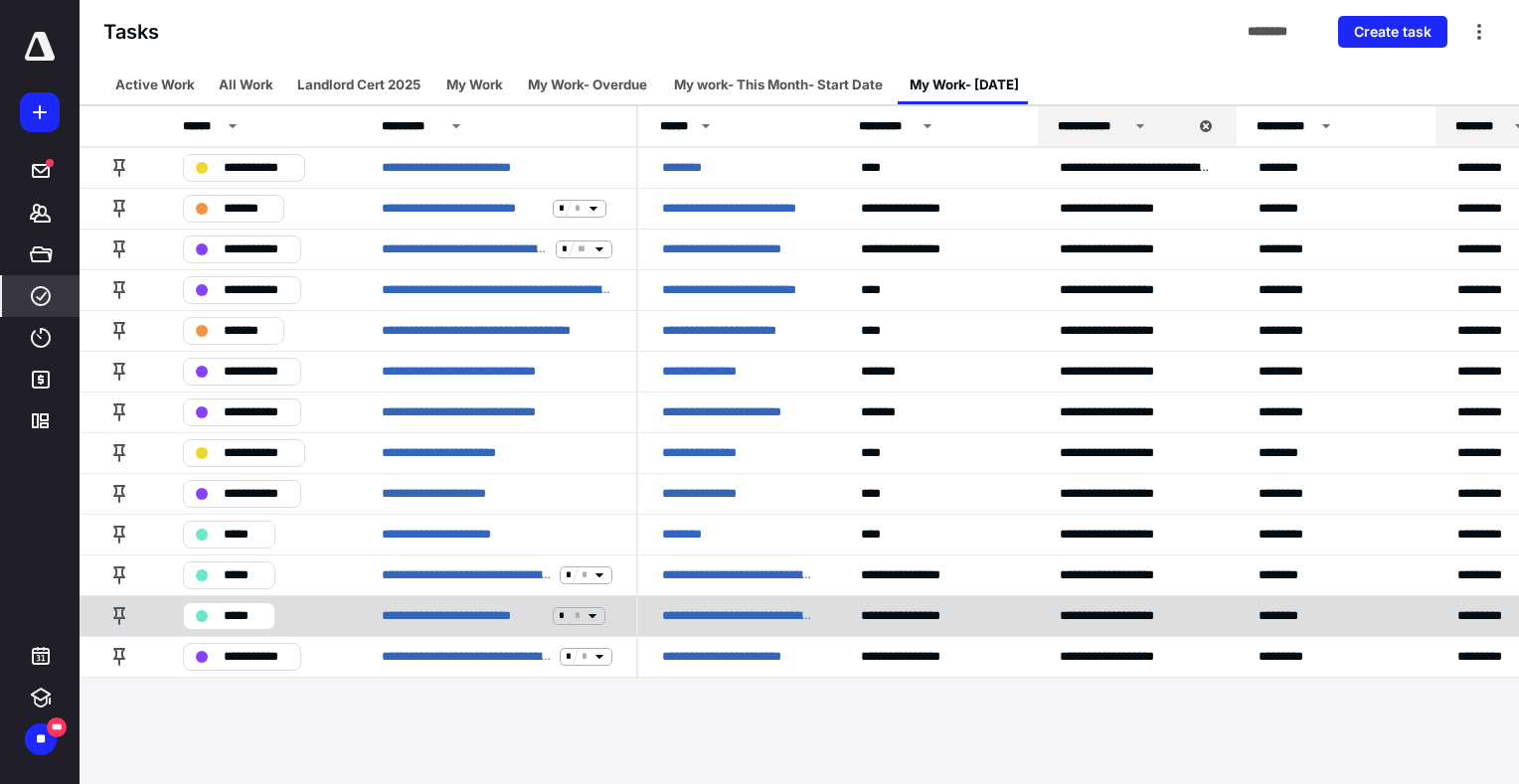 click on "*****" at bounding box center [243, 616] 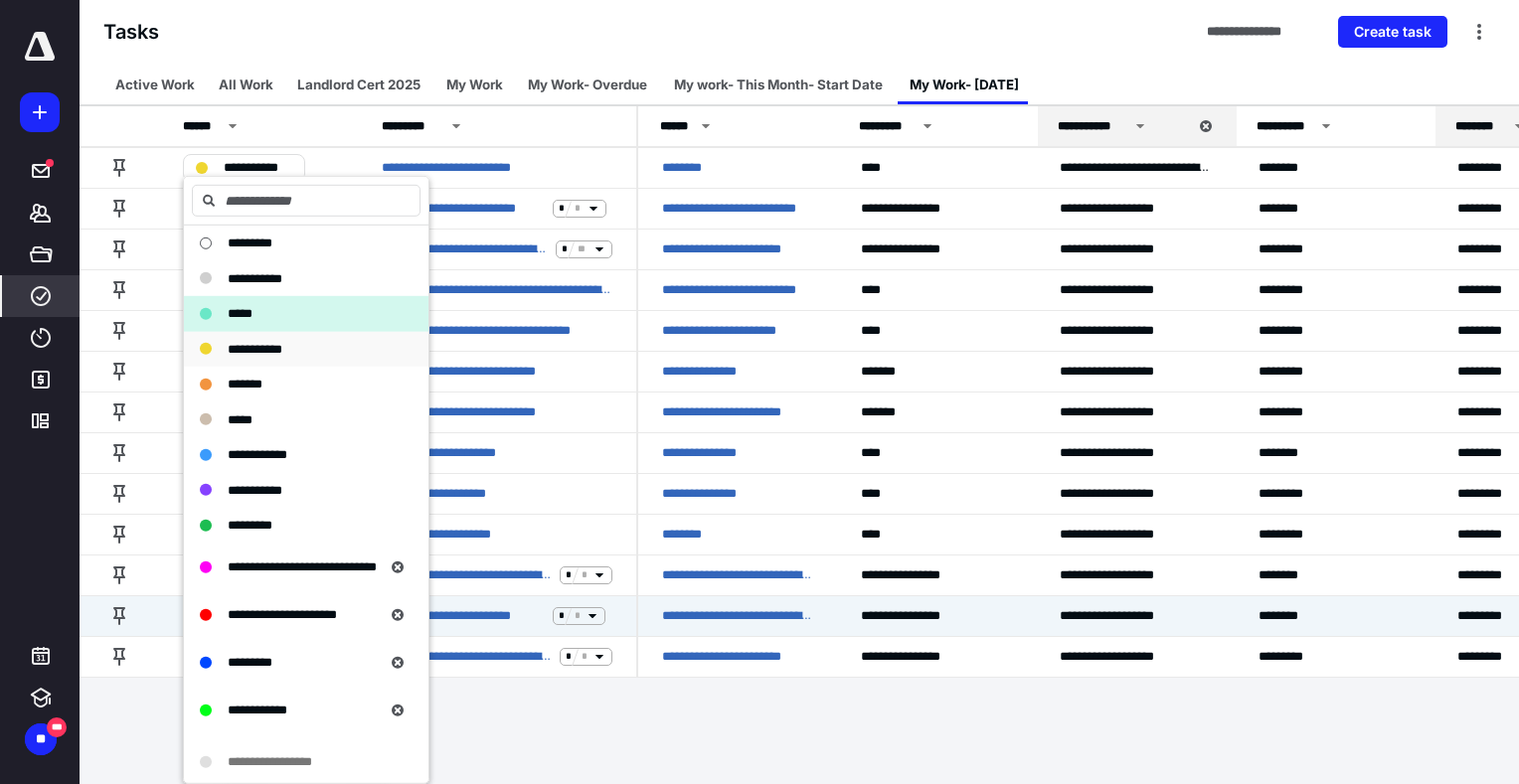 click on "**********" at bounding box center (254, 348) 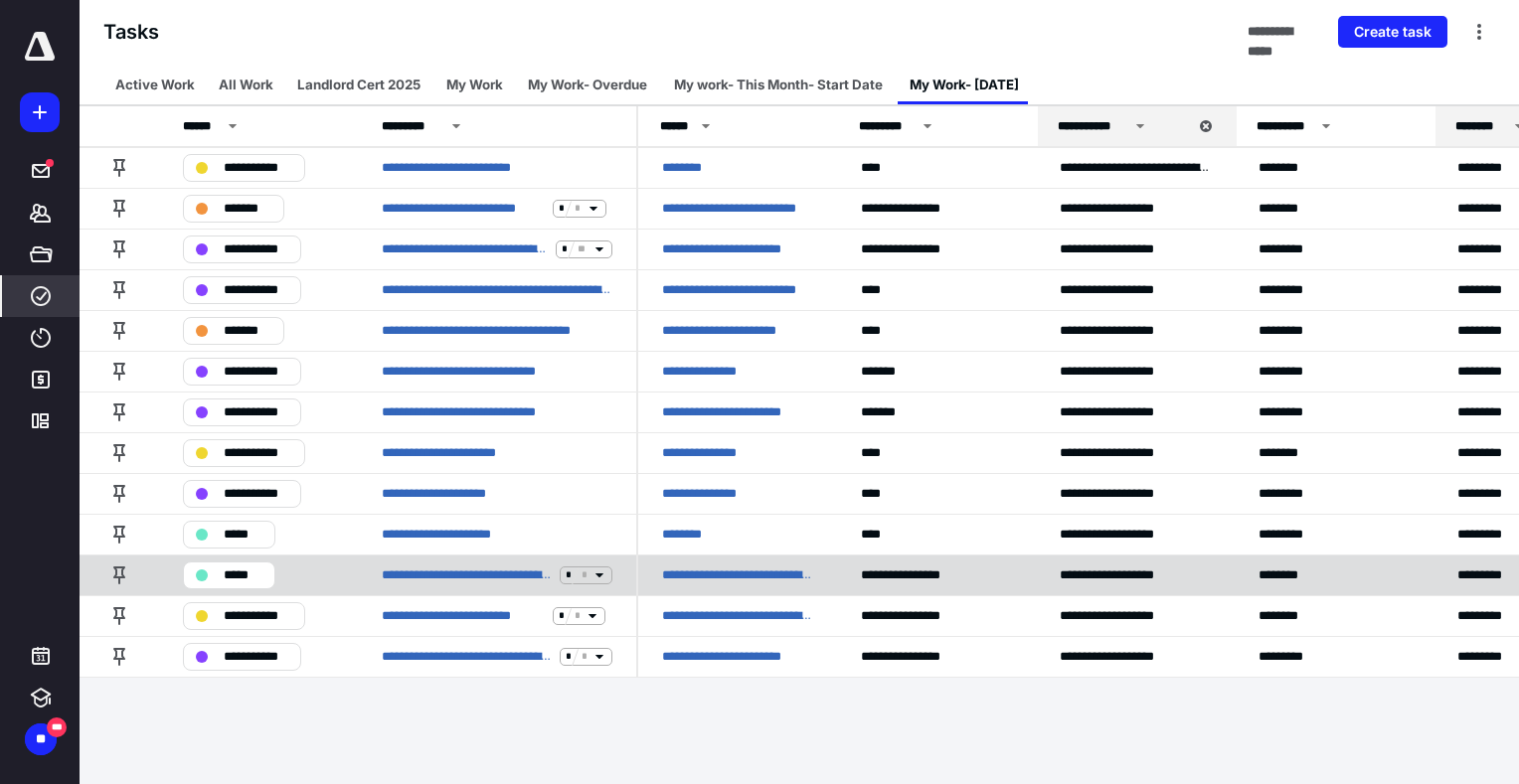 click on "*****" at bounding box center (229, 575) 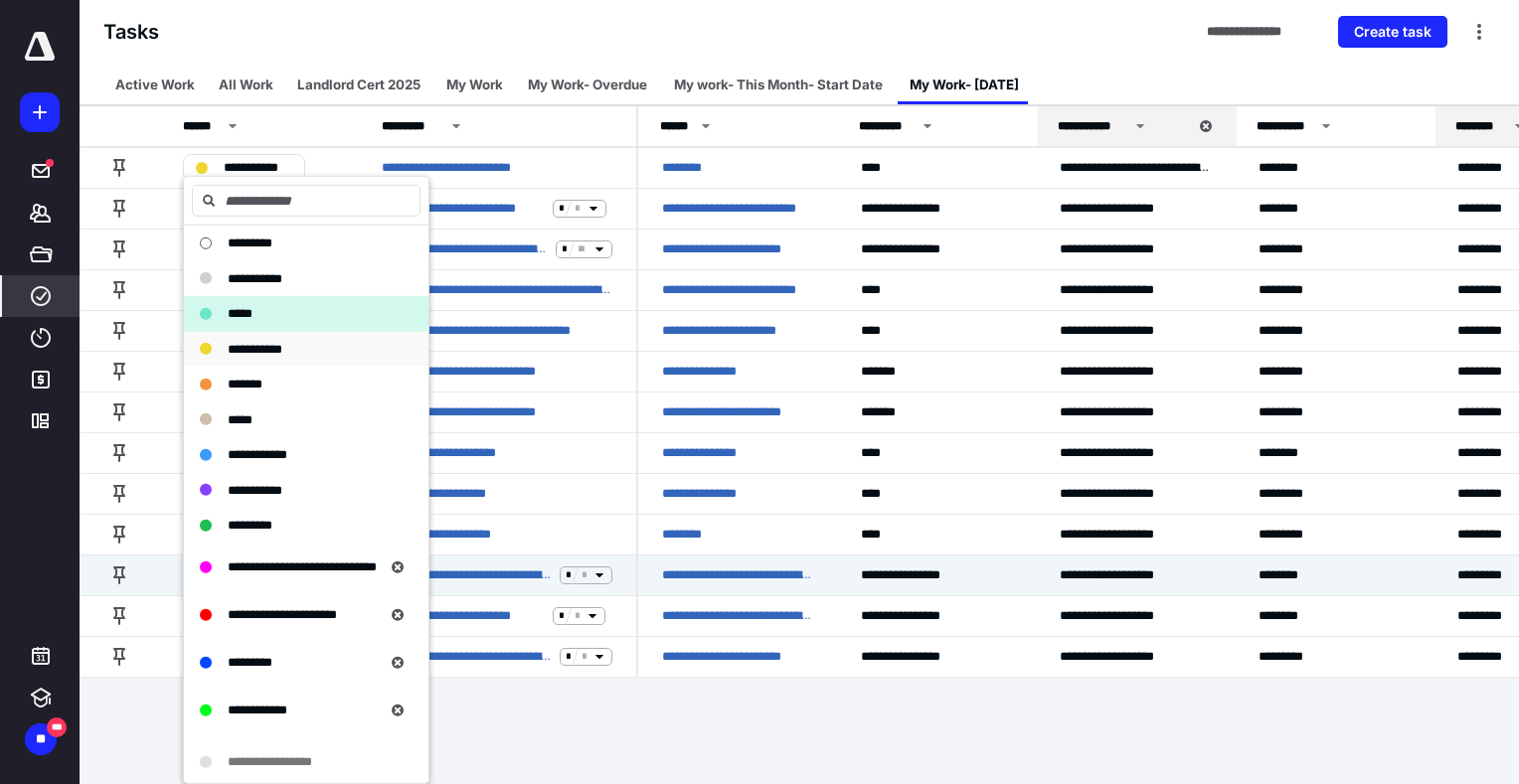 click on "**********" at bounding box center [254, 348] 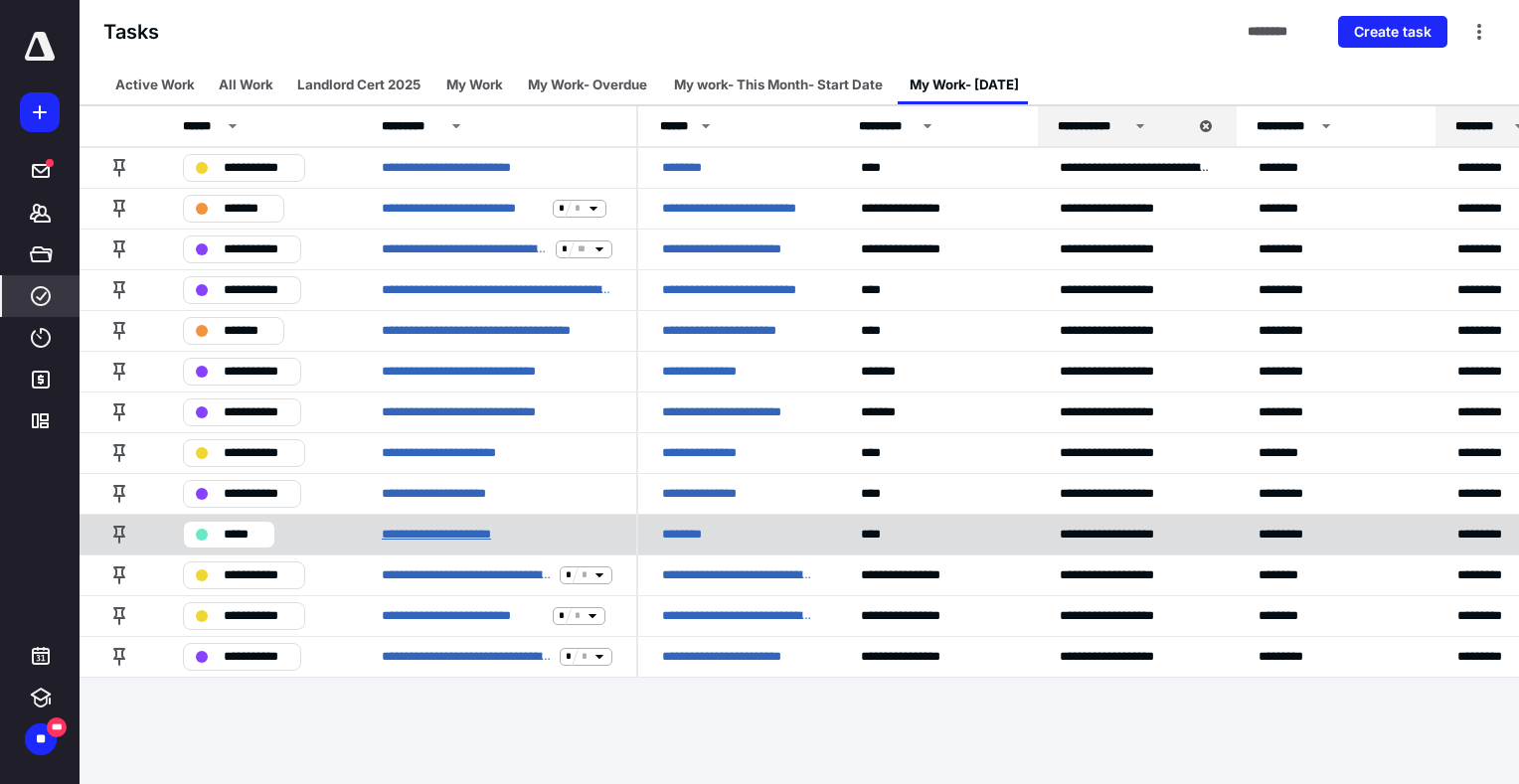 click on "**********" at bounding box center (447, 535) 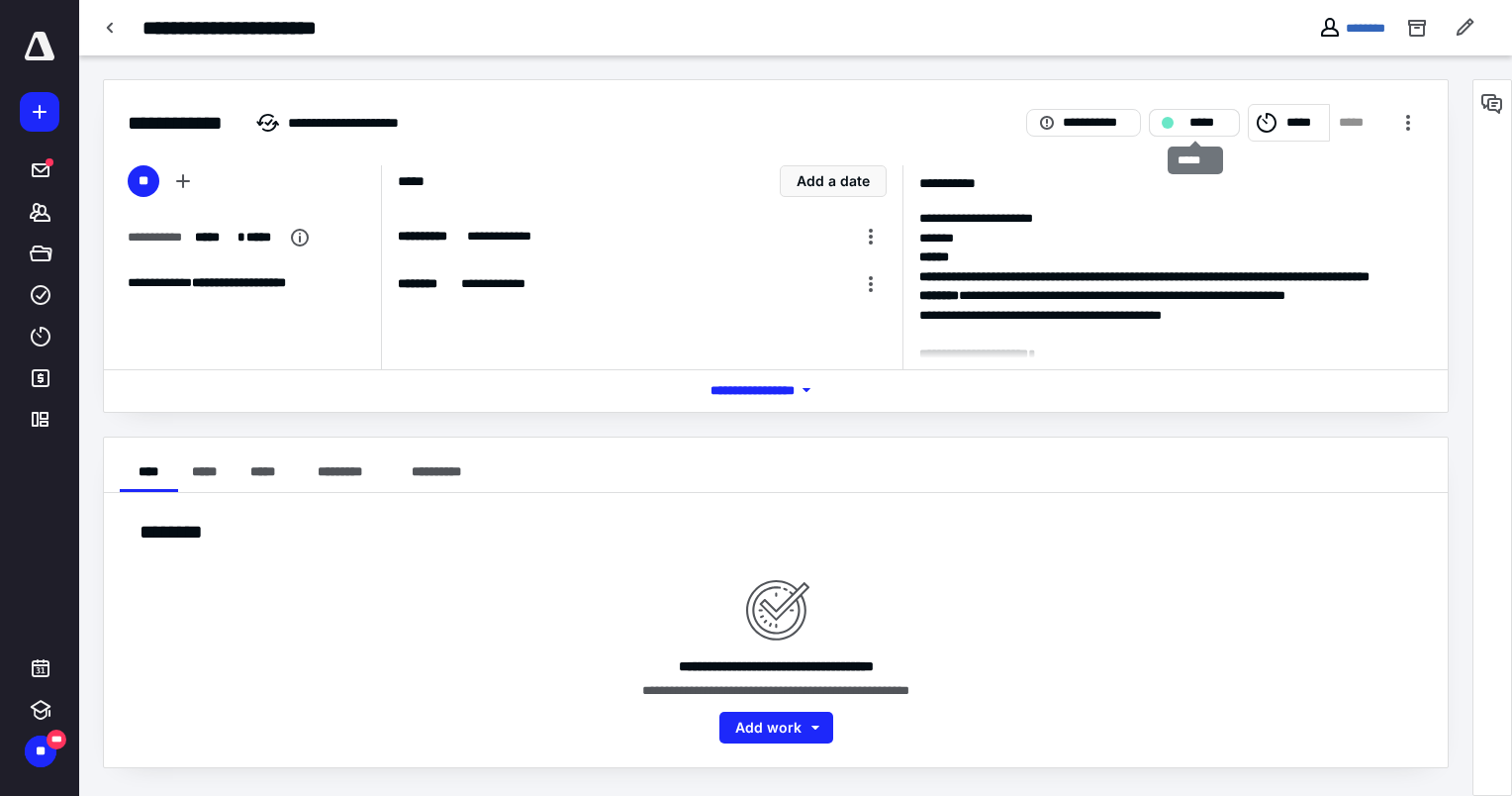 click on "*****" at bounding box center [1194, 123] 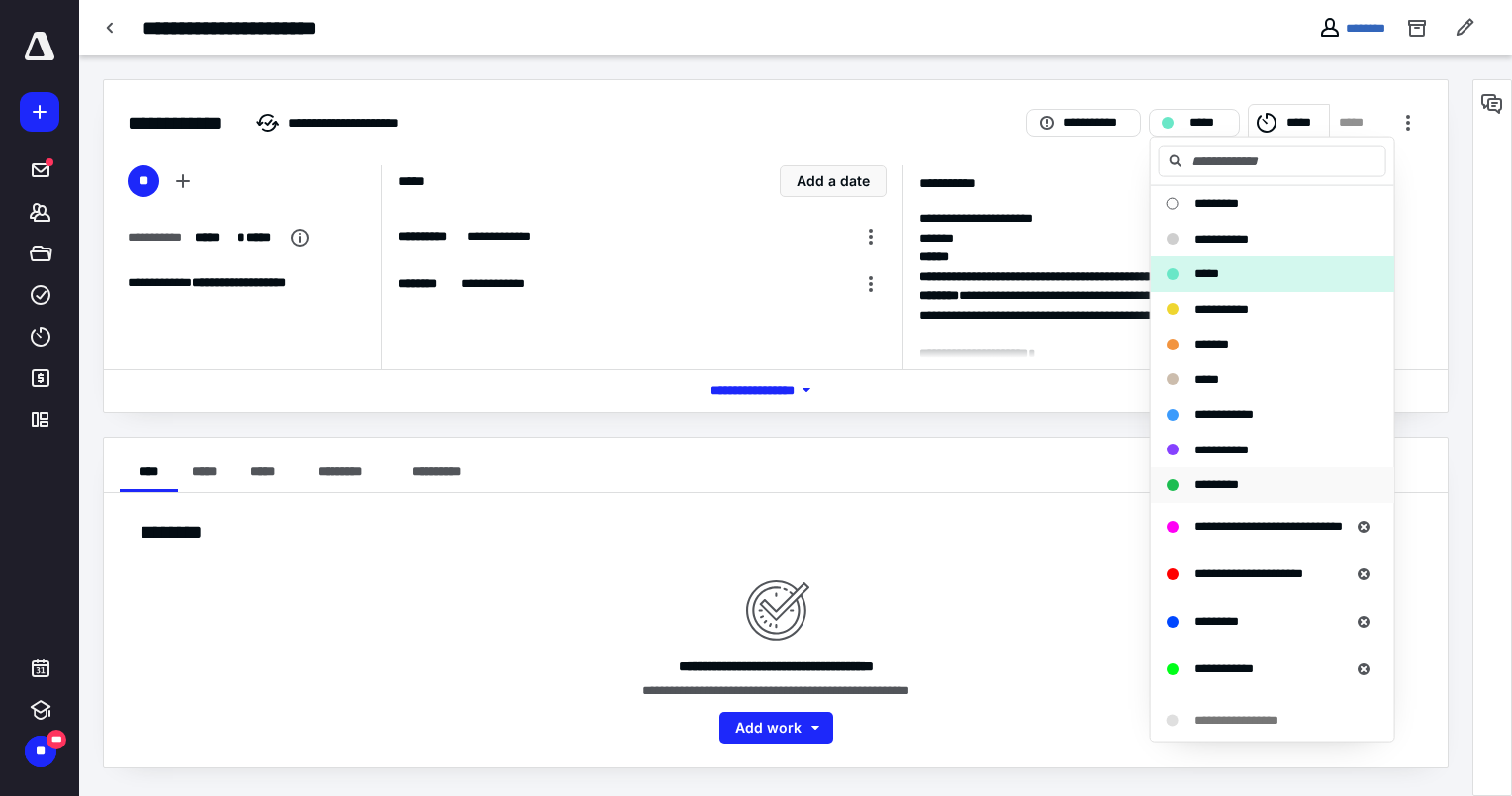 click on "*********" at bounding box center (1216, 484) 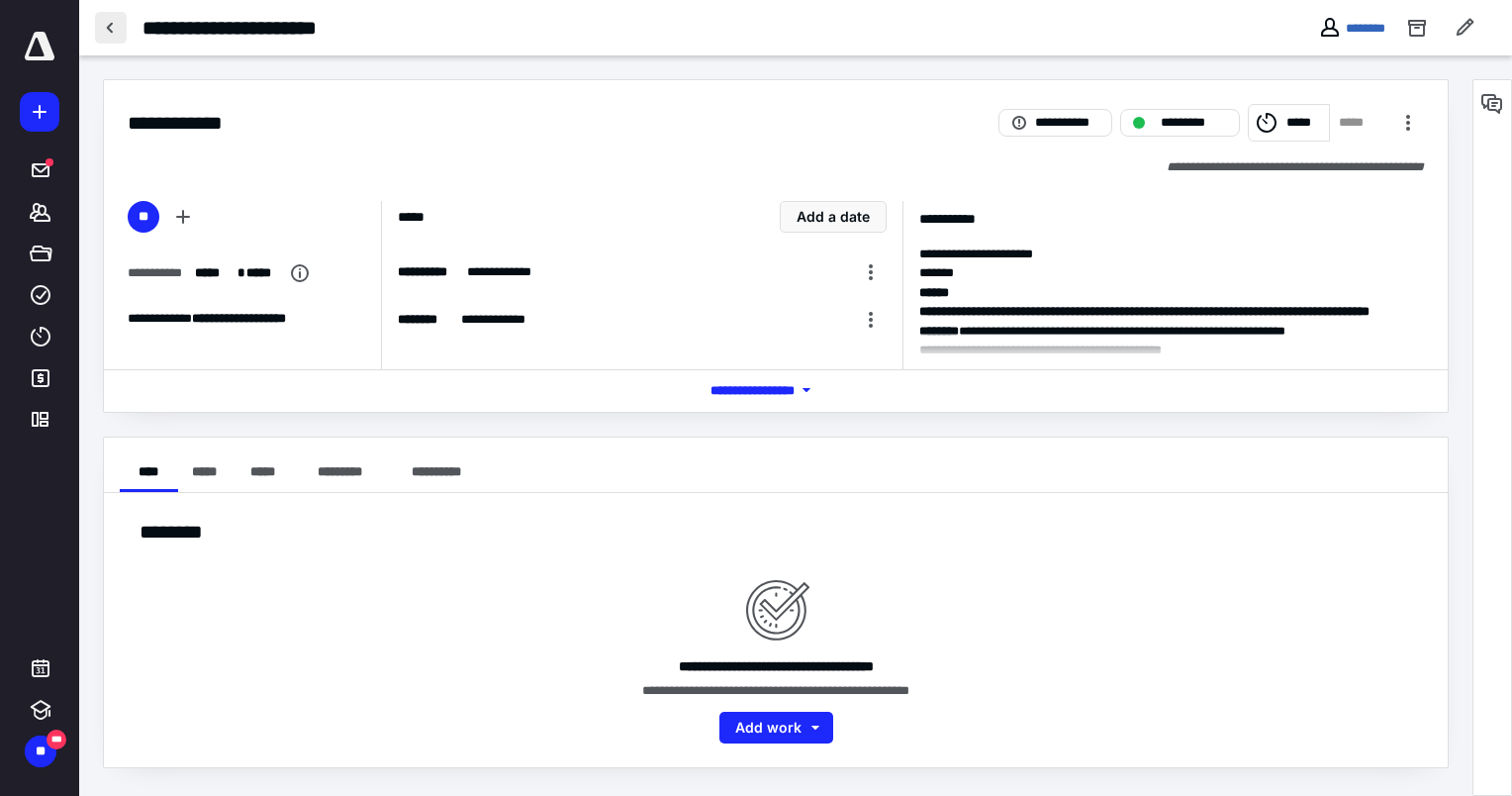 click at bounding box center (111, 28) 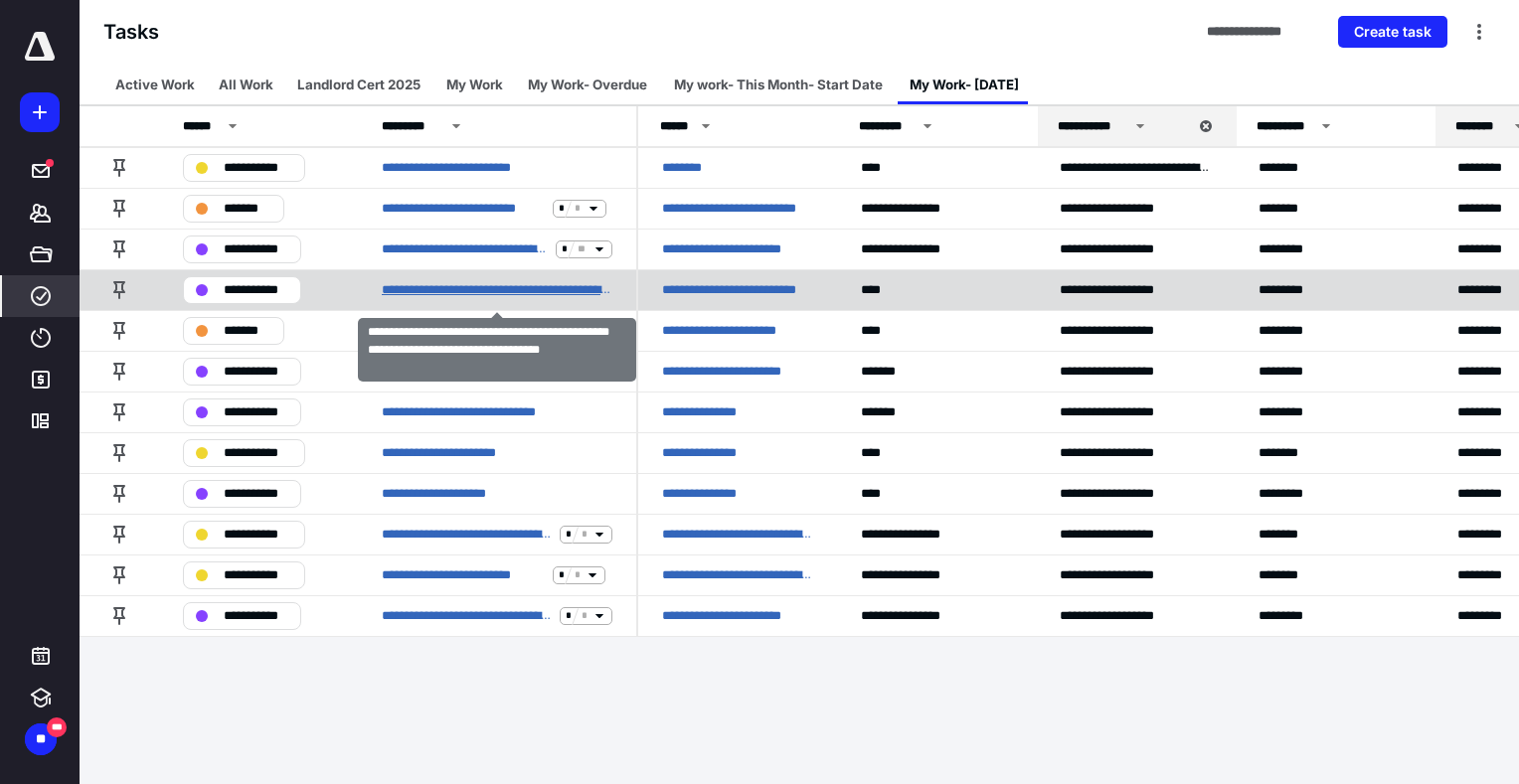 click on "**********" at bounding box center [497, 290] 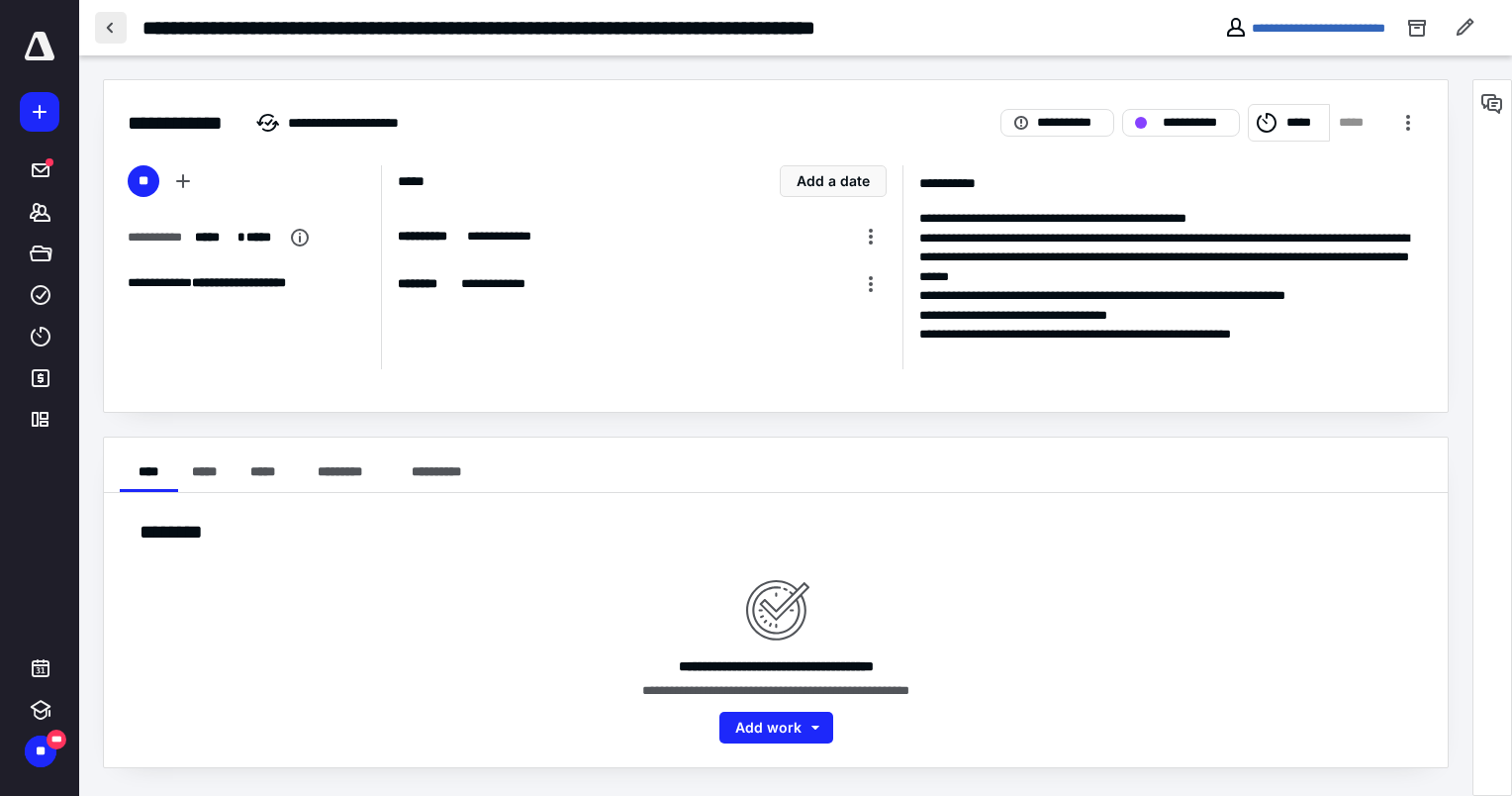 click at bounding box center [111, 28] 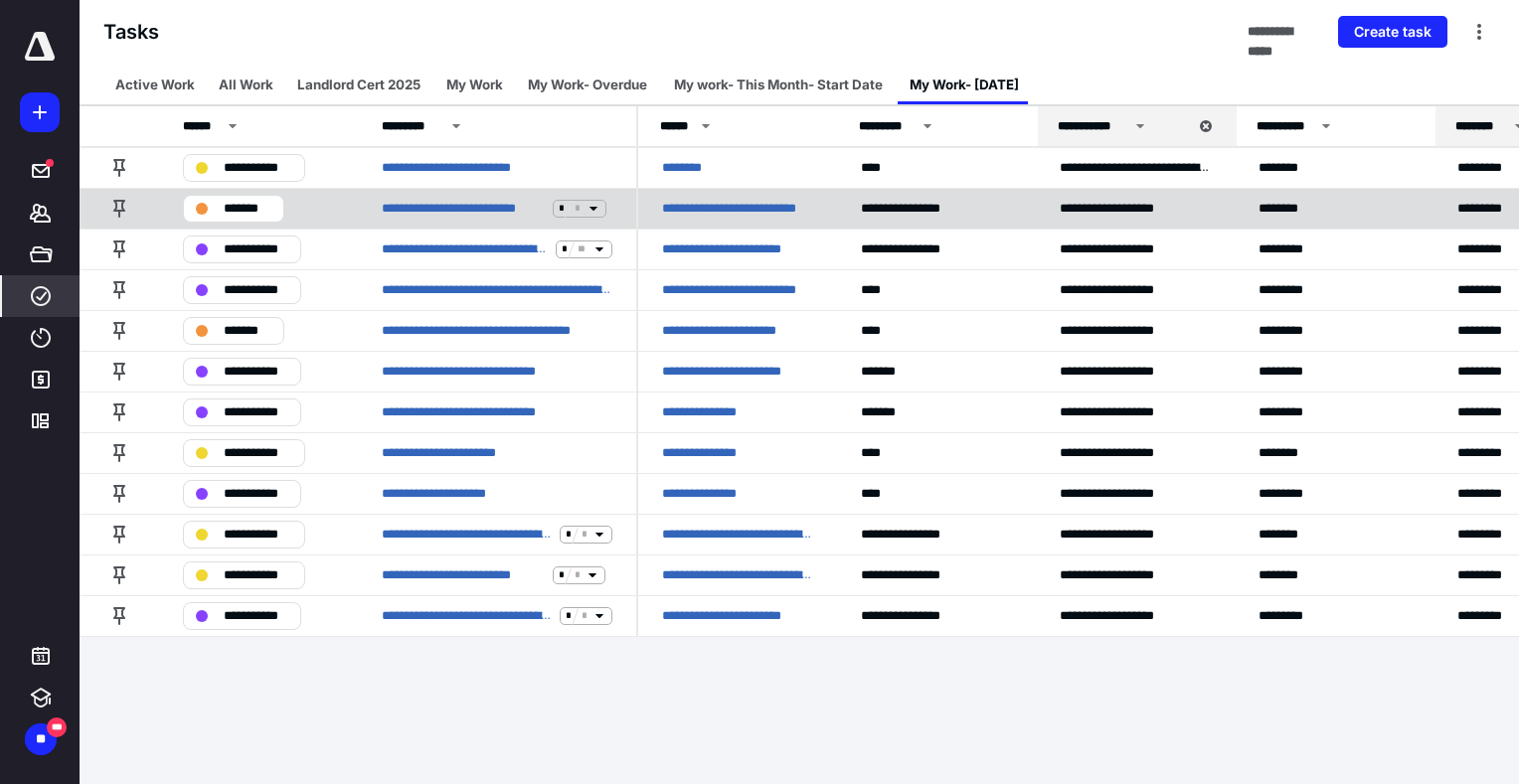 click on "*******" at bounding box center (248, 209) 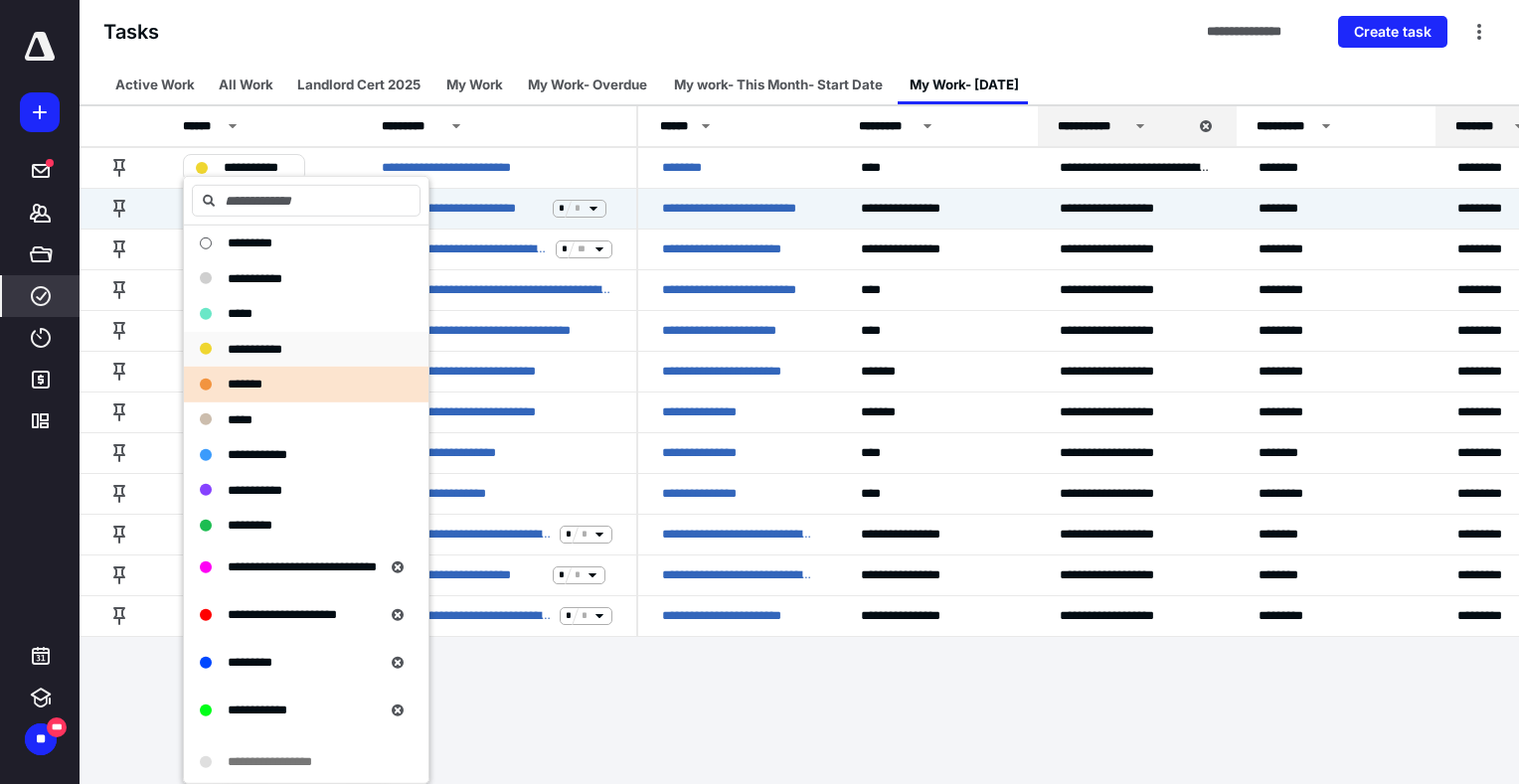 click on "**********" at bounding box center [254, 348] 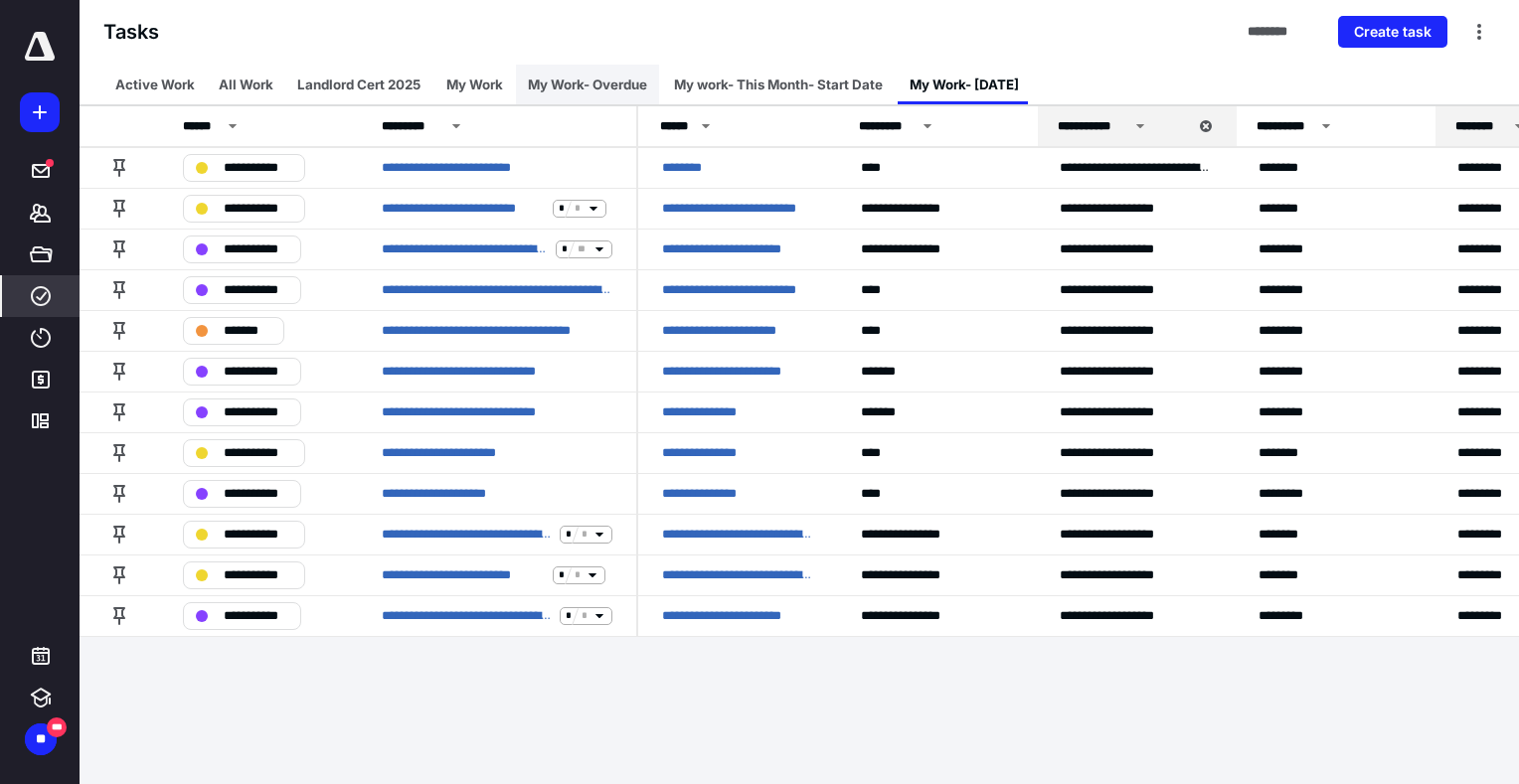 click on "My Work- Overdue" at bounding box center [588, 84] 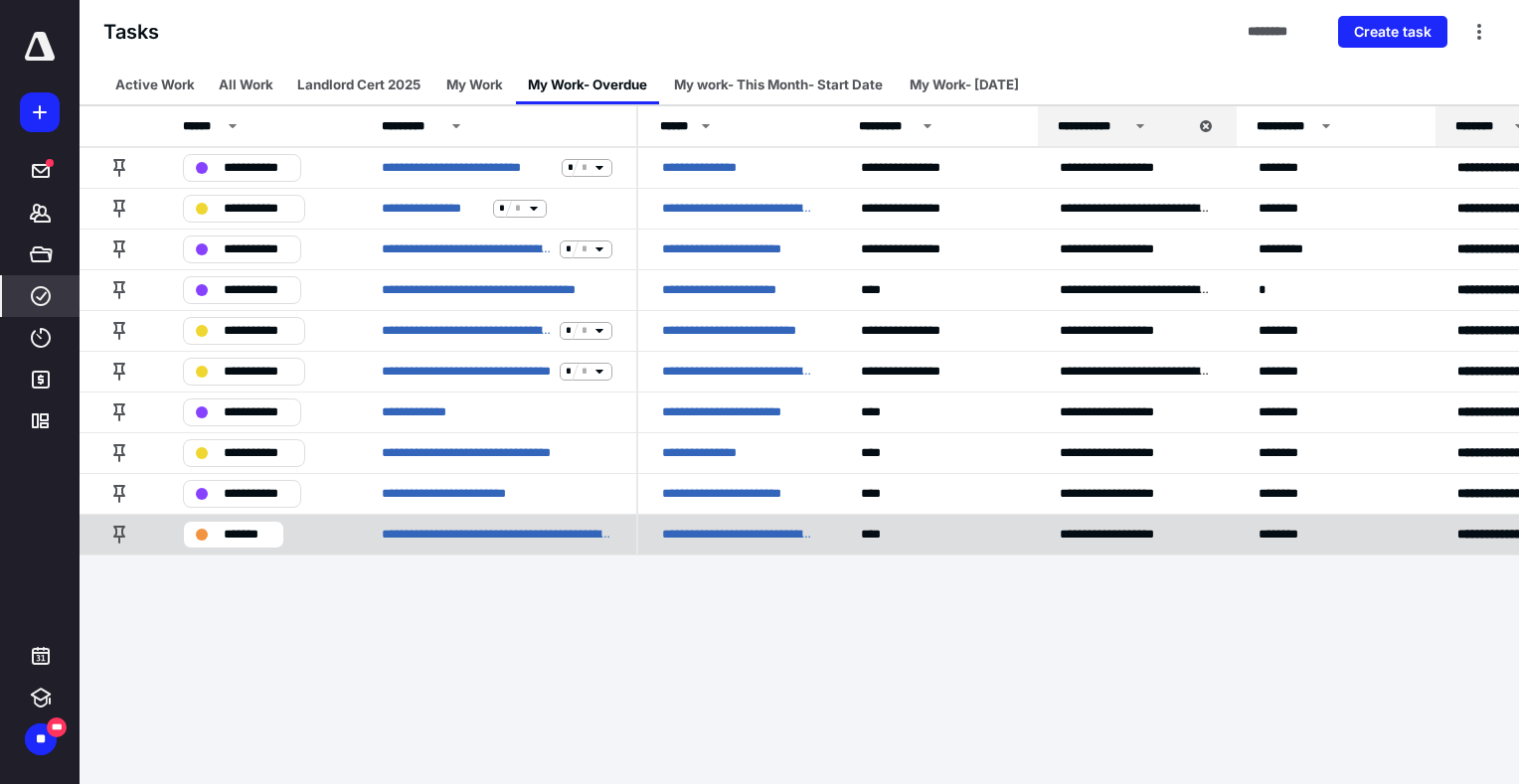 click on "*******" at bounding box center [234, 535] 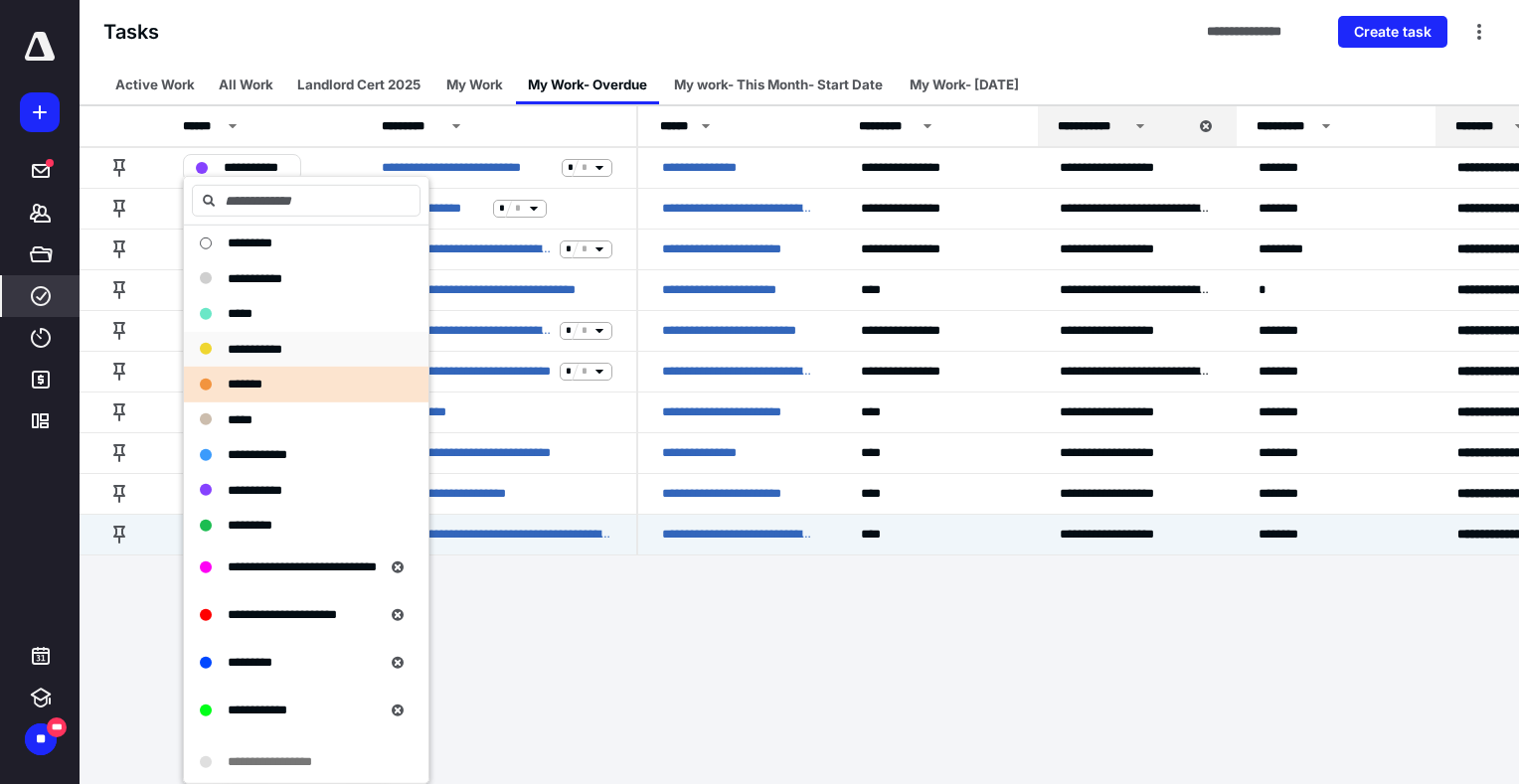 click on "**********" at bounding box center (254, 348) 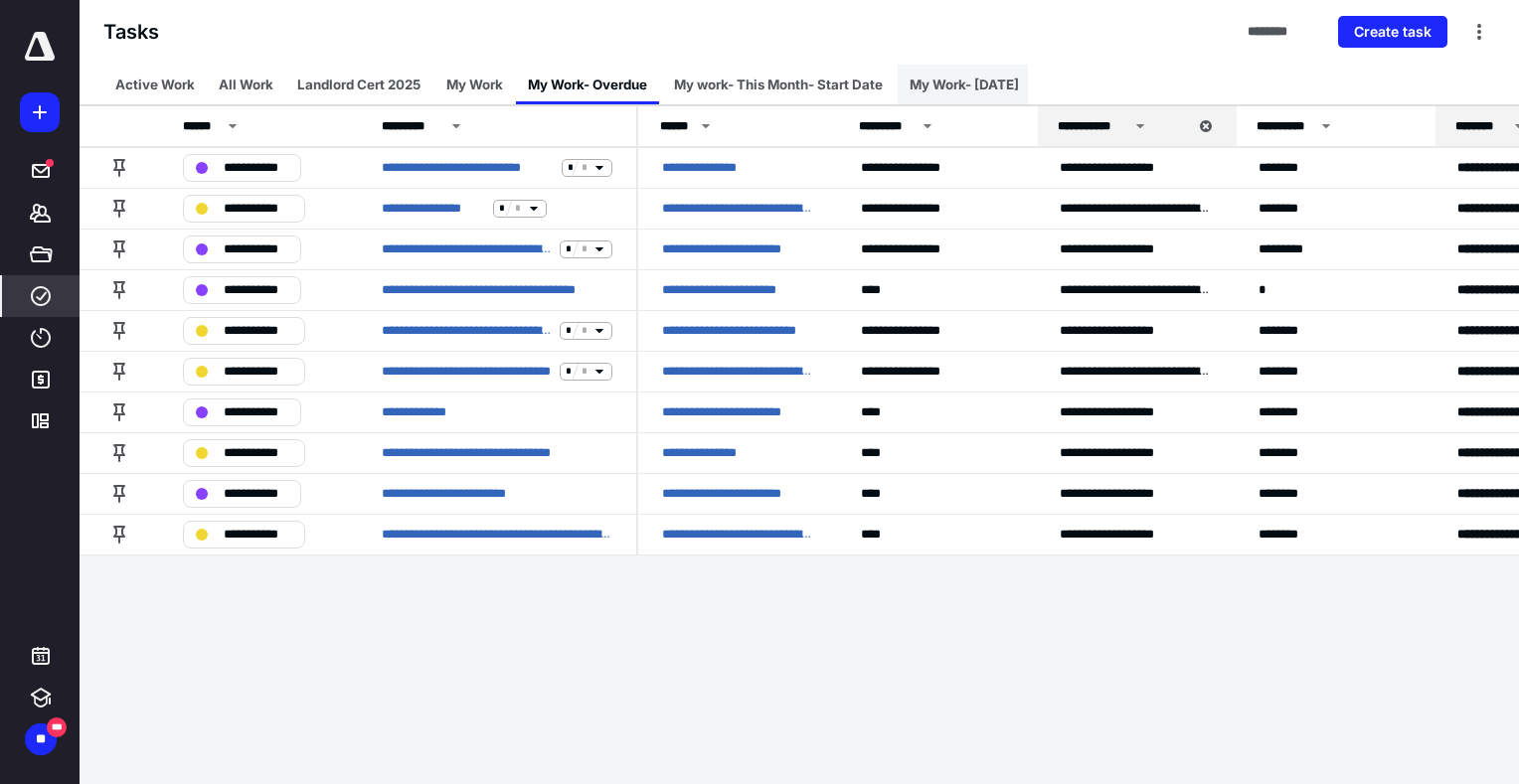 click on "My Work- Today" at bounding box center [964, 84] 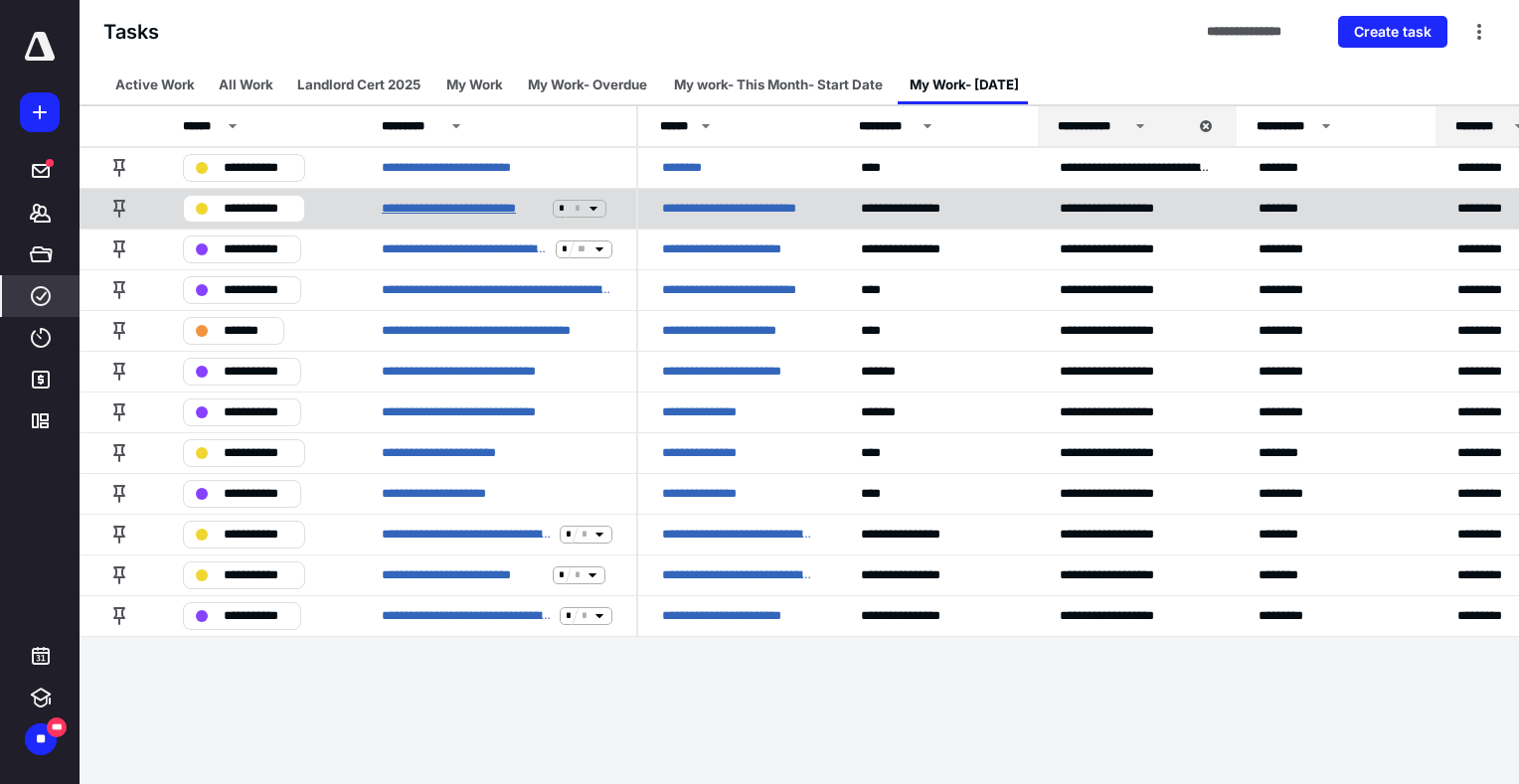 click on "**********" at bounding box center [463, 209] 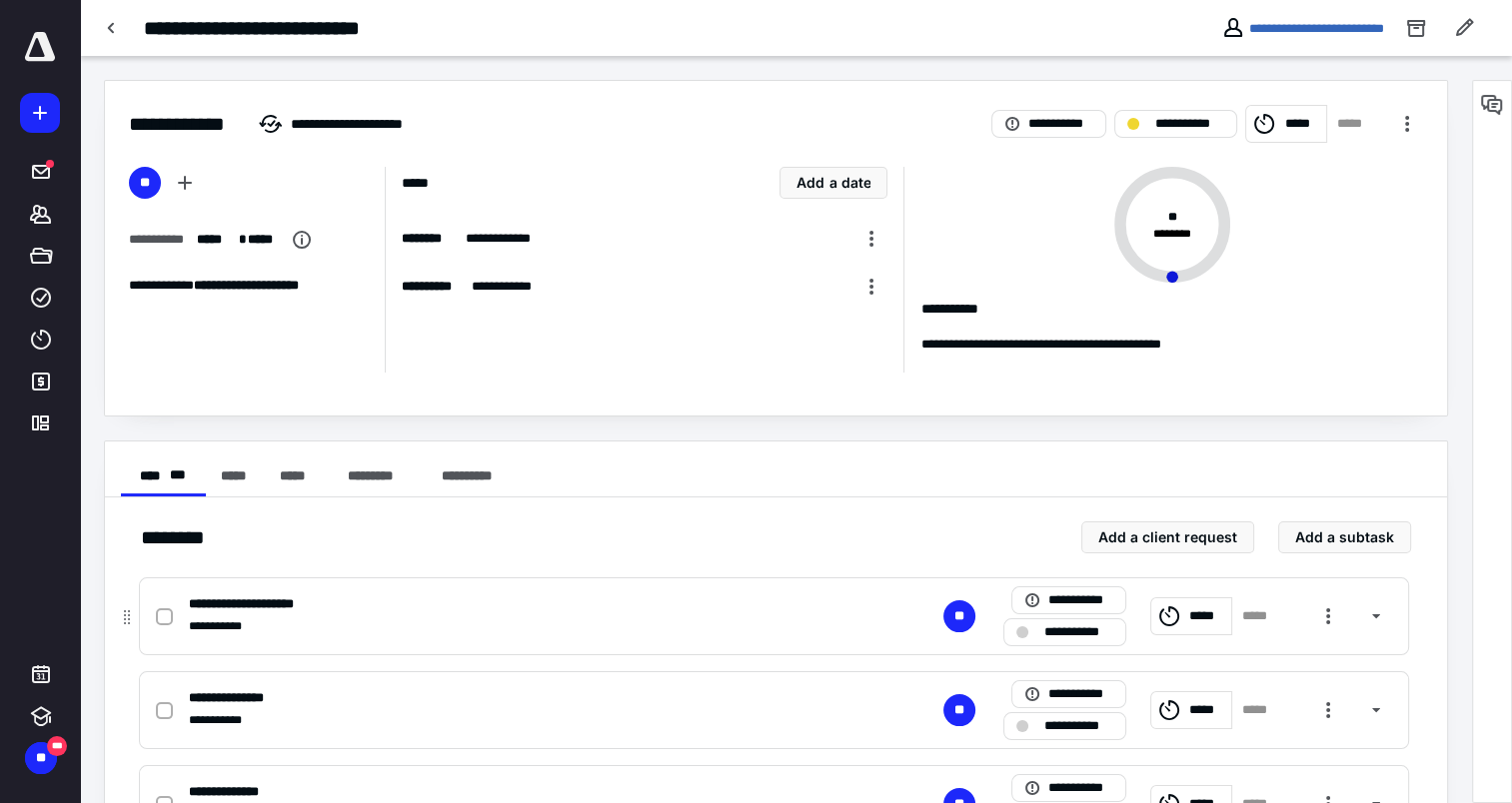 click on "**********" at bounding box center (259, 604) 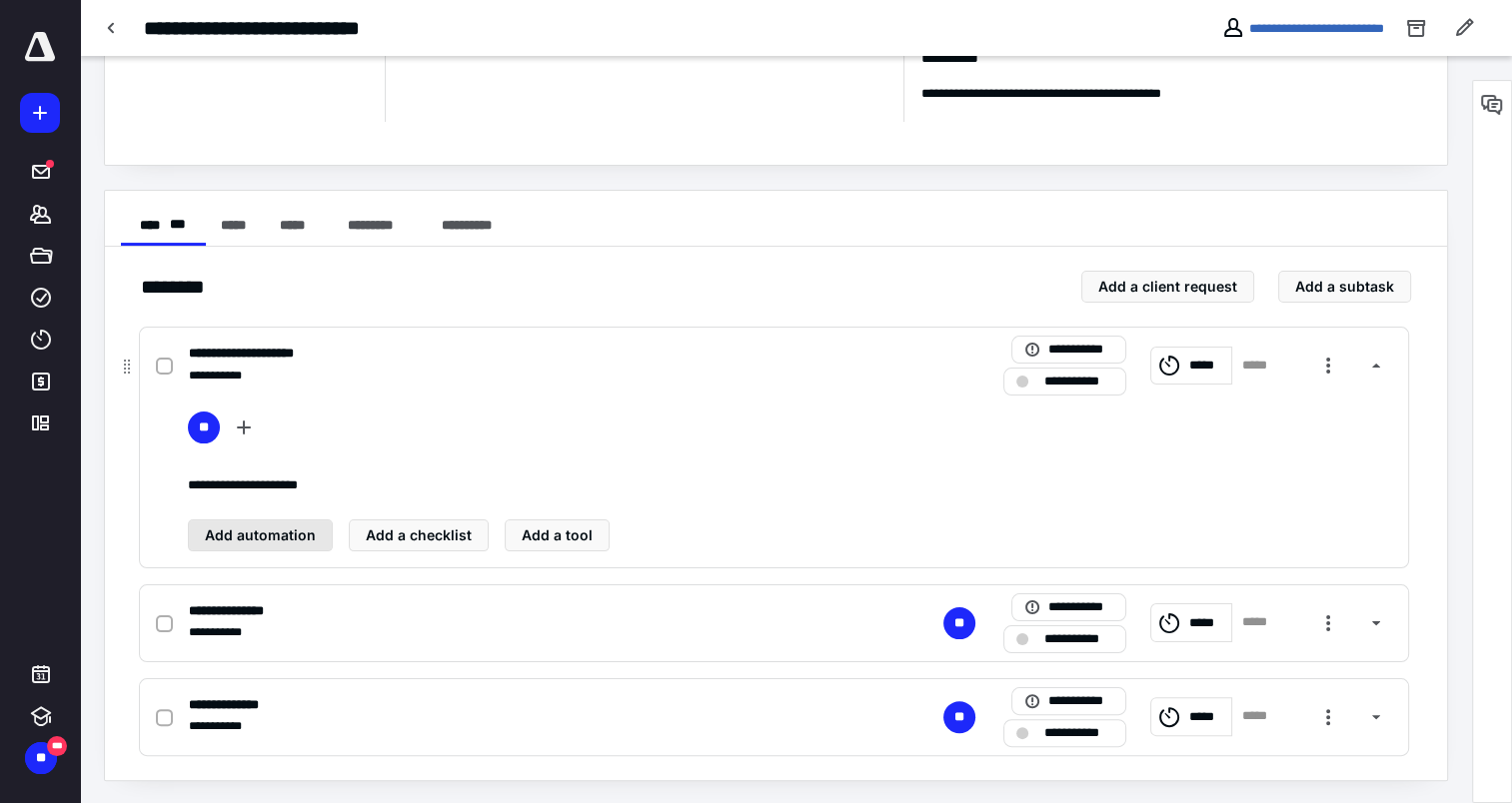 scroll, scrollTop: 252, scrollLeft: 0, axis: vertical 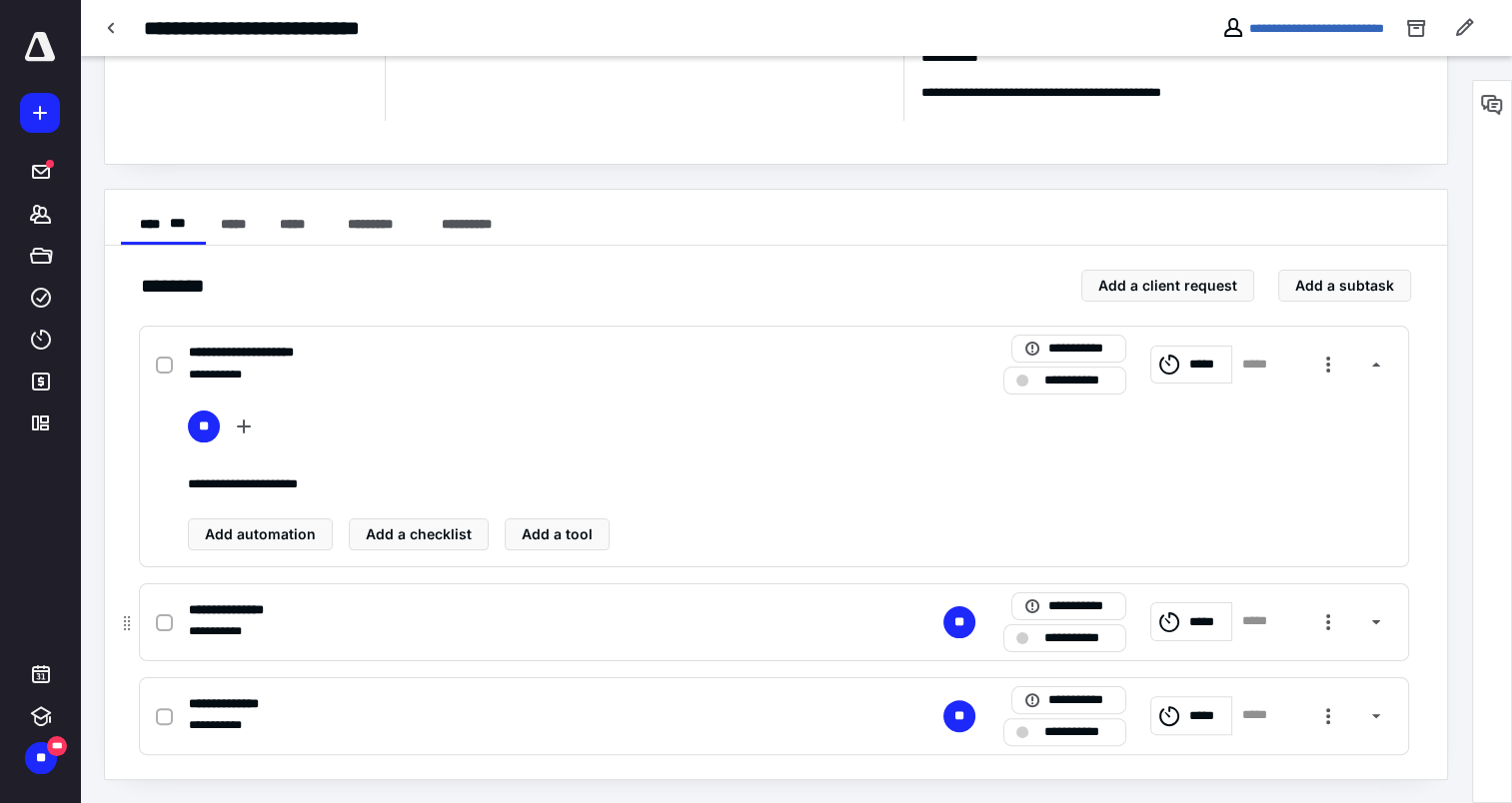 click on "**********" at bounding box center (512, 631) 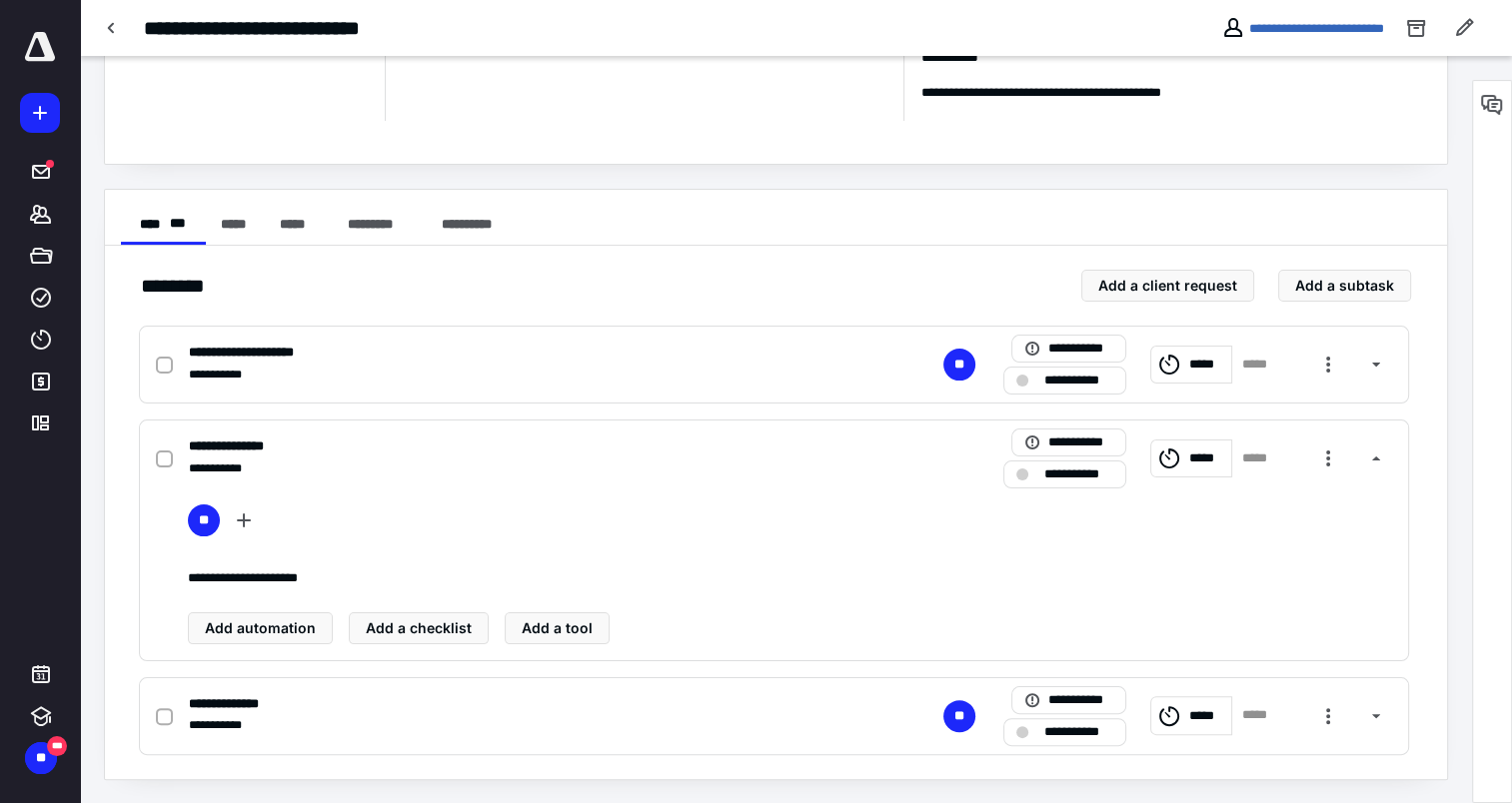 click on "**********" at bounding box center [512, 704] 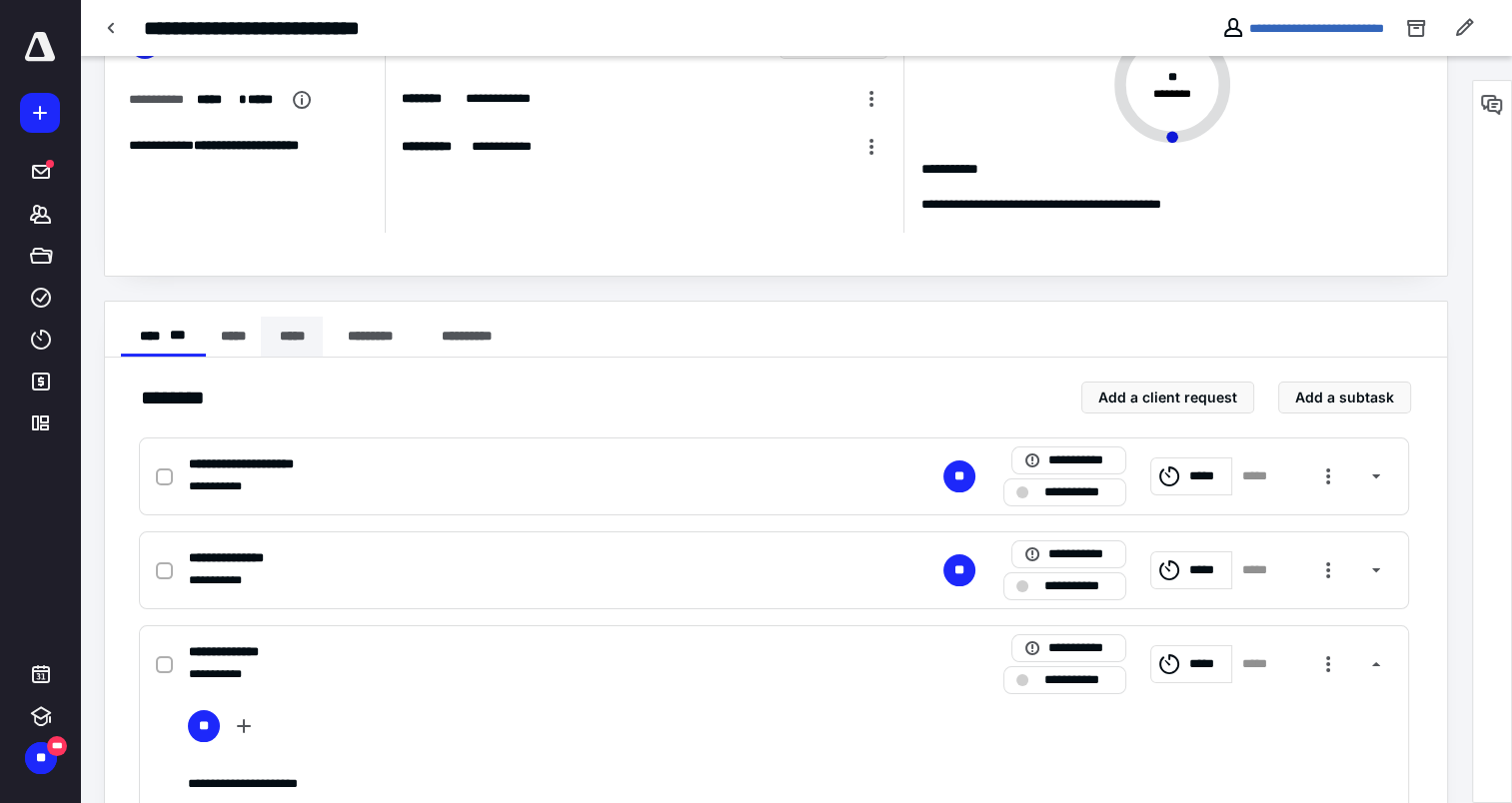scroll, scrollTop: 0, scrollLeft: 0, axis: both 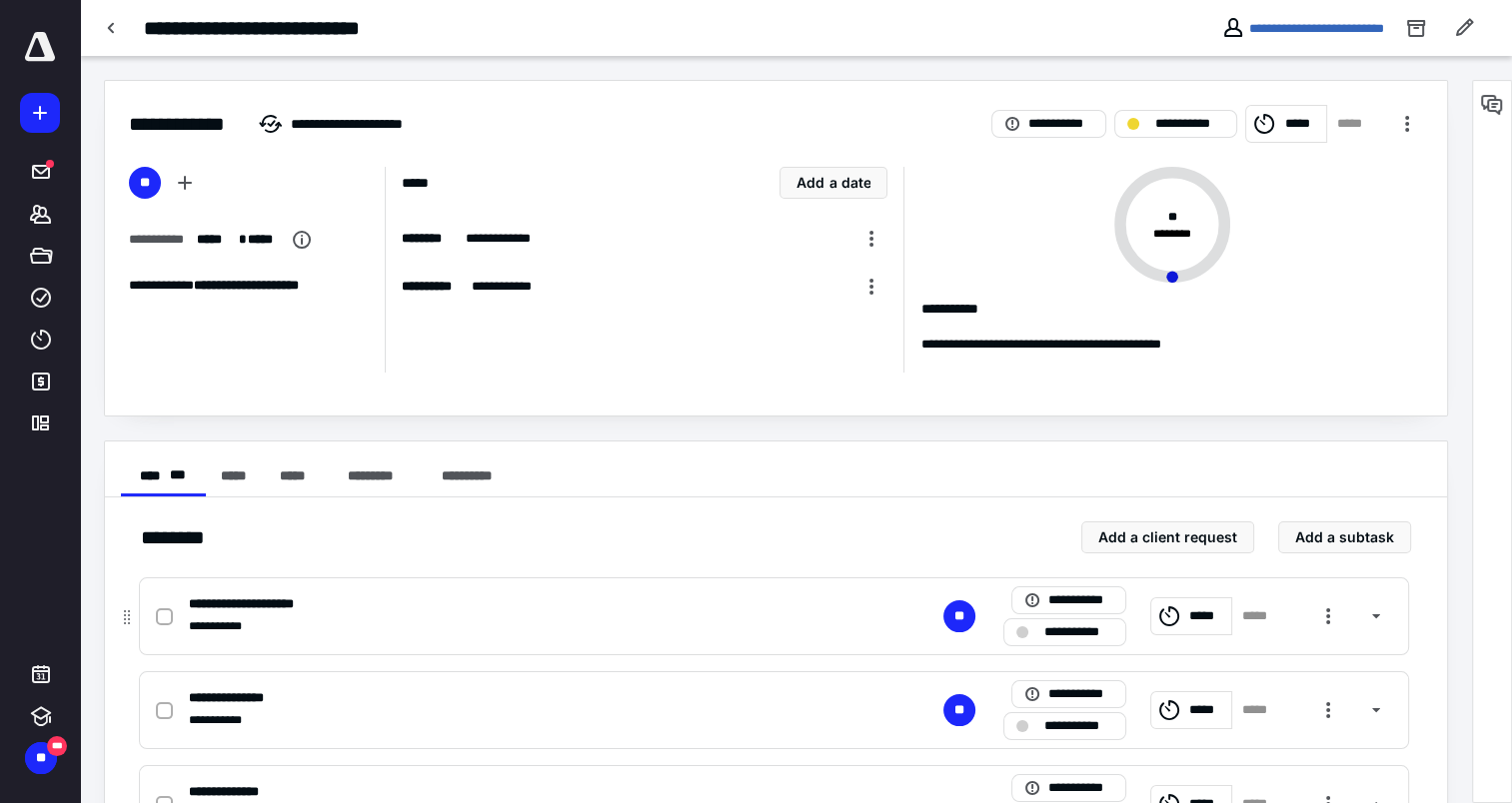 click 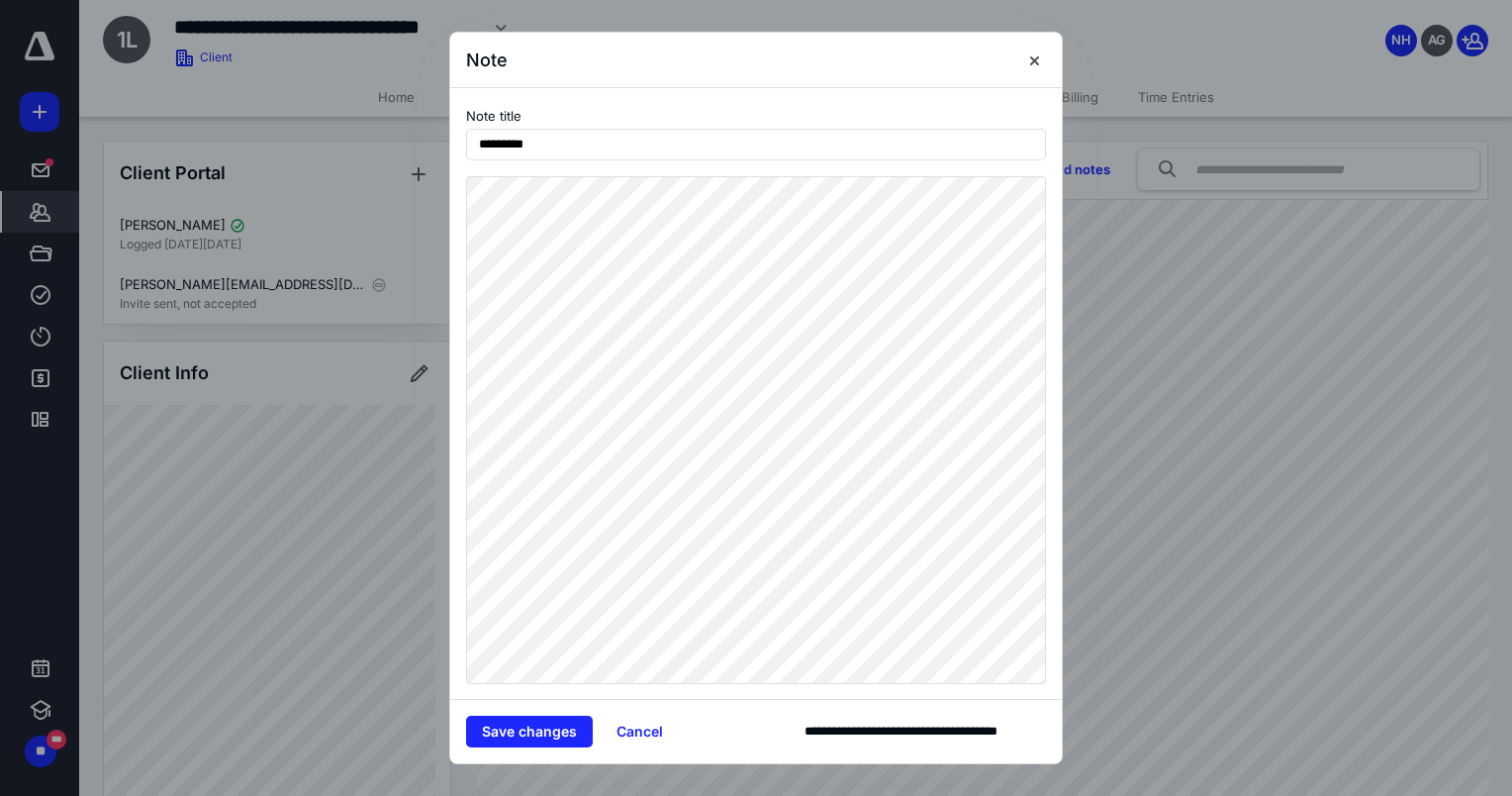 scroll, scrollTop: 0, scrollLeft: 0, axis: both 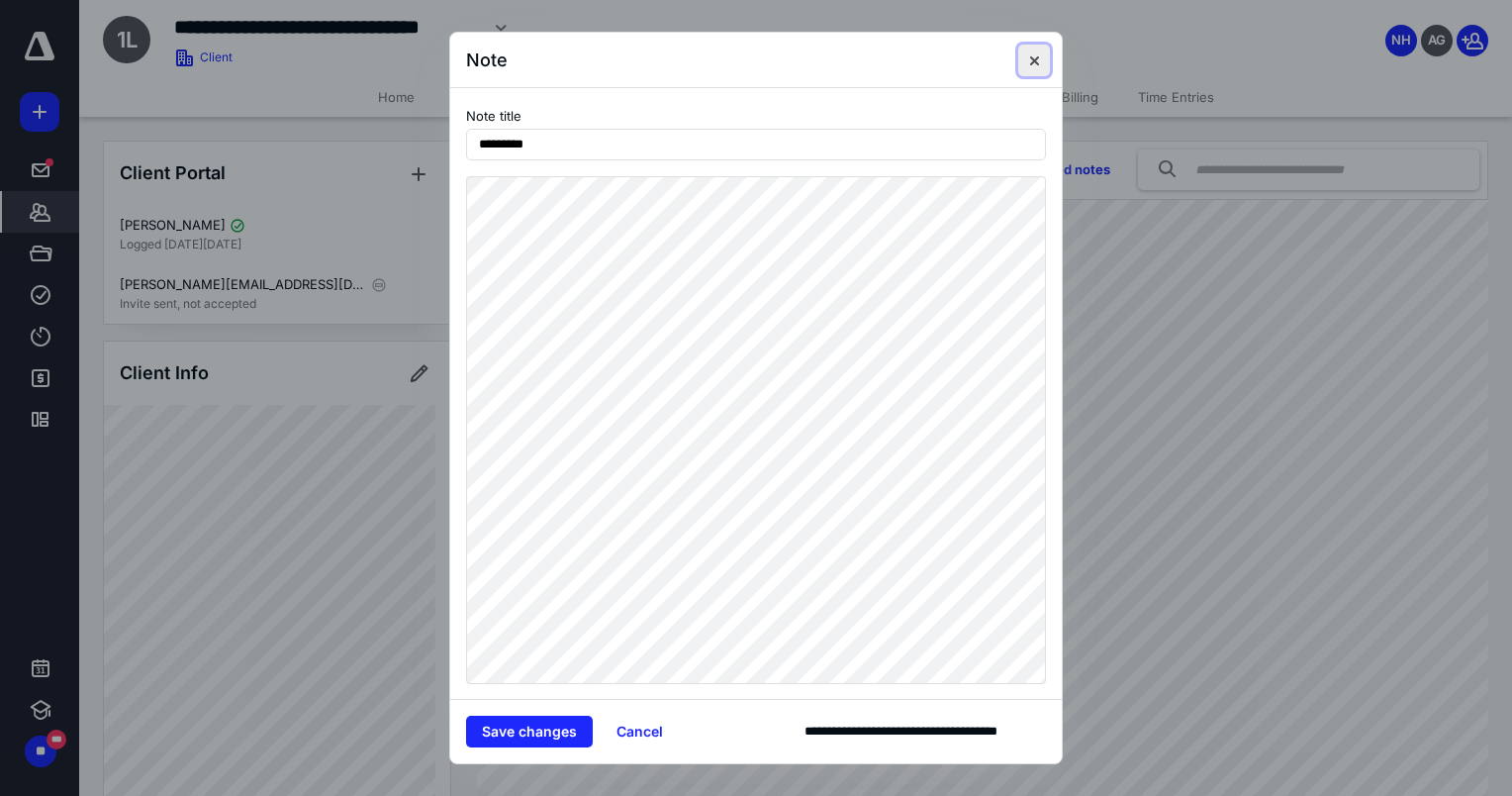 click at bounding box center (1034, 60) 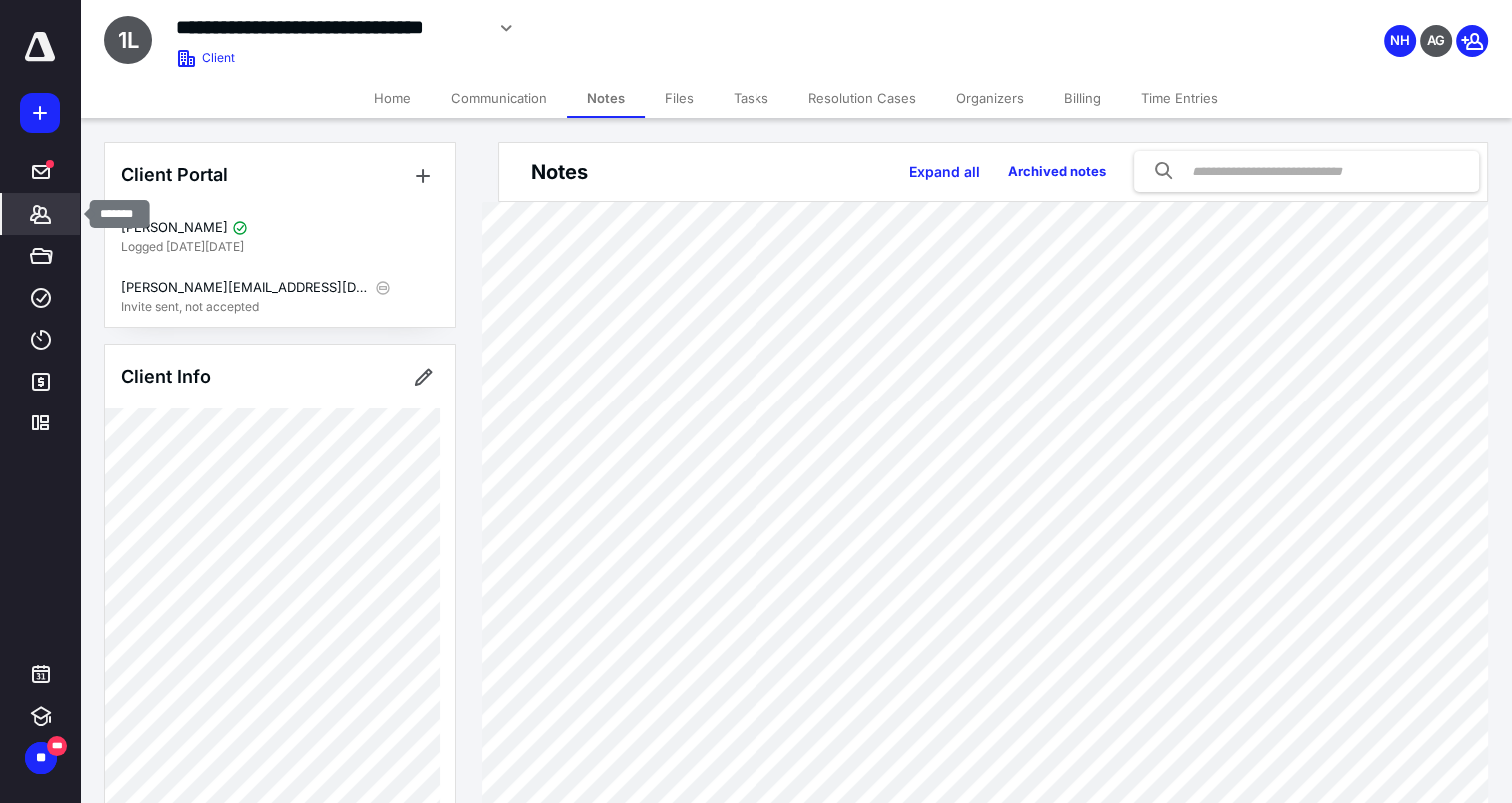 click 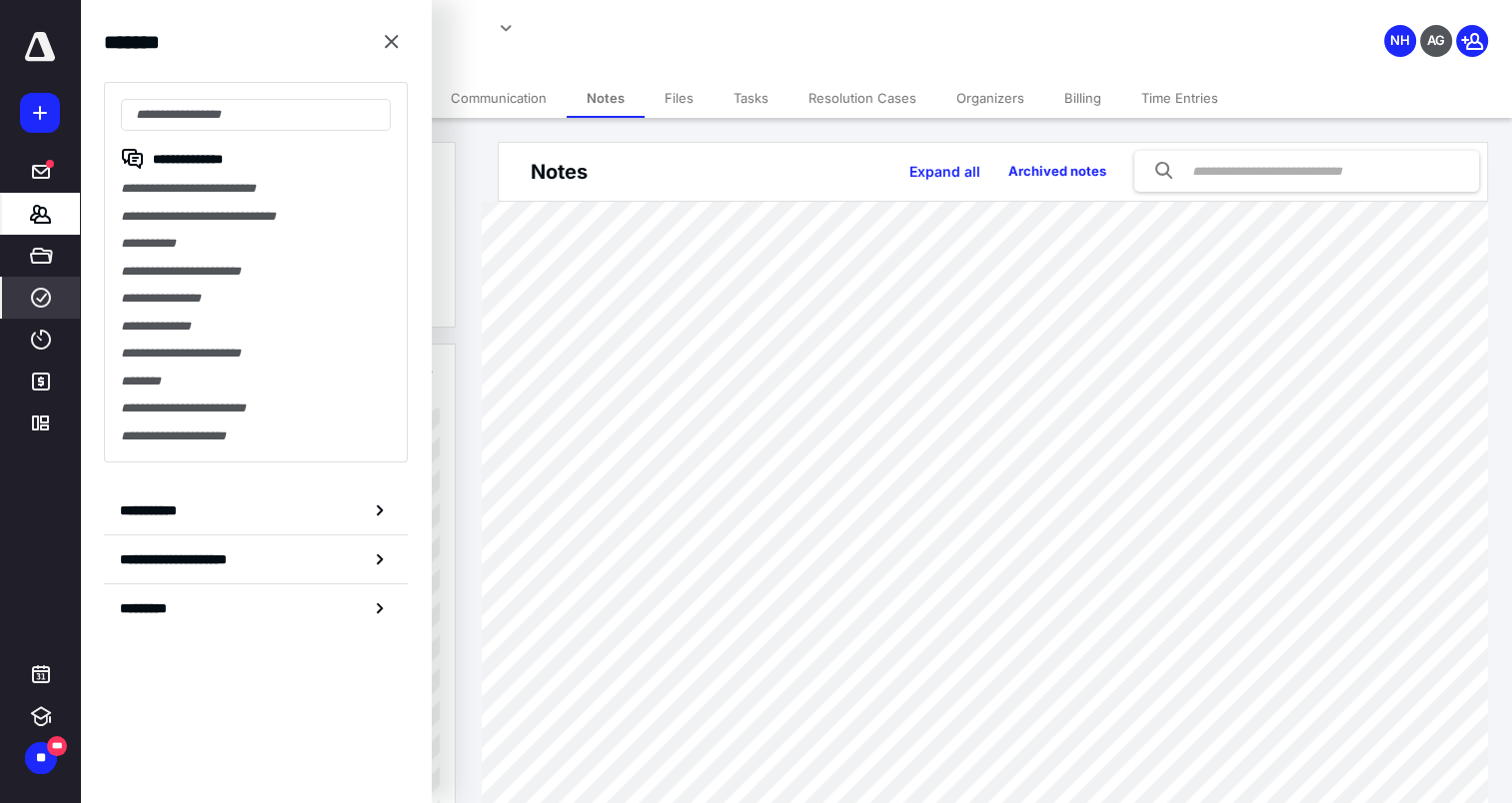 click 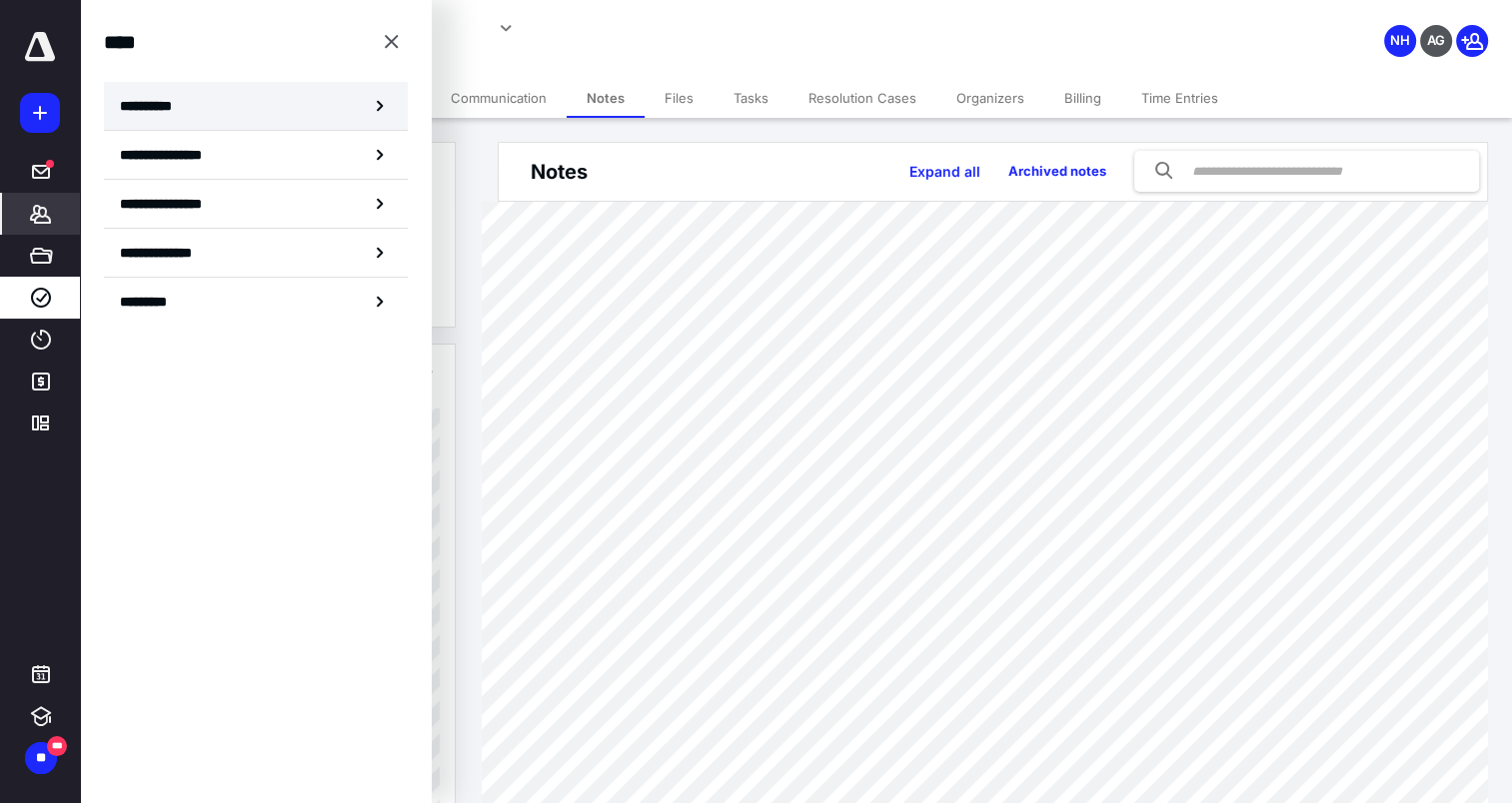 click on "**********" at bounding box center [153, 106] 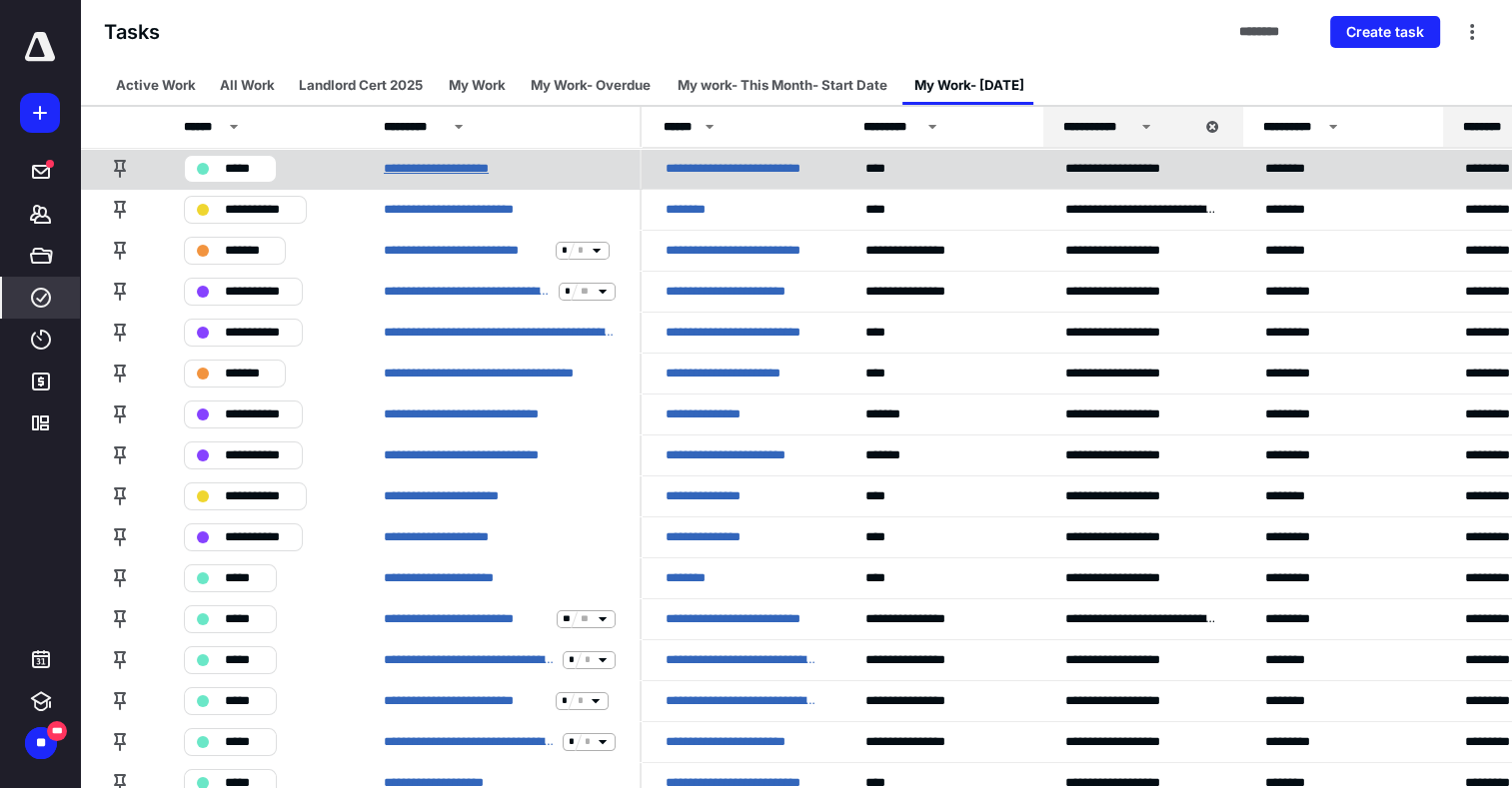click on "**********" at bounding box center (466, 169) 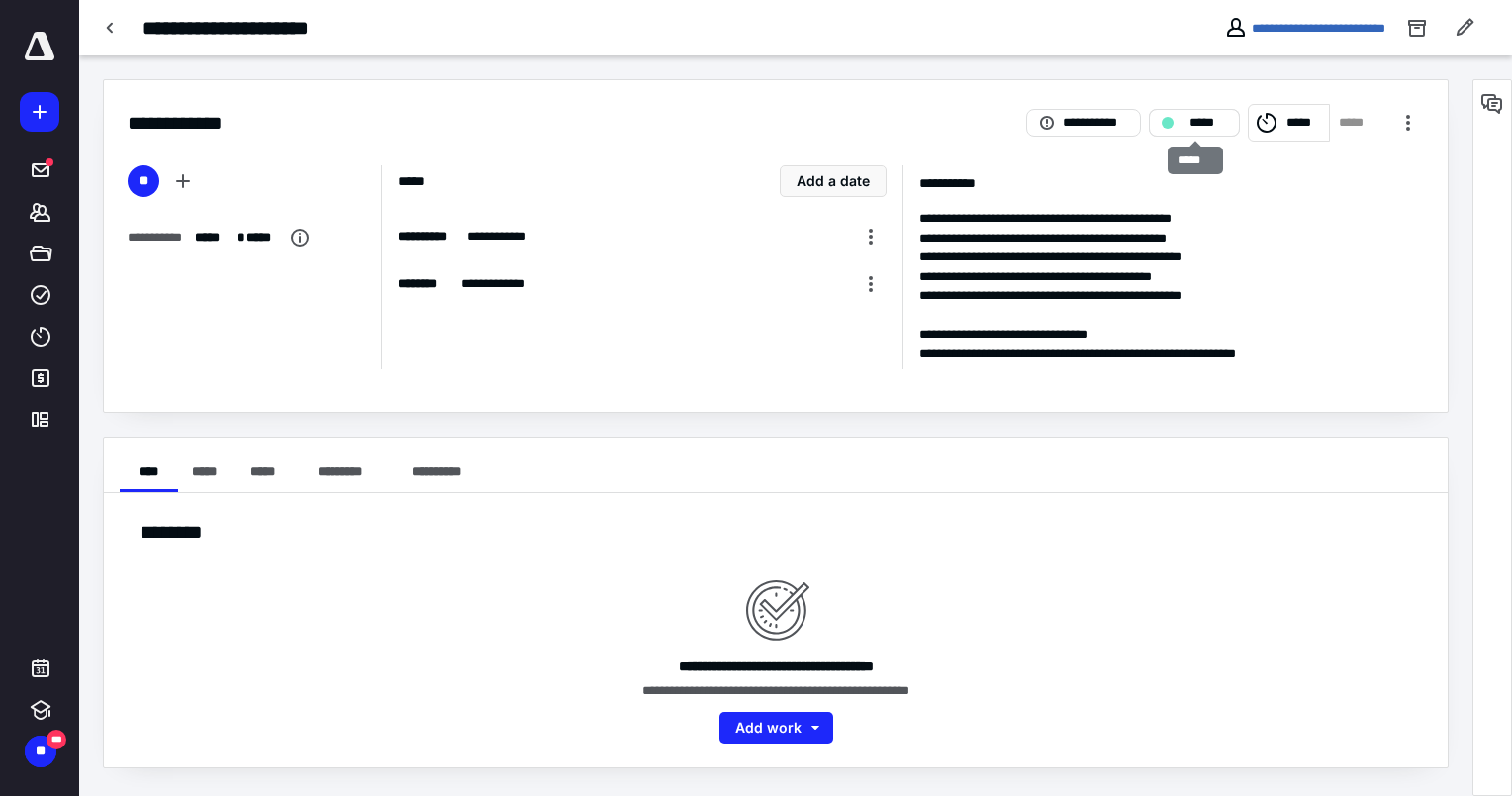click on "*****" at bounding box center [1208, 123] 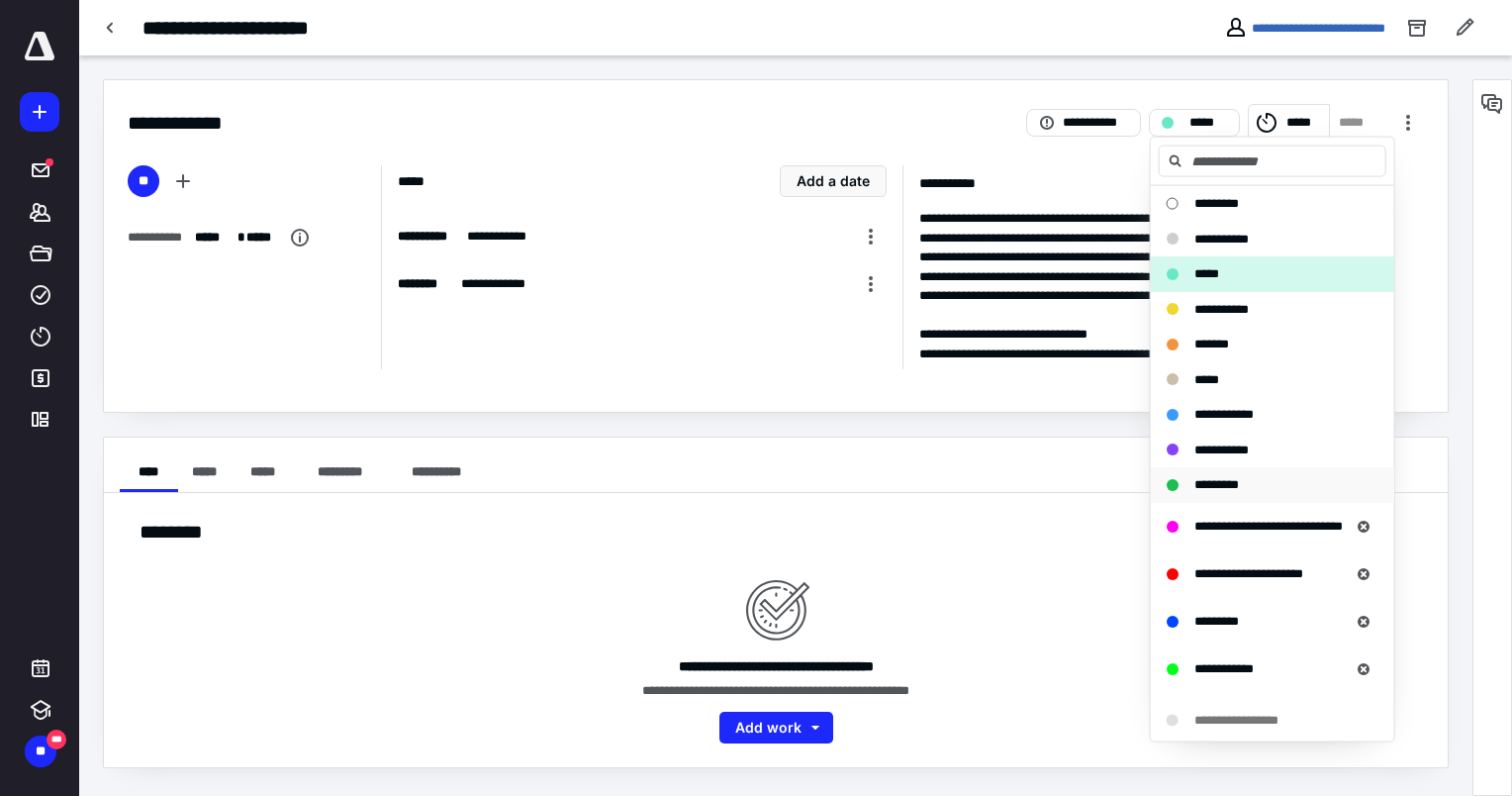 click on "*********" at bounding box center (1216, 484) 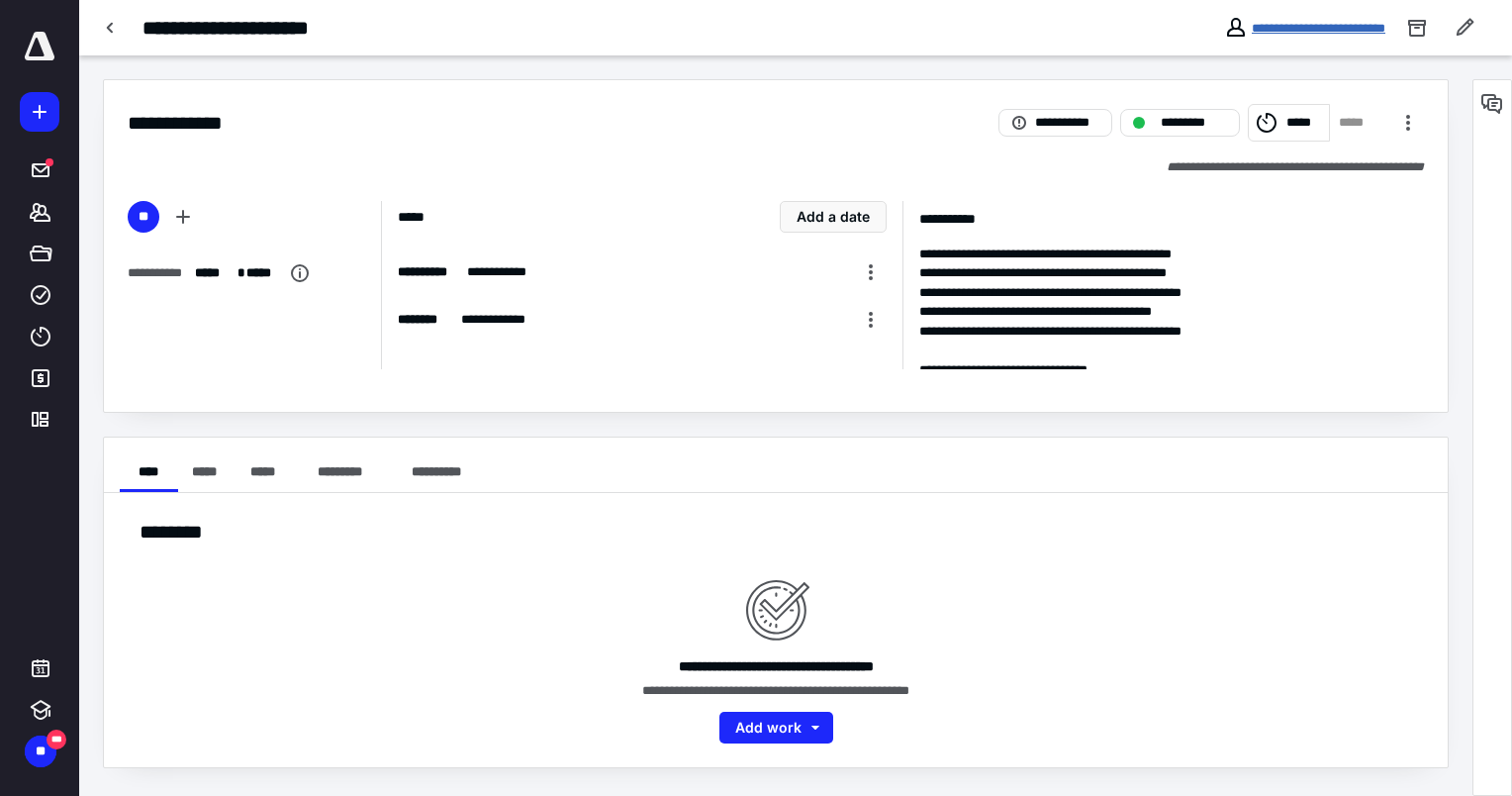 click on "**********" at bounding box center [1318, 28] 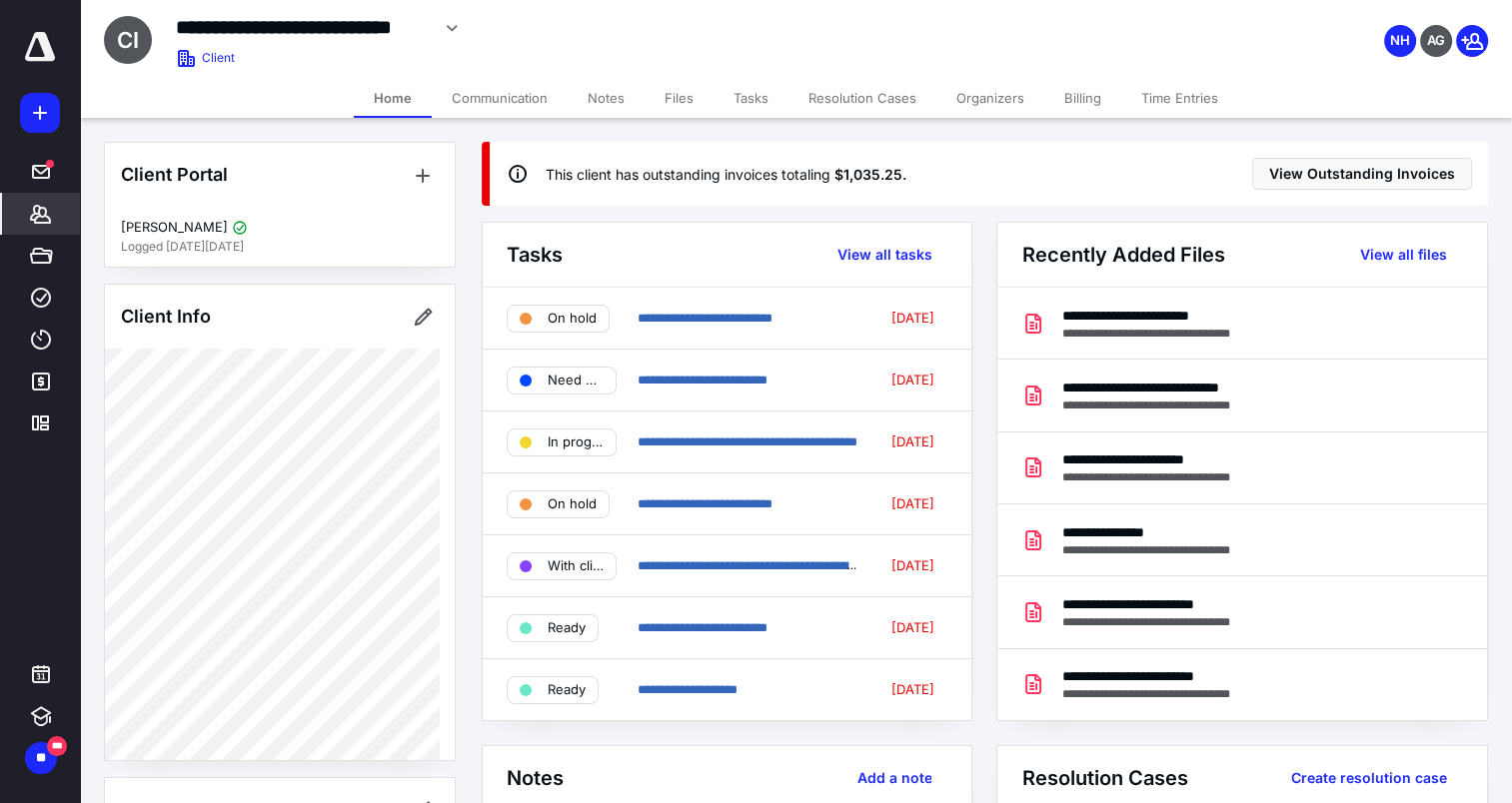 click on "Notes" at bounding box center [606, 98] 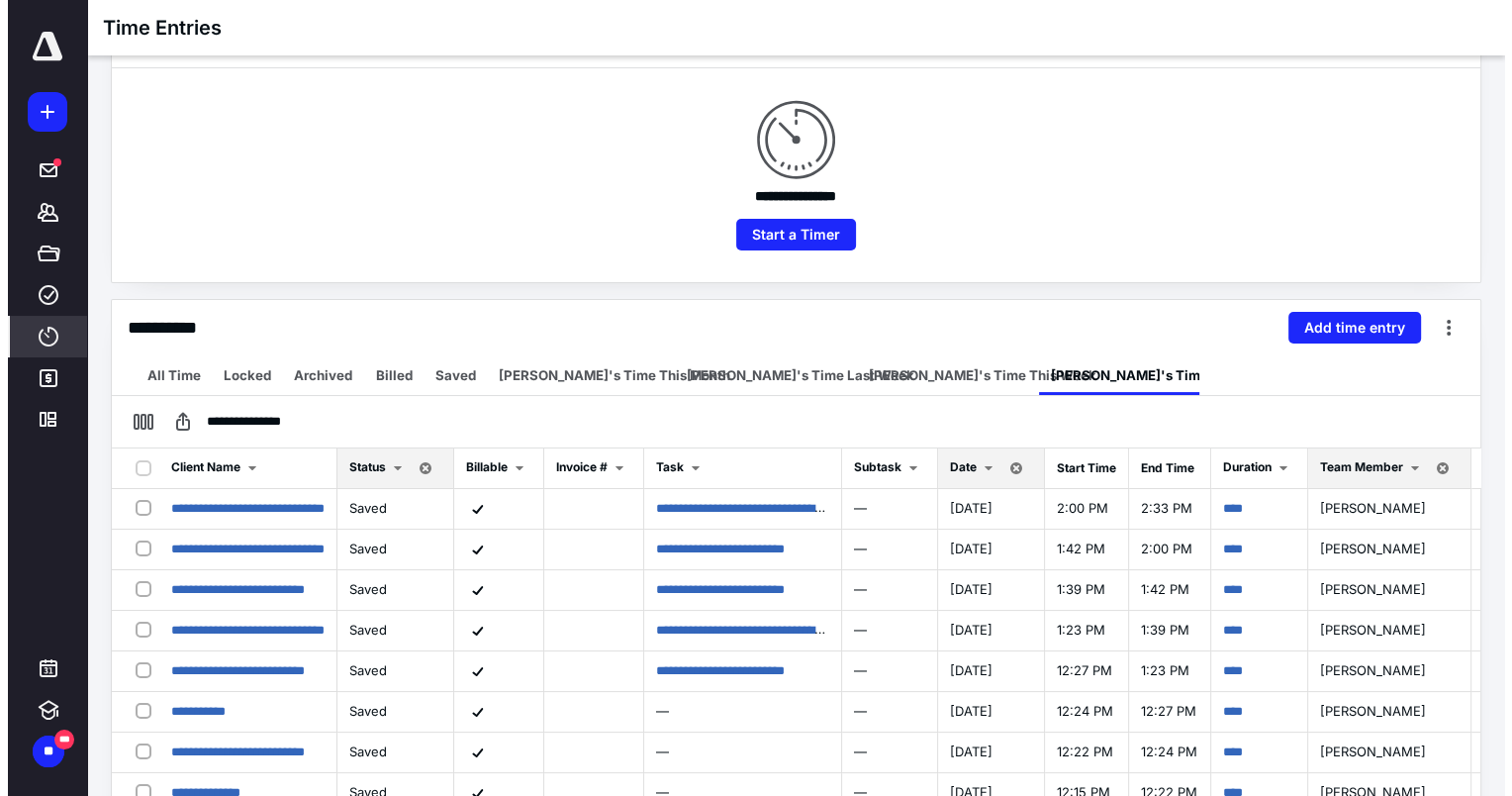 scroll, scrollTop: 0, scrollLeft: 0, axis: both 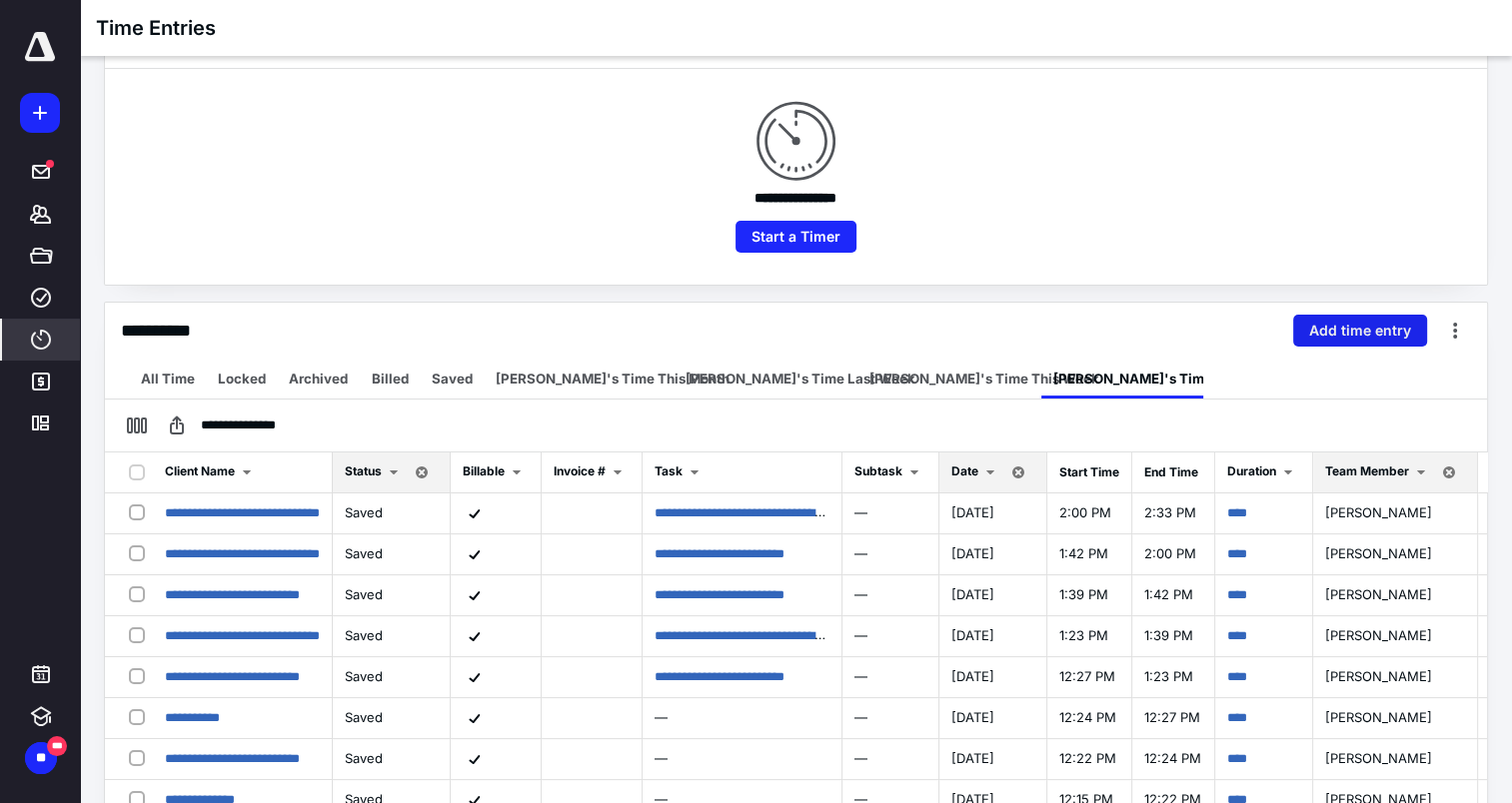 click on "Add time entry" at bounding box center (1360, 331) 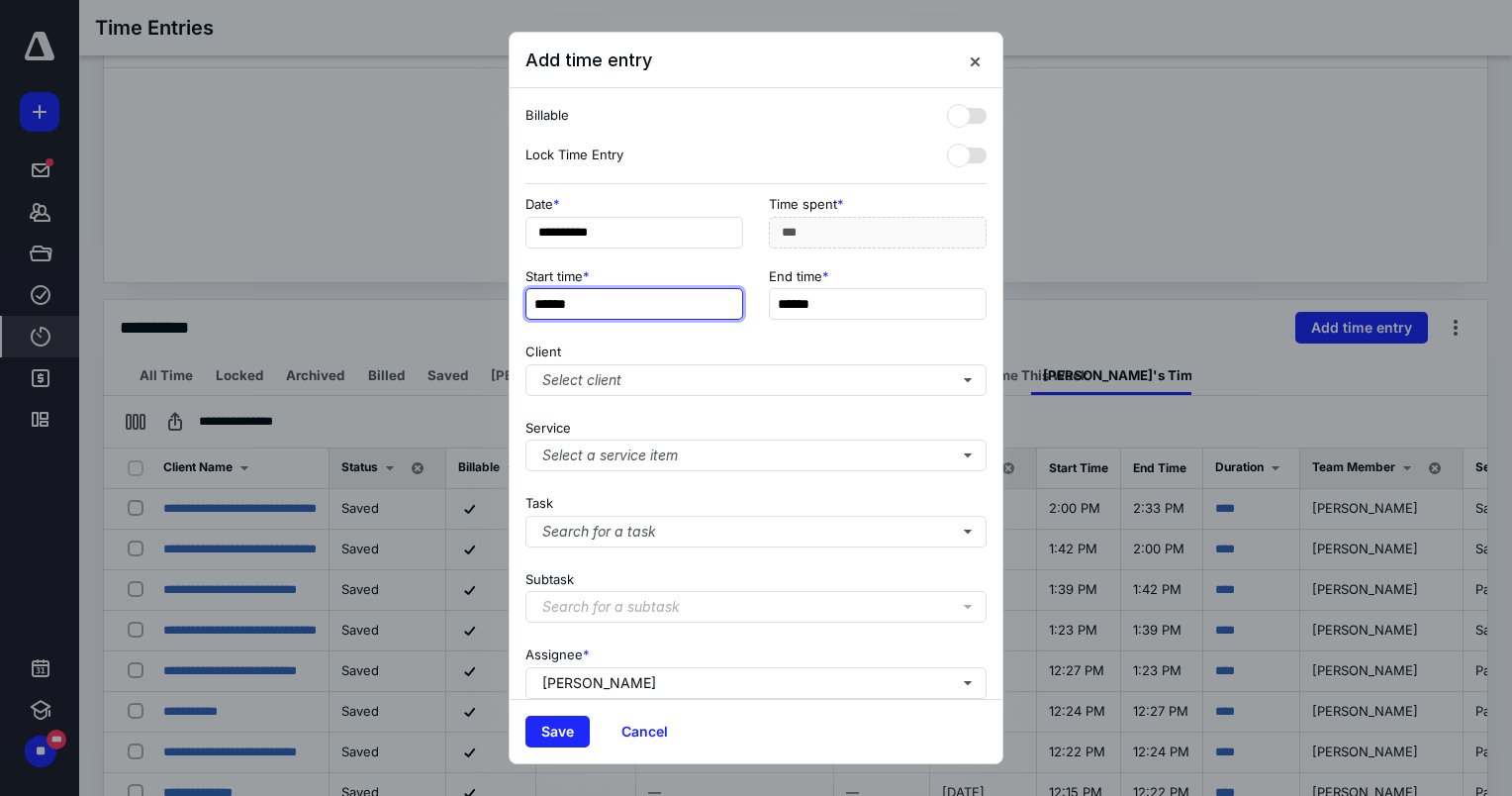 click on "******" at bounding box center [634, 304] 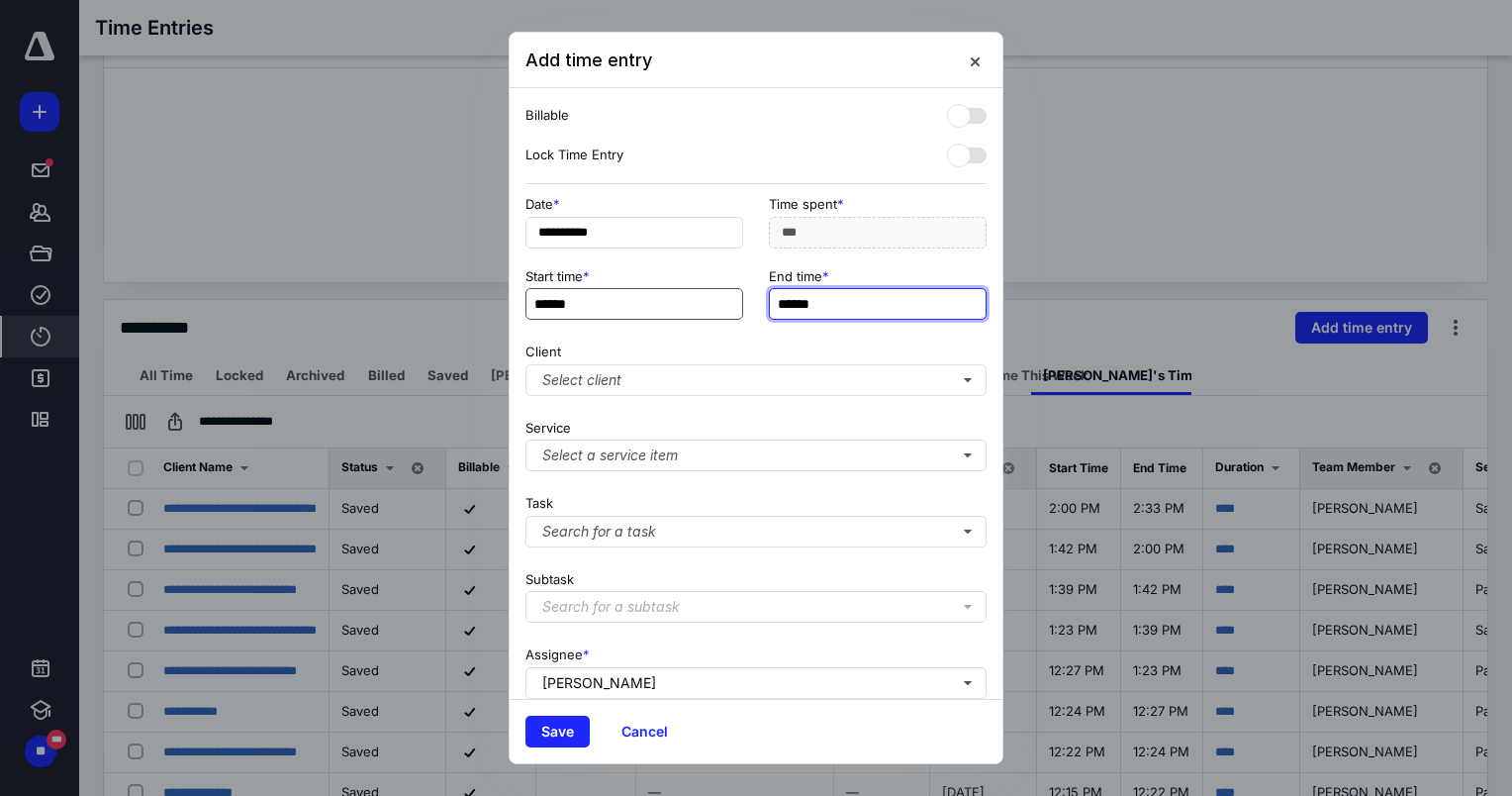 type on "*******" 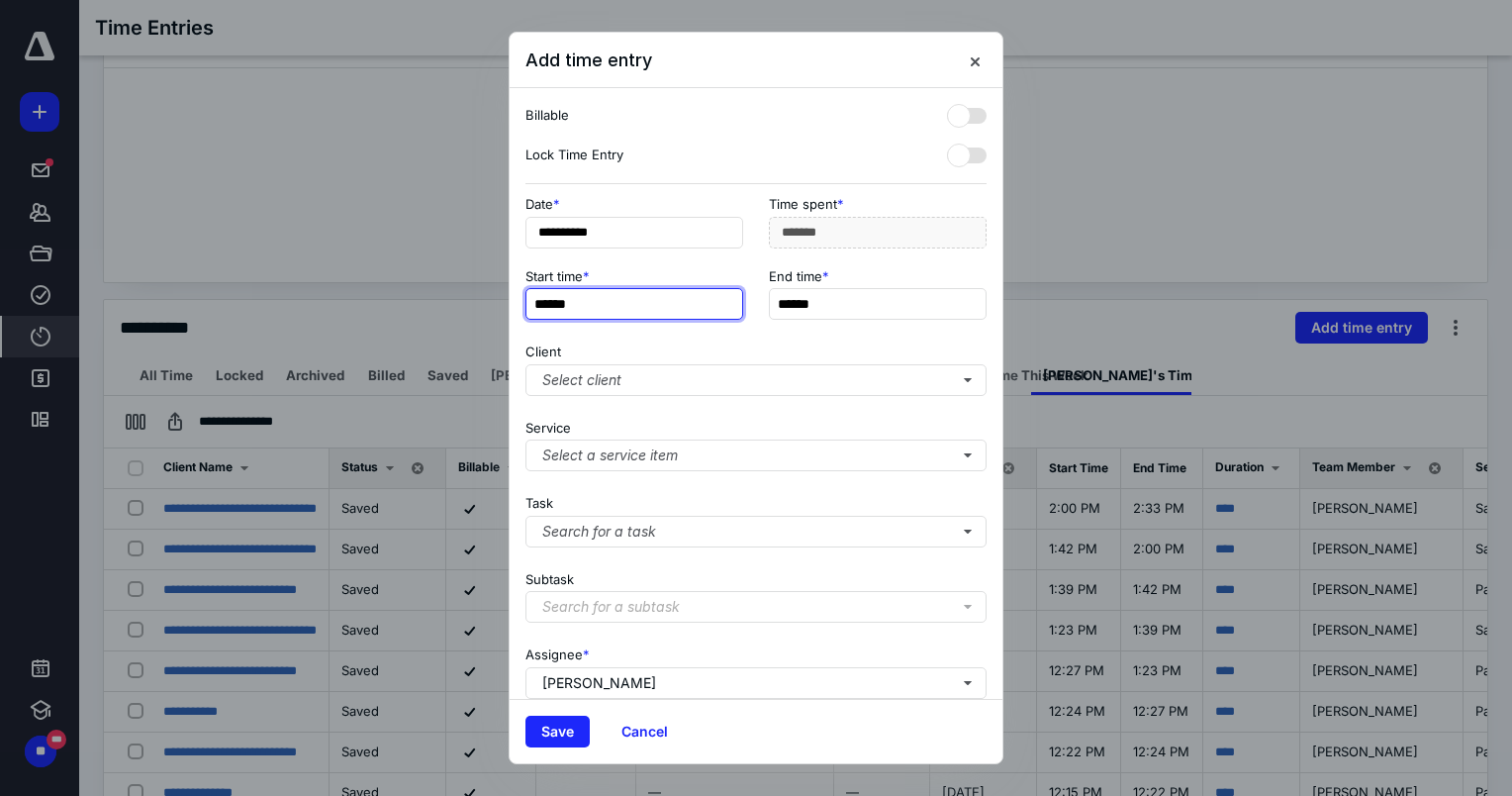 click on "******" at bounding box center [634, 304] 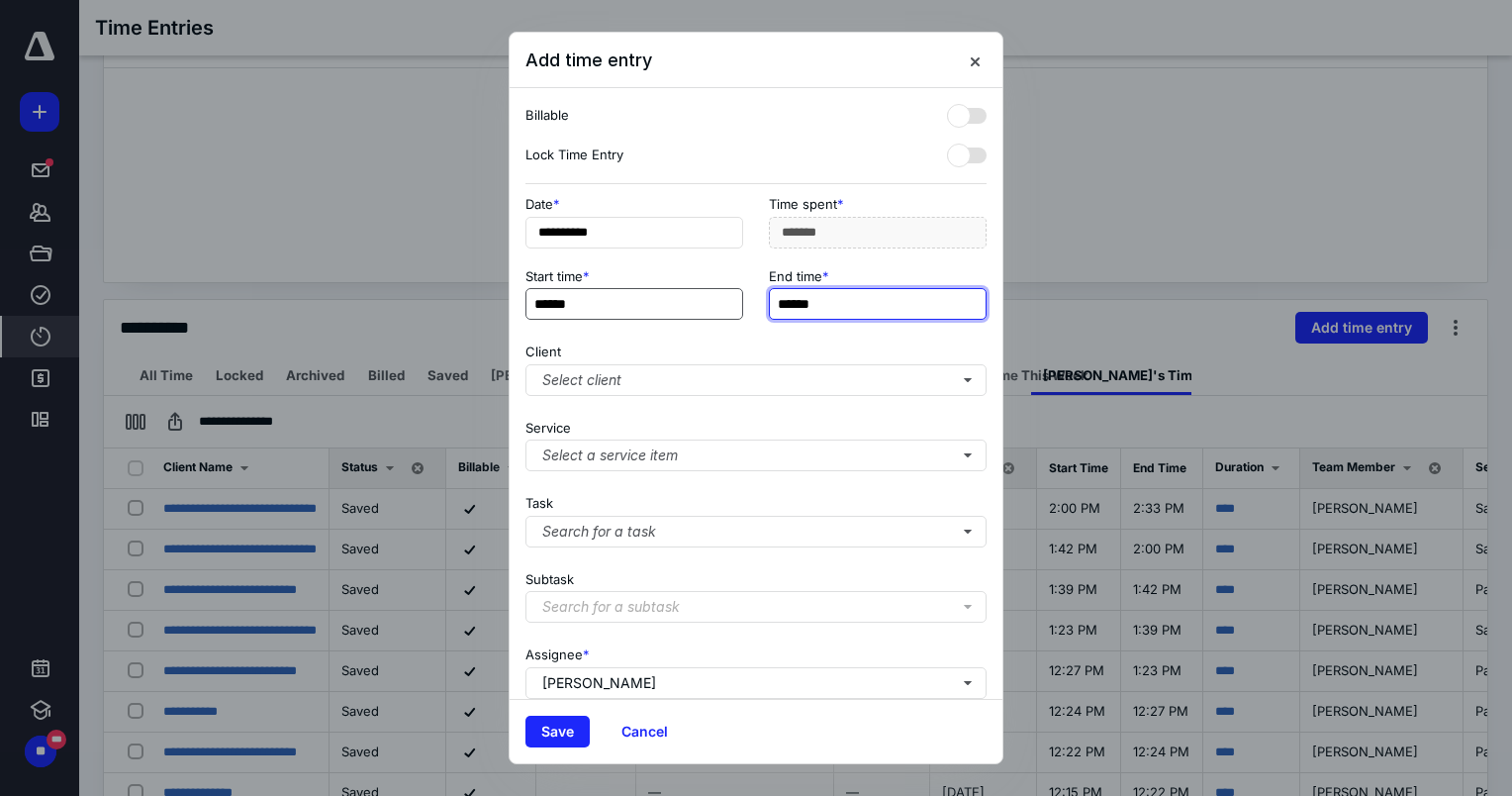 type on "***" 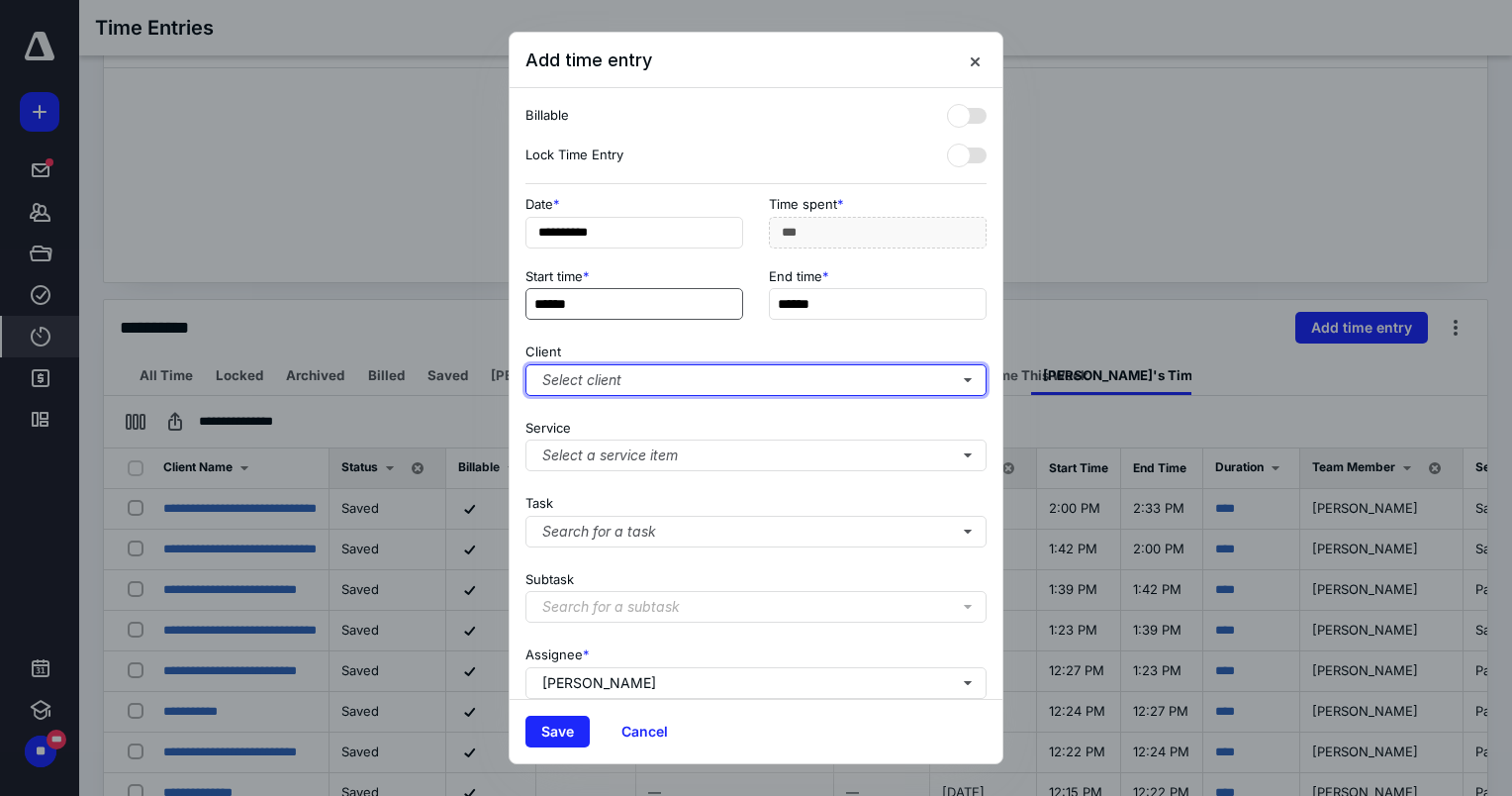 type 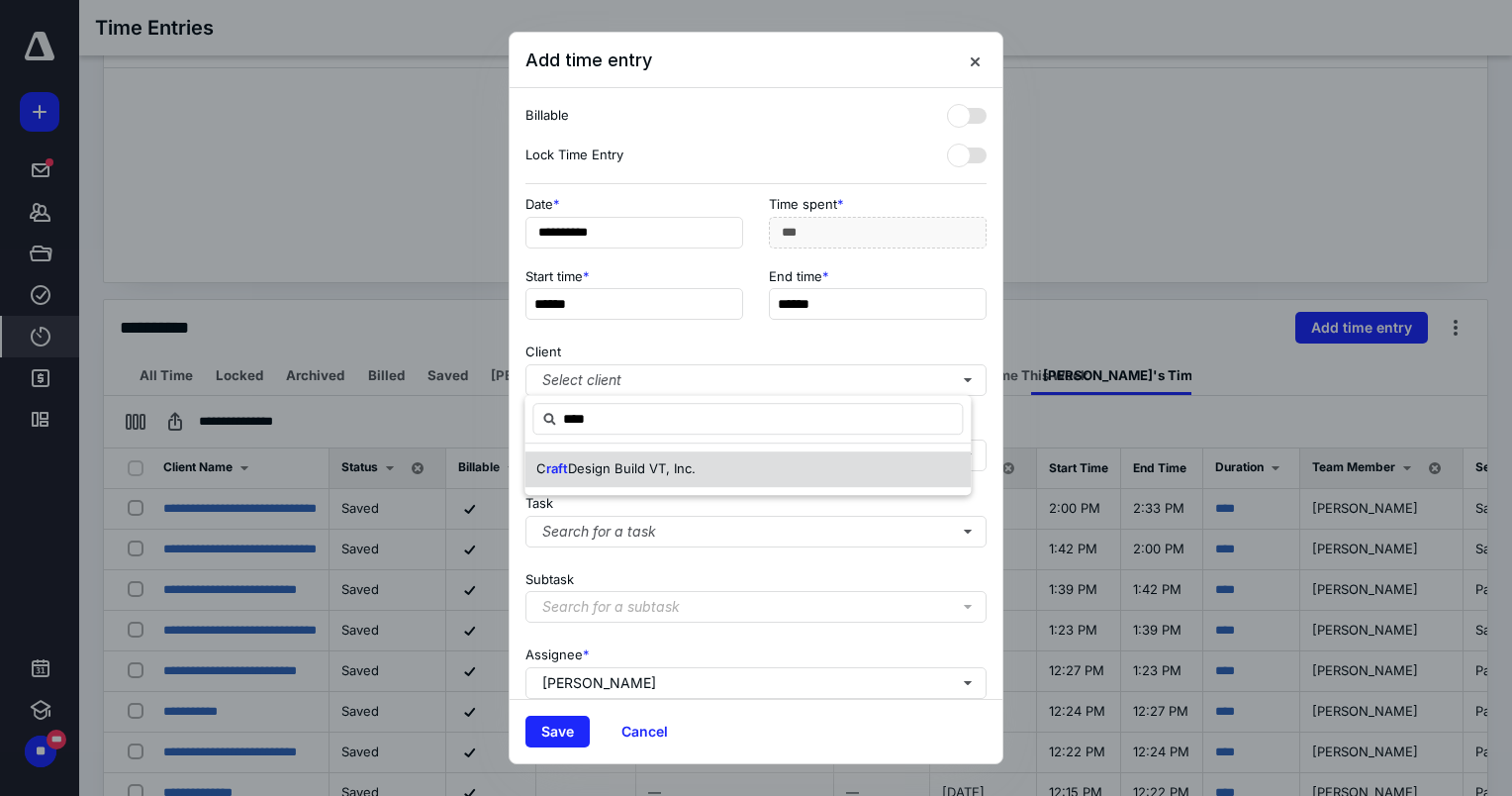 click on "Design Build VT, Inc." at bounding box center [631, 468] 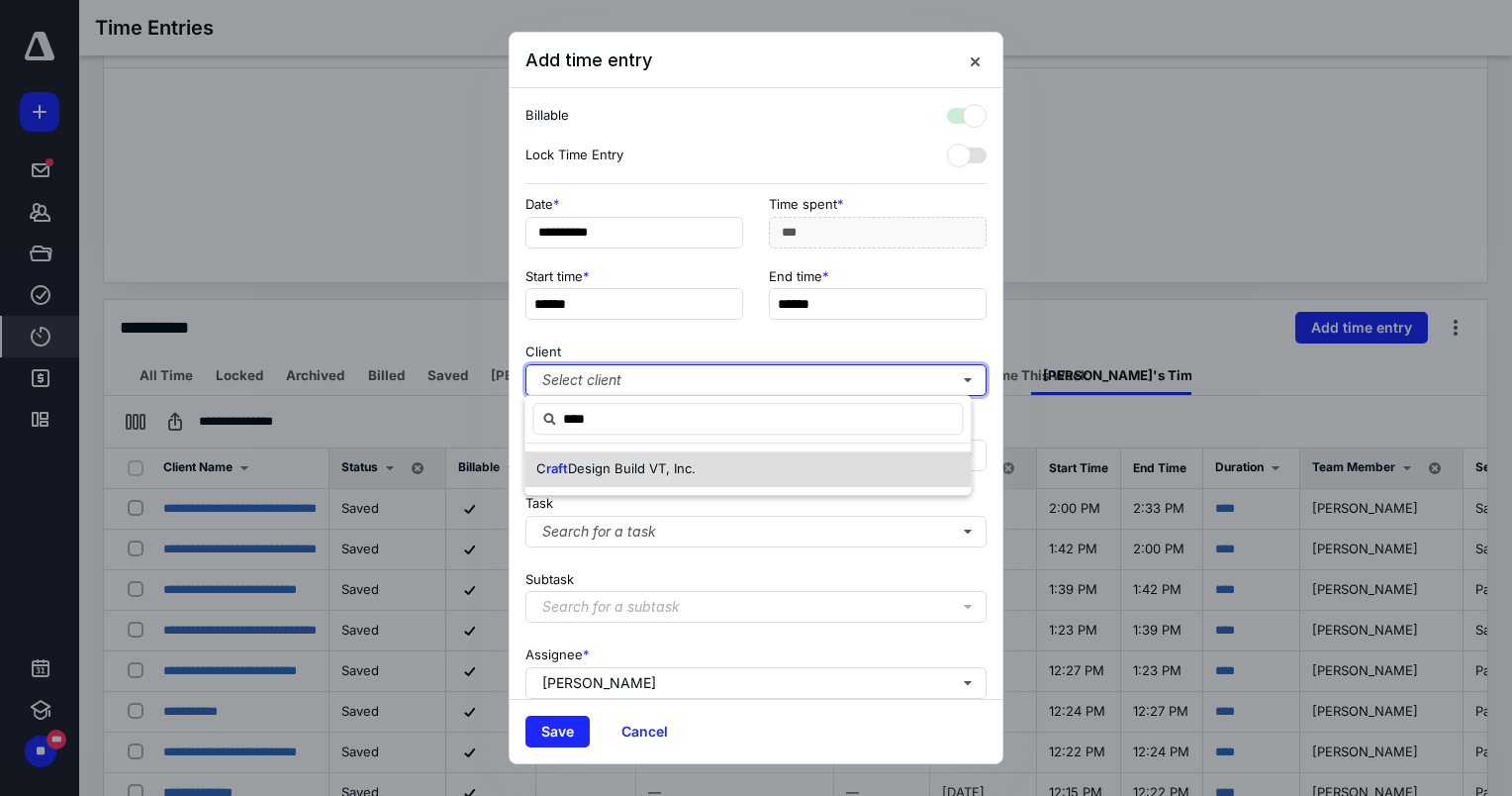 checkbox on "true" 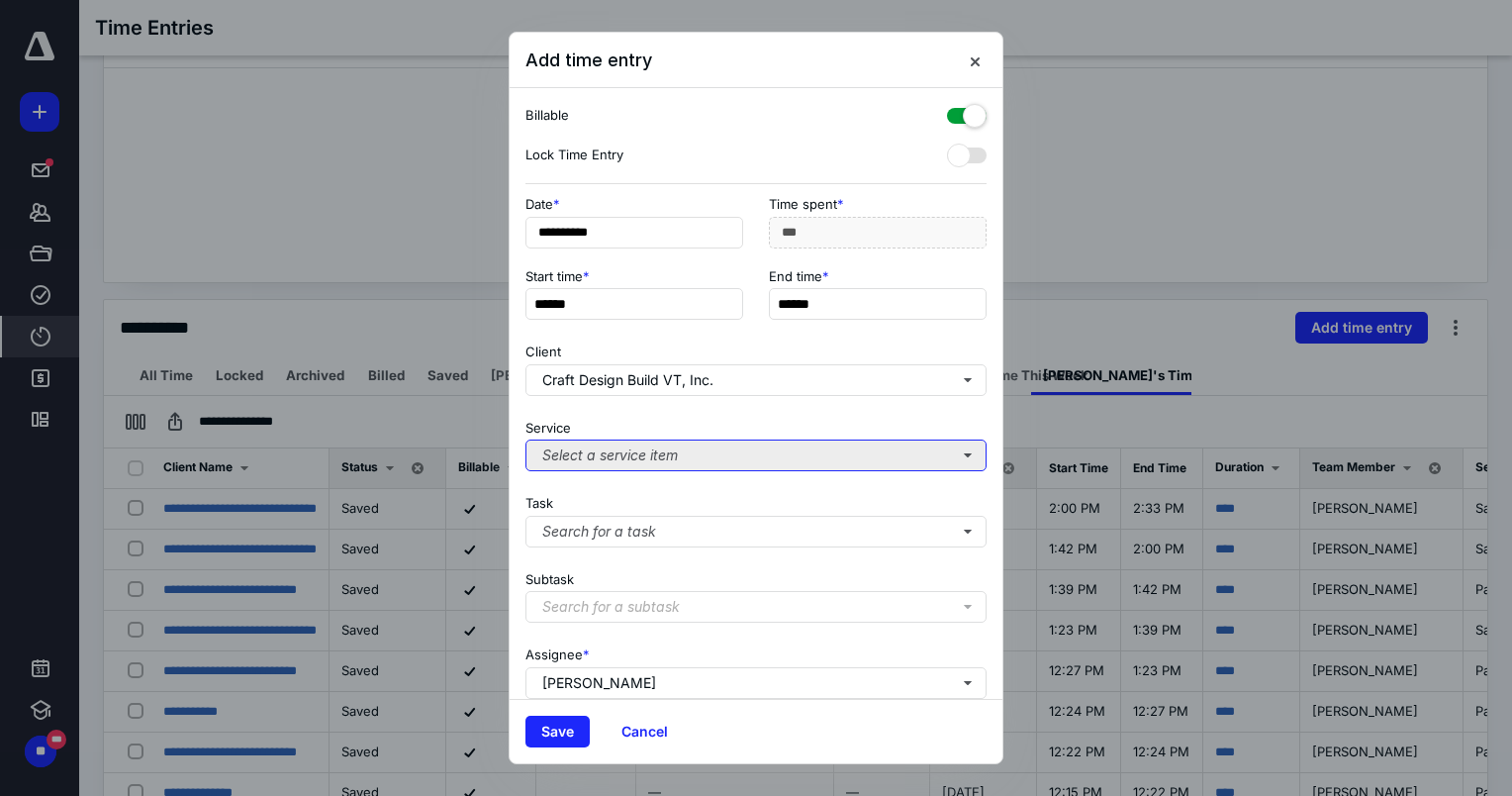 click on "Select a service item" at bounding box center (756, 455) 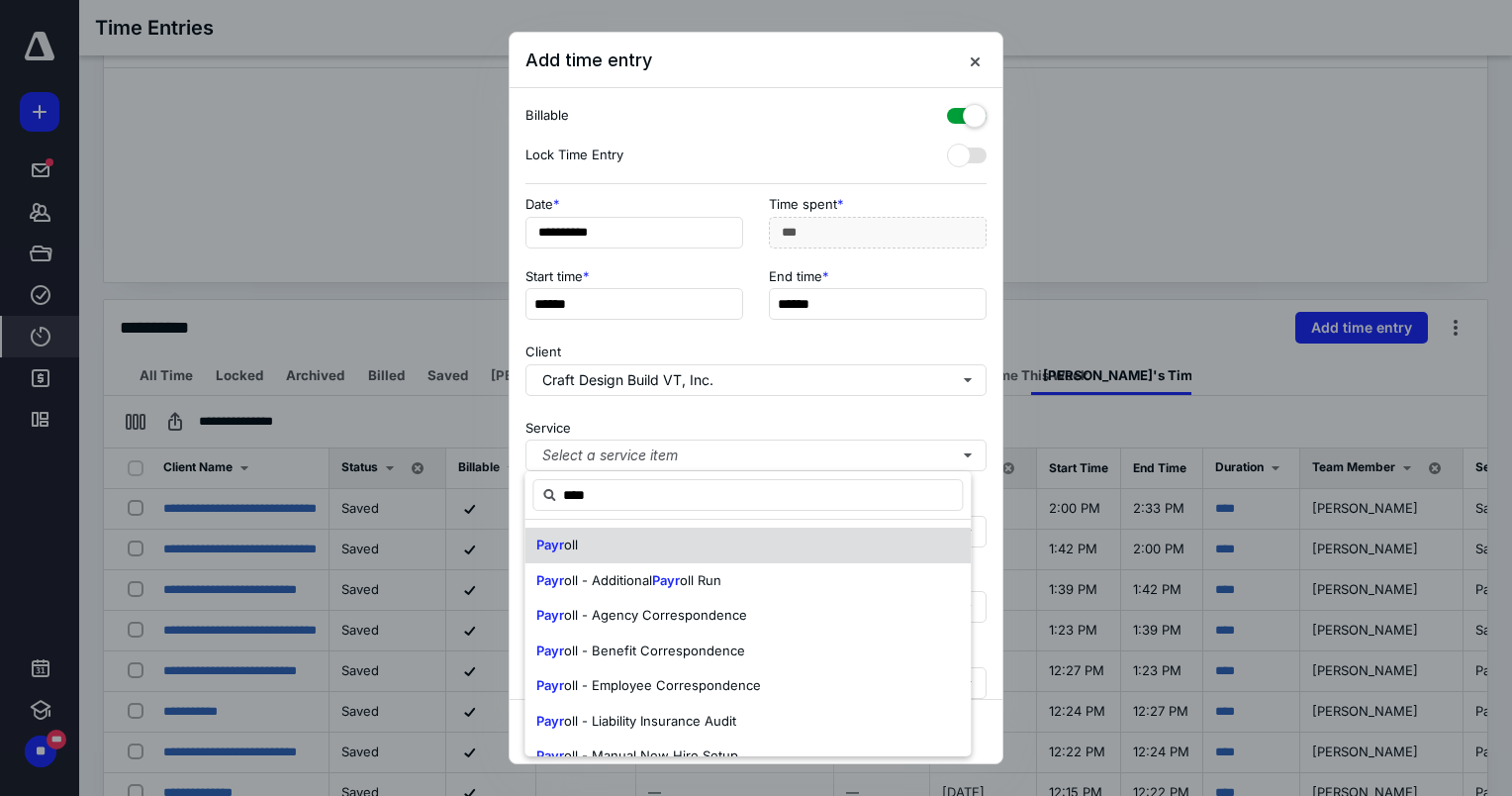 click on "Payr oll" at bounding box center [747, 546] 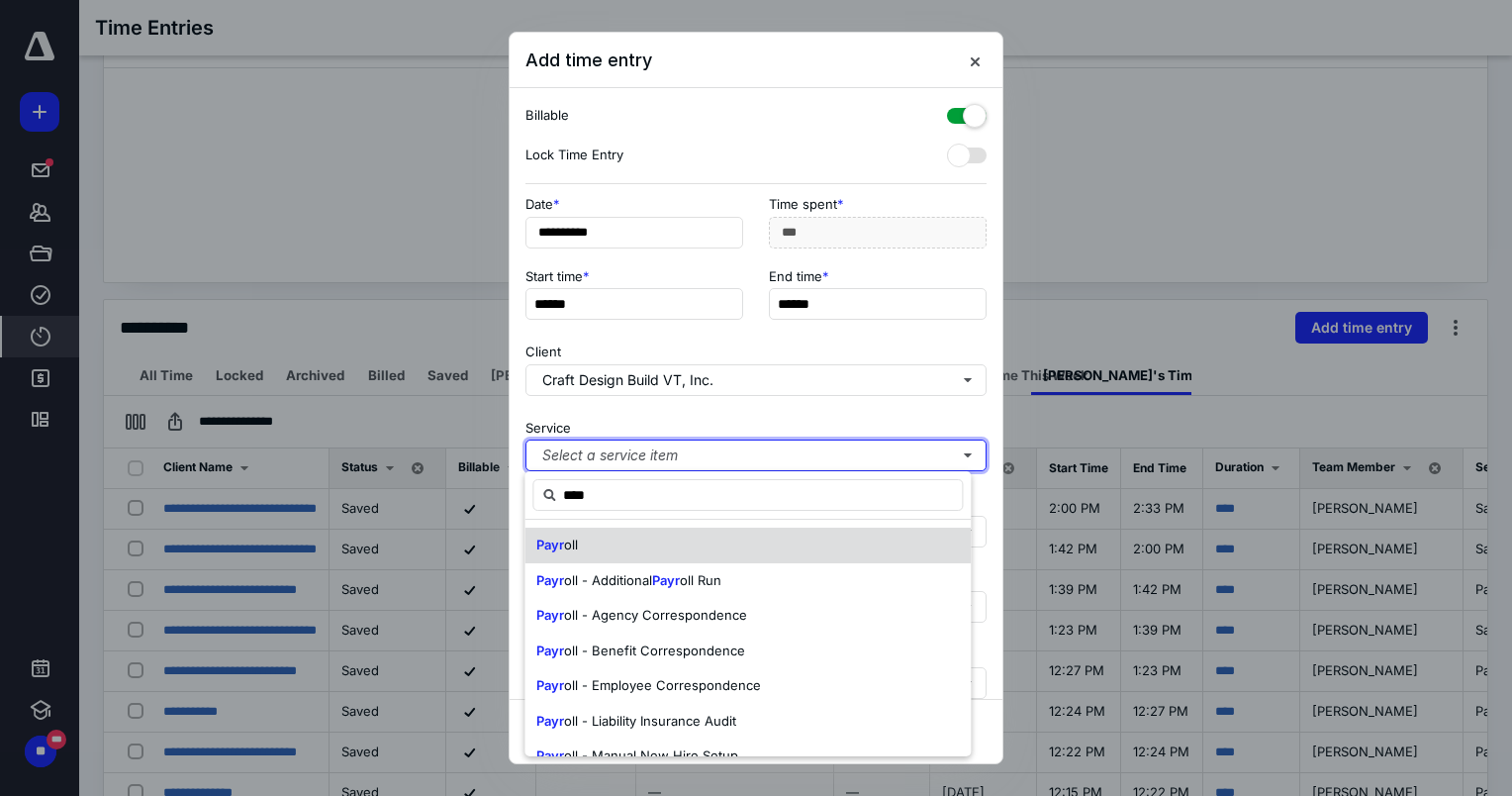 type 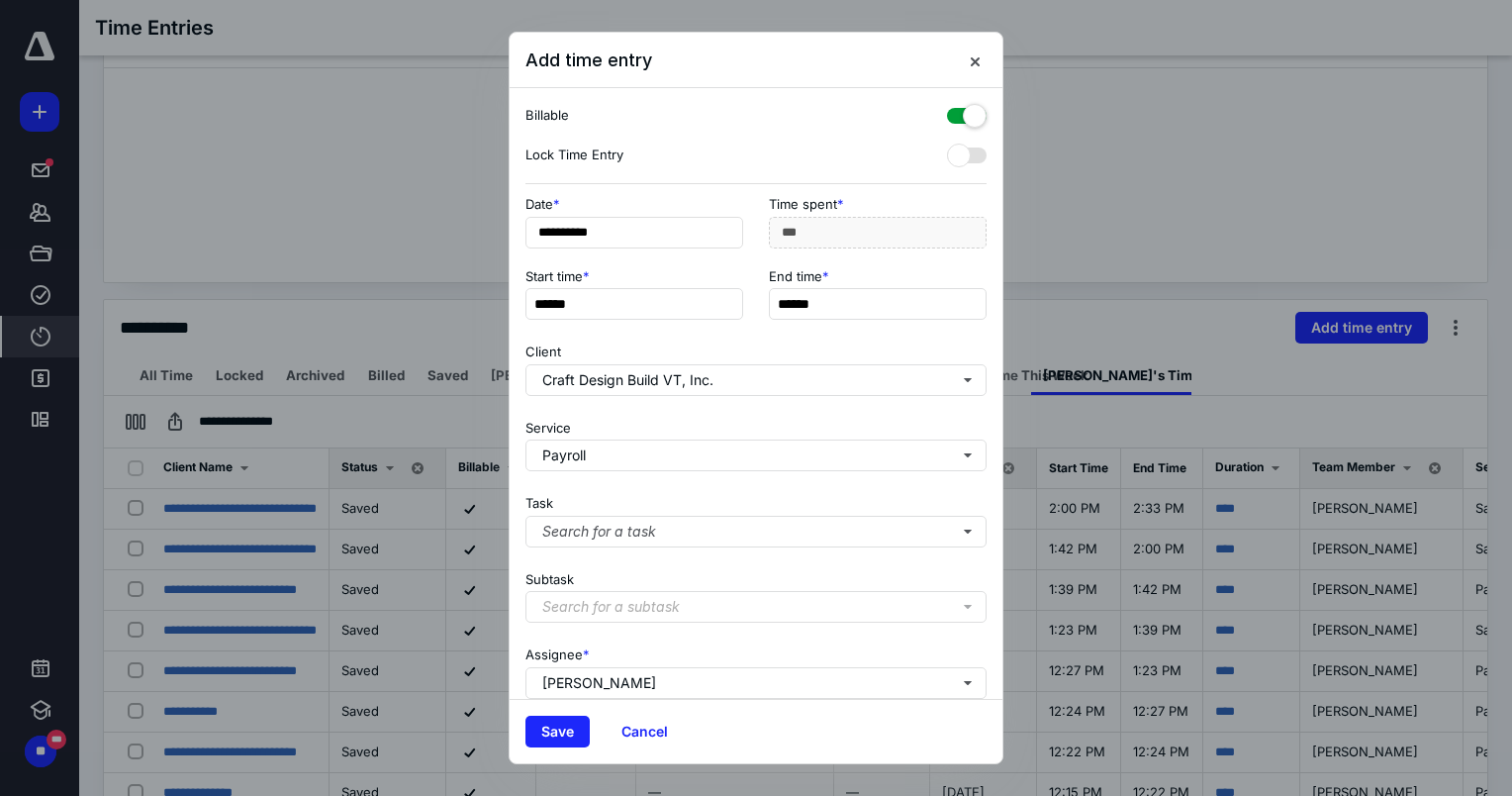 click on "**********" at bounding box center [756, 393] 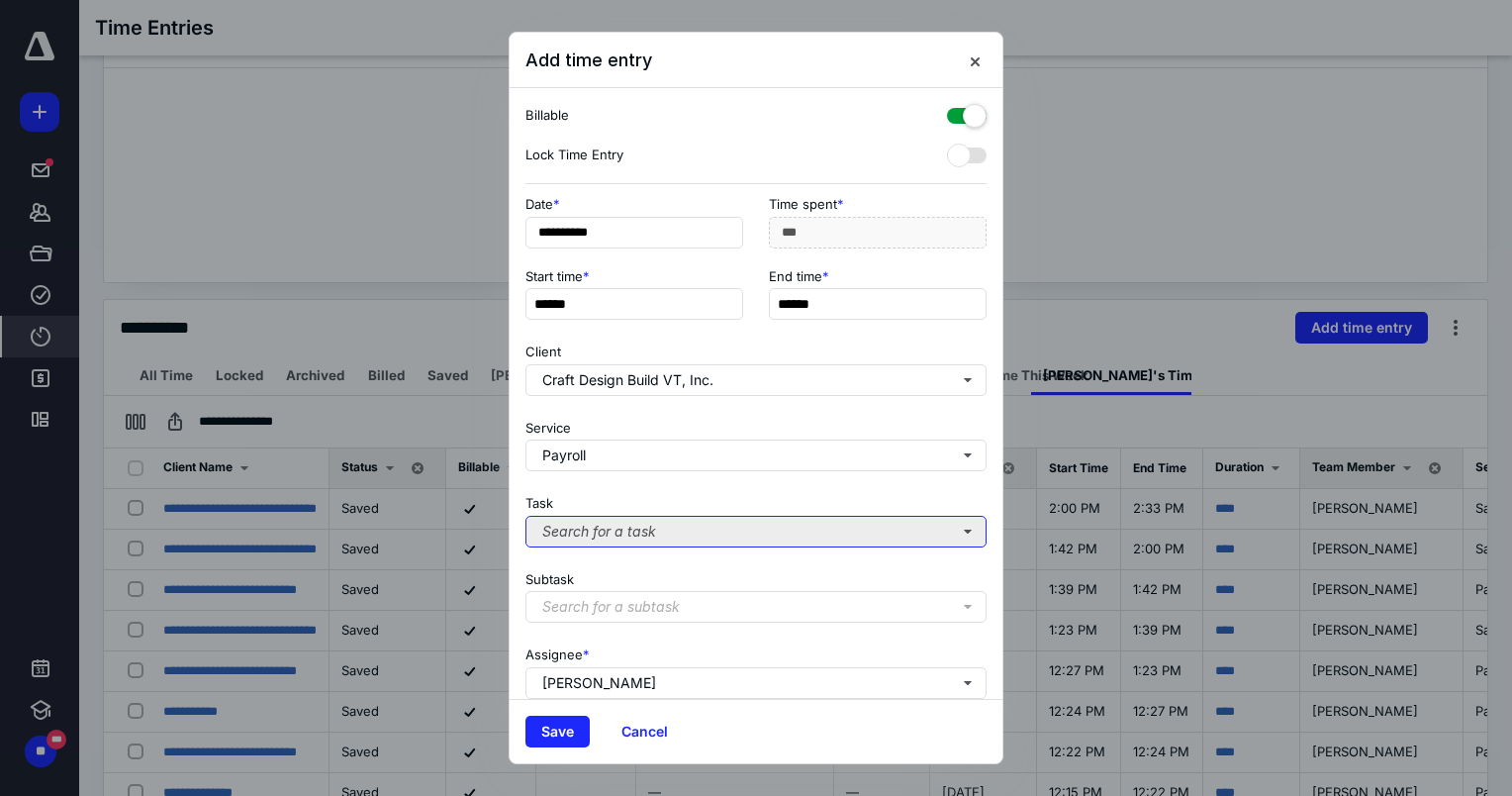 click on "Search for a task" at bounding box center (756, 532) 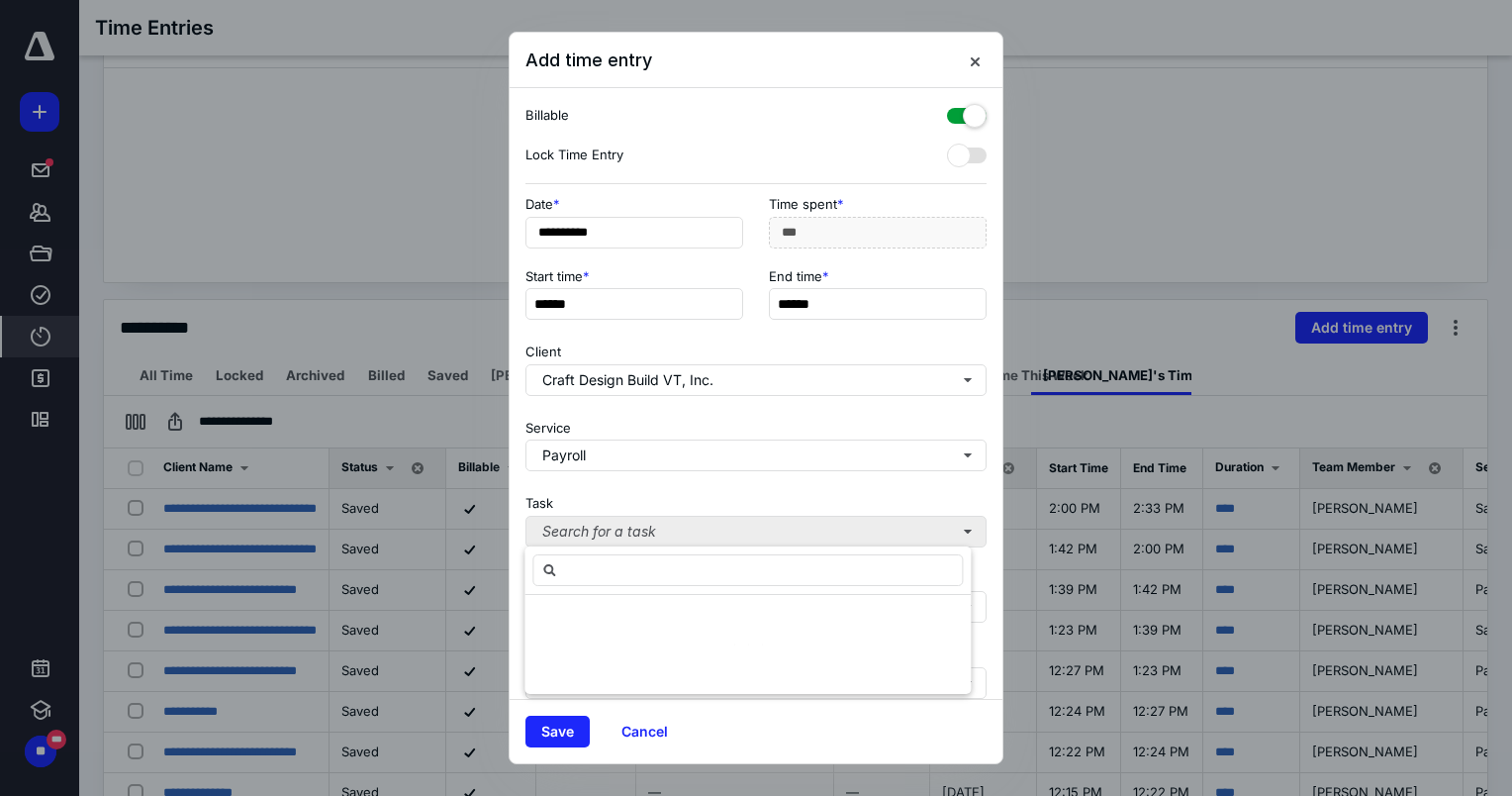 type on "*" 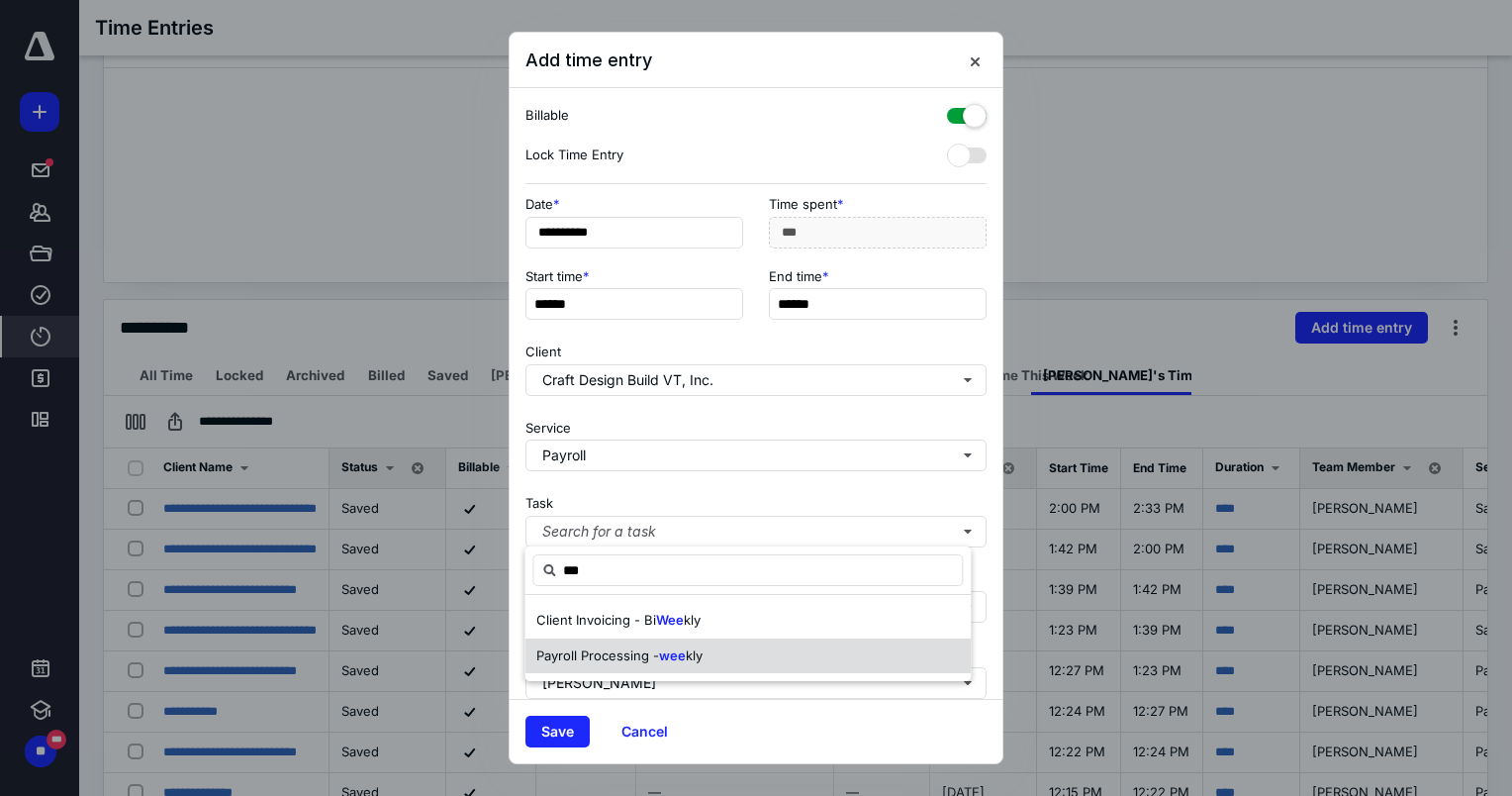 click on "Payroll Processing -" at bounding box center [598, 655] 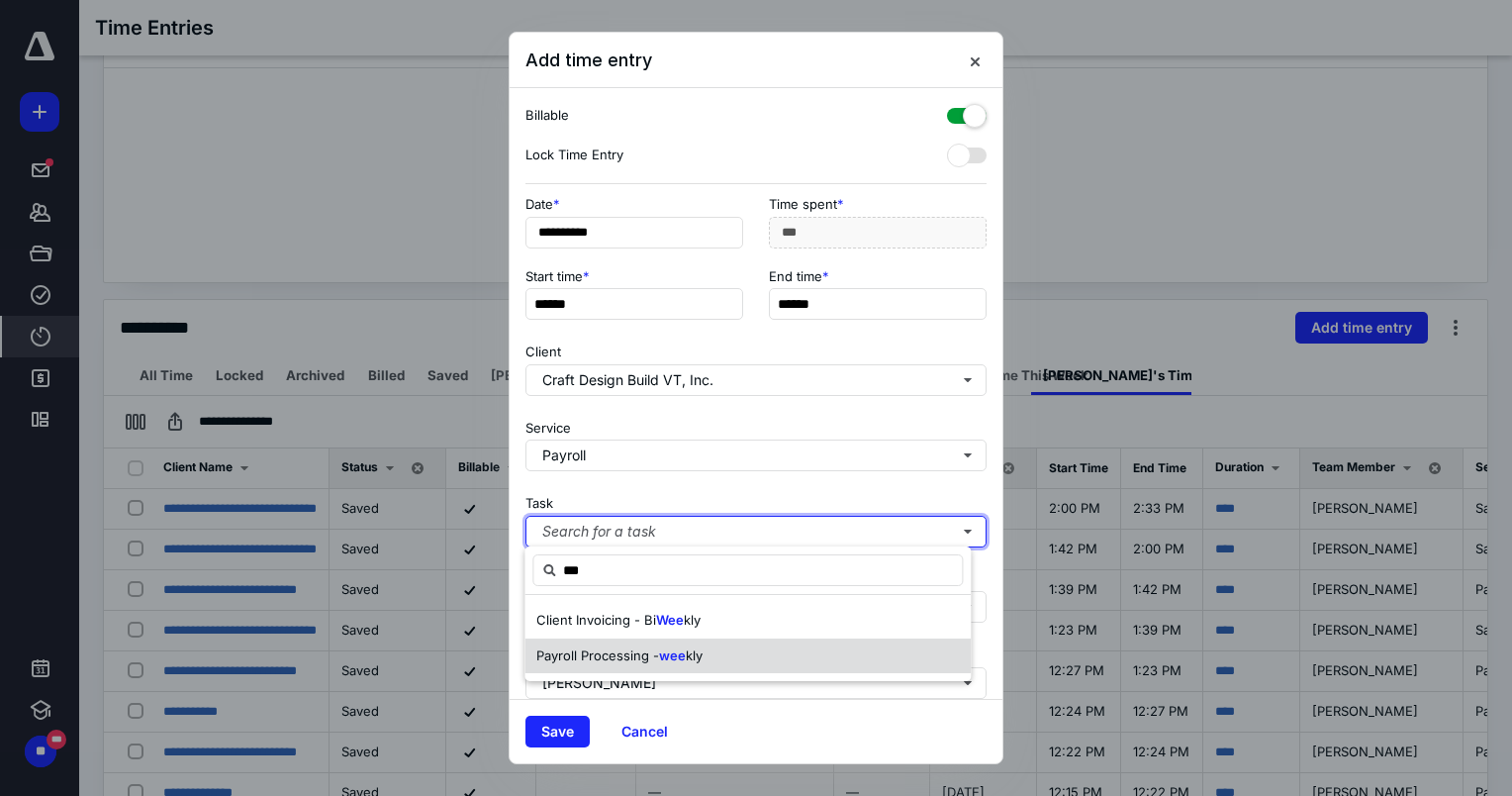type 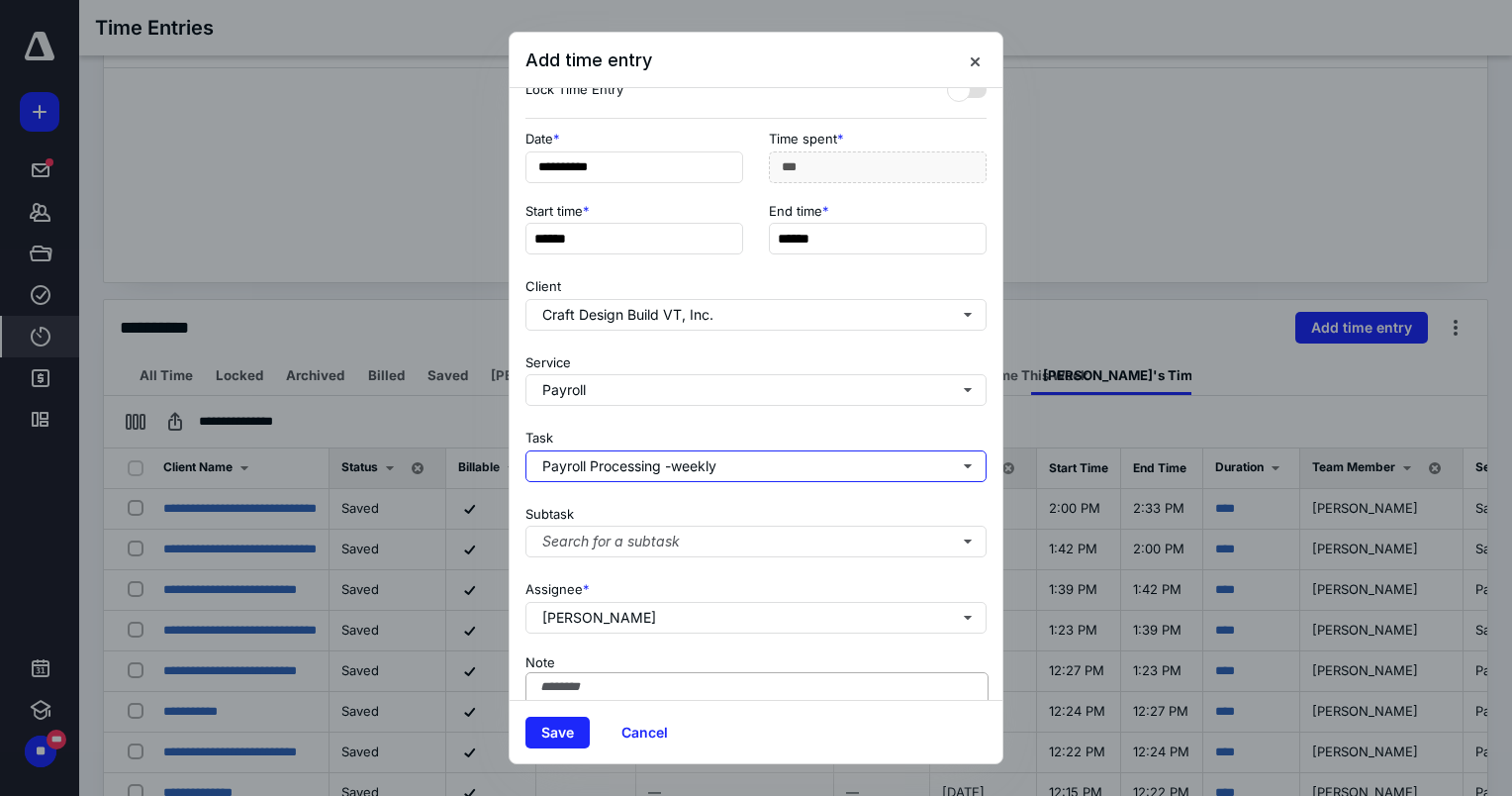 scroll, scrollTop: 167, scrollLeft: 0, axis: vertical 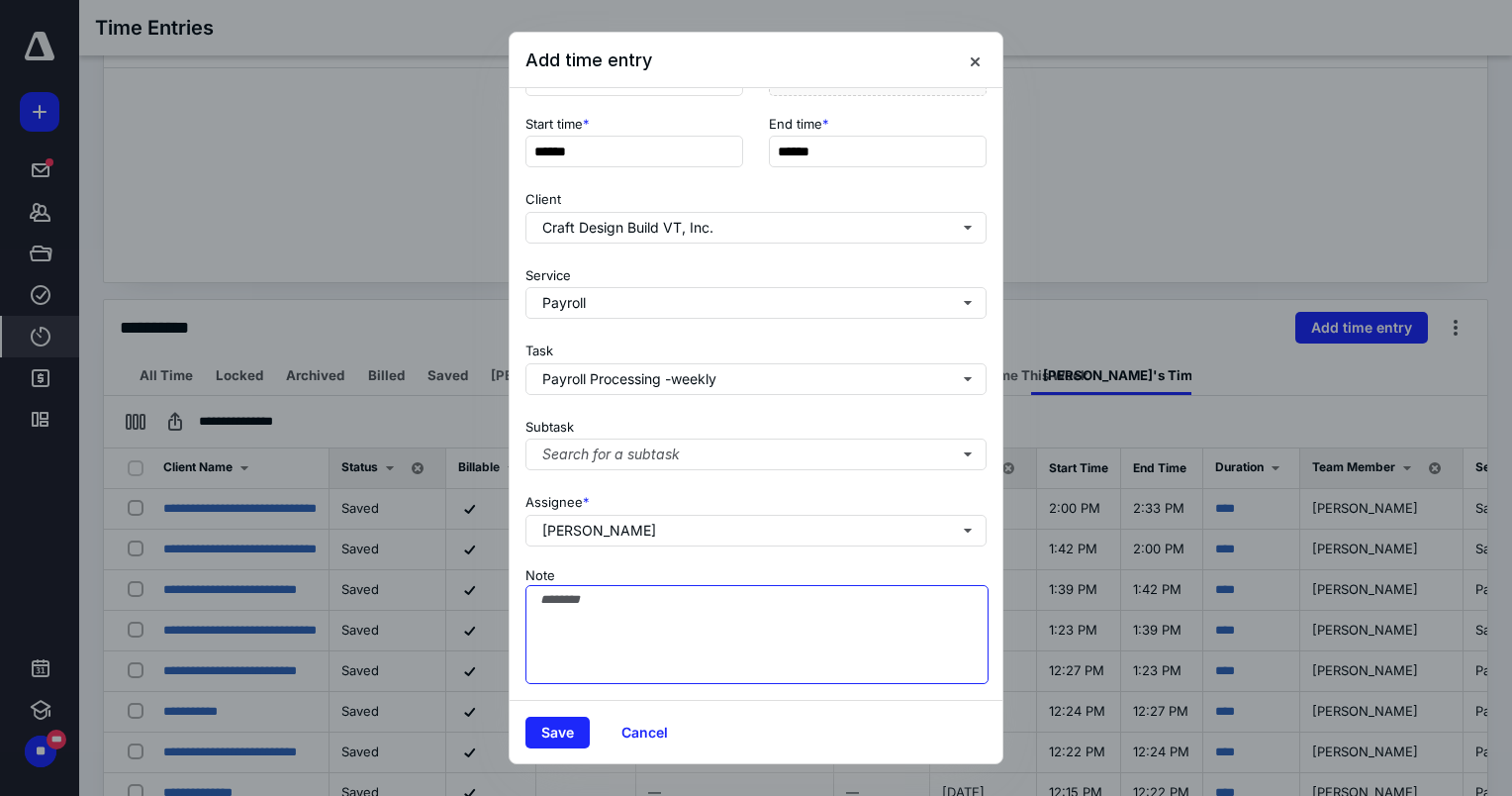 click on "Note" at bounding box center [757, 635] 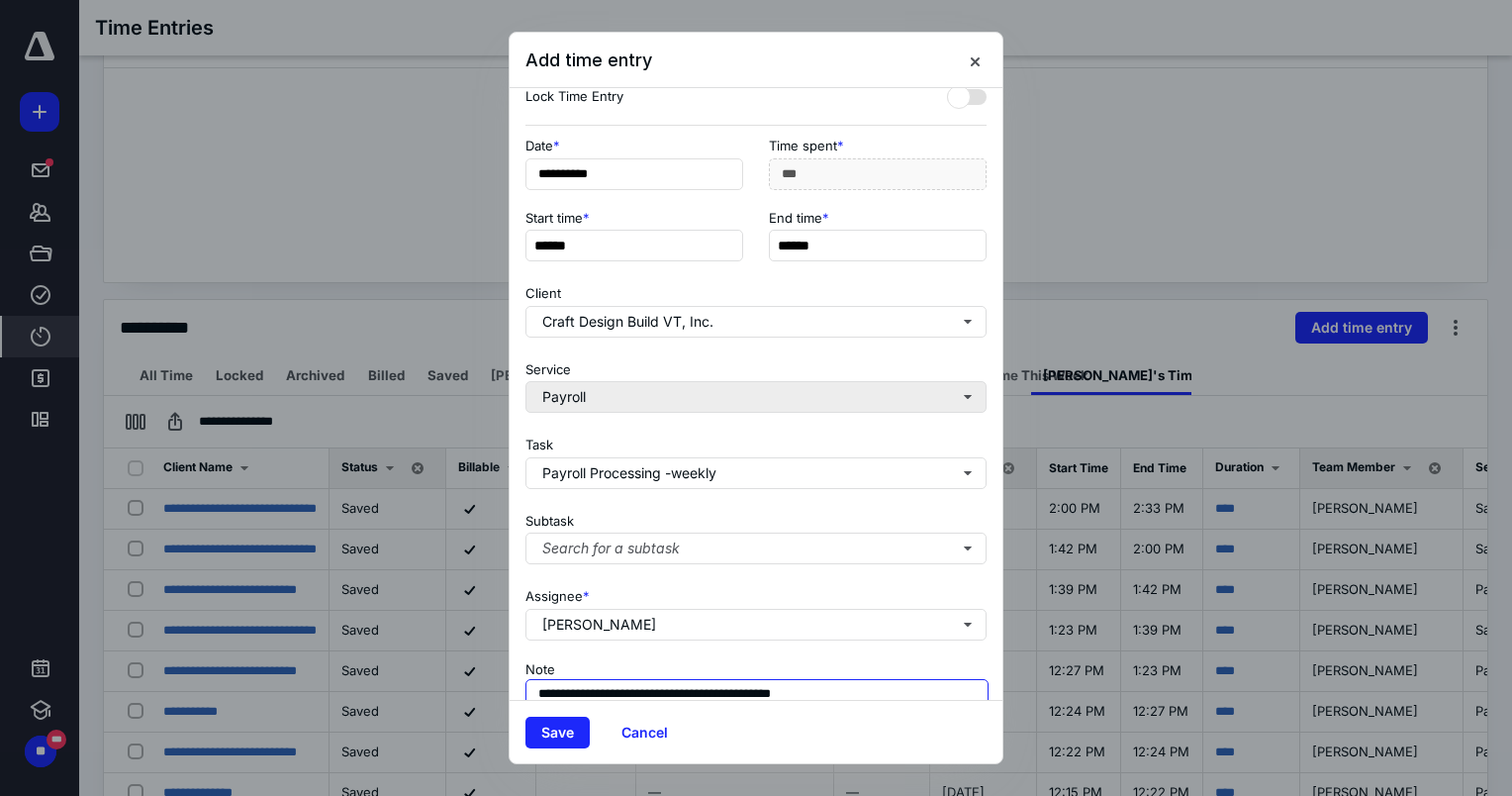 scroll, scrollTop: 0, scrollLeft: 0, axis: both 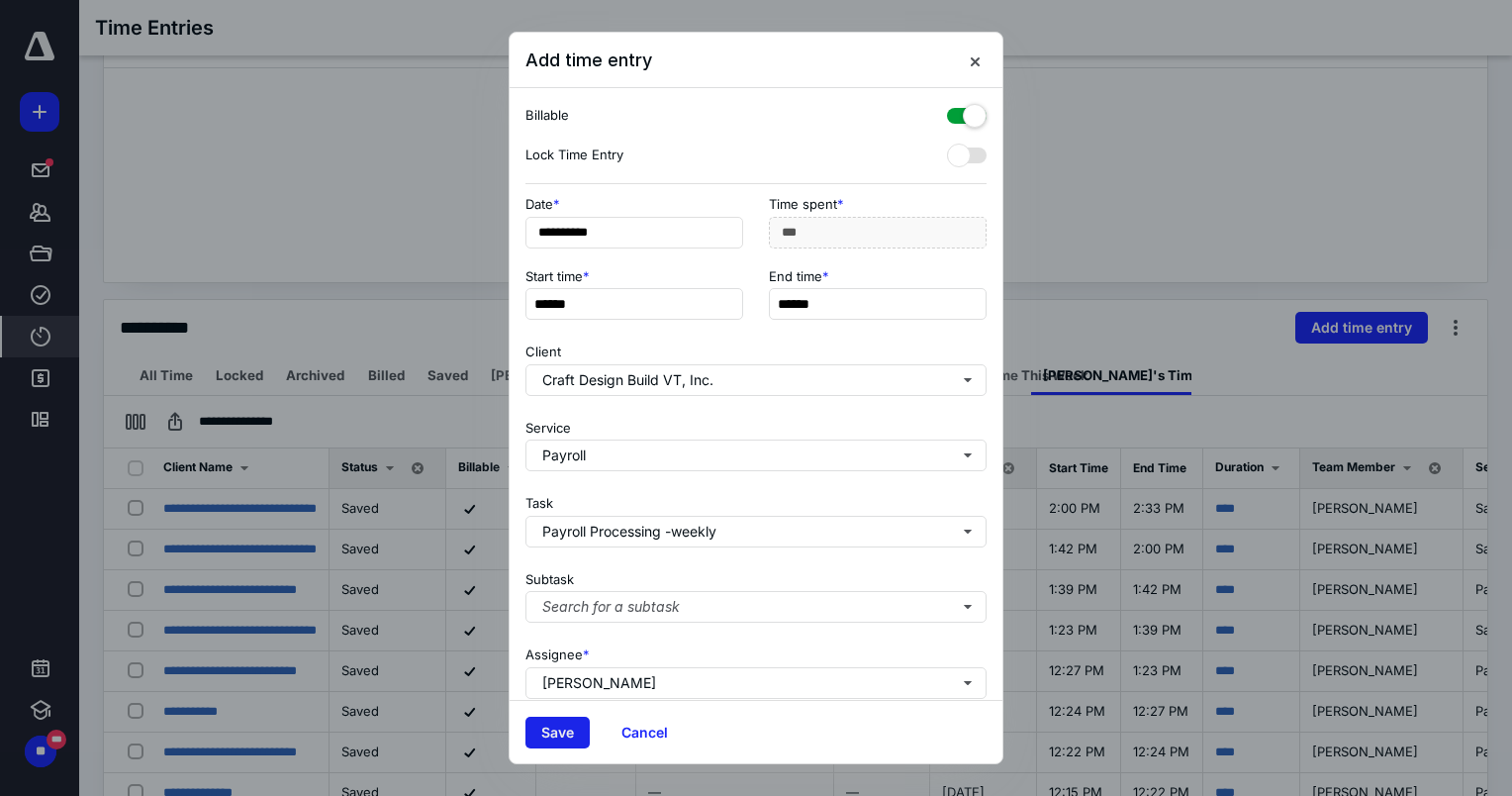 type on "**********" 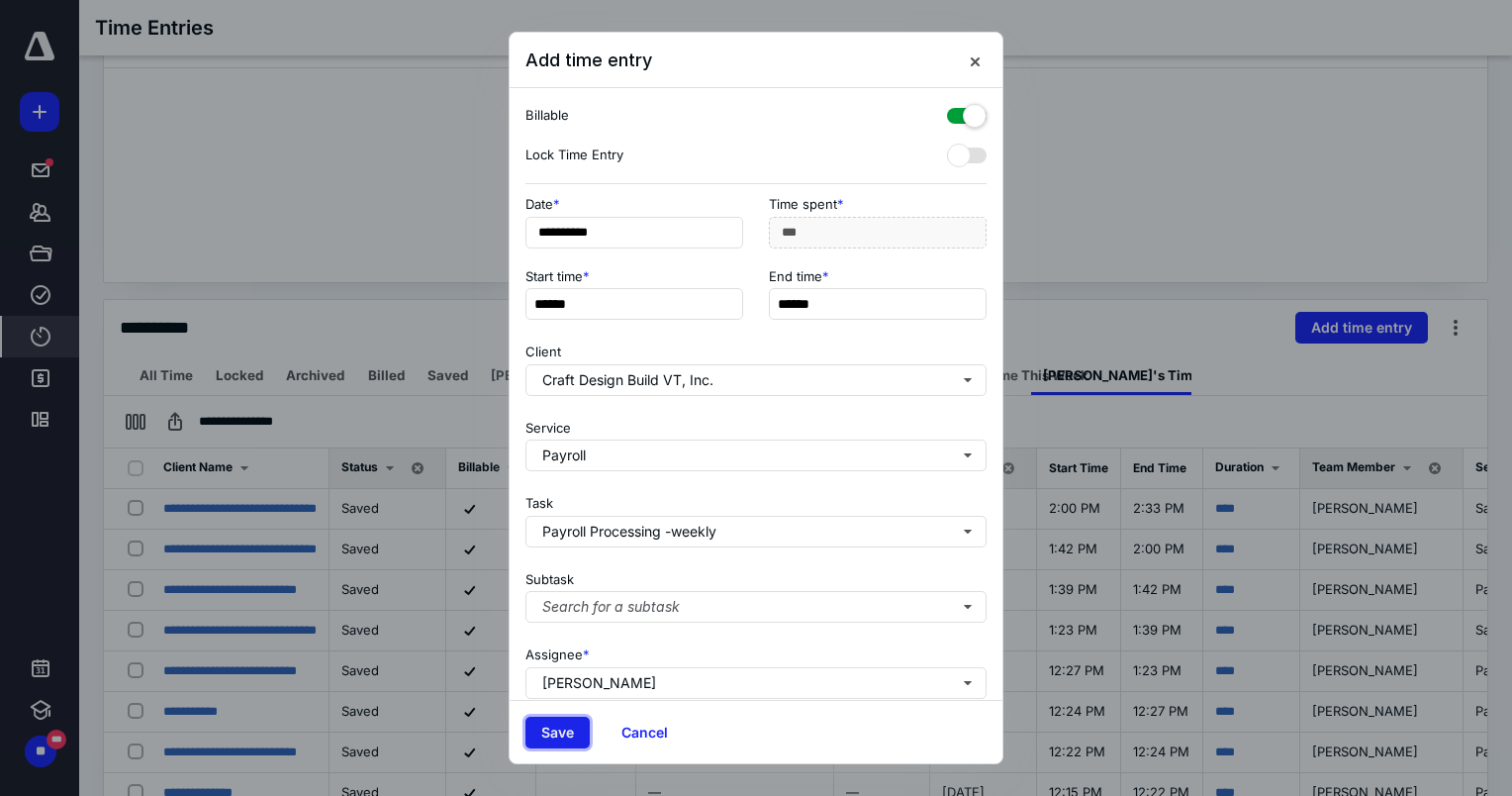 click on "Save" at bounding box center [557, 733] 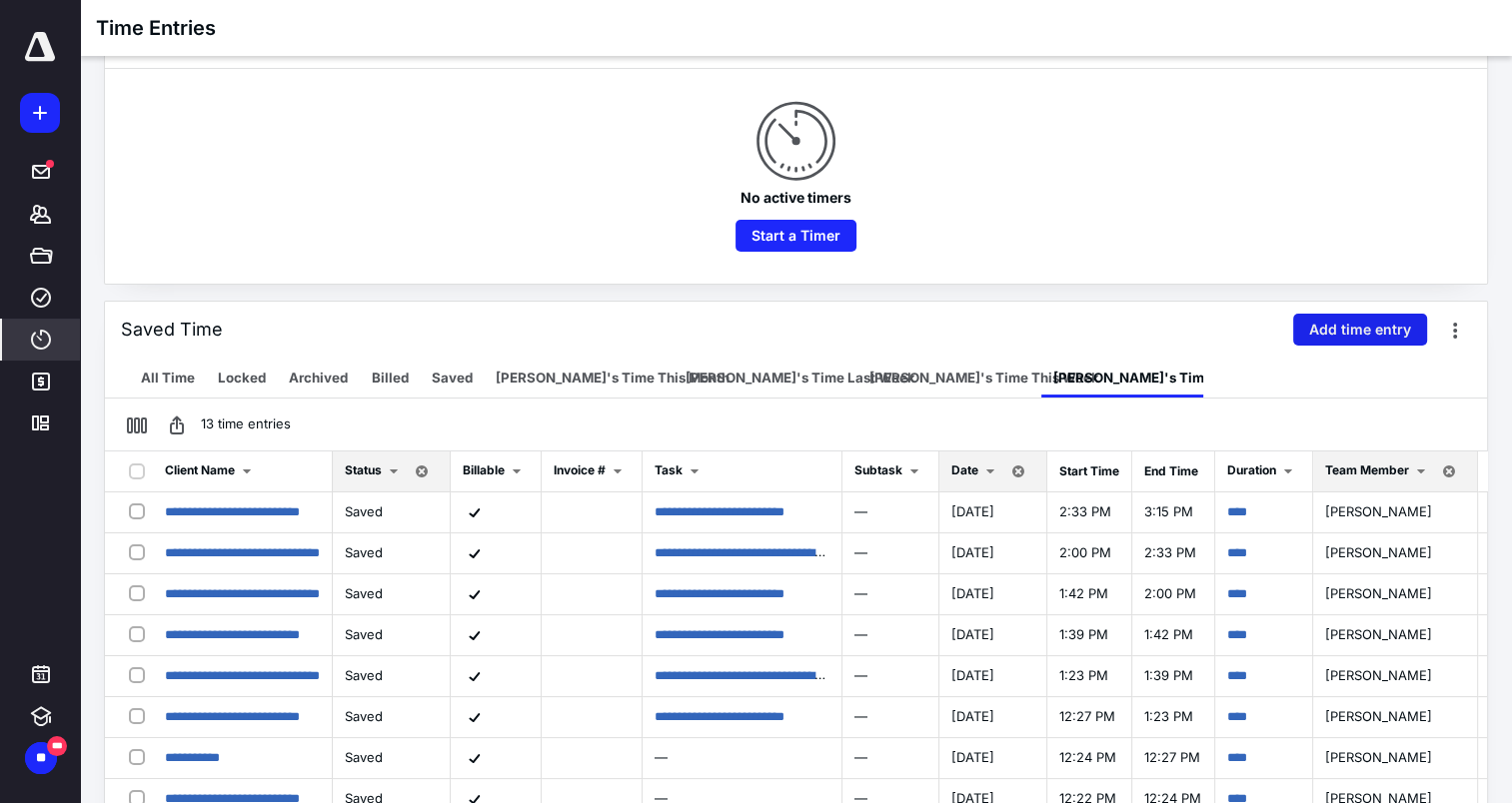 click on "Add time entry" at bounding box center [1360, 330] 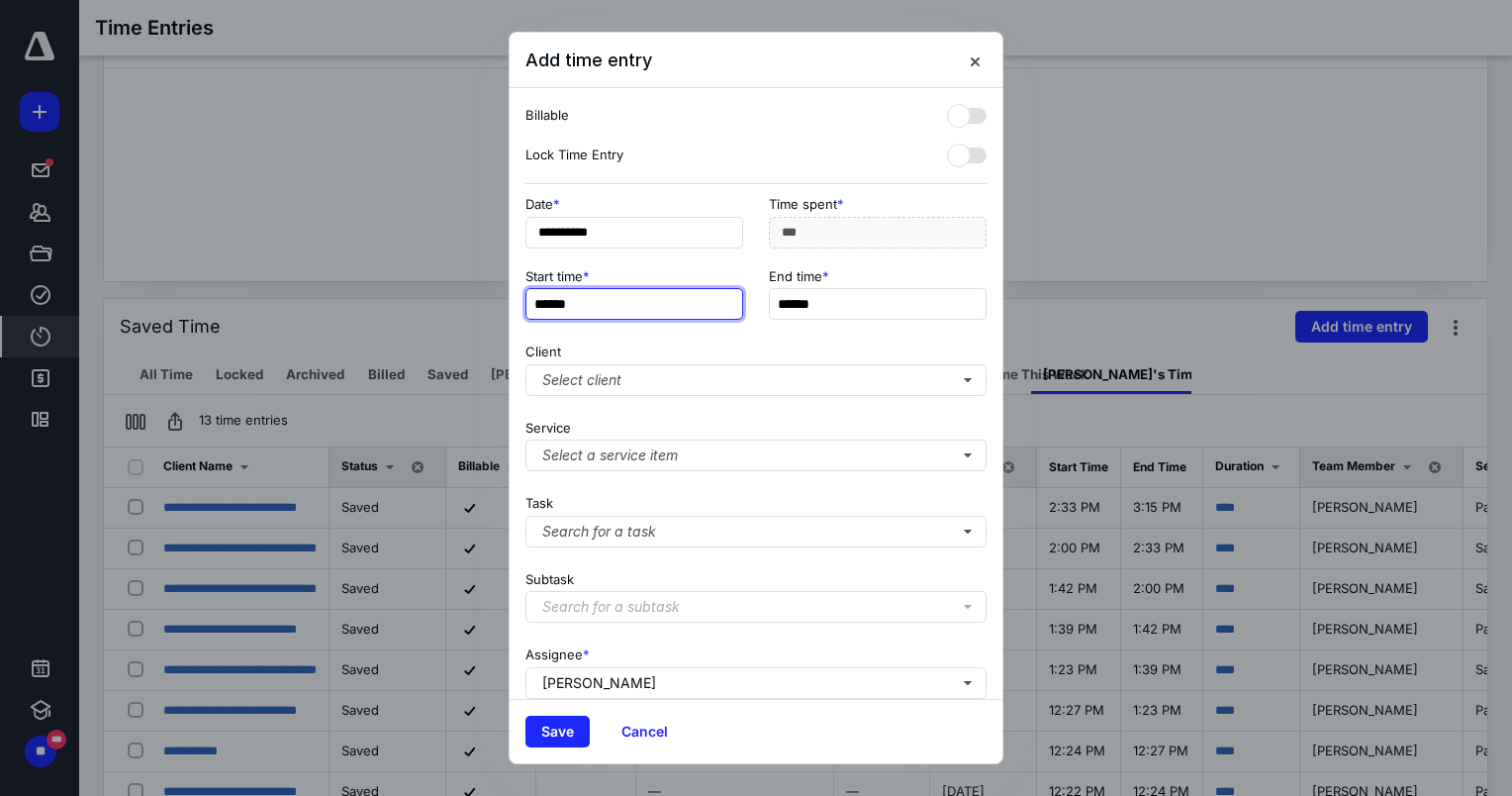 click on "******" at bounding box center [634, 304] 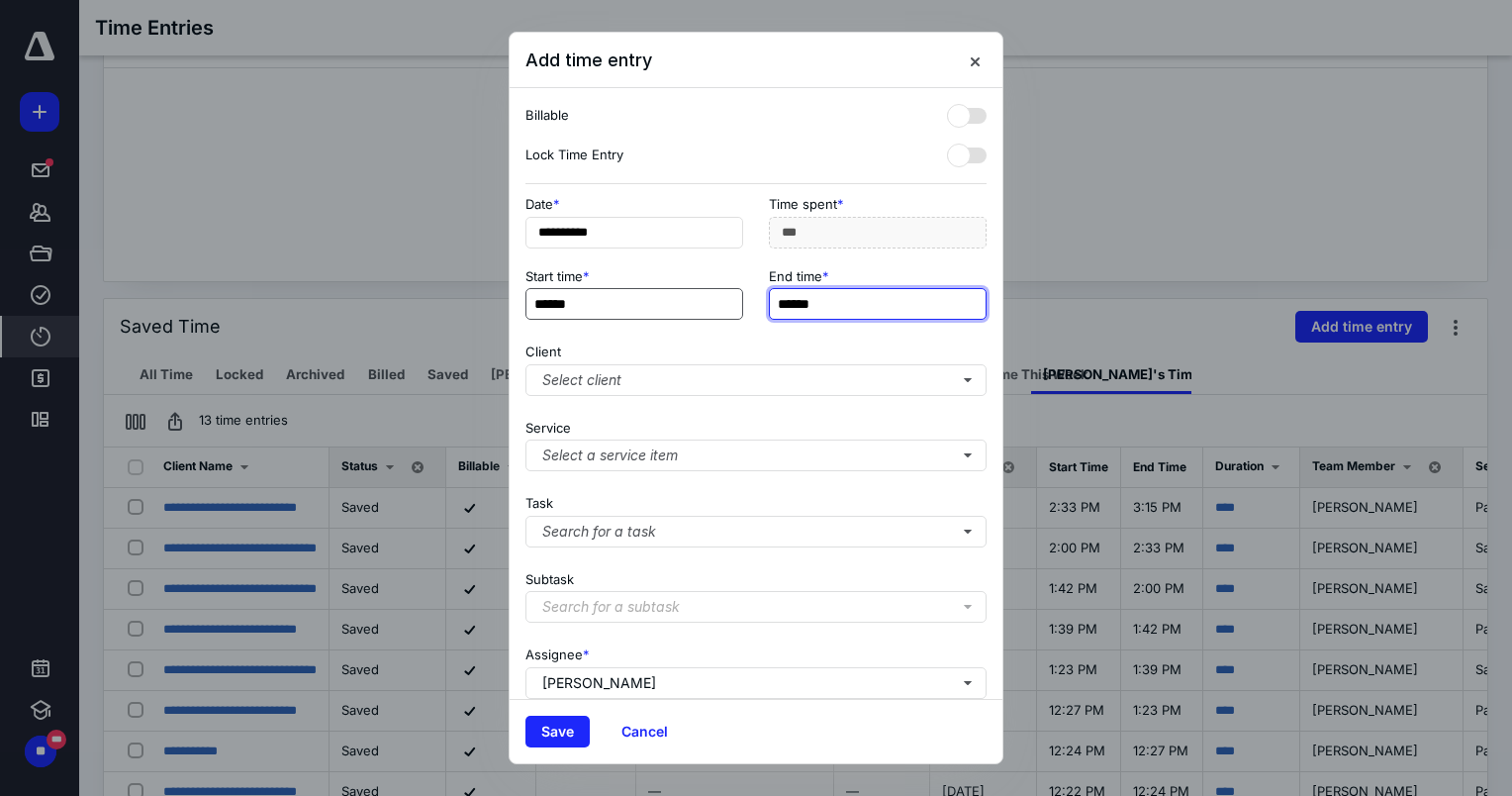 type on "***" 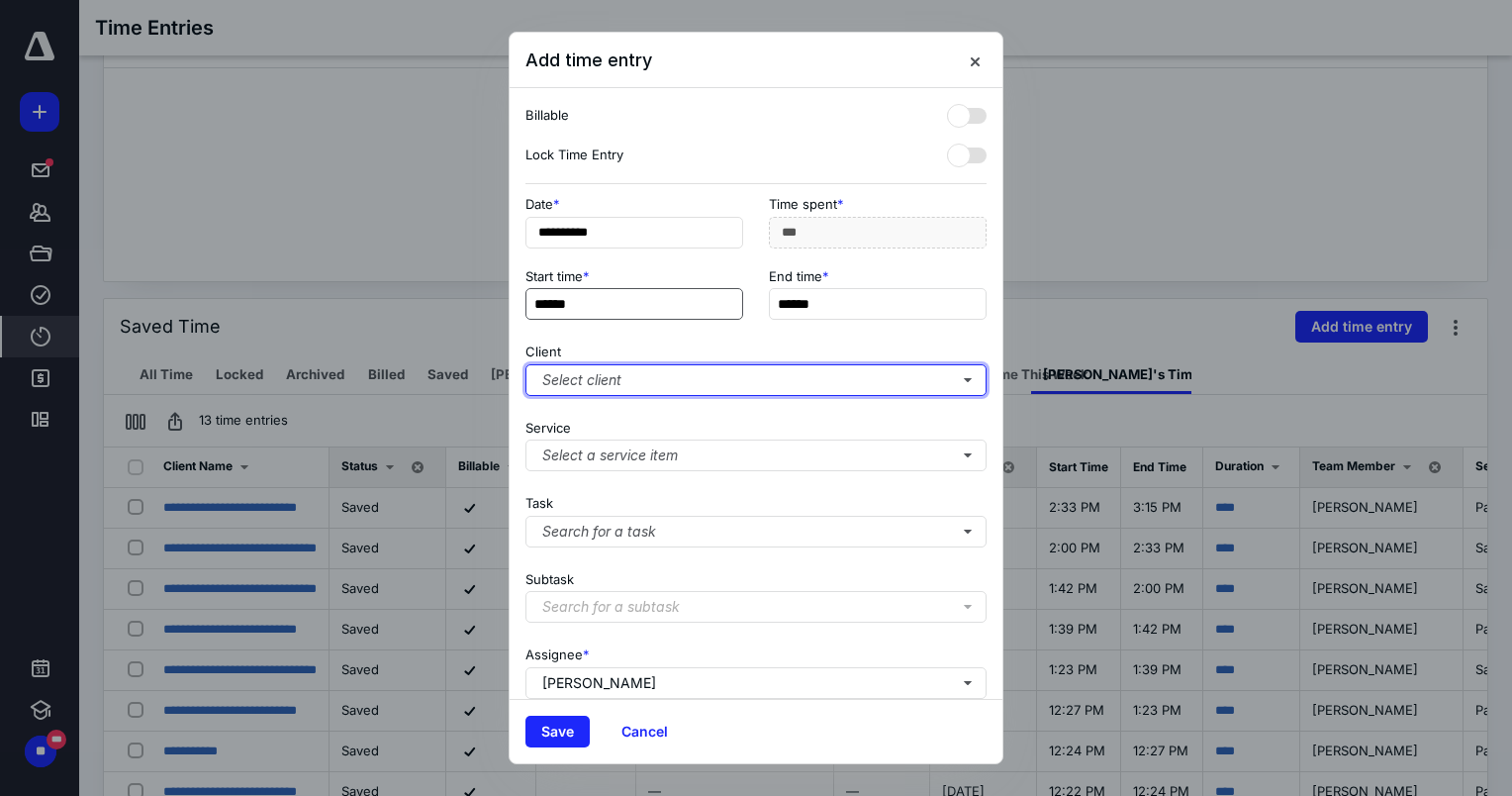 type 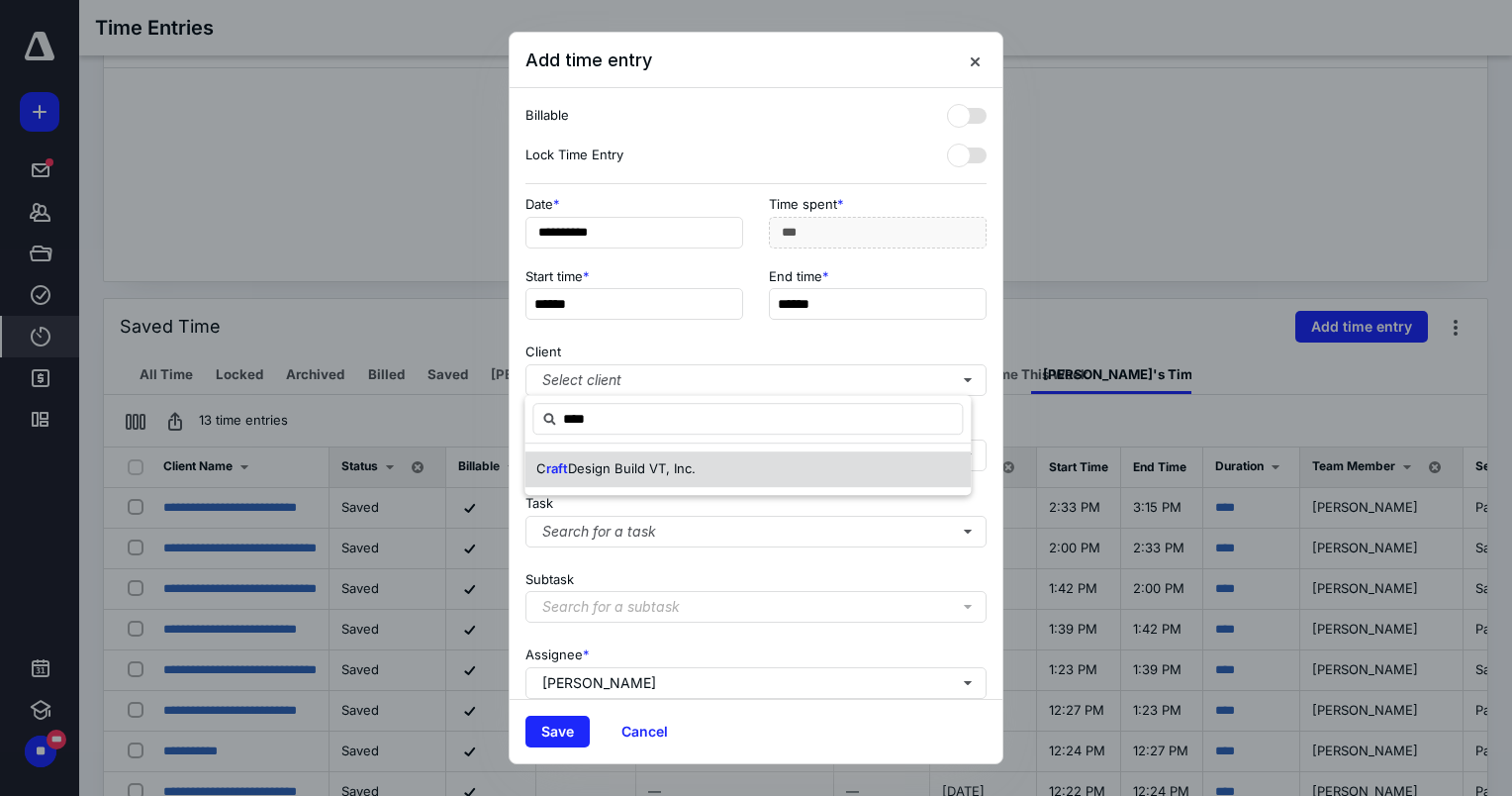 click on "Design Build VT, Inc." at bounding box center (631, 468) 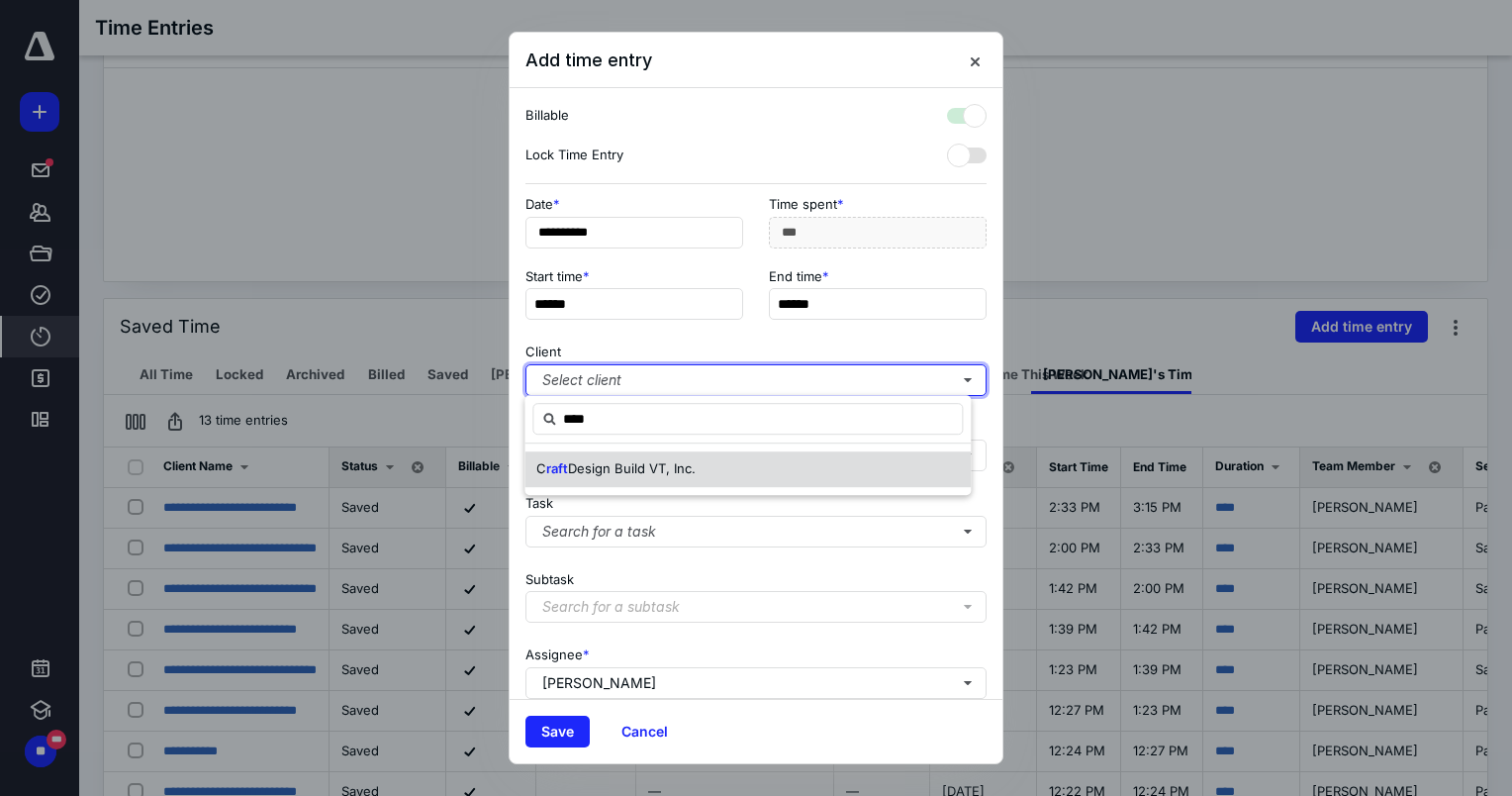 checkbox on "true" 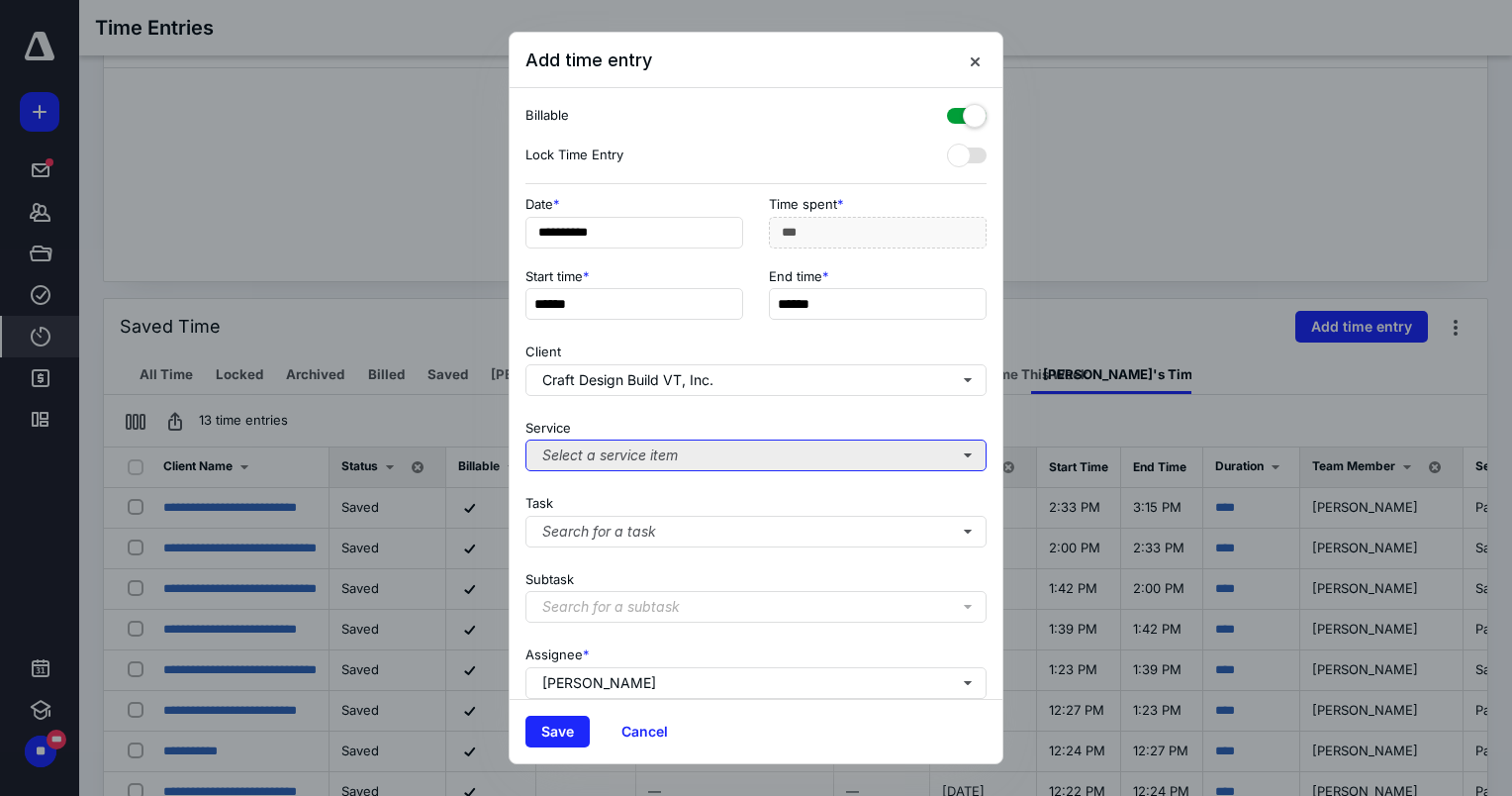 click on "Select a service item" at bounding box center (756, 455) 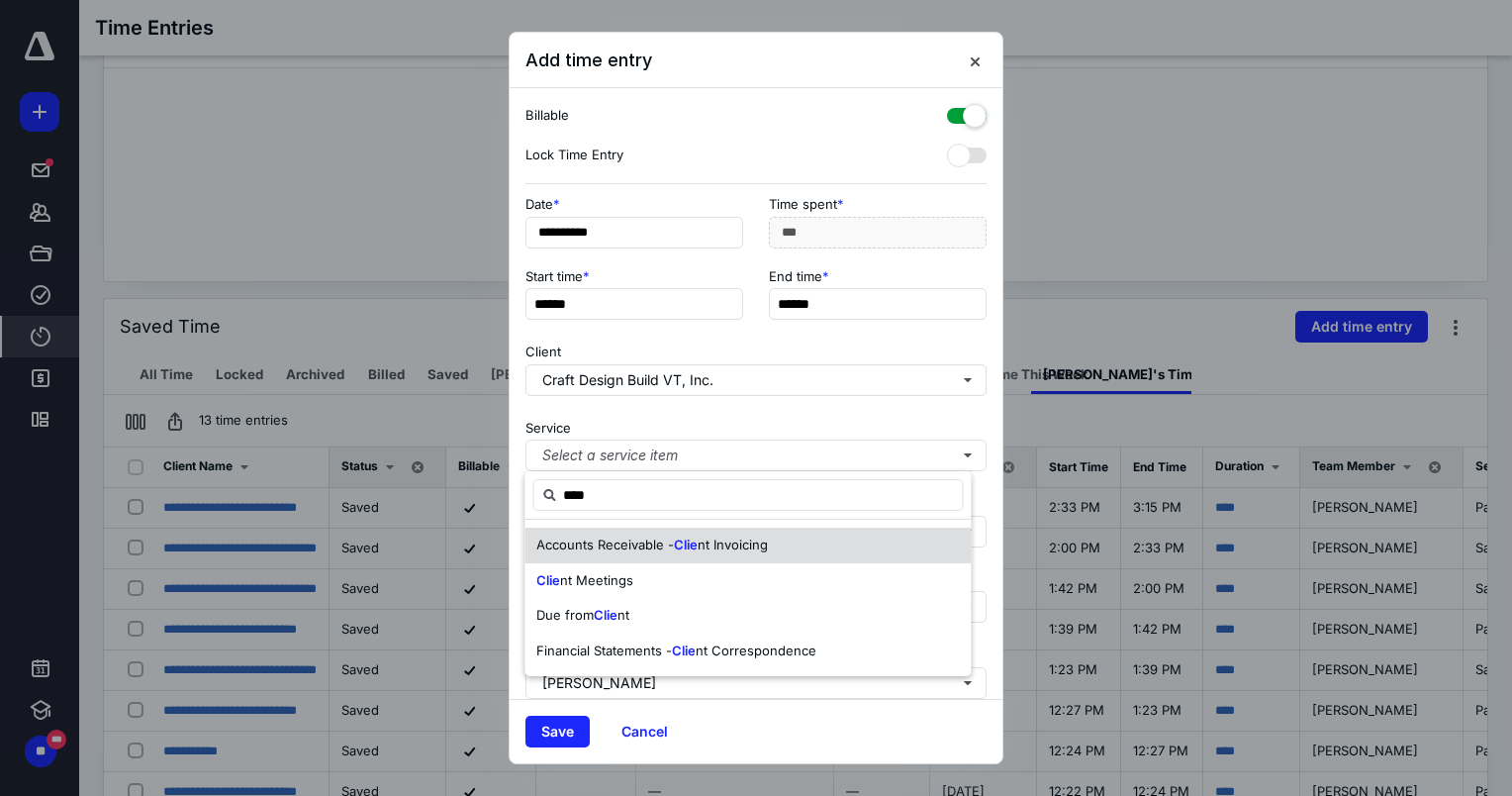 click on "Accounts Receivable -  Clie nt Invoicing" at bounding box center (652, 546) 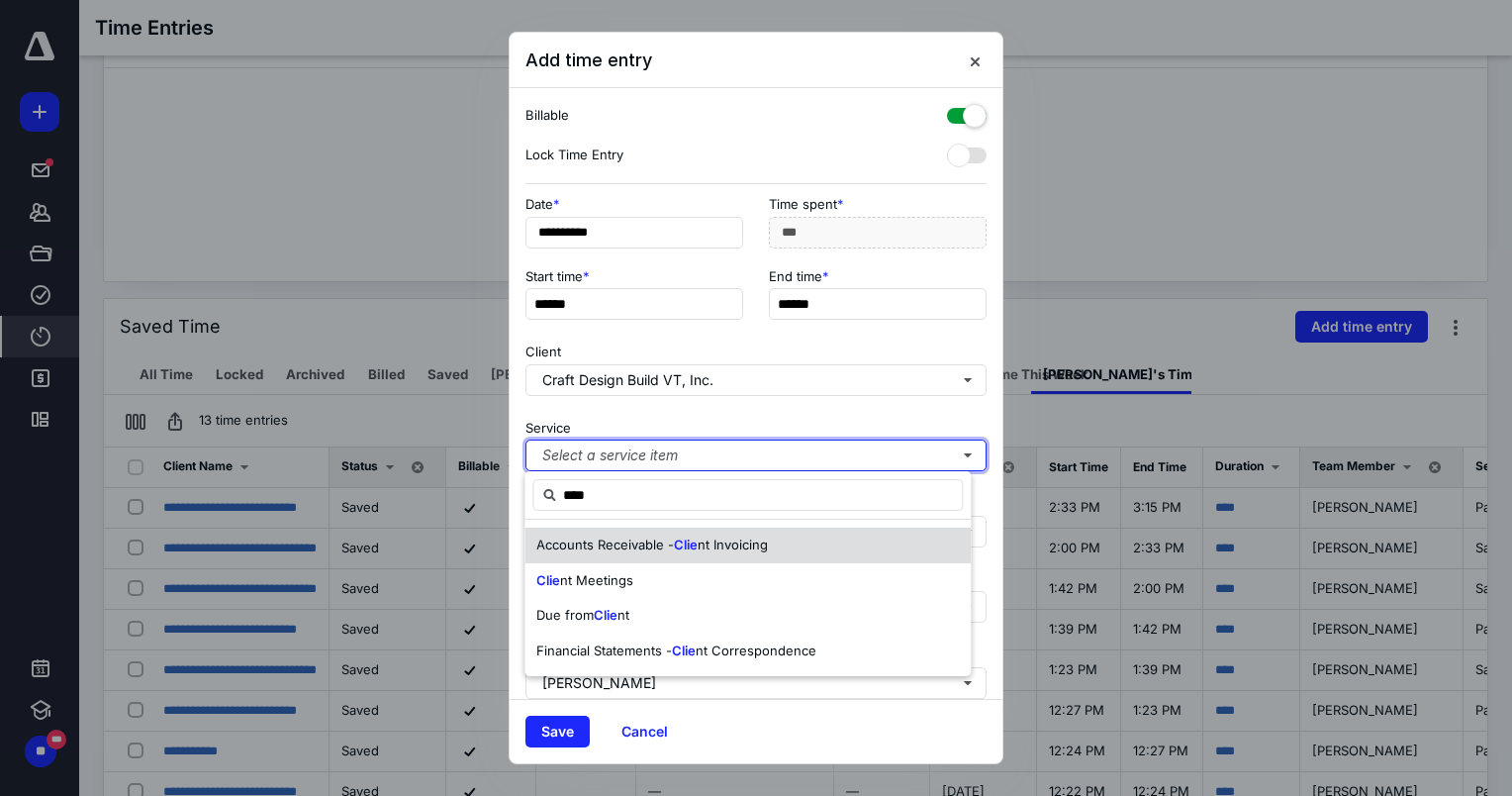 type 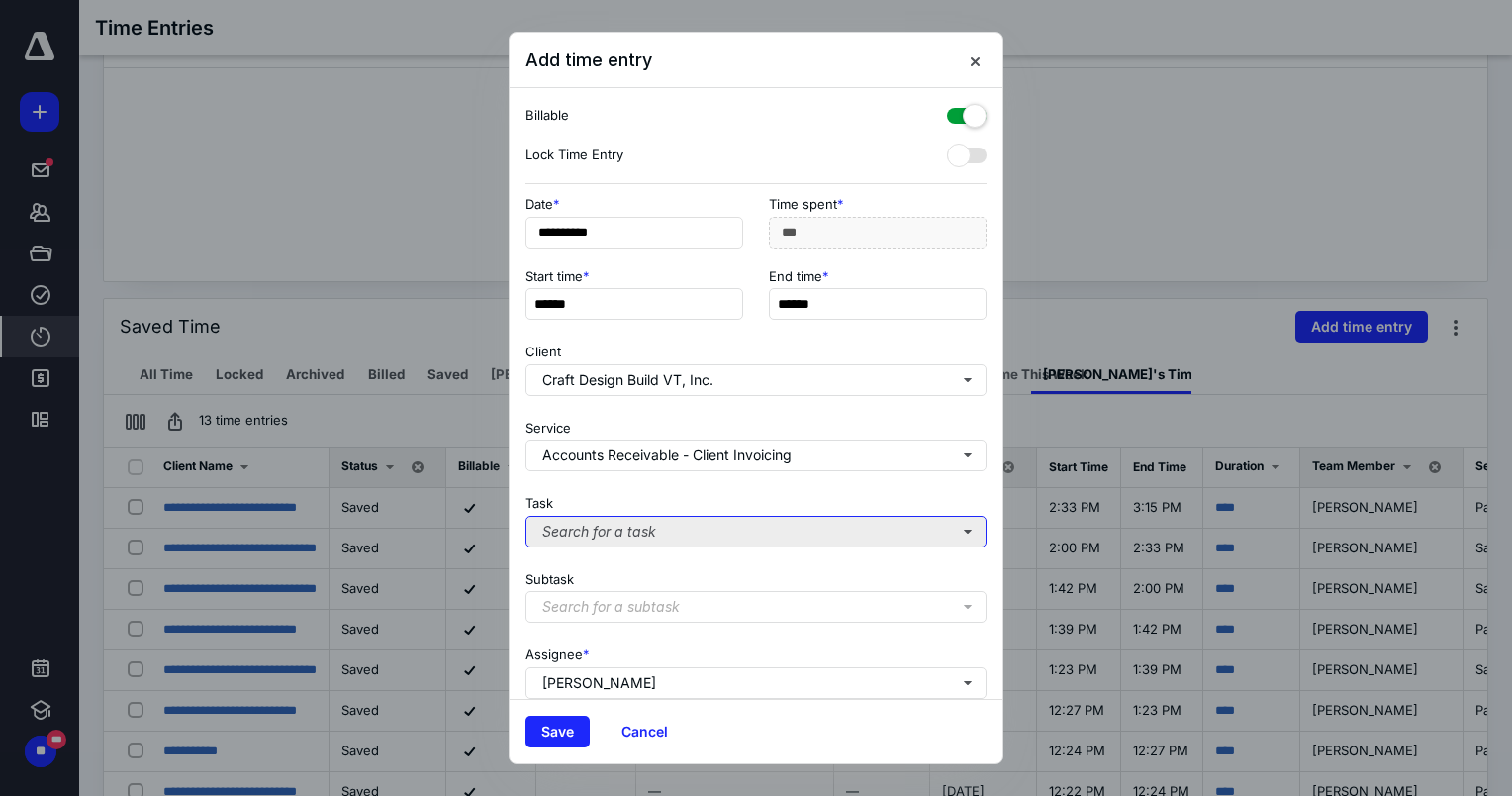 click on "Search for a task" at bounding box center [756, 532] 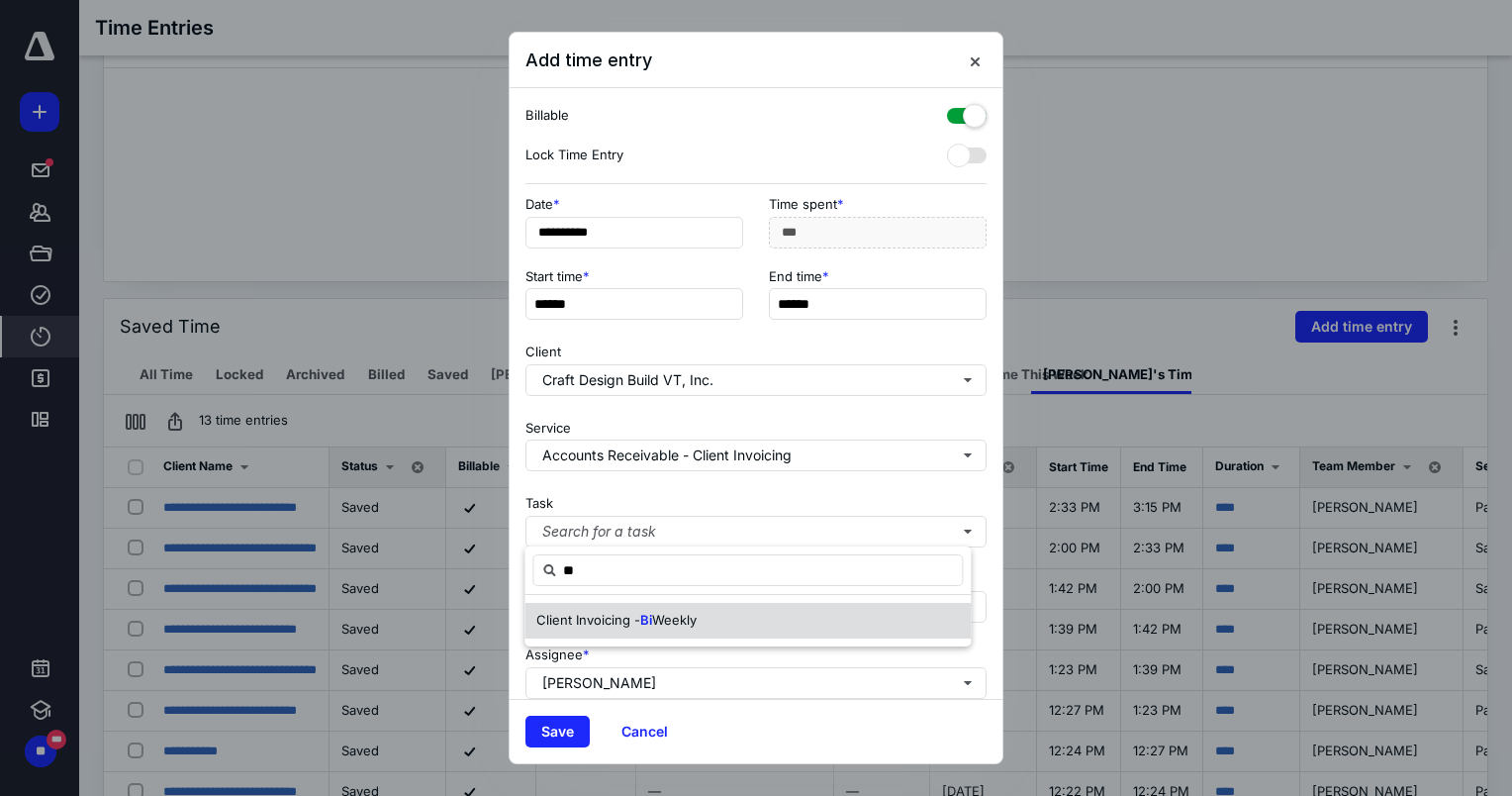 click on "Weekly" at bounding box center (674, 620) 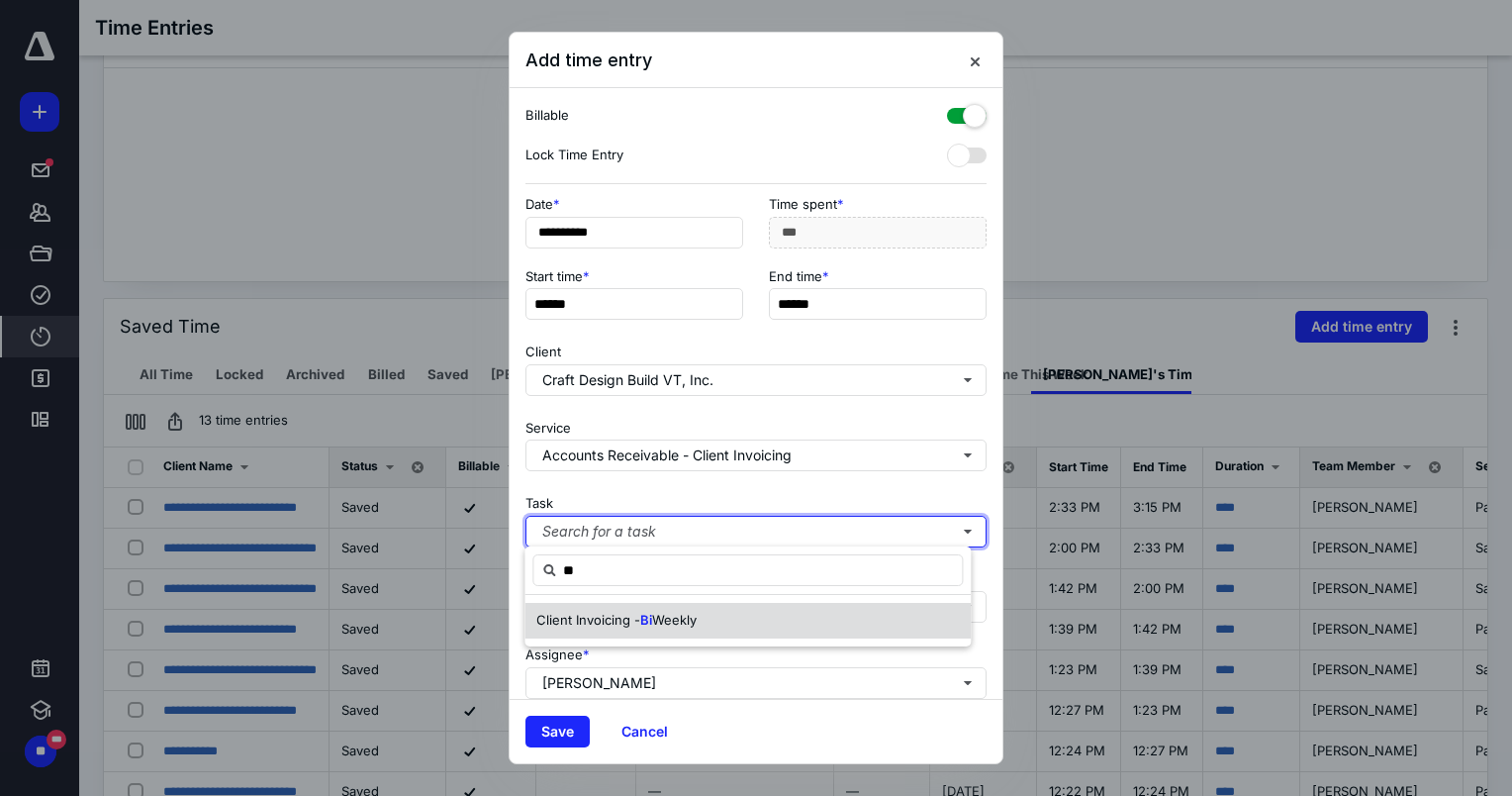 type 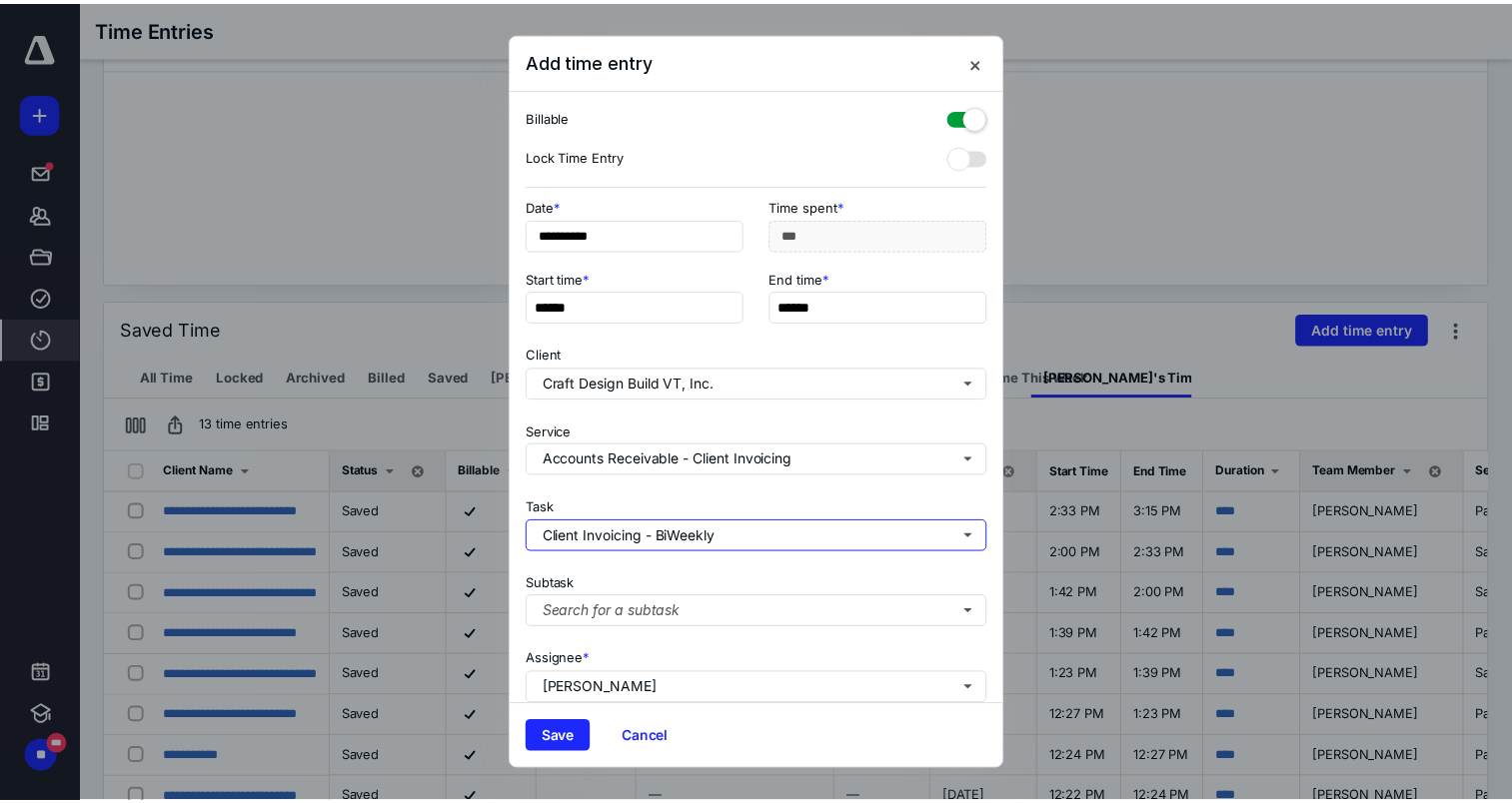 scroll, scrollTop: 169, scrollLeft: 0, axis: vertical 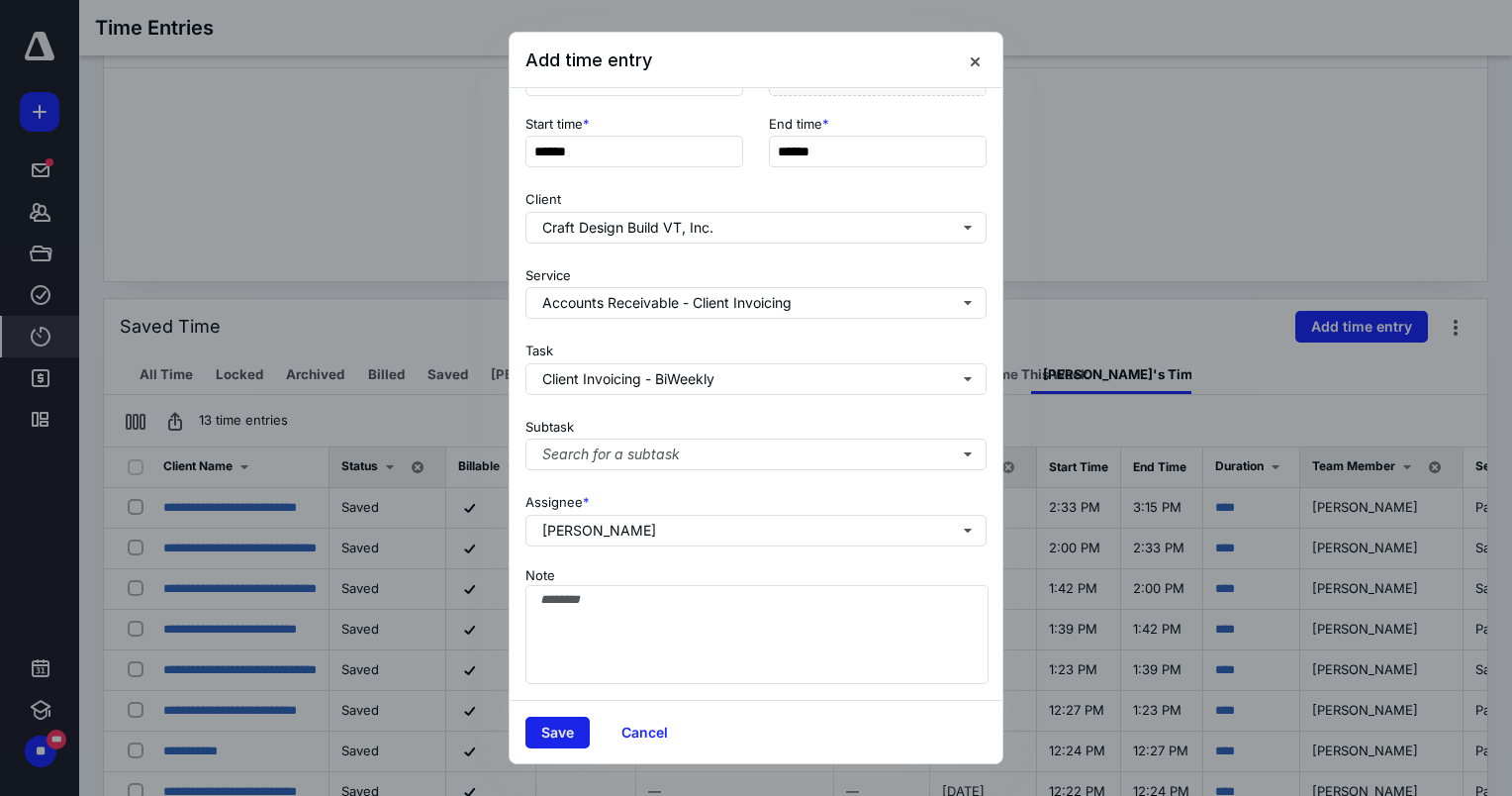 click on "Save" at bounding box center [557, 733] 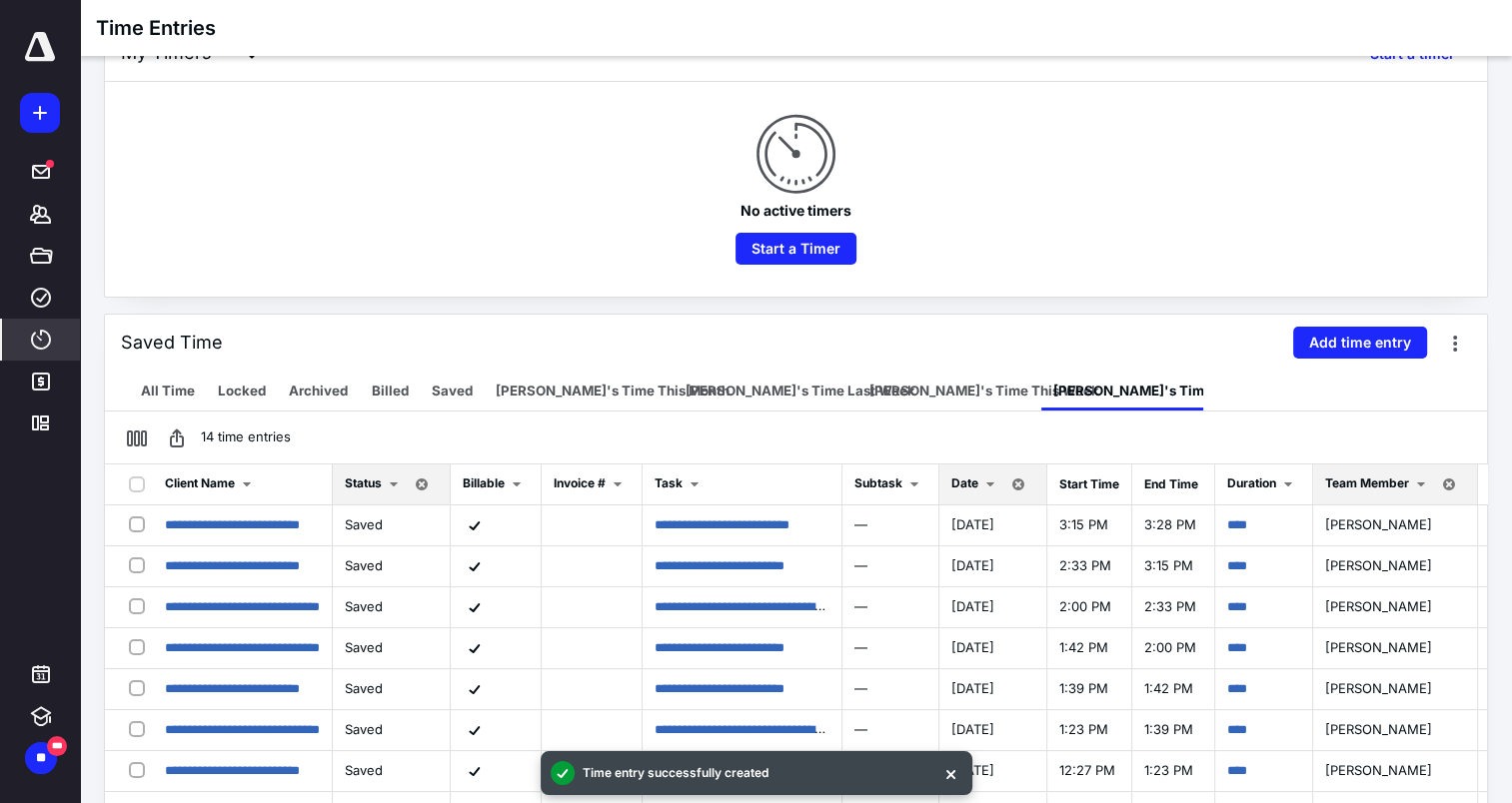 scroll, scrollTop: 200, scrollLeft: 0, axis: vertical 